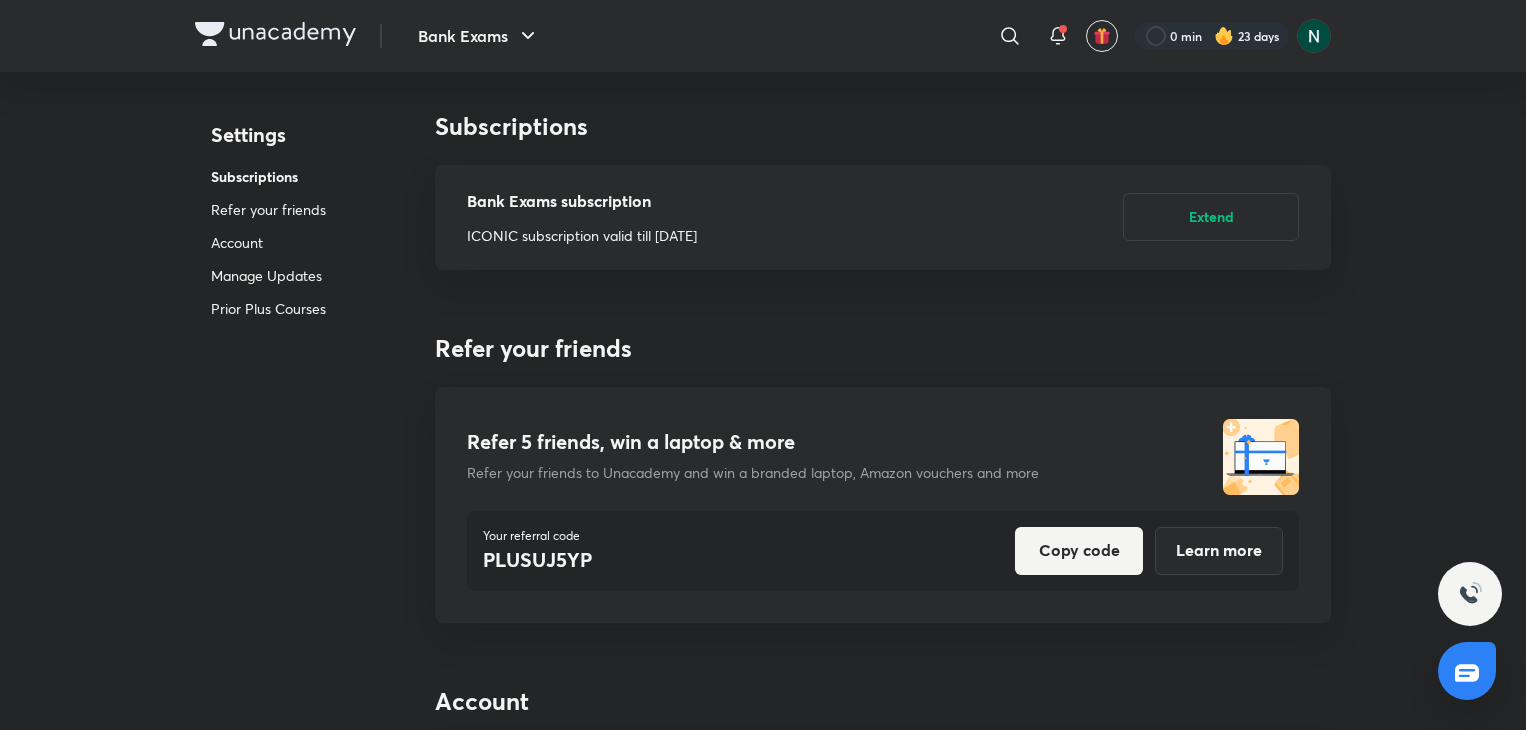 scroll, scrollTop: 0, scrollLeft: 0, axis: both 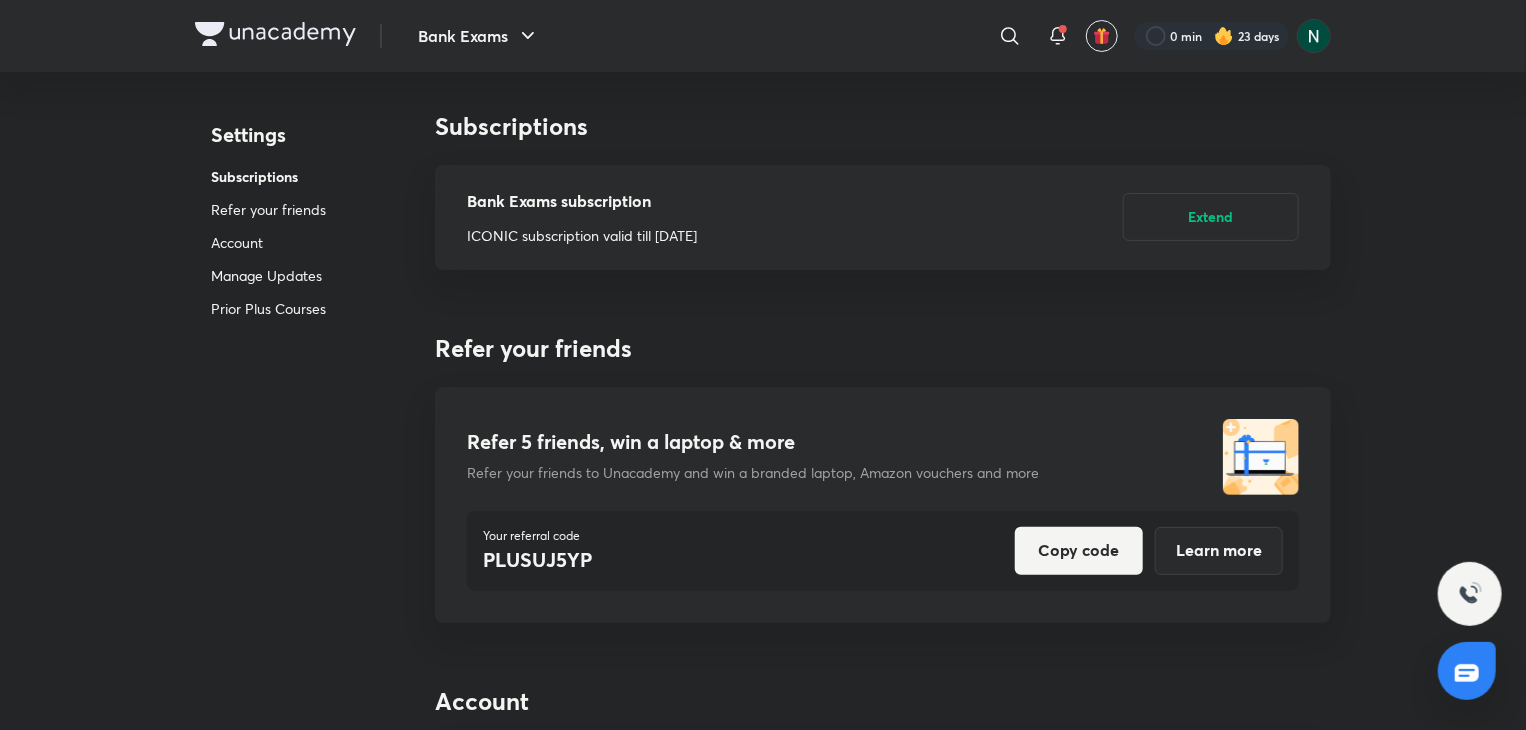 click at bounding box center [275, 34] 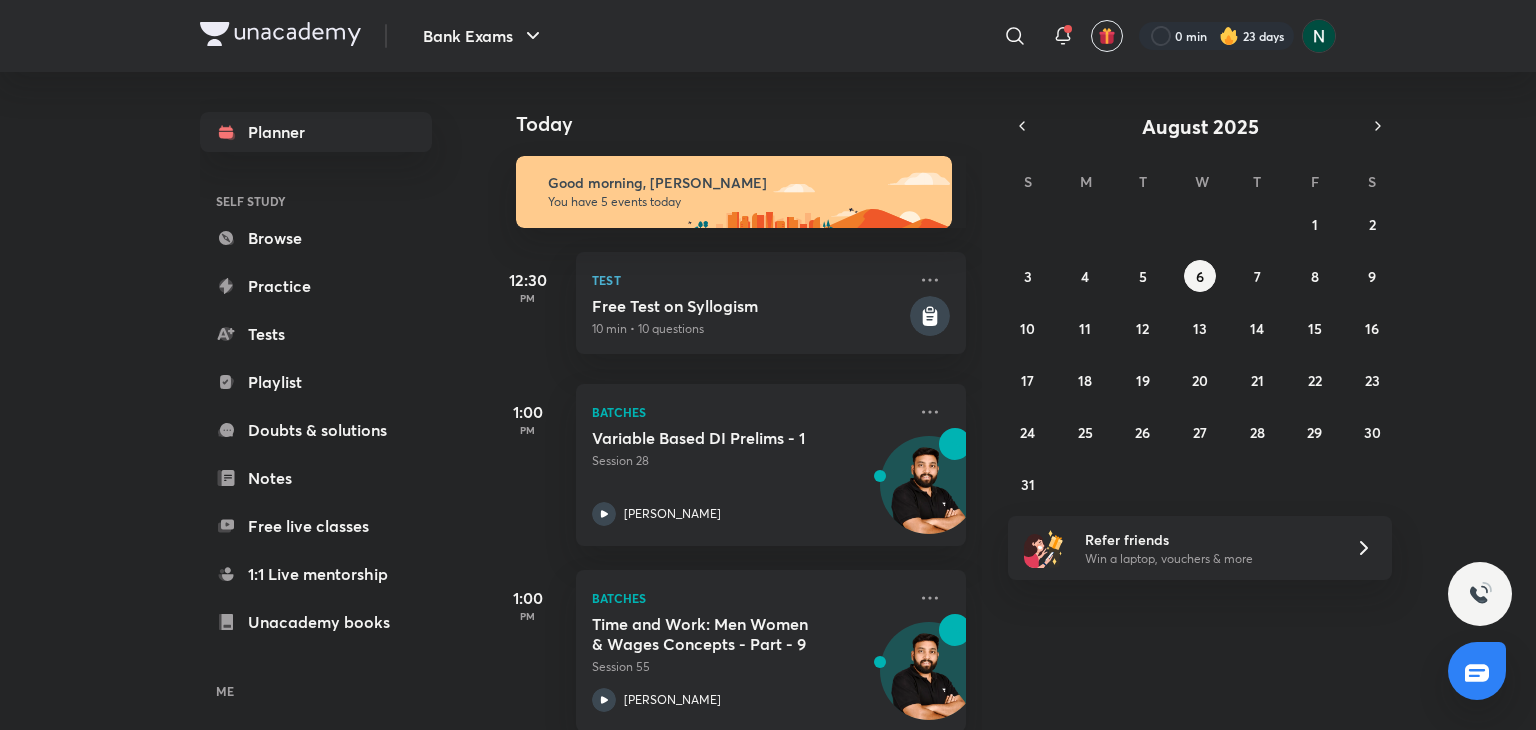 scroll, scrollTop: 0, scrollLeft: 0, axis: both 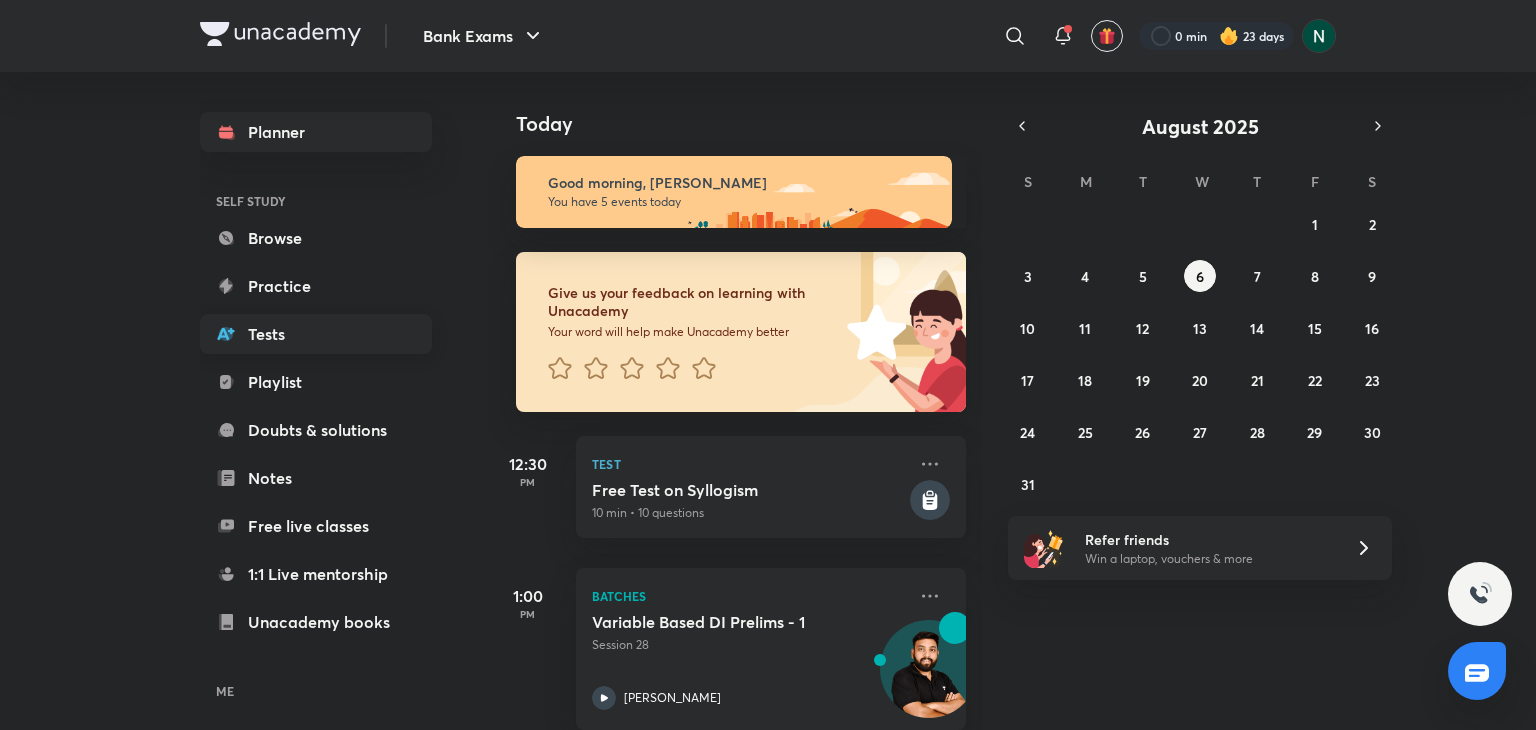 click on "Tests" at bounding box center [316, 334] 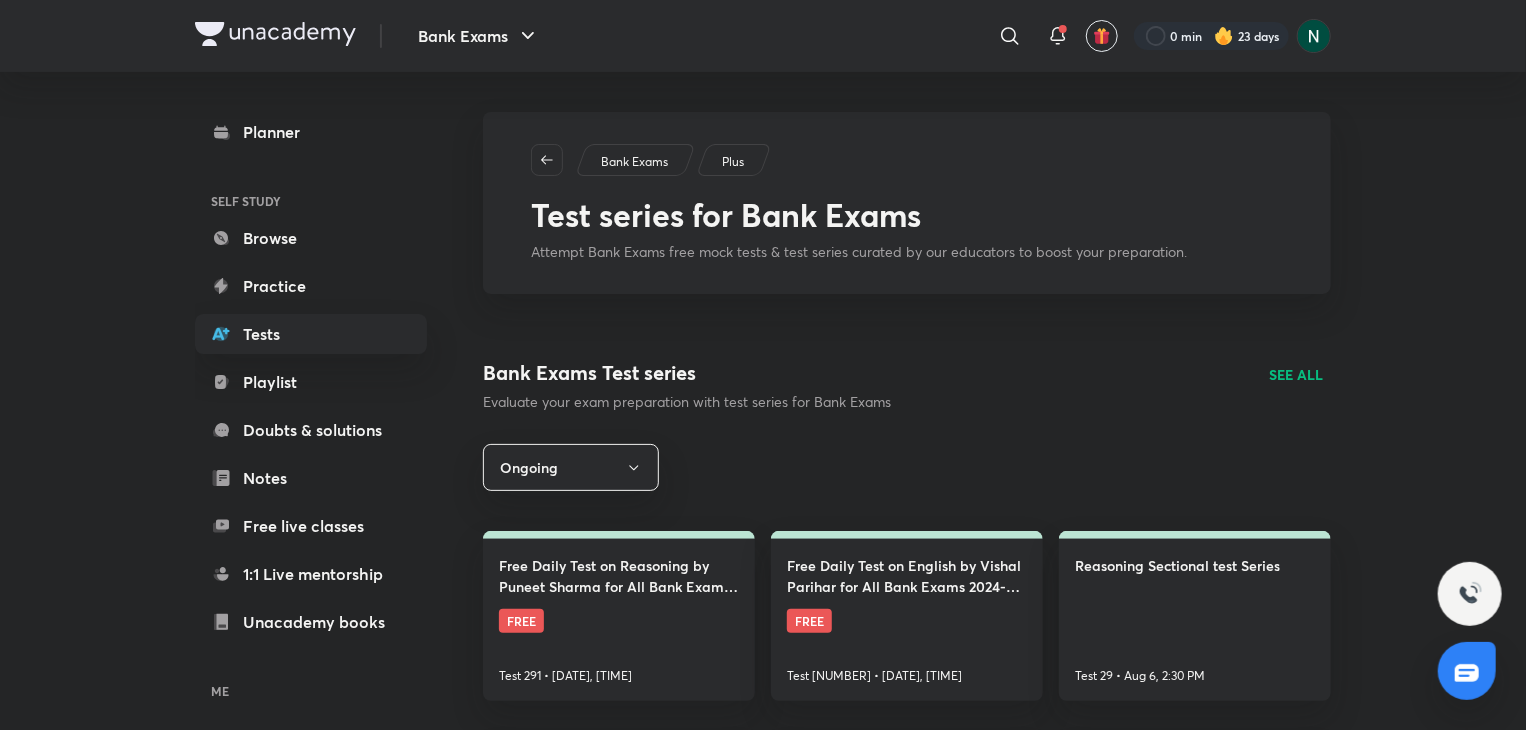 click on "SEE ALL" at bounding box center [1296, 374] 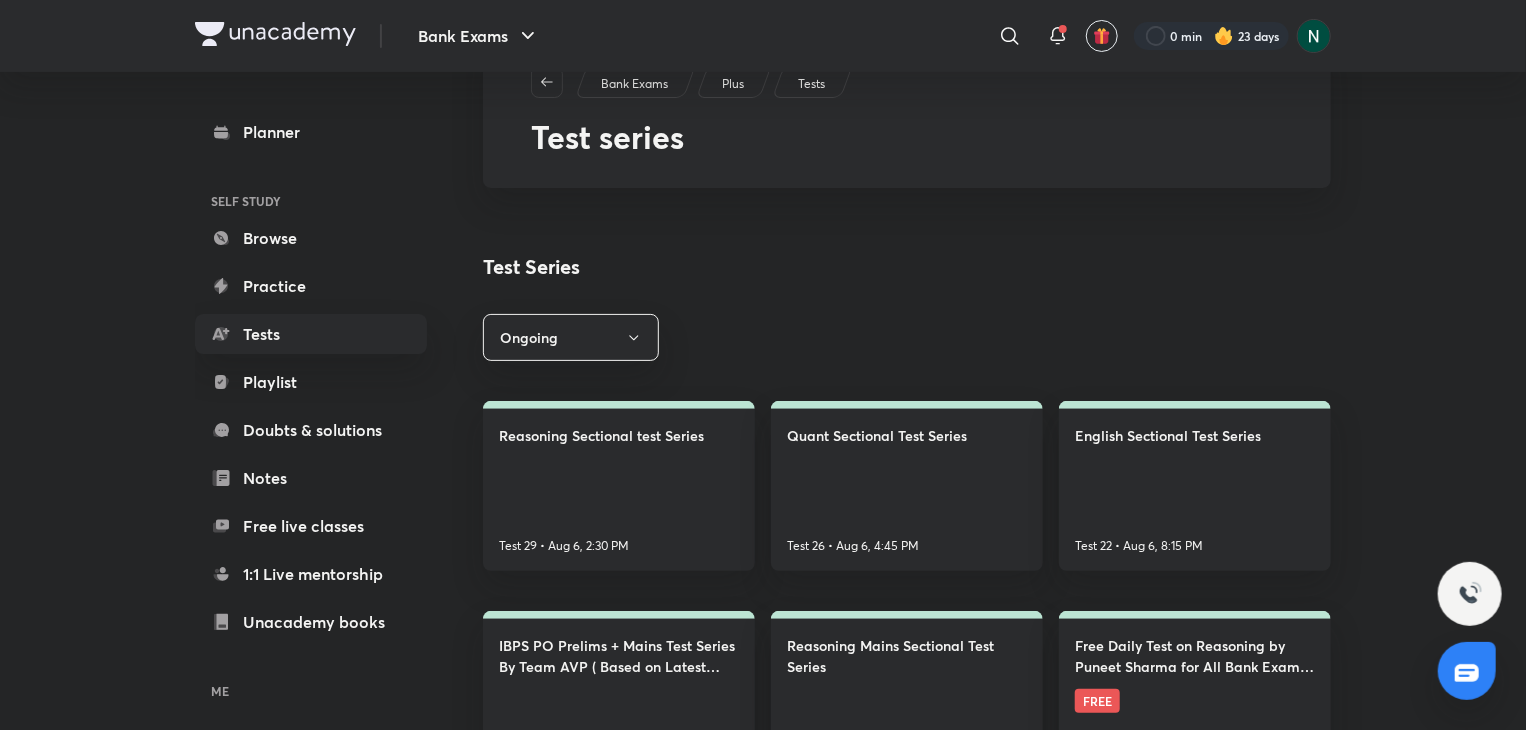 scroll, scrollTop: 80, scrollLeft: 0, axis: vertical 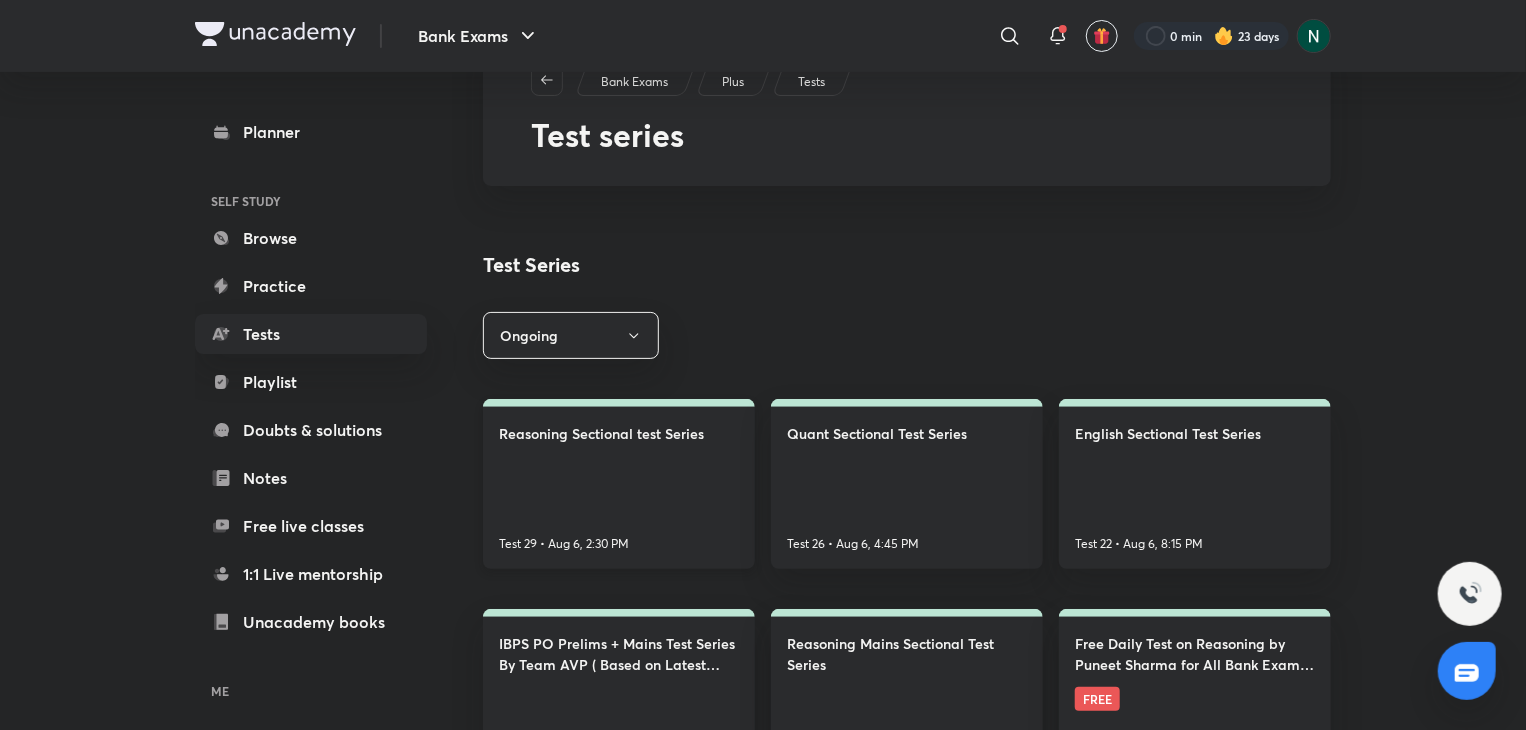 click on "Reasoning Sectional test Series Test [NUMBER] • [MONTH] [DATE], [TIME]" at bounding box center [619, 484] 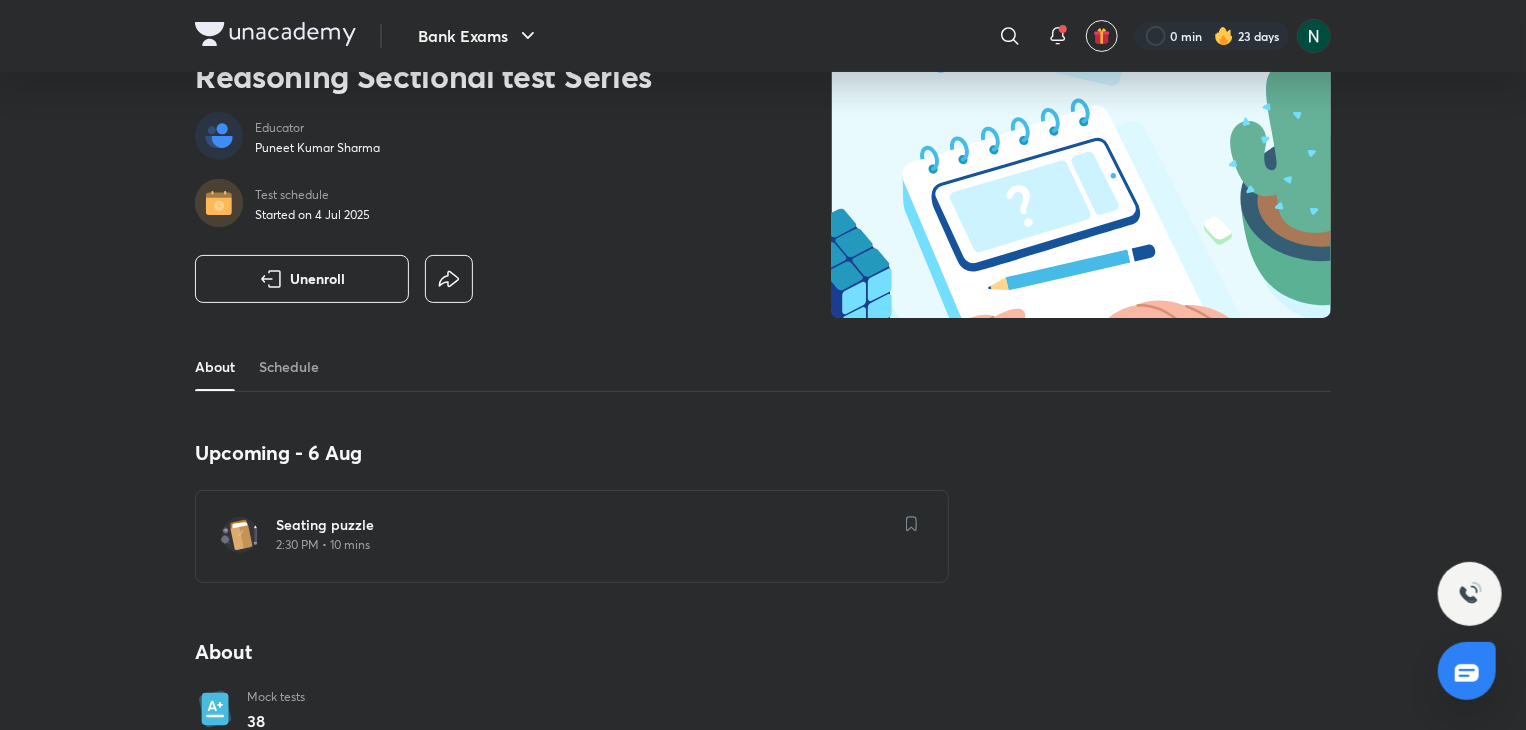 scroll, scrollTop: 0, scrollLeft: 0, axis: both 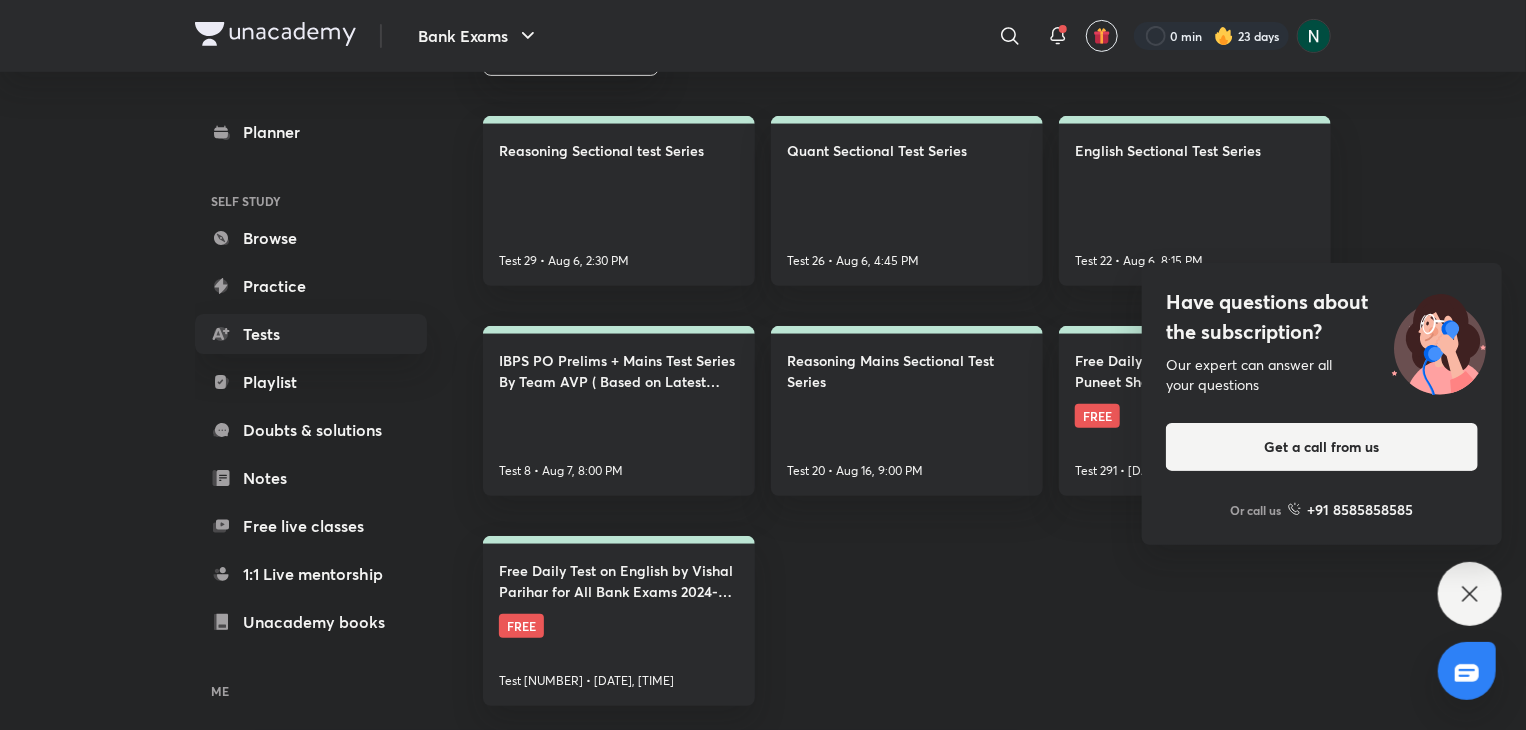 click on "Have questions about the subscription?" at bounding box center [1322, 317] 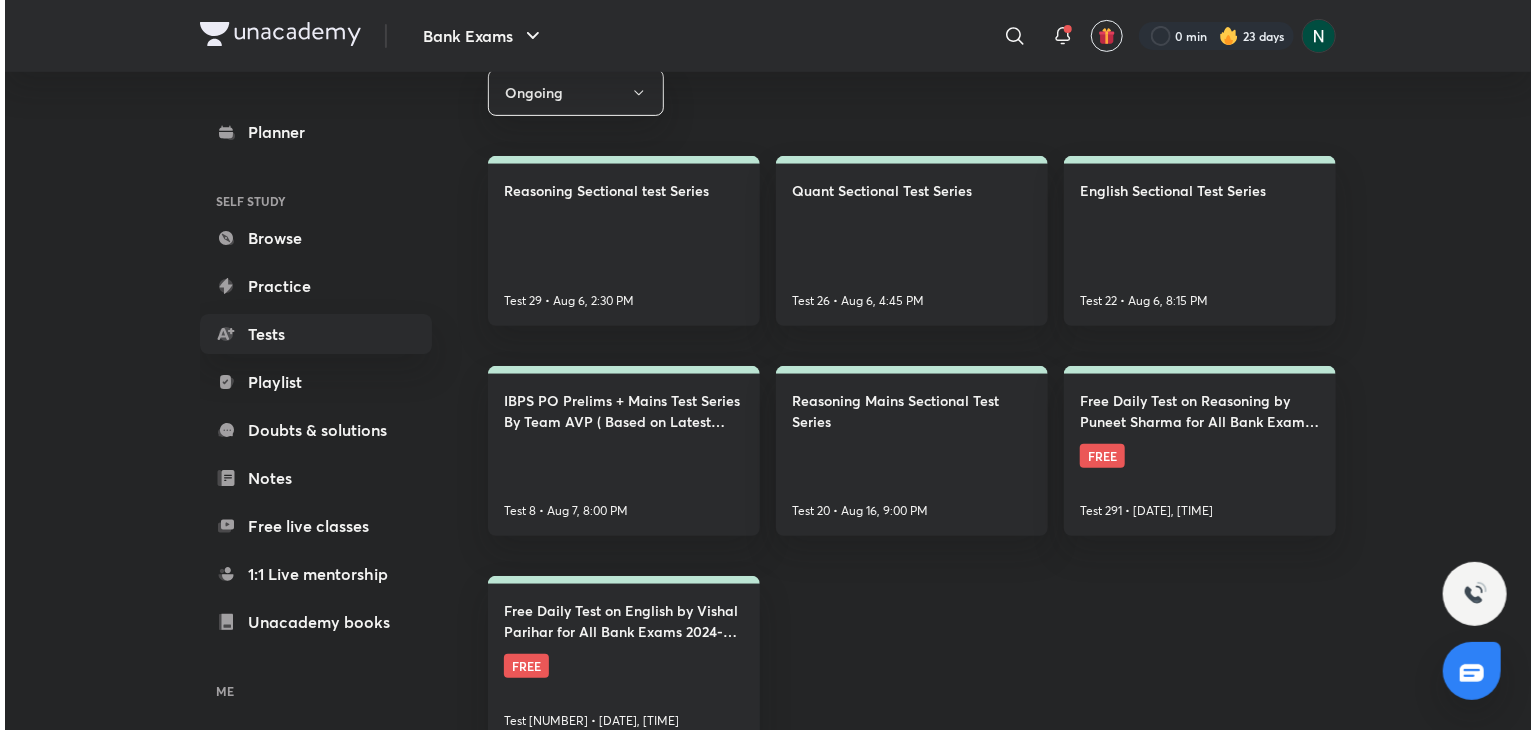 scroll, scrollTop: 243, scrollLeft: 0, axis: vertical 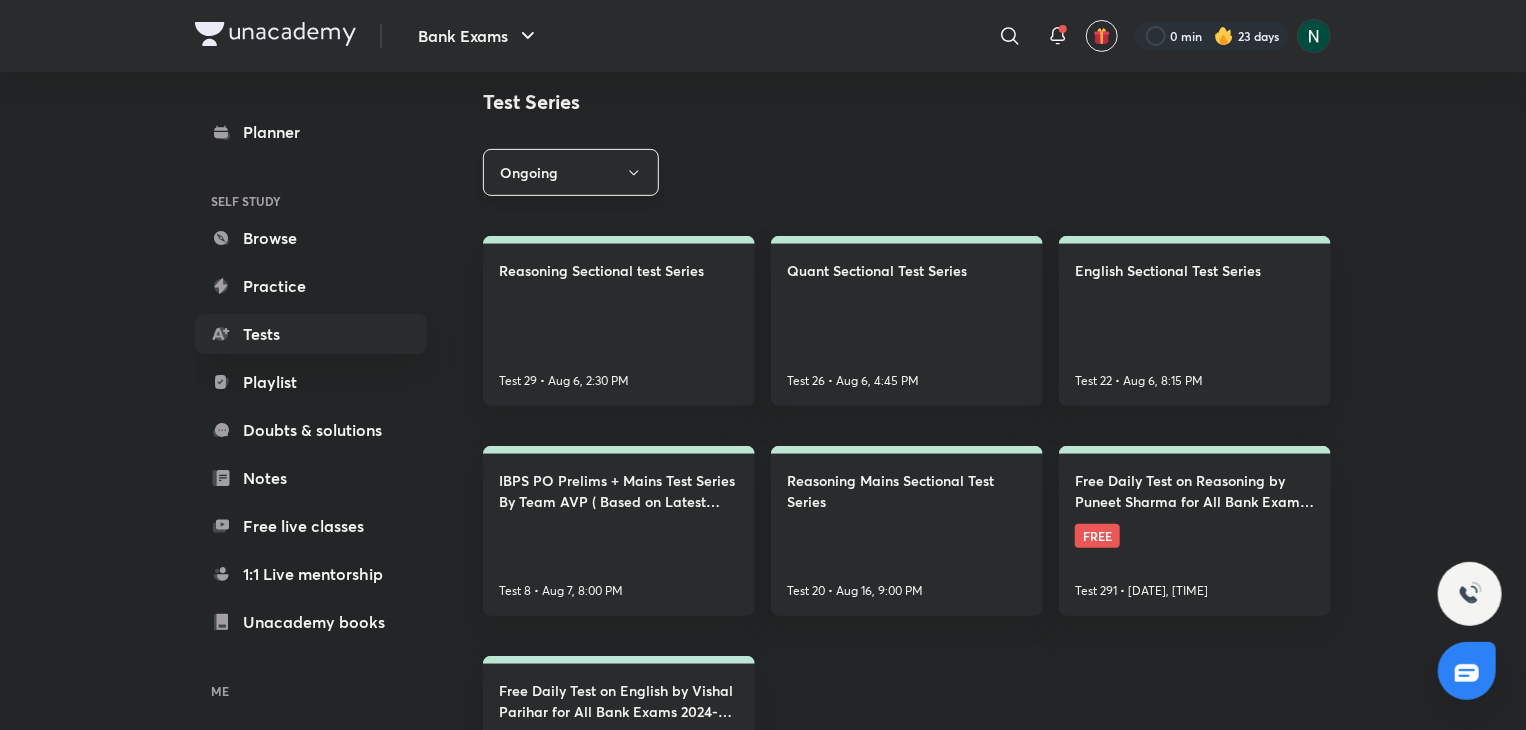 click on "Ongoing" at bounding box center (571, 172) 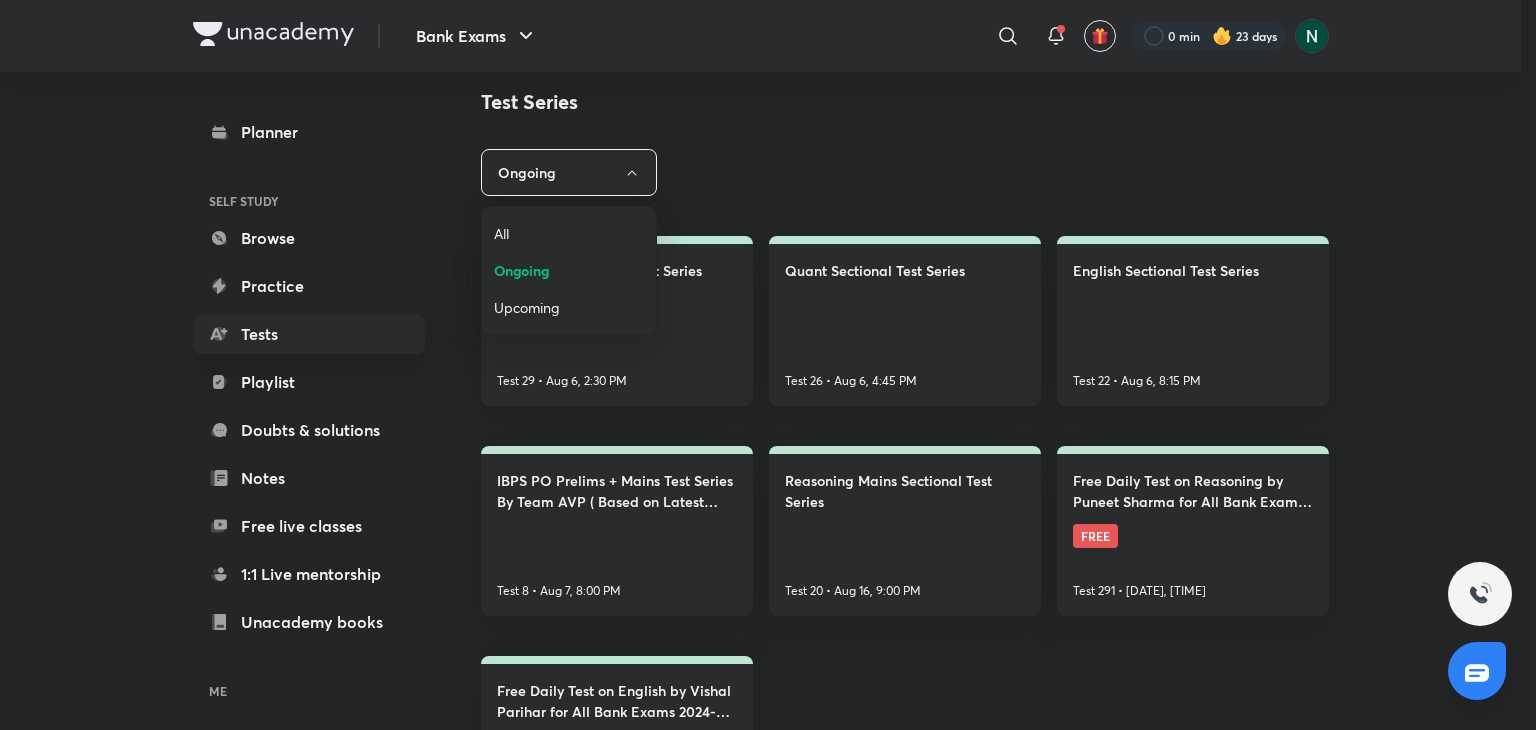 click on "Upcoming" at bounding box center [569, 307] 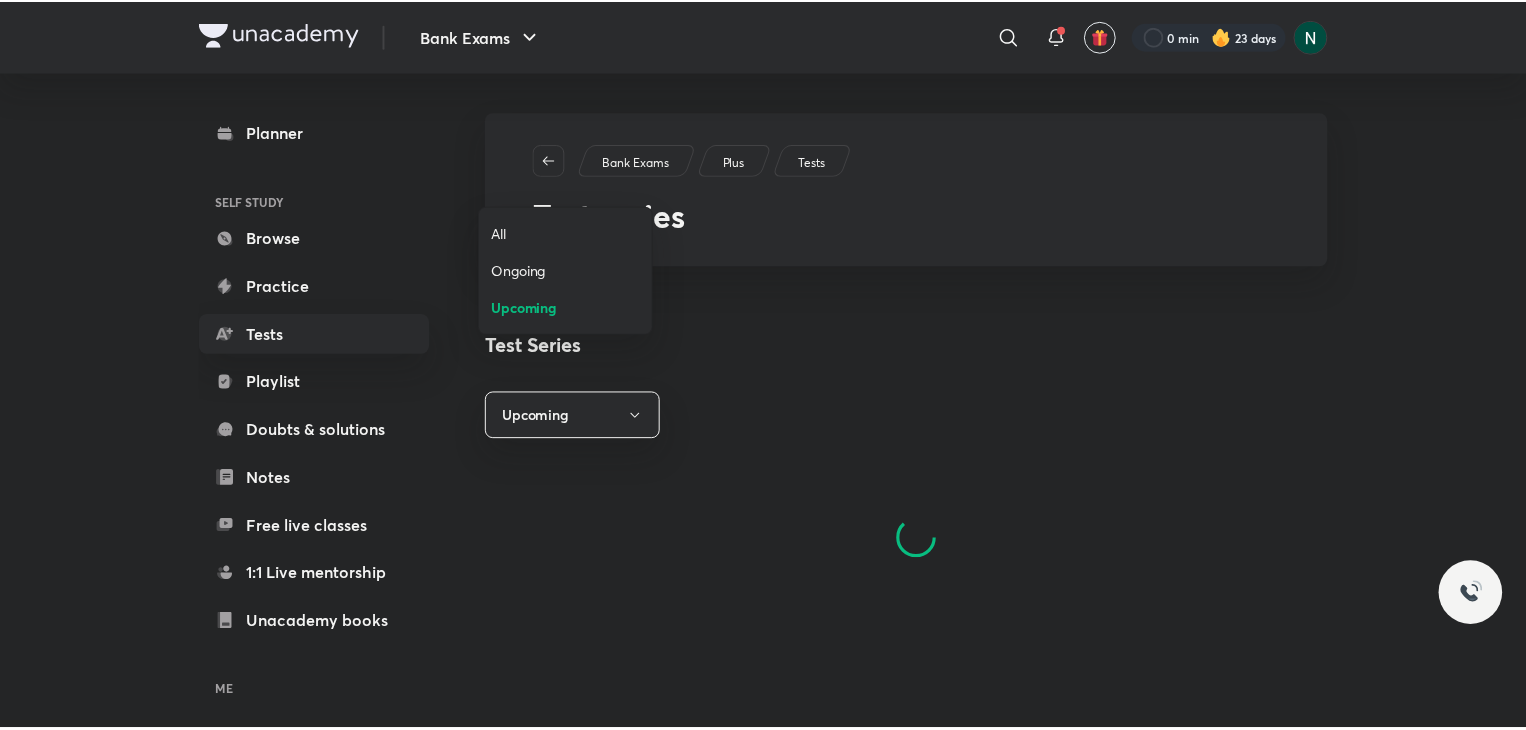 scroll, scrollTop: 0, scrollLeft: 0, axis: both 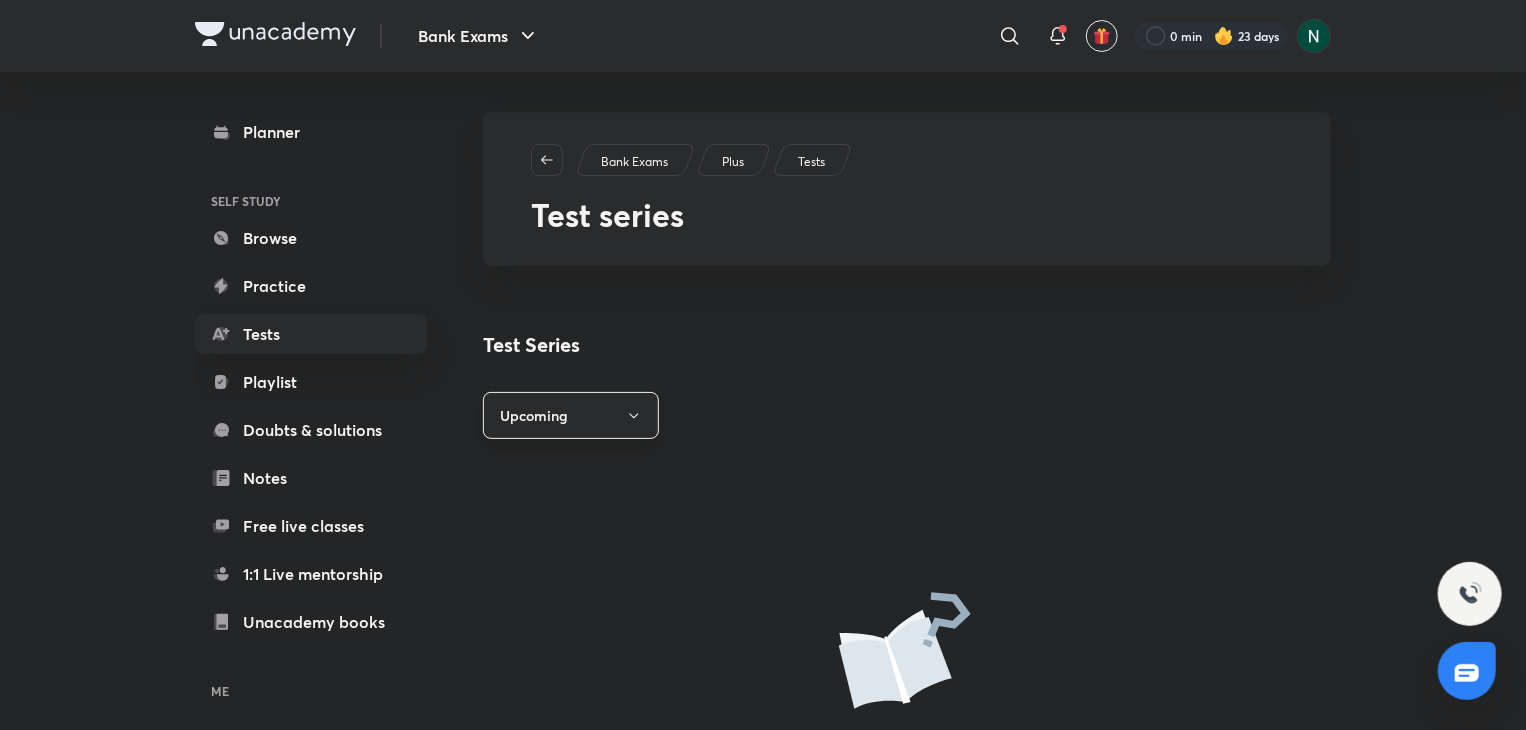 click on "Upcoming" at bounding box center [571, 415] 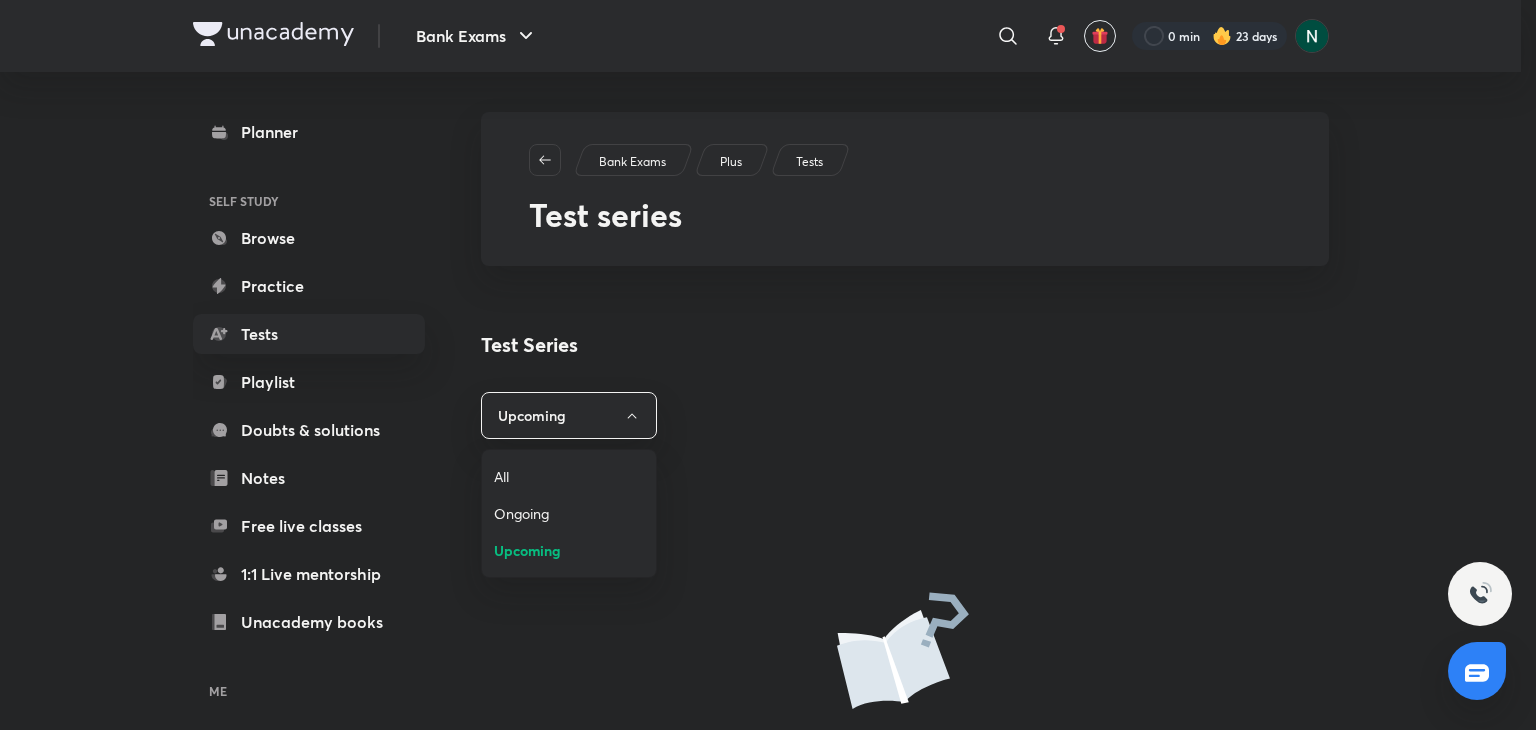 click on "All" at bounding box center [569, 476] 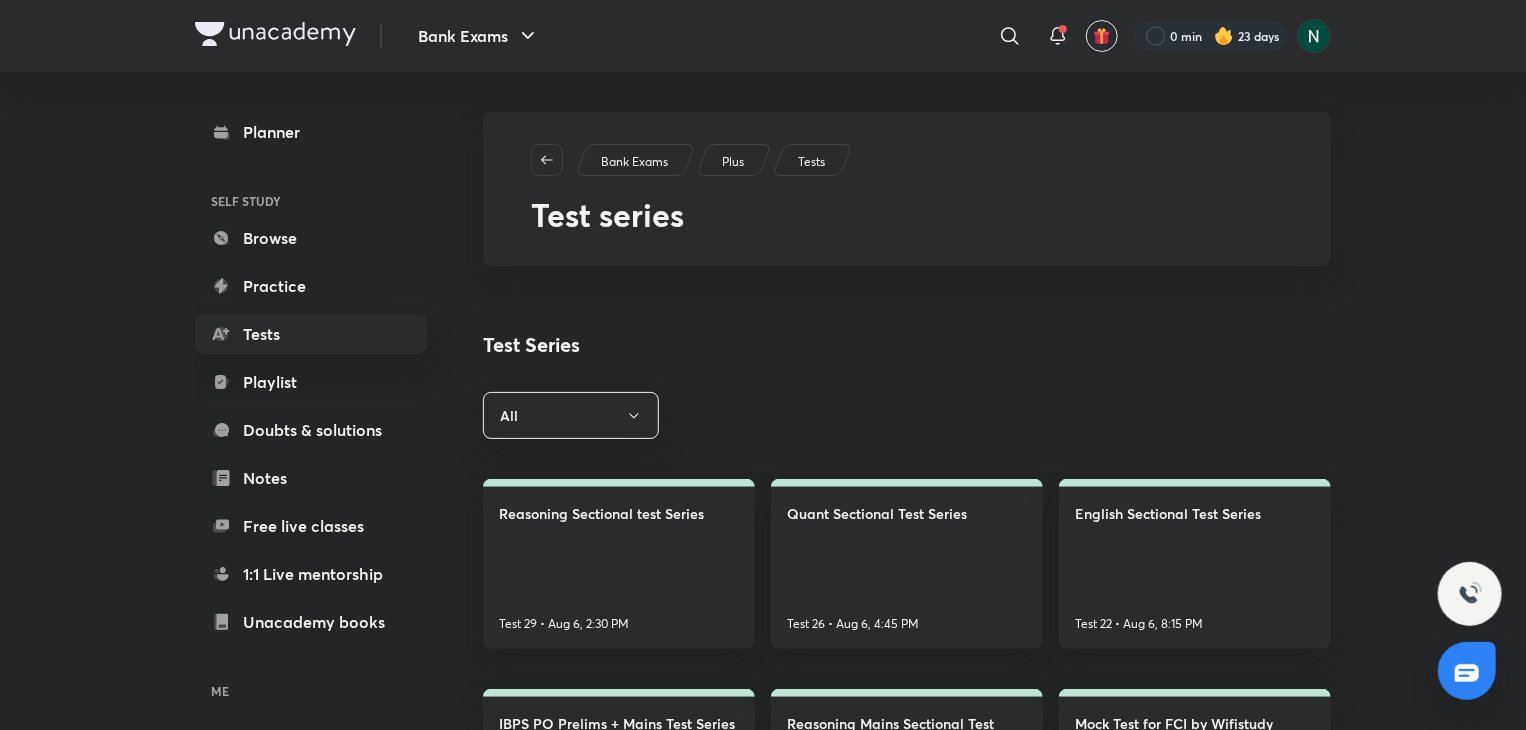 type 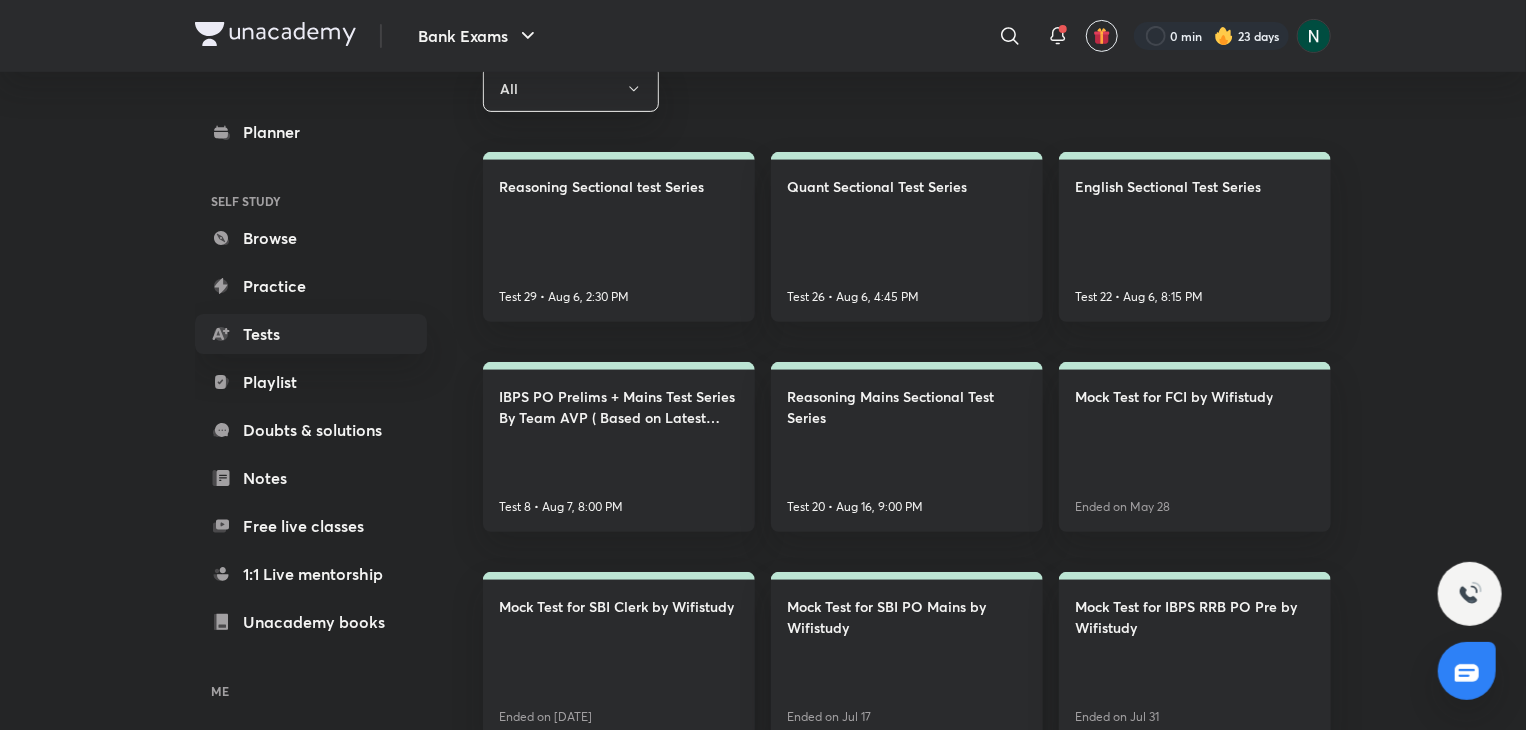 scroll, scrollTop: 400, scrollLeft: 0, axis: vertical 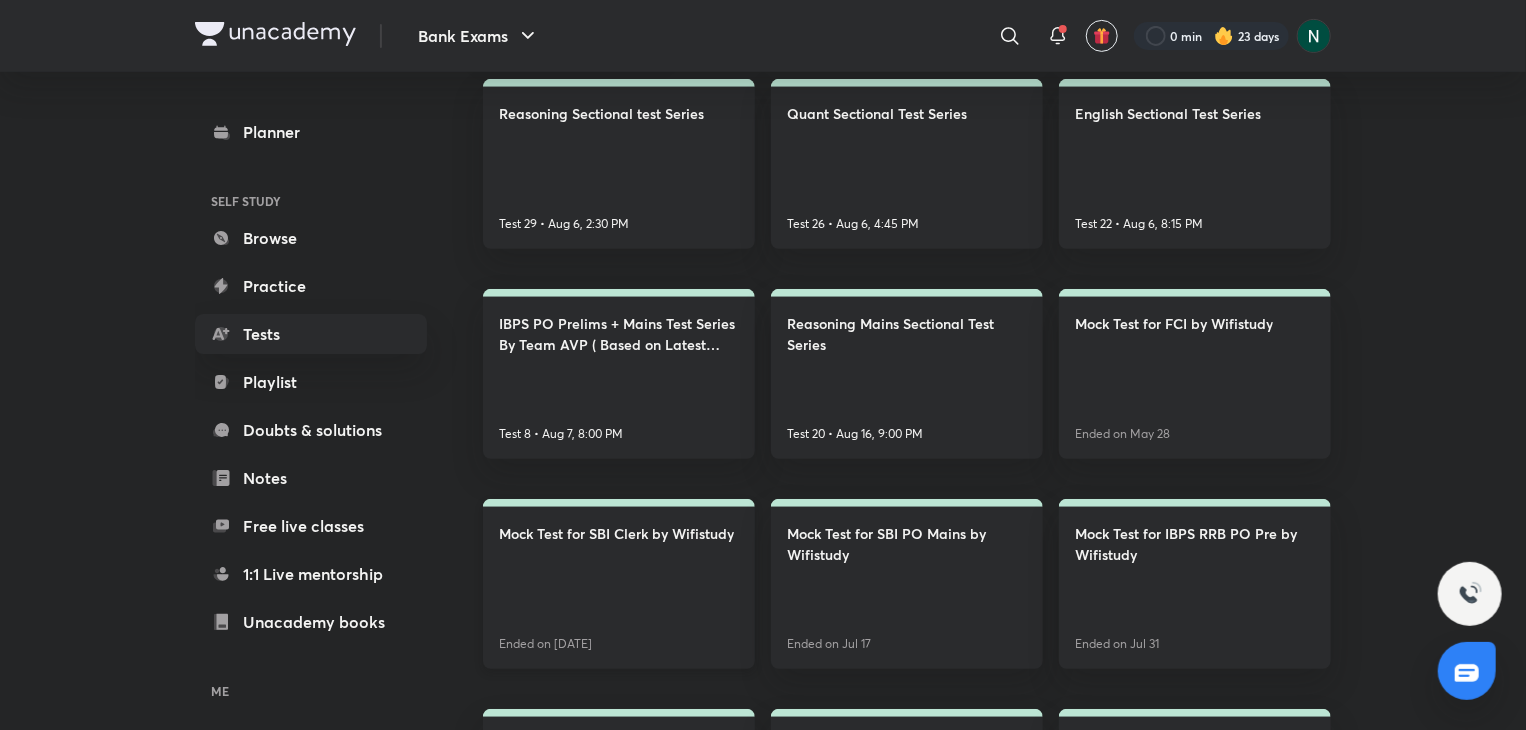 click on "Mock Test for SBI Clerk by Wifistudy Ended on [DATE]" at bounding box center [619, 584] 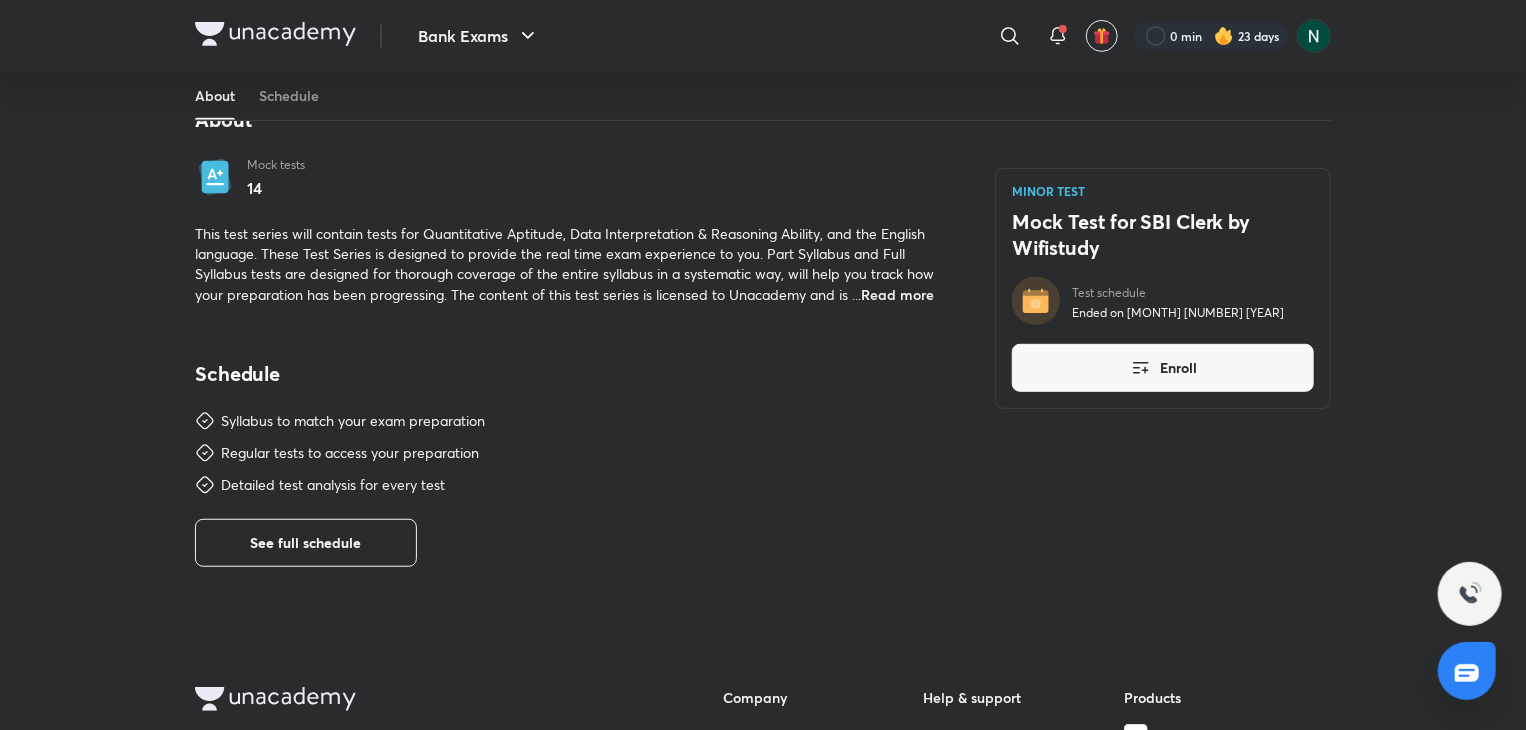 scroll, scrollTop: 400, scrollLeft: 0, axis: vertical 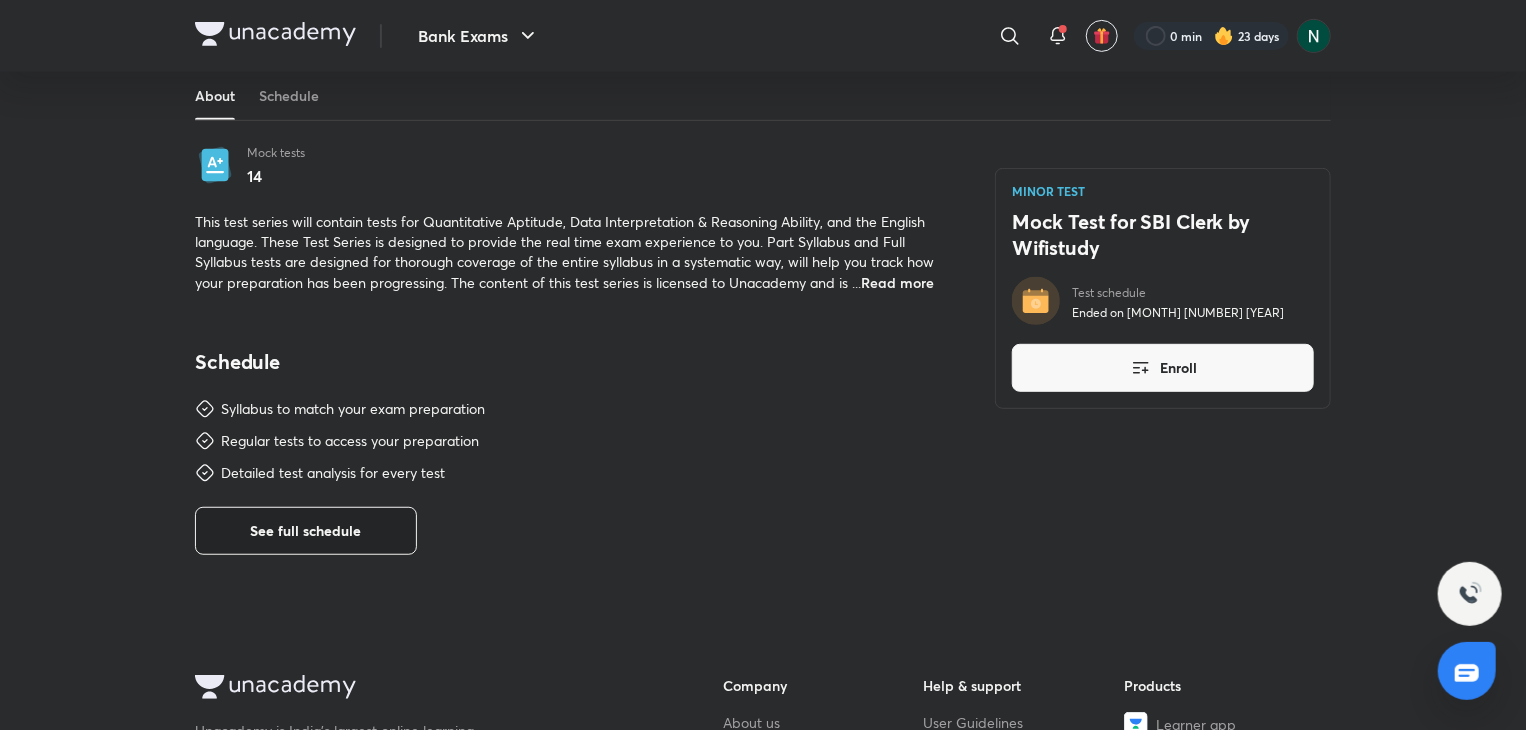click on "See full schedule" at bounding box center (306, 531) 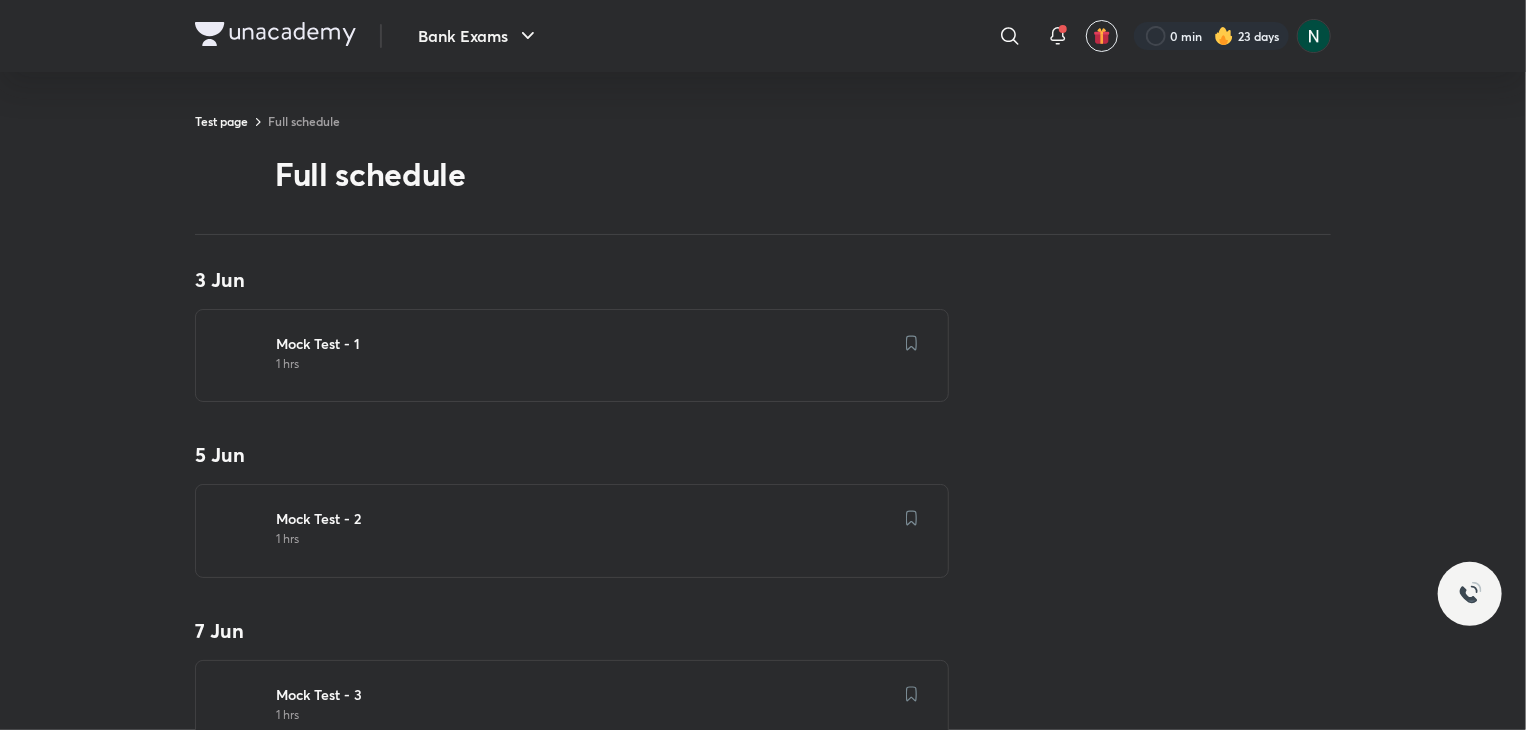 scroll, scrollTop: 0, scrollLeft: 0, axis: both 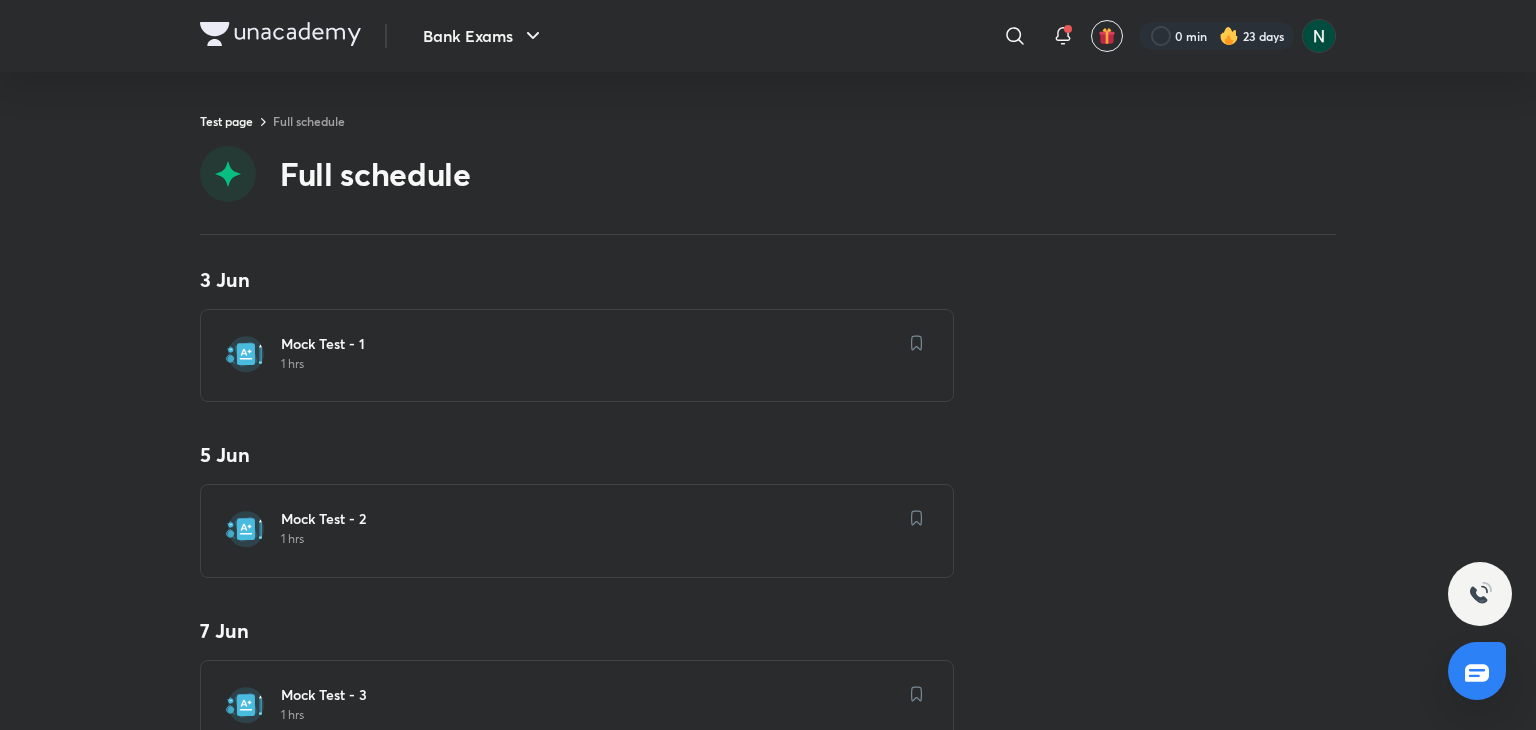 click on "Mock Test - 1" at bounding box center (589, 344) 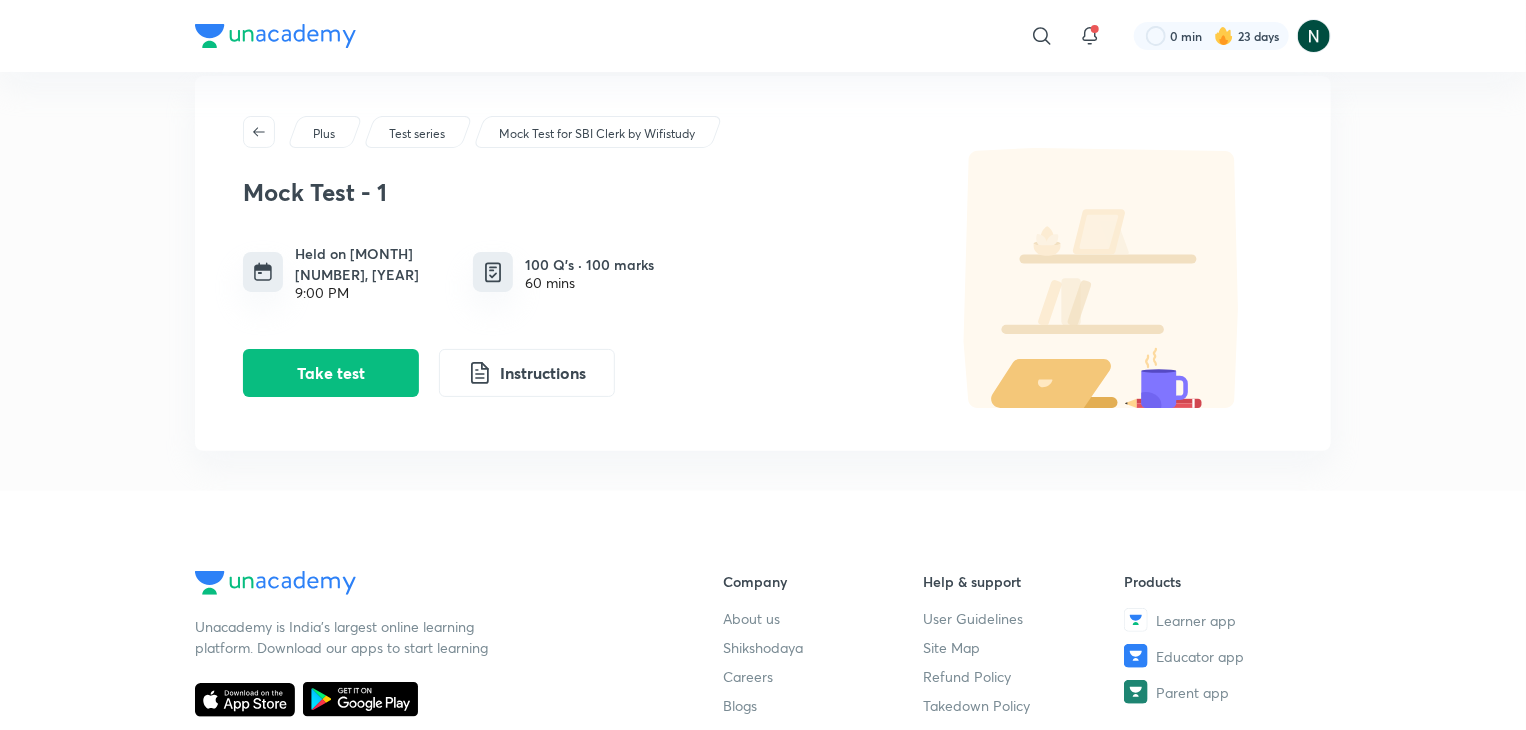 scroll, scrollTop: 0, scrollLeft: 0, axis: both 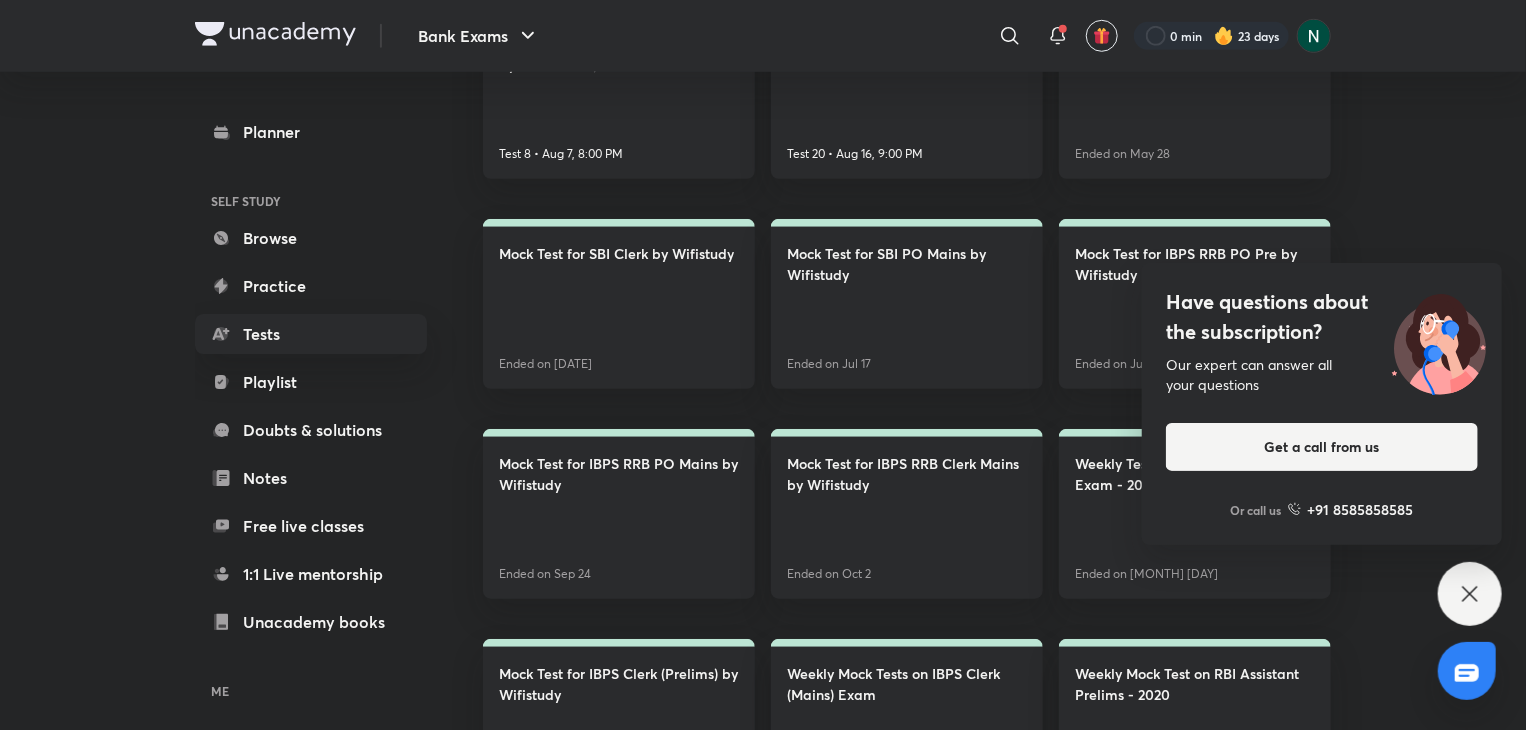 click on "Have questions about the subscription?" at bounding box center (1322, 317) 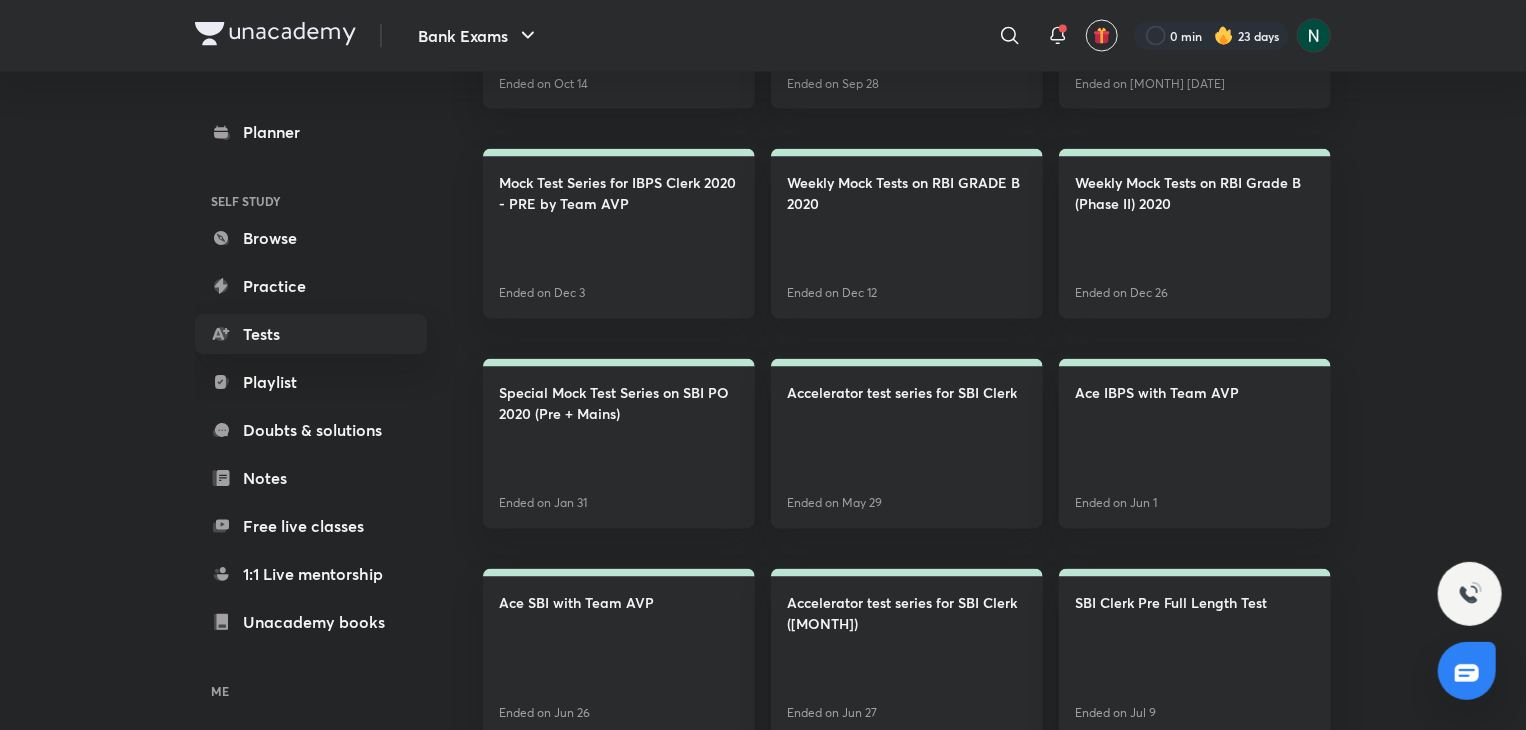 scroll, scrollTop: 1920, scrollLeft: 0, axis: vertical 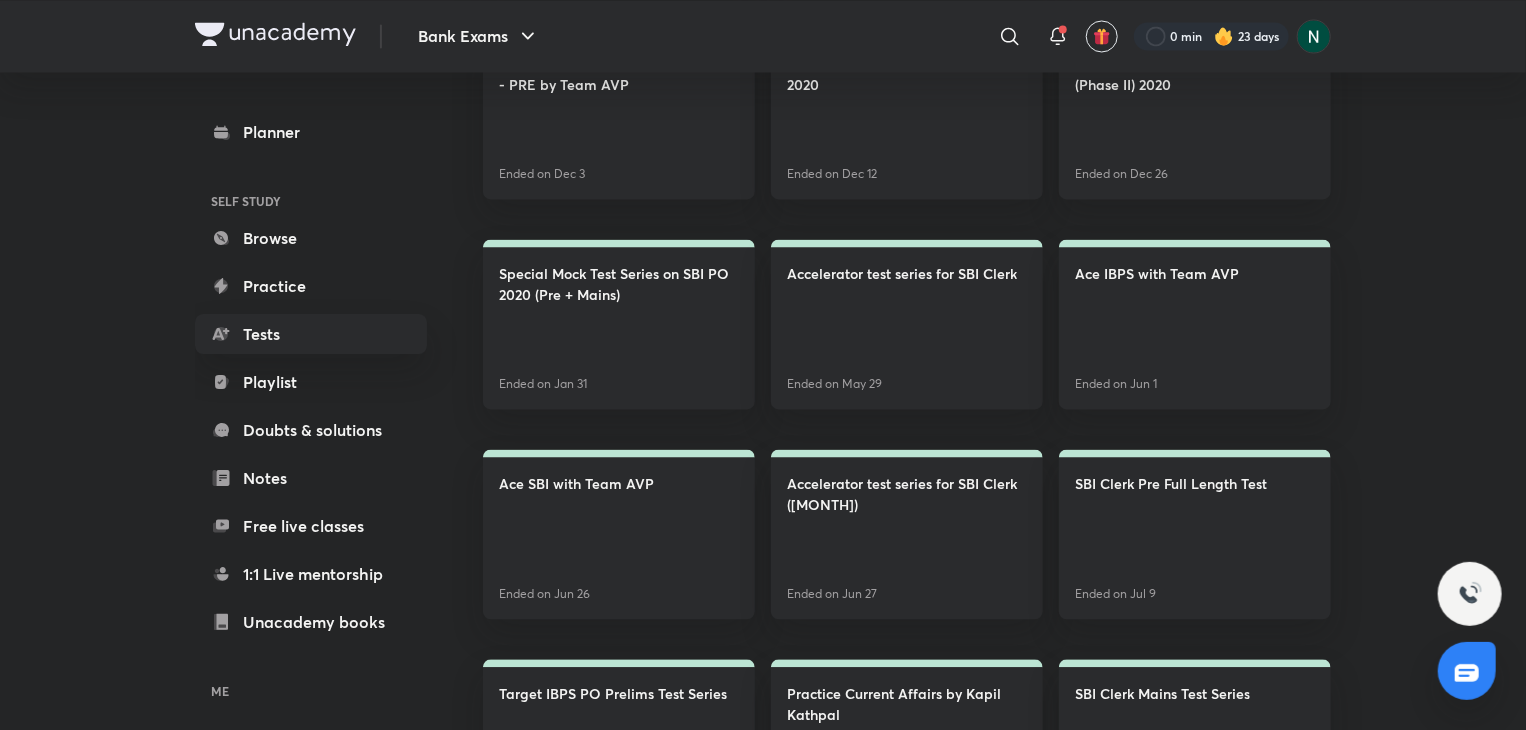 click on "Accelerator test series for SBI Clerk ([MONTH])" at bounding box center [907, 494] 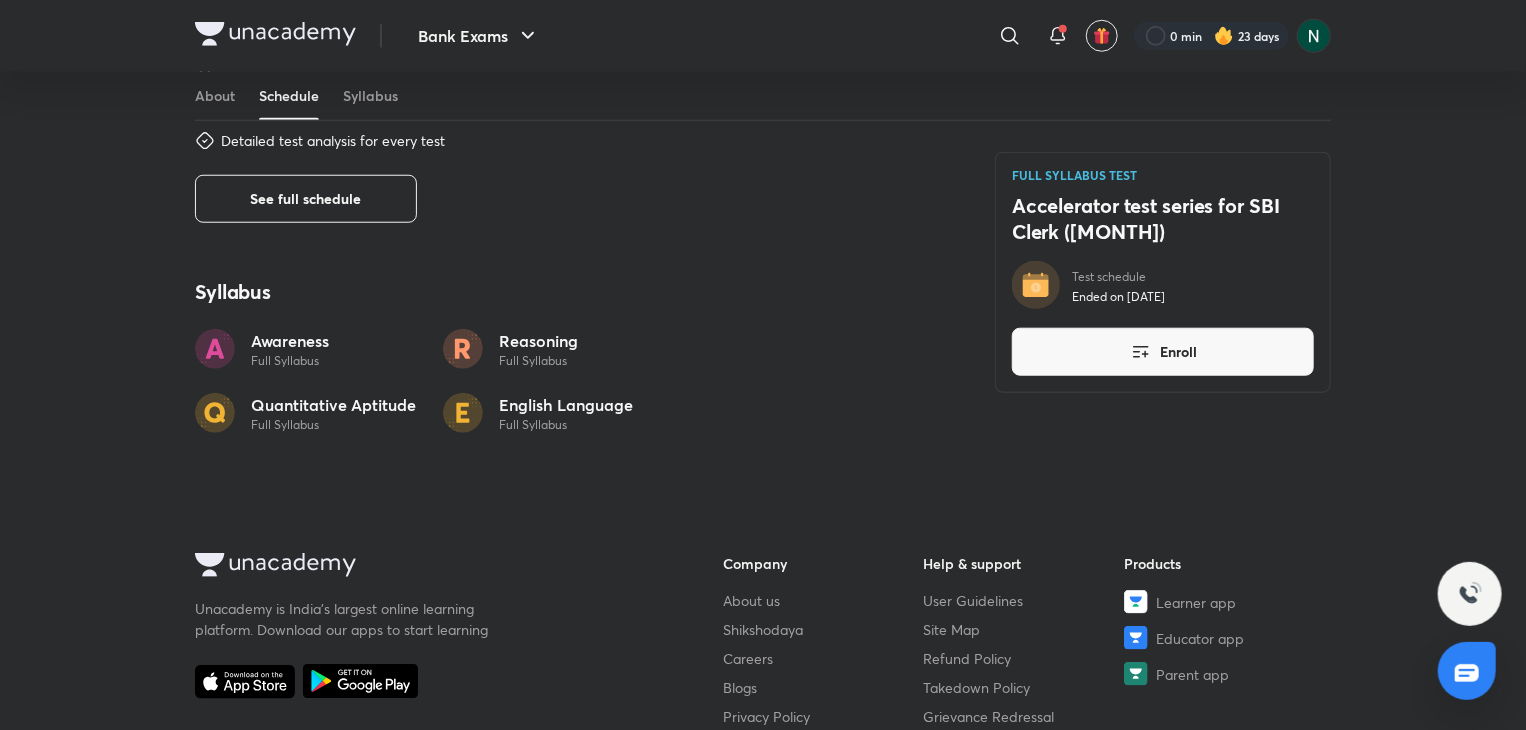 scroll, scrollTop: 840, scrollLeft: 0, axis: vertical 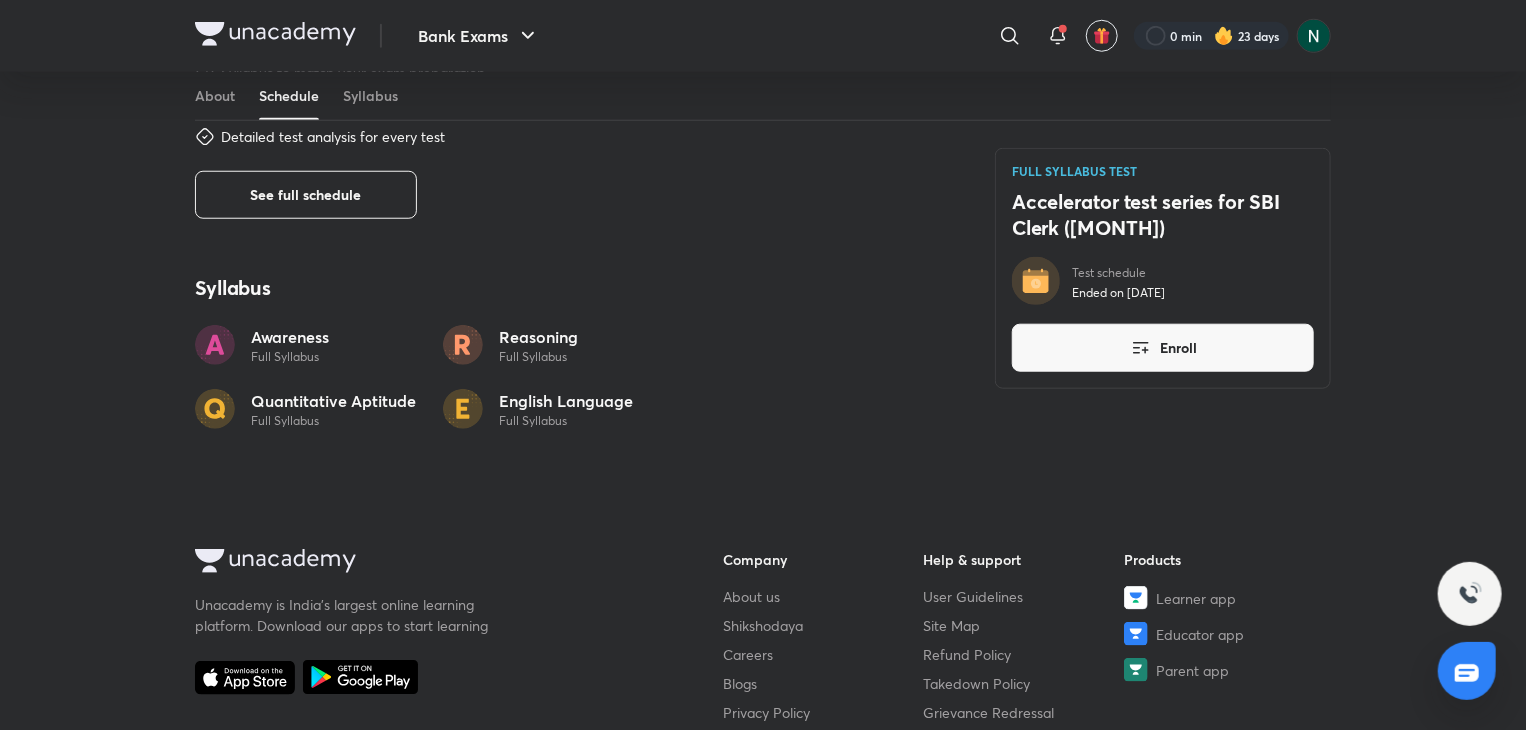 click on "Reasoning Full Syllabus" at bounding box center (555, 345) 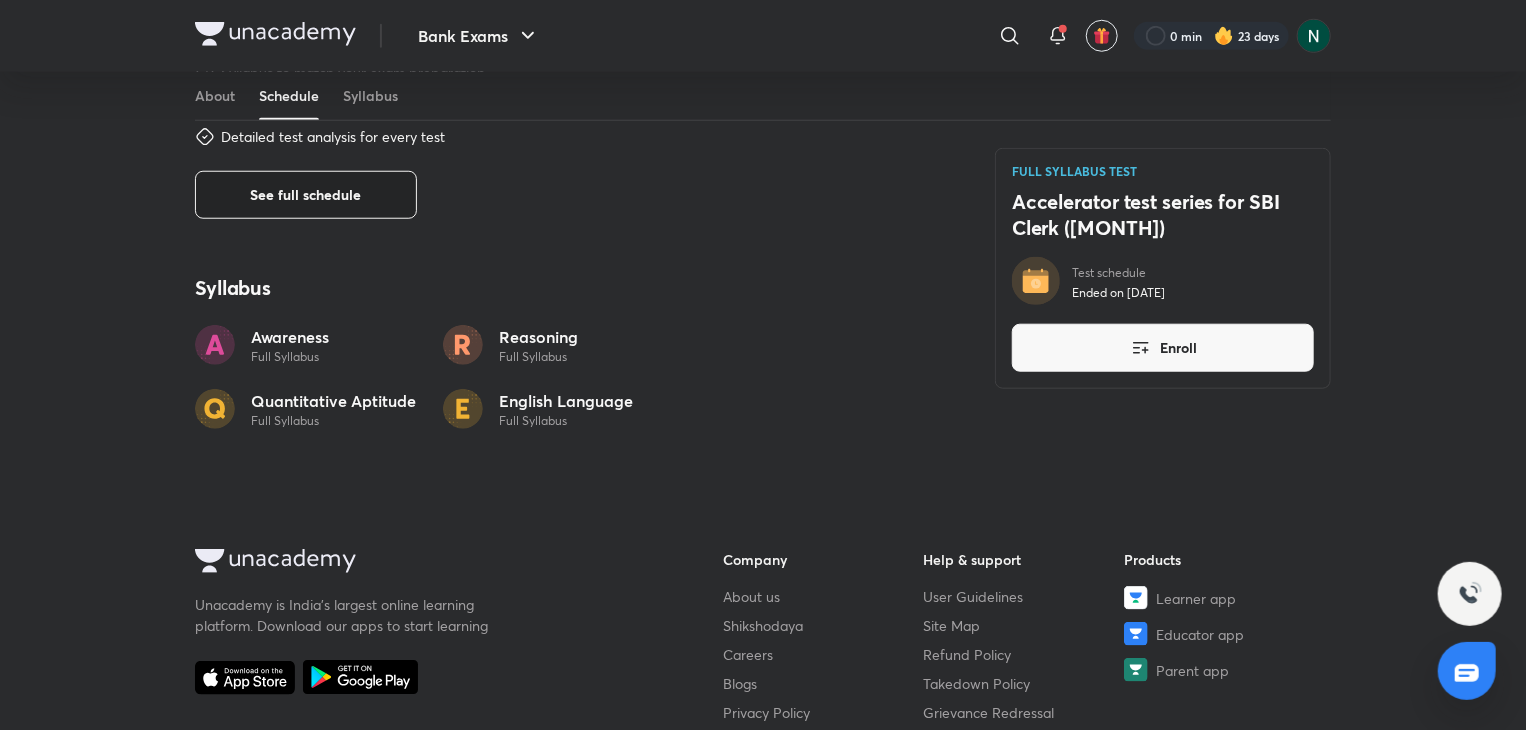 click on "See full schedule" at bounding box center (306, 195) 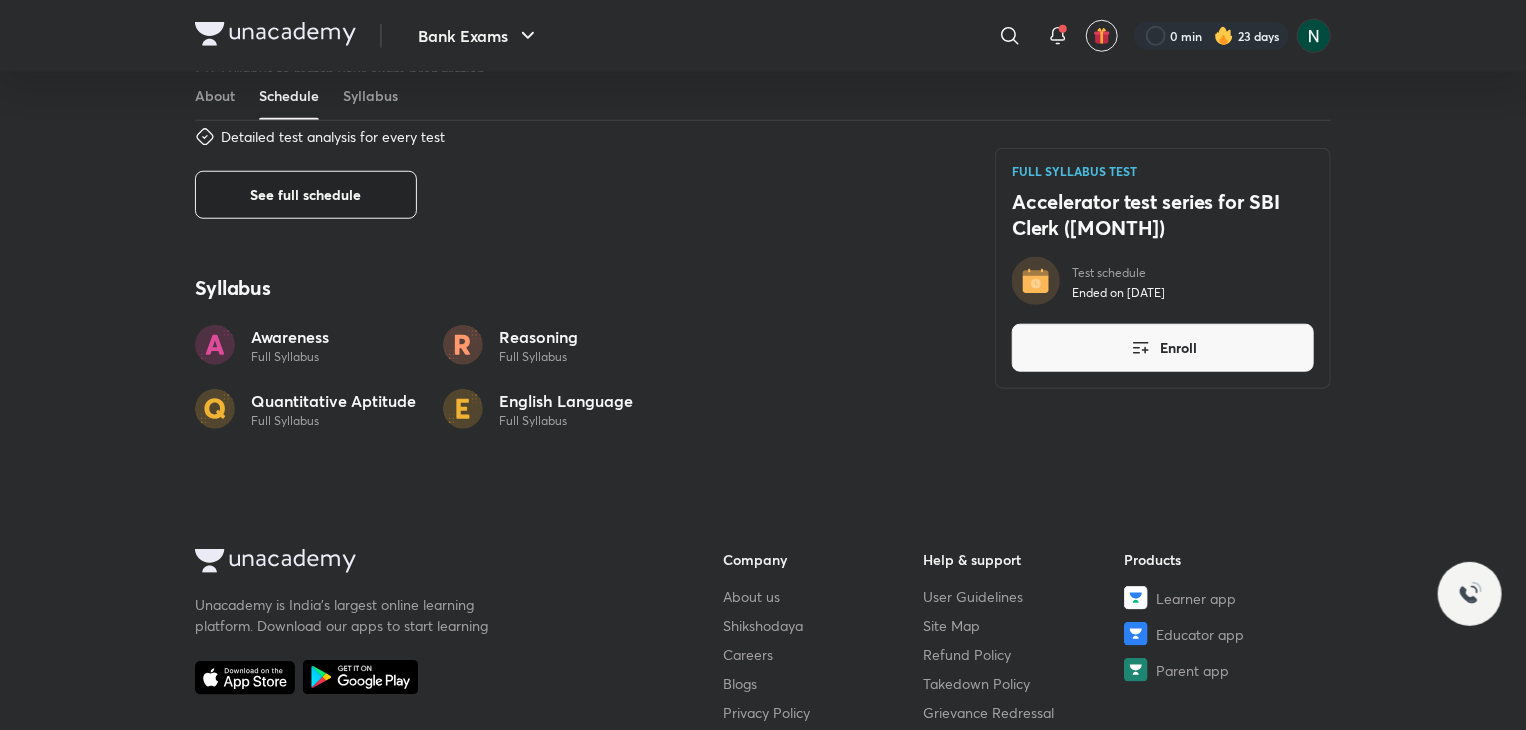 scroll, scrollTop: 0, scrollLeft: 0, axis: both 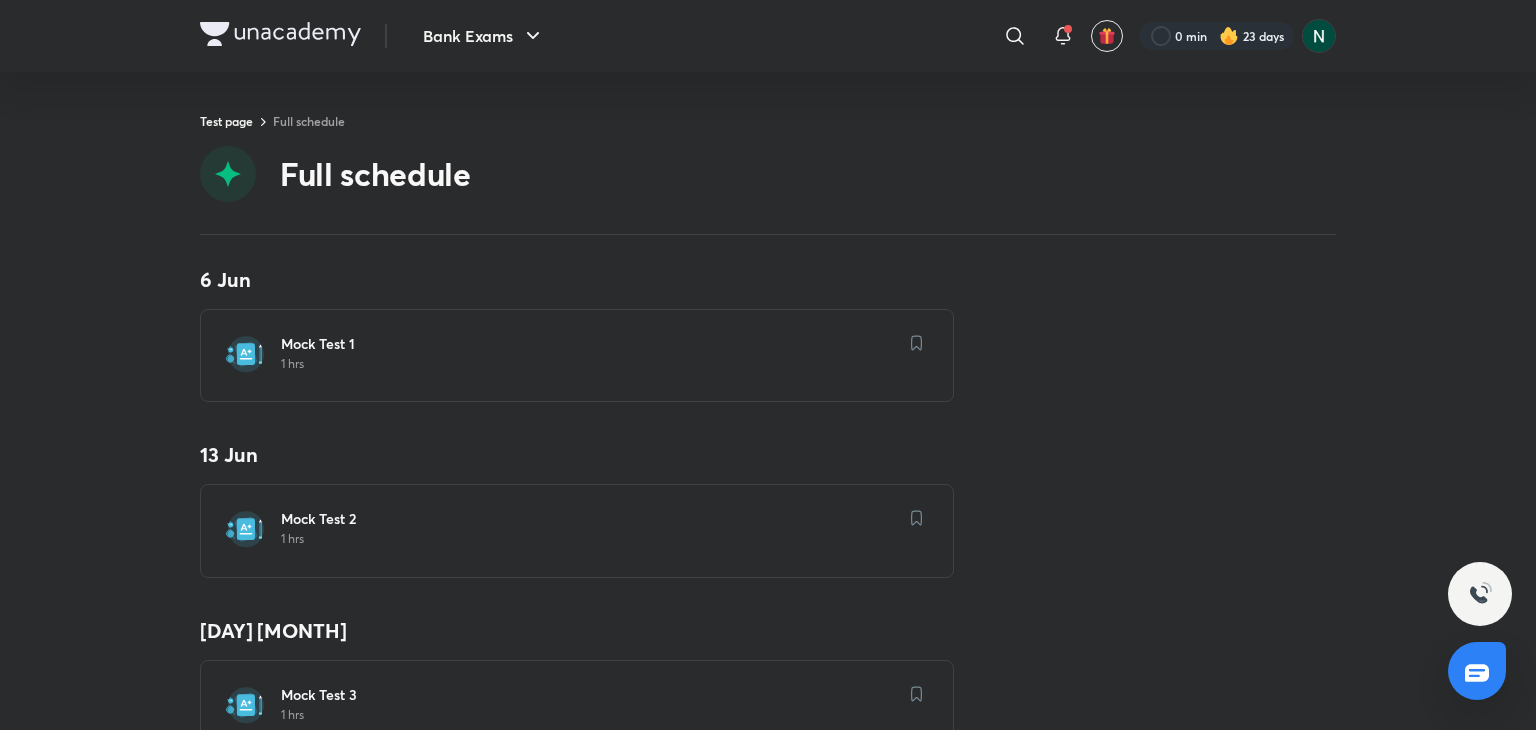 click on "Mock Test 1 [TIME]" at bounding box center (577, 355) 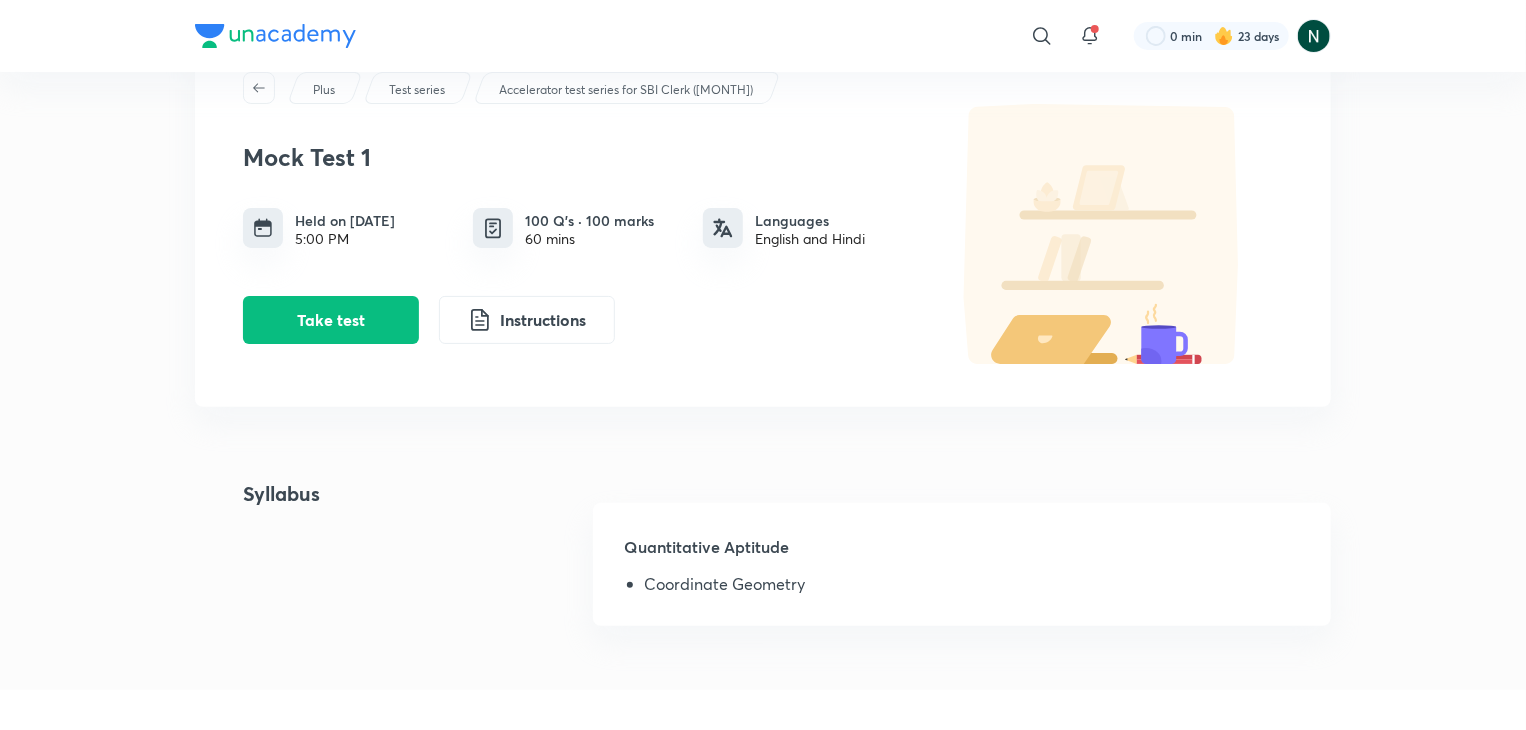 scroll, scrollTop: 0, scrollLeft: 0, axis: both 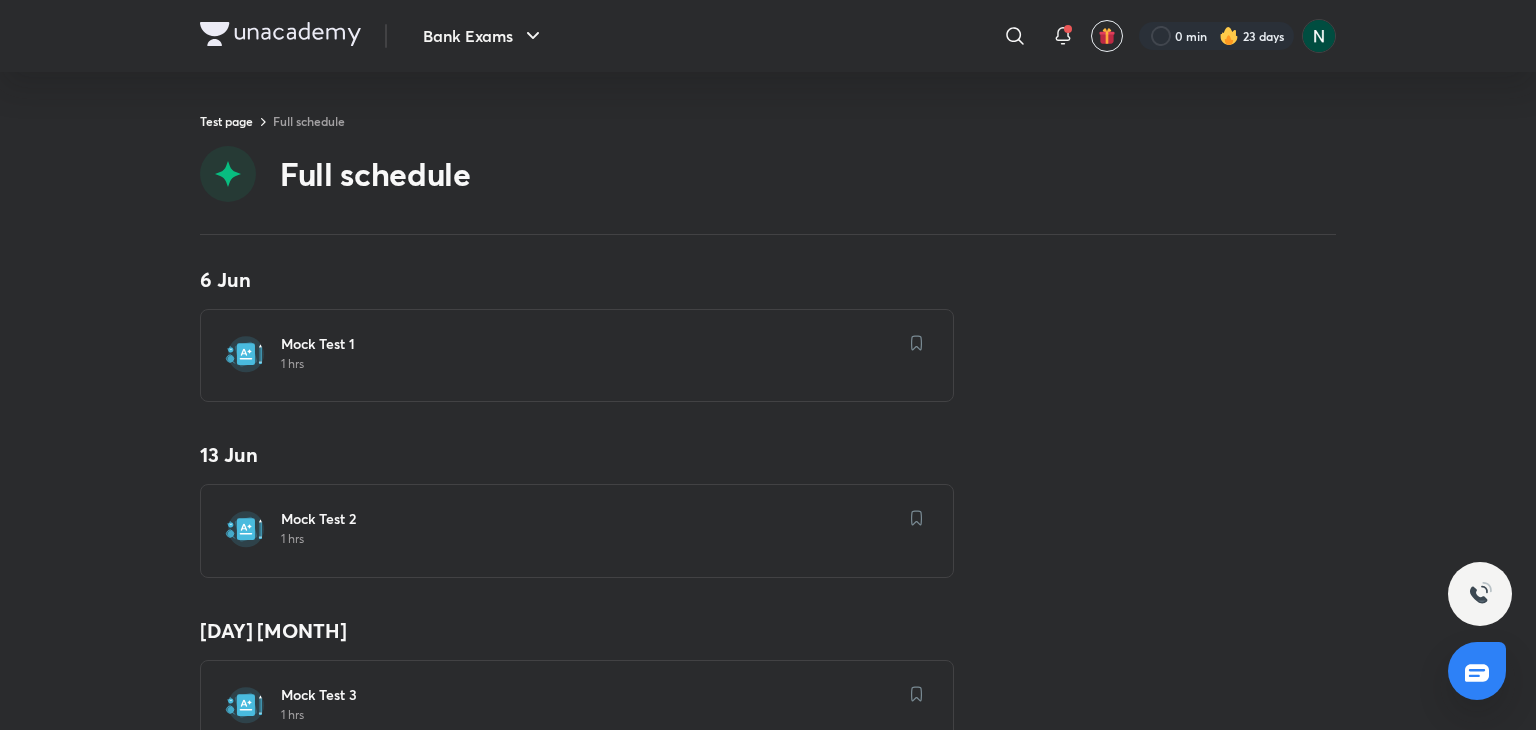 click on "1 hrs" at bounding box center [589, 539] 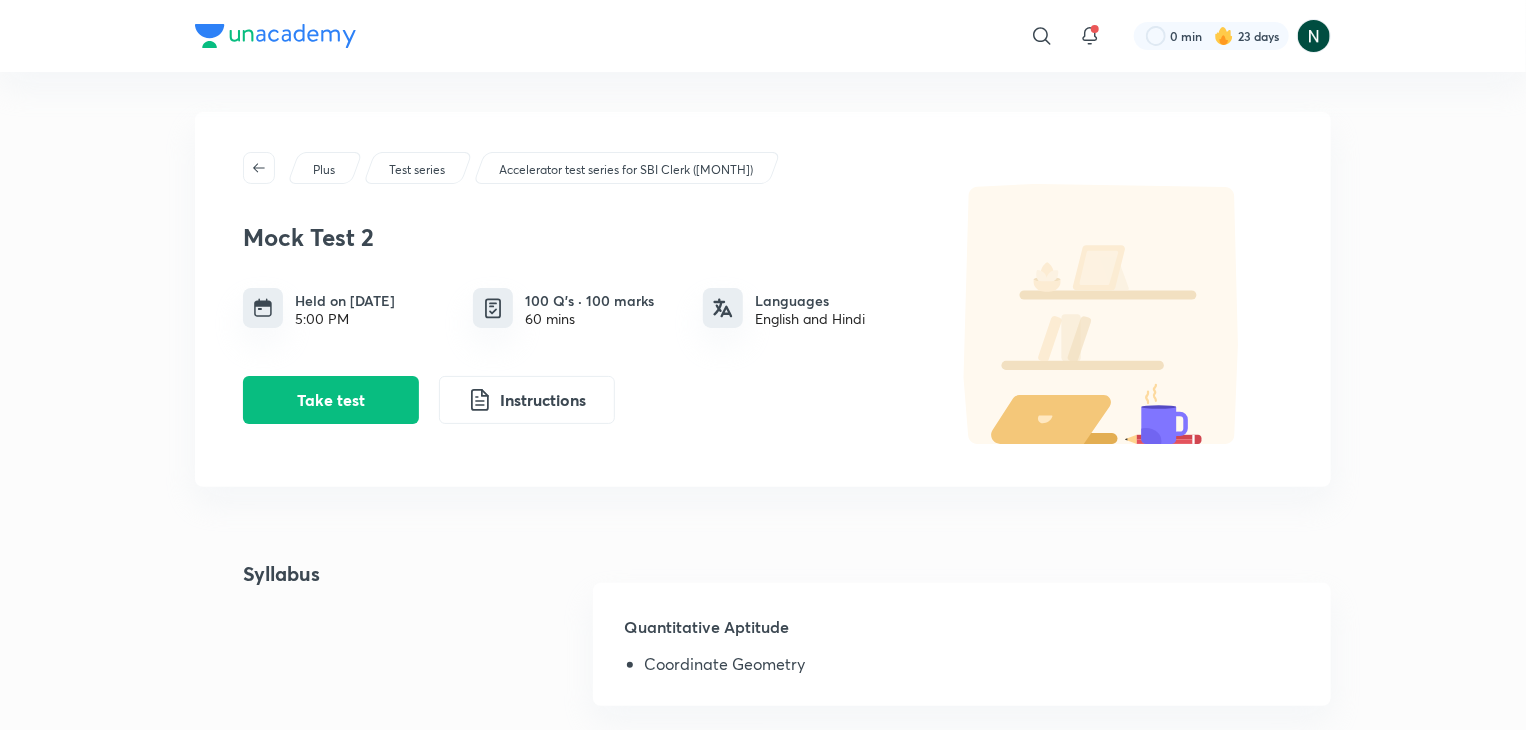 click on "Coordinate Geometry" at bounding box center [972, 668] 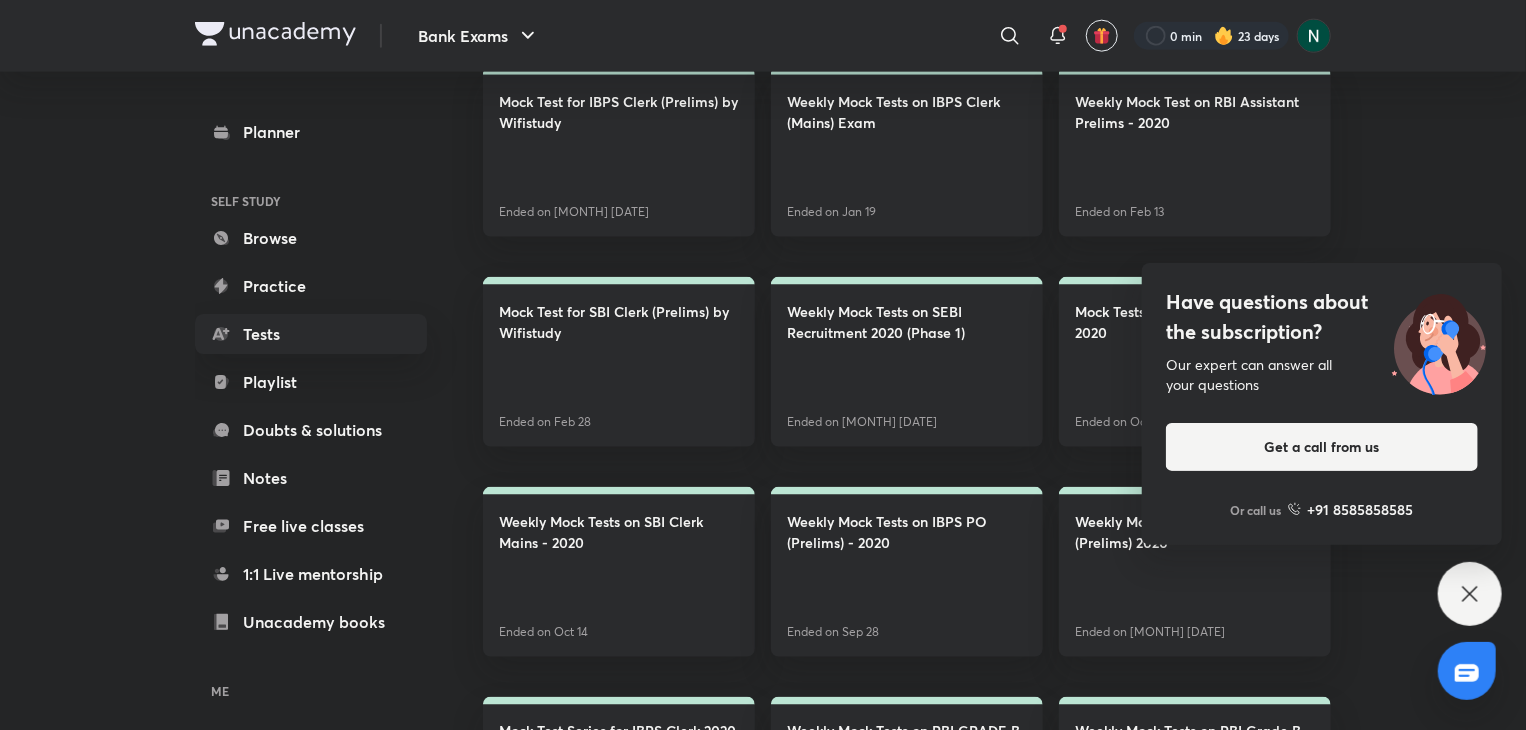 scroll, scrollTop: 1280, scrollLeft: 0, axis: vertical 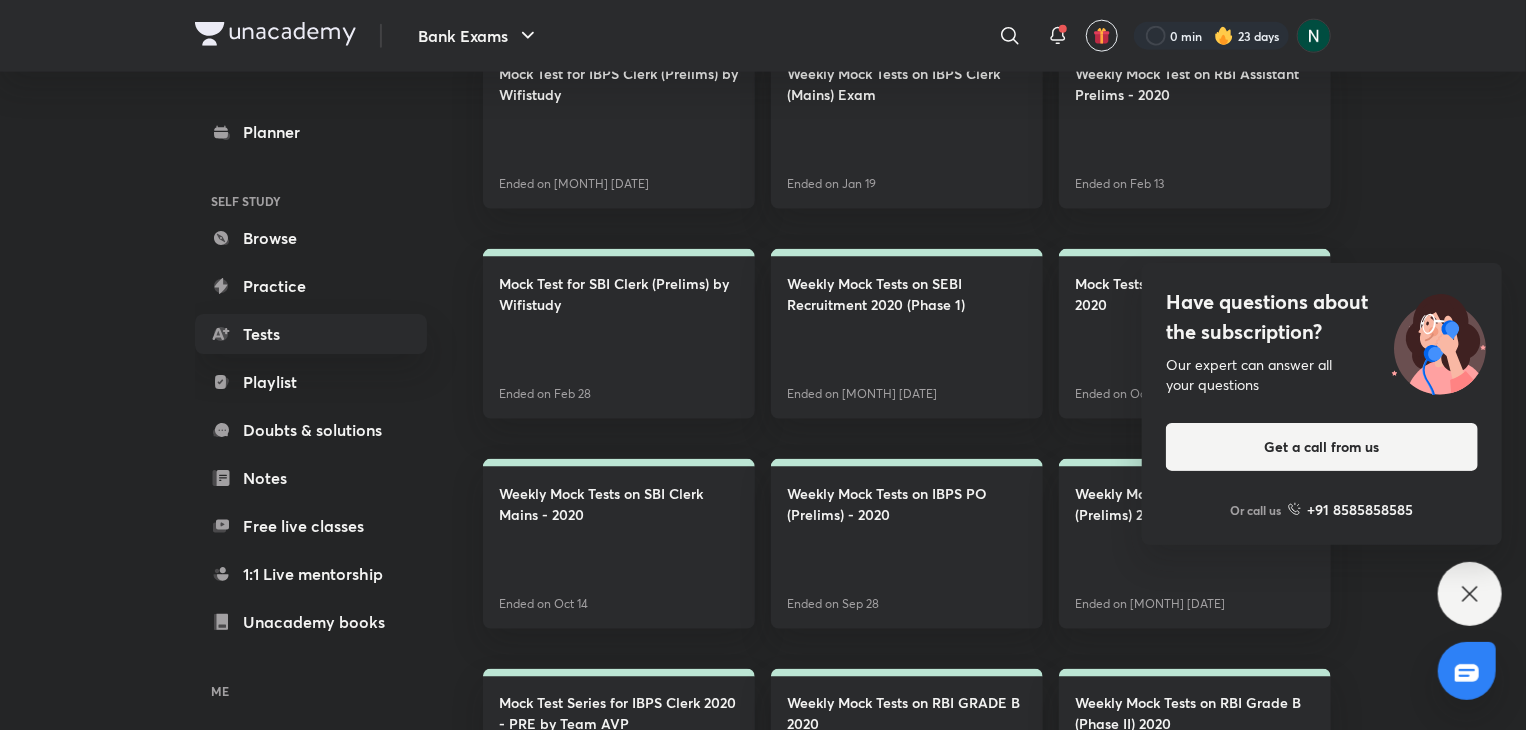 click on "Have questions about the subscription?" at bounding box center (1322, 317) 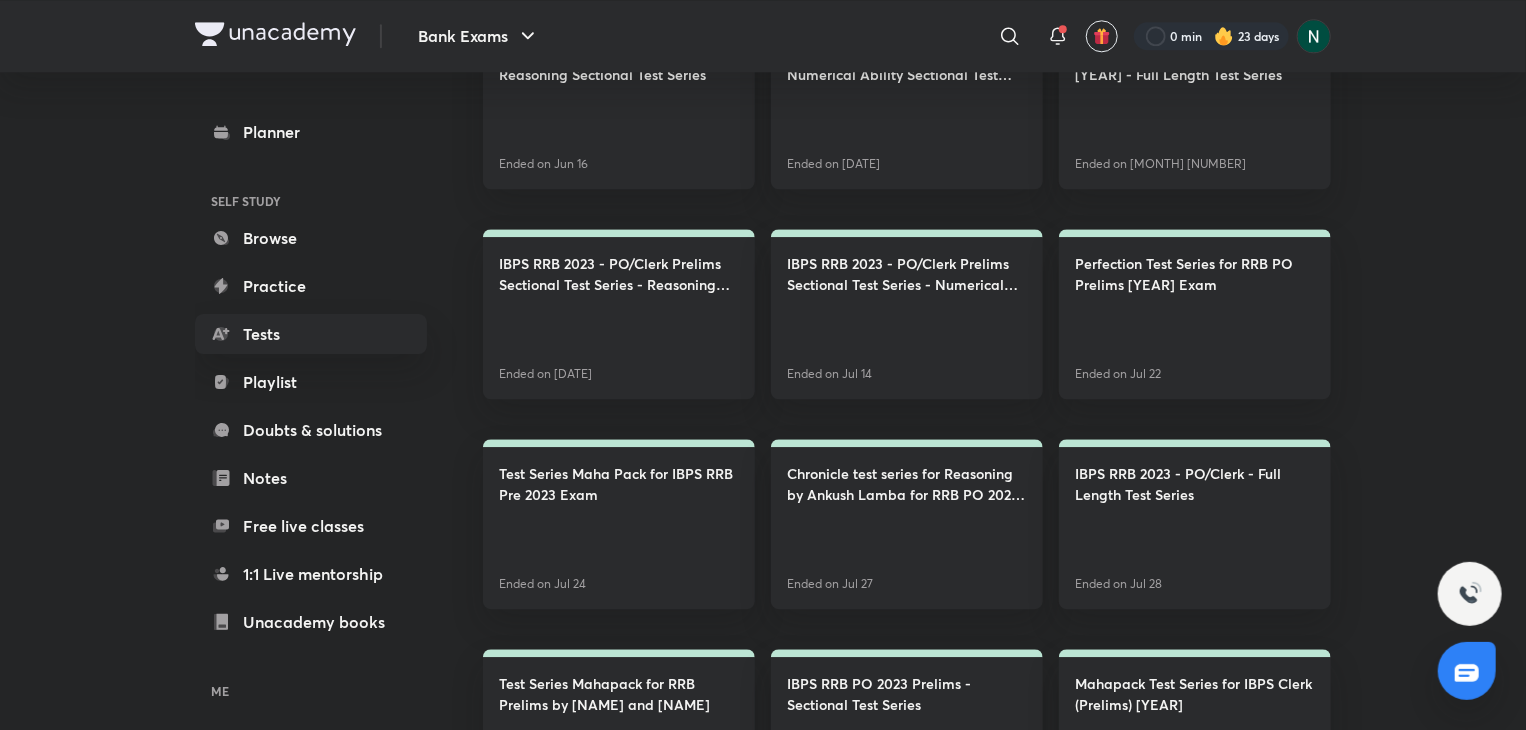 scroll, scrollTop: 6360, scrollLeft: 0, axis: vertical 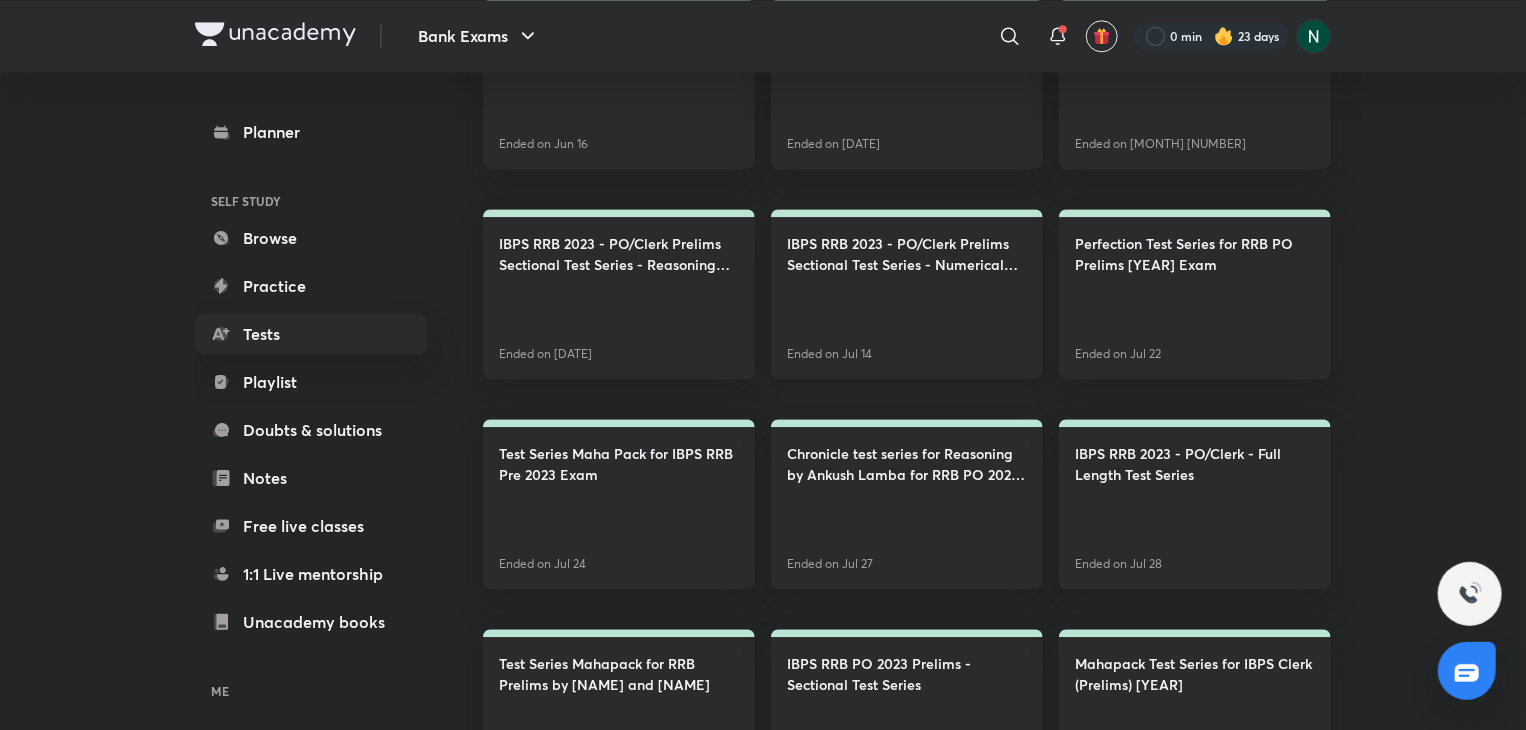 click on "IBPS RRB [YEAR] - PO/Clerk Prelims Sectional Test Series - Numerical Ability Ended on Jul 14" at bounding box center [907, 294] 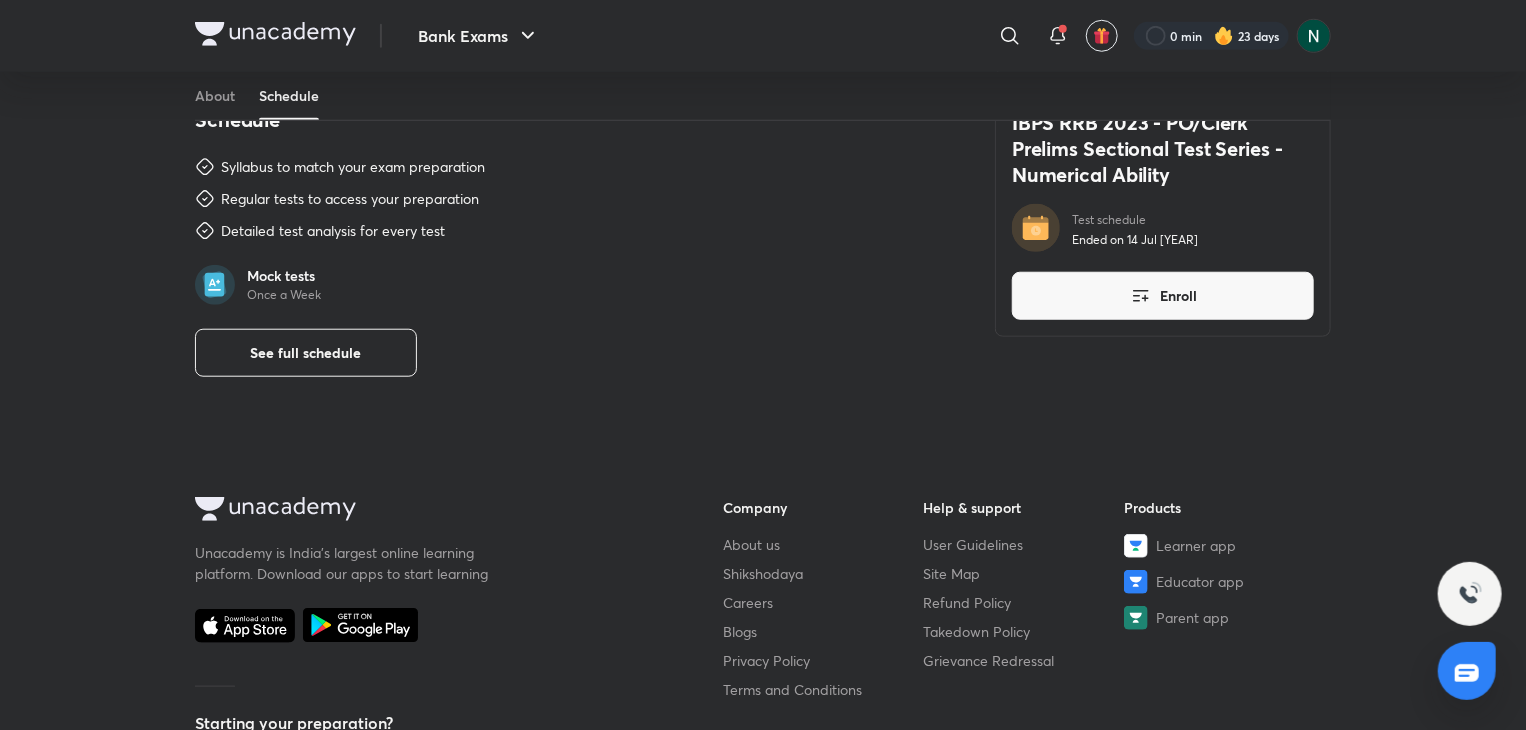 scroll, scrollTop: 720, scrollLeft: 0, axis: vertical 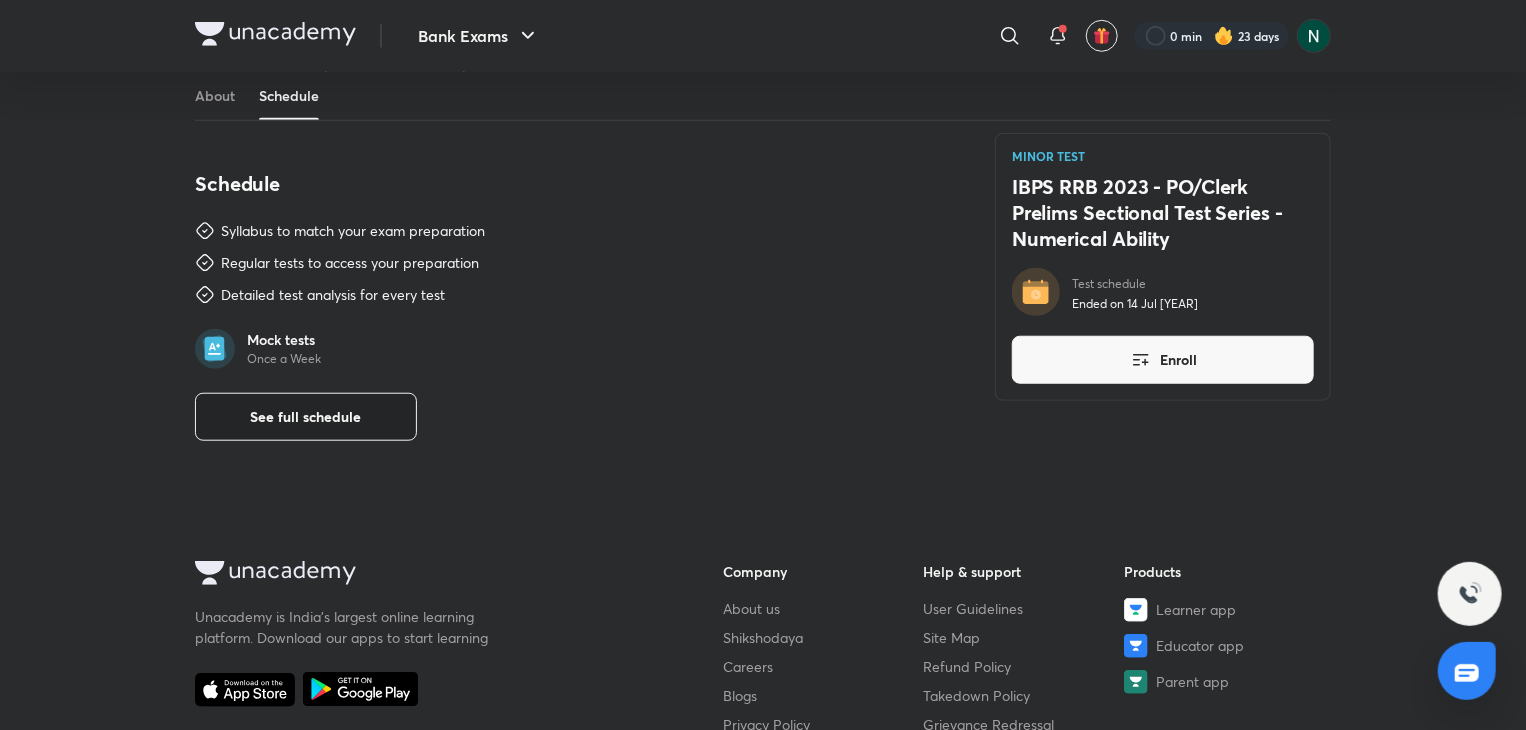 click on "See full schedule" at bounding box center [306, 417] 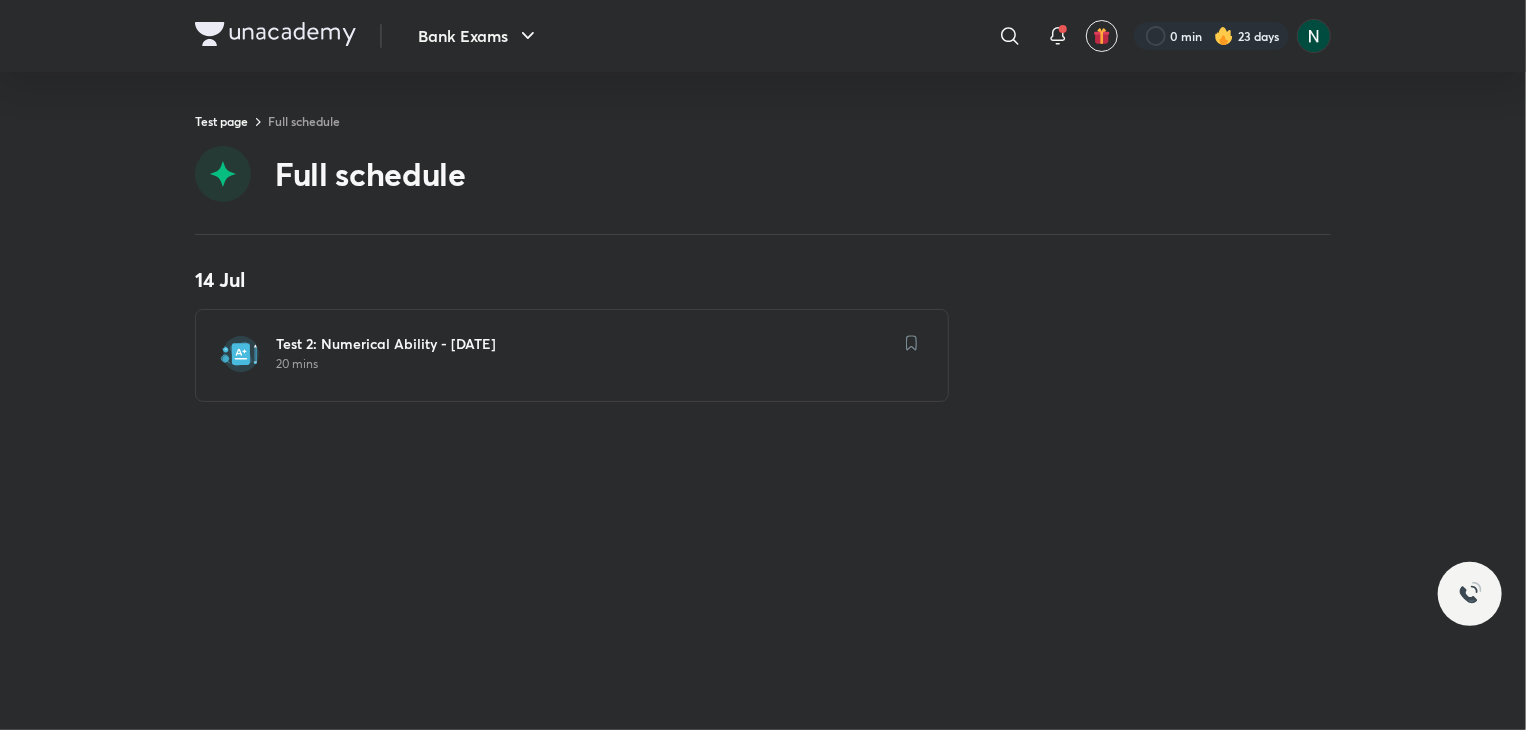 scroll, scrollTop: 0, scrollLeft: 0, axis: both 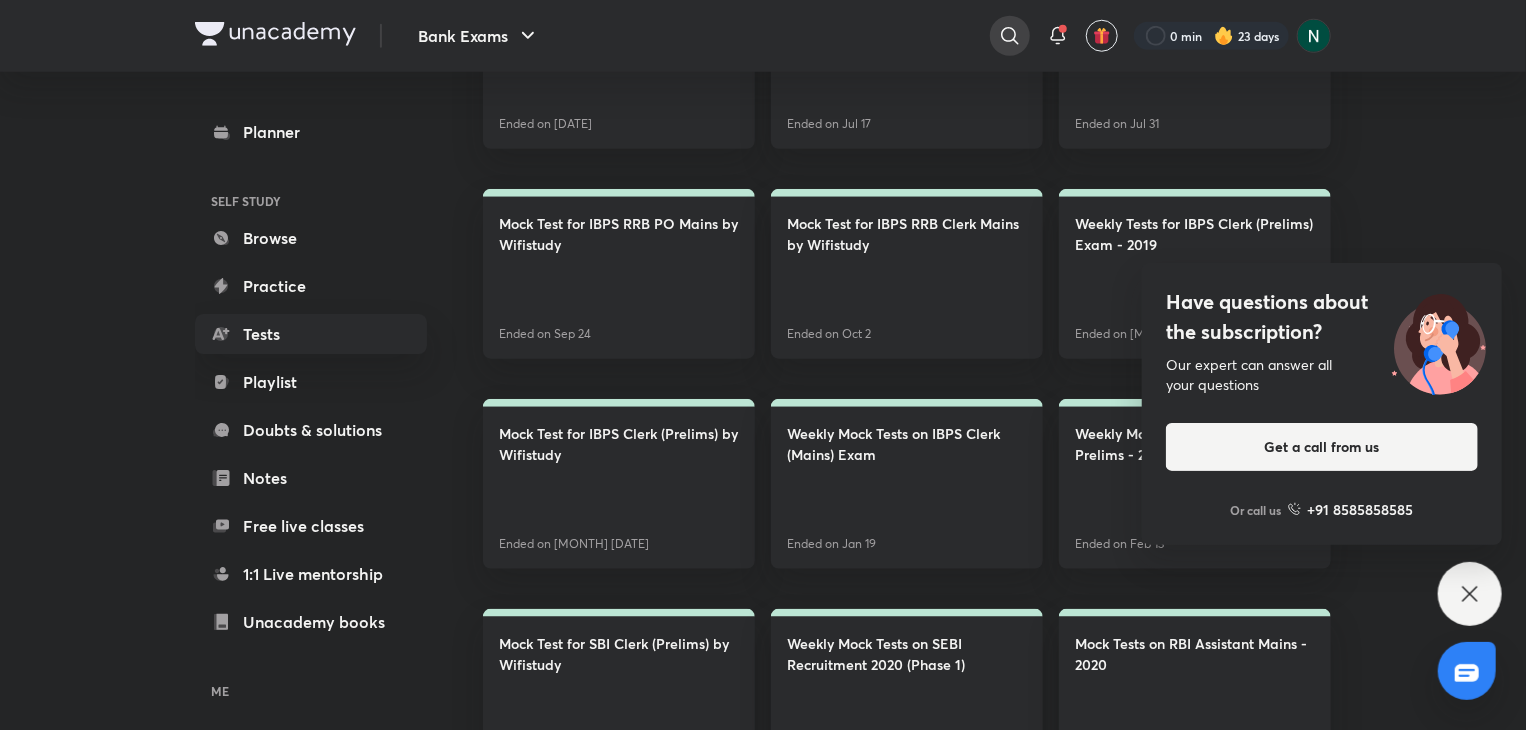 click 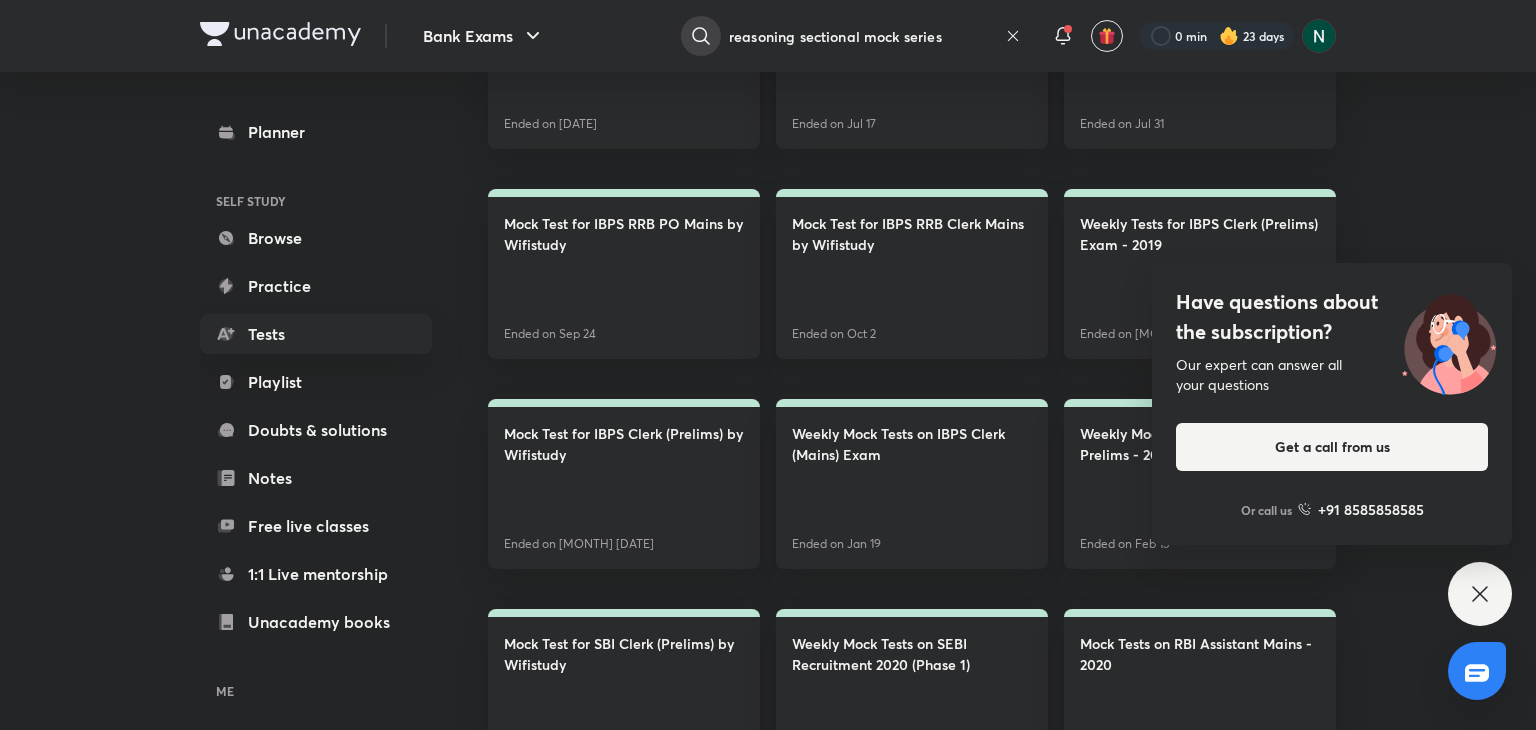 type on "reasoning sectional mock series" 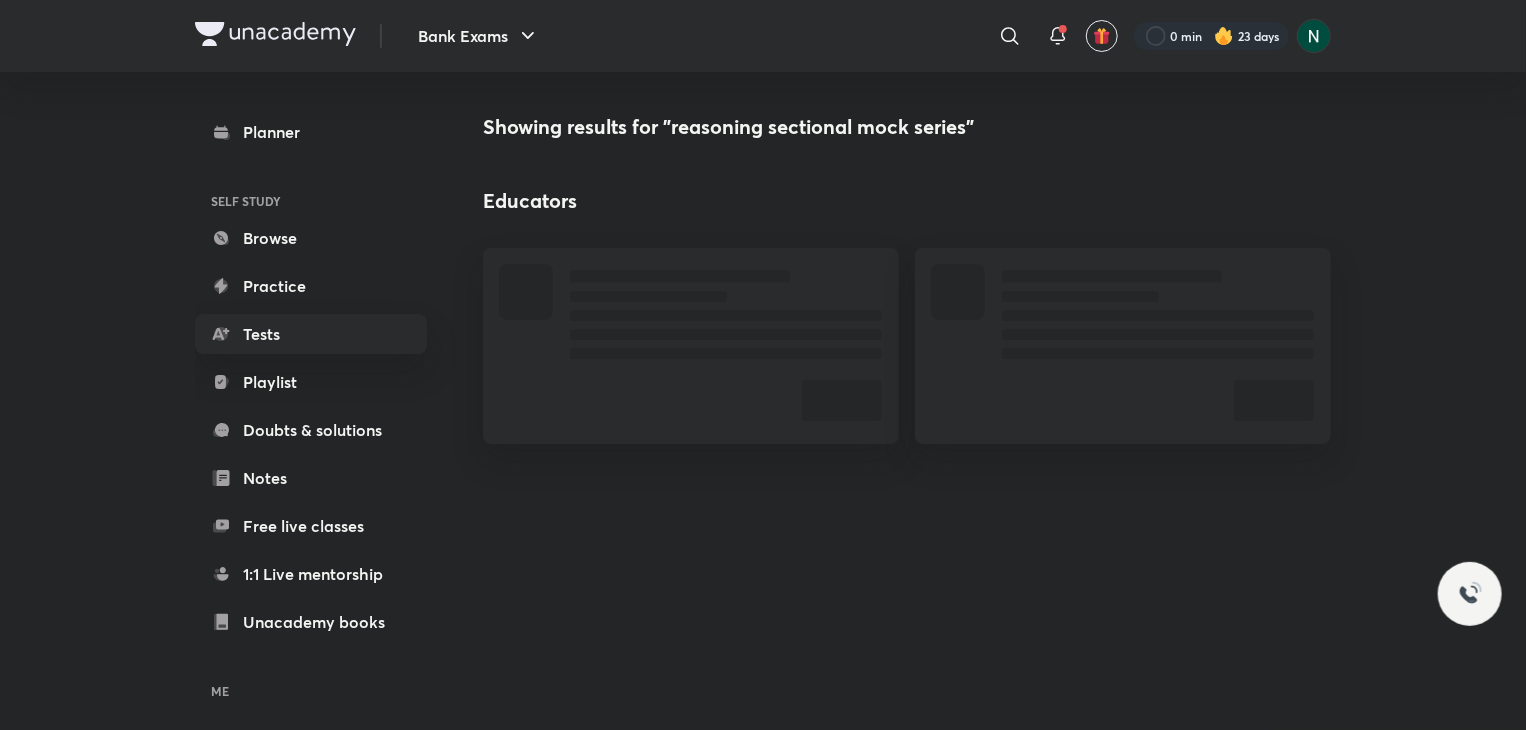 scroll, scrollTop: 0, scrollLeft: 0, axis: both 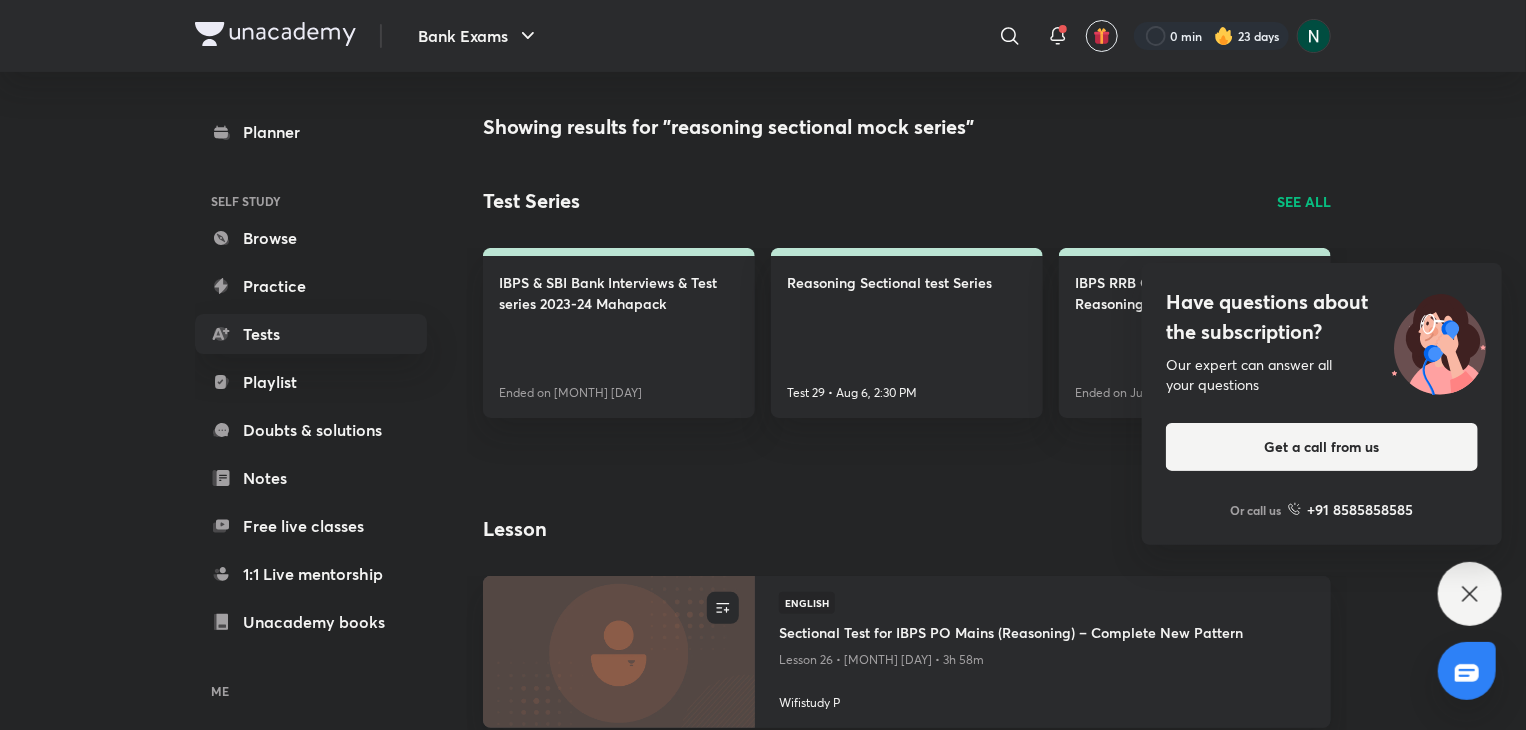 click on "Have questions about the subscription?" at bounding box center [1322, 317] 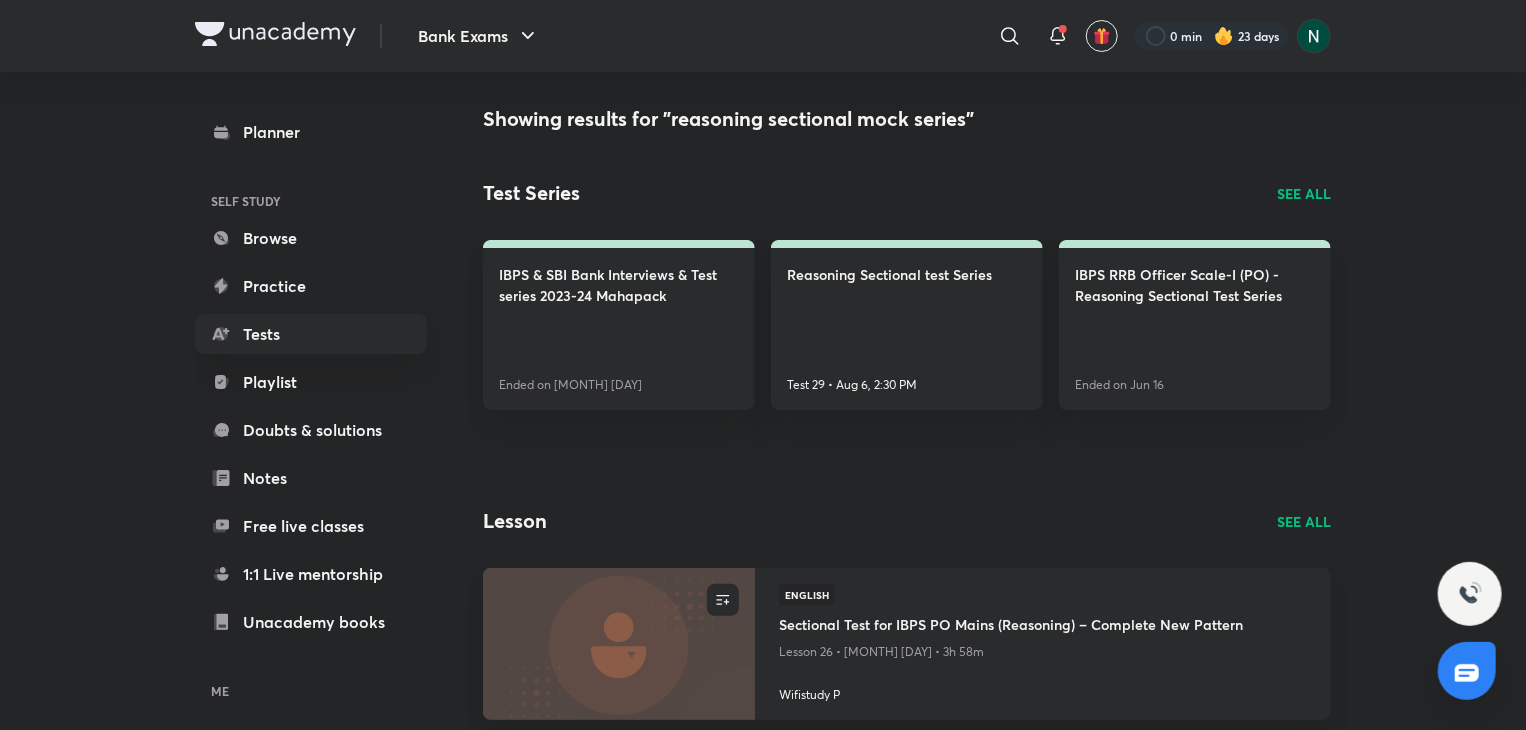 scroll, scrollTop: 0, scrollLeft: 0, axis: both 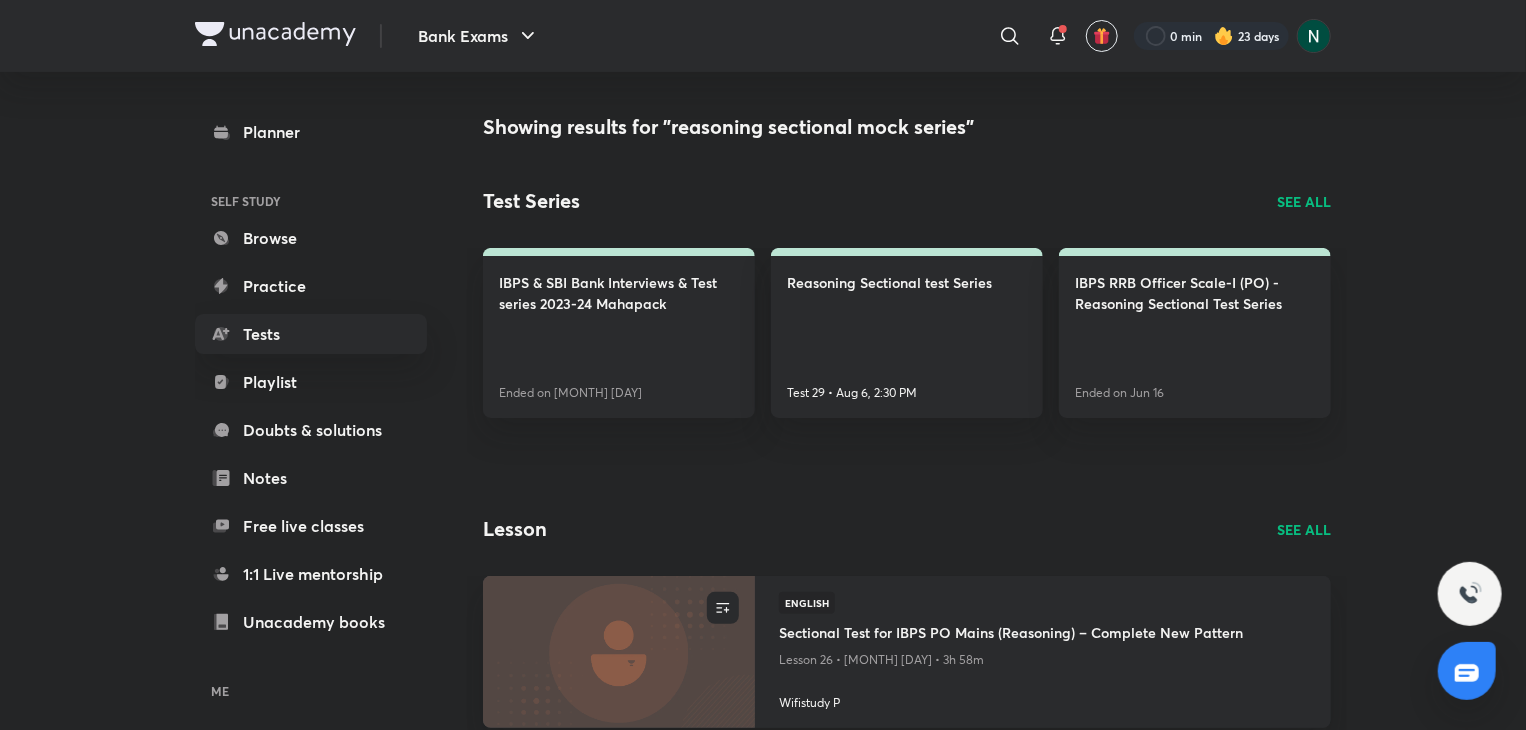 click on "SEE ALL" at bounding box center (1304, 201) 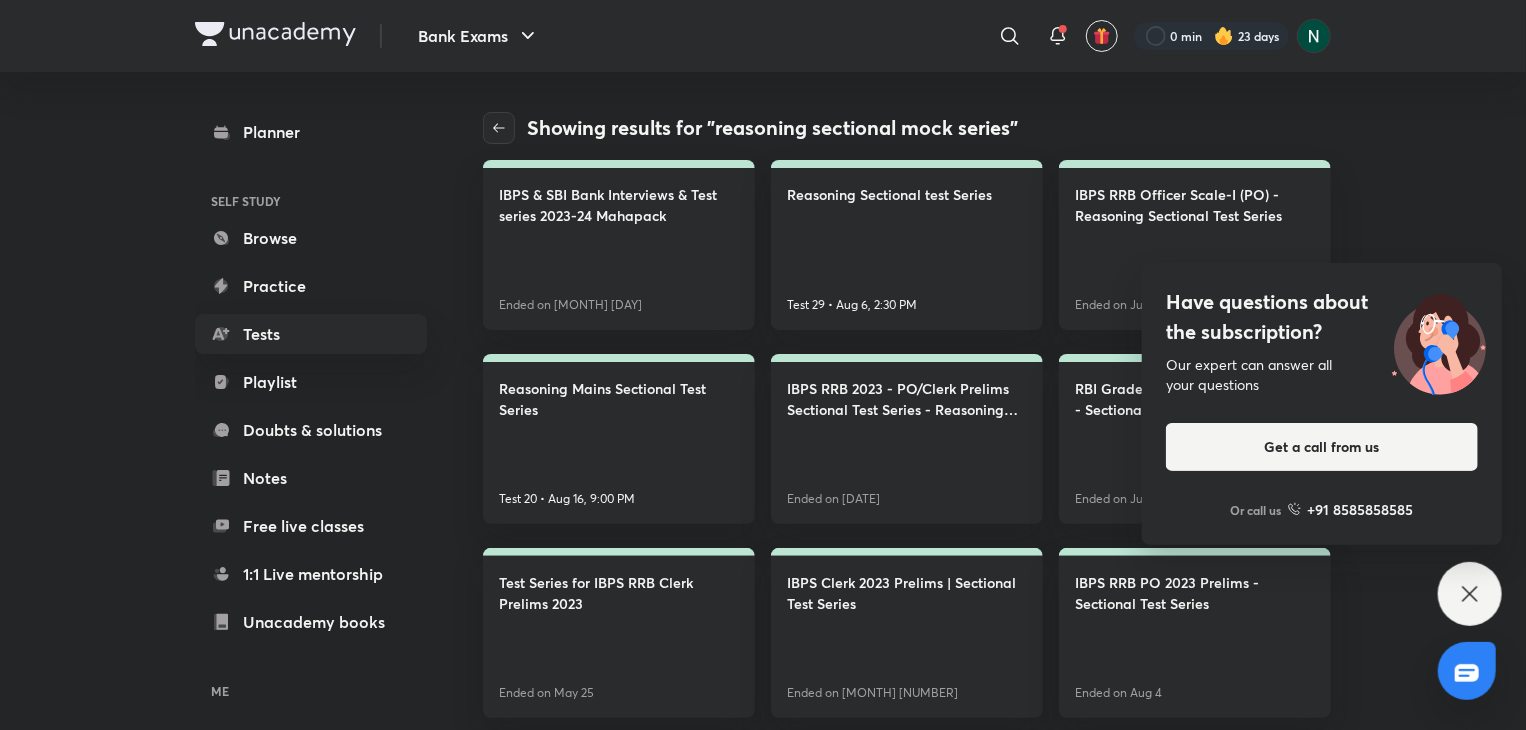 click on "Have questions about the subscription?" at bounding box center (1322, 317) 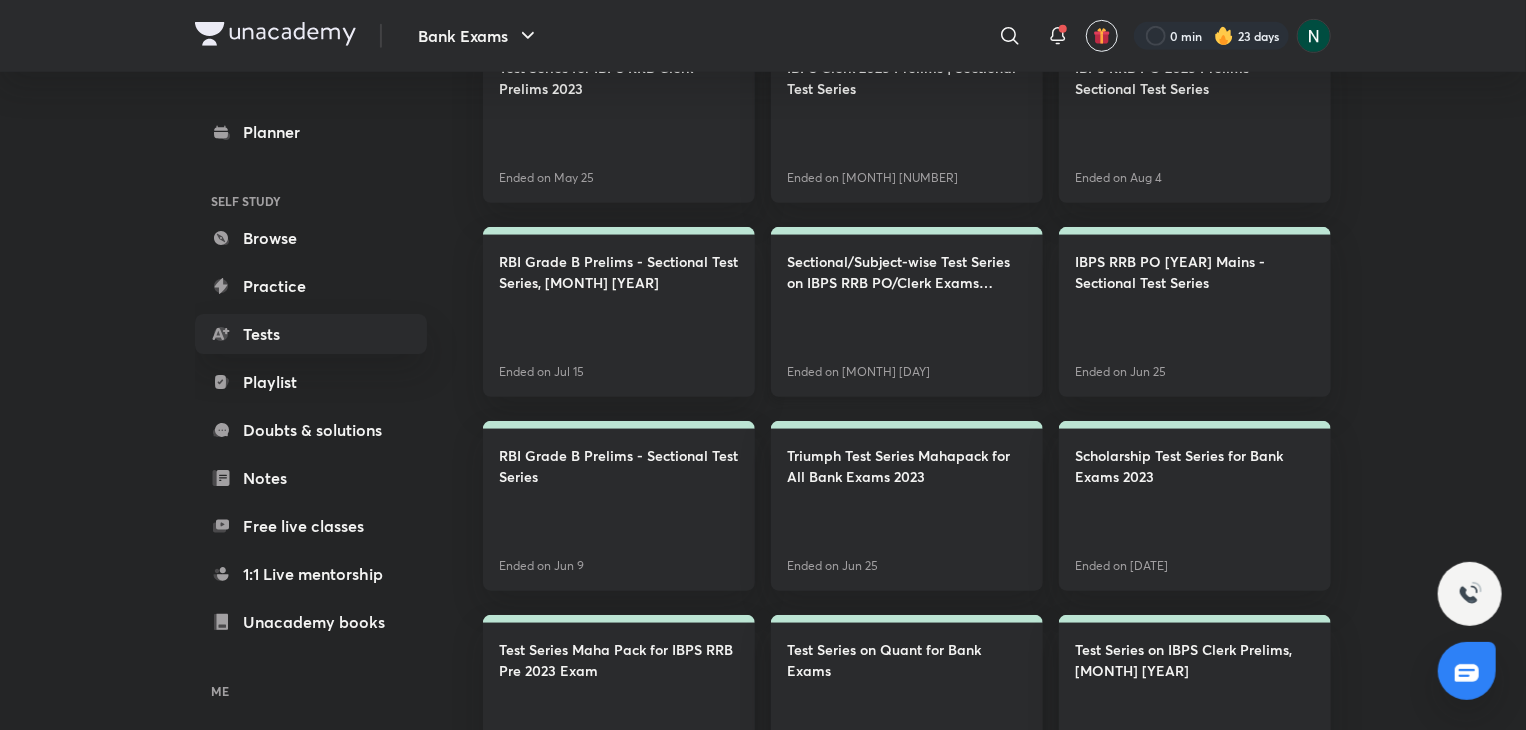 scroll, scrollTop: 520, scrollLeft: 0, axis: vertical 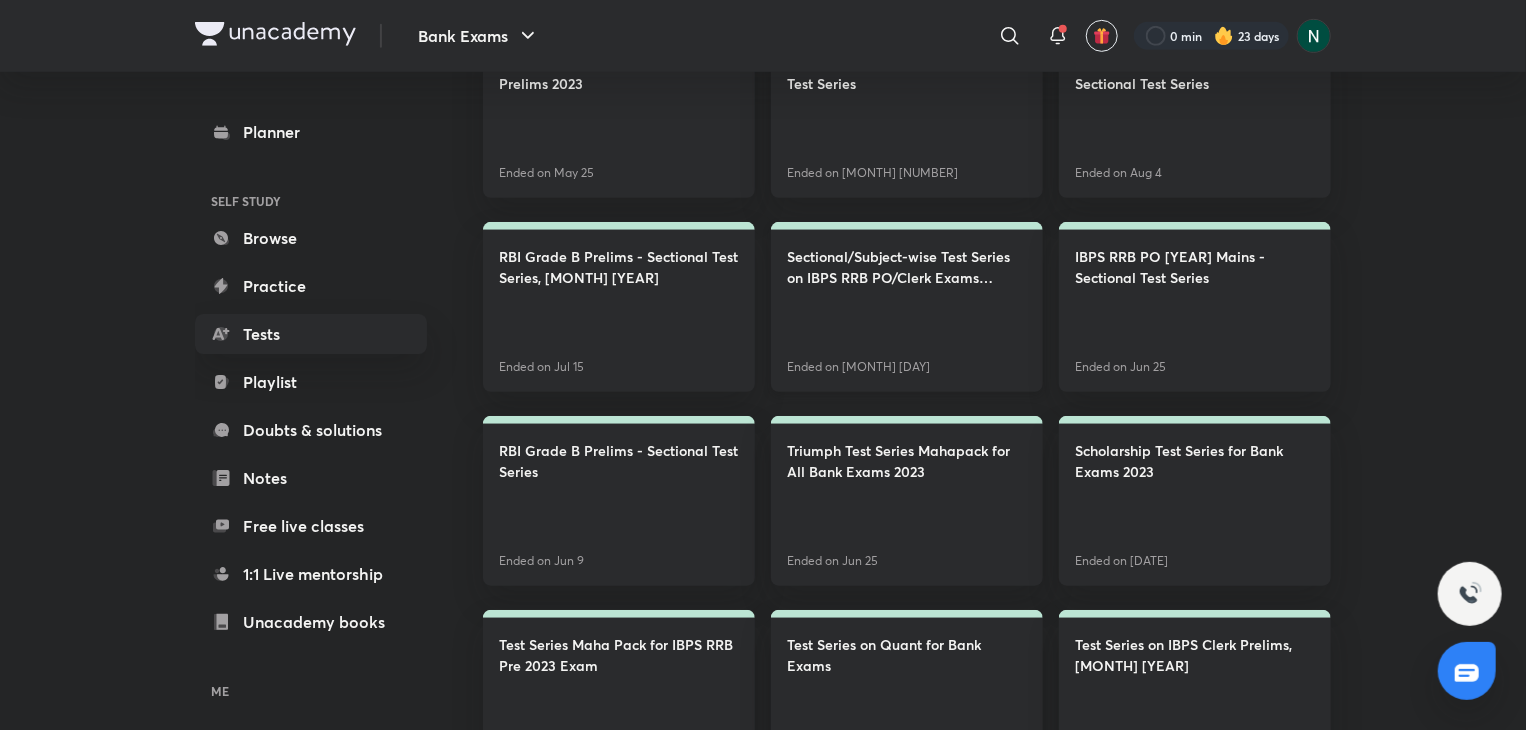 click on "Sectional/Subject-wise Test Series on IBPS RRB PO/Clerk Exams Pattern (Feb 2024) Ended on Feb 29" at bounding box center [907, 307] 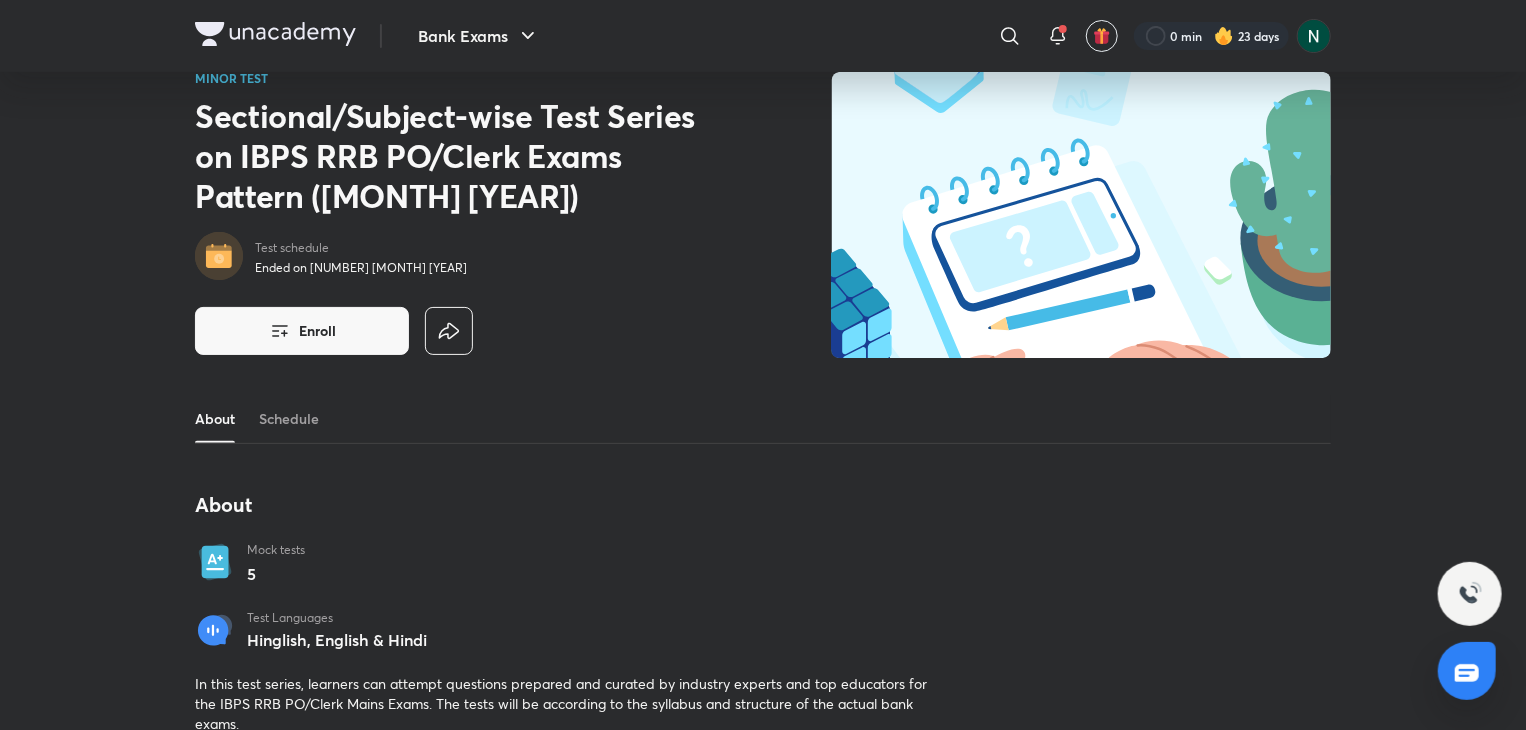 scroll, scrollTop: 160, scrollLeft: 0, axis: vertical 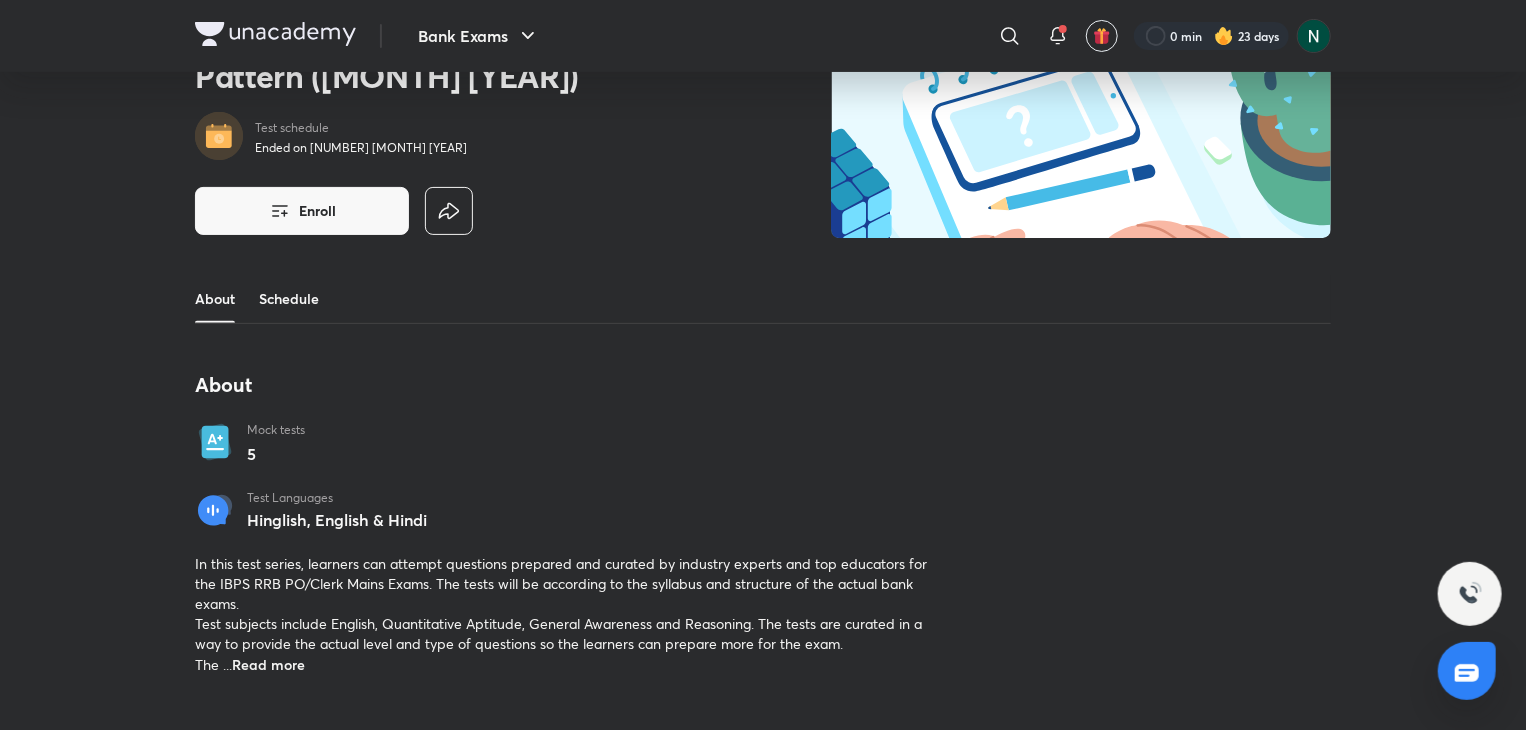 click on "Schedule" at bounding box center (289, 299) 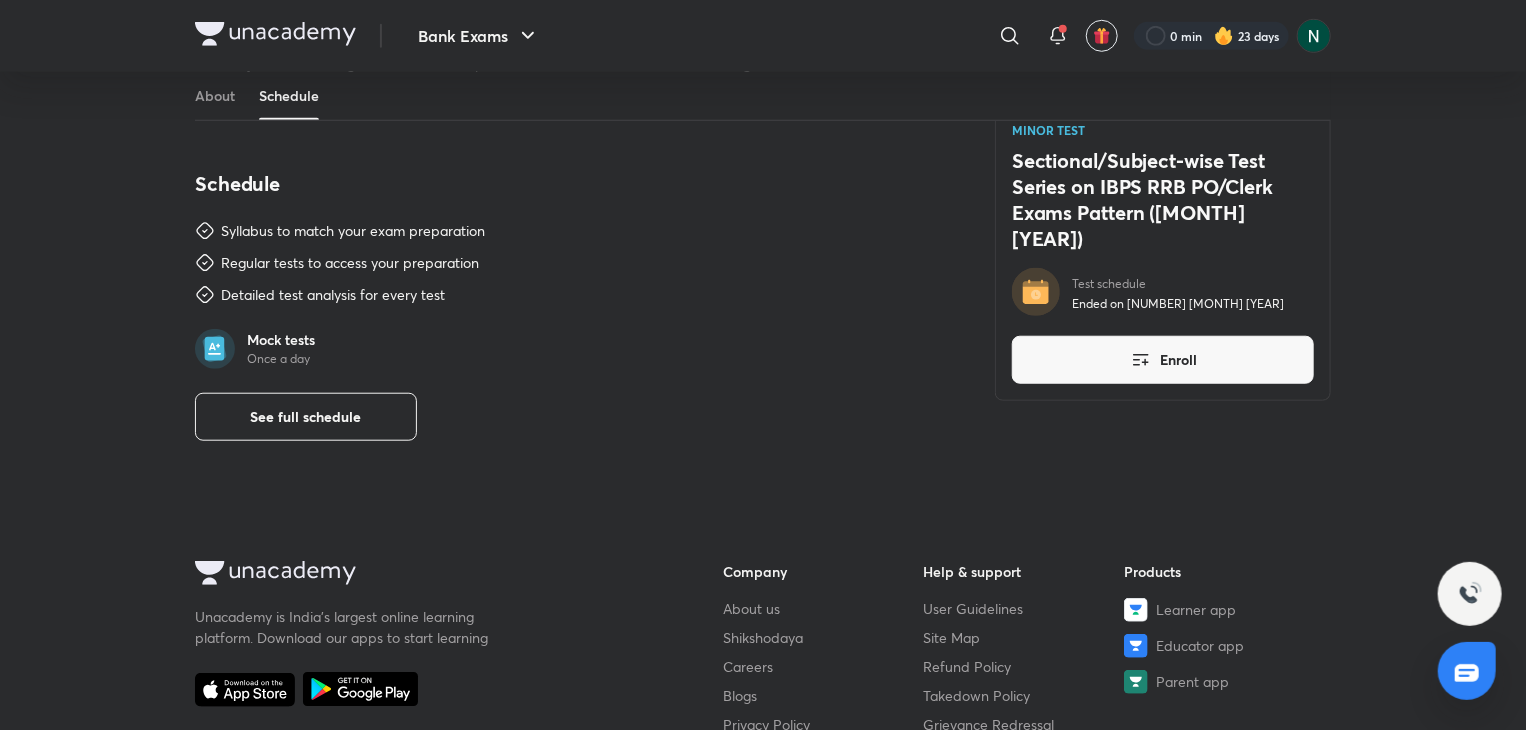 scroll, scrollTop: 730, scrollLeft: 0, axis: vertical 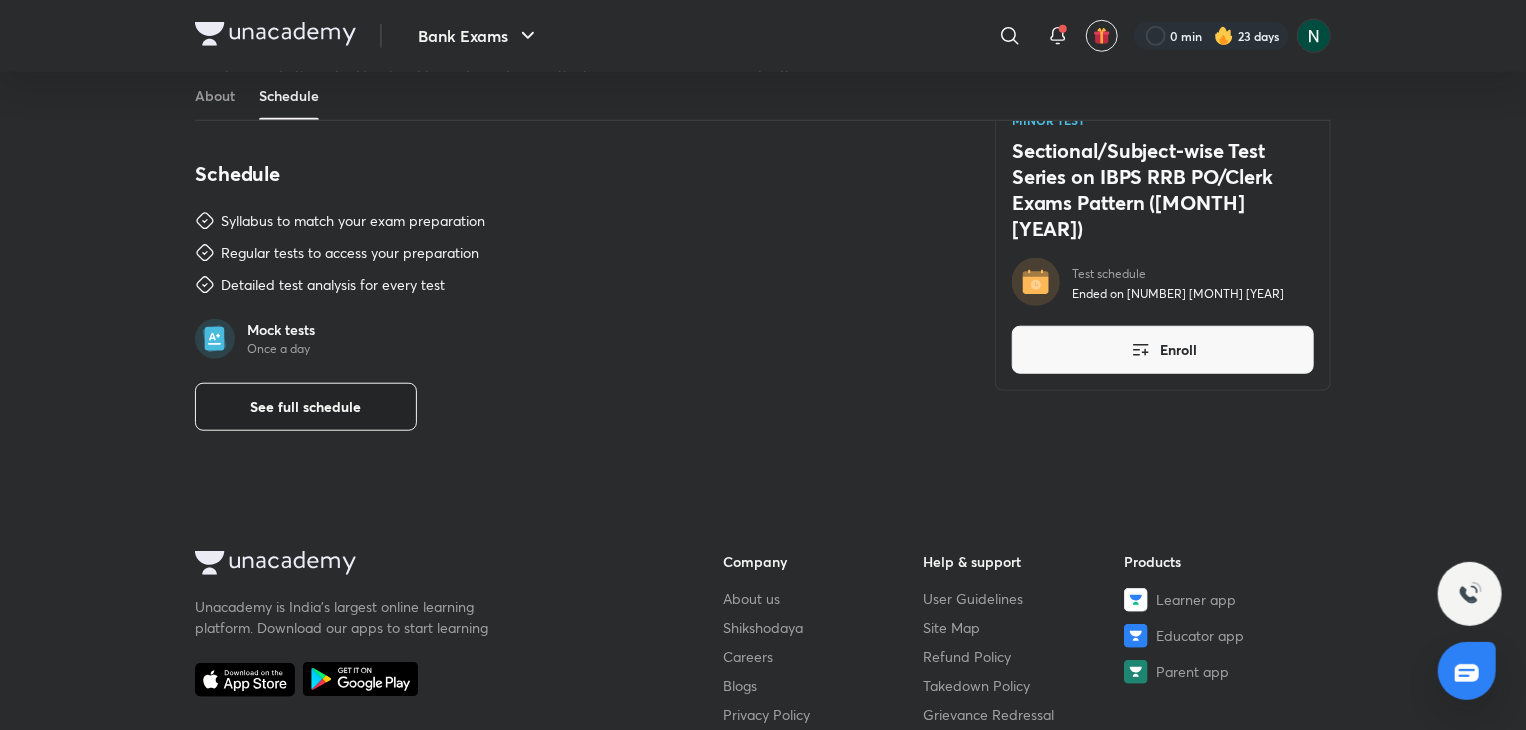 click on "See full schedule" at bounding box center (306, 407) 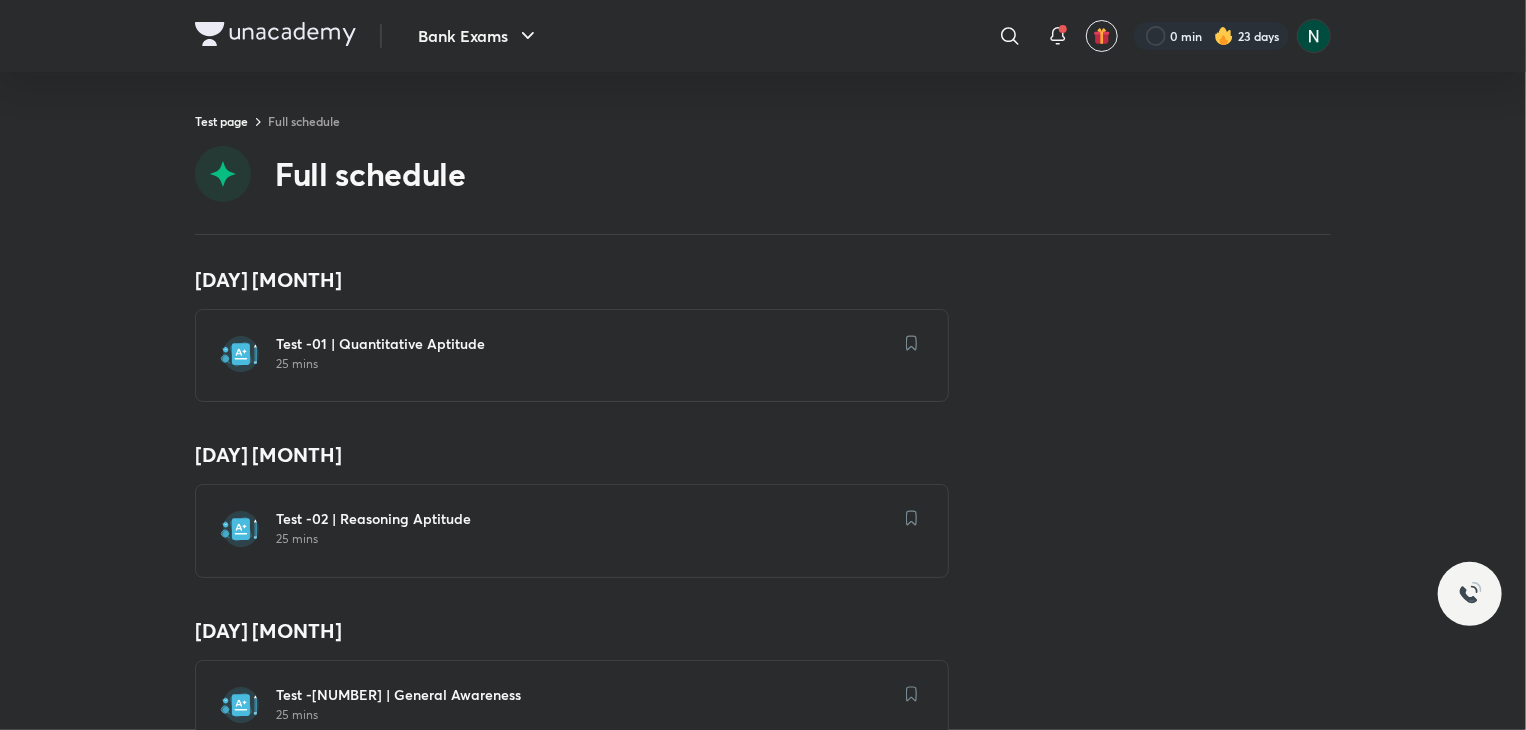 scroll, scrollTop: 0, scrollLeft: 0, axis: both 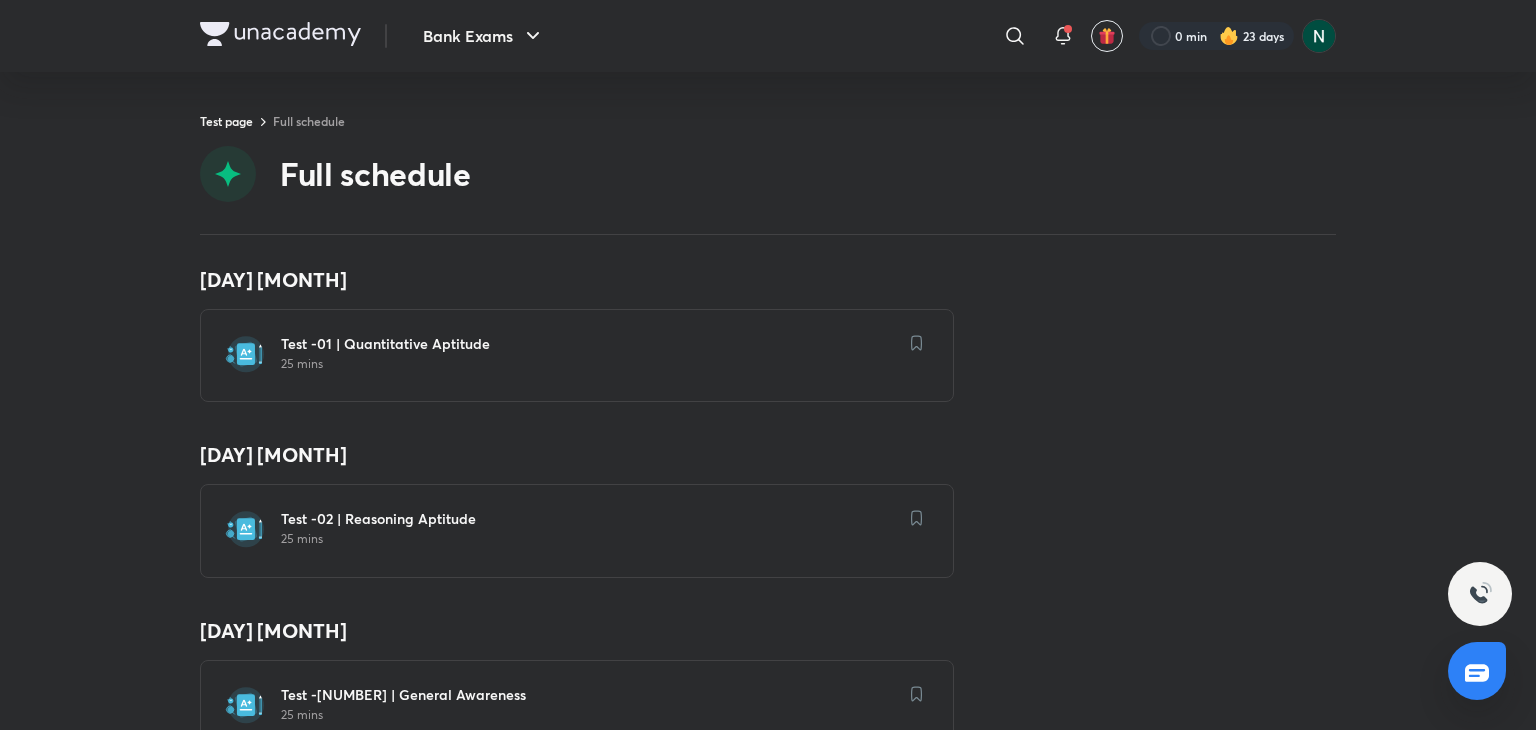 click at bounding box center (245, 529) 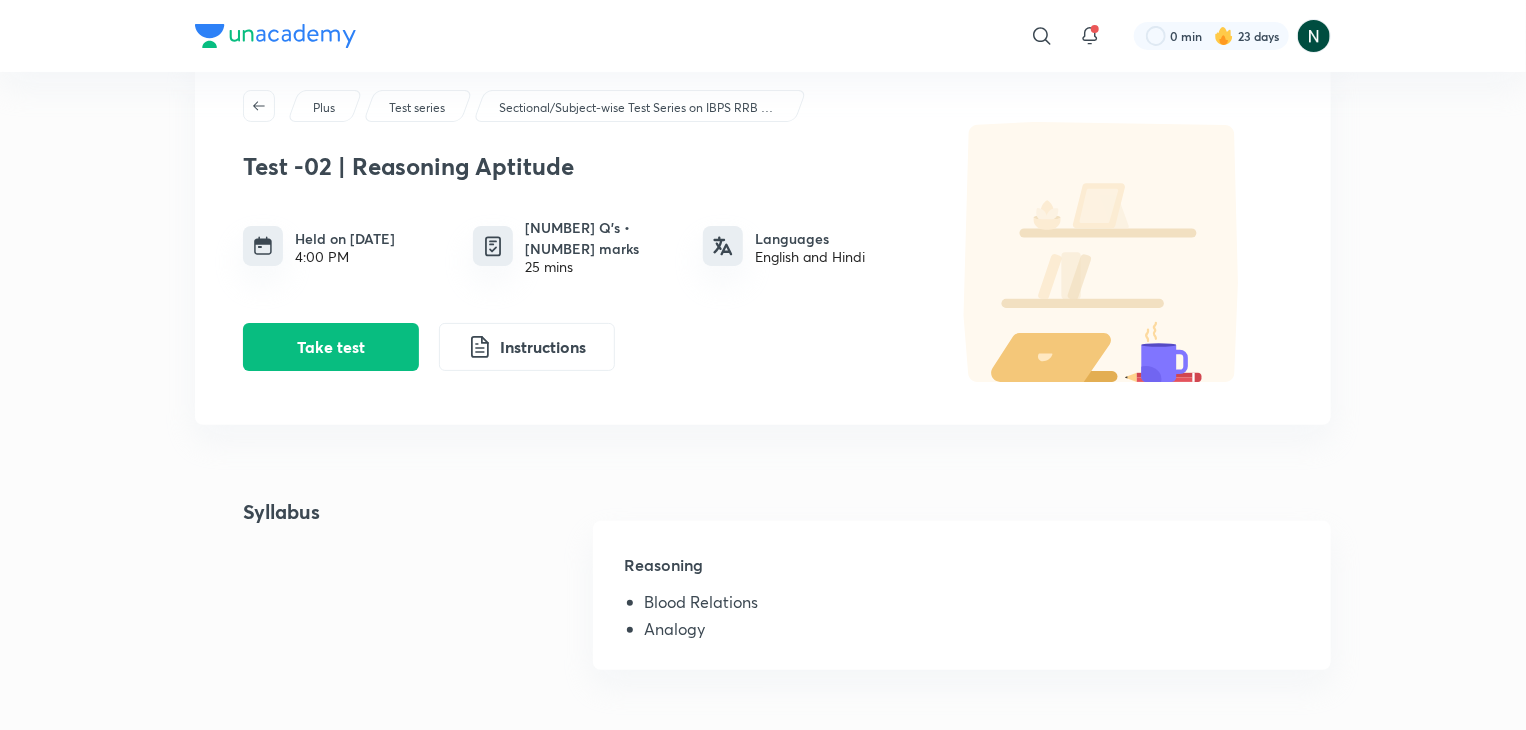 scroll, scrollTop: 0, scrollLeft: 0, axis: both 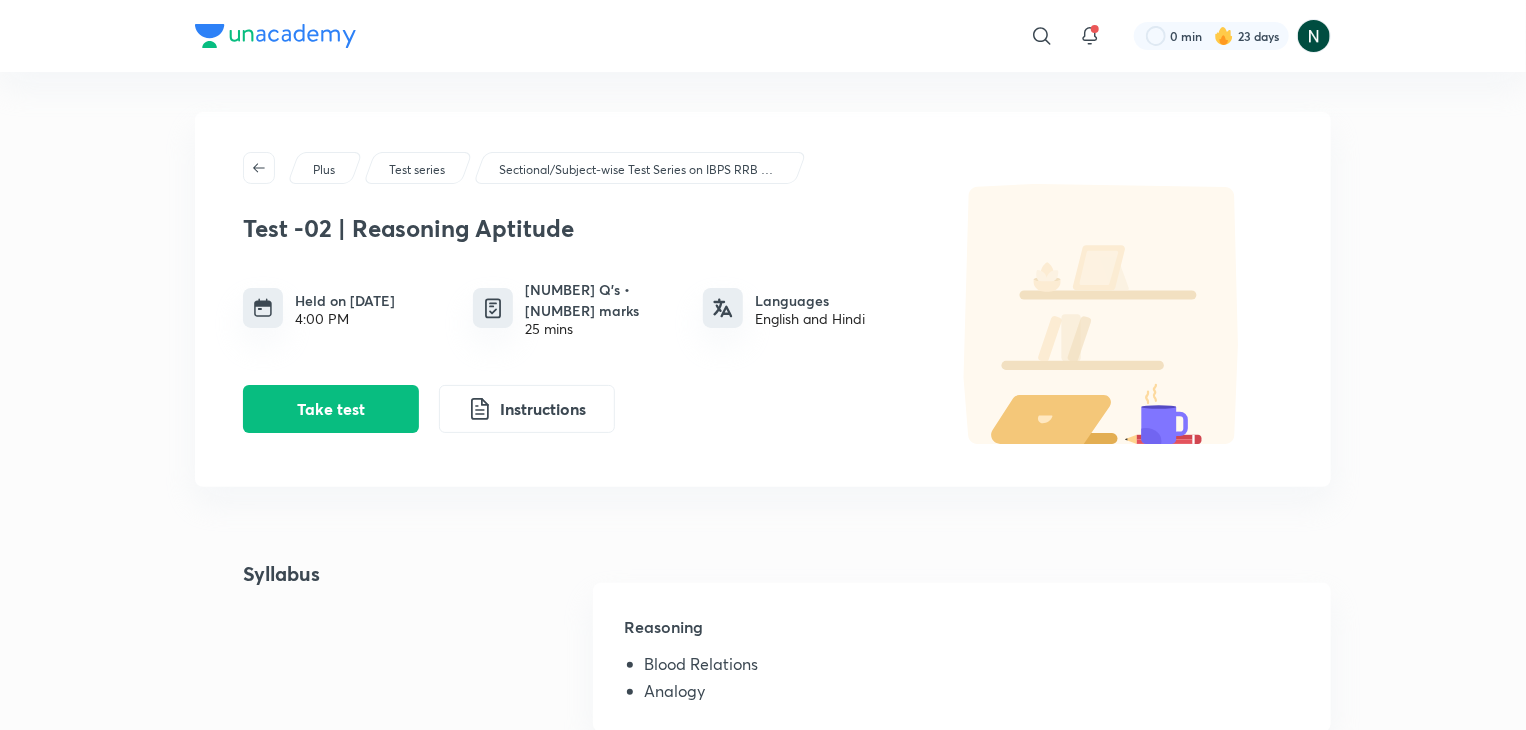 click on "Sectional/Subject-wise Test Series on IBPS RRB PO/Clerk Exams Pattern ([MONTH] [YEAR])" at bounding box center [639, 170] 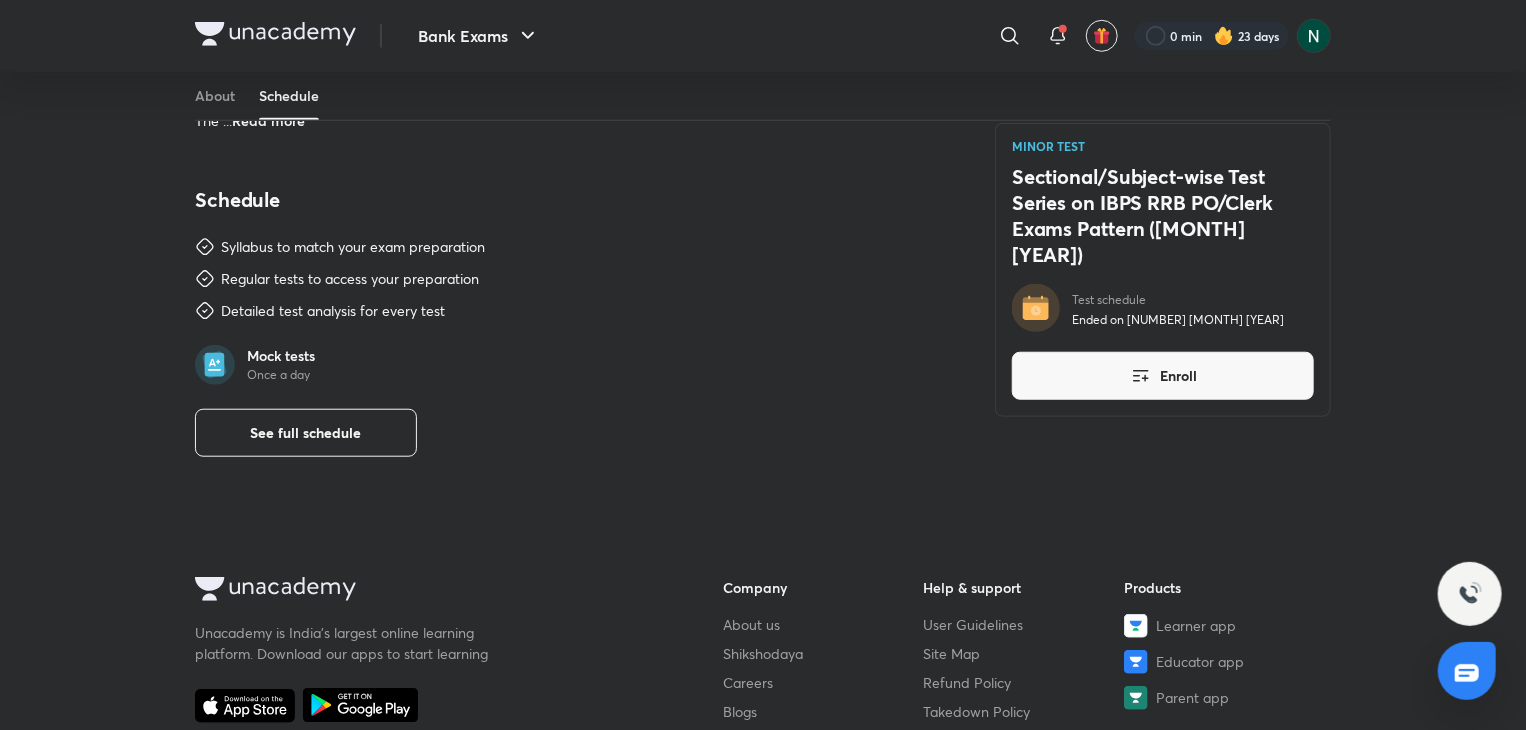 scroll, scrollTop: 720, scrollLeft: 0, axis: vertical 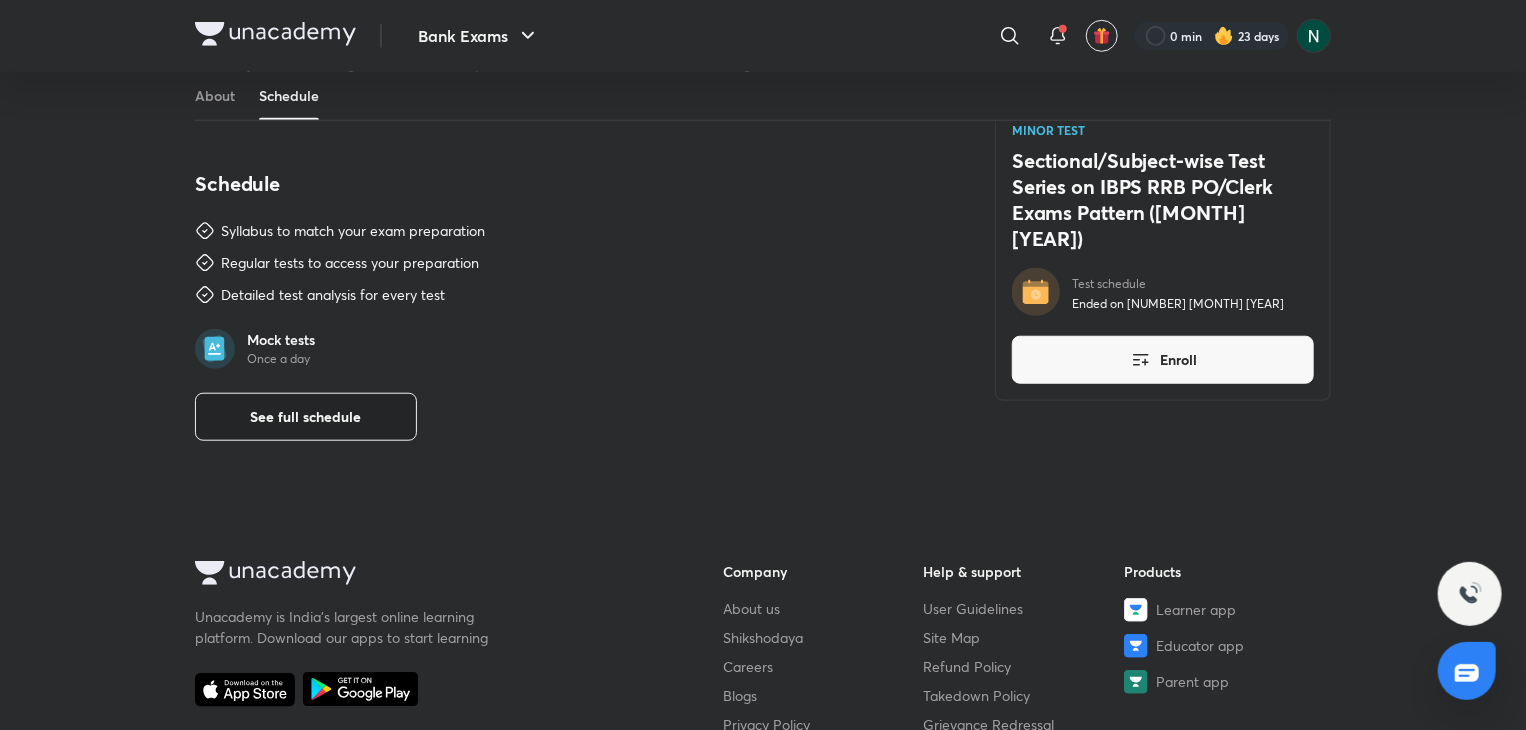 click on "See full schedule" at bounding box center [306, 417] 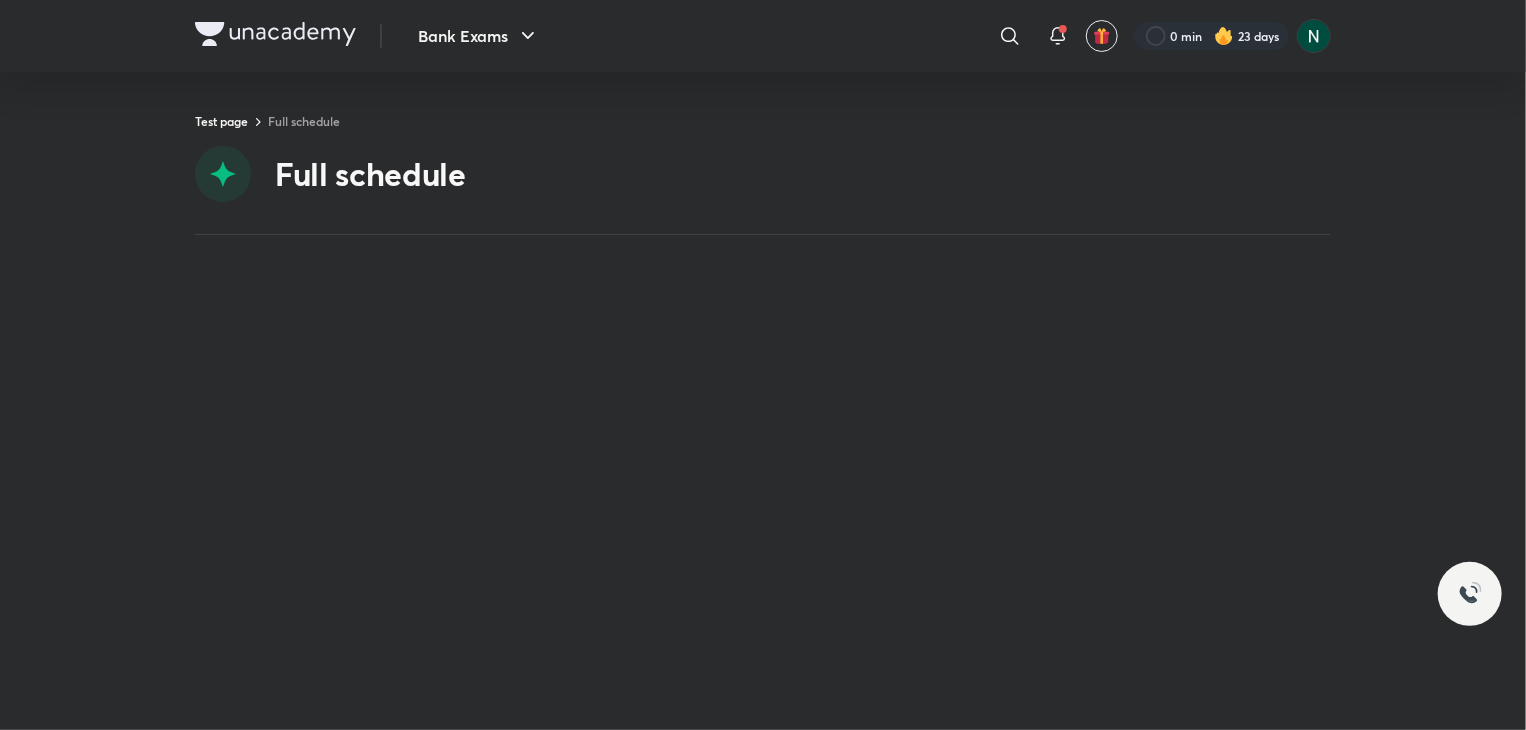 scroll, scrollTop: 0, scrollLeft: 0, axis: both 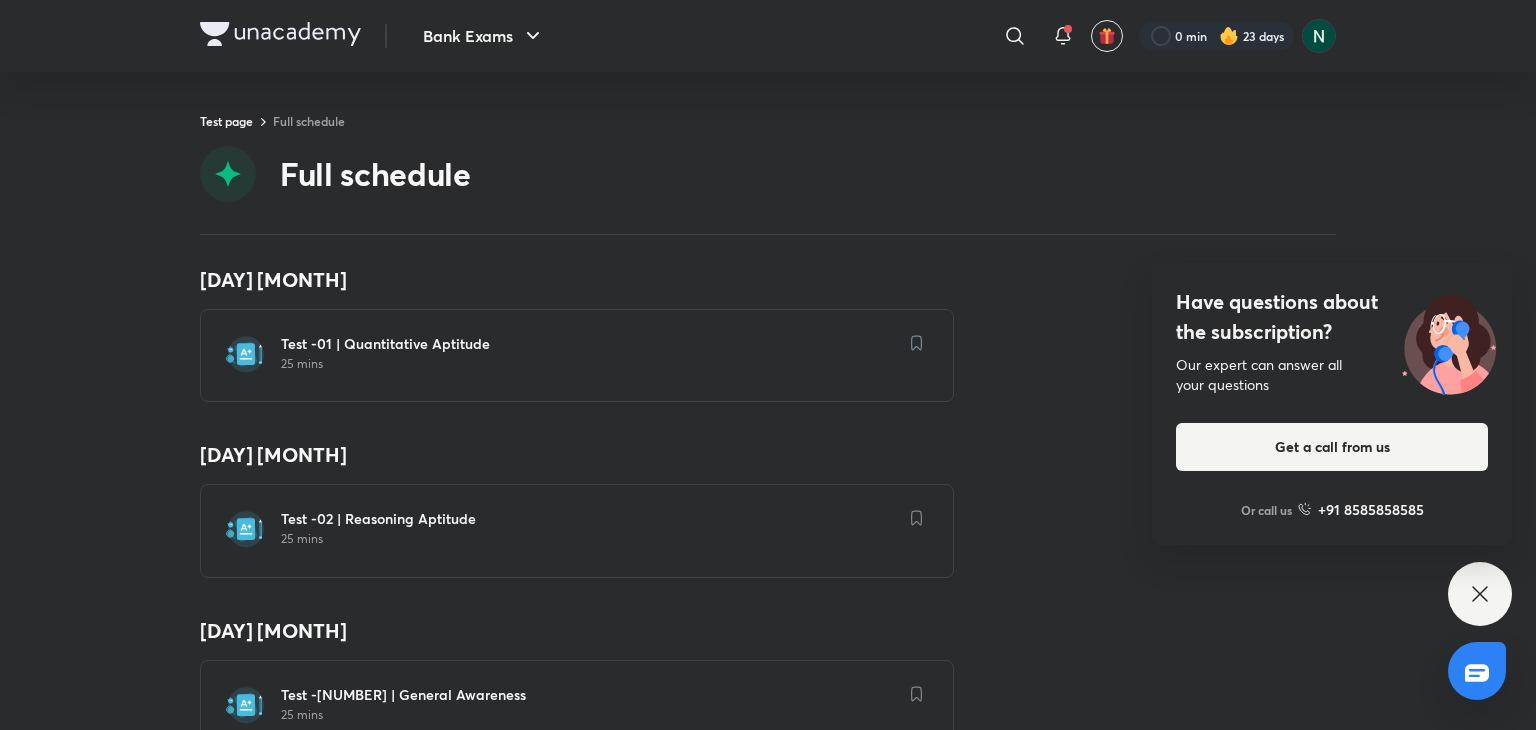click at bounding box center (245, 529) 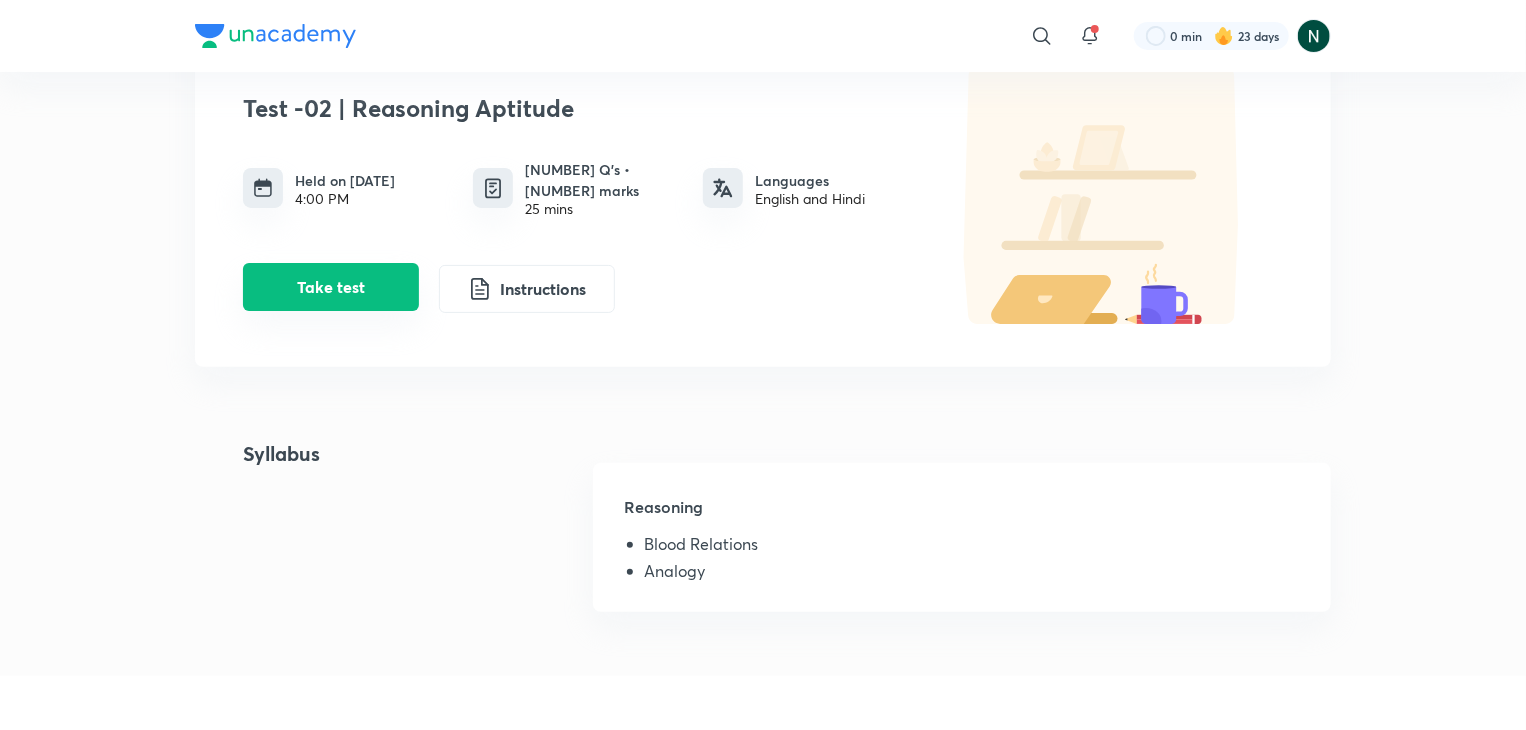 scroll, scrollTop: 80, scrollLeft: 0, axis: vertical 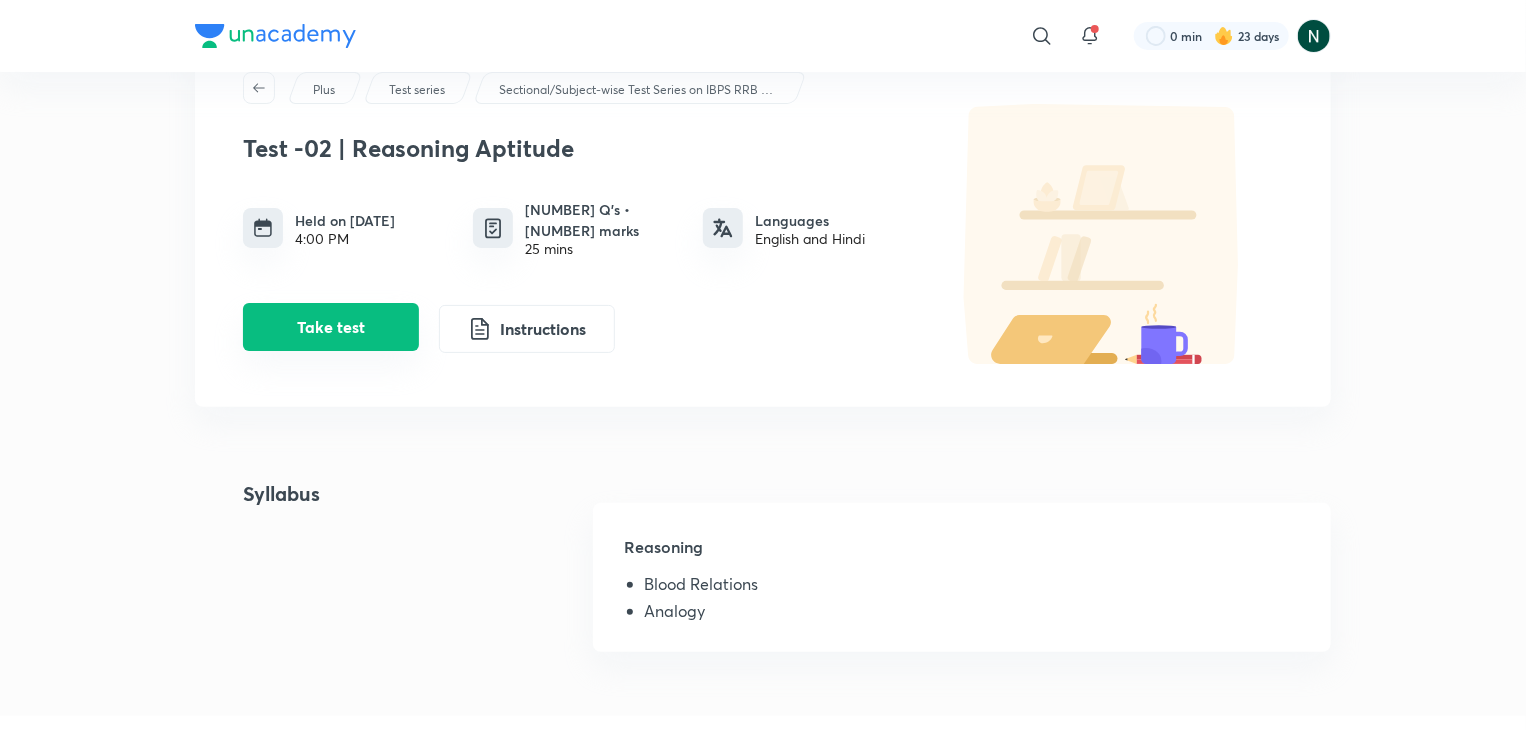 click on "Take test" at bounding box center [331, 327] 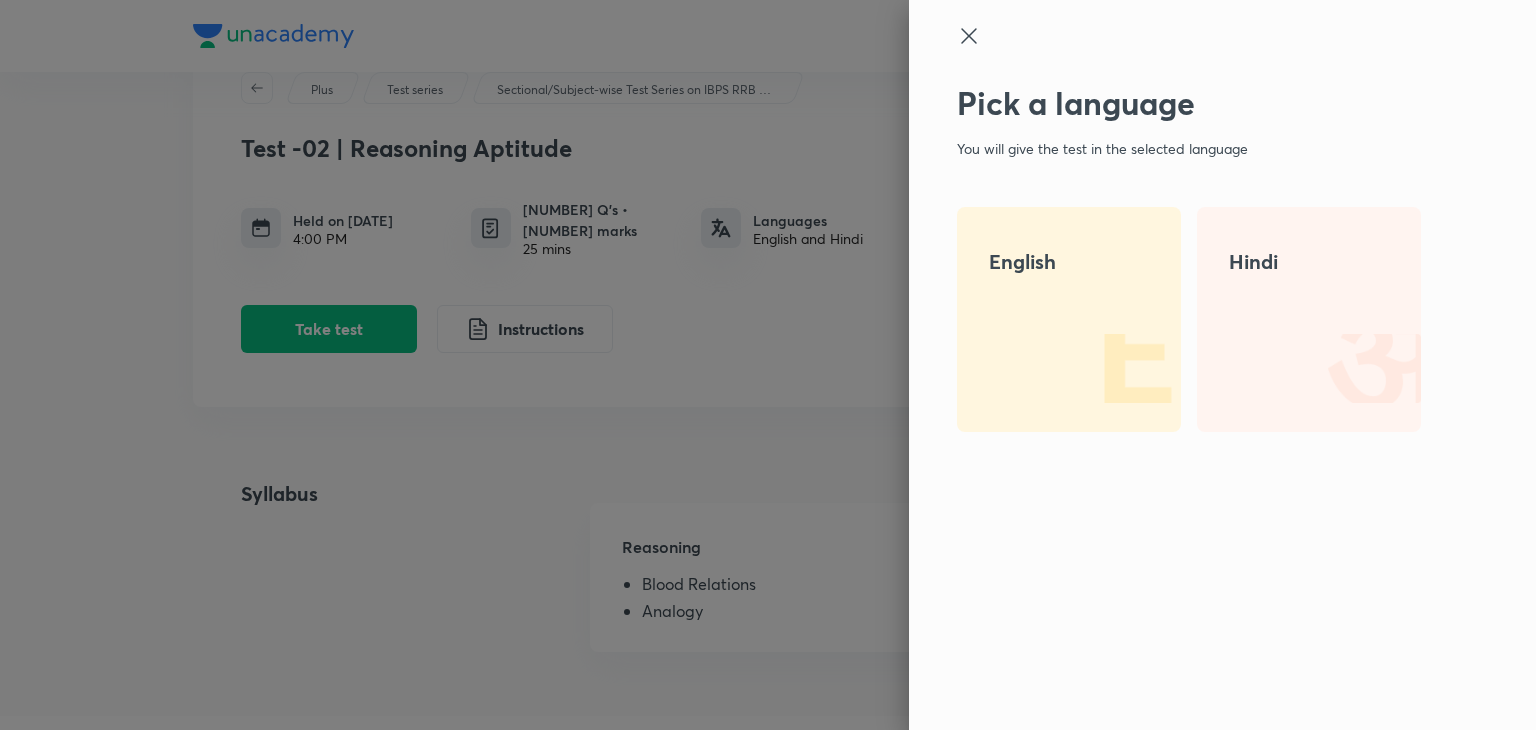click on "English" at bounding box center [1069, 262] 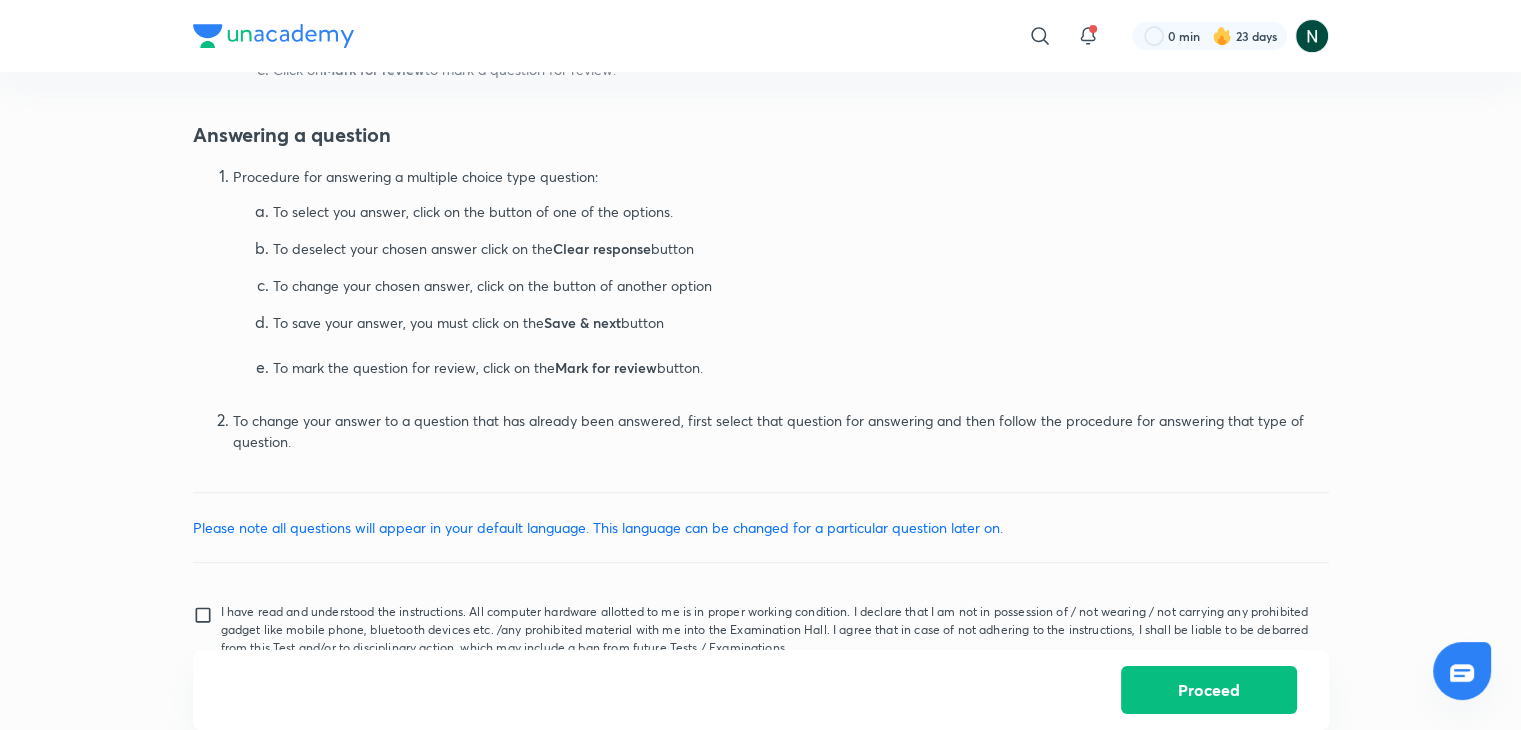 scroll, scrollTop: 952, scrollLeft: 0, axis: vertical 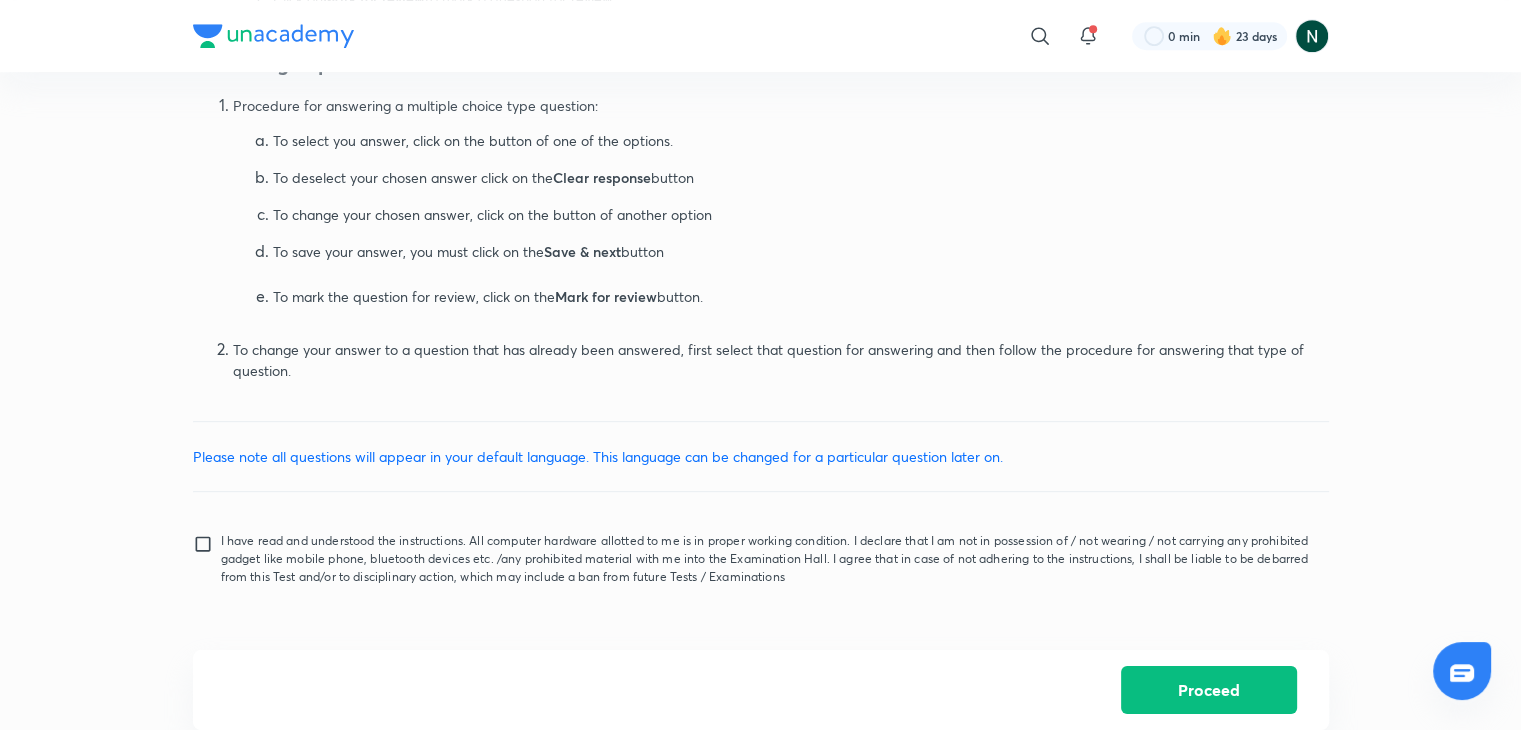 click on "I have read and understood the instructions. All computer hardware allotted to me is in proper working condition. I declare that I am not in possession of / not wearing / not carrying any prohibited gadget like mobile phone, bluetooth devices etc. /any prohibited material with me into the Examination Hall. I agree that in case of not adhering to the instructions, I shall be liable to be debarred from this Test and/or to disciplinary action, which may include a ban from future Tests / Examinations" at bounding box center [207, 559] 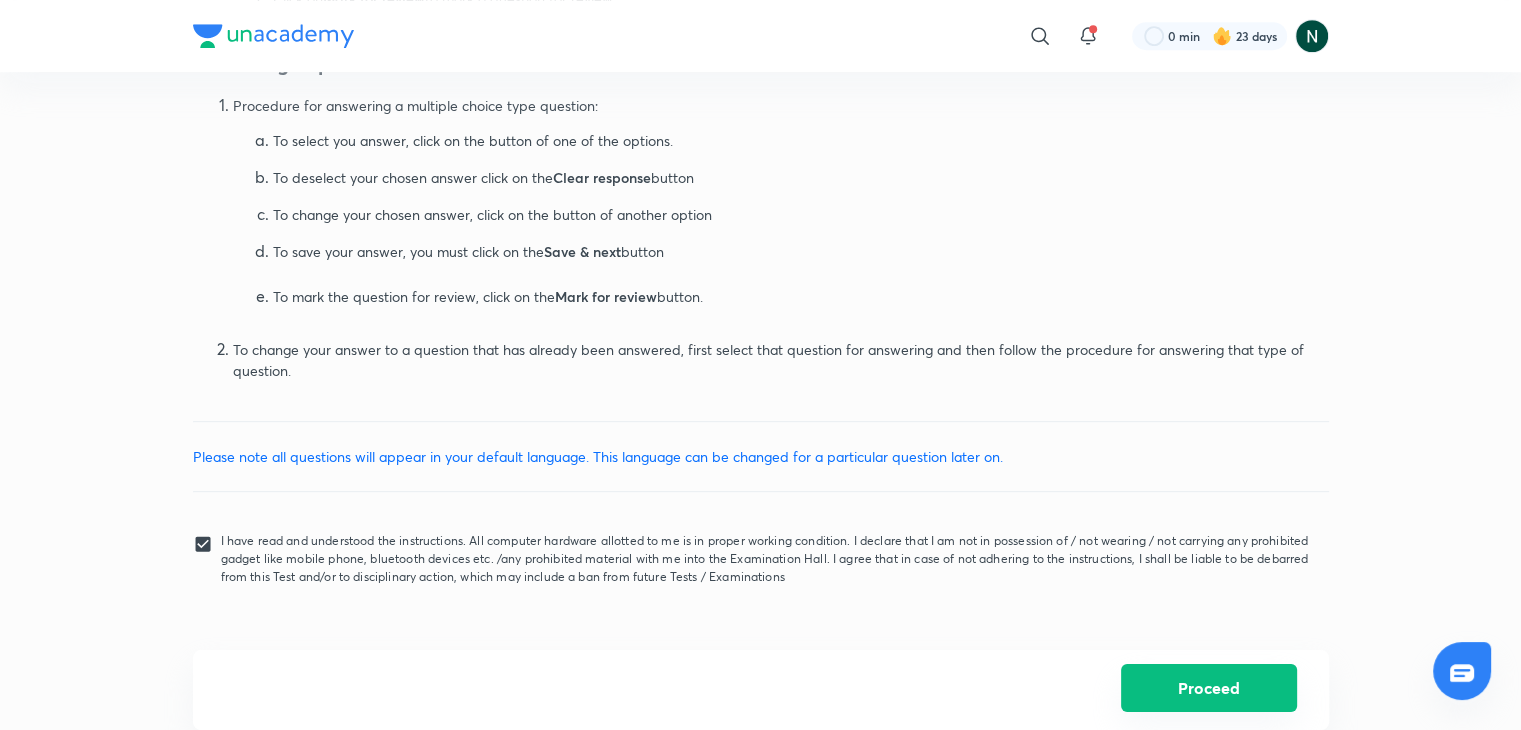 click on "Proceed" at bounding box center [1209, 688] 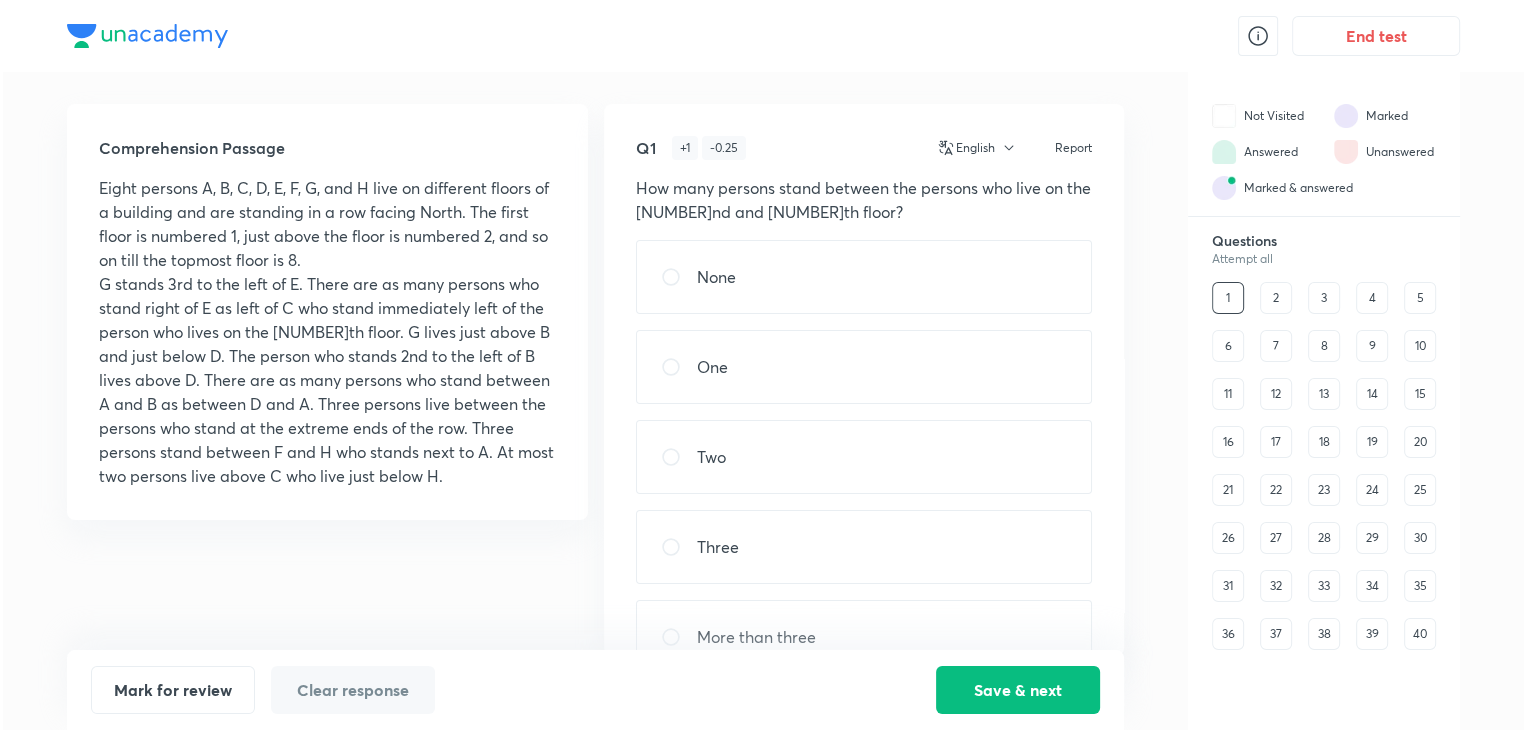 scroll, scrollTop: 0, scrollLeft: 0, axis: both 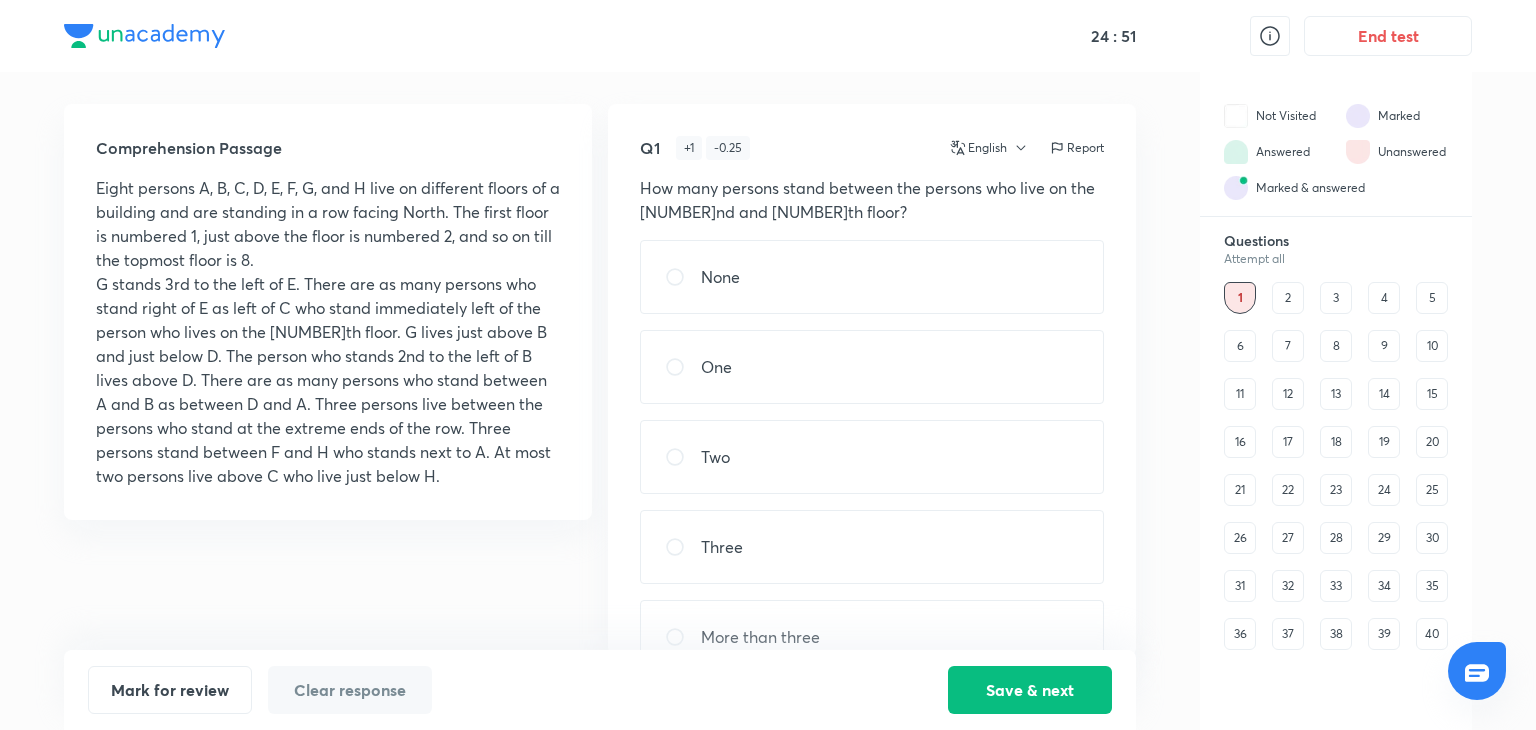 click on "2" at bounding box center (1288, 298) 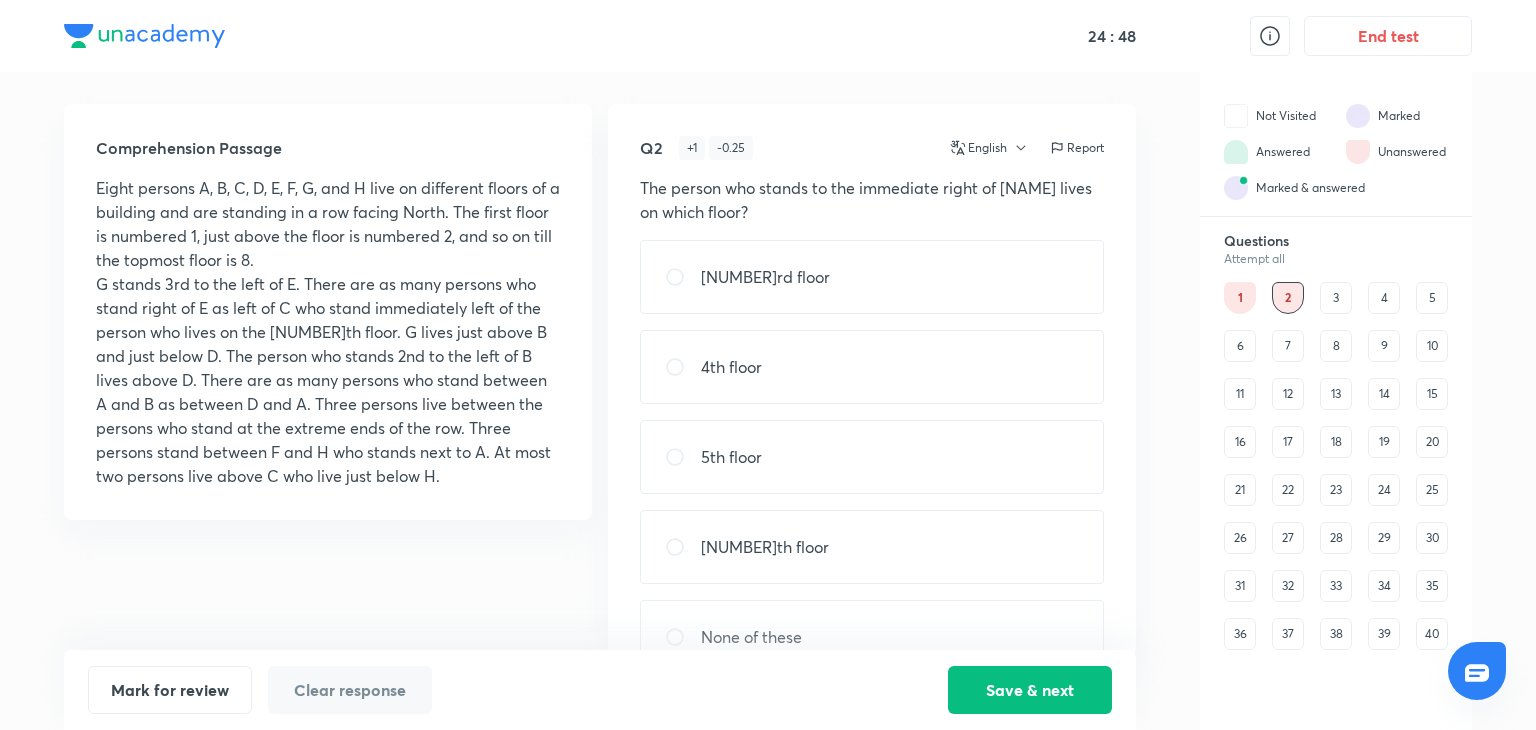 click on "3" at bounding box center [1336, 298] 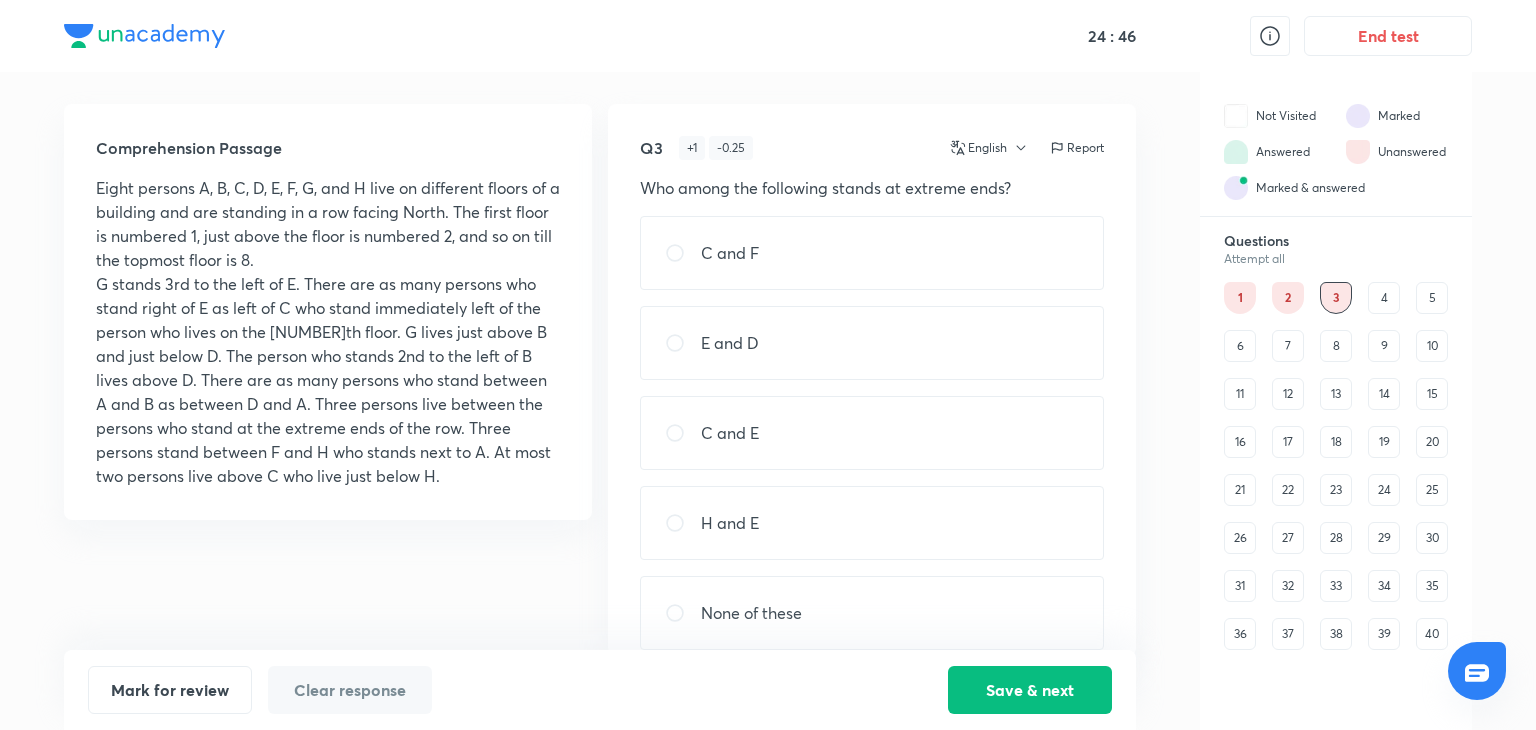 click on "4" at bounding box center [1384, 298] 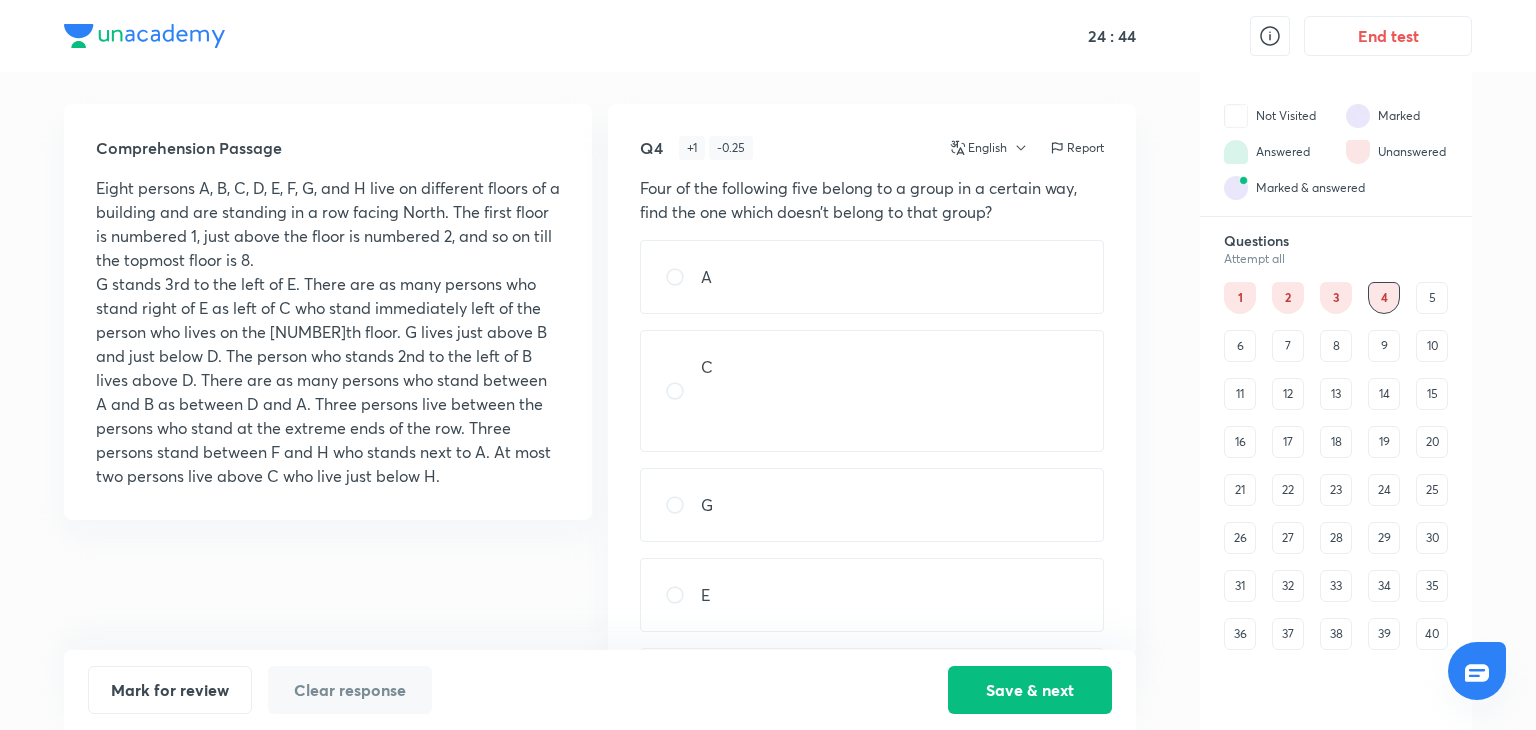click on "5" at bounding box center (1432, 298) 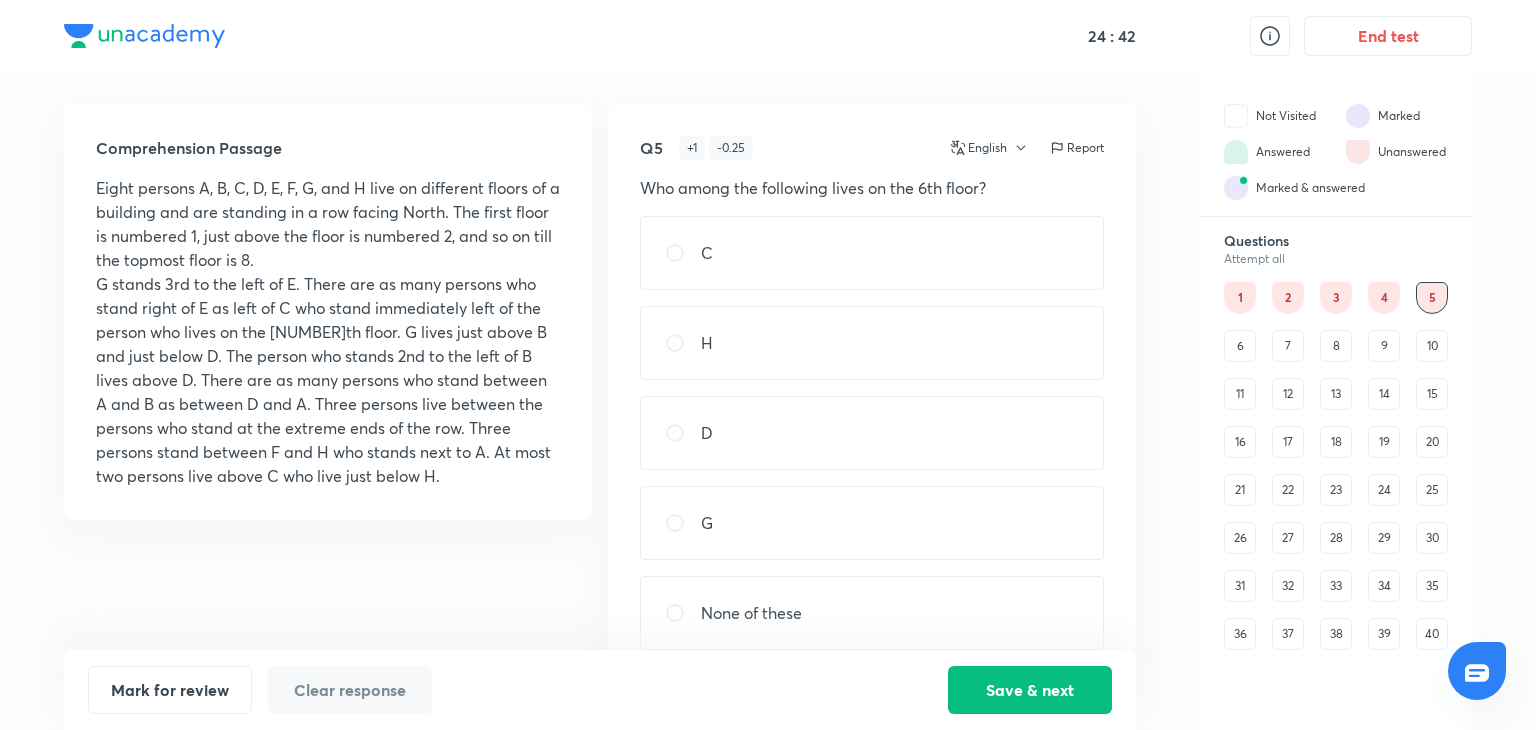 click on "6" at bounding box center [1240, 346] 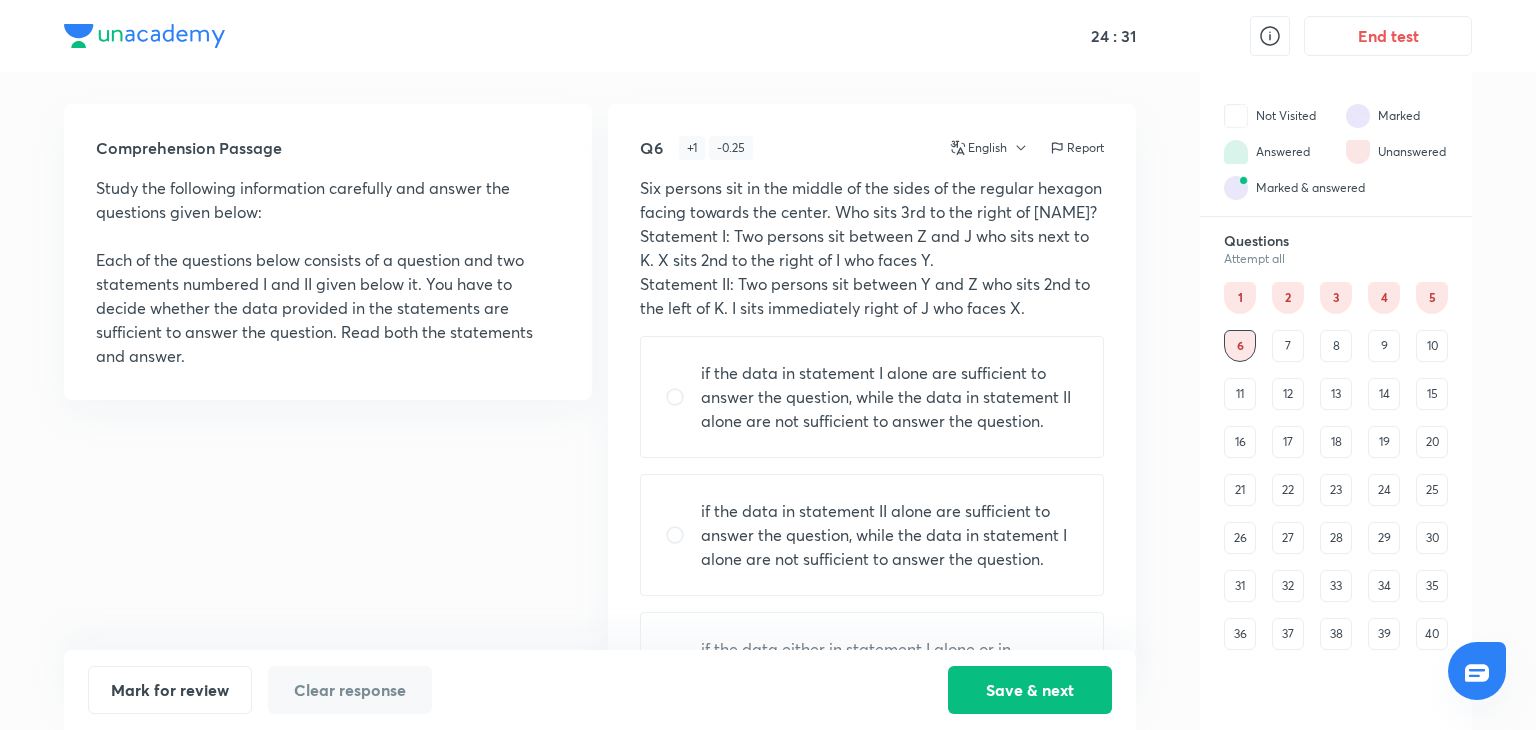 click on "7" at bounding box center (1288, 346) 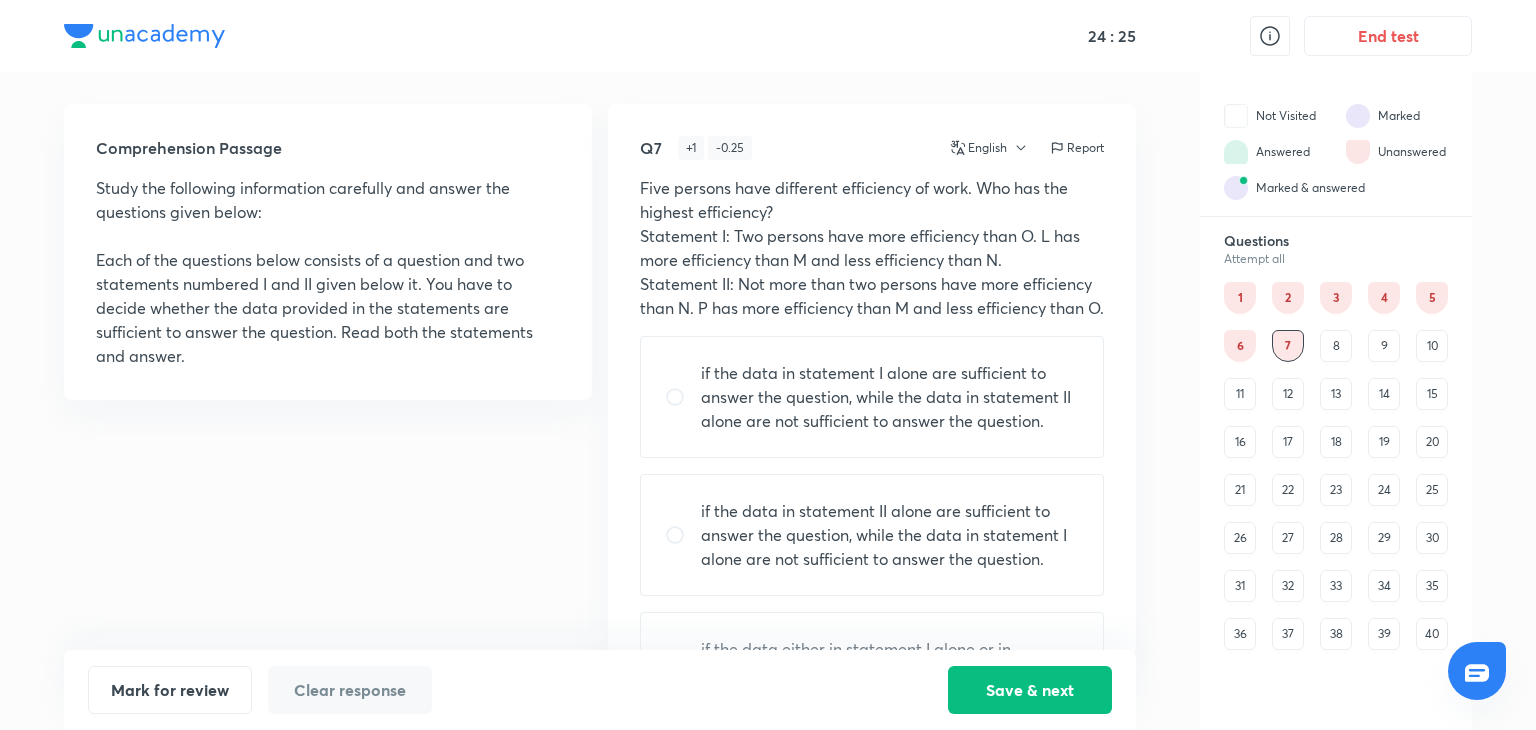 click on "8" at bounding box center (1336, 346) 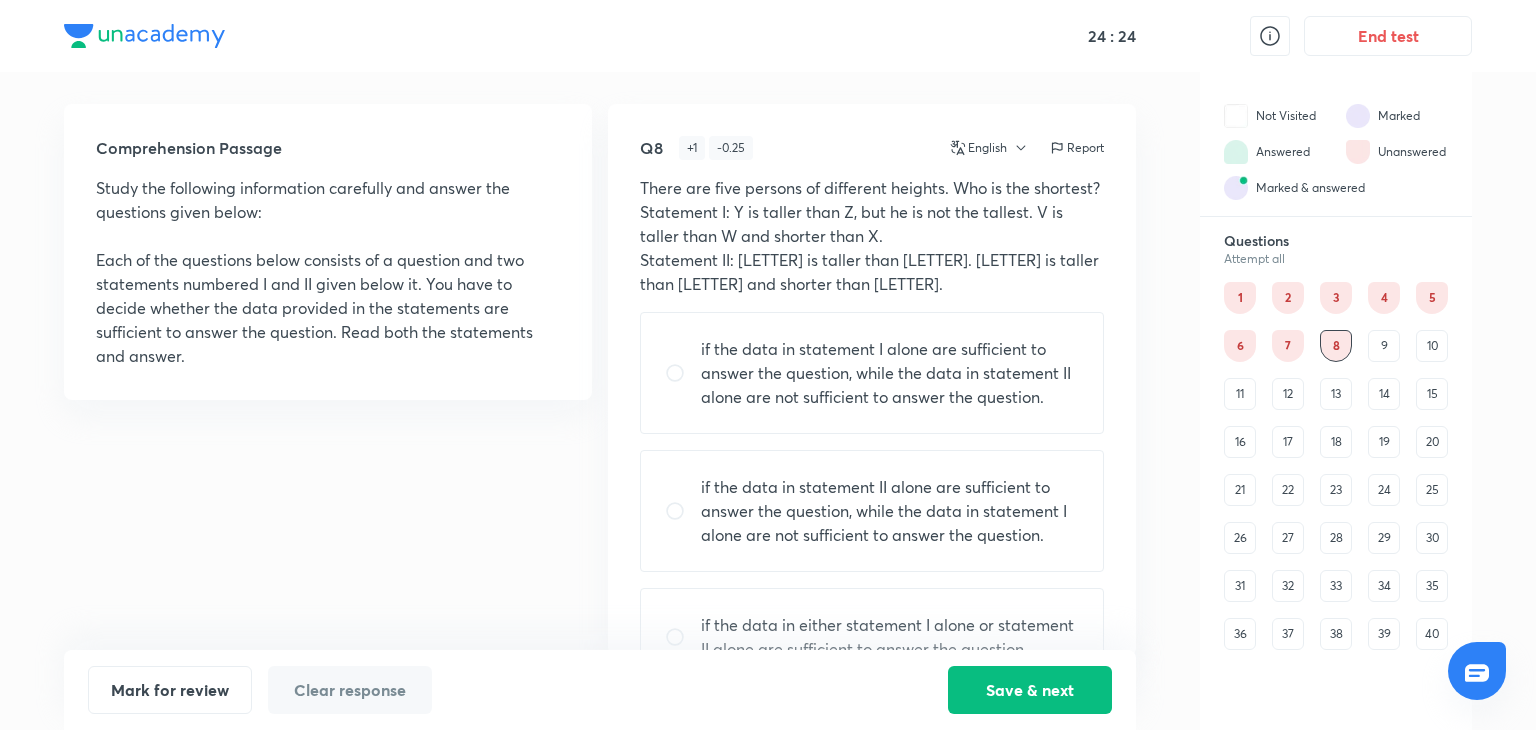 click on "9" at bounding box center (1384, 346) 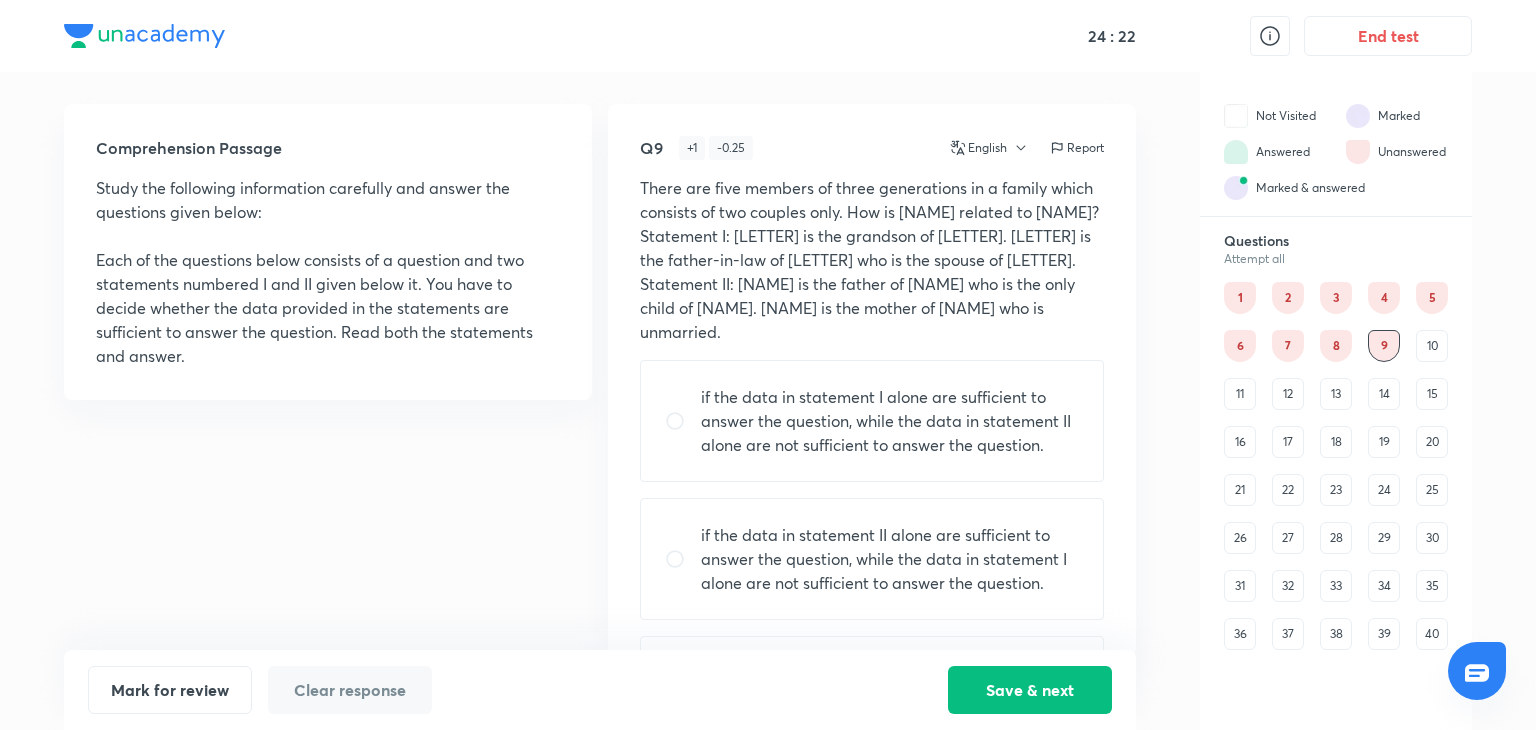 click on "10" at bounding box center [1432, 346] 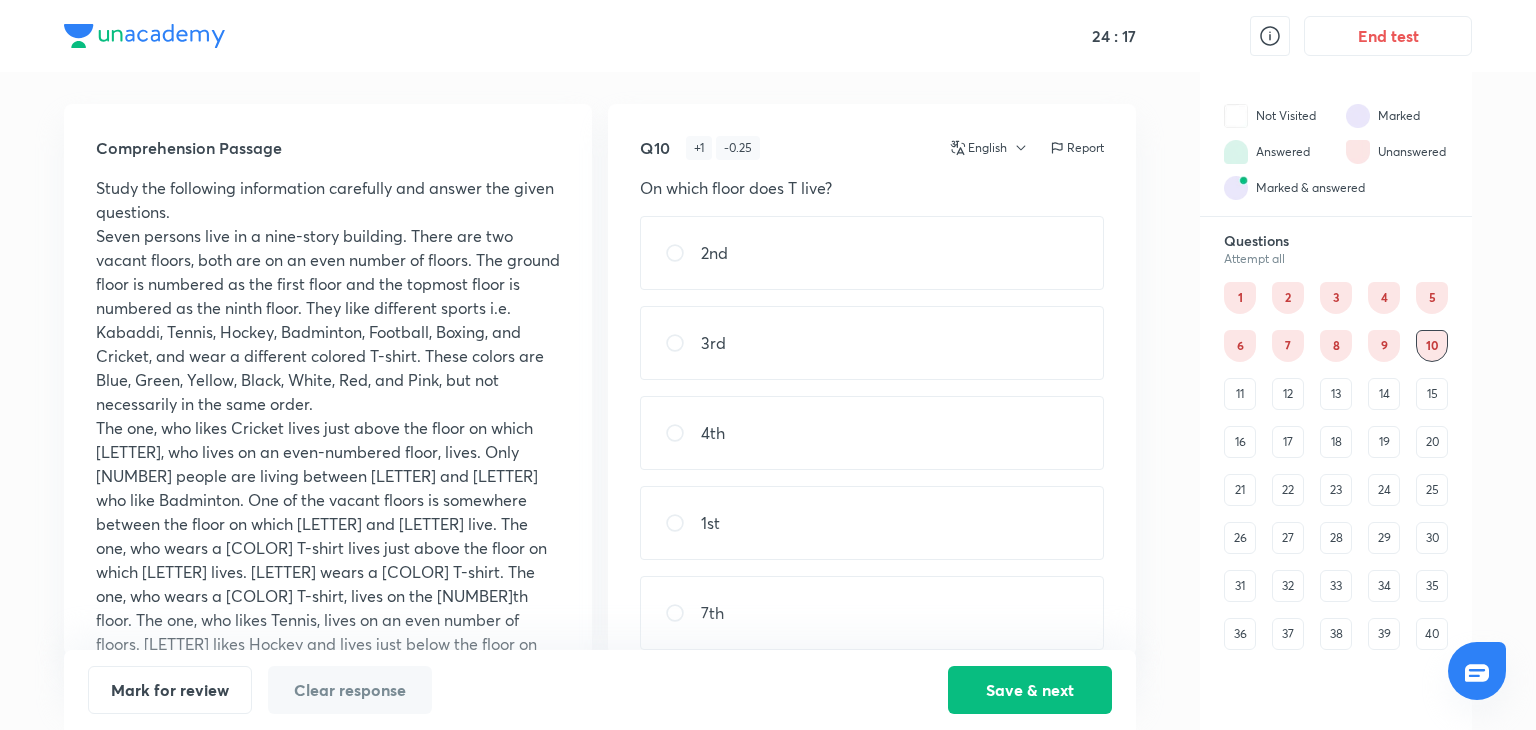 click on "11" at bounding box center [1240, 394] 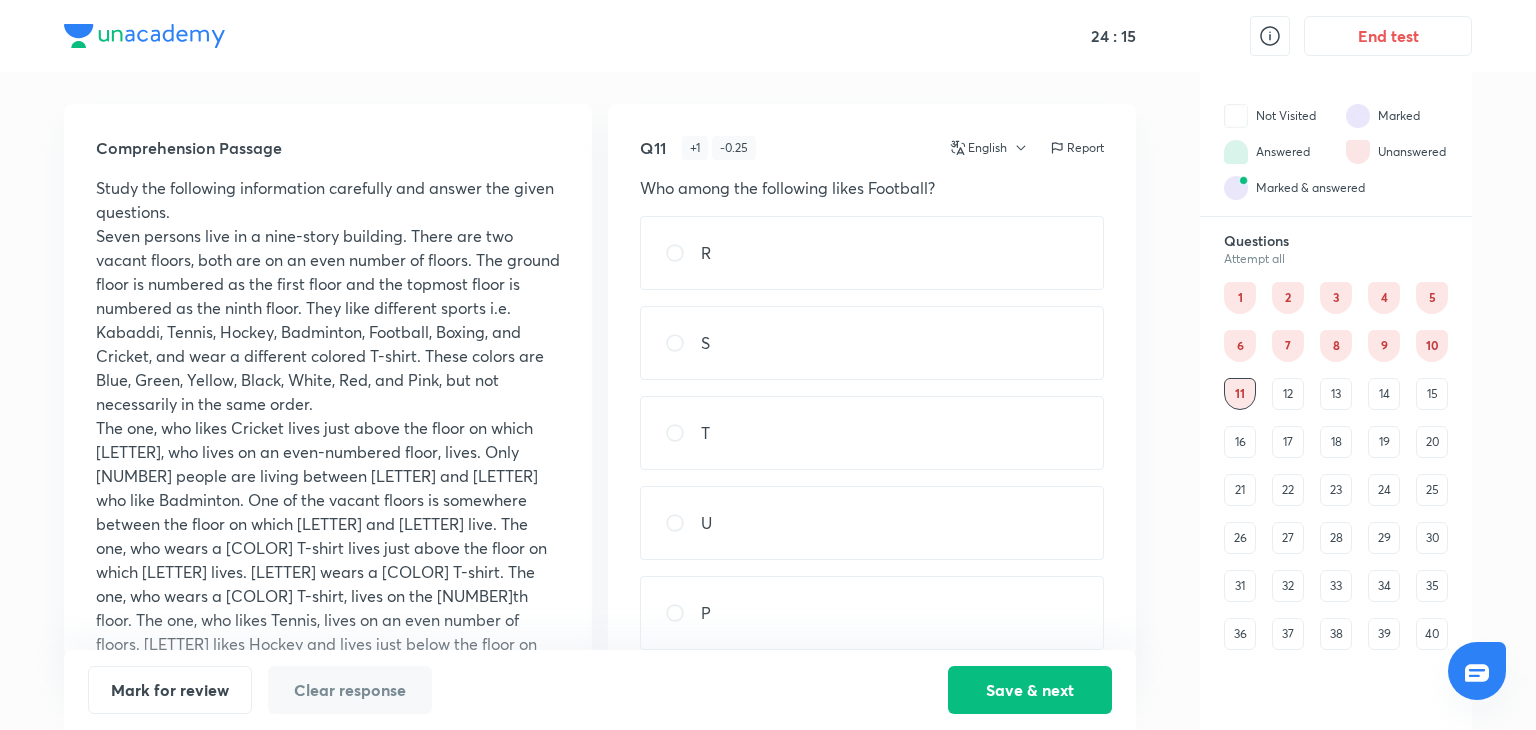 click on "12" at bounding box center [1288, 394] 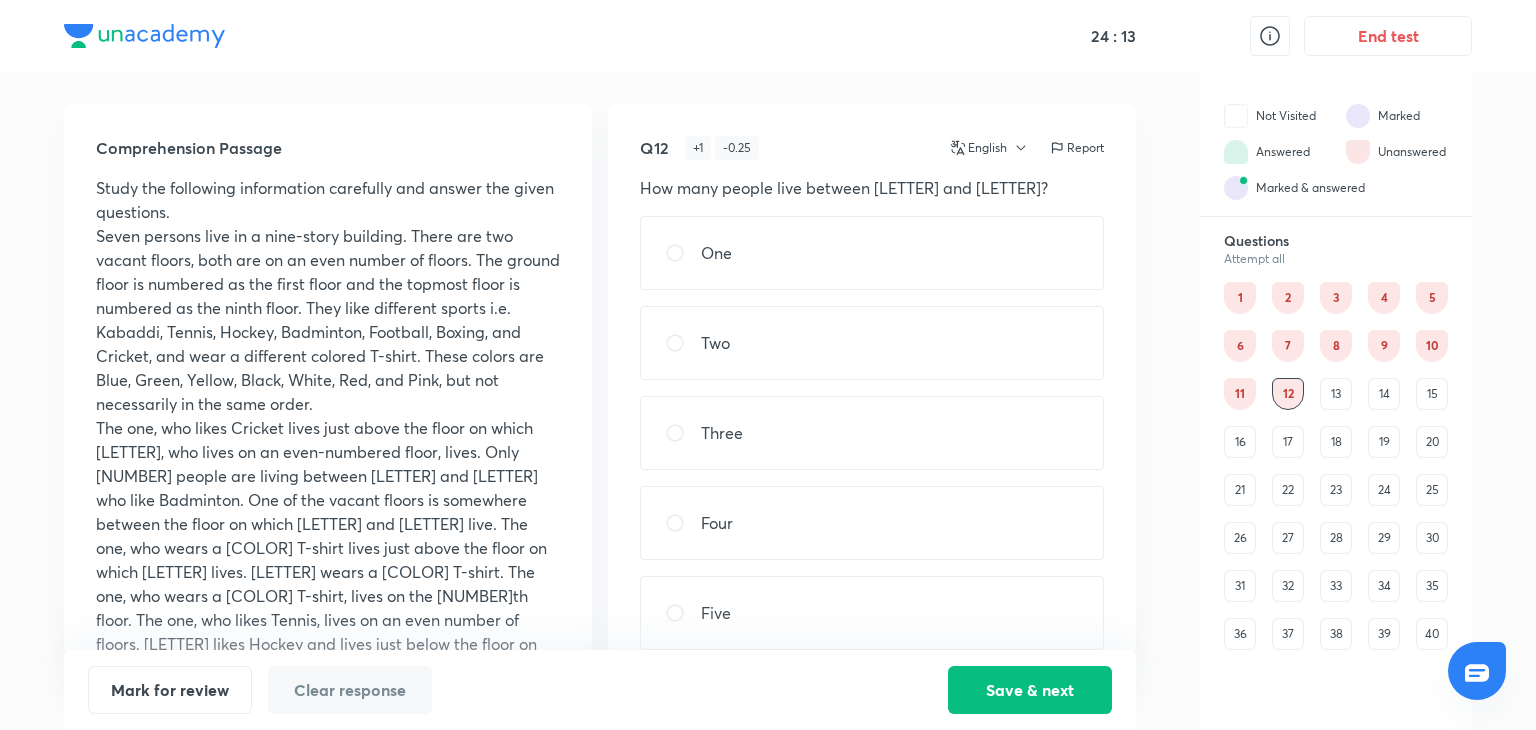 click on "13" at bounding box center [1336, 394] 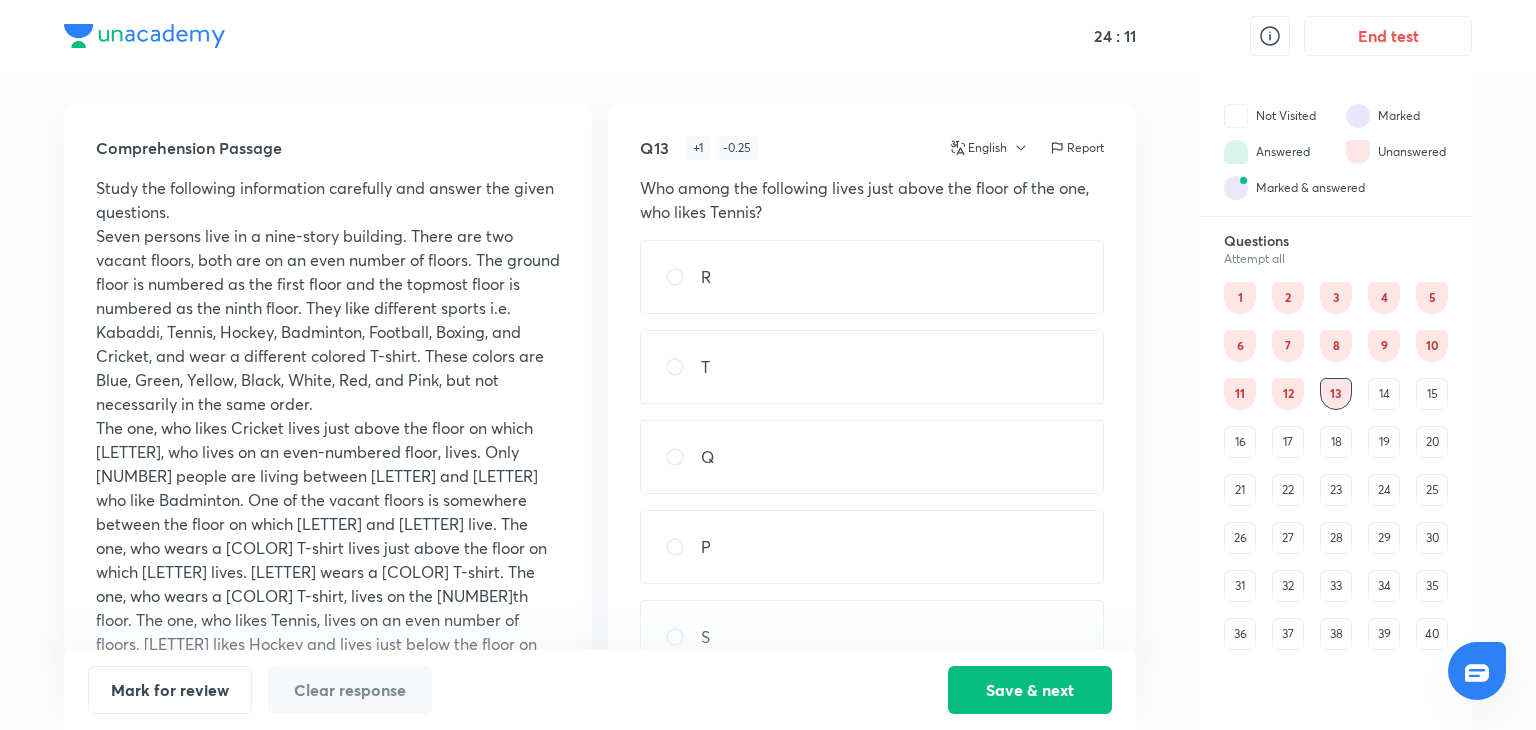 click on "14" at bounding box center (1384, 394) 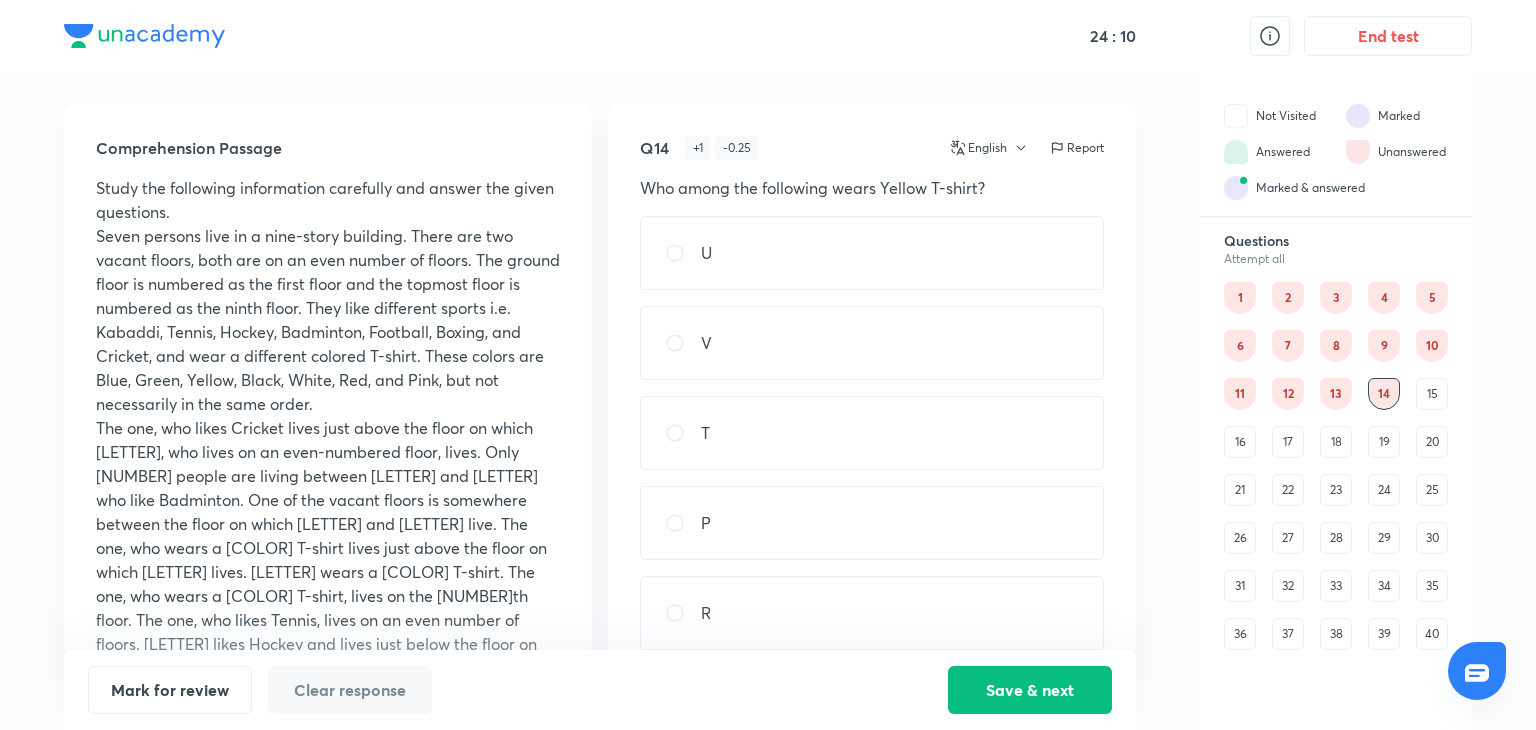 click on "15" at bounding box center (1432, 394) 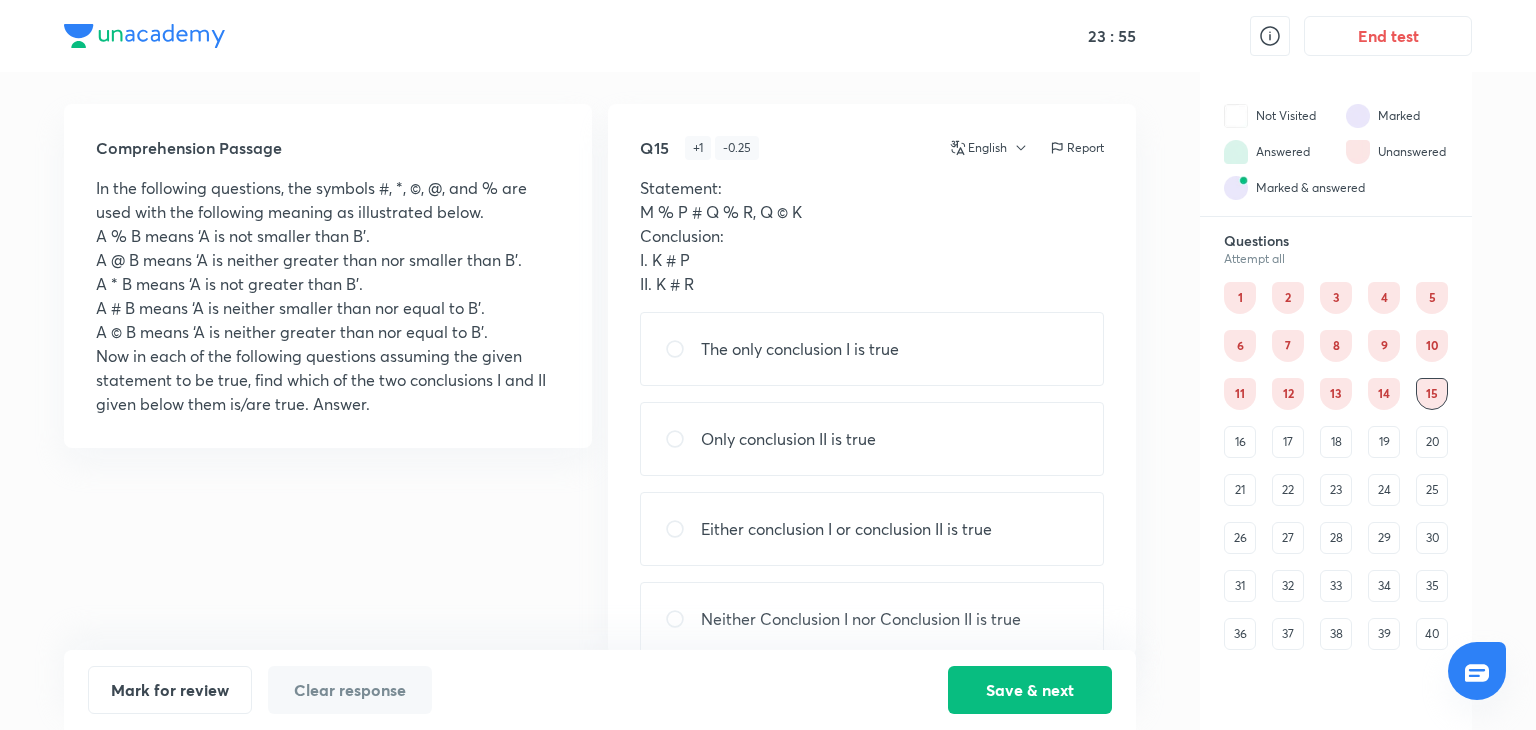 click on "16" at bounding box center [1240, 442] 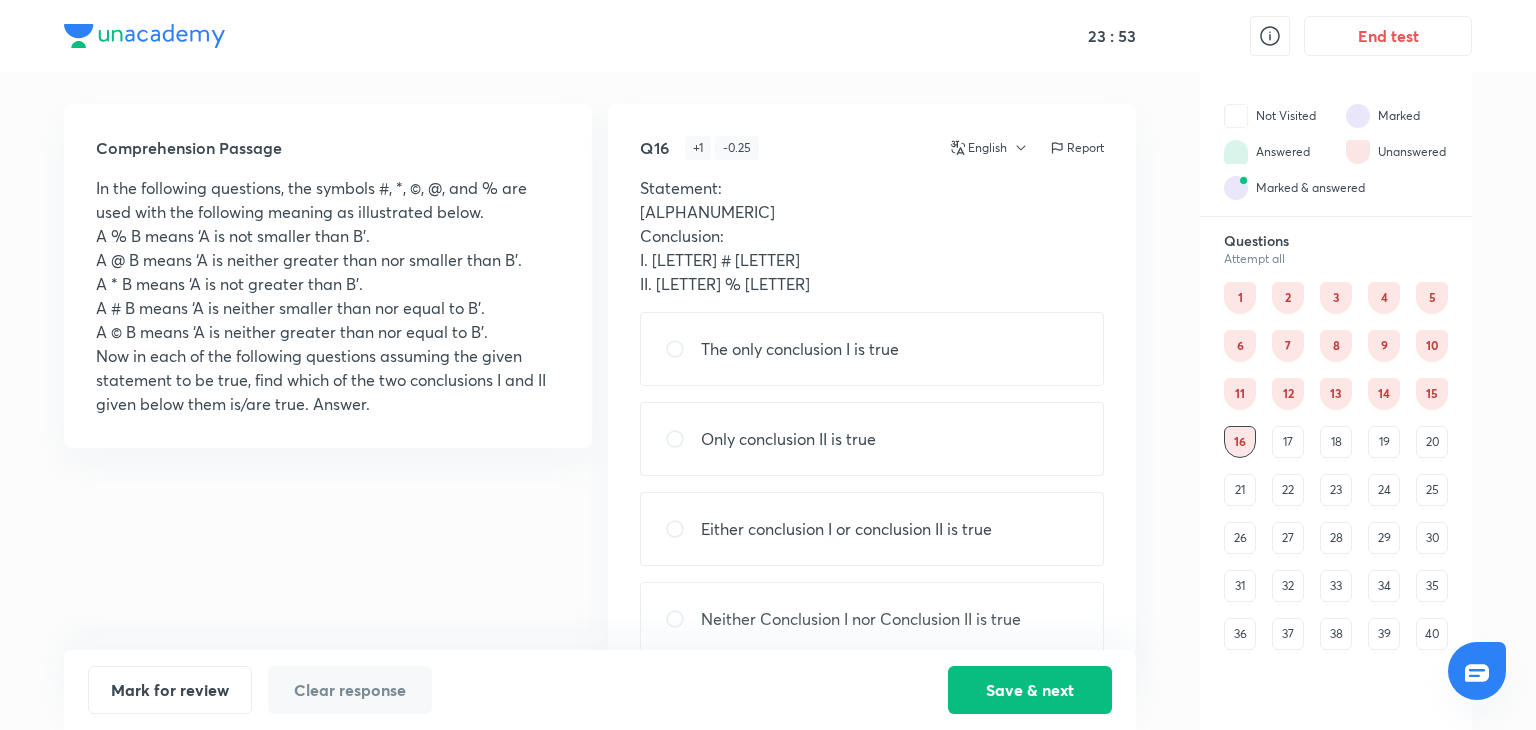 click on "17" at bounding box center (1288, 442) 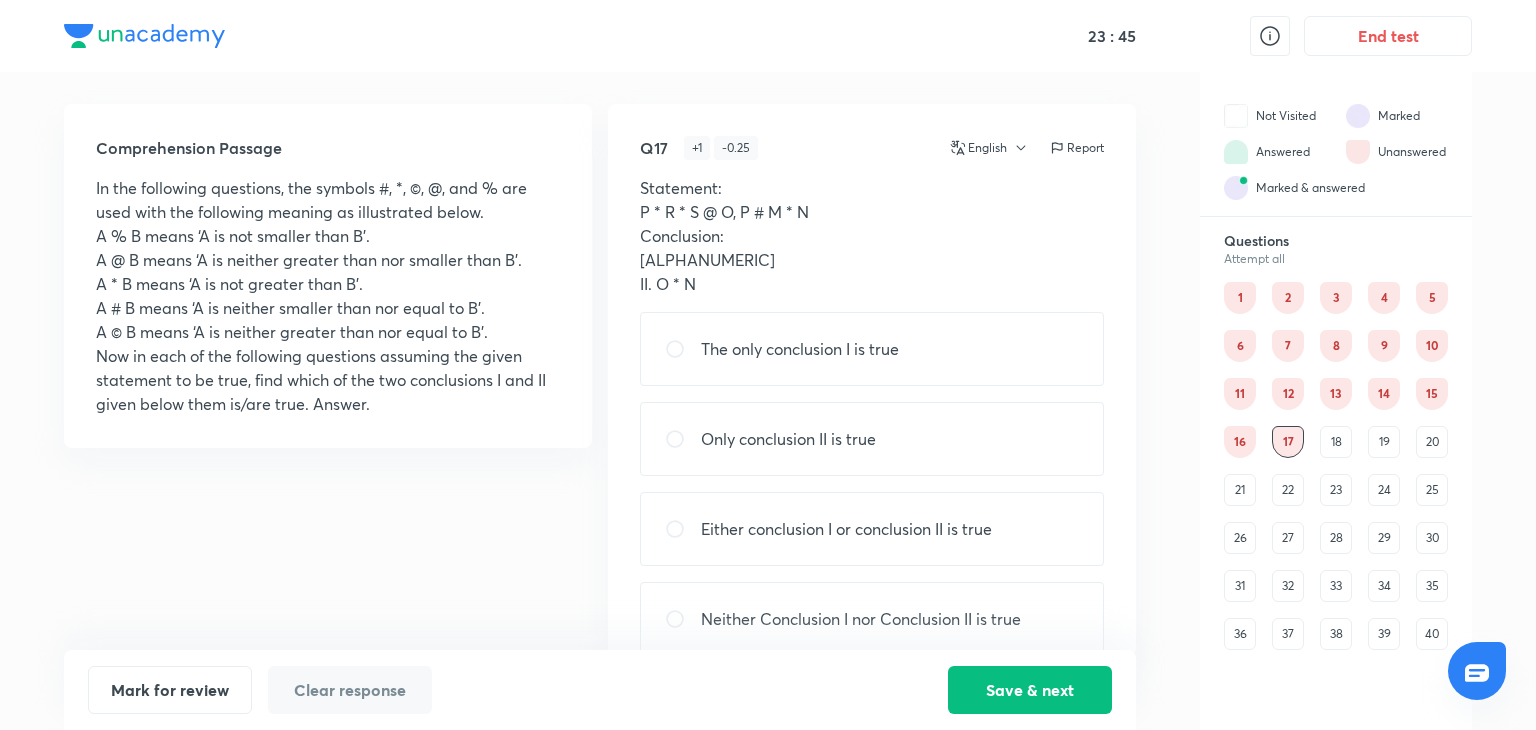 click on "18" at bounding box center [1336, 442] 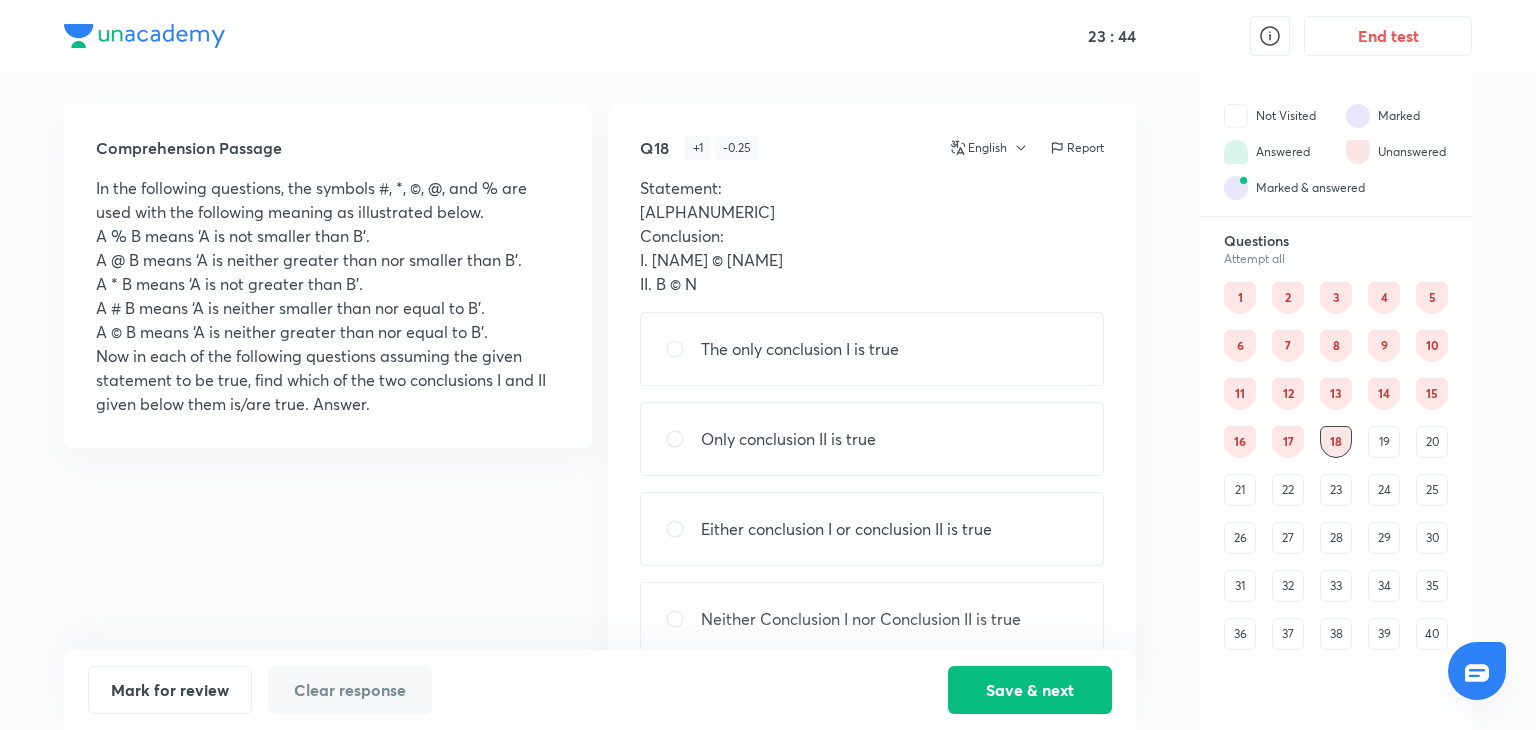 click on "19" at bounding box center (1384, 442) 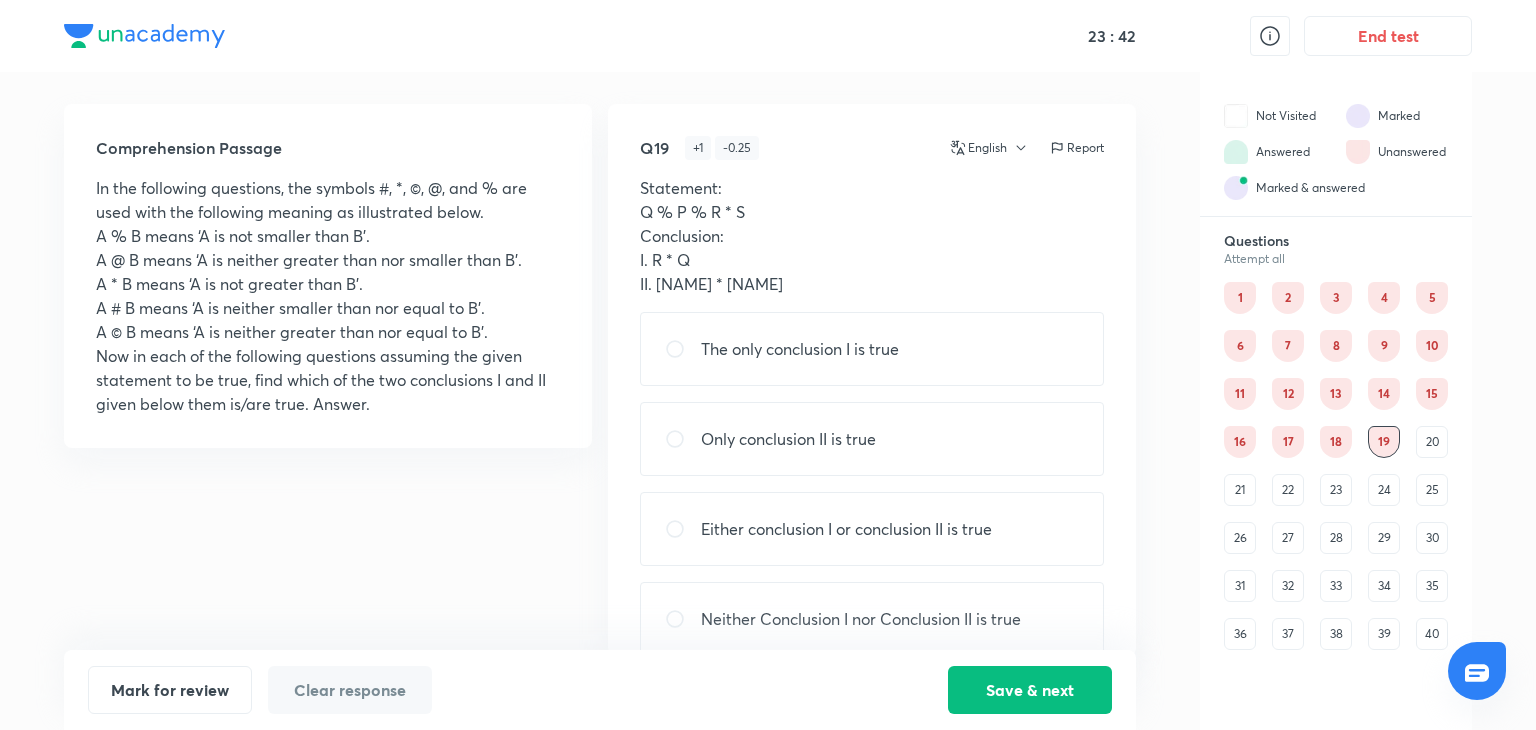 click on "20" at bounding box center (1432, 442) 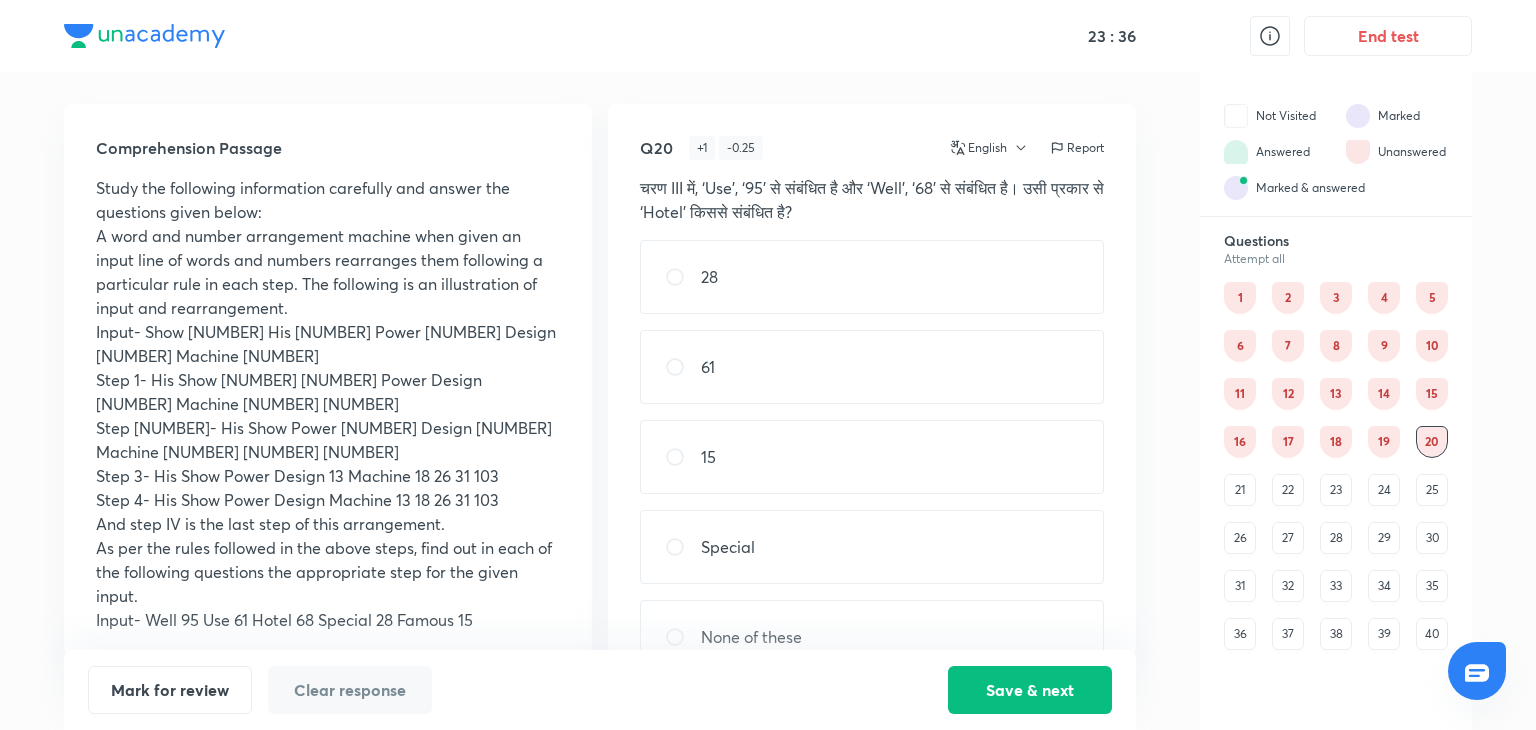 click on "21" at bounding box center (1240, 490) 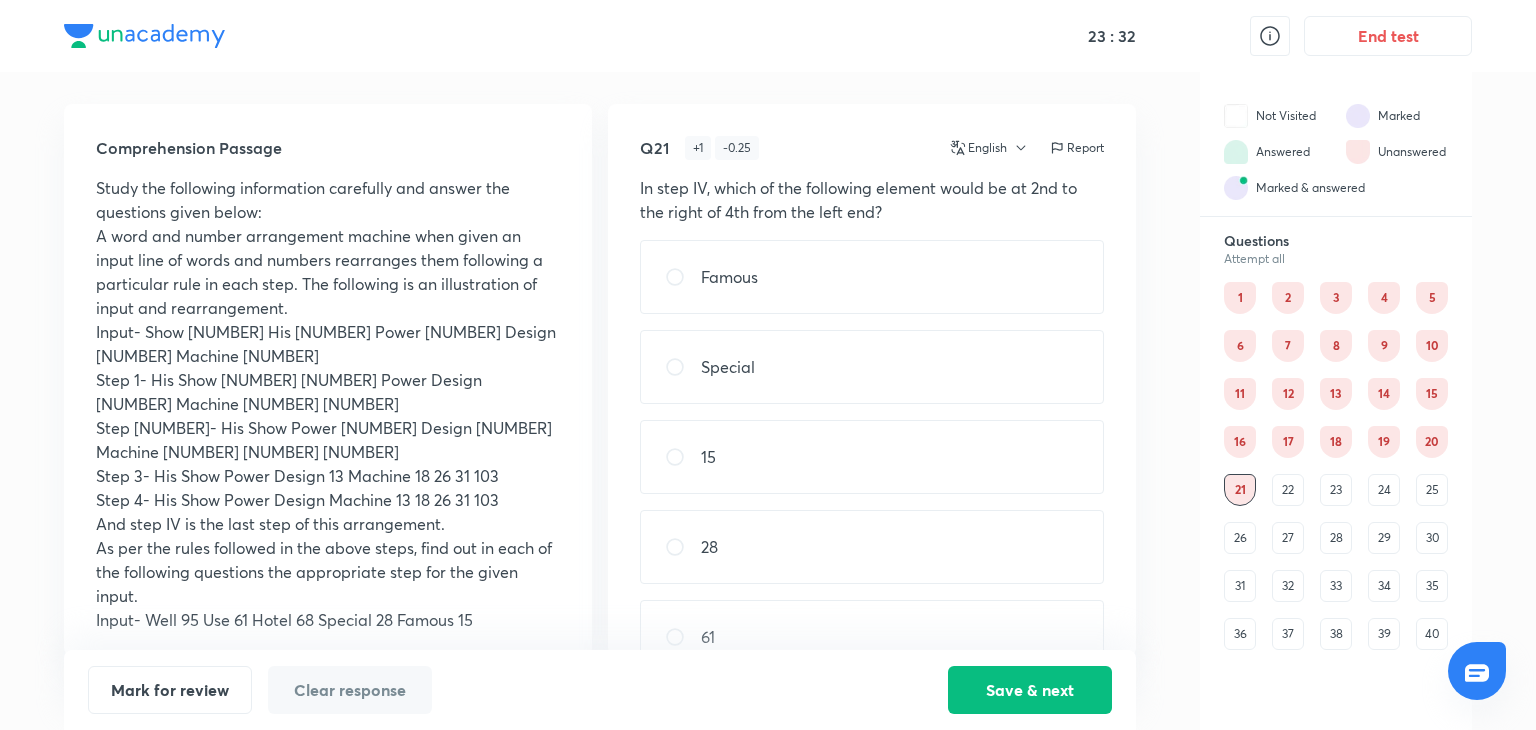 click on "22" at bounding box center (1288, 490) 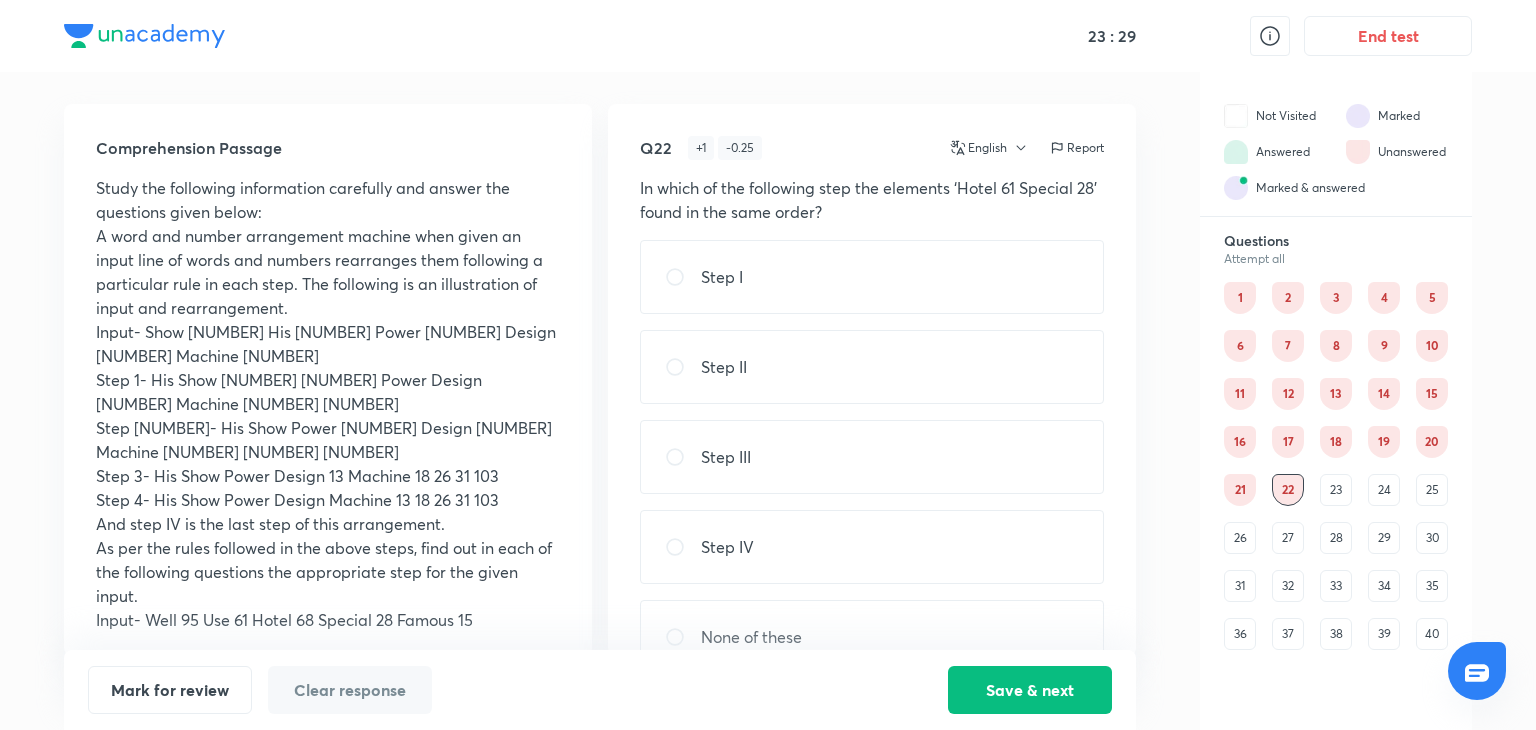 click on "23" at bounding box center (1336, 490) 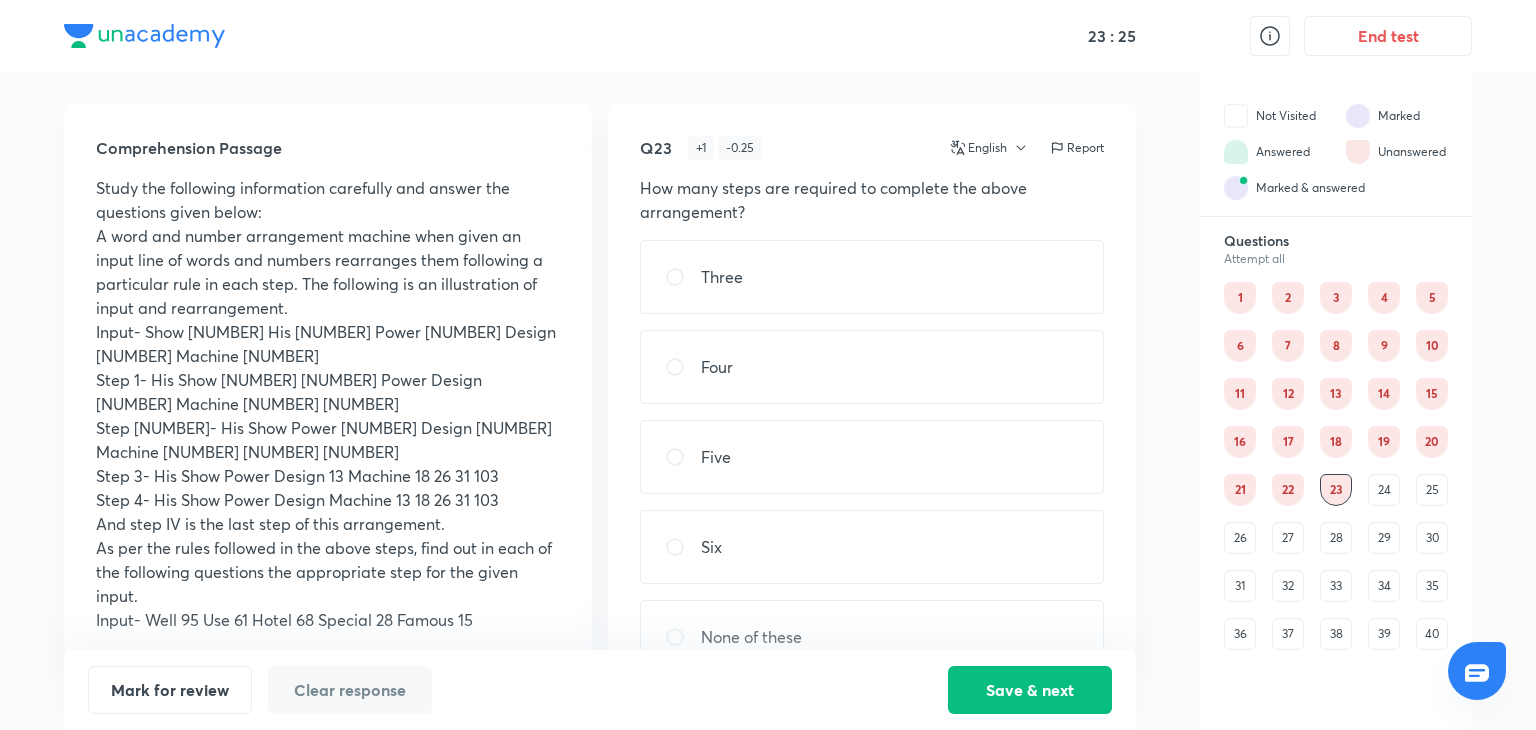 click on "24" at bounding box center [1384, 490] 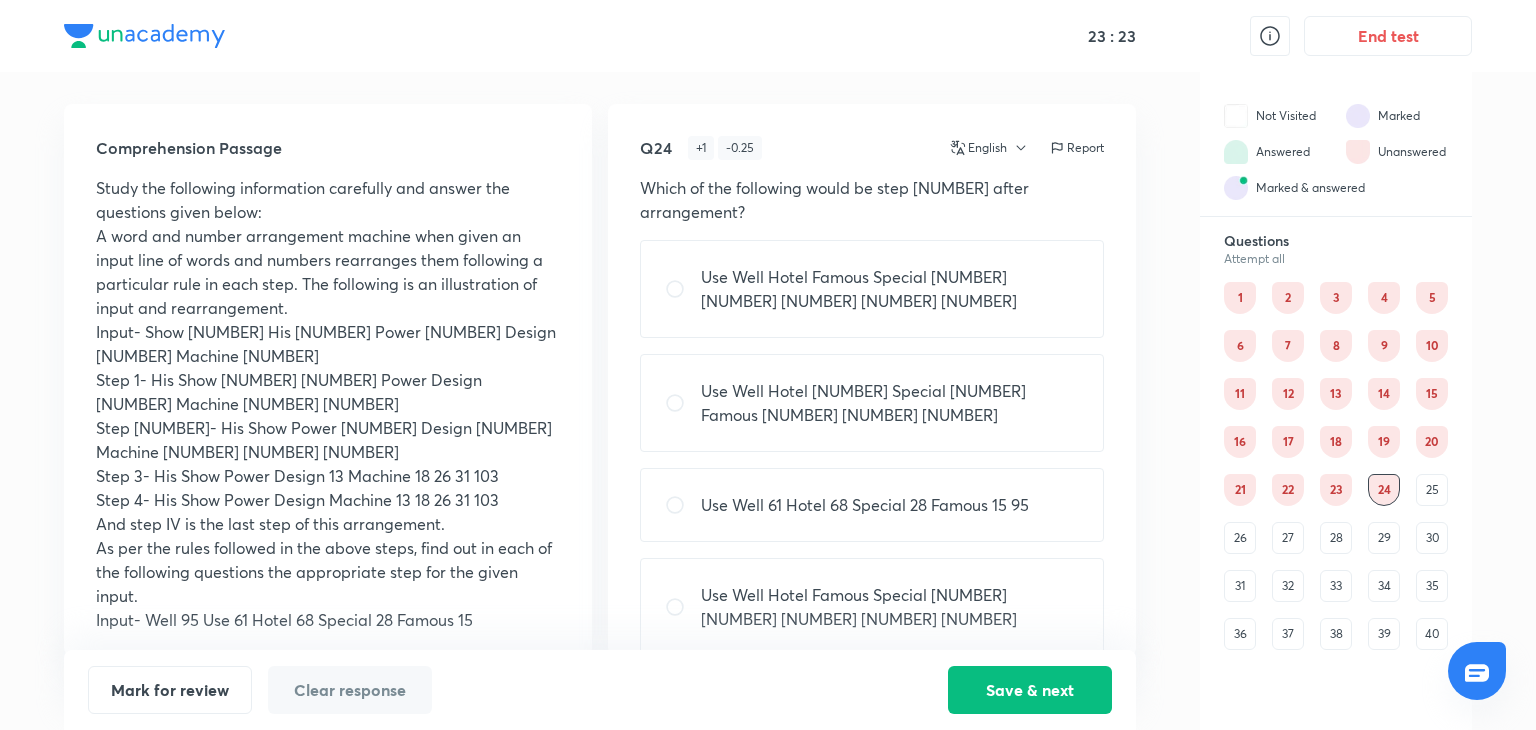 click on "25" at bounding box center (1432, 490) 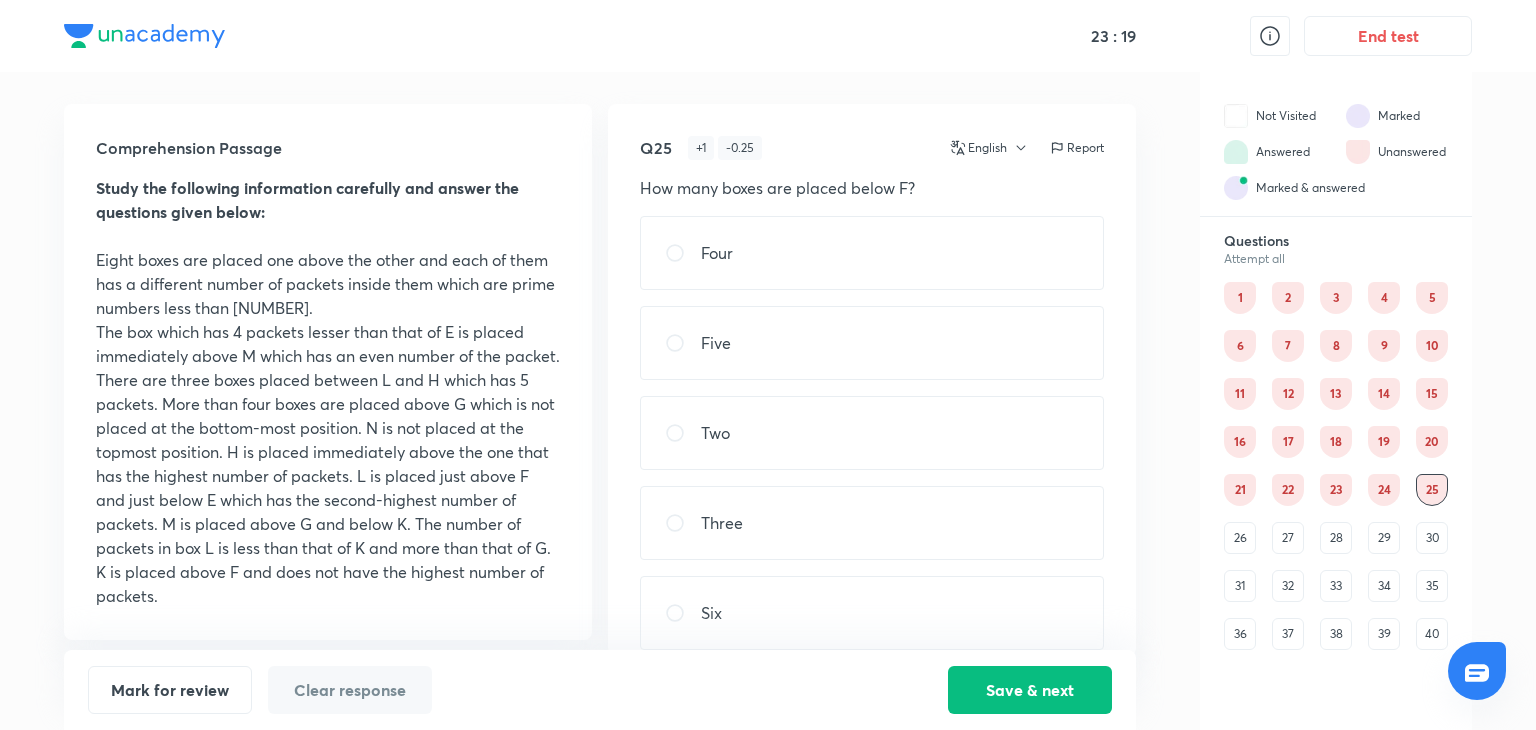 click on "26" at bounding box center (1240, 538) 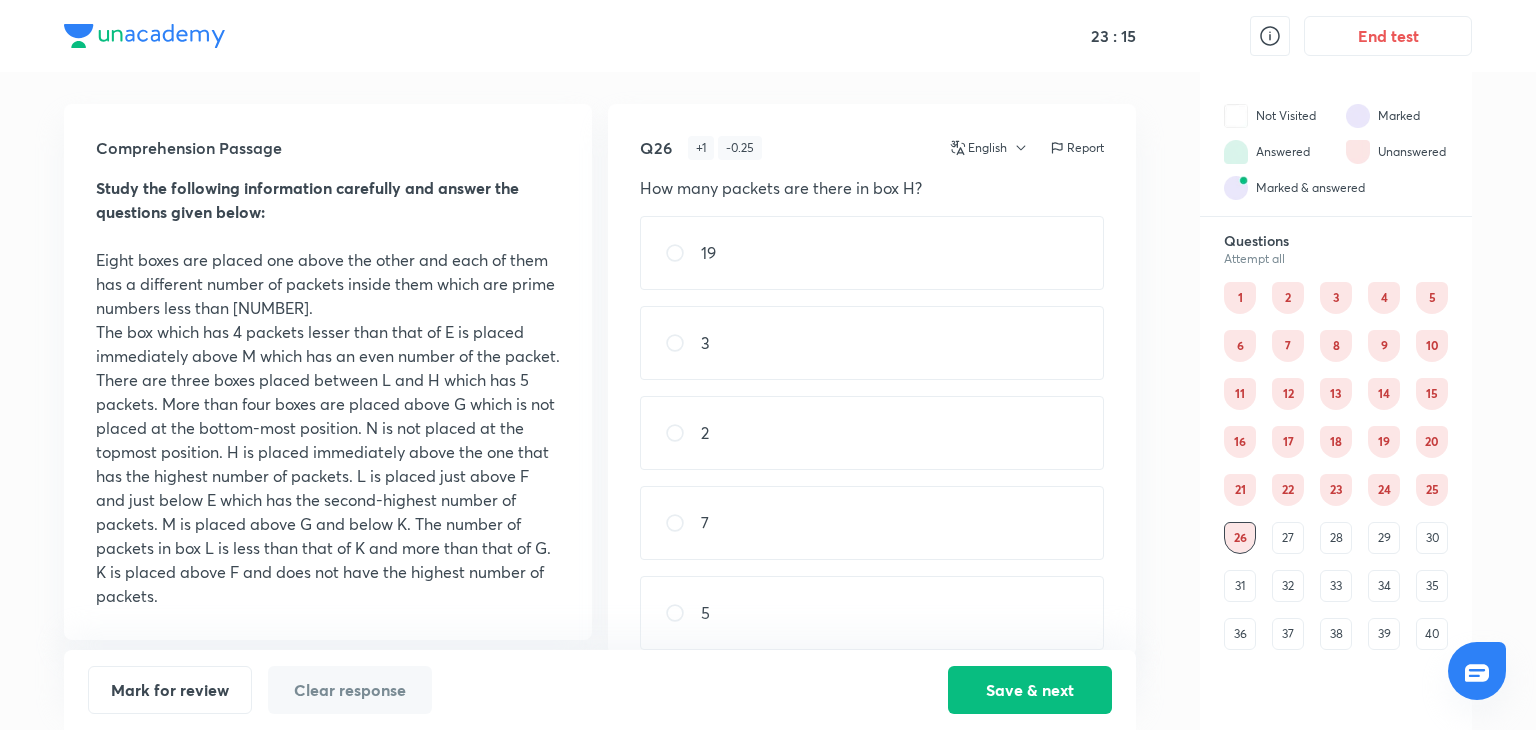 click on "30" at bounding box center [1432, 538] 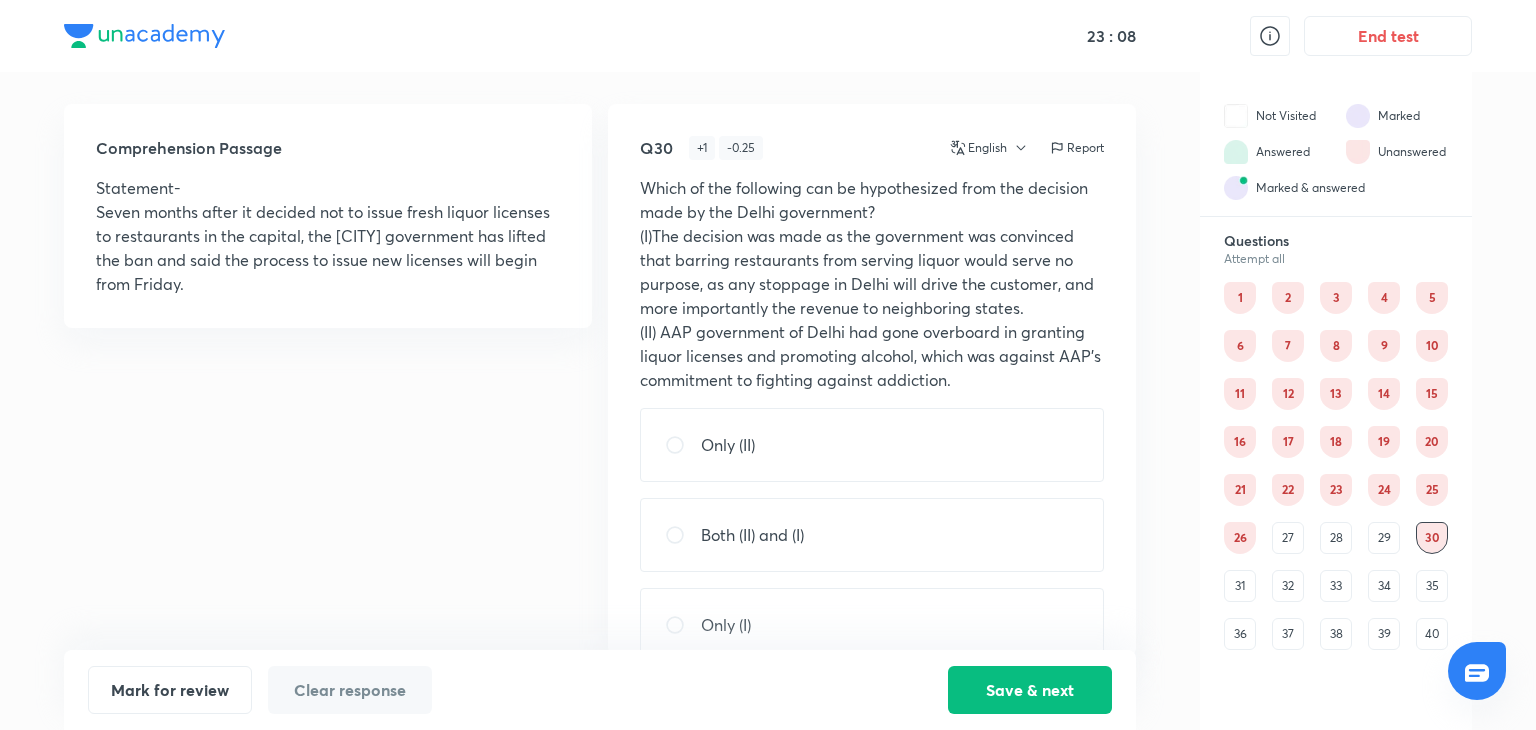 click on "29" at bounding box center (1384, 538) 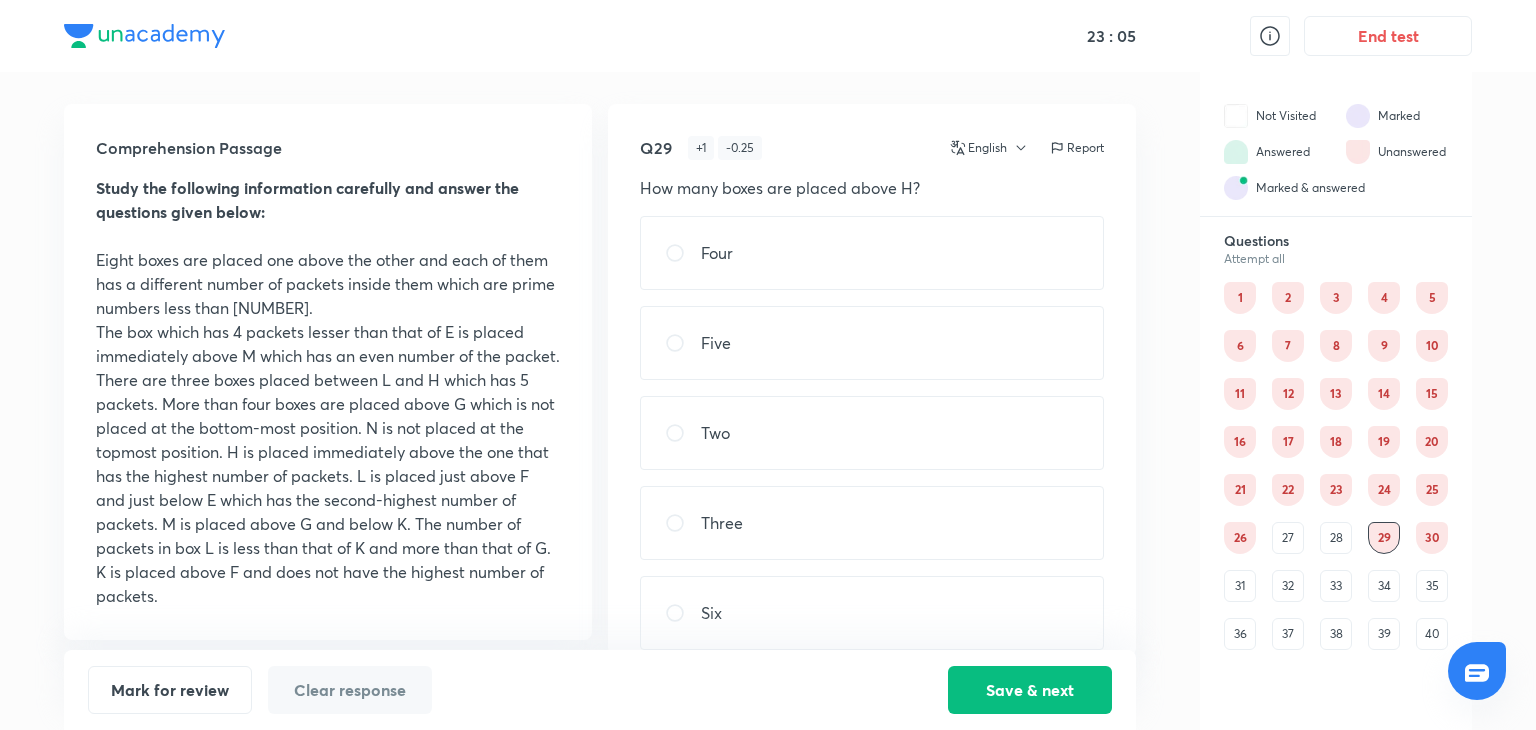 click on "31" at bounding box center [1240, 586] 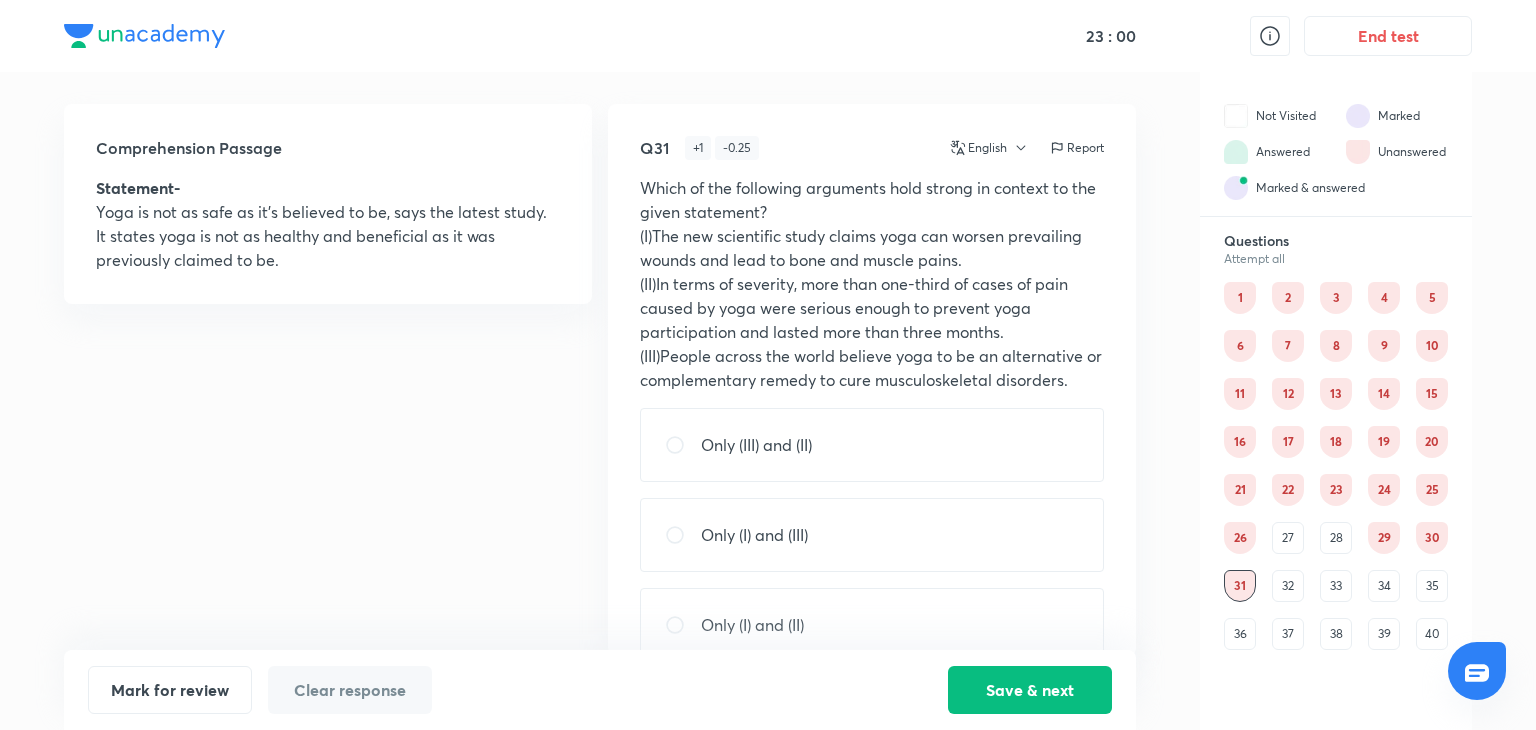 click on "32" at bounding box center (1288, 586) 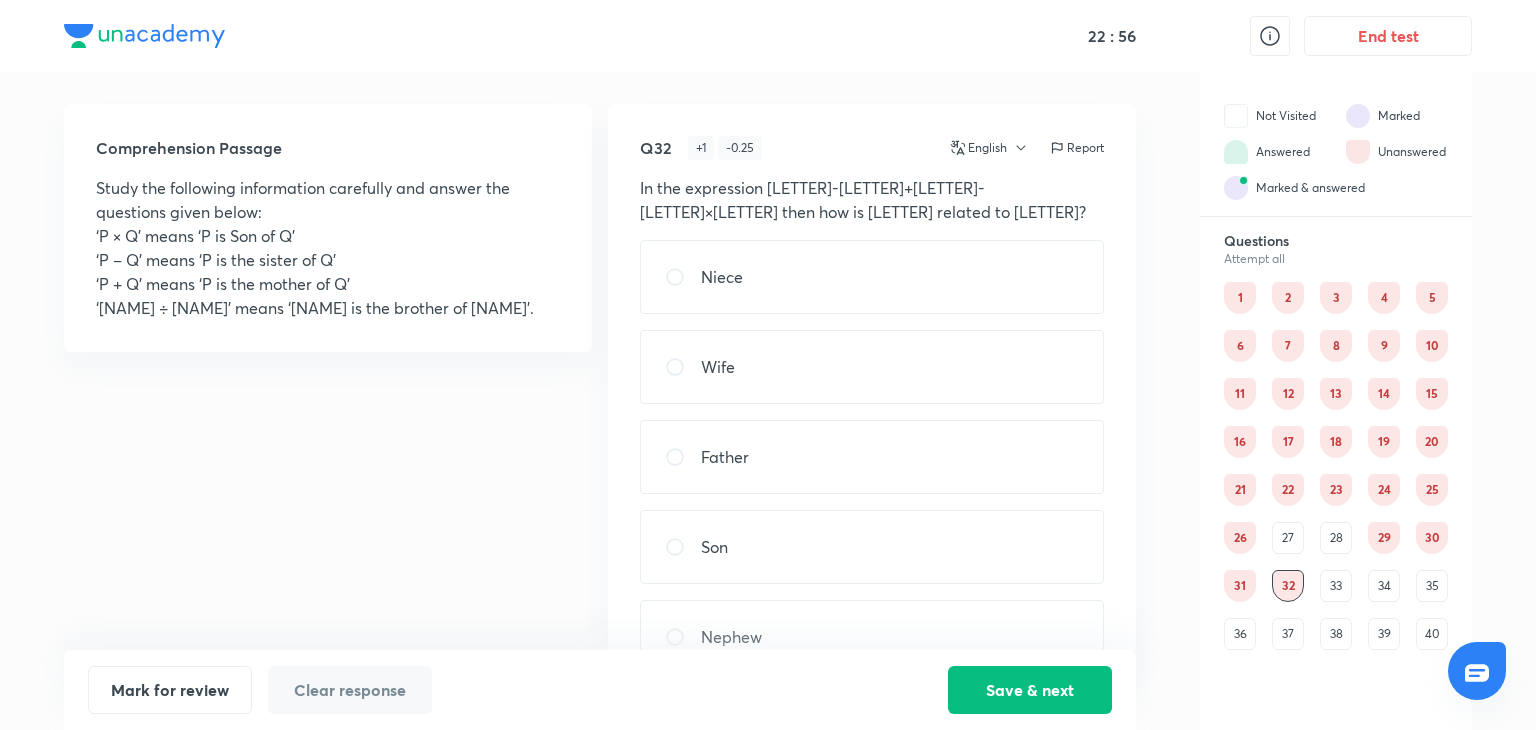 click on "34" at bounding box center (1384, 586) 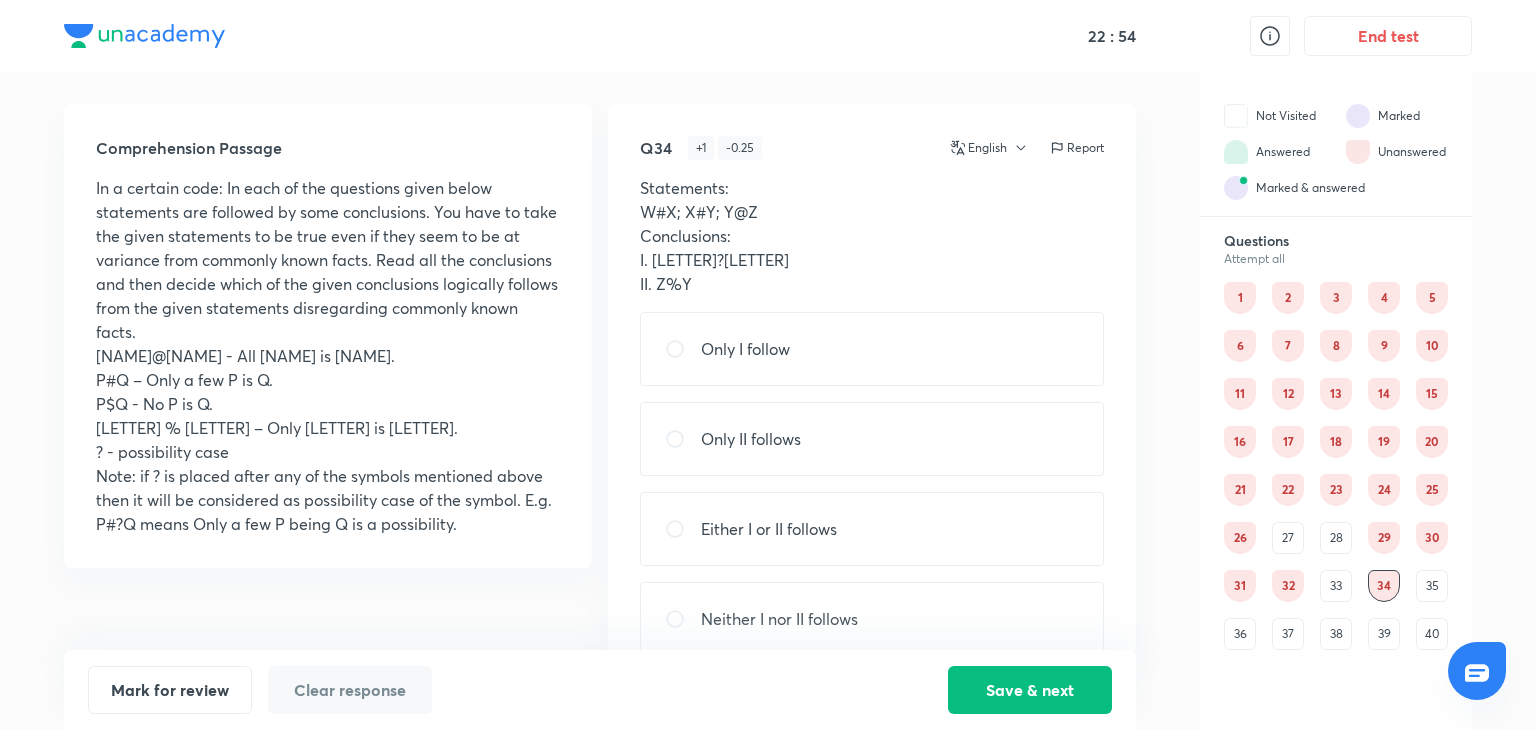 click on "39" at bounding box center (1384, 634) 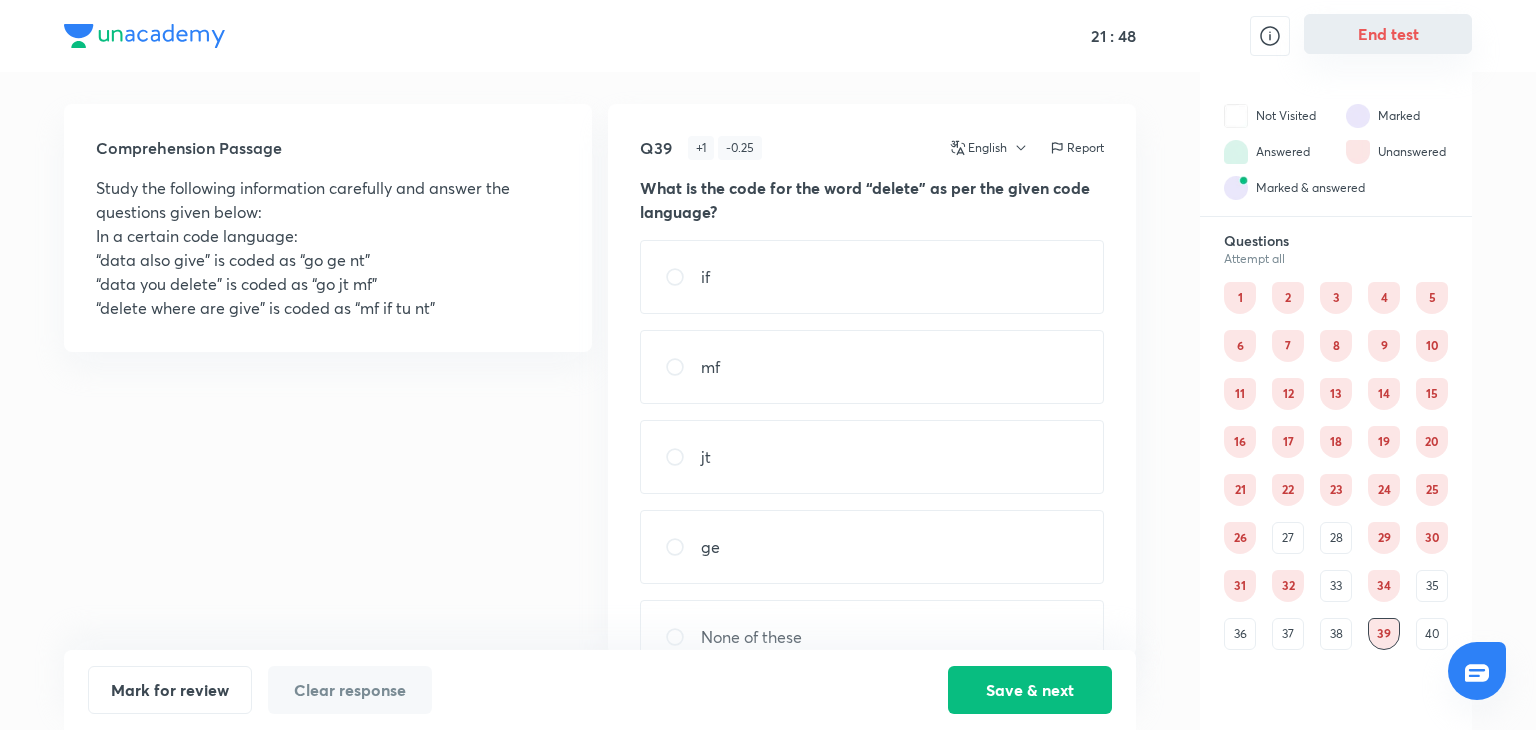 click on "End test" at bounding box center [1388, 34] 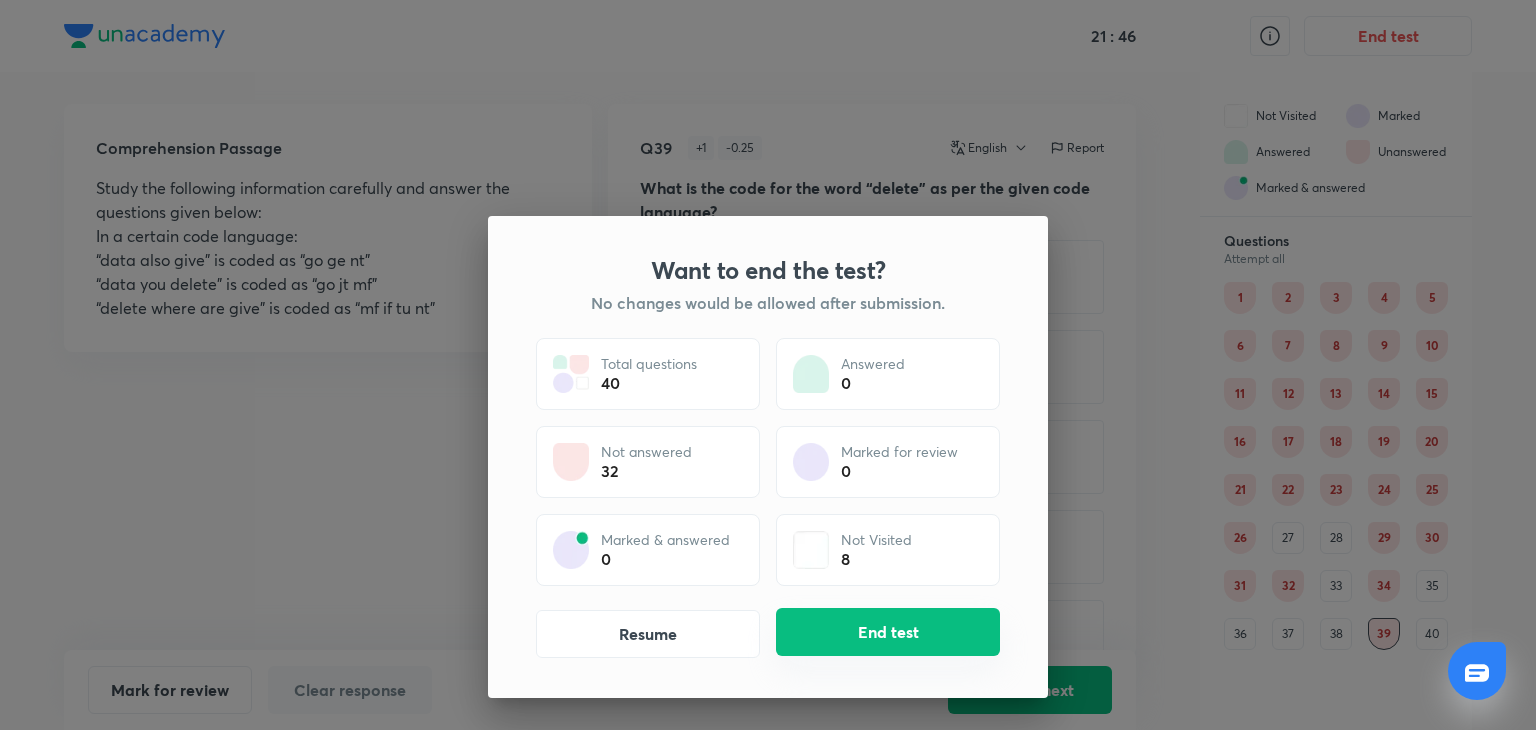 click on "End test" at bounding box center (888, 632) 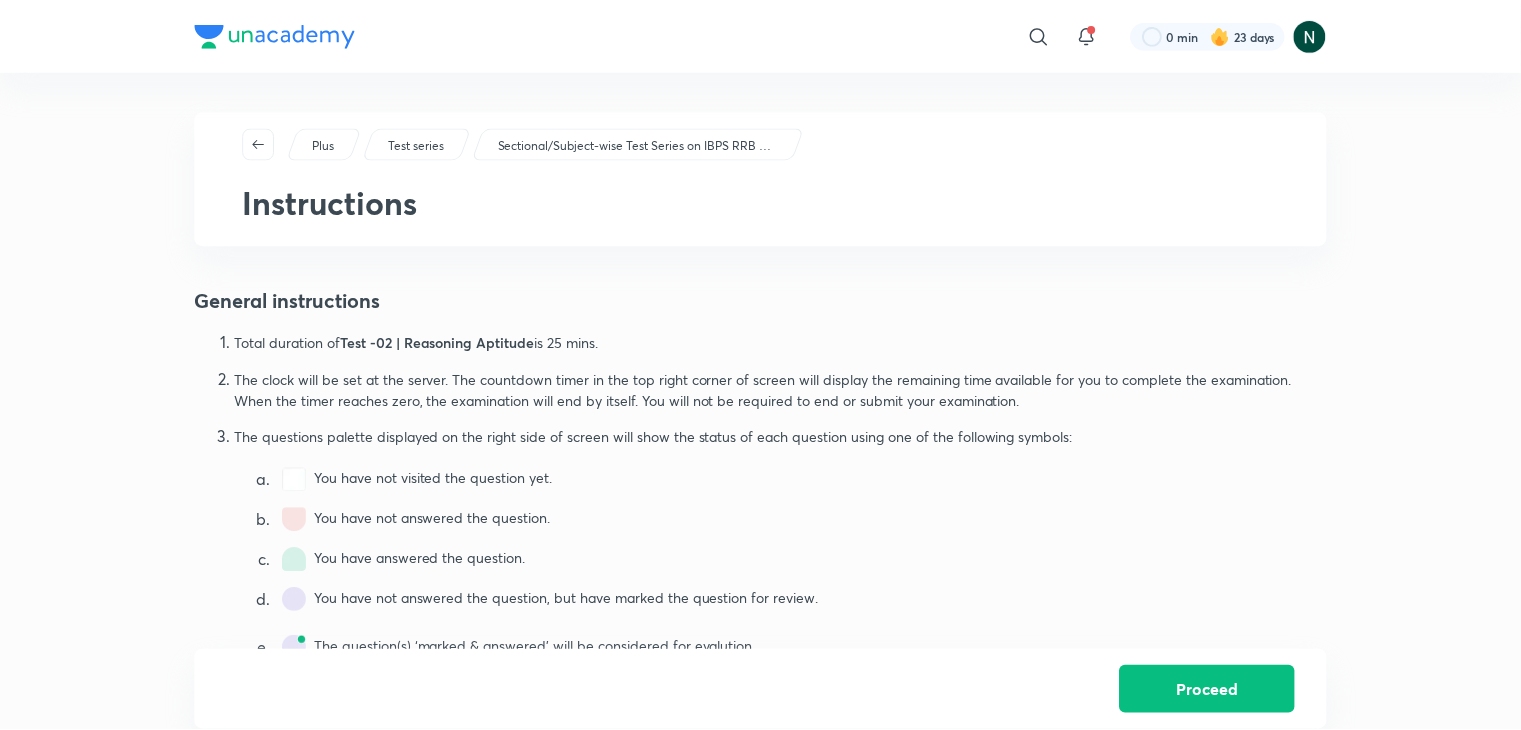 scroll, scrollTop: 942, scrollLeft: 0, axis: vertical 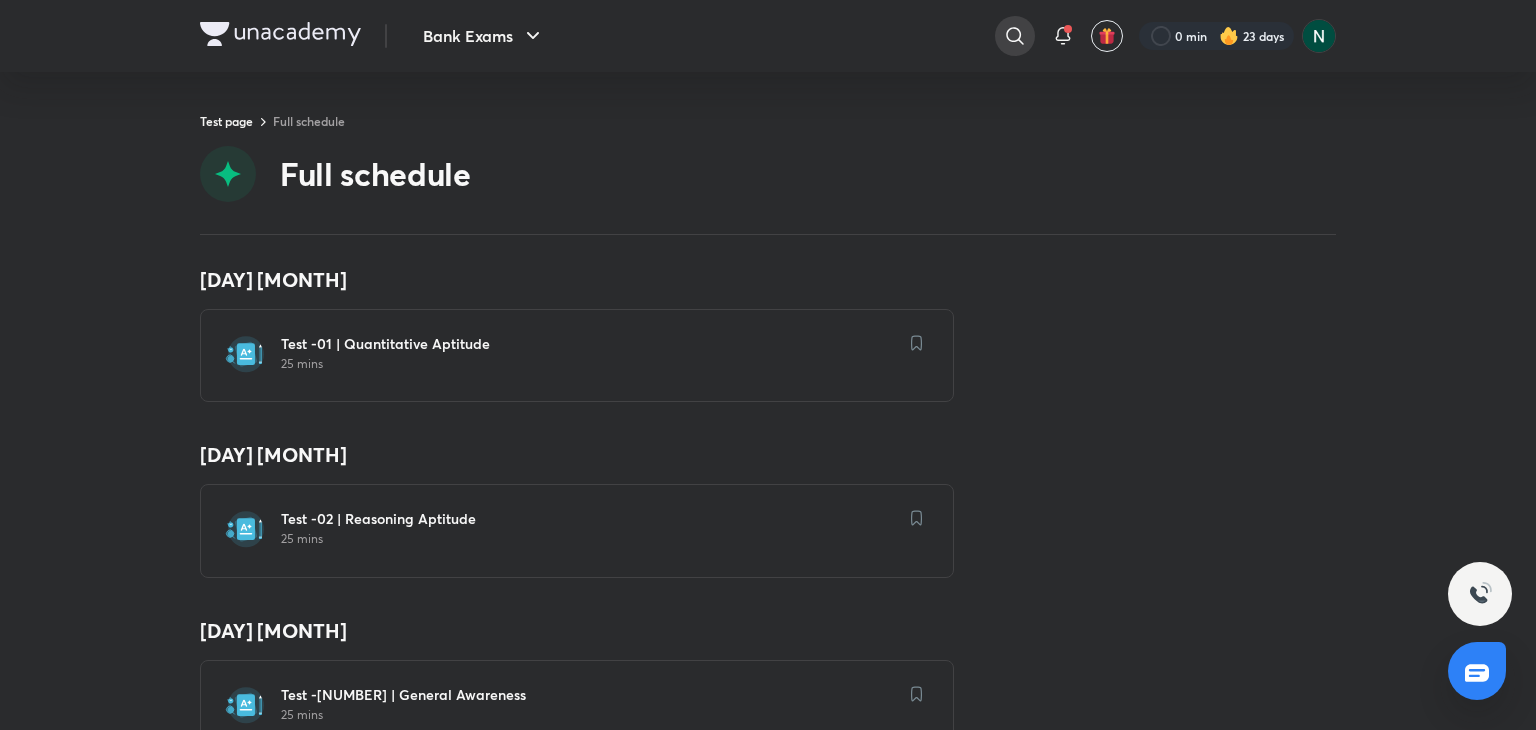 click 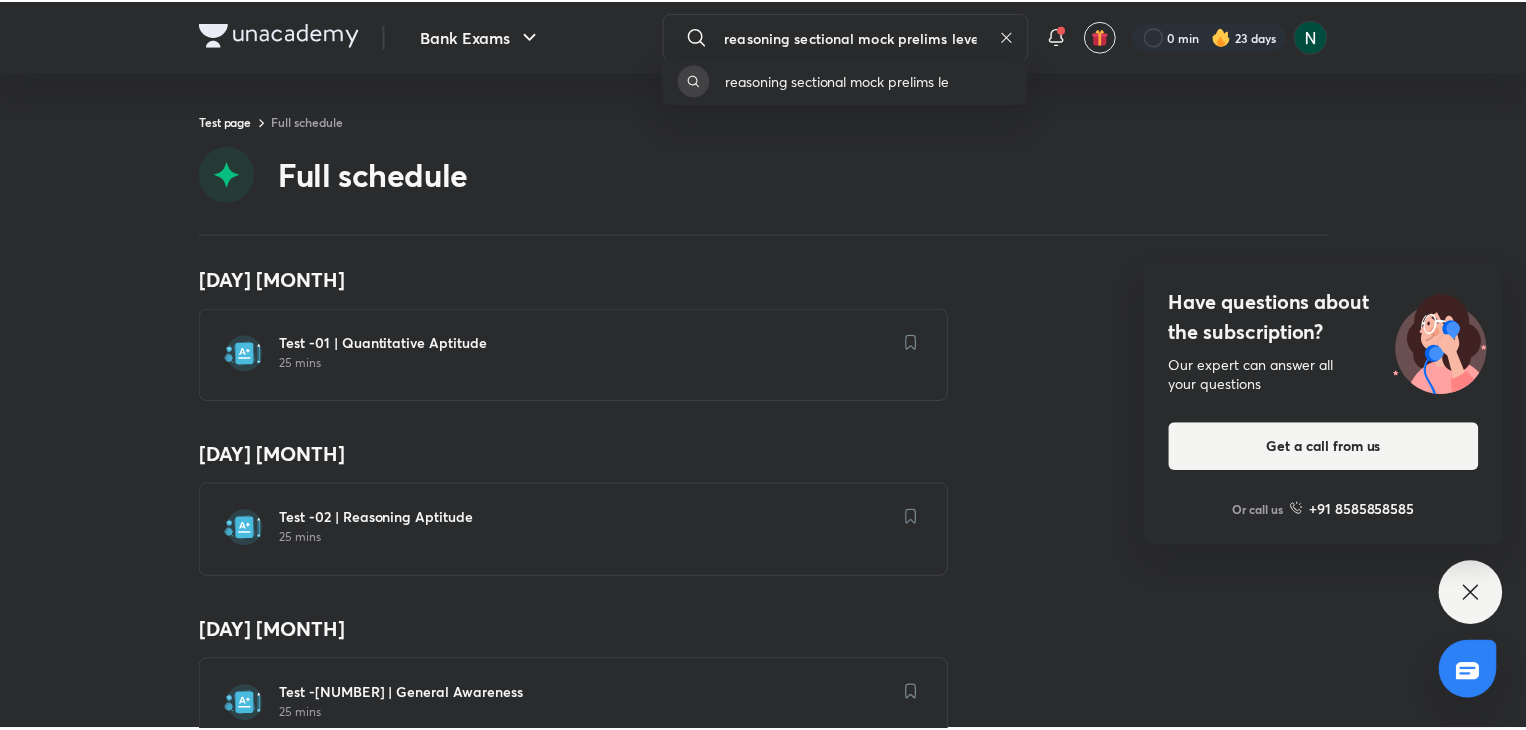 scroll, scrollTop: 0, scrollLeft: 4, axis: horizontal 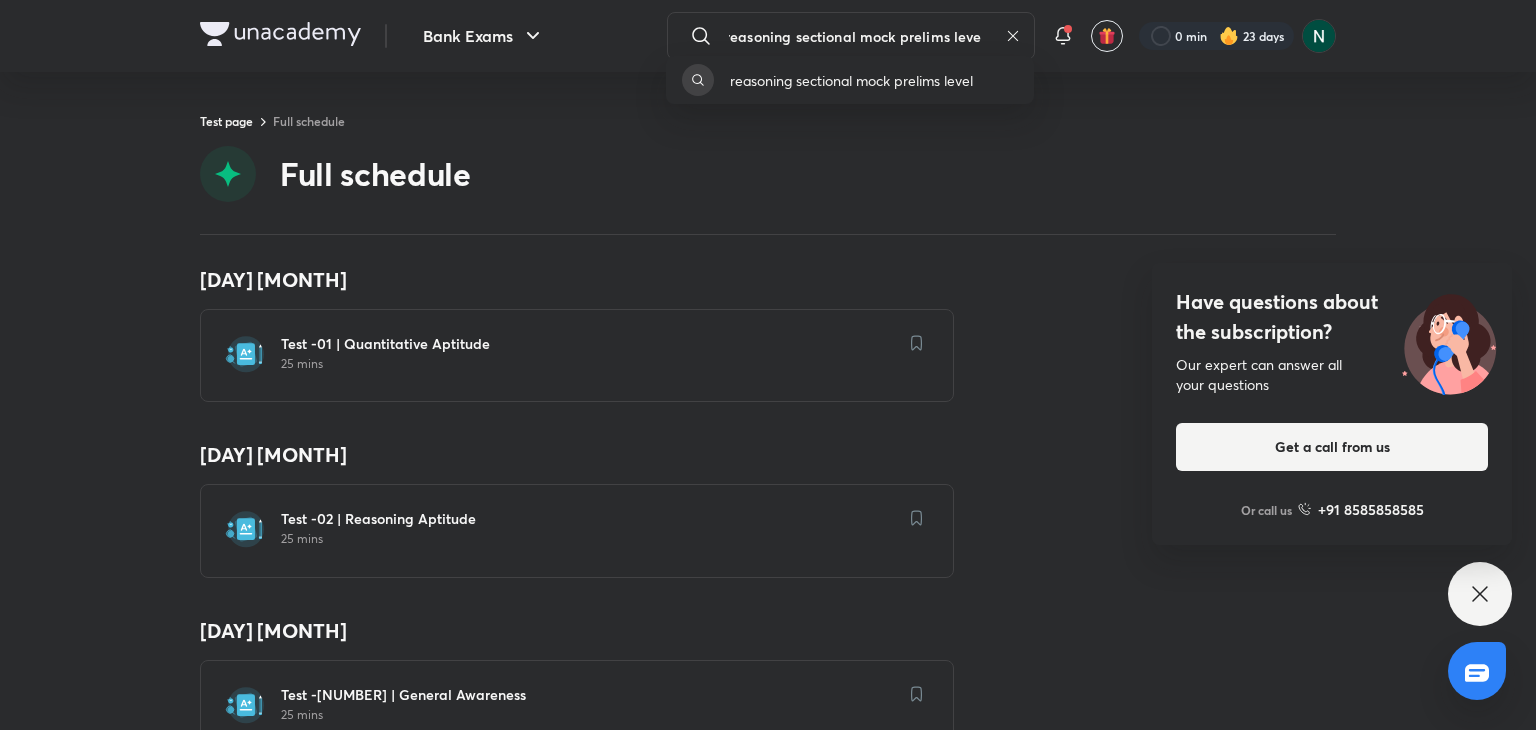type on "reasoning sectional mock prelims level" 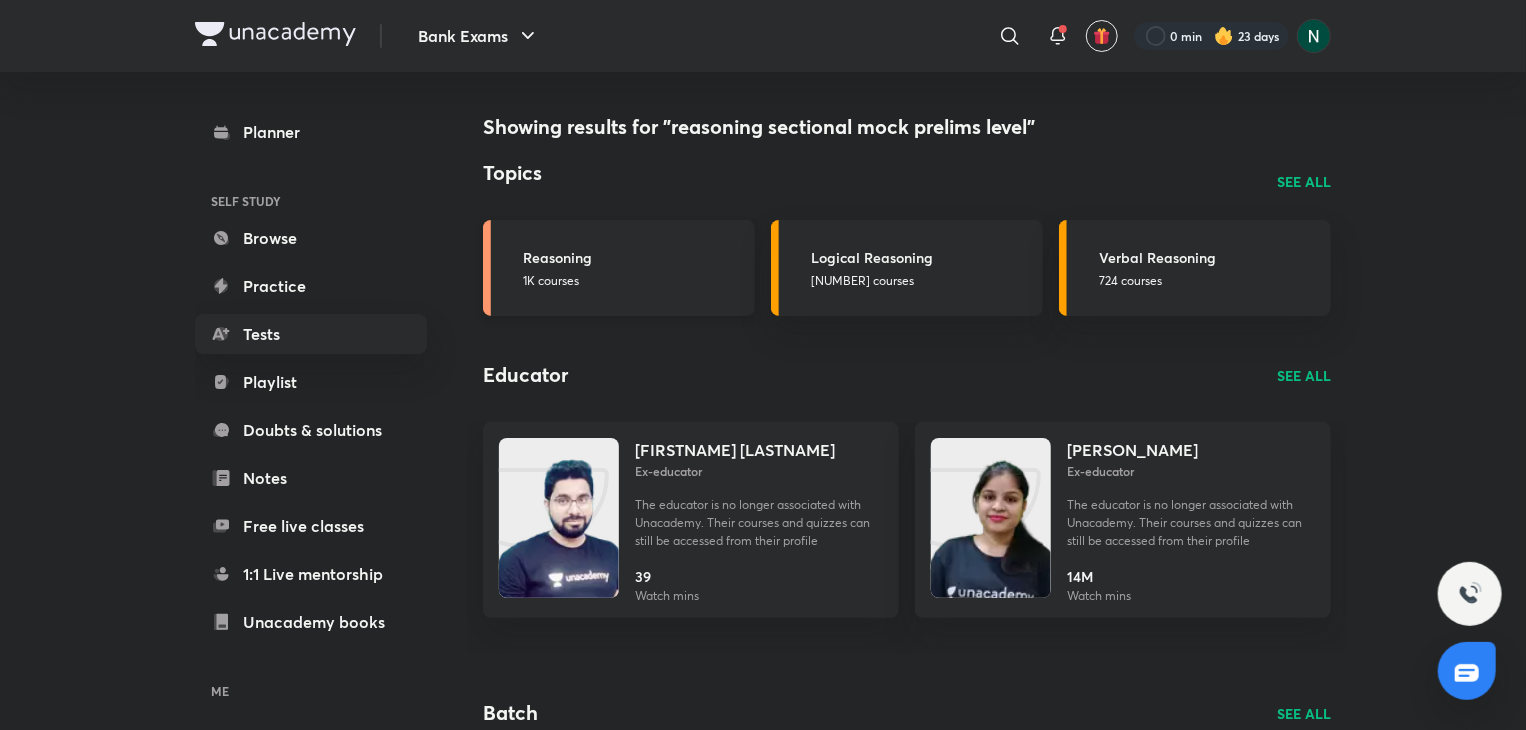 click on "1K courses" at bounding box center (633, 281) 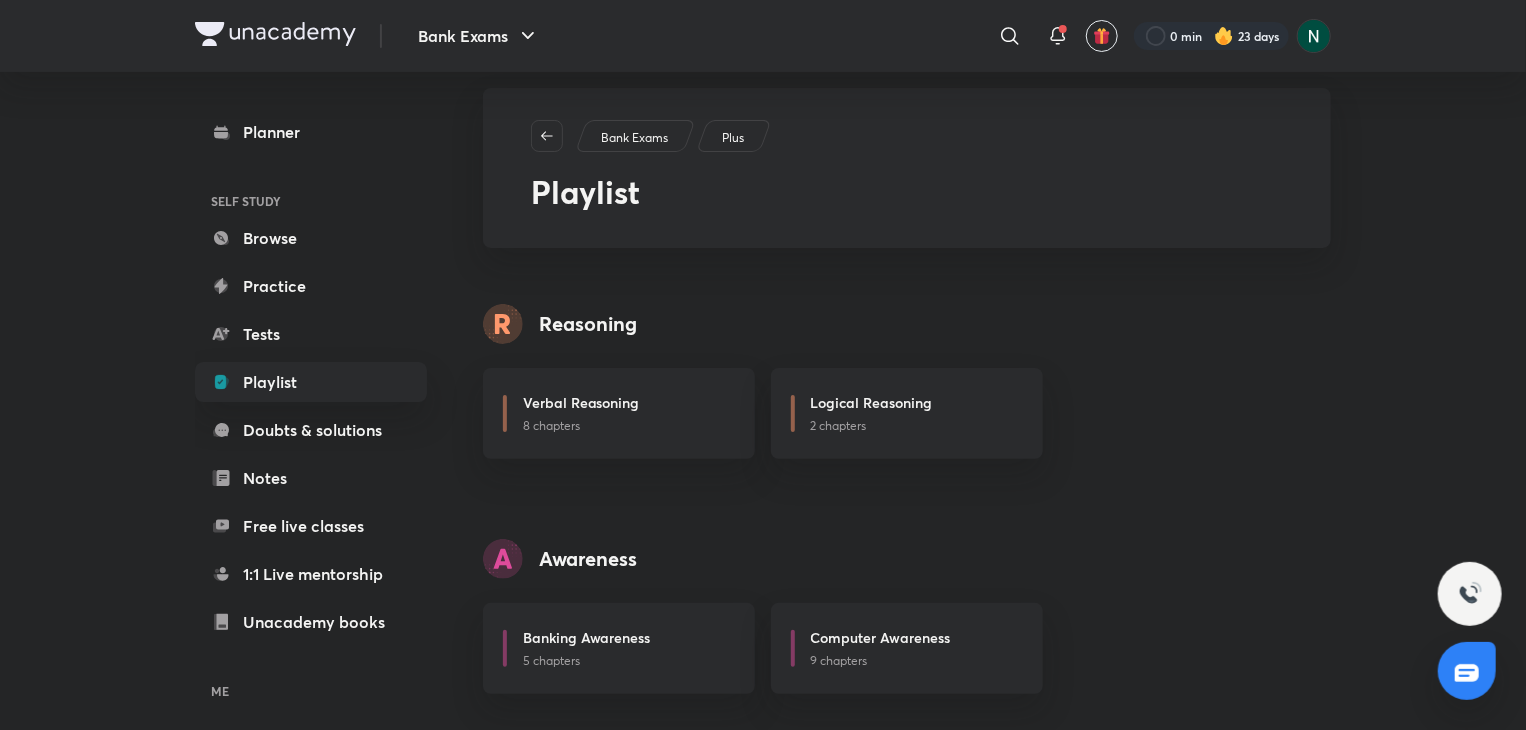 scroll, scrollTop: 0, scrollLeft: 0, axis: both 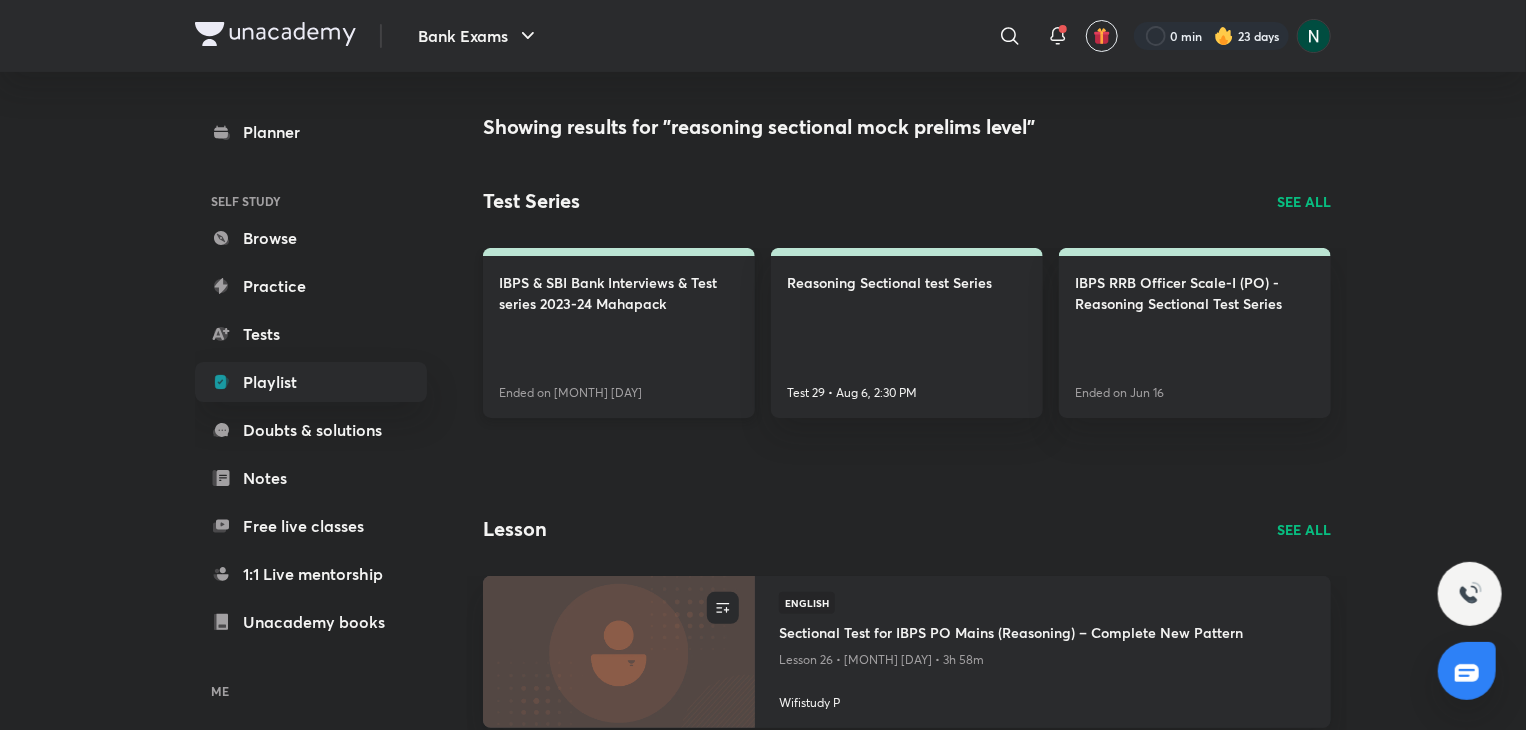 click on "IBPS & SBI Bank Interviews & Test series [YEAR]-[YEAR] Mahapack Ended on [DATE] [MONTH]" at bounding box center [619, 333] 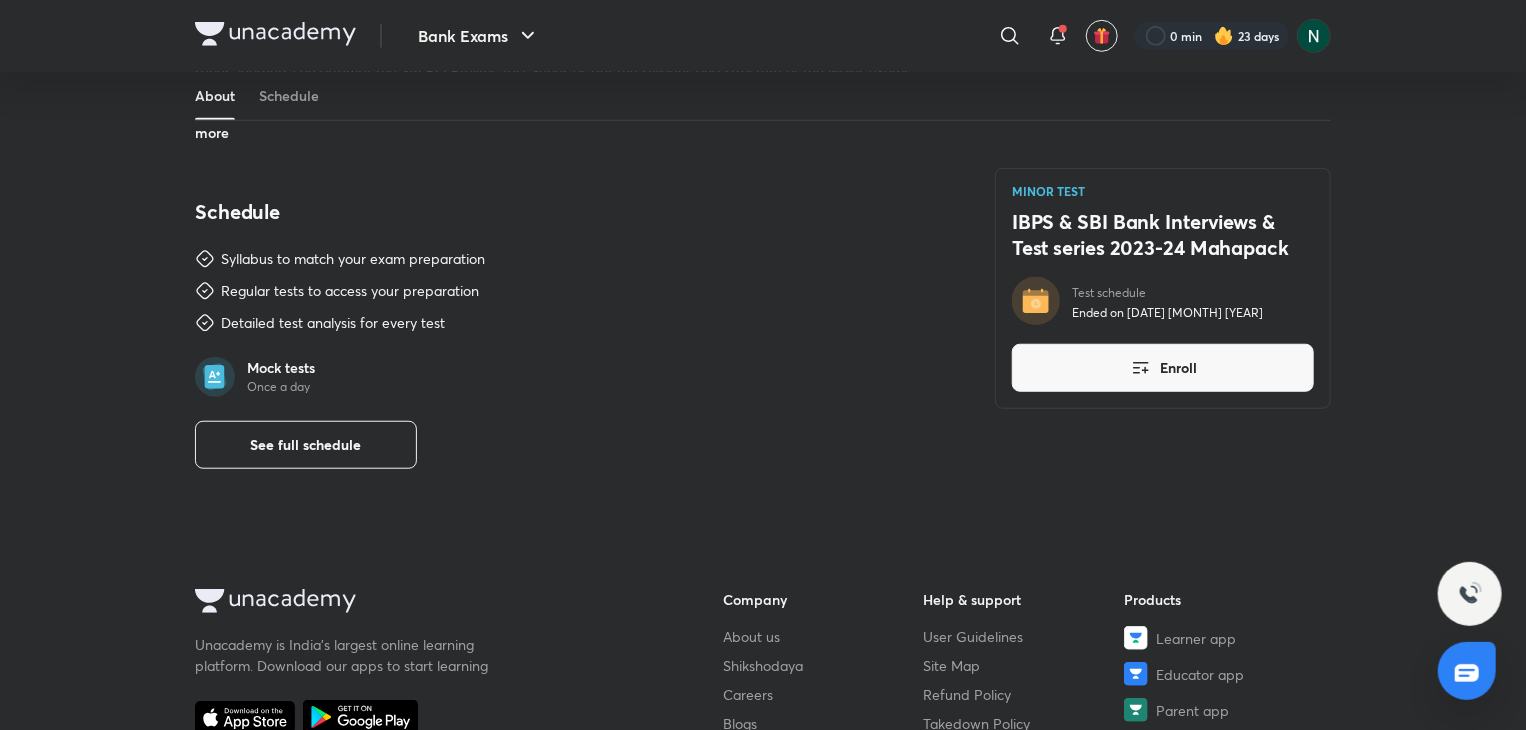 scroll, scrollTop: 640, scrollLeft: 0, axis: vertical 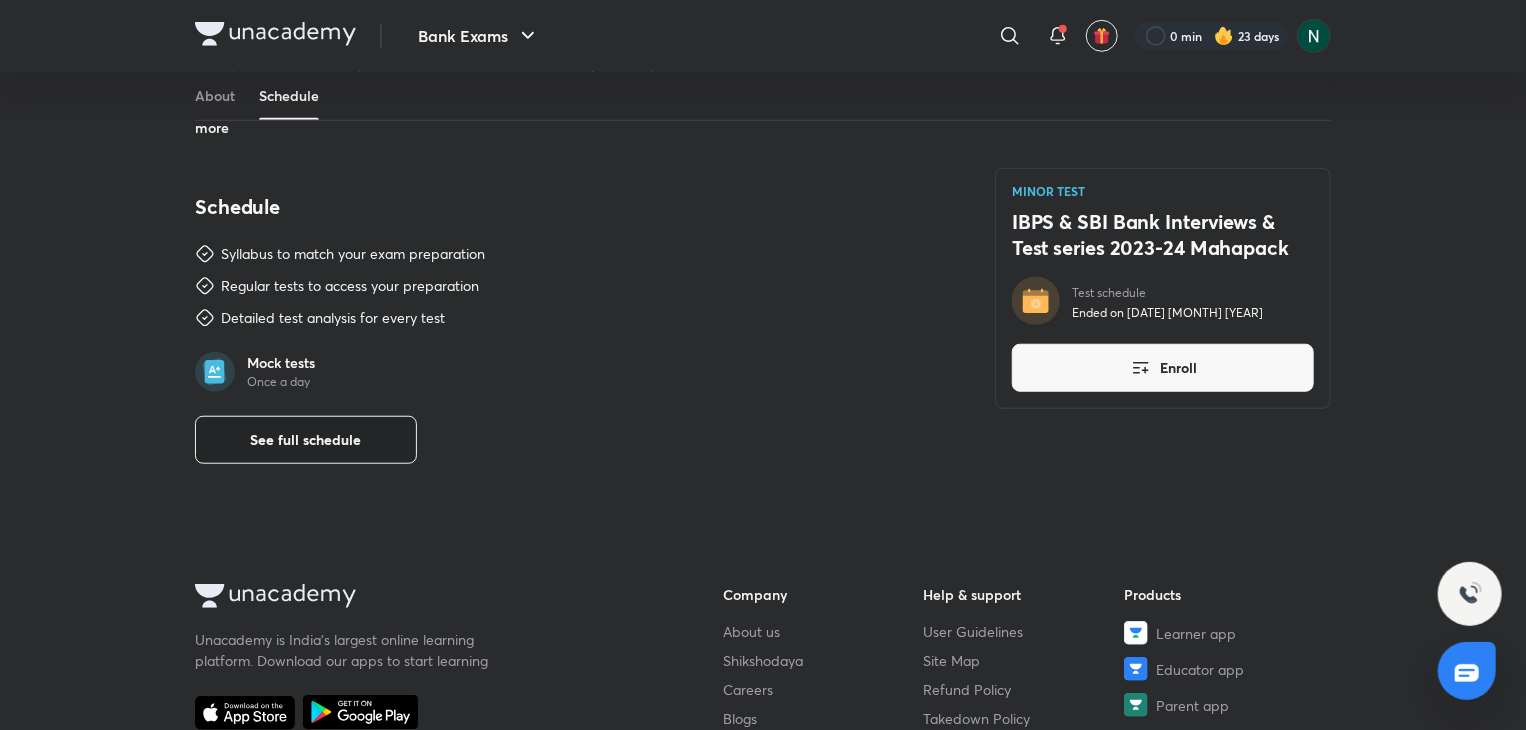 click on "See full schedule" at bounding box center [306, 440] 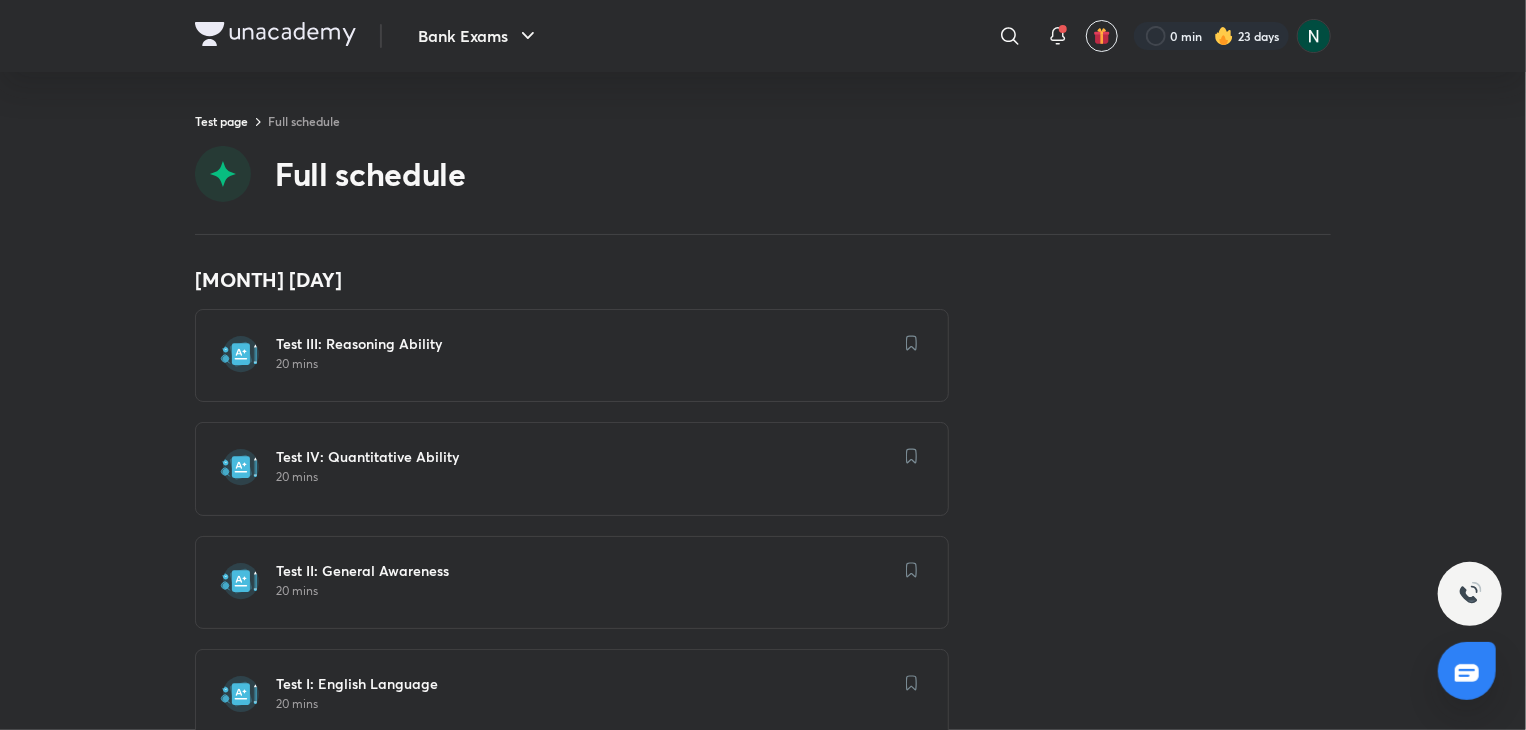 scroll, scrollTop: 0, scrollLeft: 0, axis: both 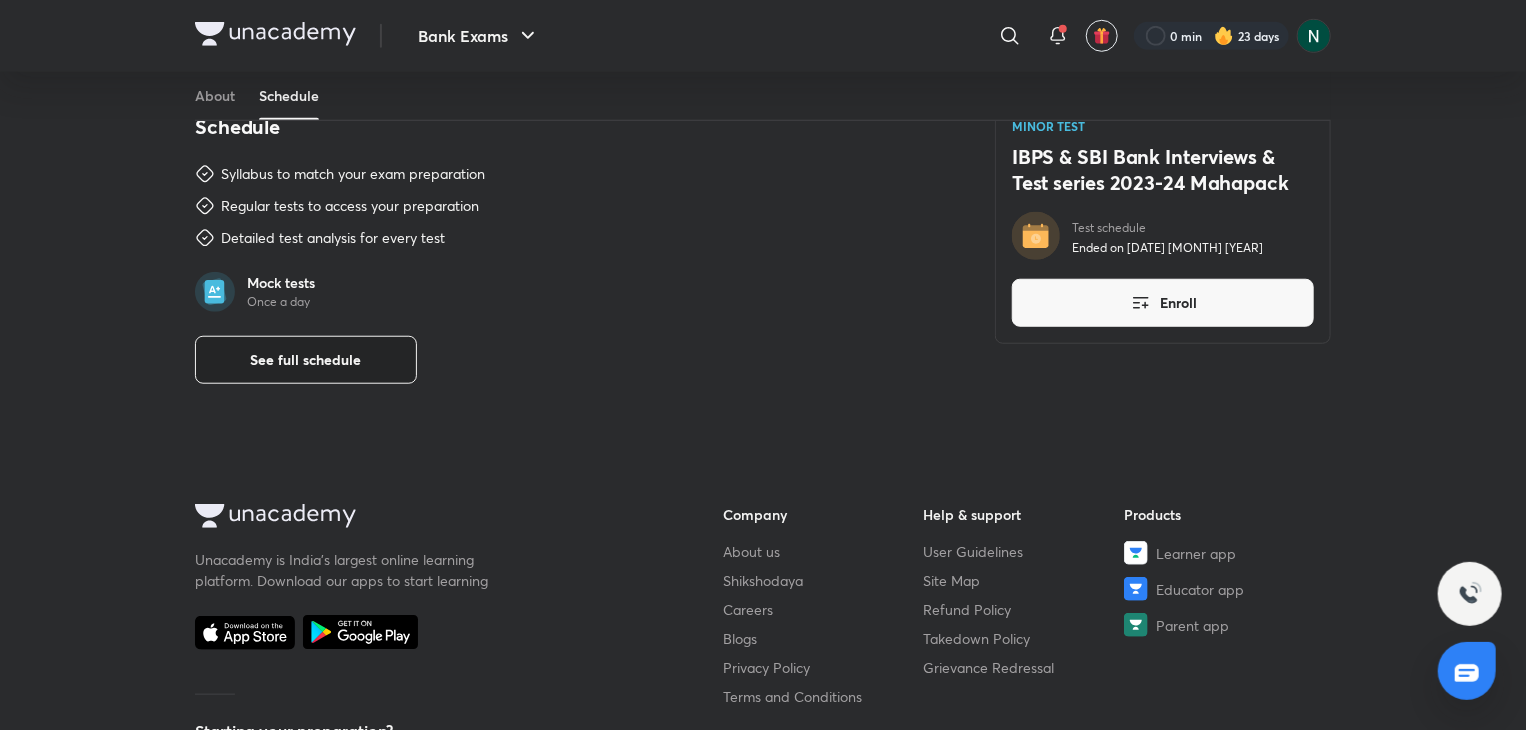 click on "See full schedule" at bounding box center (306, 360) 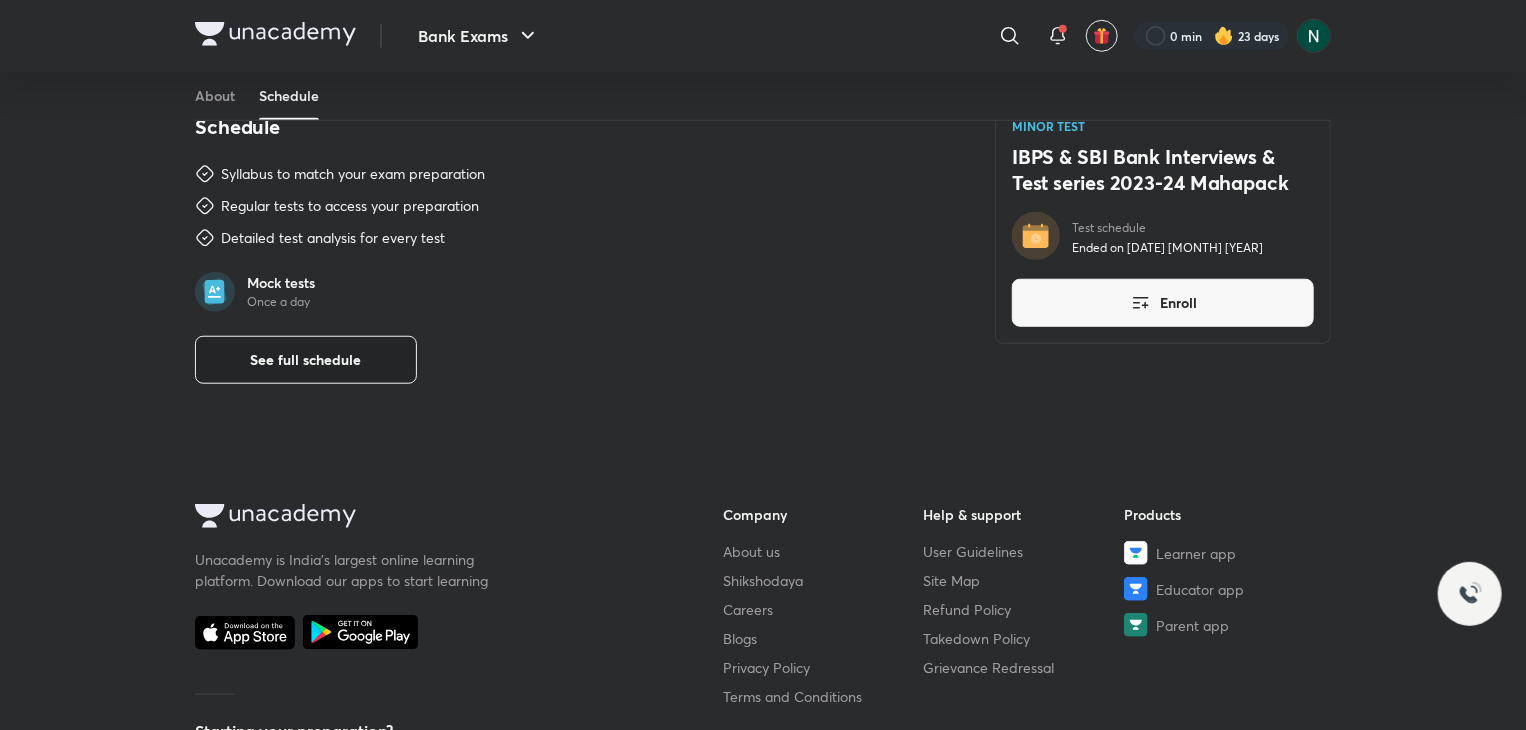 scroll, scrollTop: 0, scrollLeft: 0, axis: both 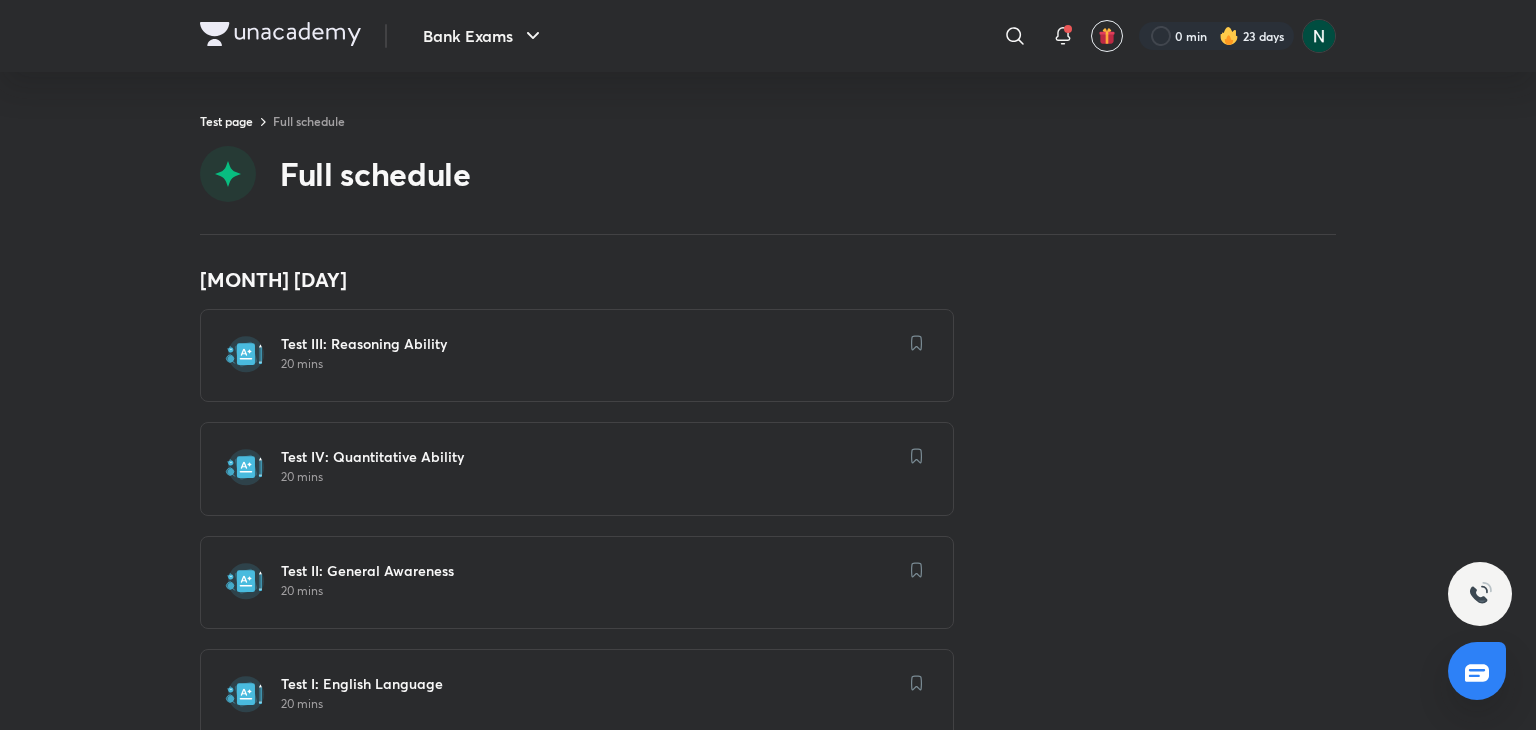 click on "Test III: Reasoning Ability" at bounding box center (589, 344) 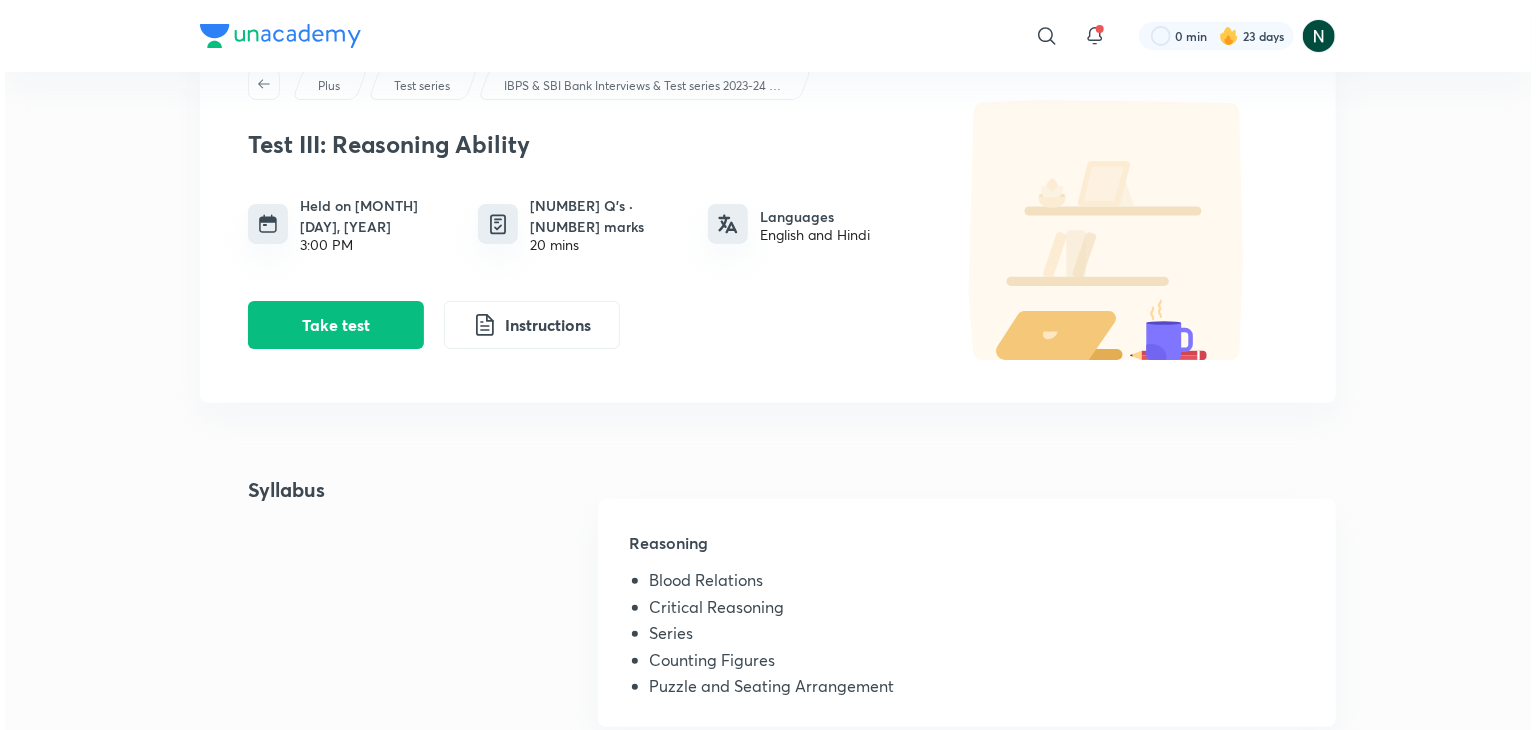 scroll, scrollTop: 0, scrollLeft: 0, axis: both 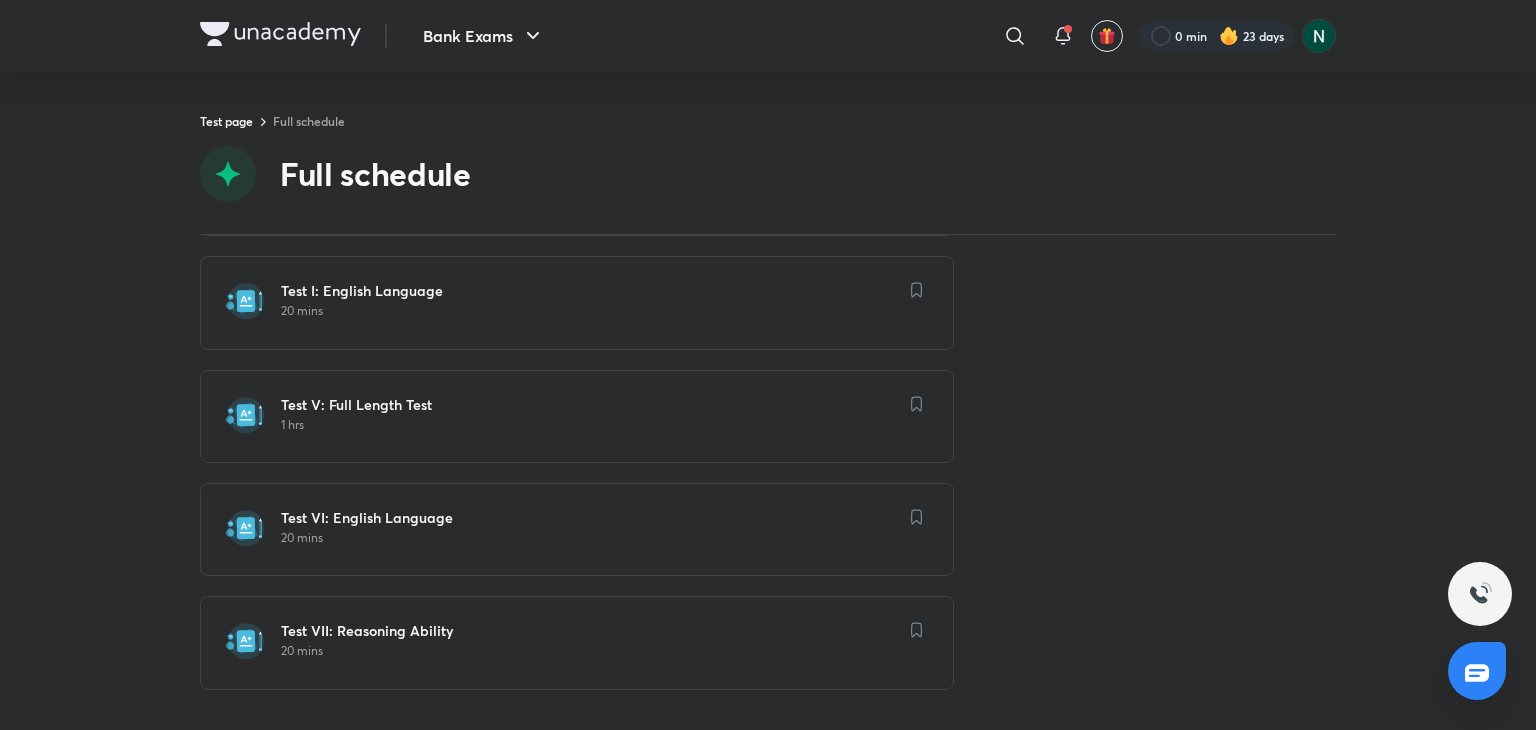 click on "Test VII: Reasoning Ability" at bounding box center (589, 631) 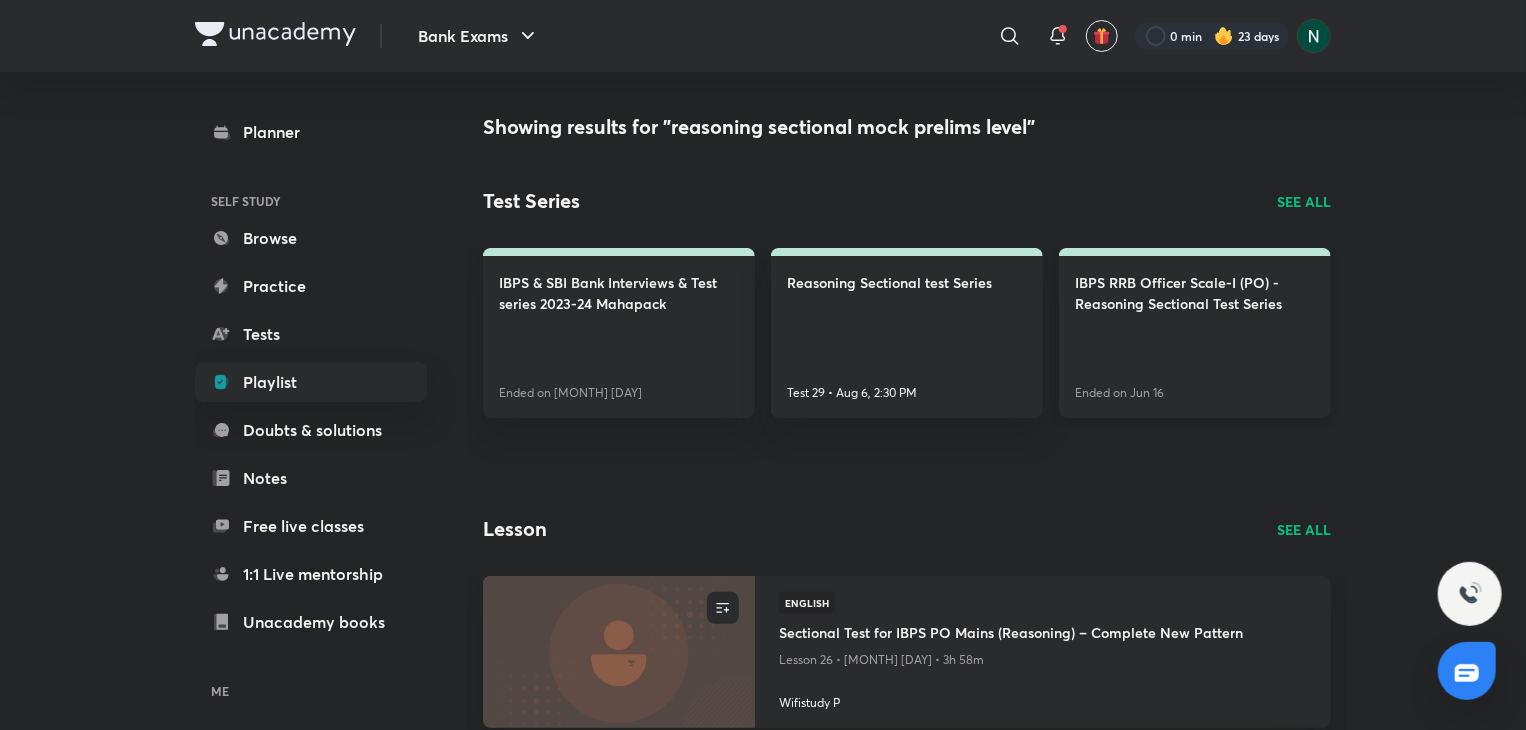 click on "IBPS RRB Officer Scale-I (PO) - Reasoning Sectional Test Series Ended on Jun 16" at bounding box center (1195, 333) 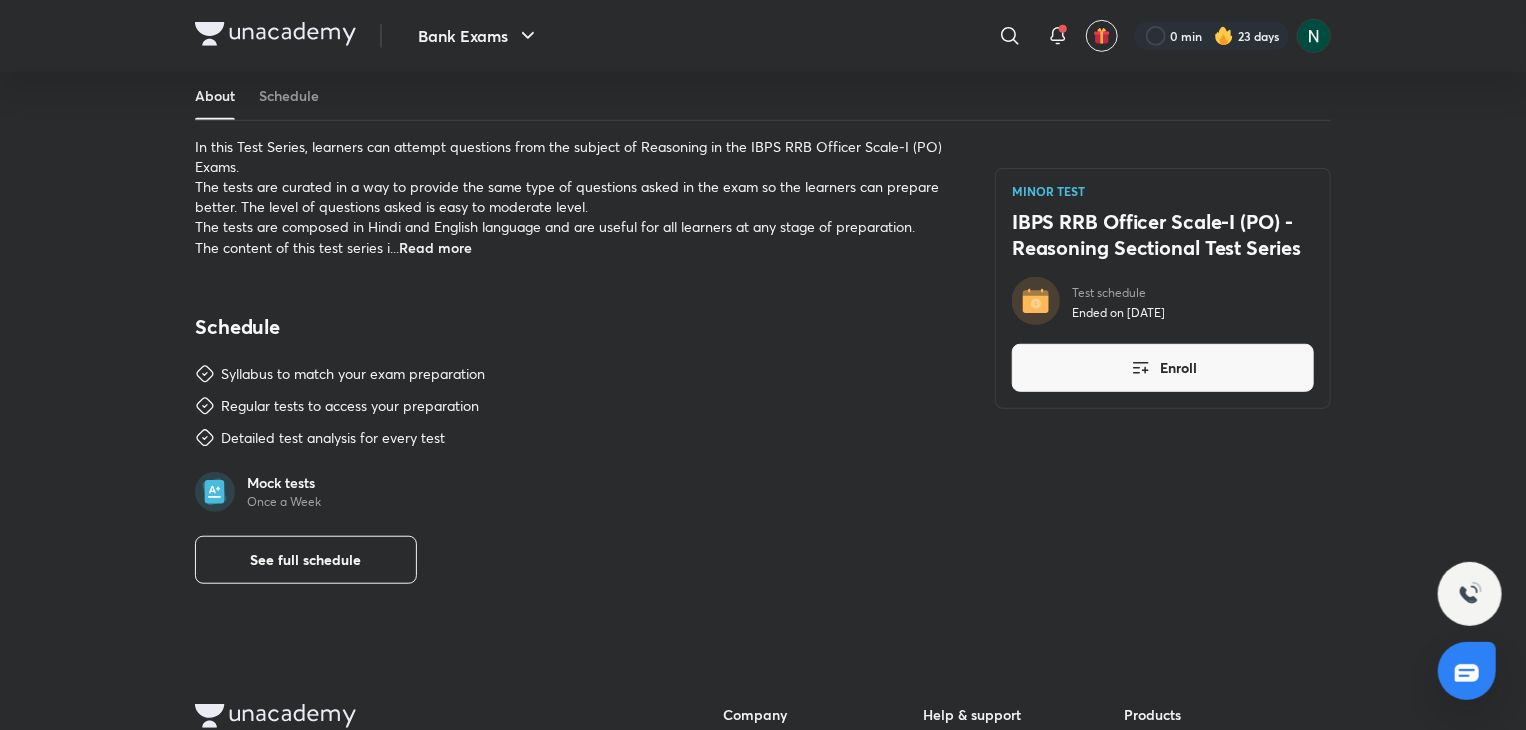 scroll, scrollTop: 680, scrollLeft: 0, axis: vertical 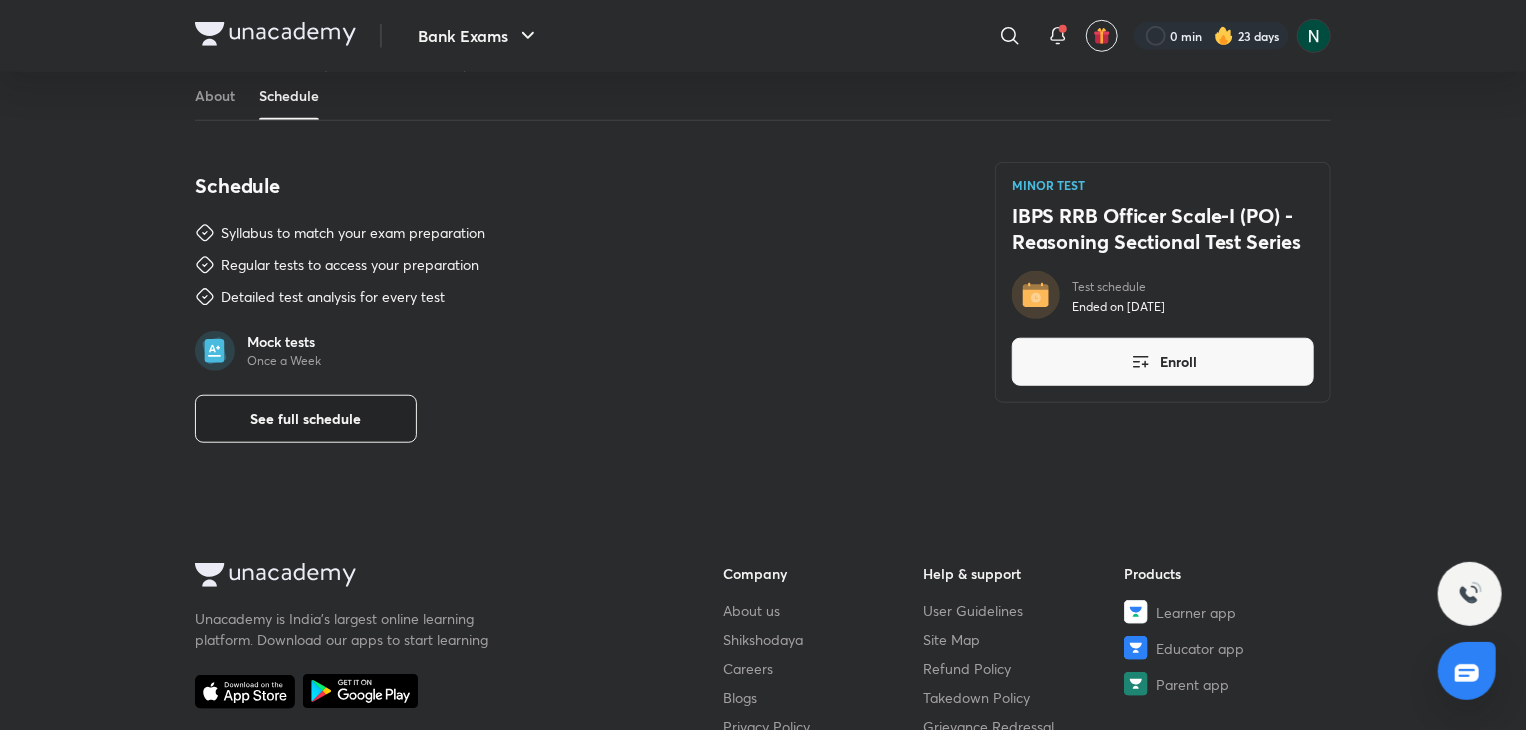 click on "See full schedule" at bounding box center [306, 419] 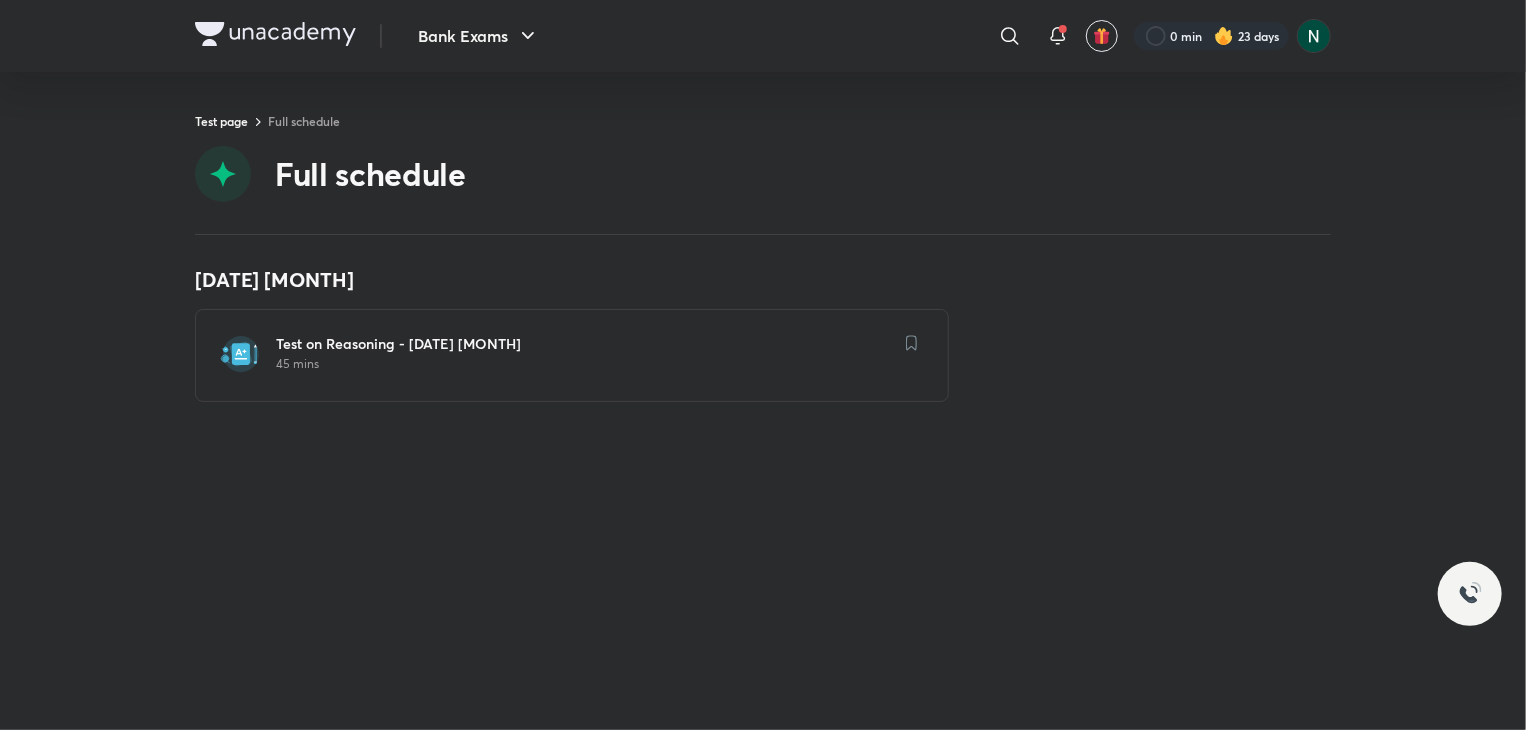 scroll, scrollTop: 0, scrollLeft: 0, axis: both 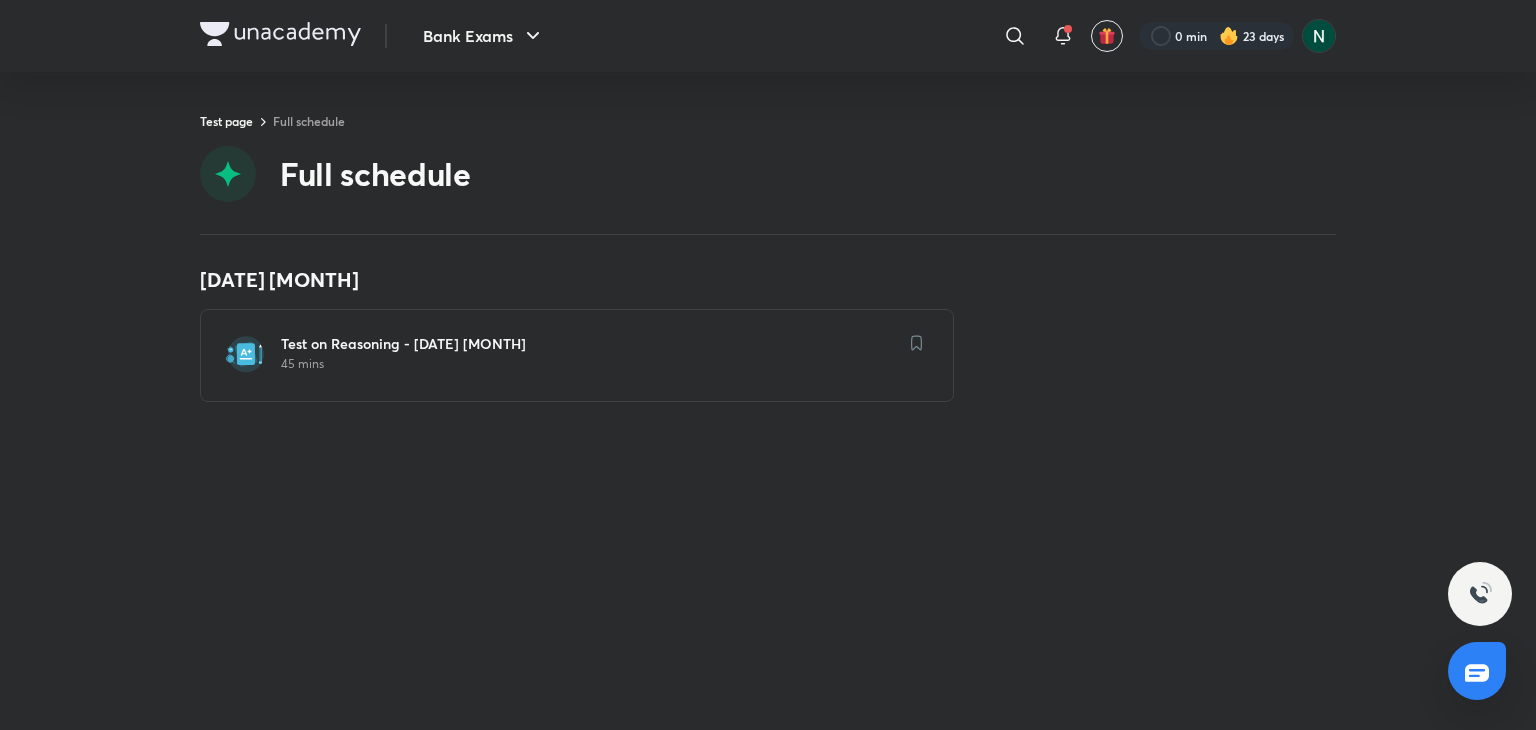 click on "Test on Reasoning - 16th [MONTH] 45 mins" at bounding box center (577, 355) 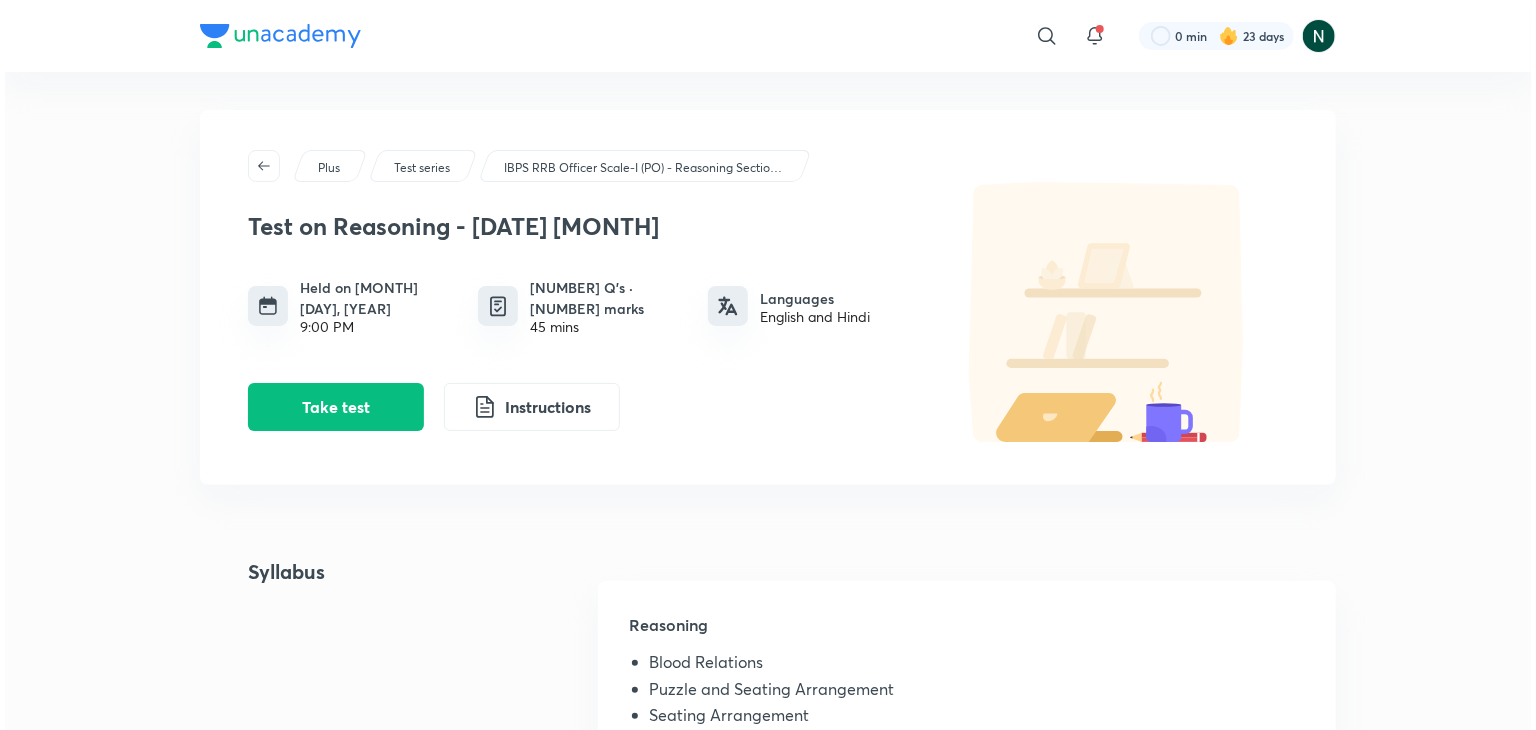 scroll, scrollTop: 0, scrollLeft: 0, axis: both 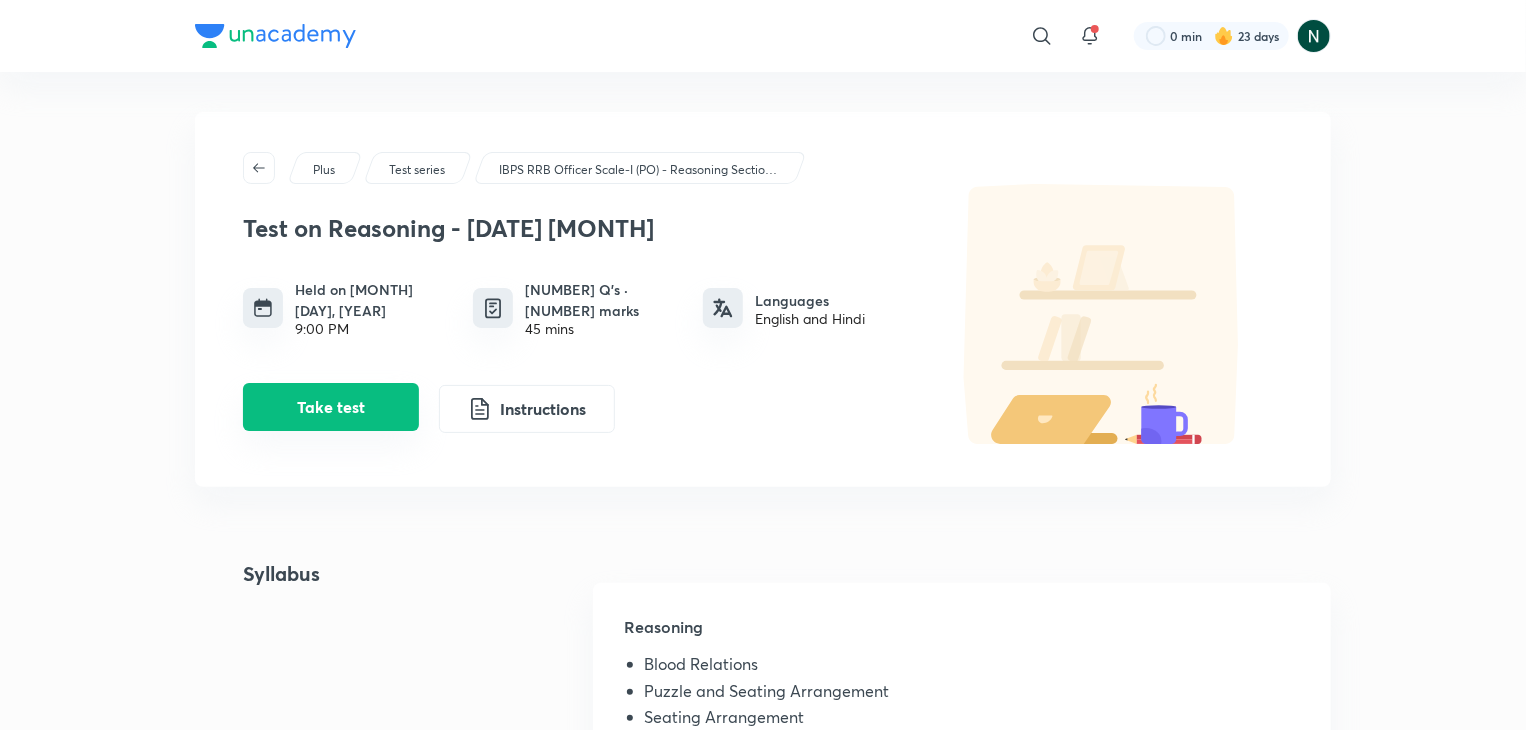 click on "Take test" at bounding box center (331, 407) 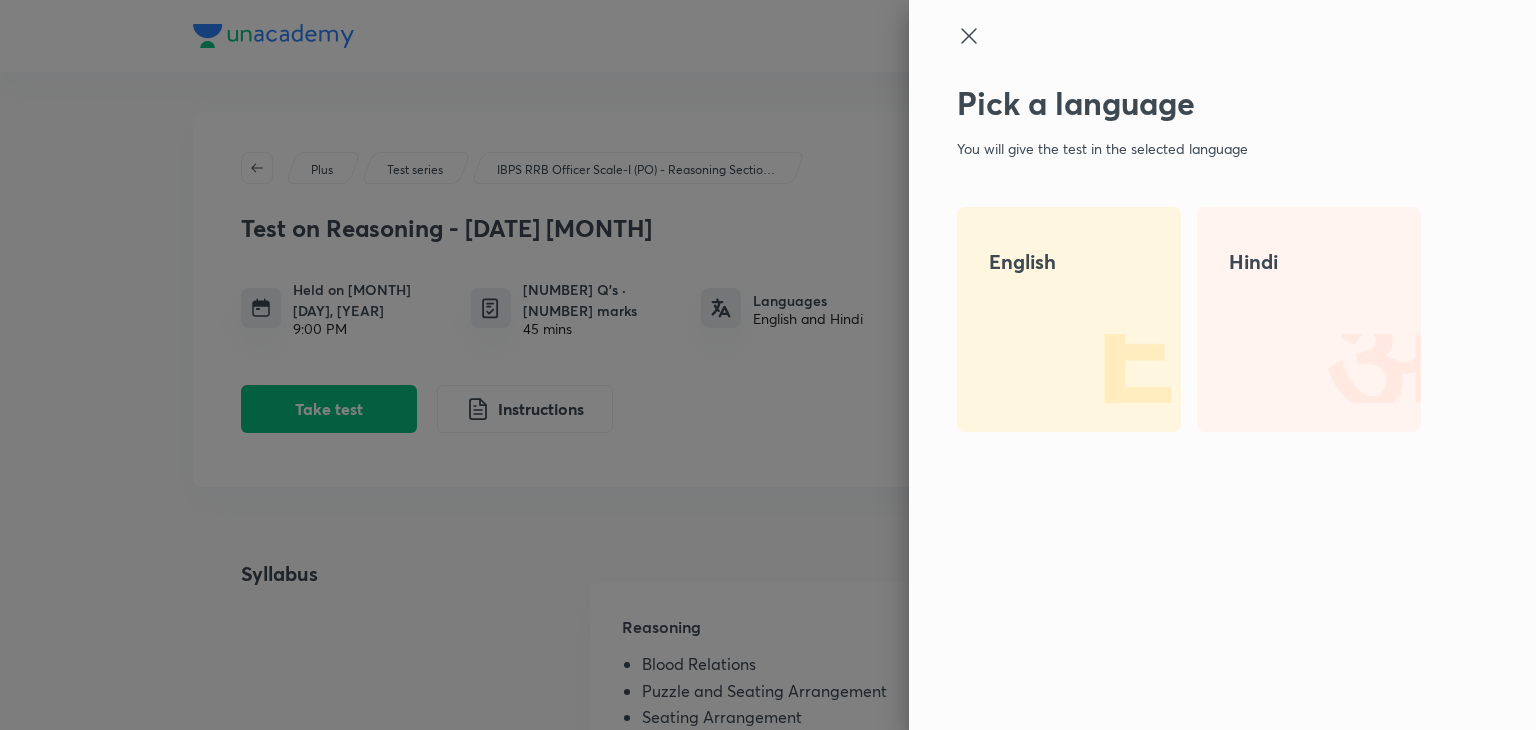click on "English" at bounding box center [1069, 262] 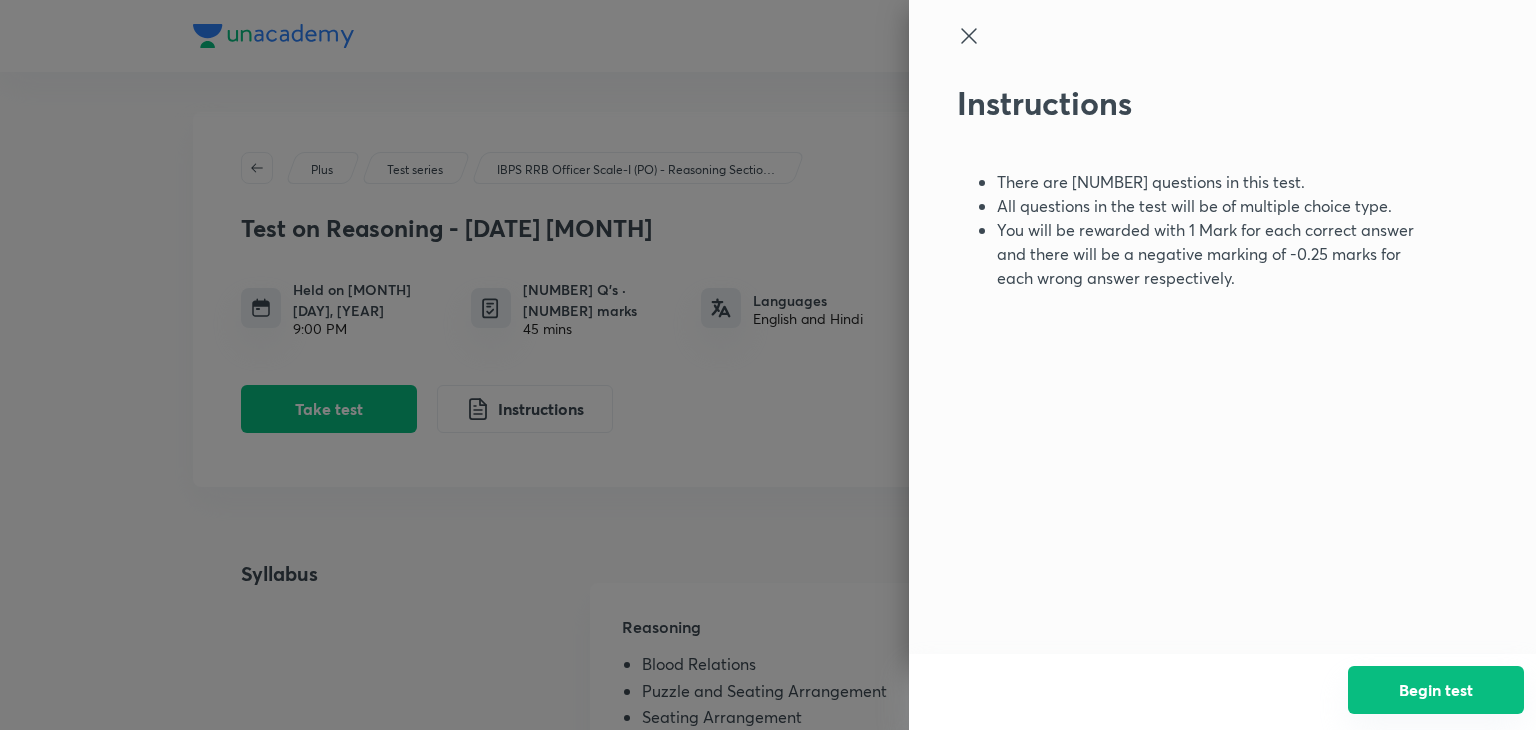 click on "Begin test" at bounding box center [1436, 690] 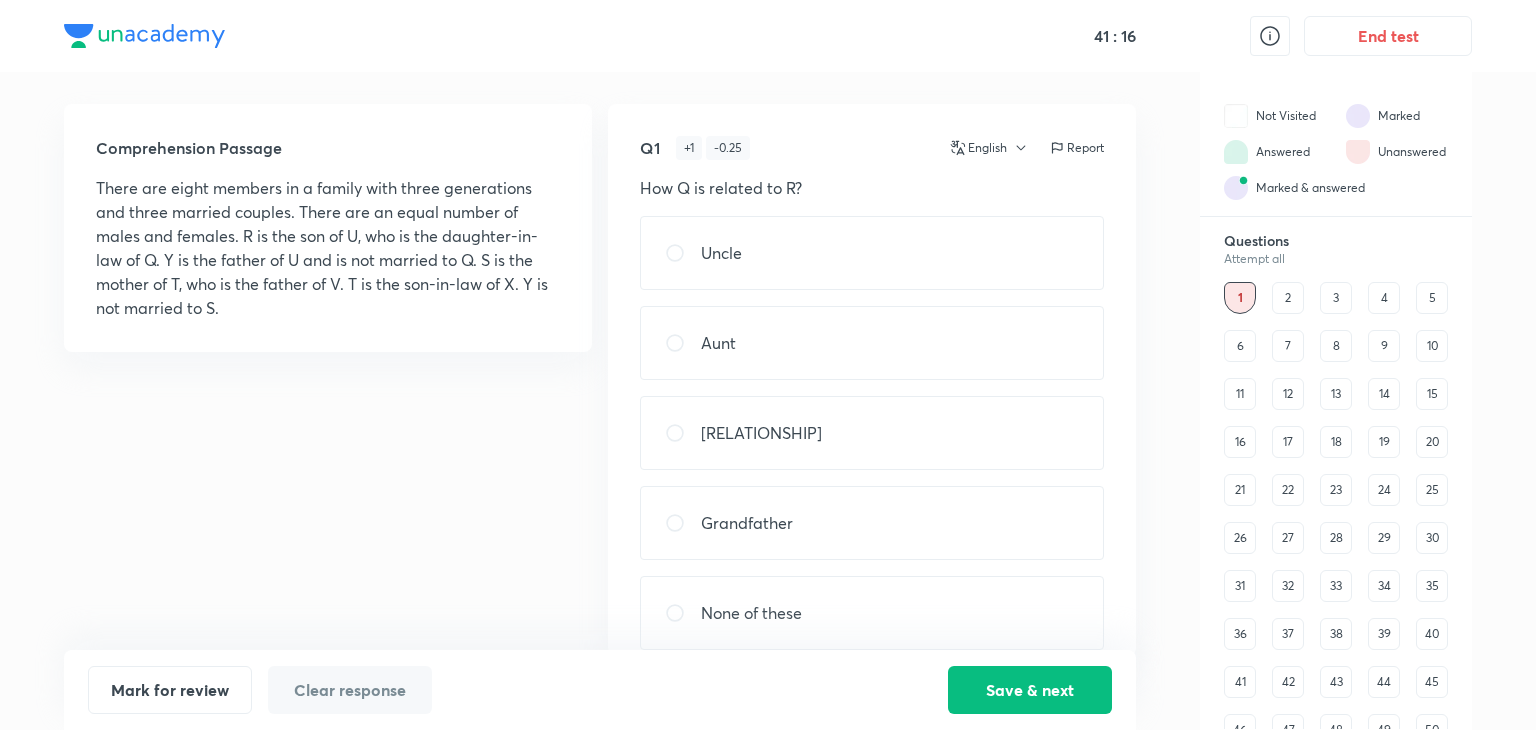 click on "[RELATIONSHIP]" at bounding box center [872, 433] 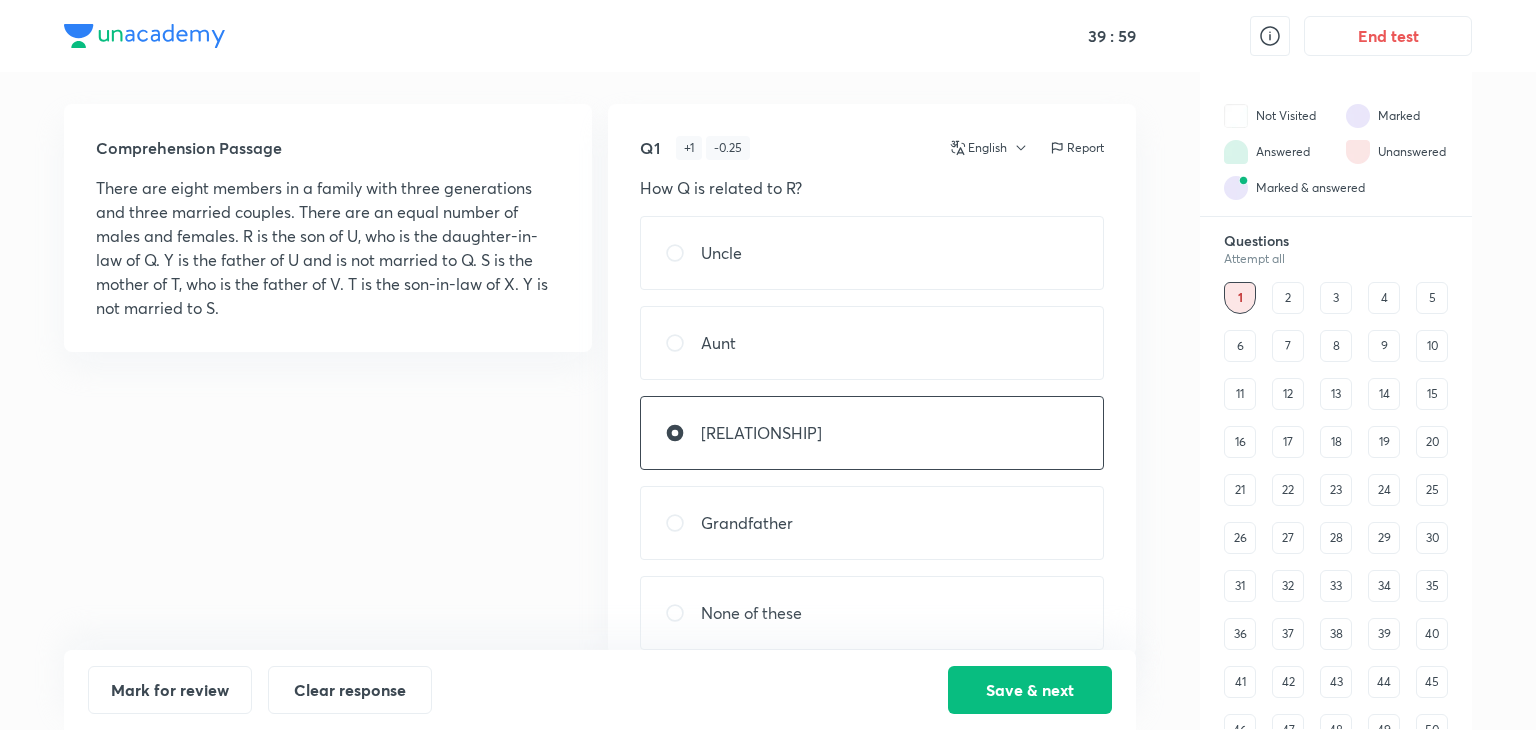 click on "Grandfather" at bounding box center [747, 523] 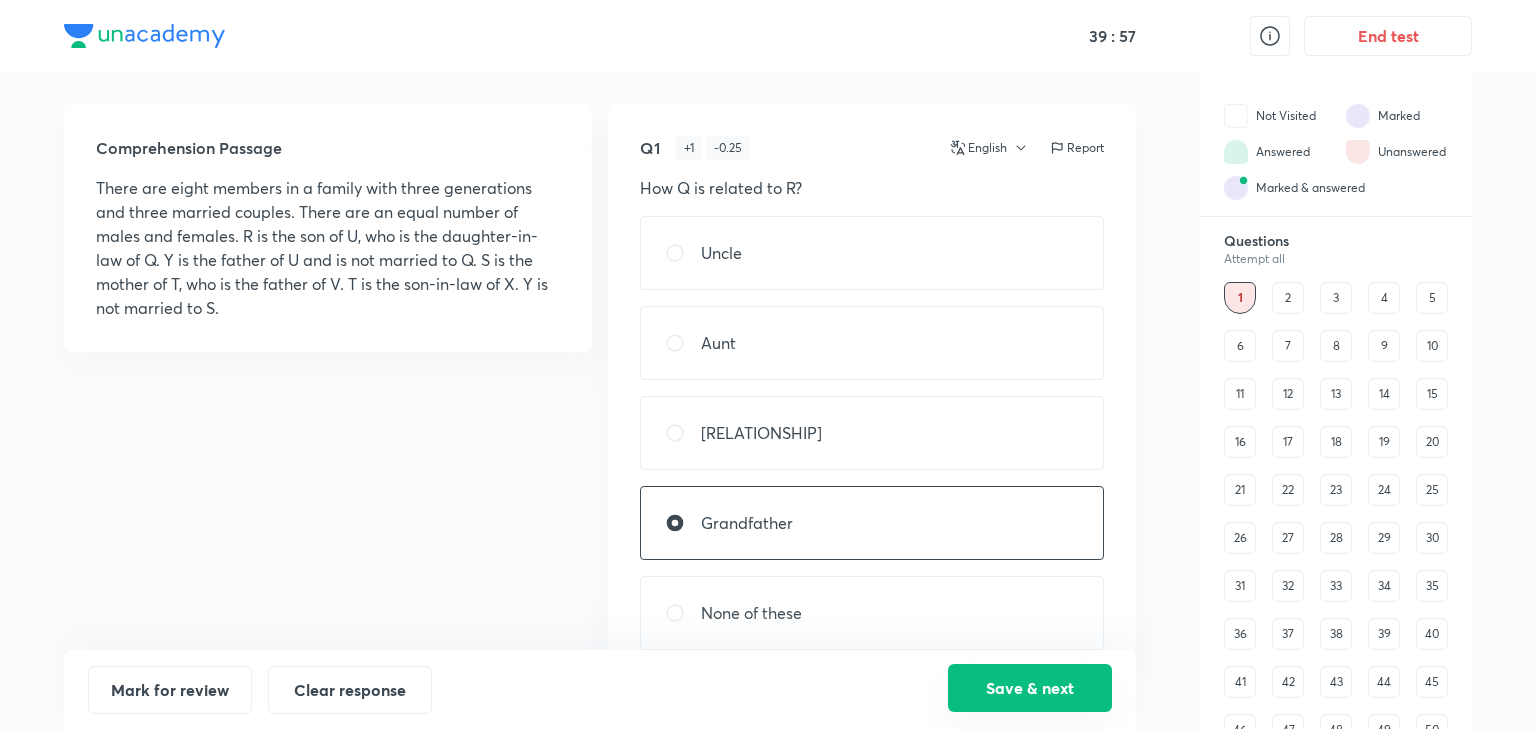 click on "Save & next" at bounding box center [1030, 688] 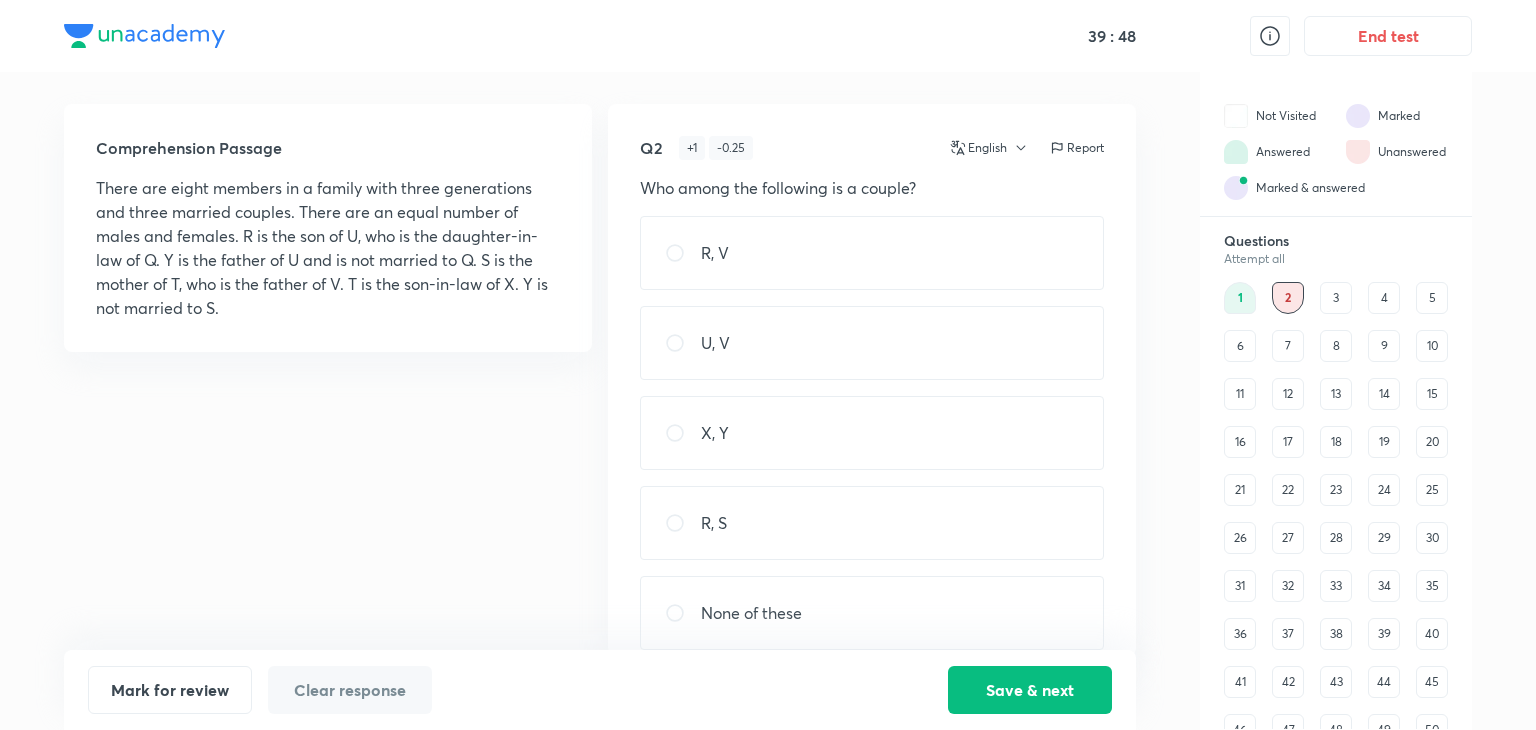 click on "X, Y" at bounding box center [715, 433] 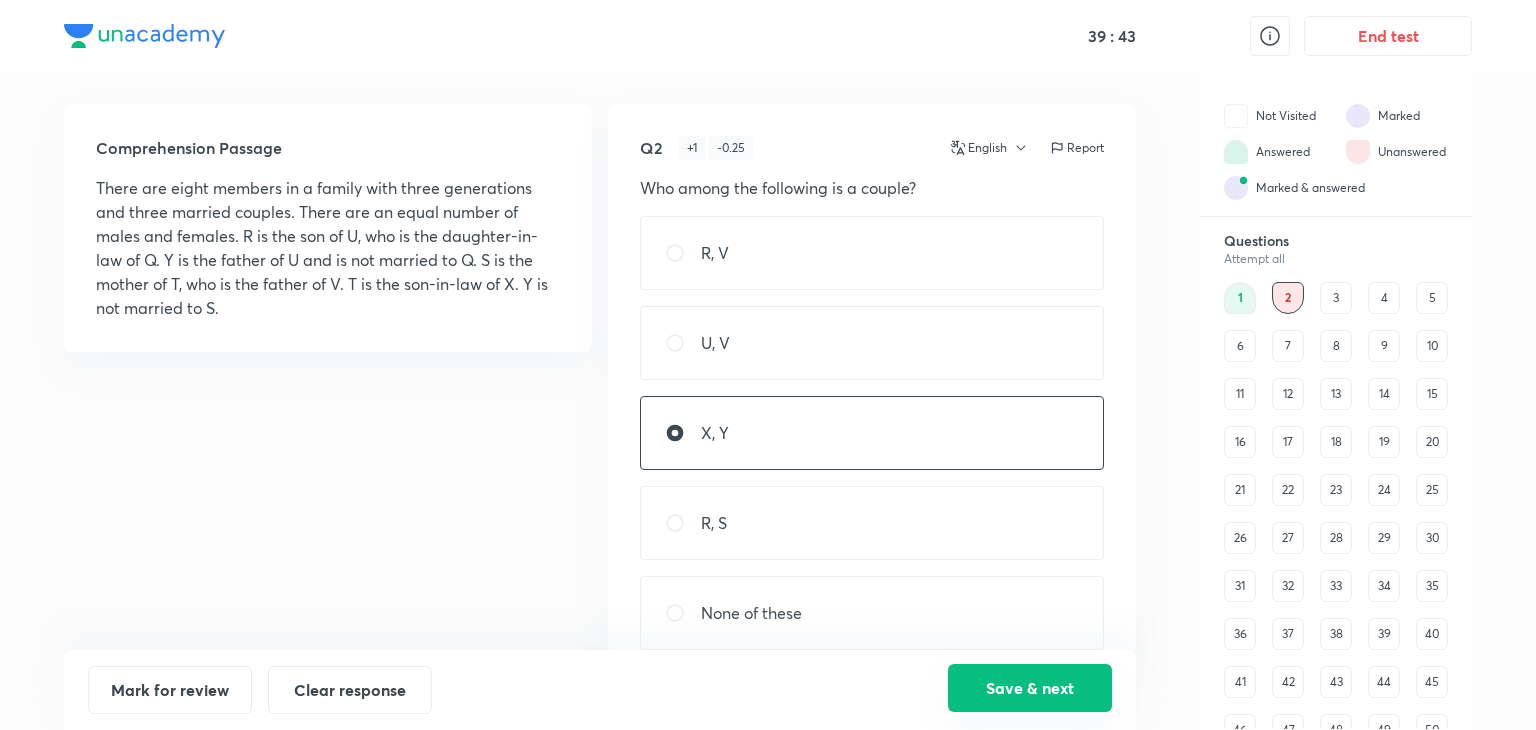 click on "Save & next" at bounding box center (1030, 688) 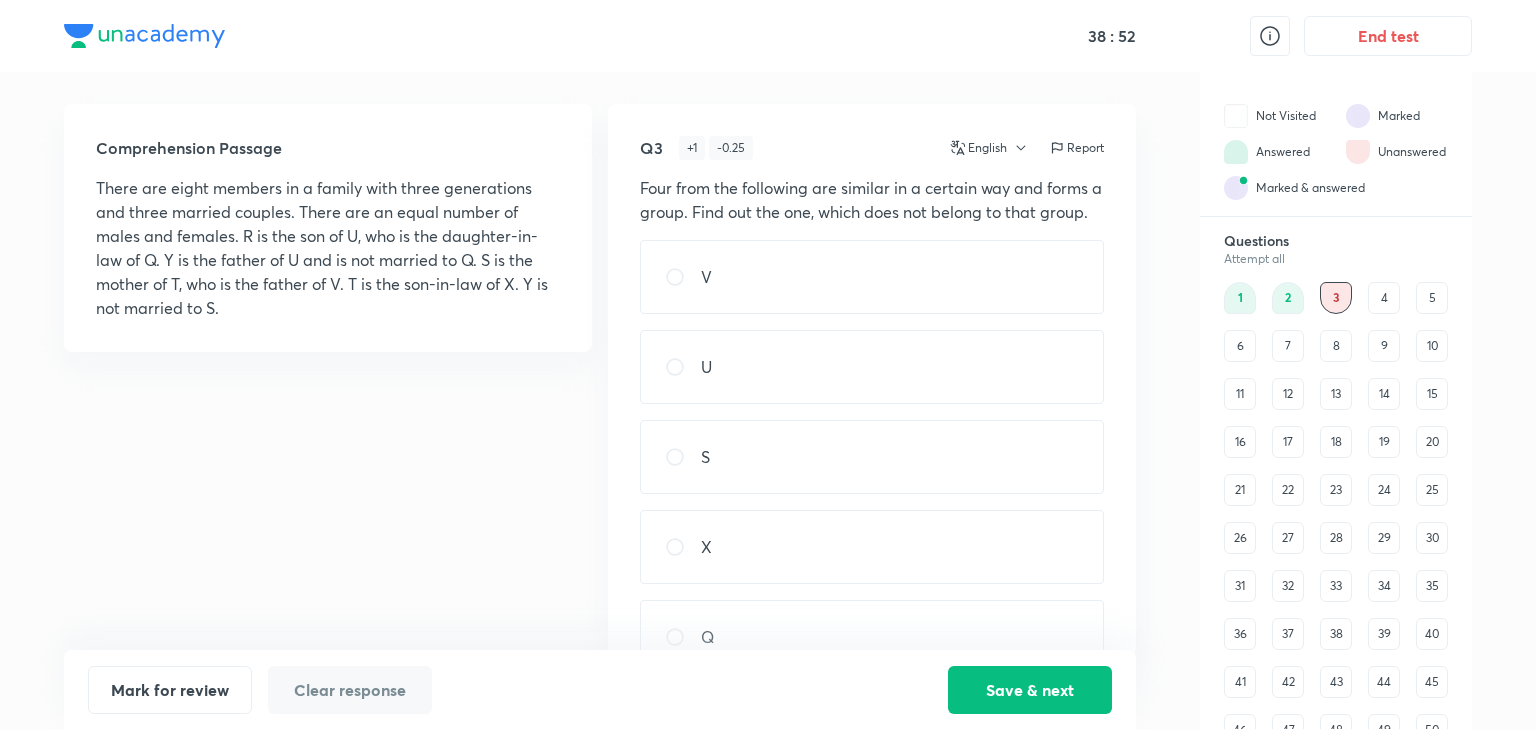 click on "X" at bounding box center (872, 547) 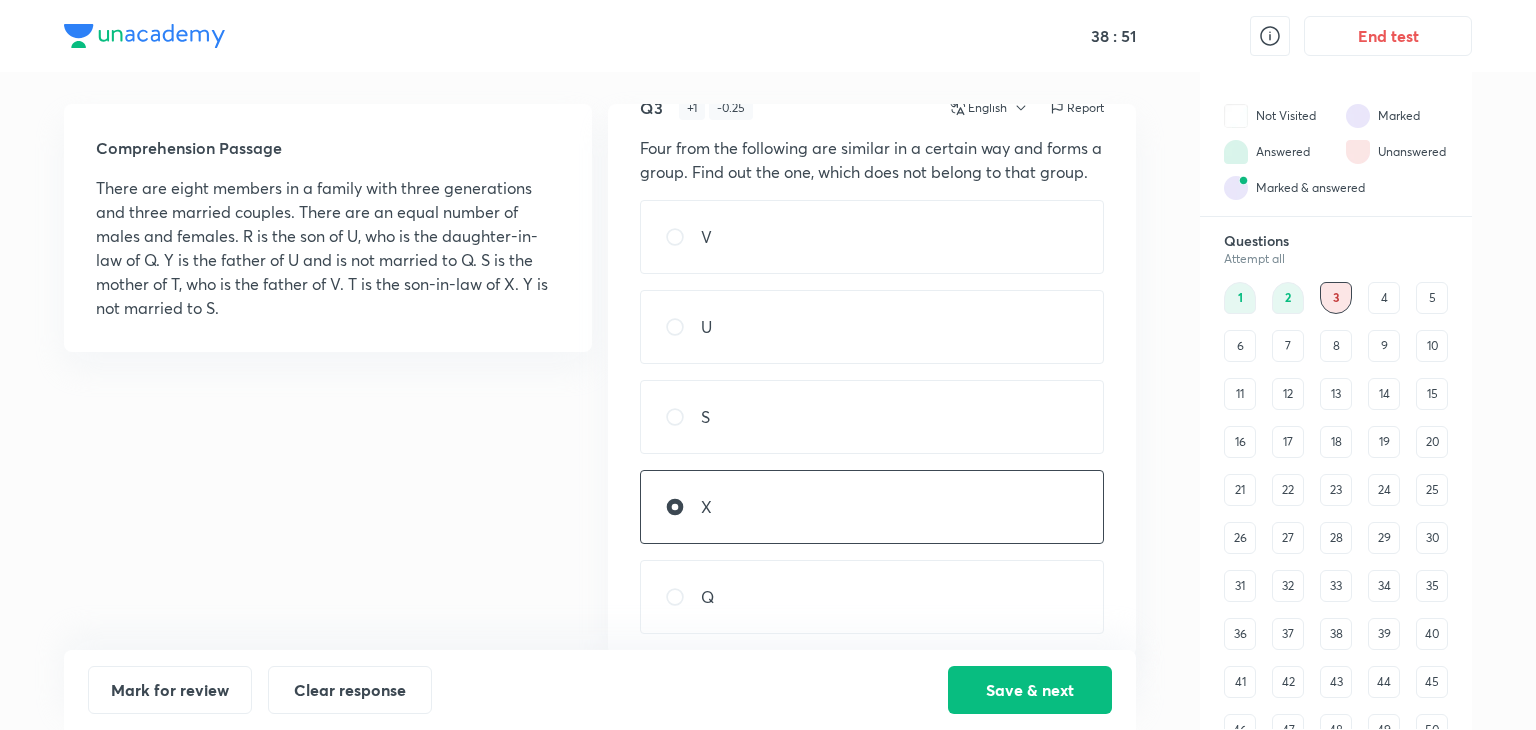 scroll, scrollTop: 72, scrollLeft: 0, axis: vertical 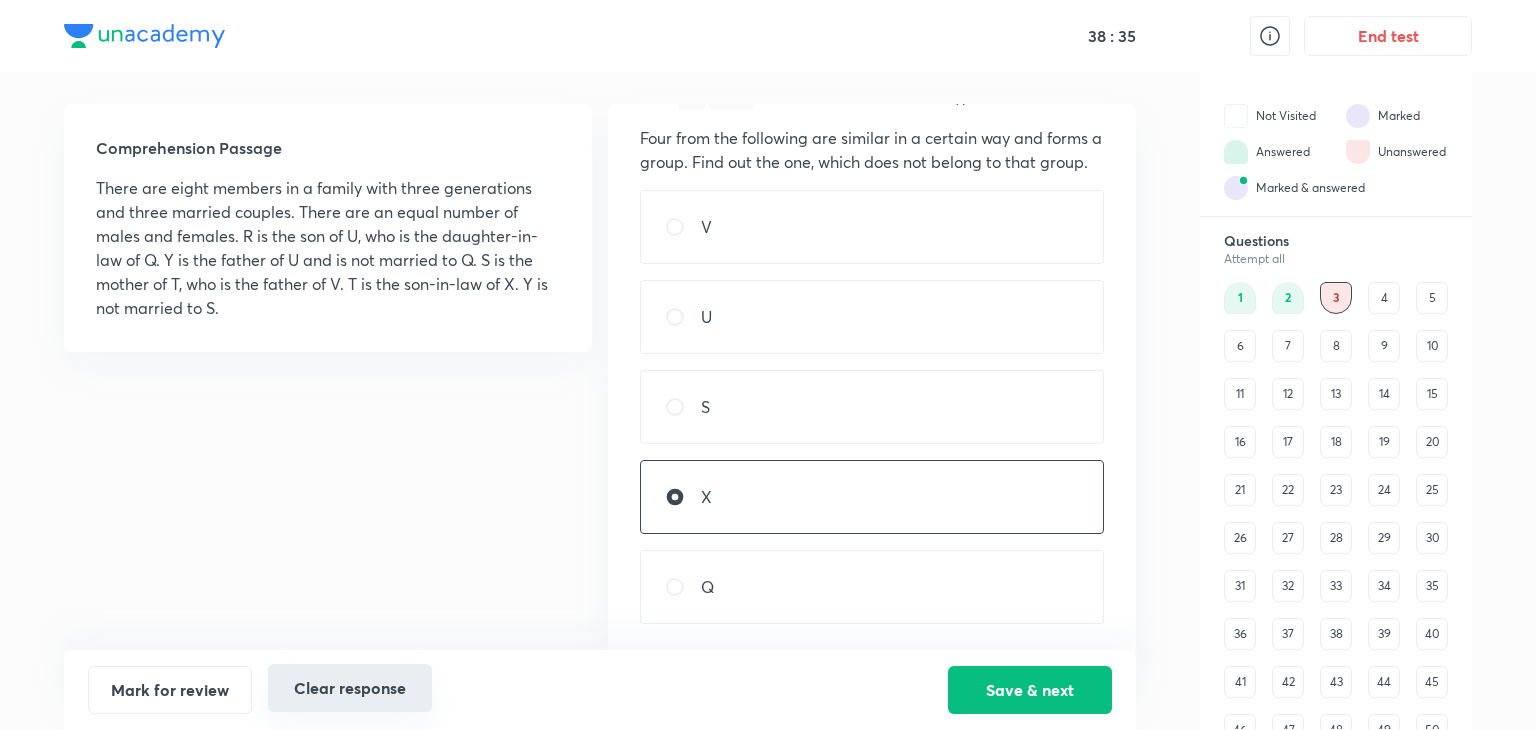 click on "Clear response" at bounding box center (350, 688) 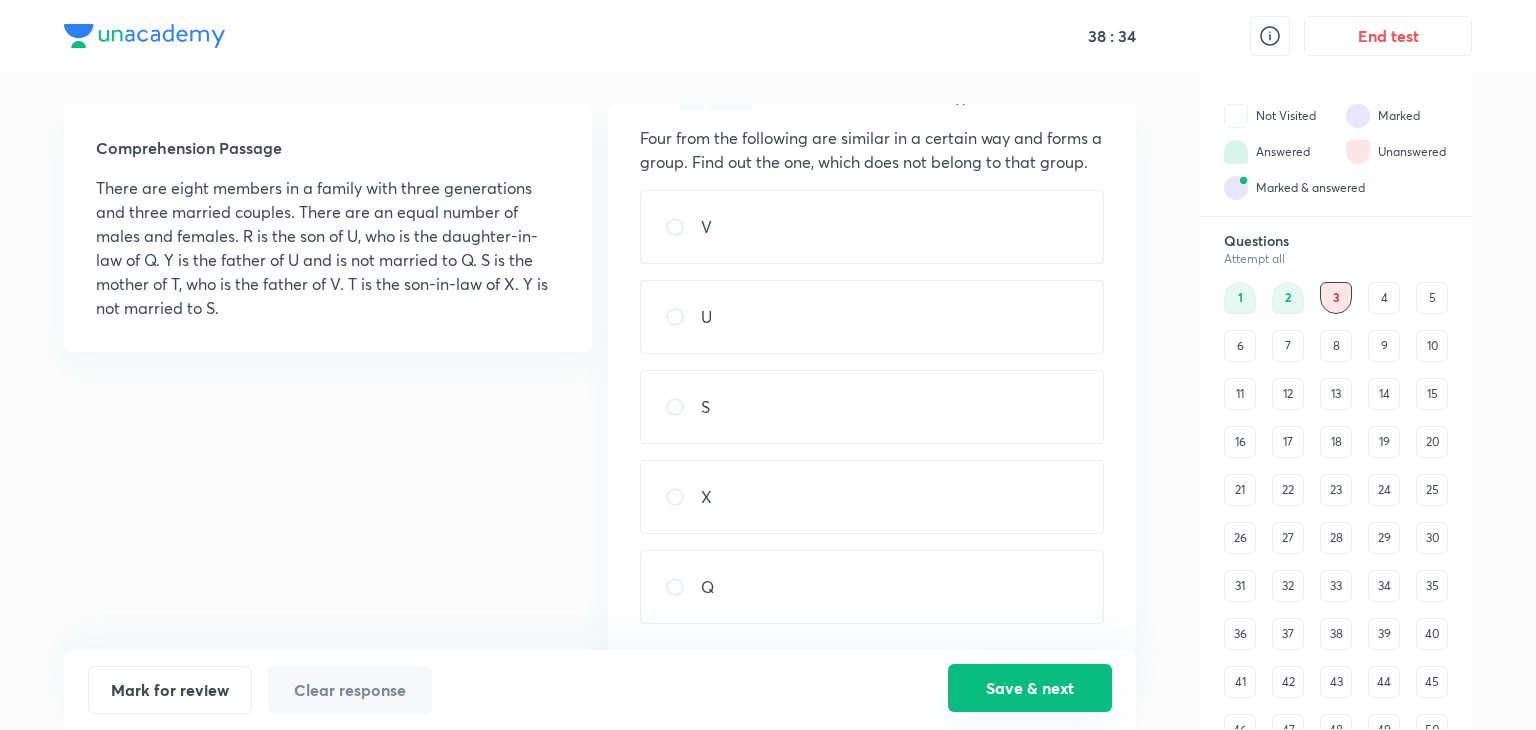click on "Save & next" at bounding box center (1030, 688) 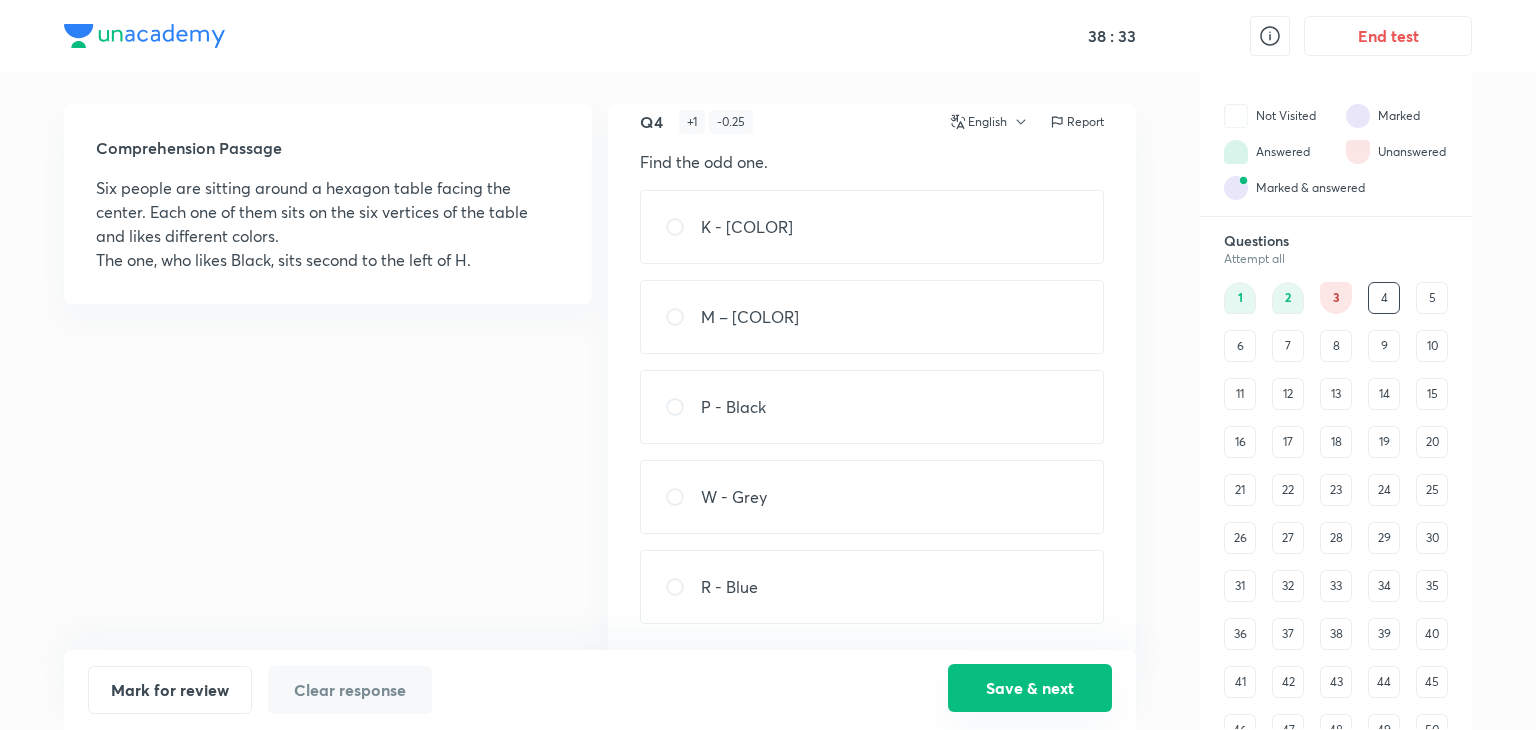scroll, scrollTop: 24, scrollLeft: 0, axis: vertical 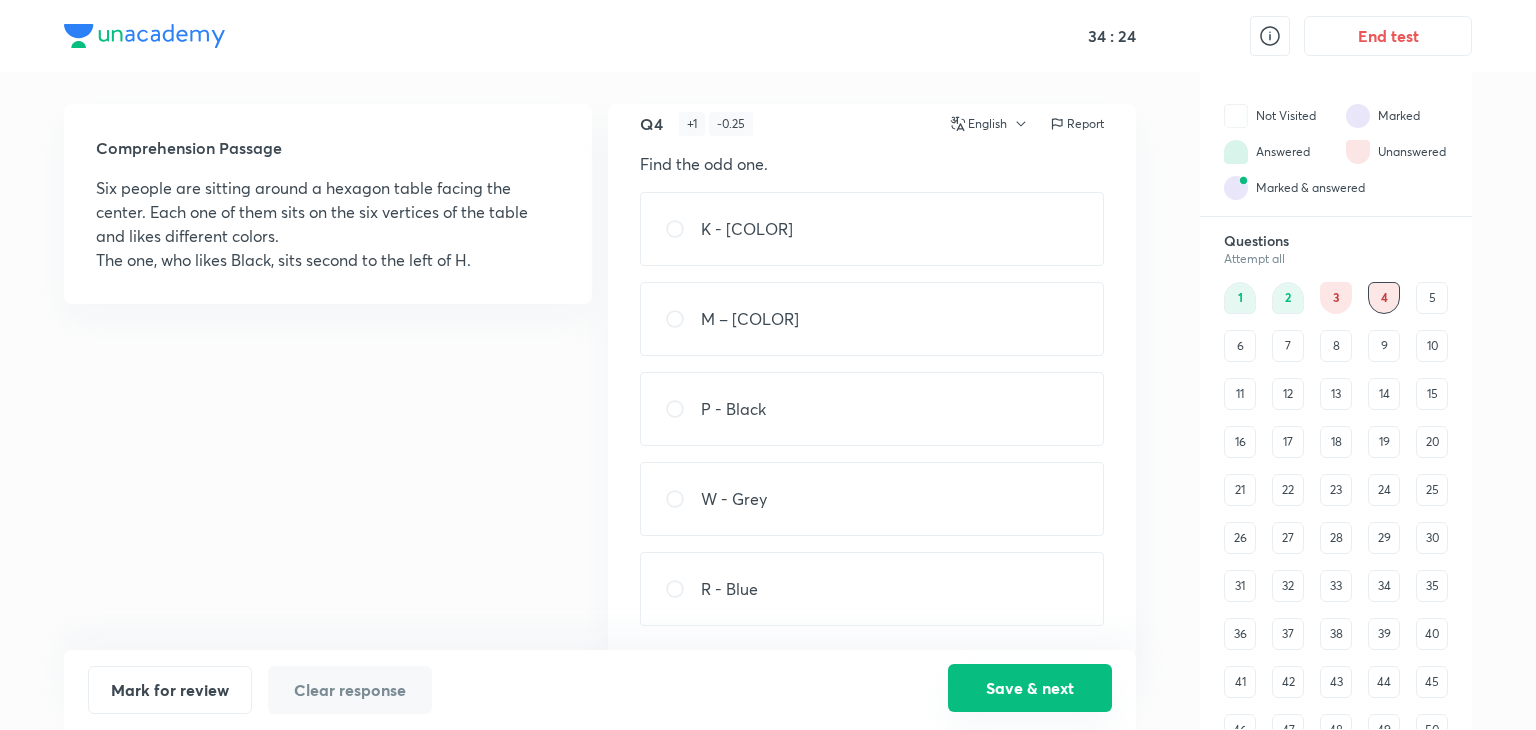 click on "Save & next" at bounding box center [1030, 688] 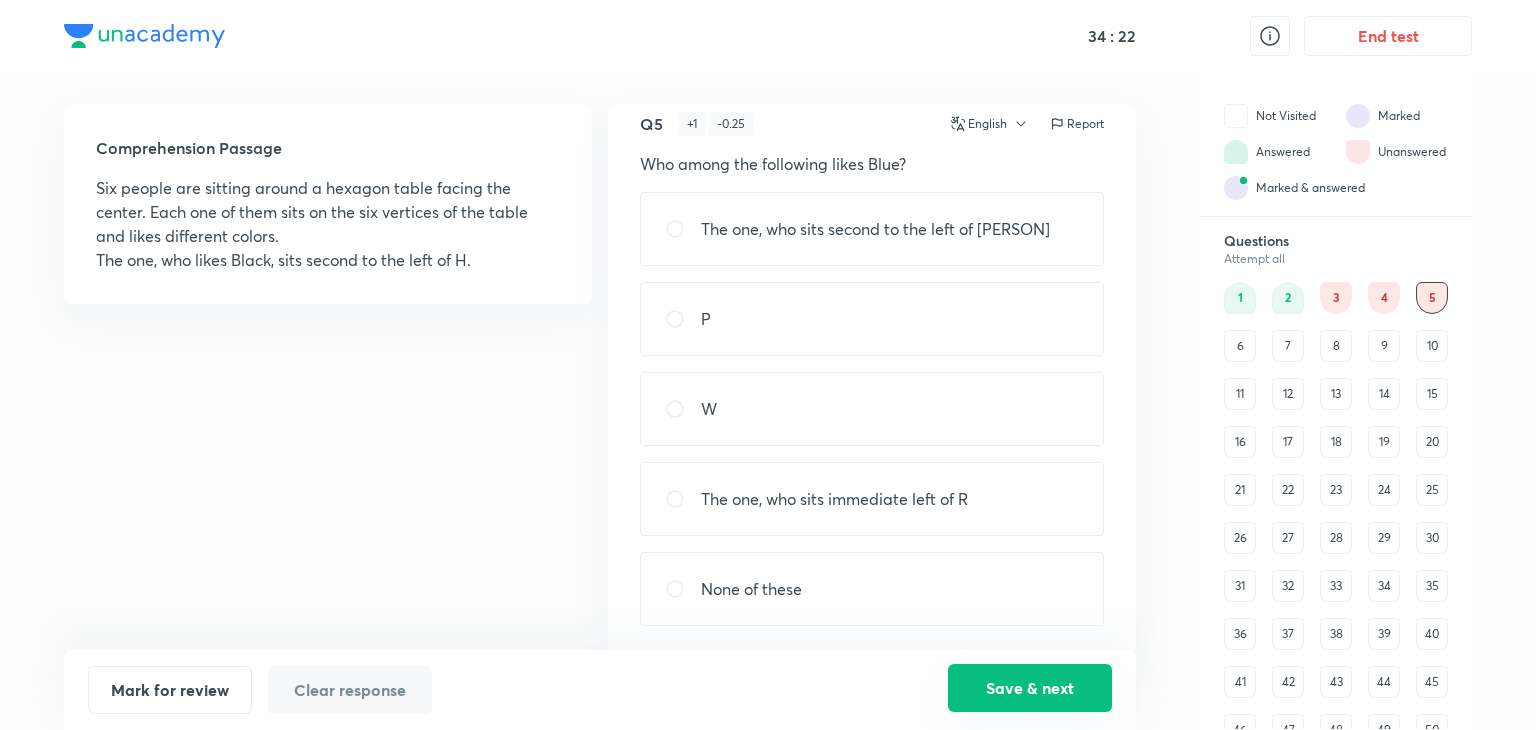 click on "Save & next" at bounding box center (1030, 688) 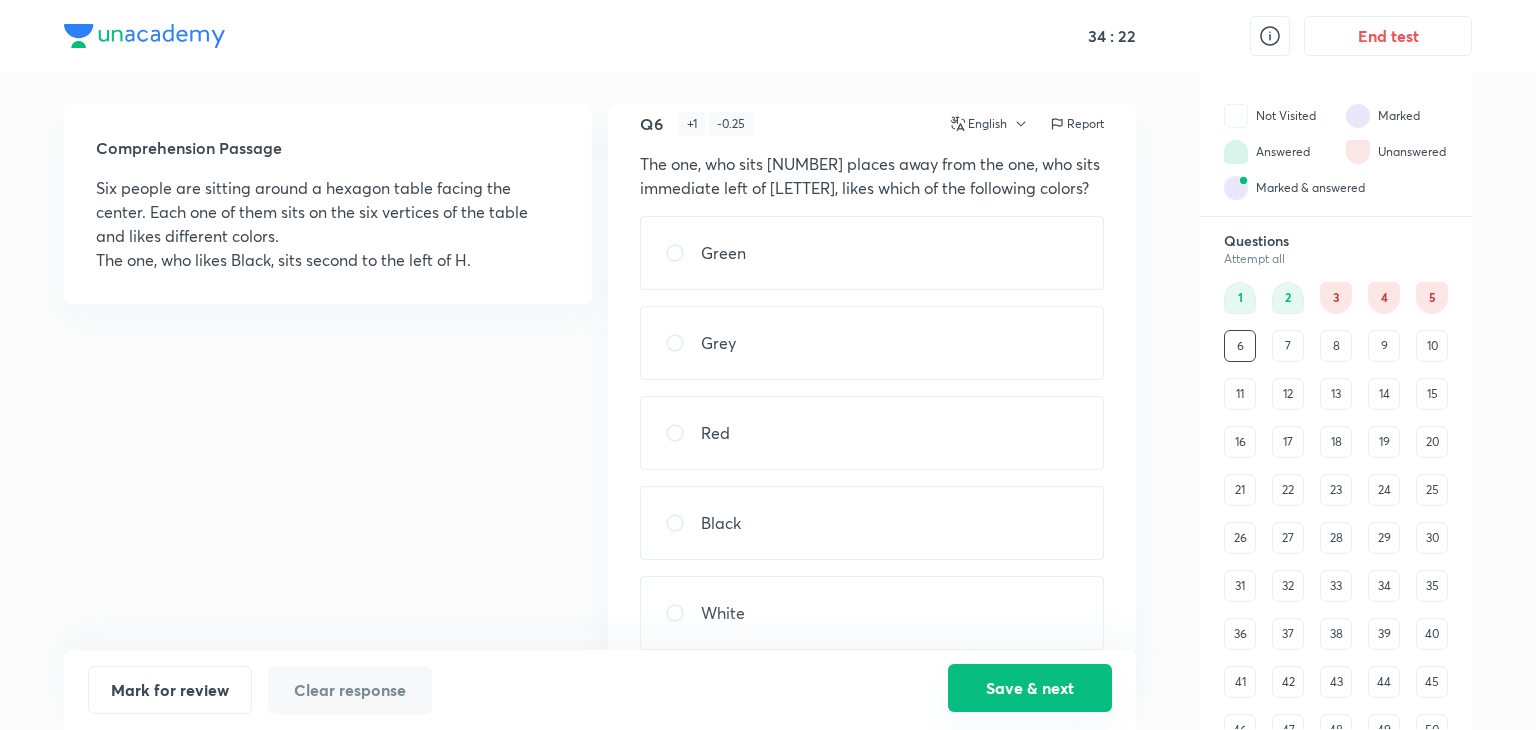 scroll, scrollTop: 48, scrollLeft: 0, axis: vertical 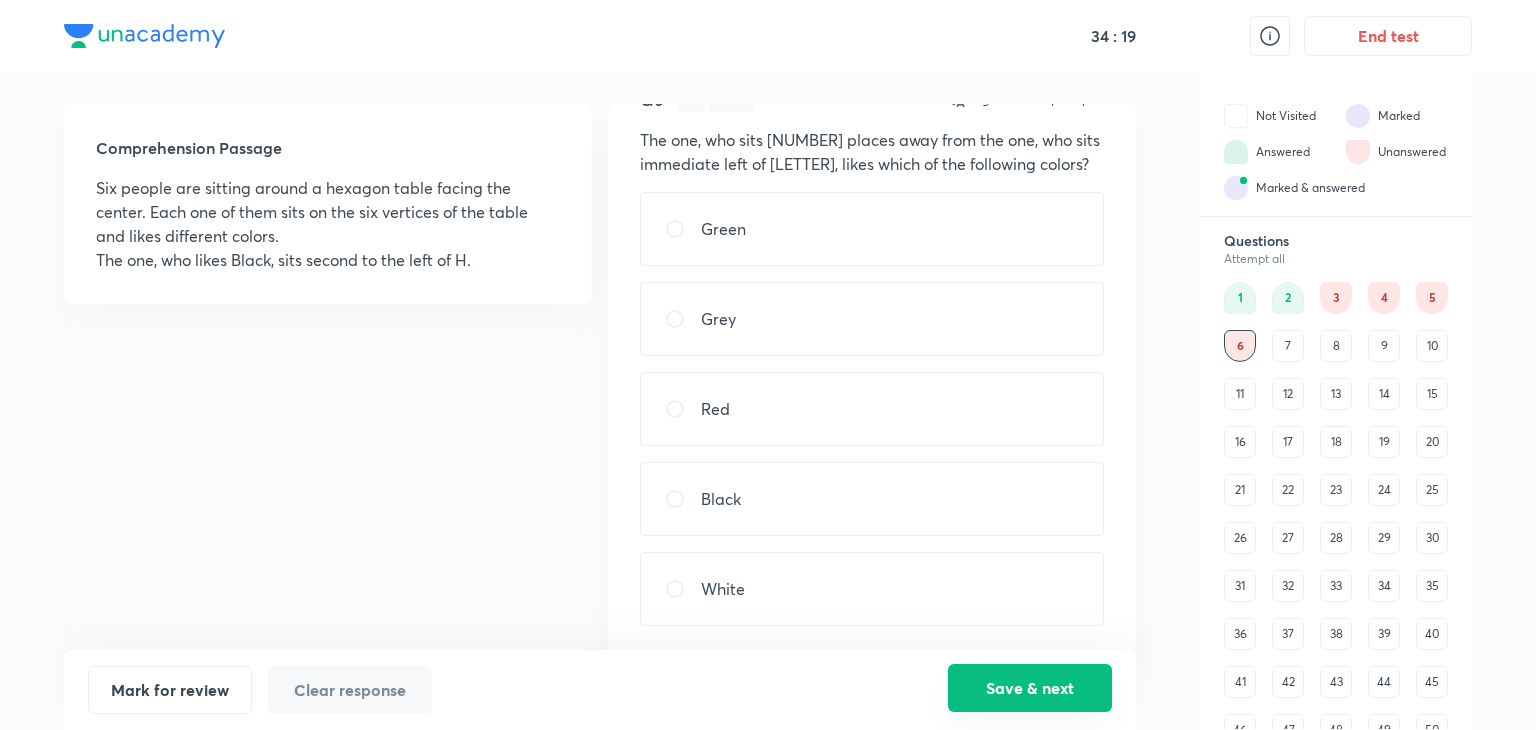 click on "Save & next" at bounding box center (1030, 688) 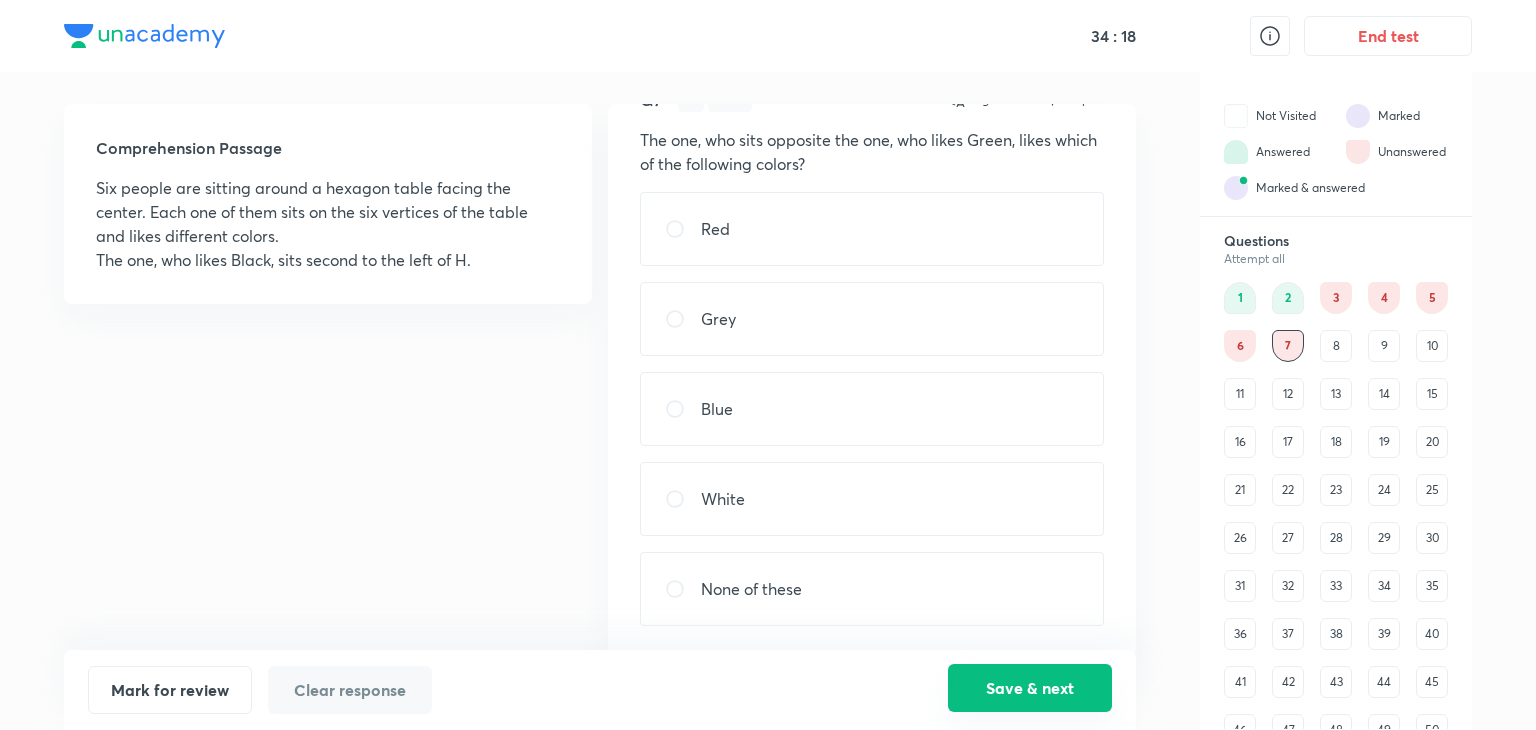 click on "Save & next" at bounding box center (1030, 688) 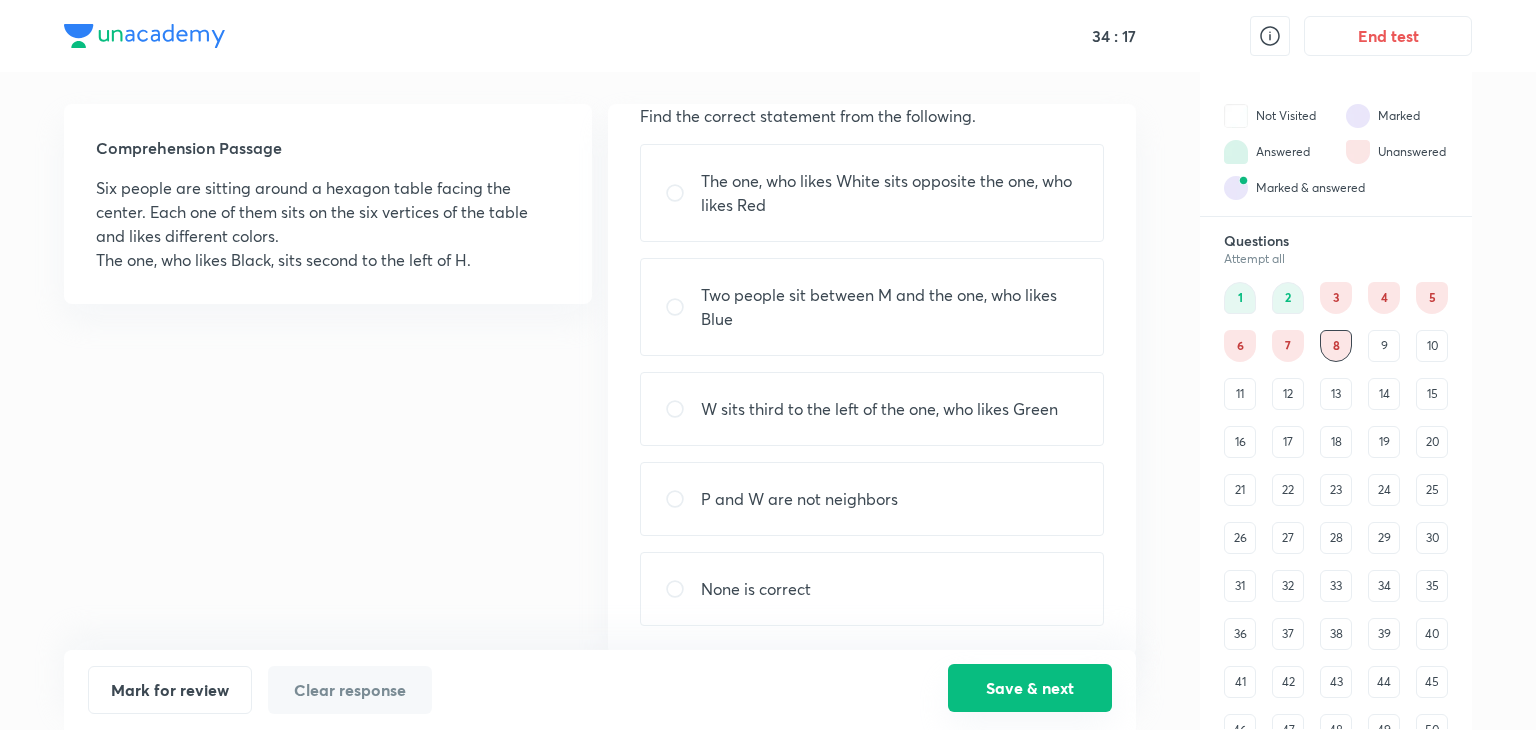 click on "Save & next" at bounding box center (1030, 688) 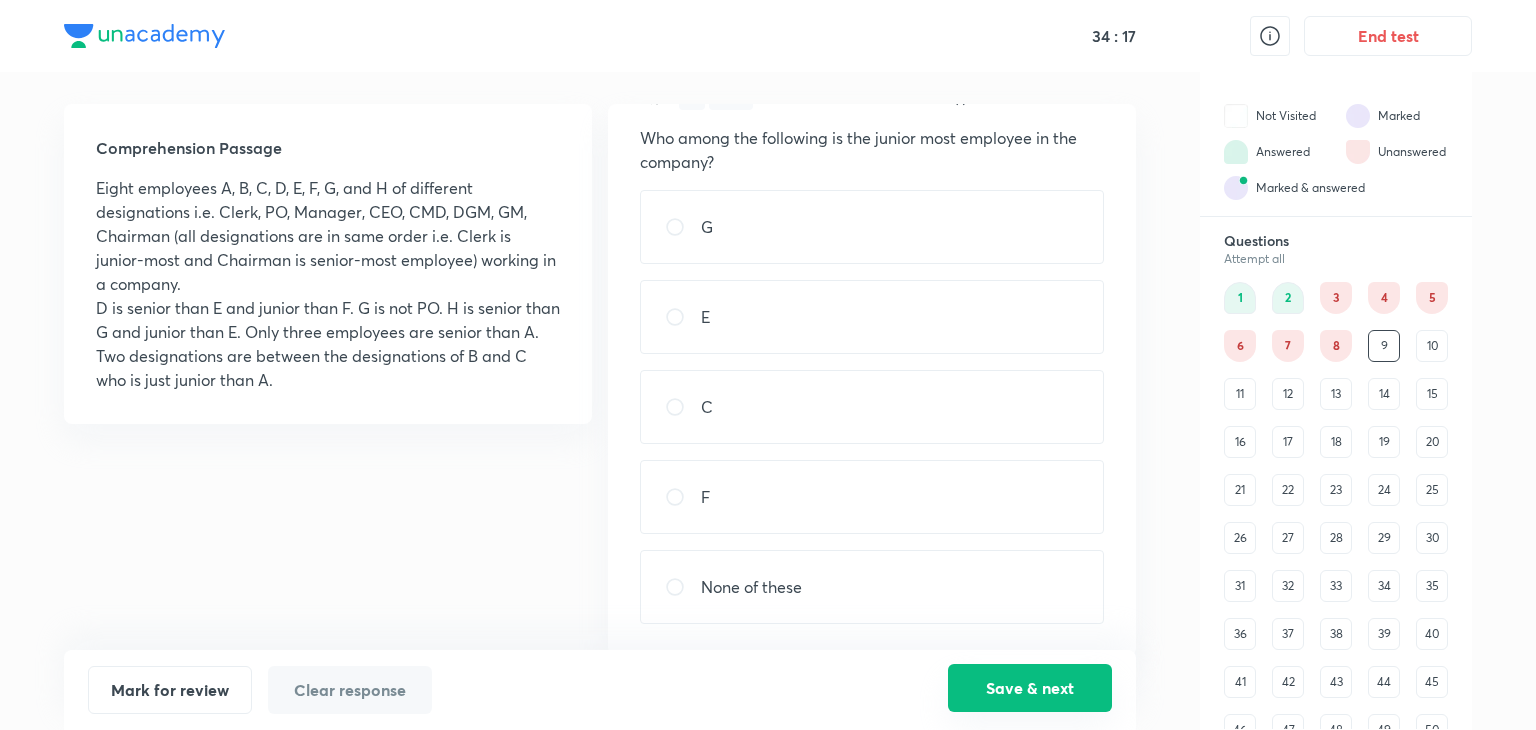 scroll, scrollTop: 48, scrollLeft: 0, axis: vertical 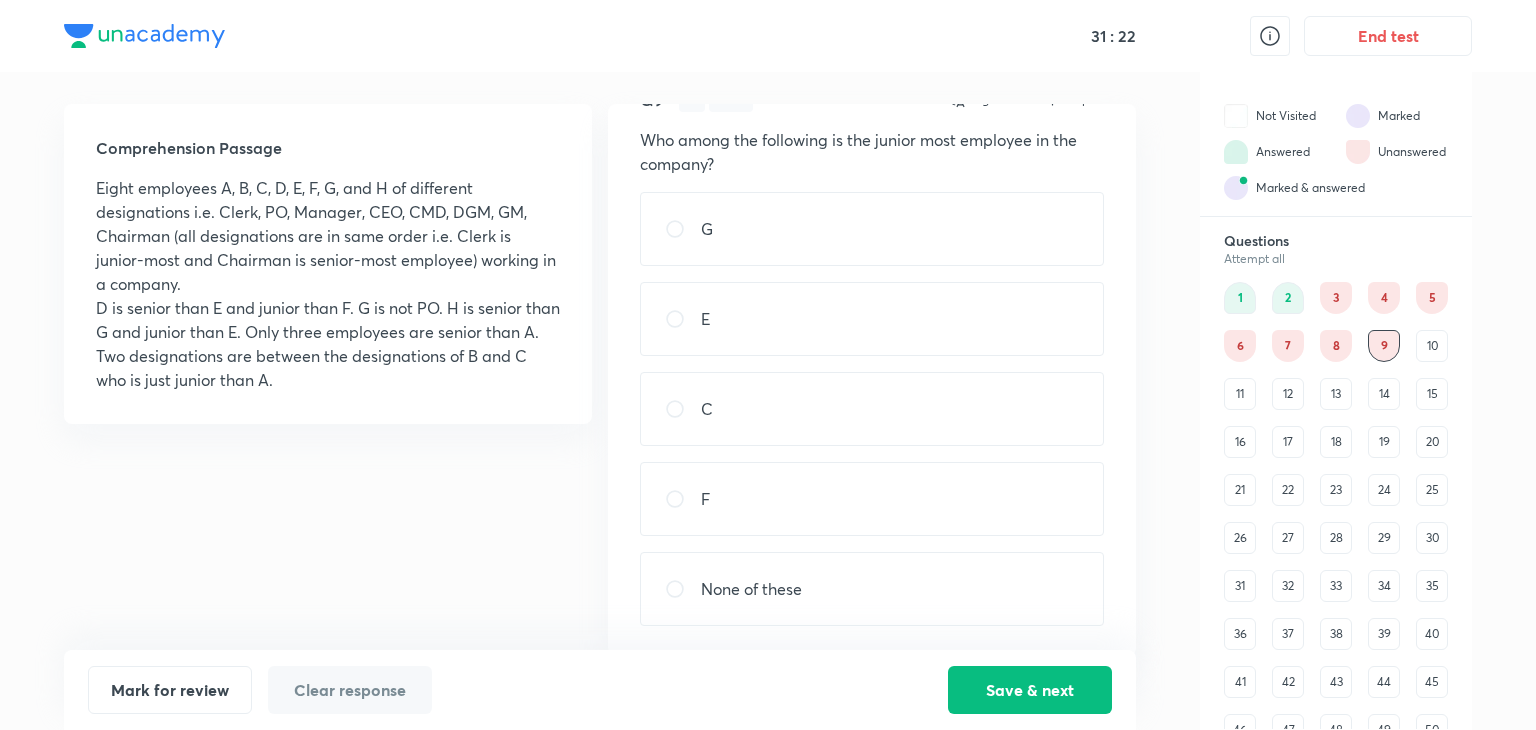 click on "F" at bounding box center (705, 499) 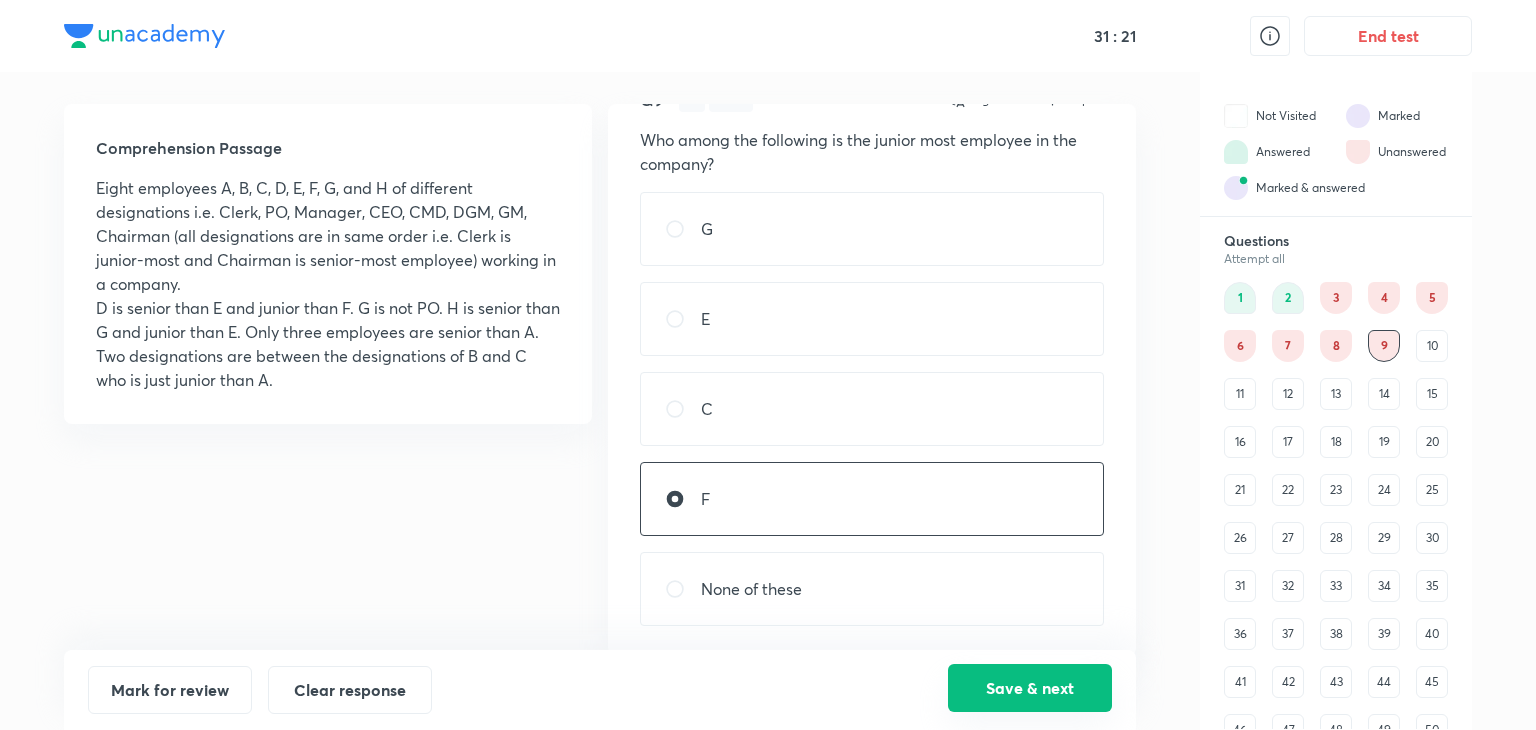 click on "Save & next" at bounding box center (1030, 688) 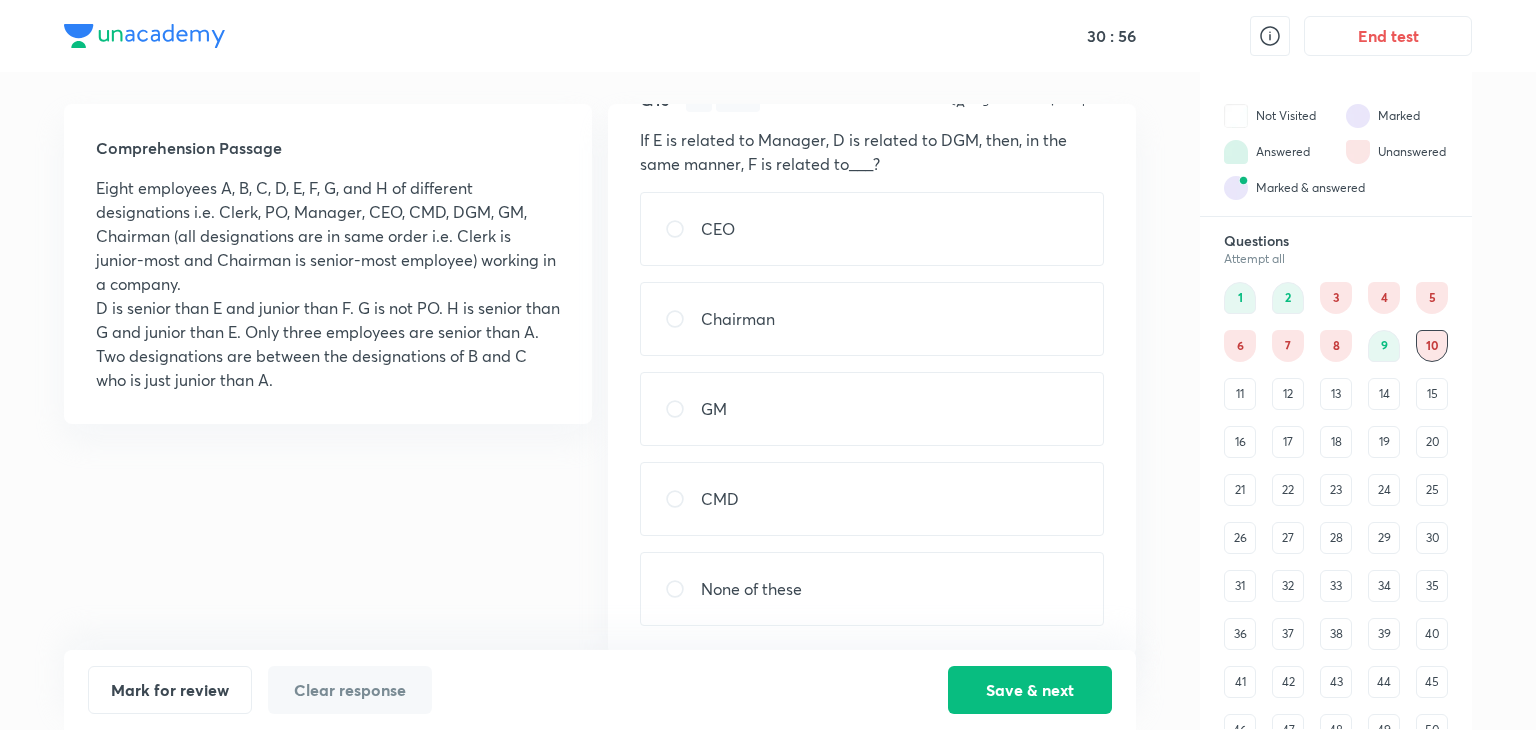 click on "Chairman" at bounding box center (872, 319) 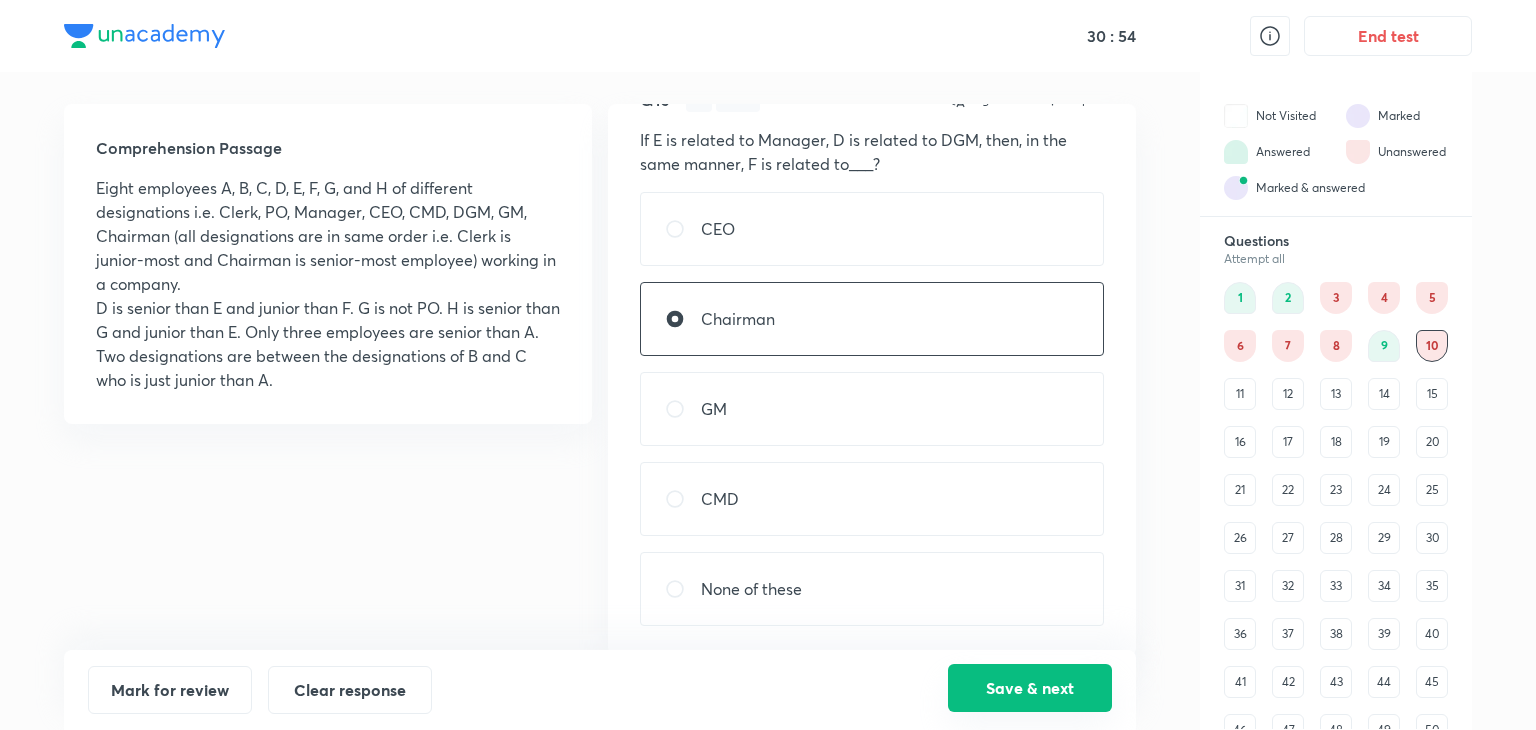 click on "Save & next" at bounding box center (1030, 688) 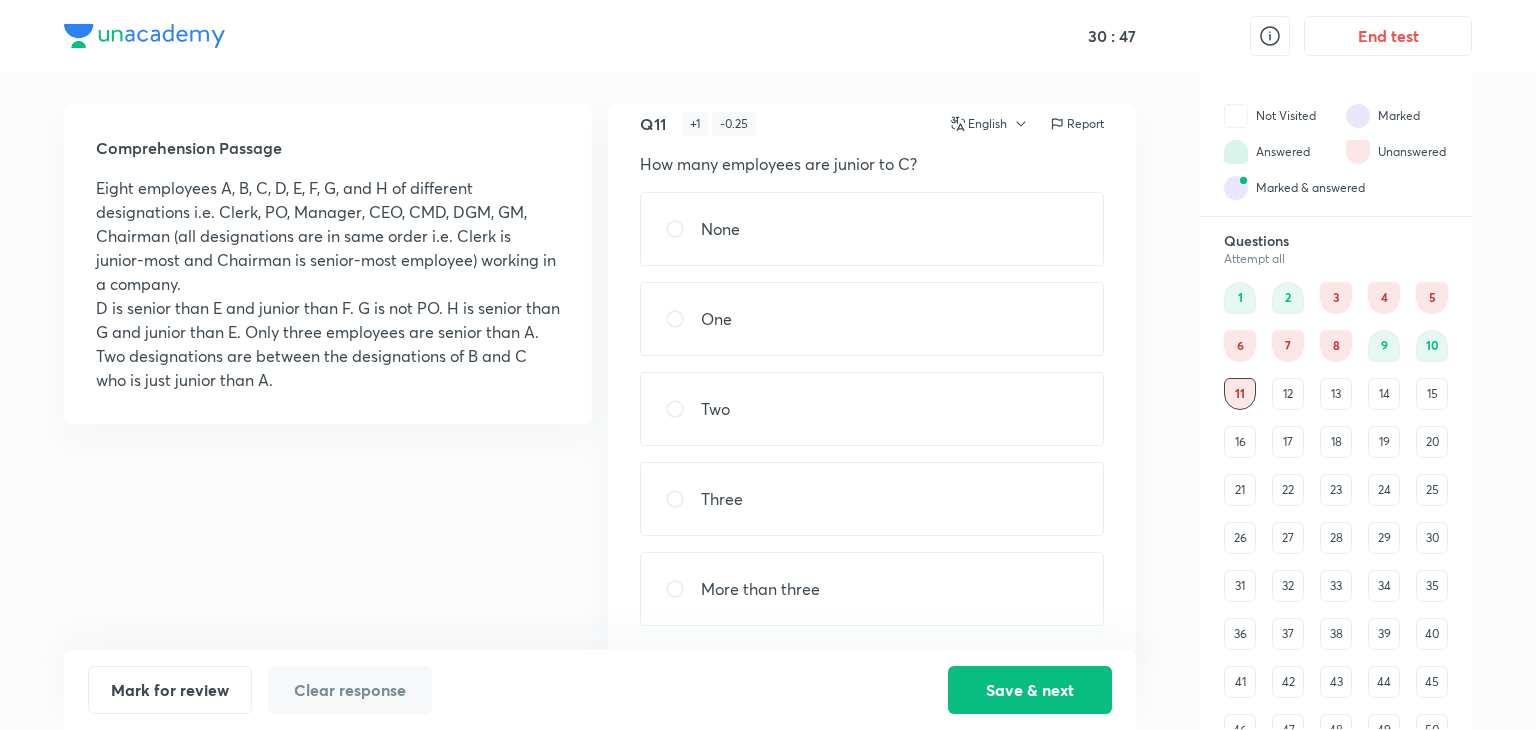 click on "Three" at bounding box center [872, 499] 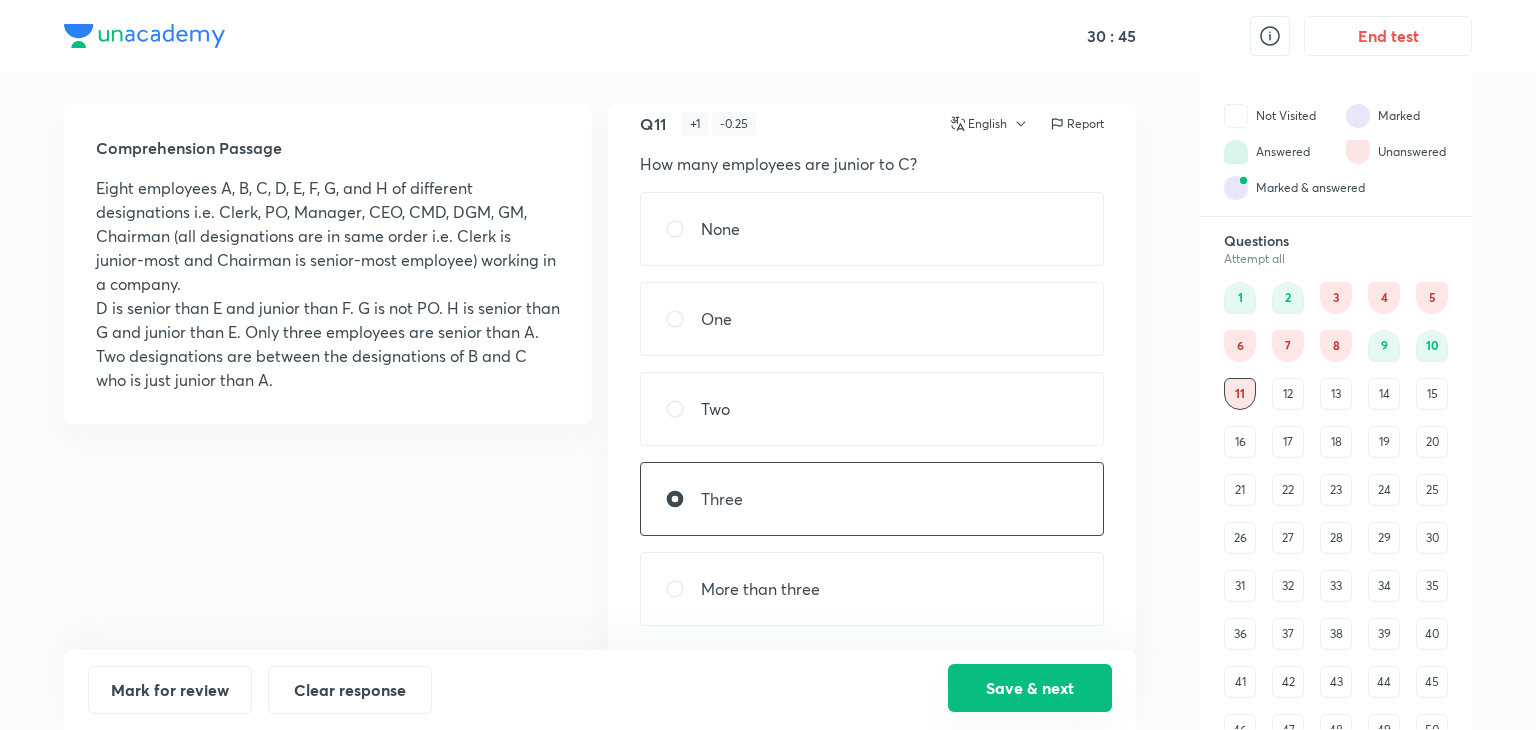 click on "Save & next" at bounding box center (1030, 688) 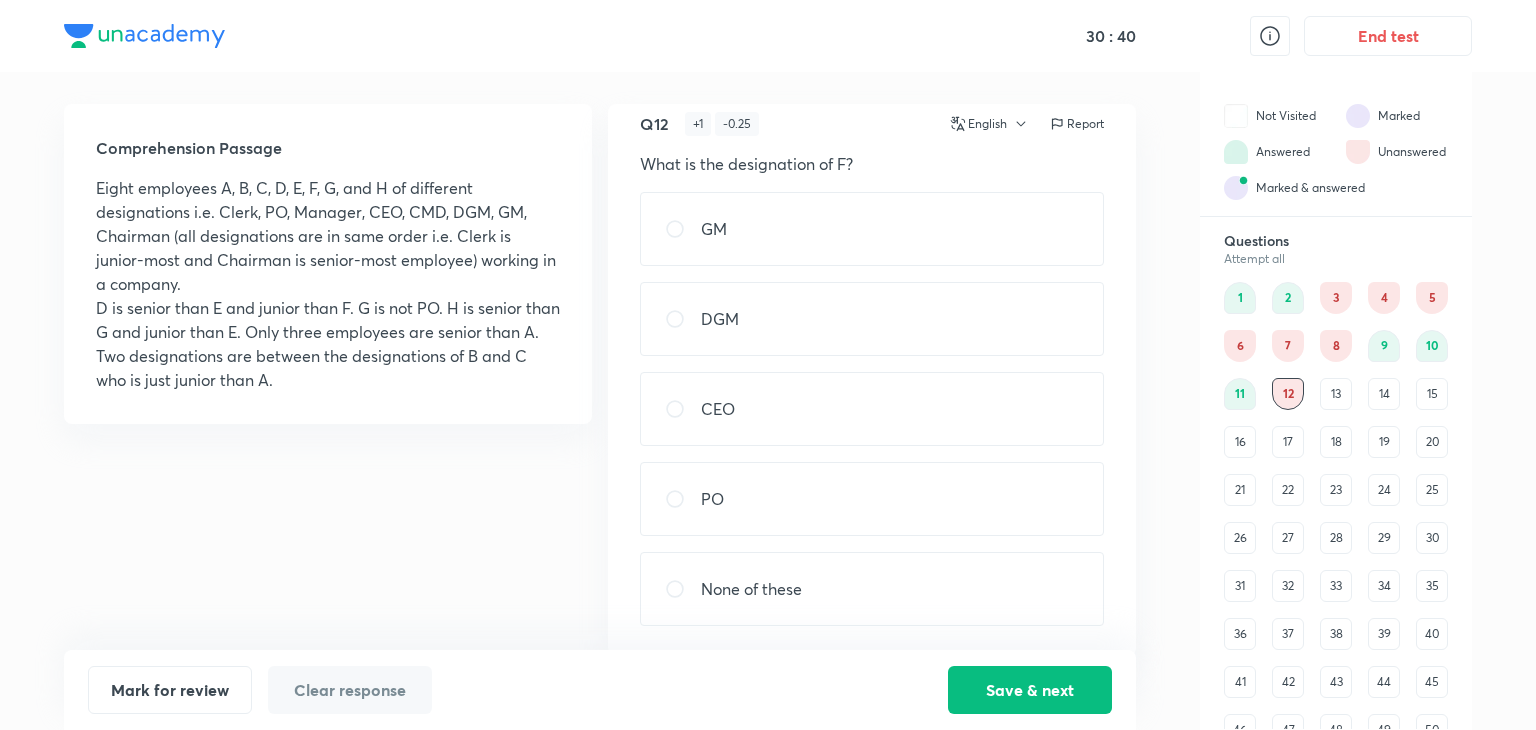 click on "None of these" at bounding box center [872, 589] 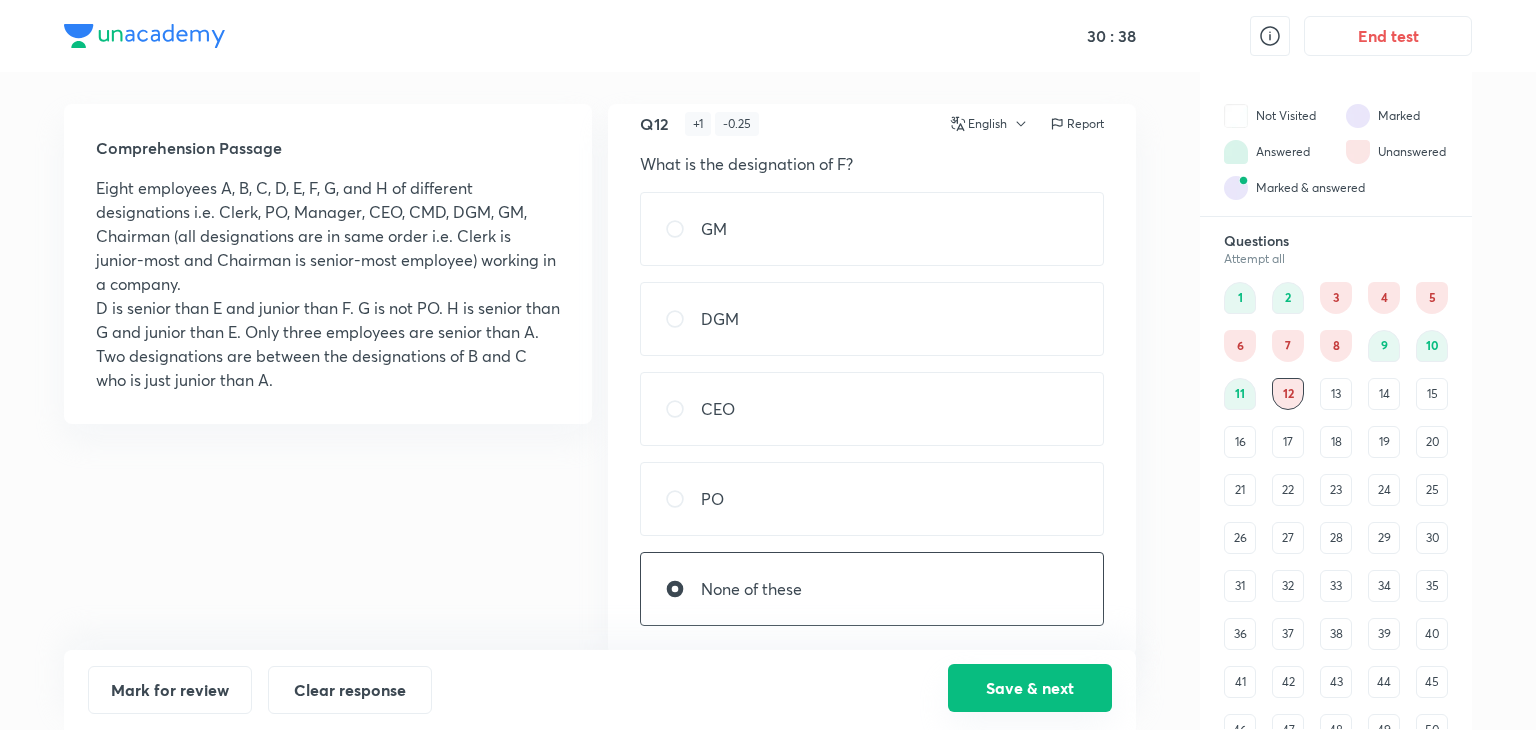click on "Save & next" at bounding box center (1030, 688) 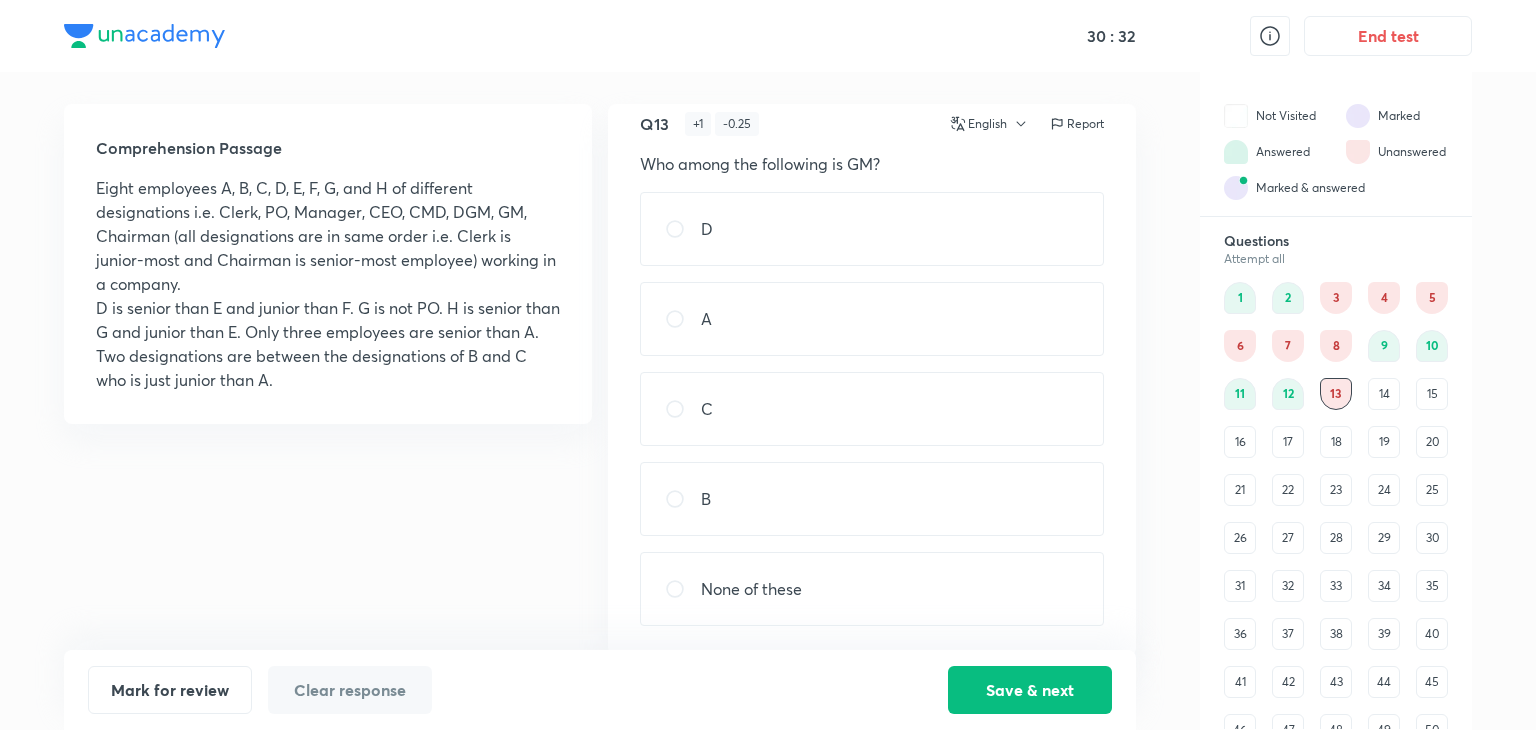 click at bounding box center [683, 499] 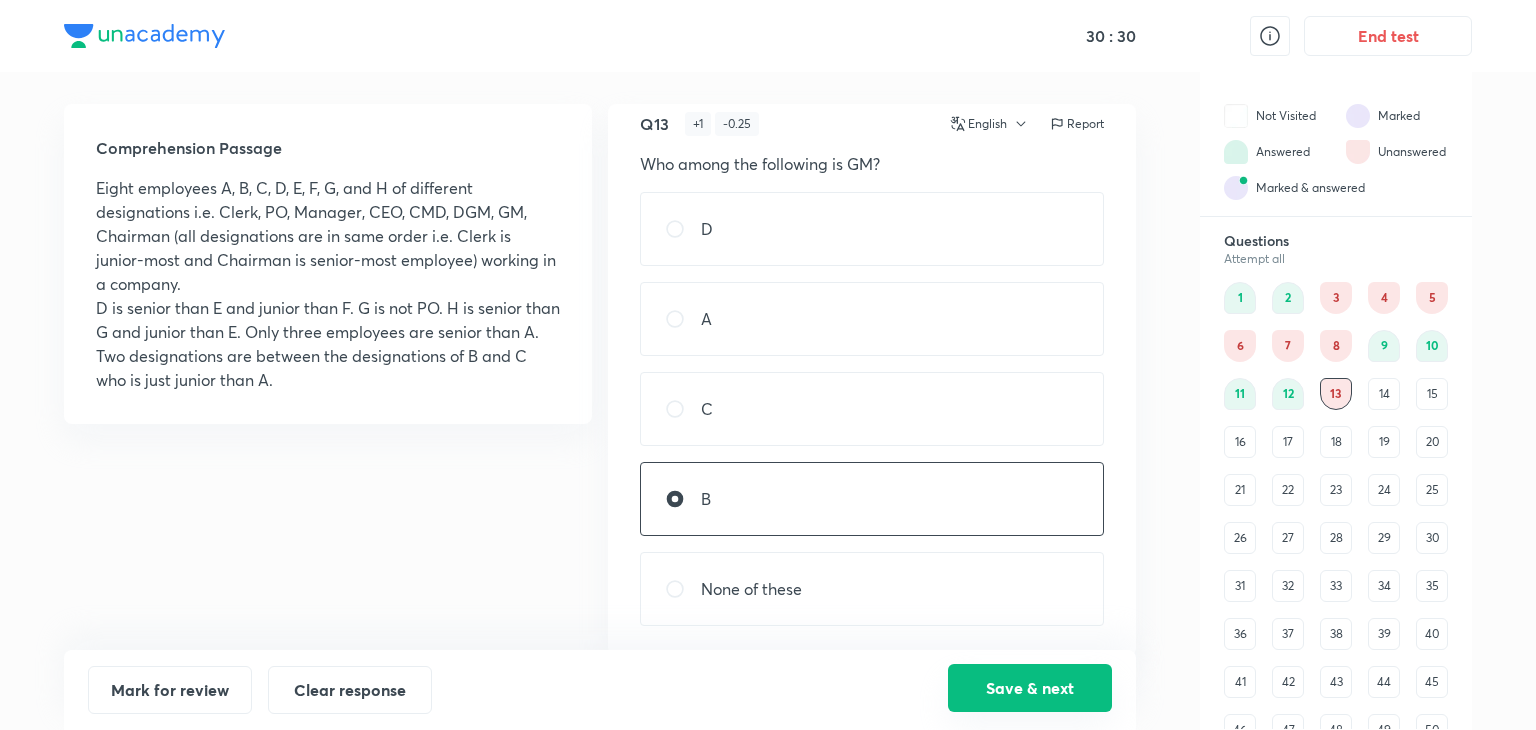 click on "Save & next" at bounding box center (1030, 688) 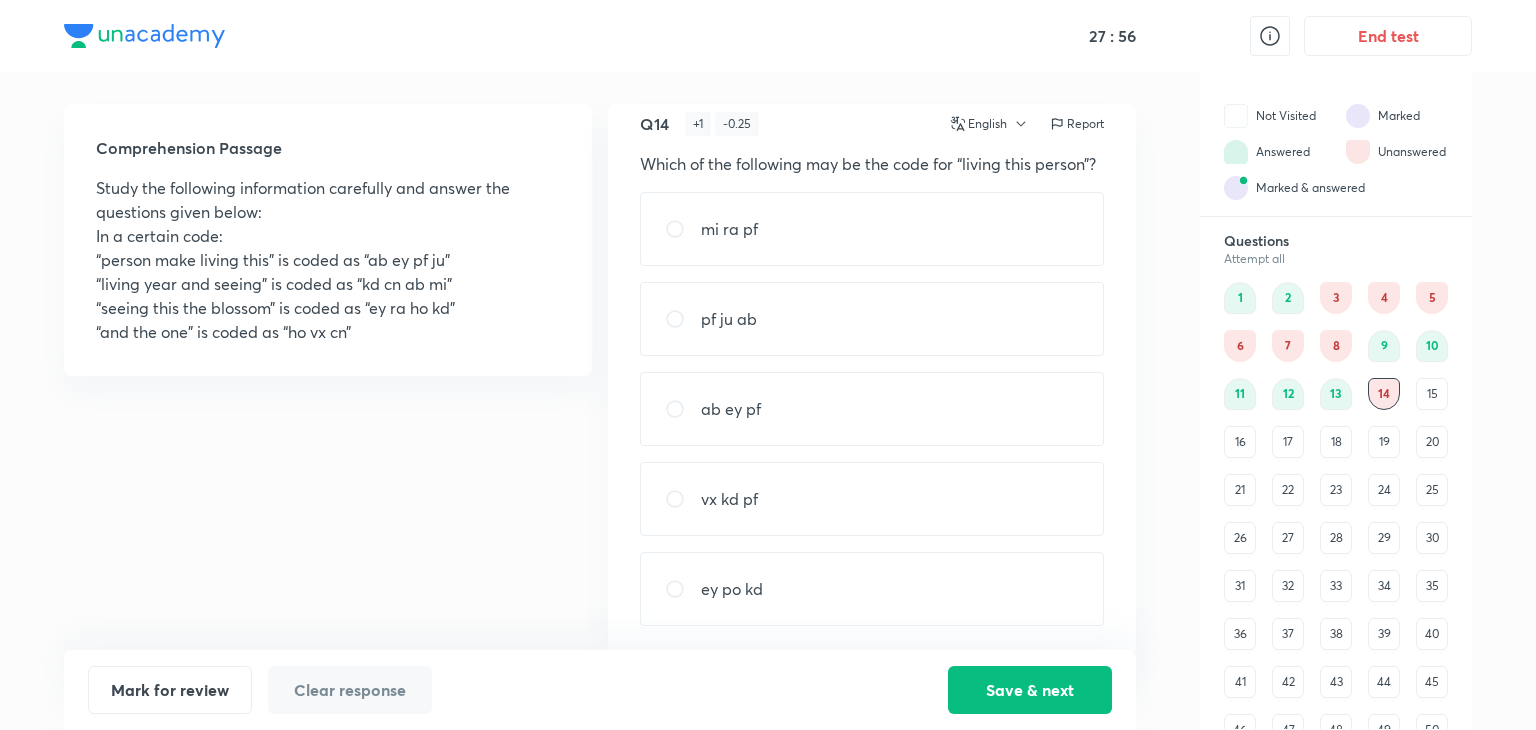 click on "vx kd pf" at bounding box center (872, 499) 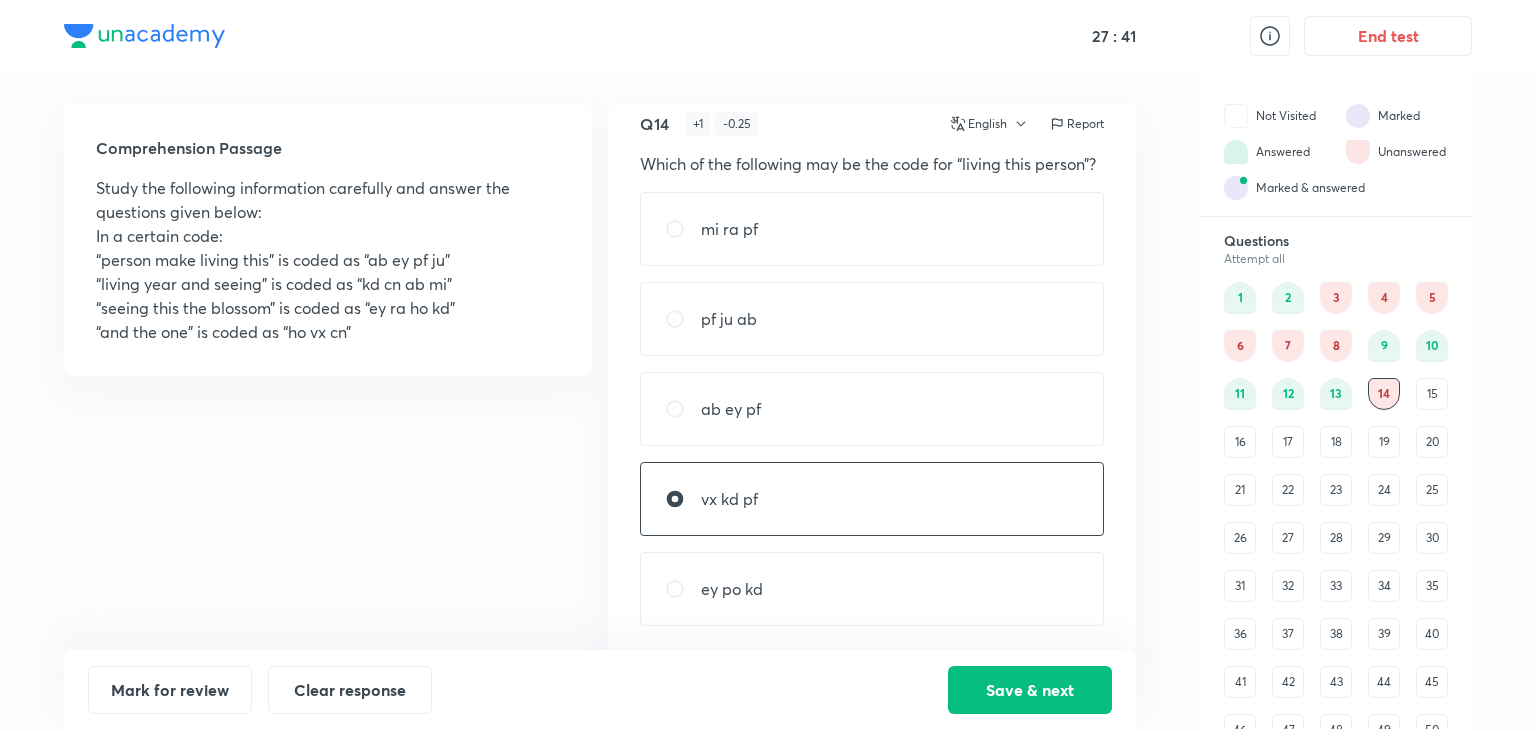 click on "ab ey pf" at bounding box center [731, 409] 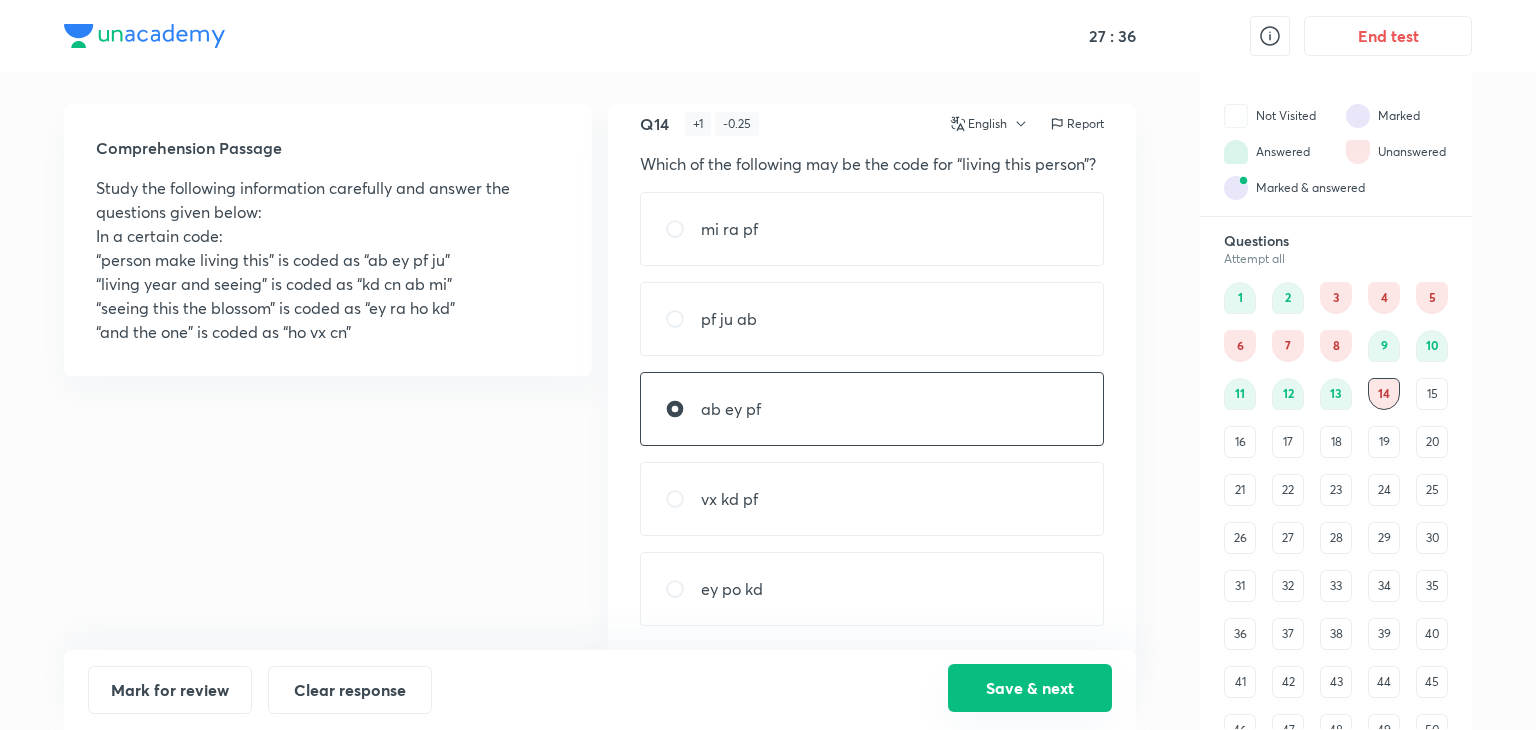 click on "Save & next" at bounding box center [1030, 688] 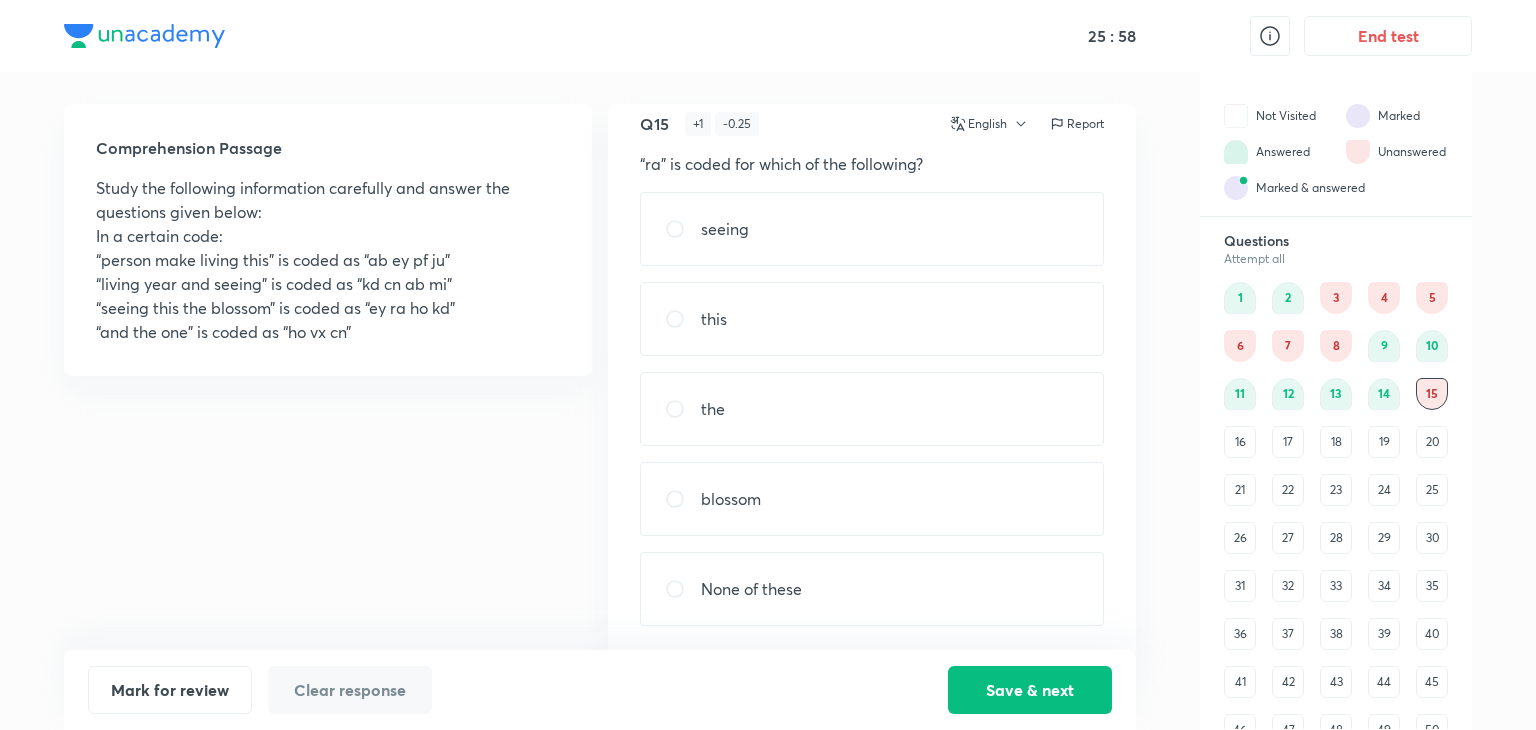 click on "blossom" at bounding box center (731, 499) 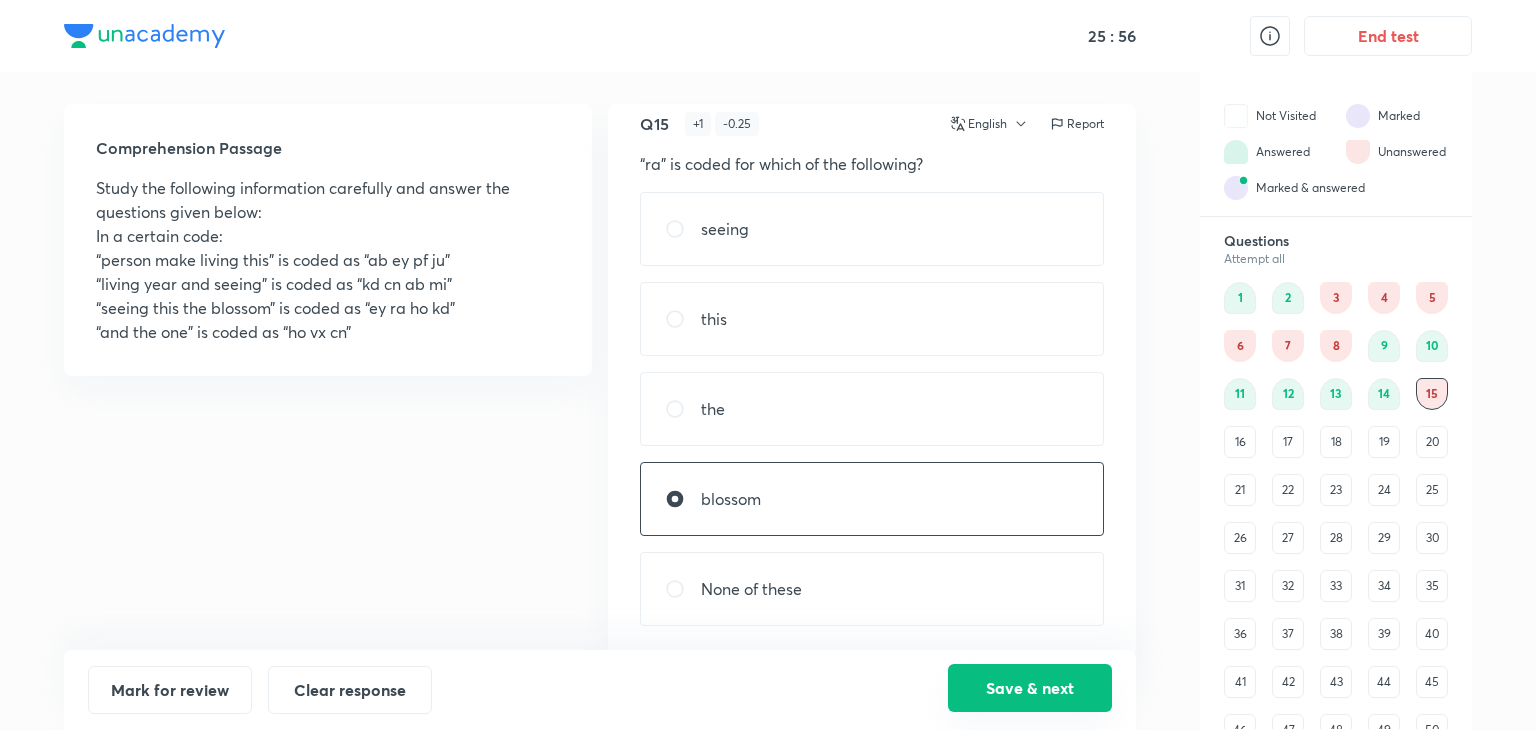 click on "Save & next" at bounding box center [1030, 688] 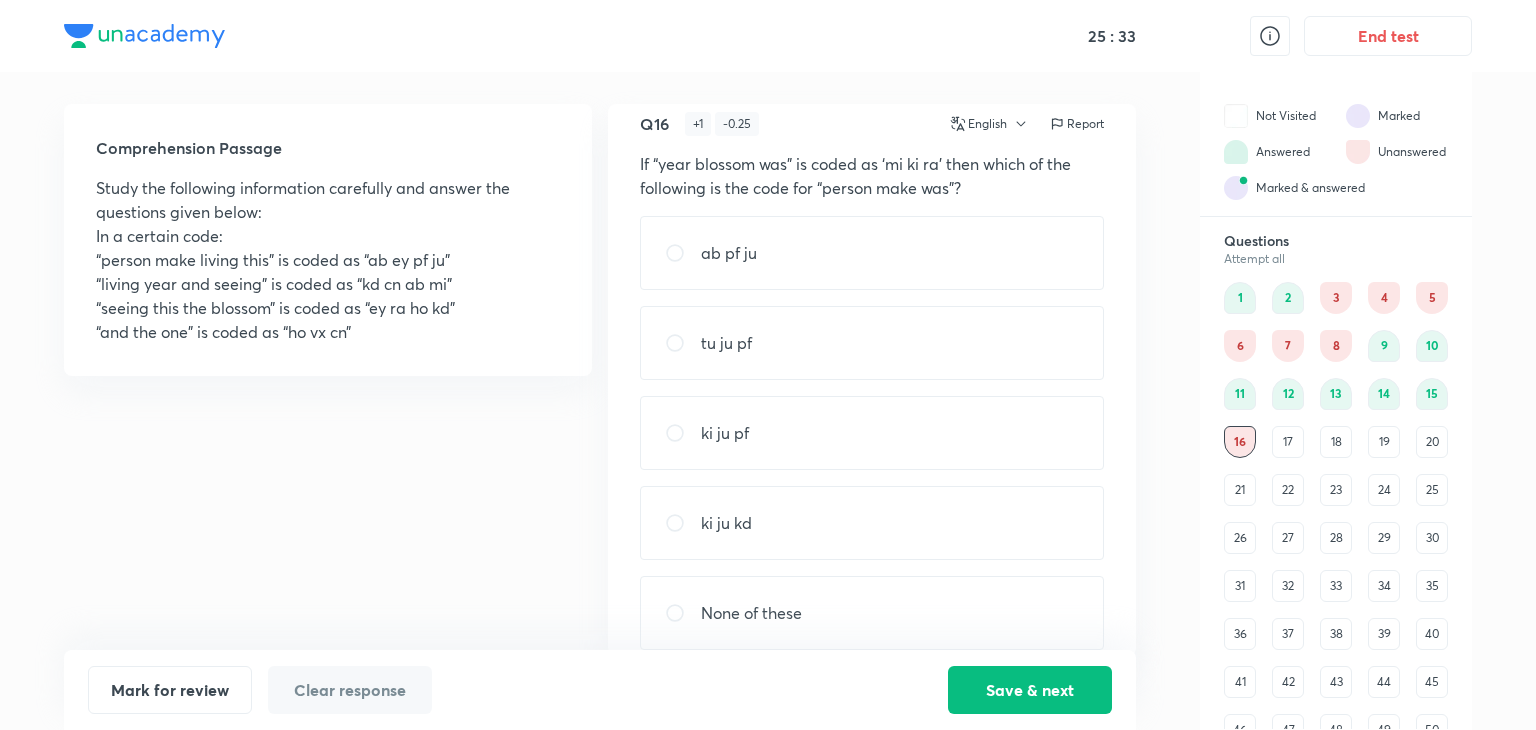 click on "None of these" at bounding box center (751, 613) 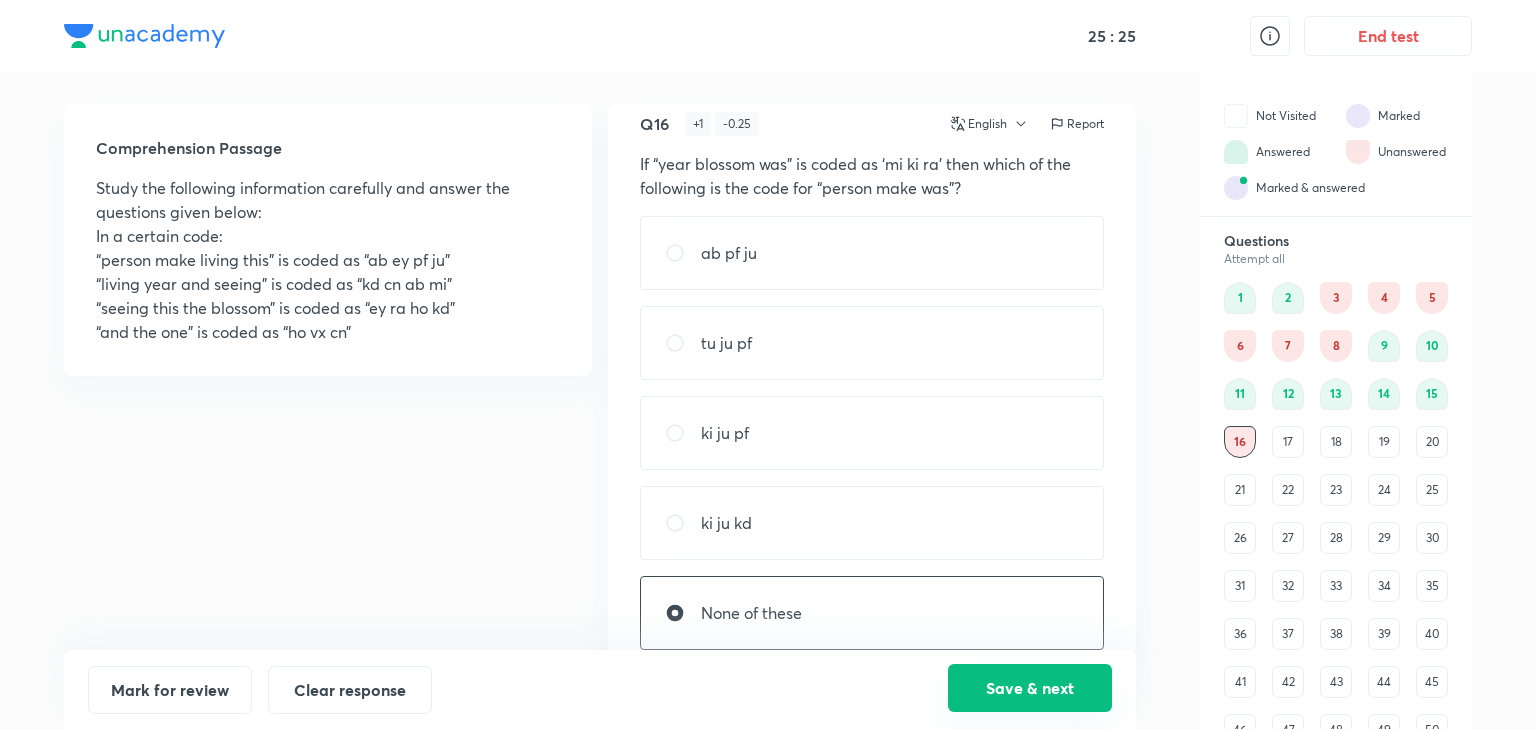 click on "Save & next" at bounding box center (1030, 688) 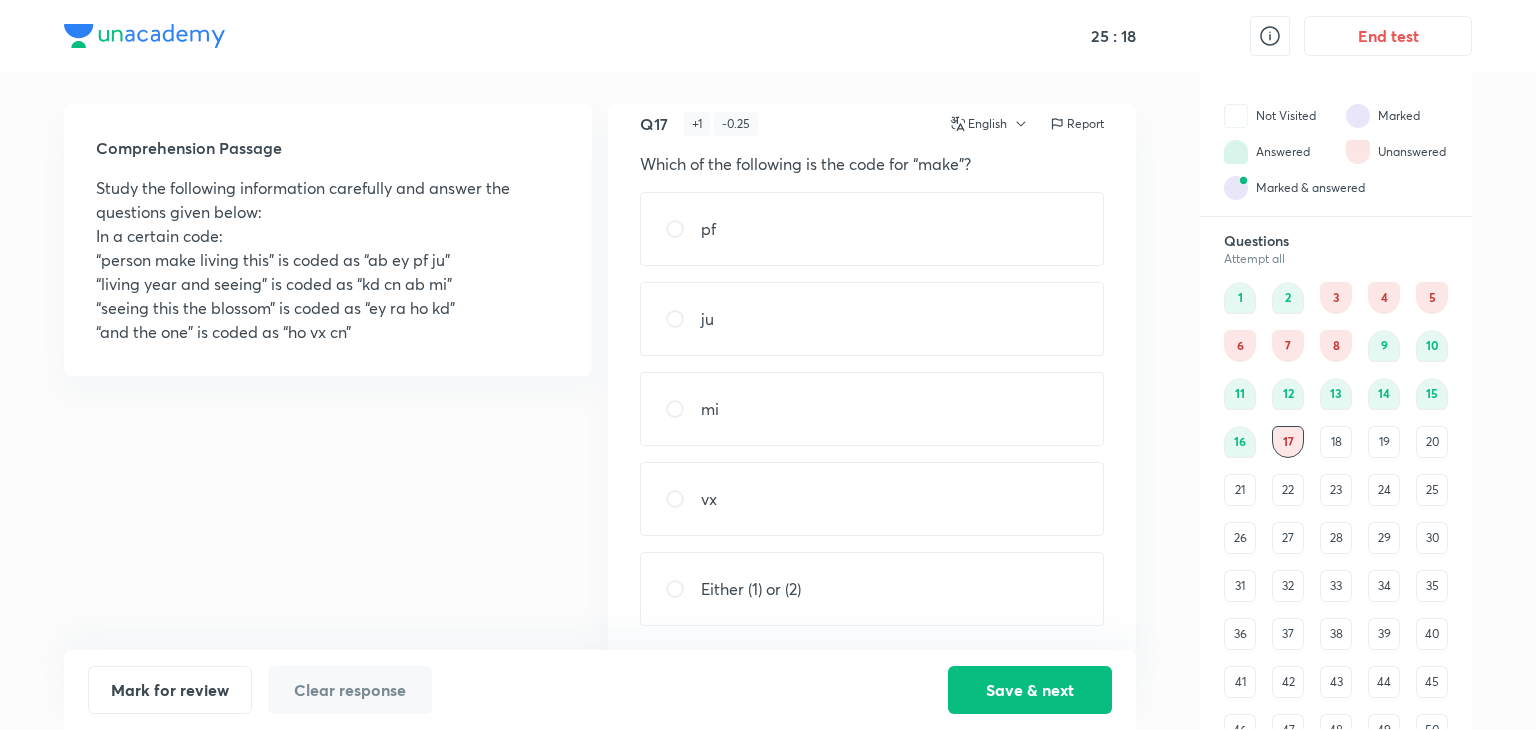 click on "Either (1) or (2)" at bounding box center [751, 589] 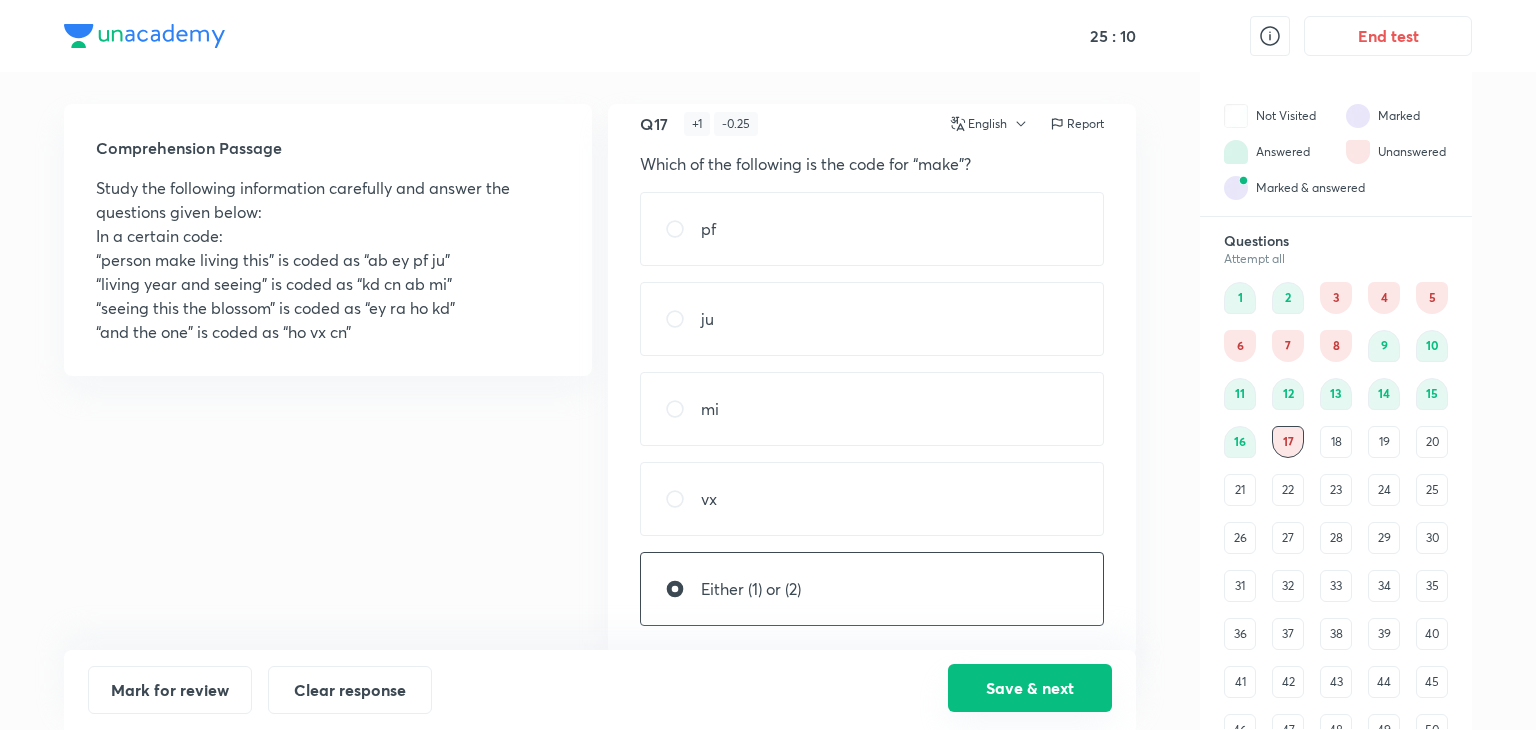 click on "Save & next" at bounding box center (1030, 688) 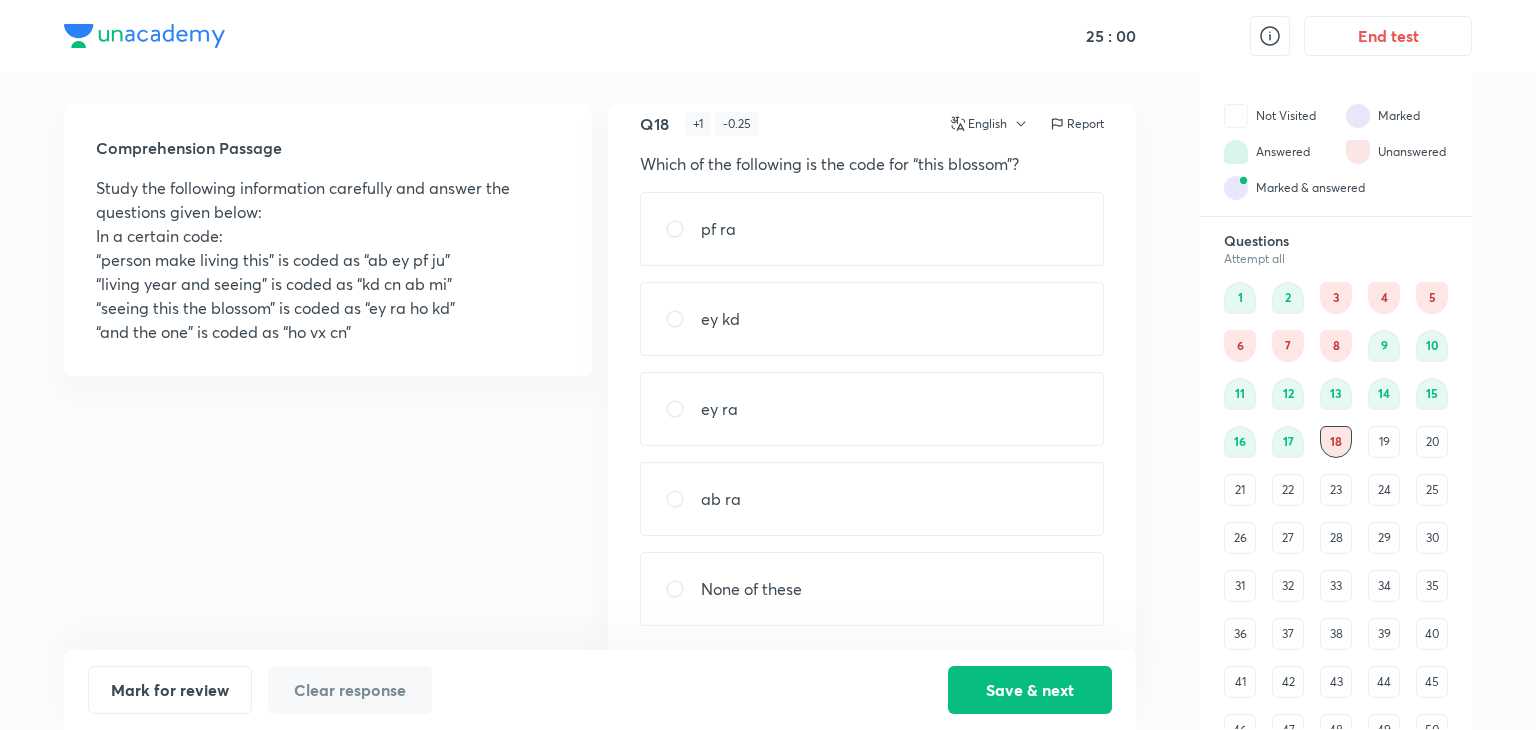 click on "ey ra" at bounding box center [872, 409] 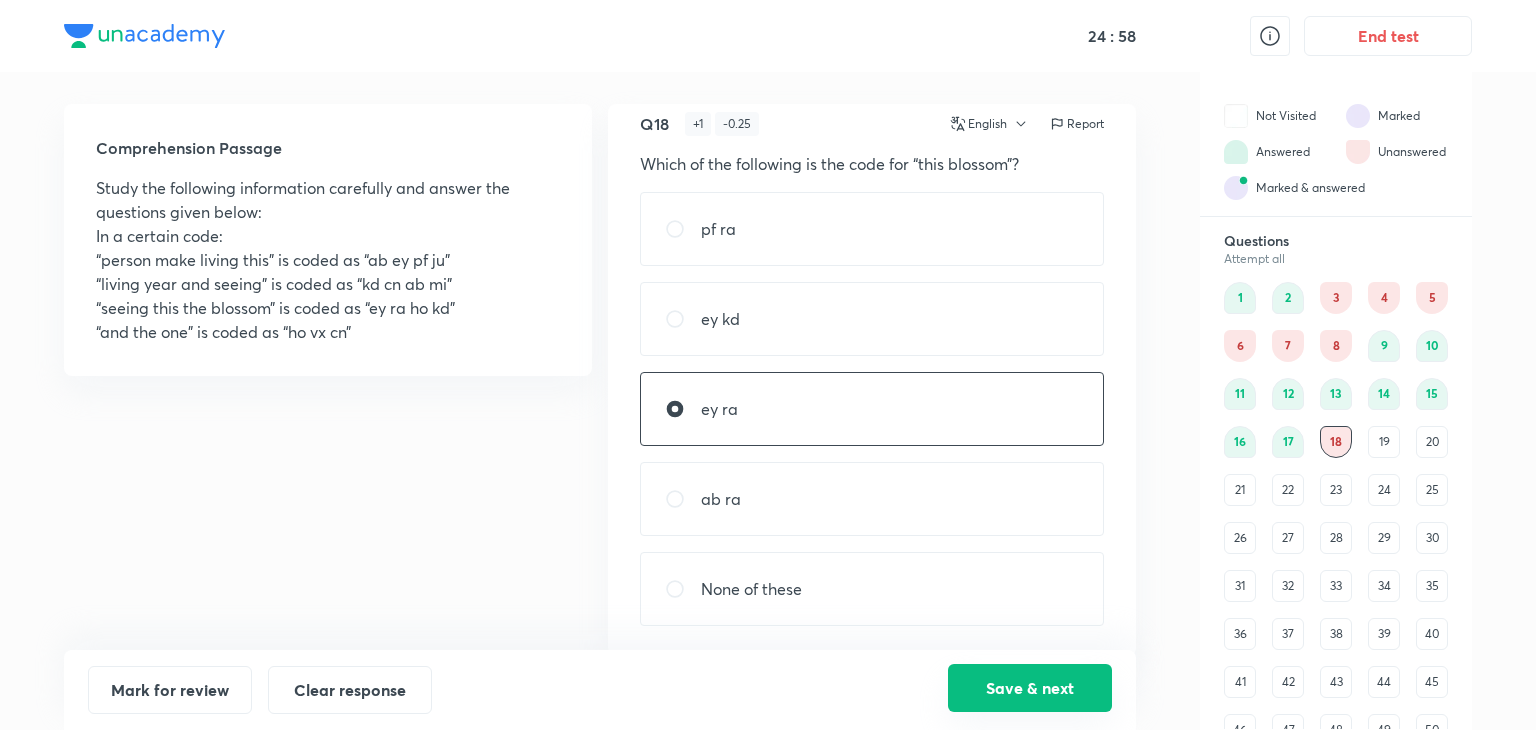 click on "Save & next" at bounding box center (1030, 688) 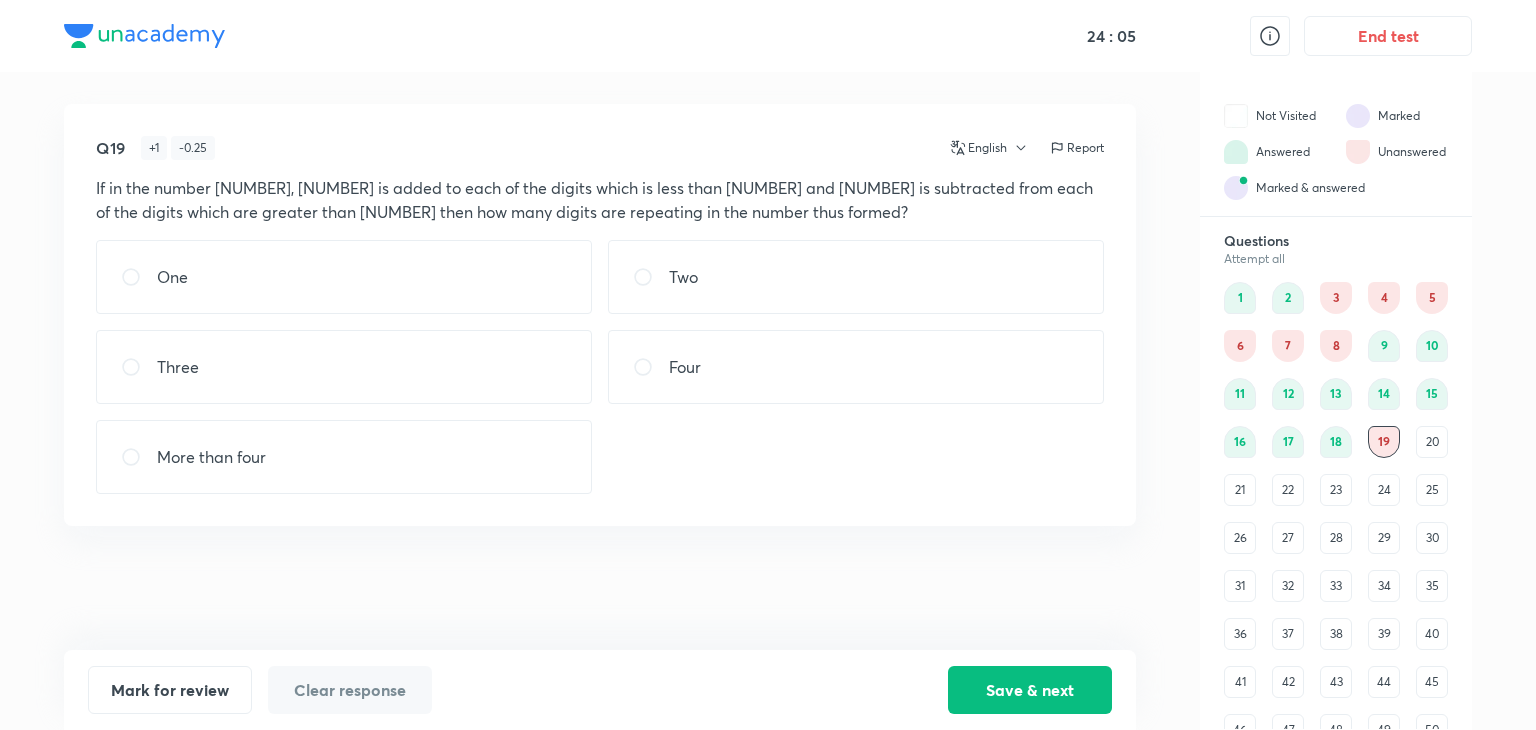 click on "Two" at bounding box center (683, 277) 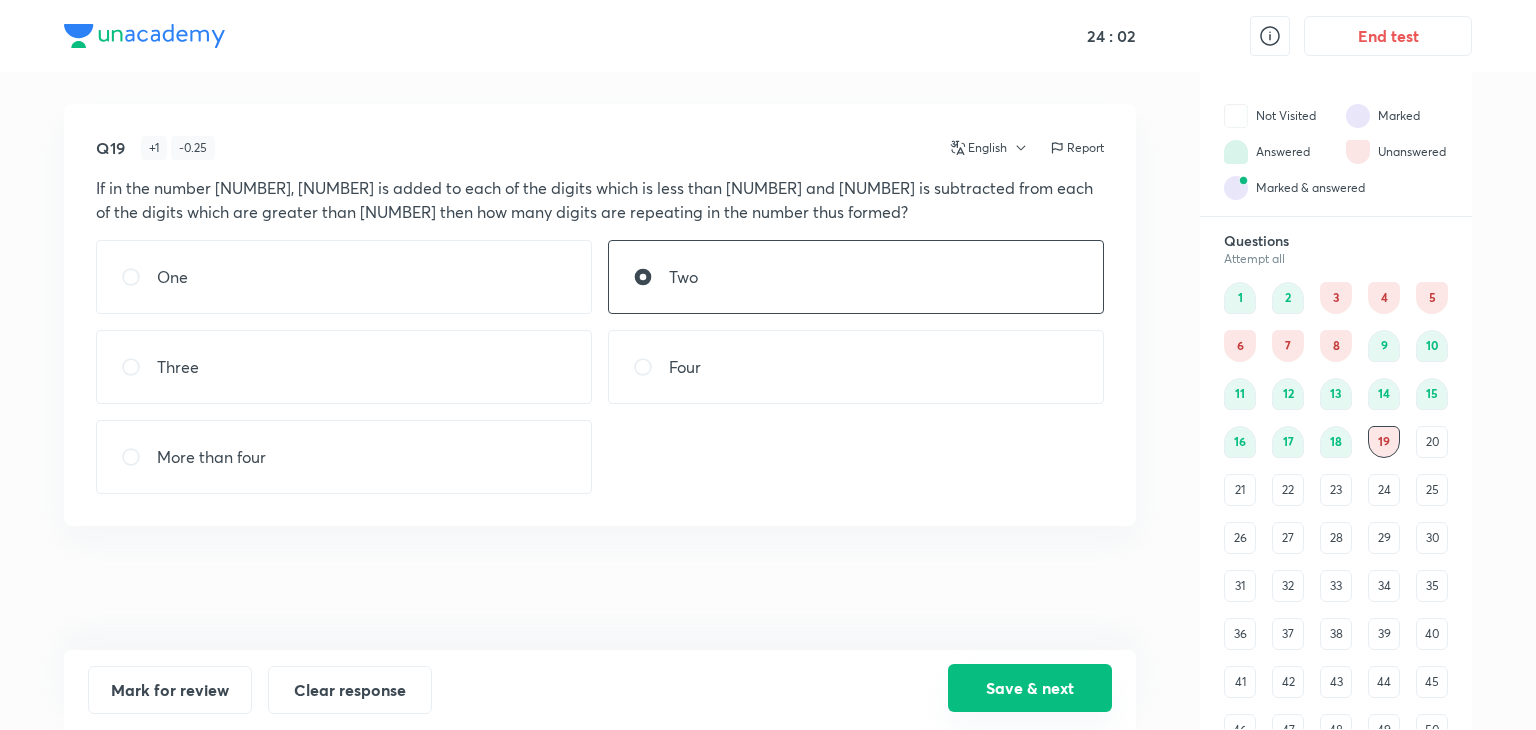 click on "Save & next" at bounding box center [1030, 688] 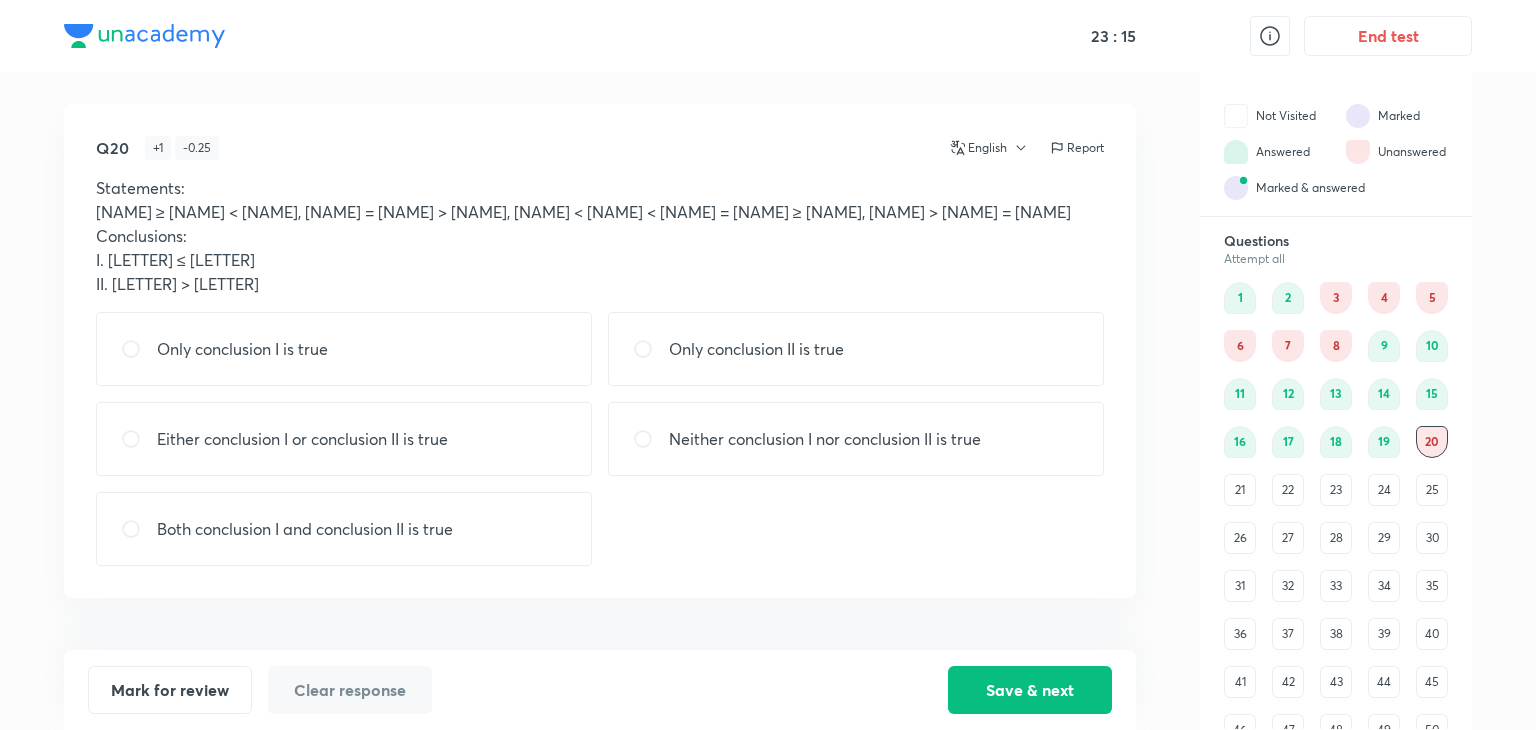 click on "Only conclusion II is true" at bounding box center (856, 349) 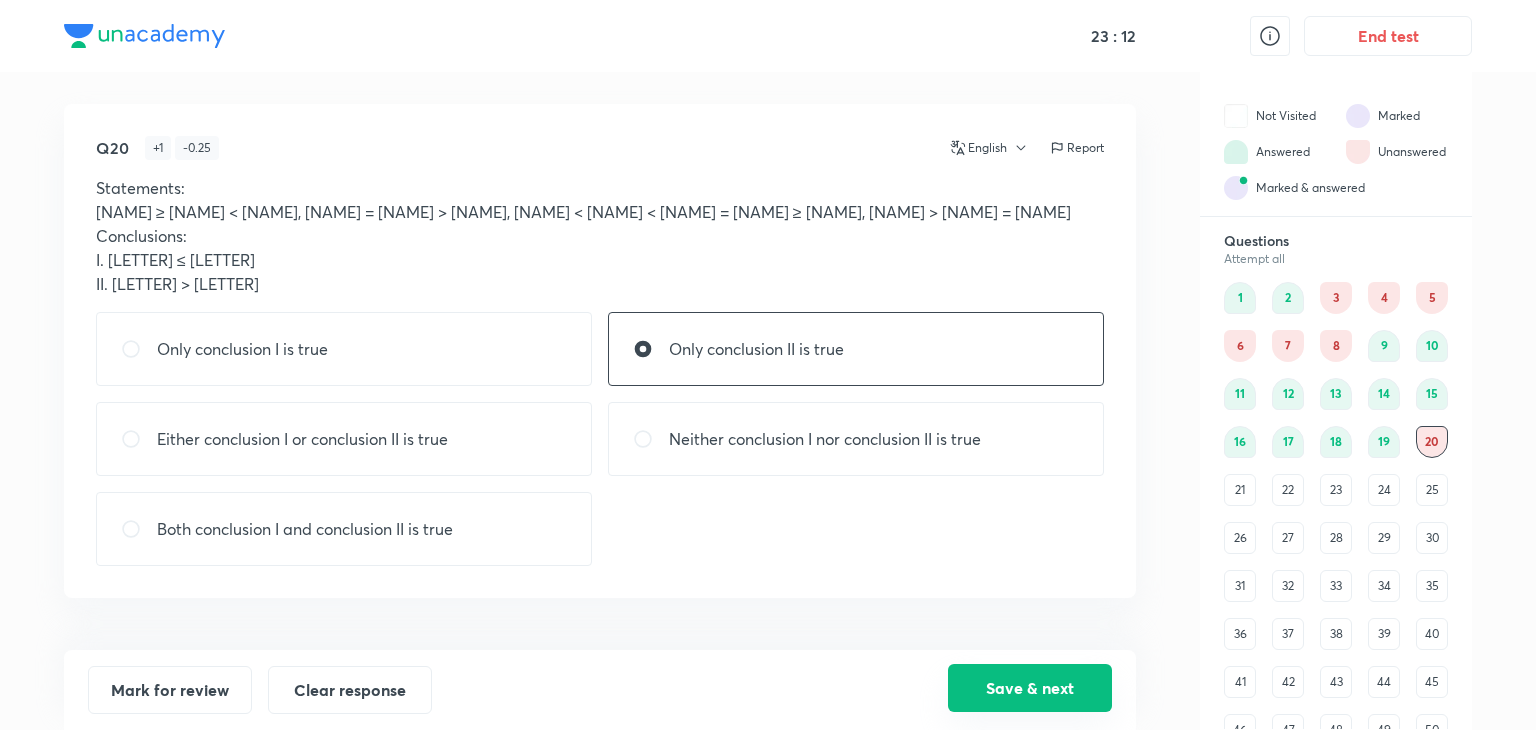 click on "Save & next" at bounding box center [1030, 688] 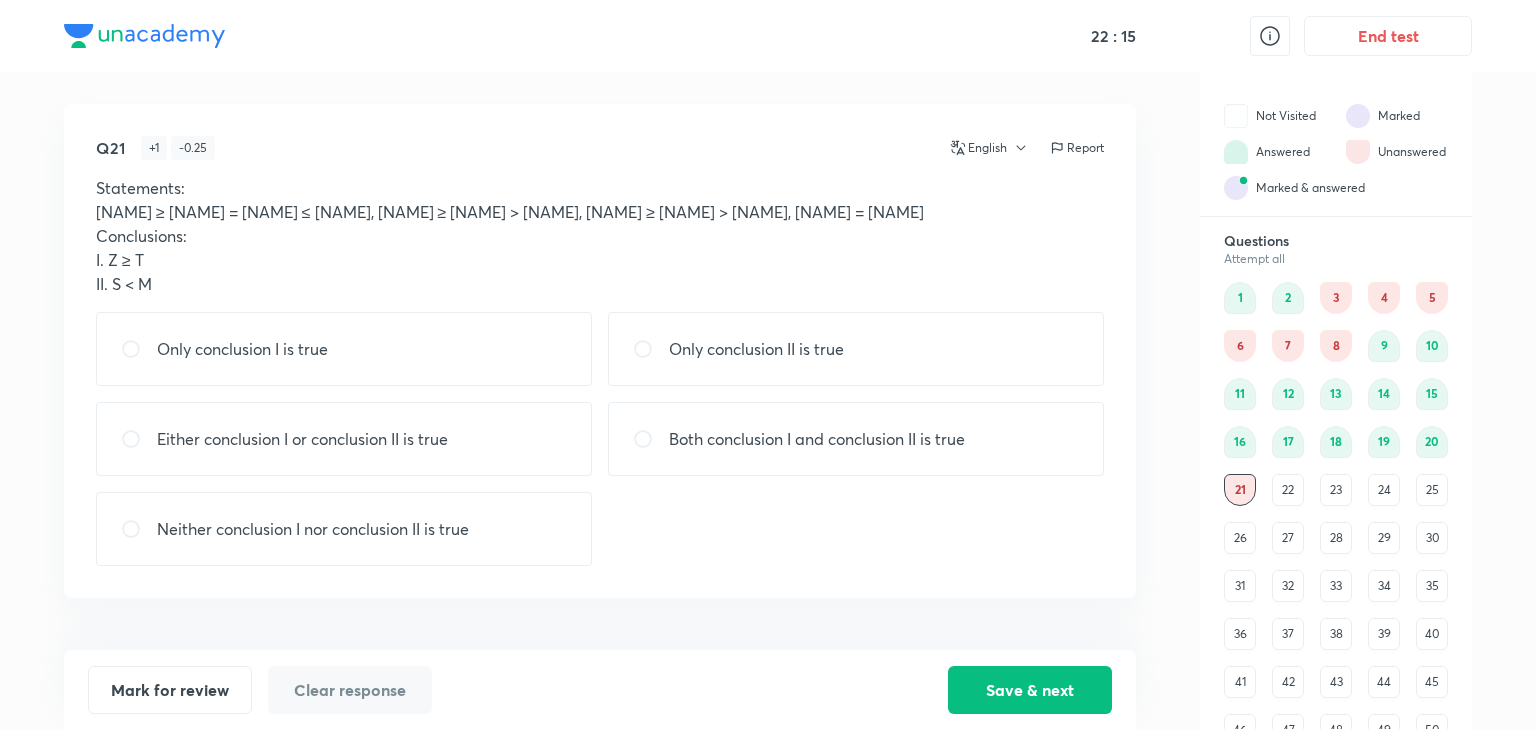 click on "Neither conclusion I nor conclusion II is true" at bounding box center [313, 529] 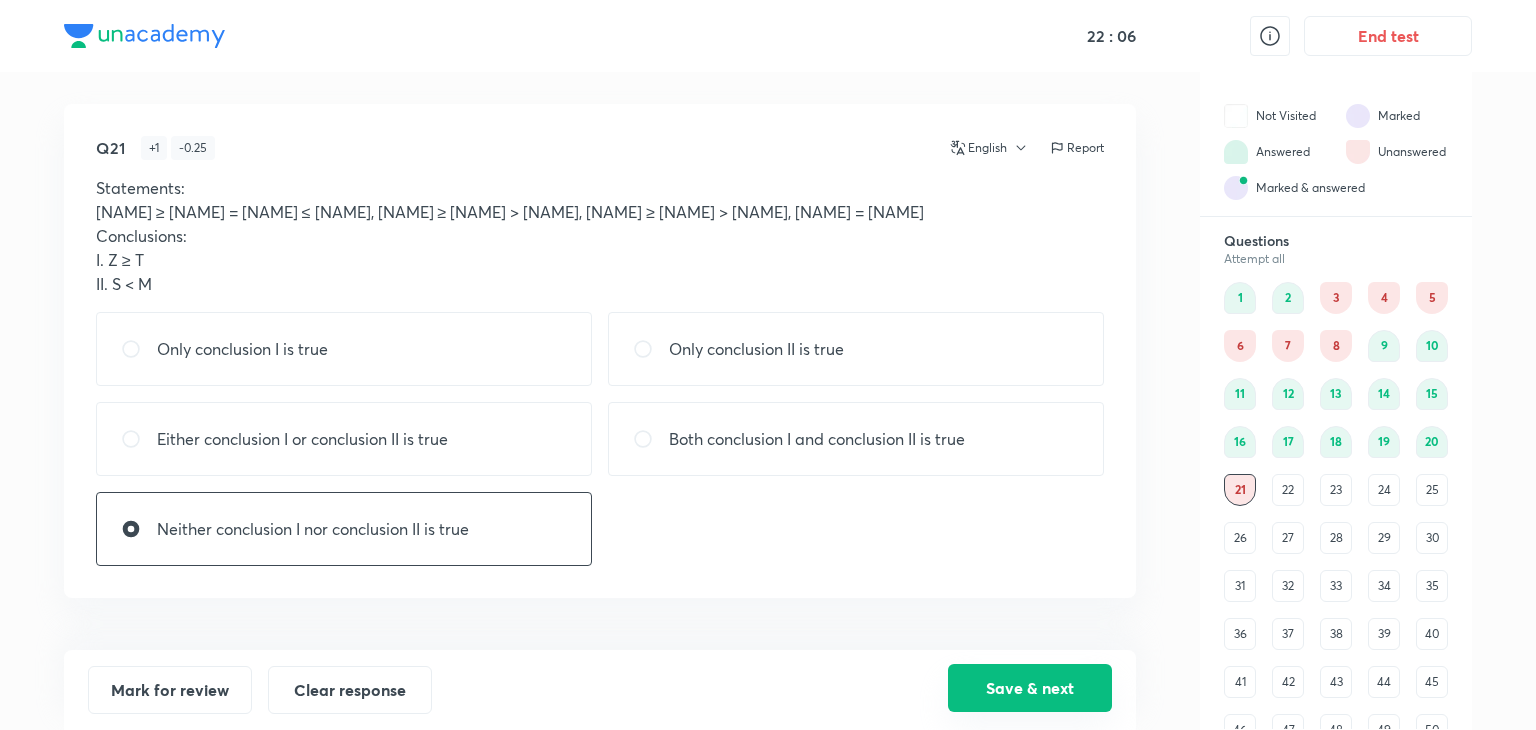 click on "Save & next" at bounding box center [1030, 688] 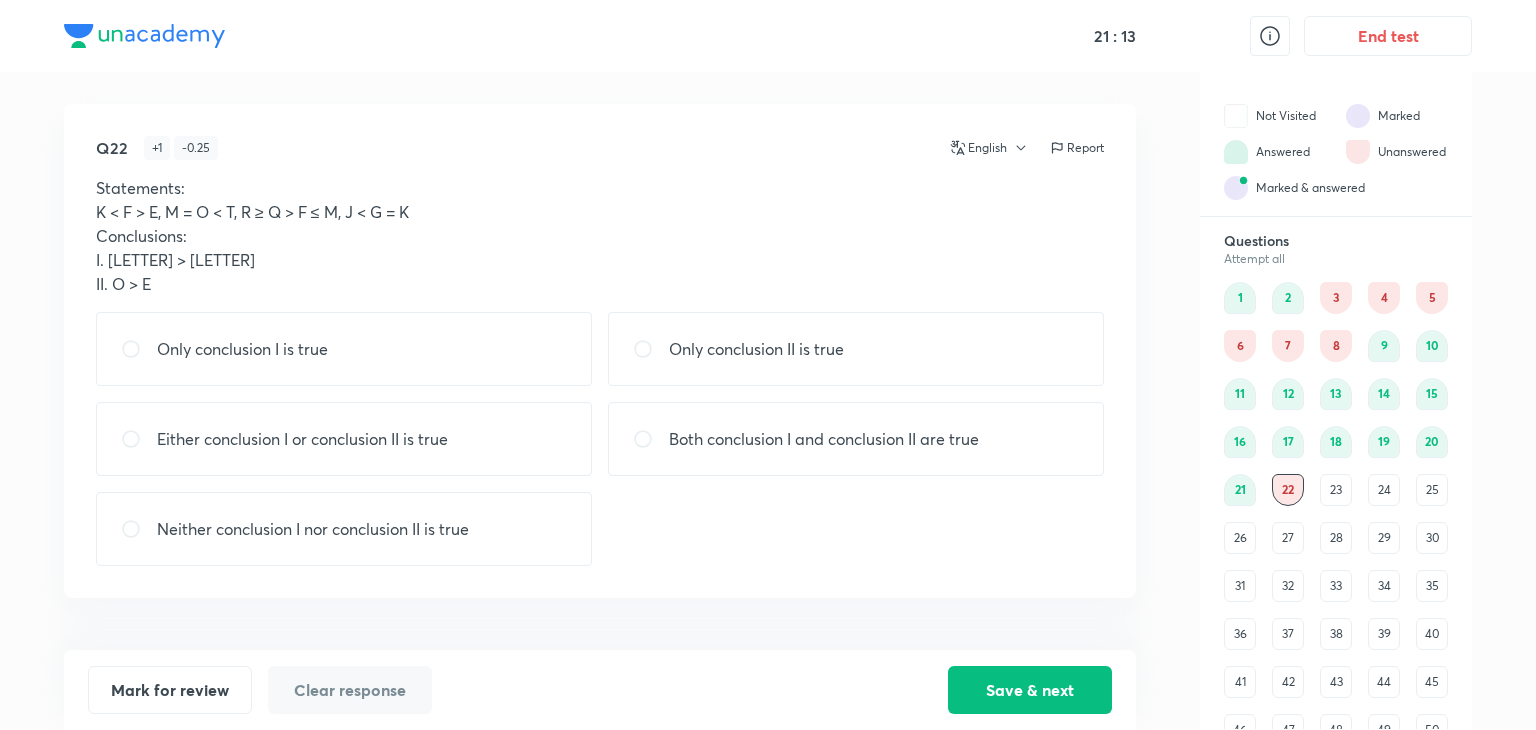 click on "Both conclusion I and conclusion II are true" at bounding box center [824, 439] 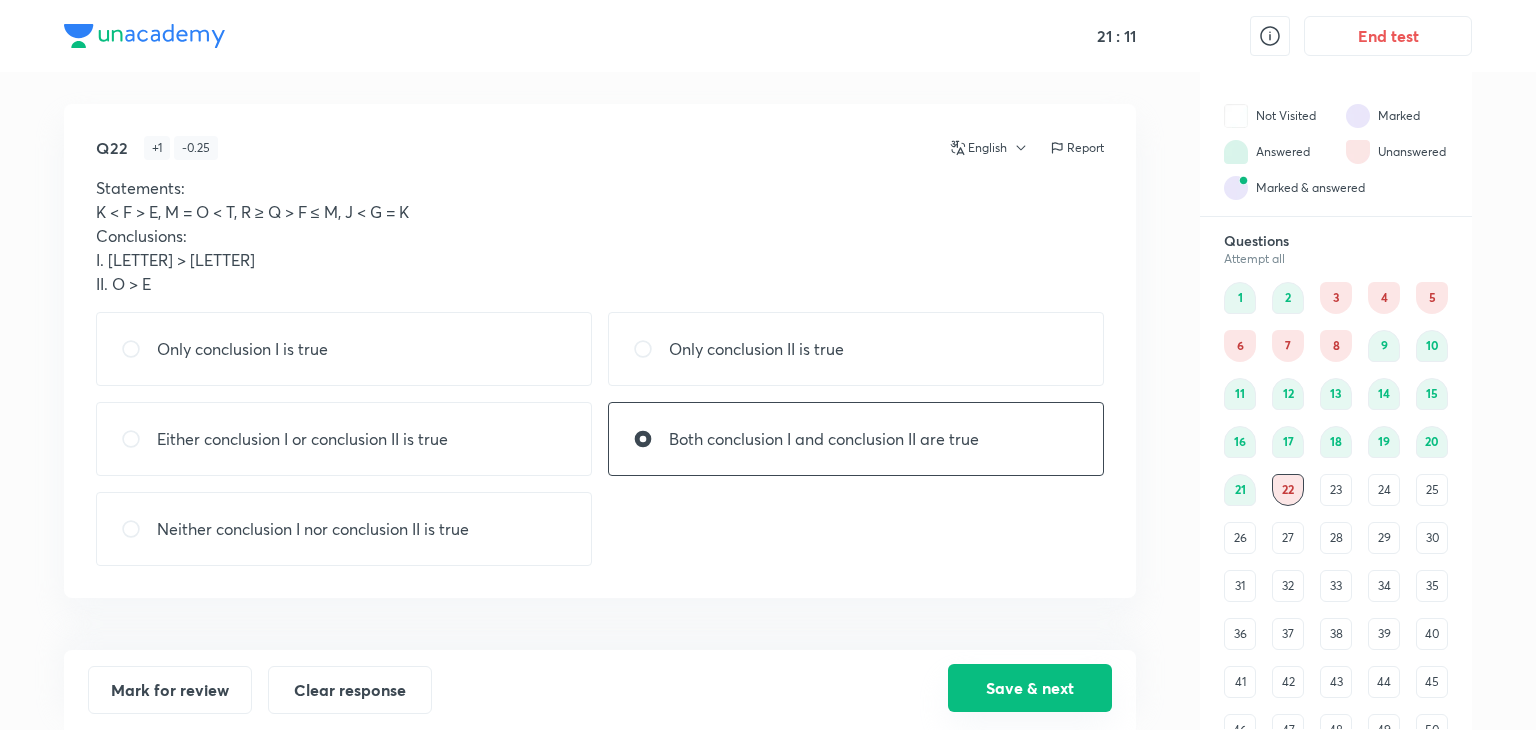 click on "Save & next" at bounding box center (1030, 688) 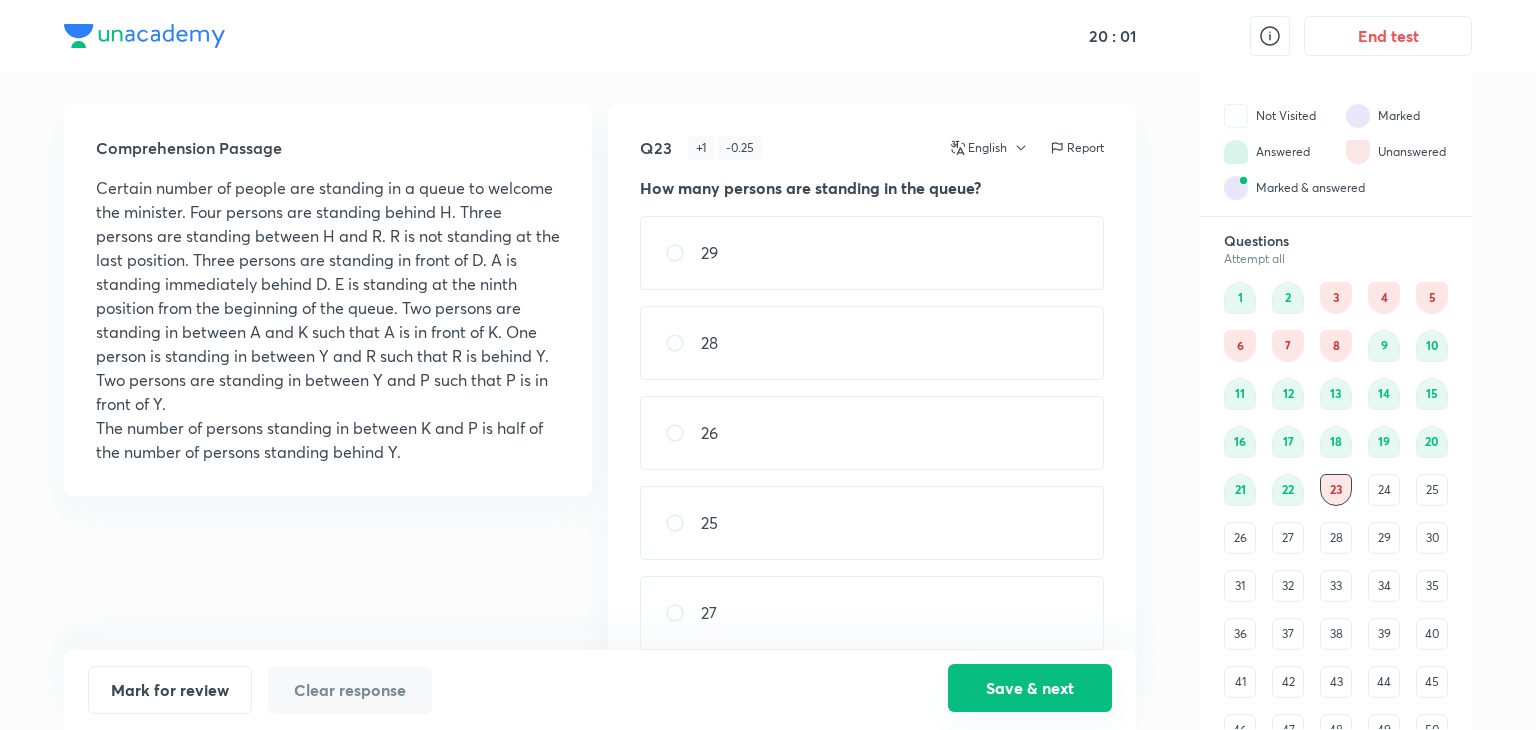 click on "Save & next" at bounding box center [1030, 688] 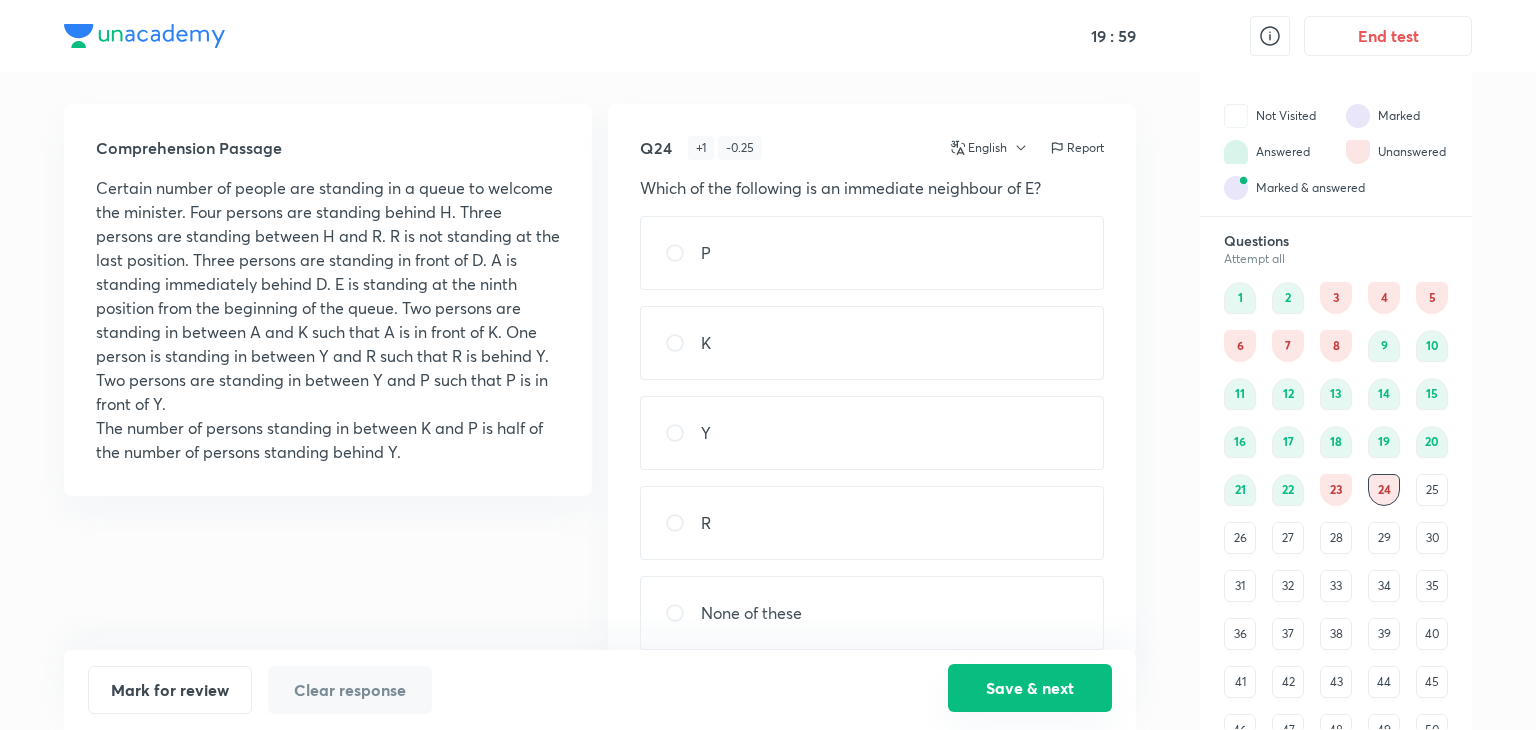 click on "Save & next" at bounding box center (1030, 688) 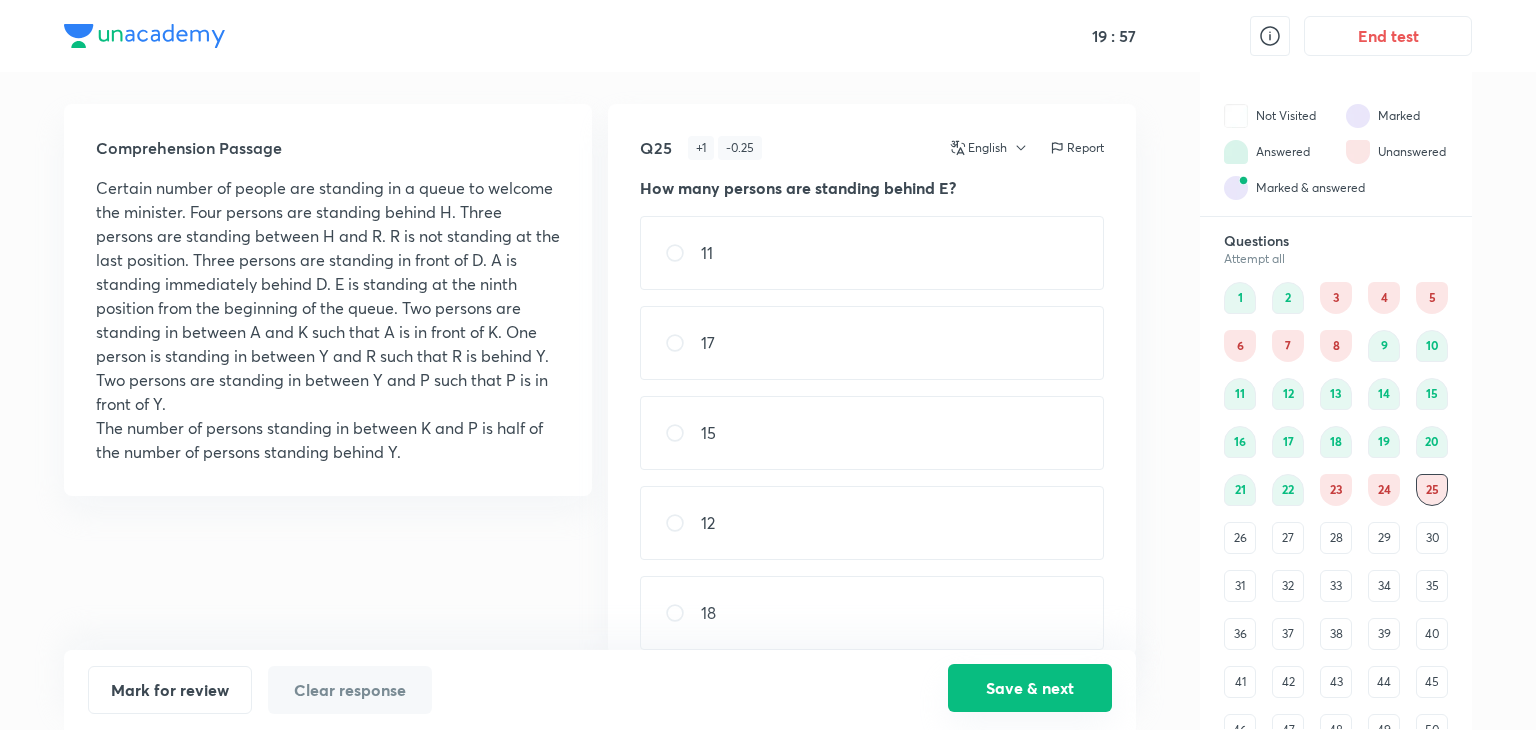 click on "Save & next" at bounding box center (1030, 688) 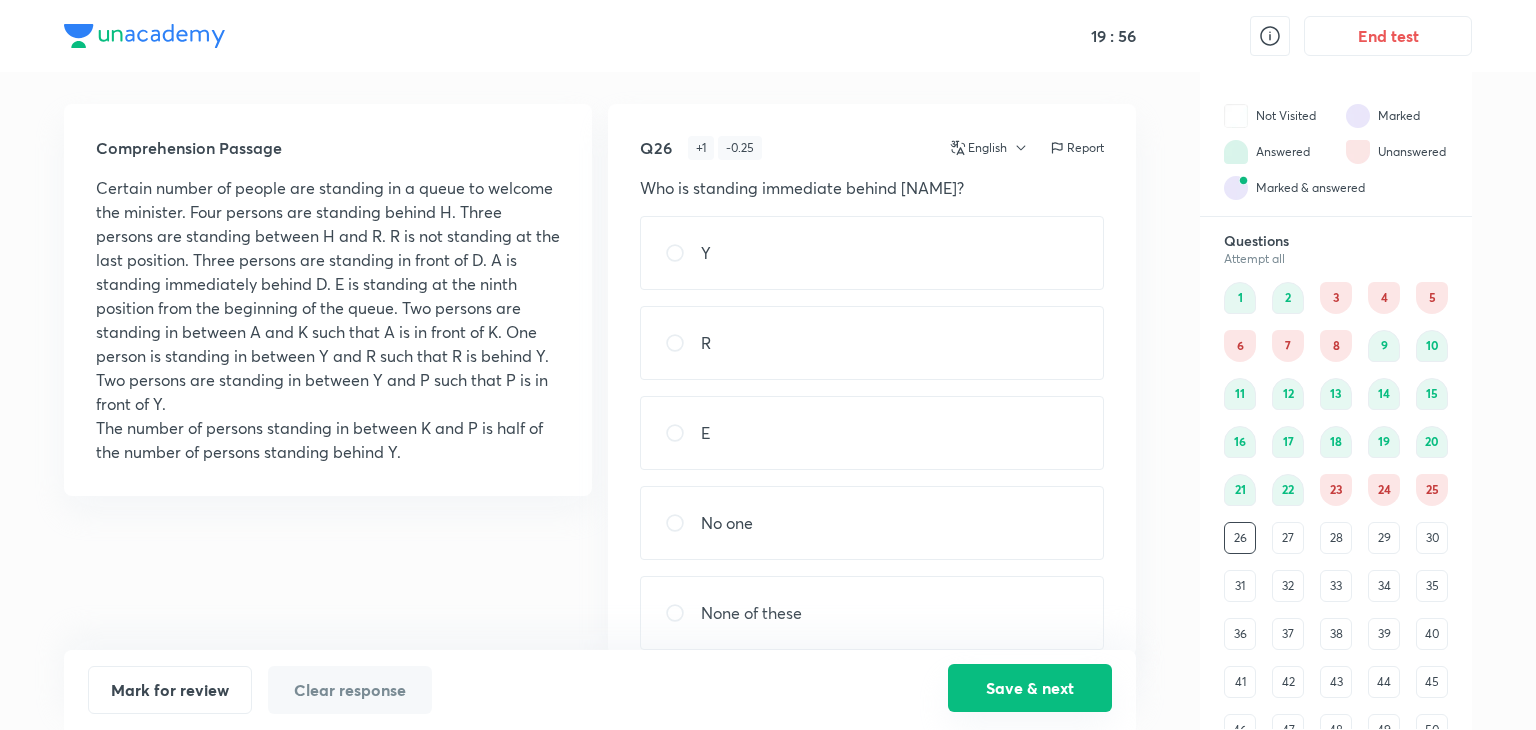 click on "Save & next" at bounding box center (1030, 688) 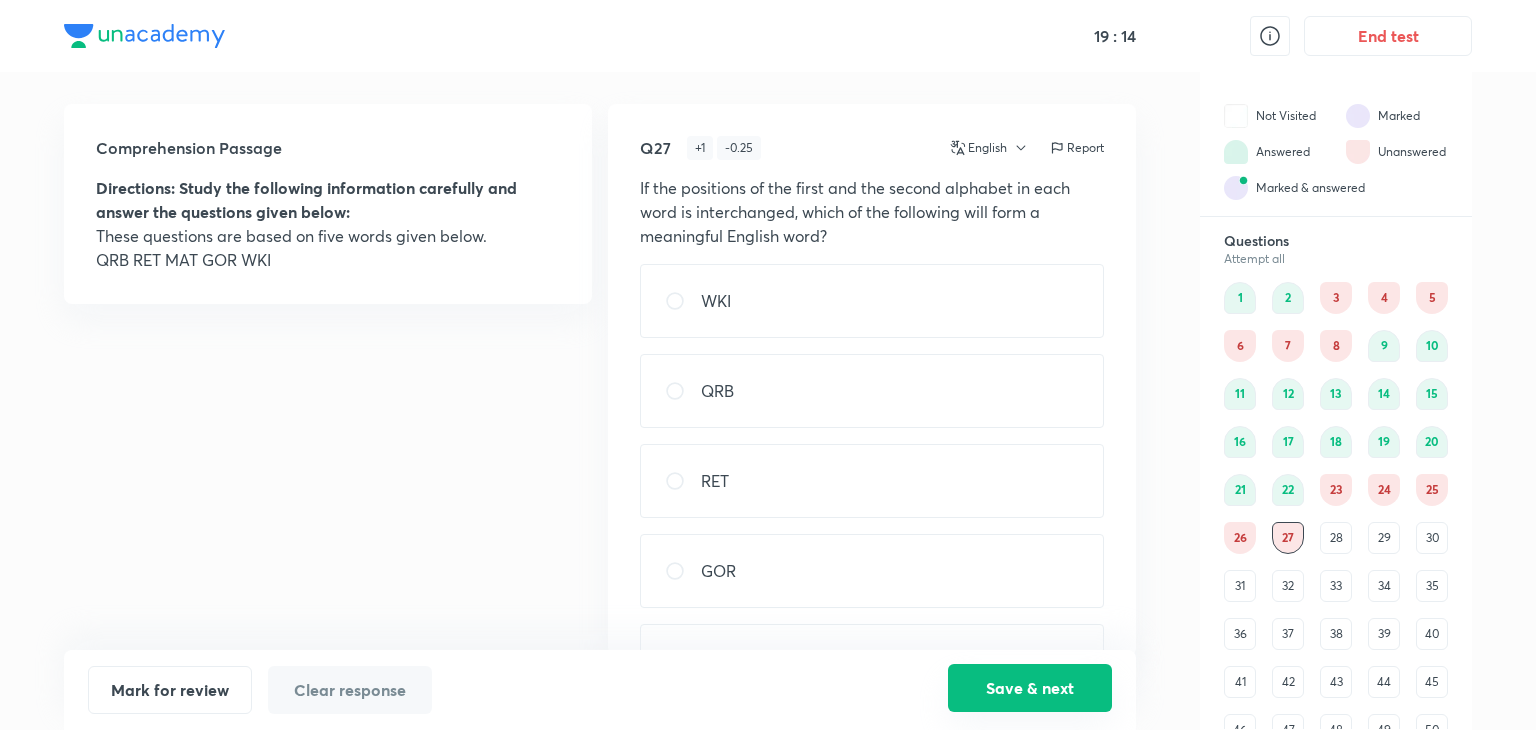 click on "Save & next" at bounding box center (1030, 688) 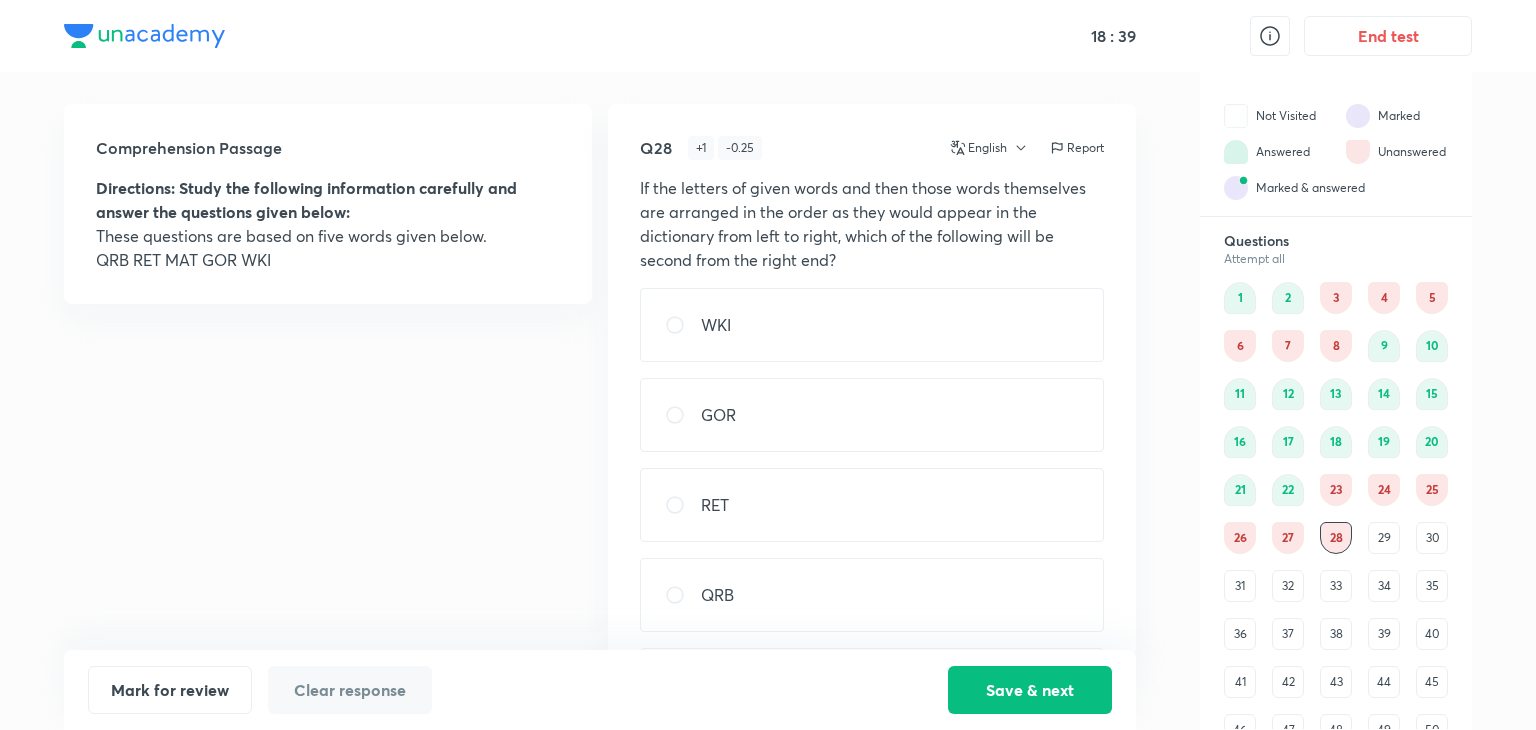 click on "GOR" at bounding box center [872, 415] 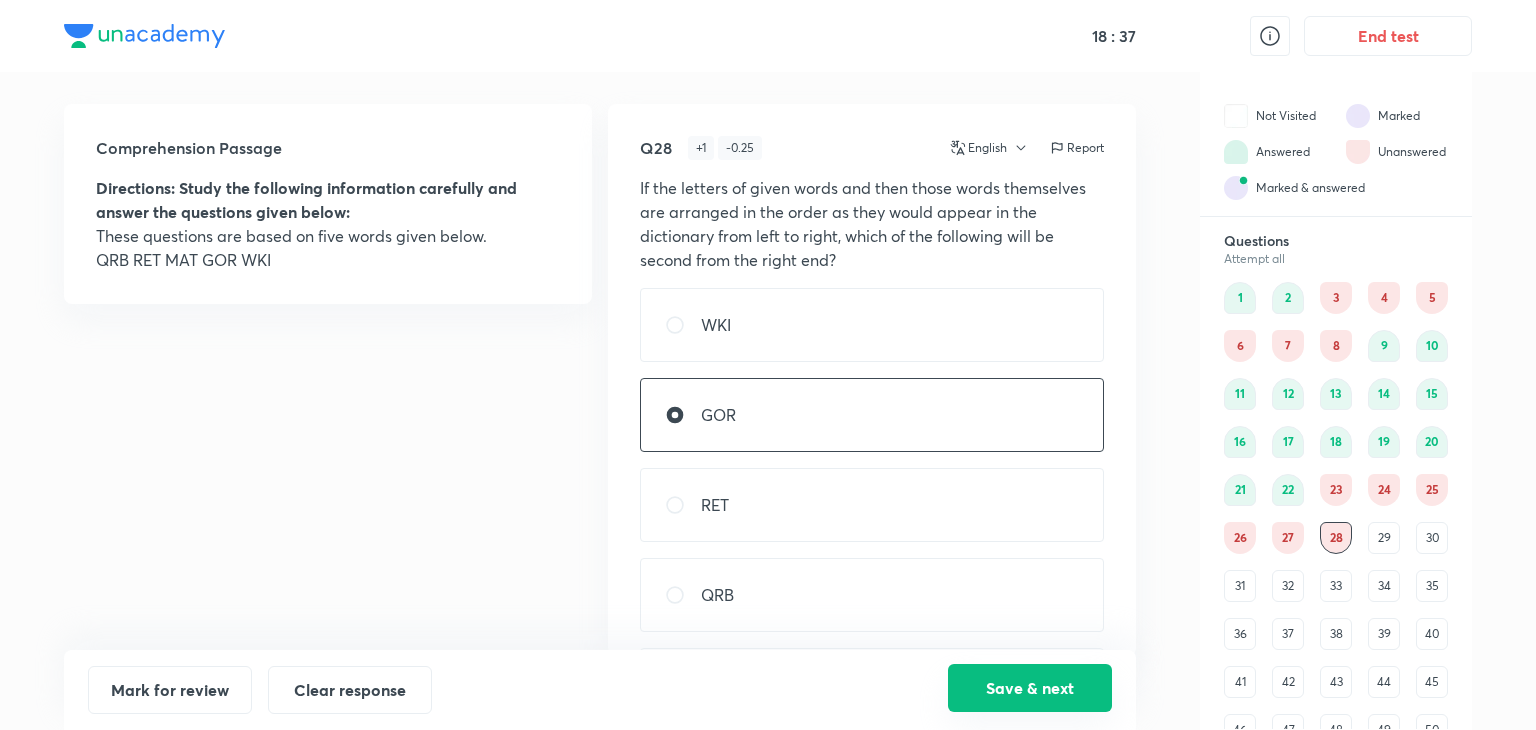 click on "Save & next" at bounding box center (1030, 688) 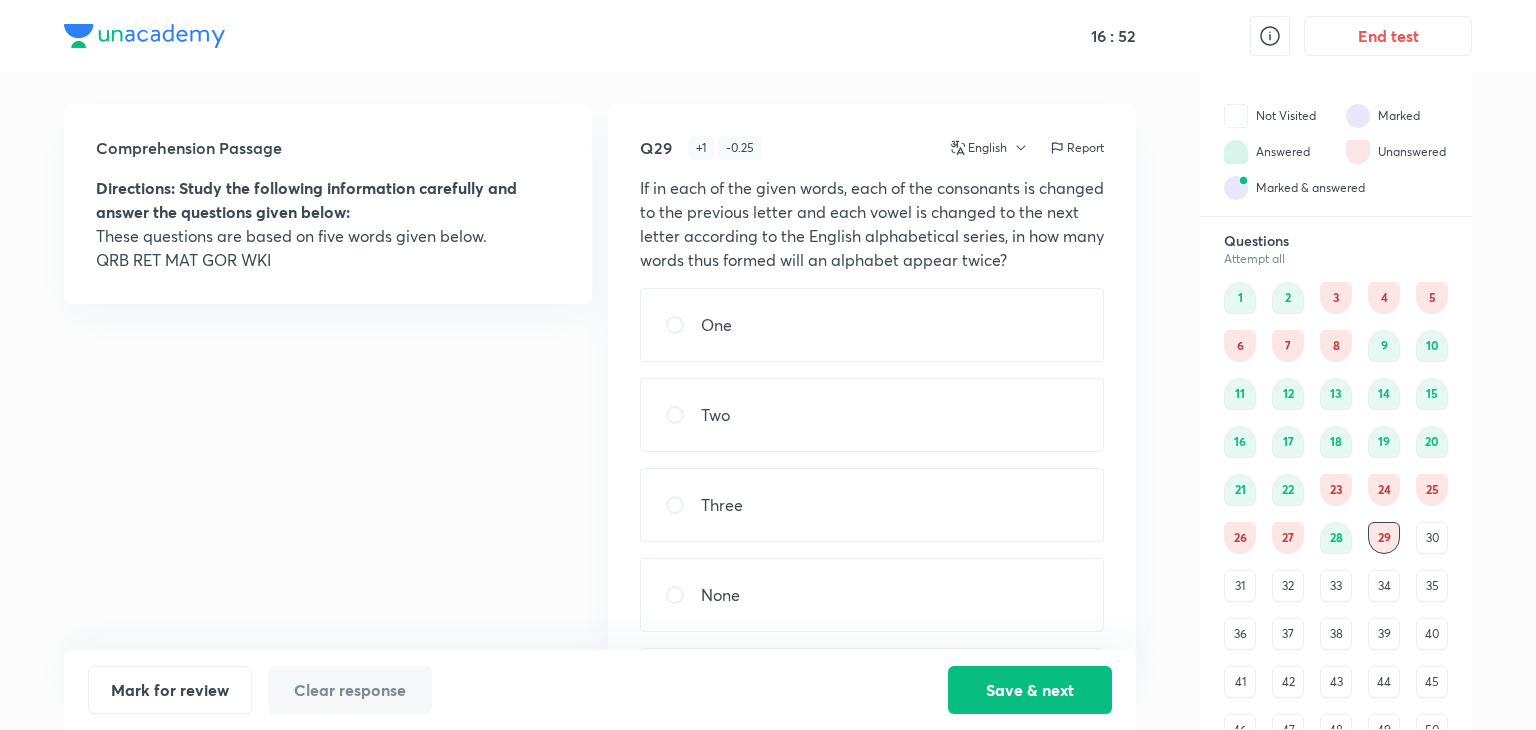 click on "One" at bounding box center [716, 325] 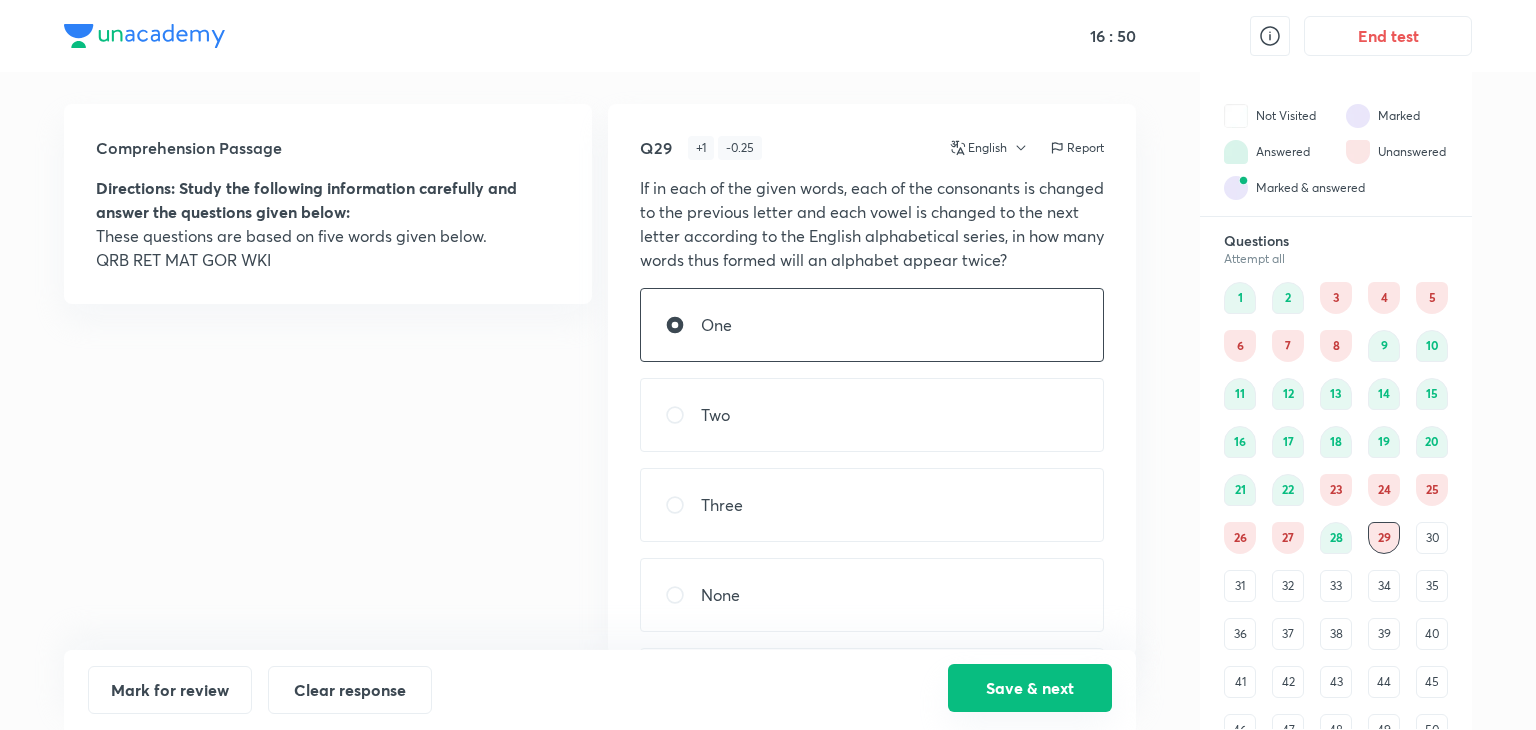 click on "Save & next" at bounding box center (1030, 688) 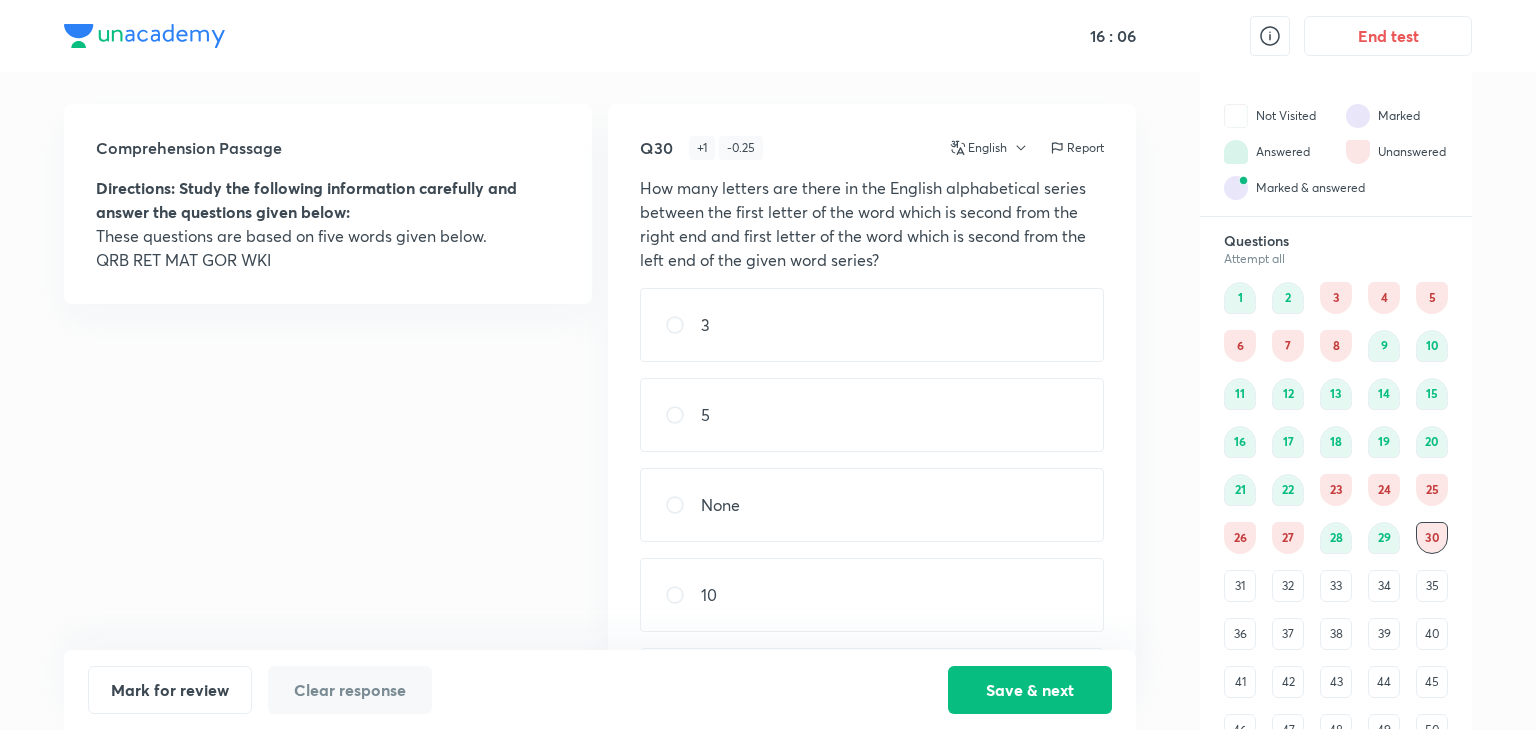 type 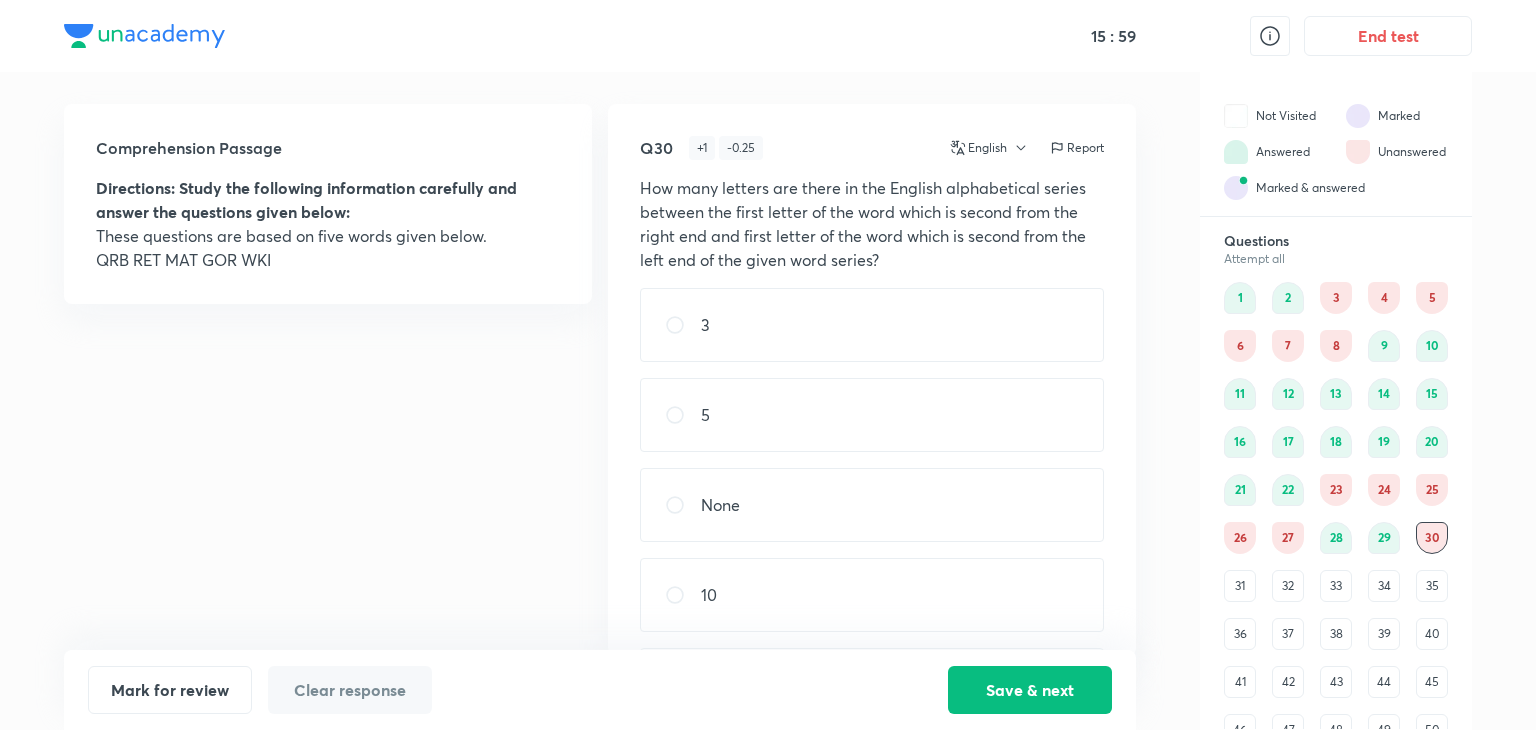 click on "None" at bounding box center (872, 505) 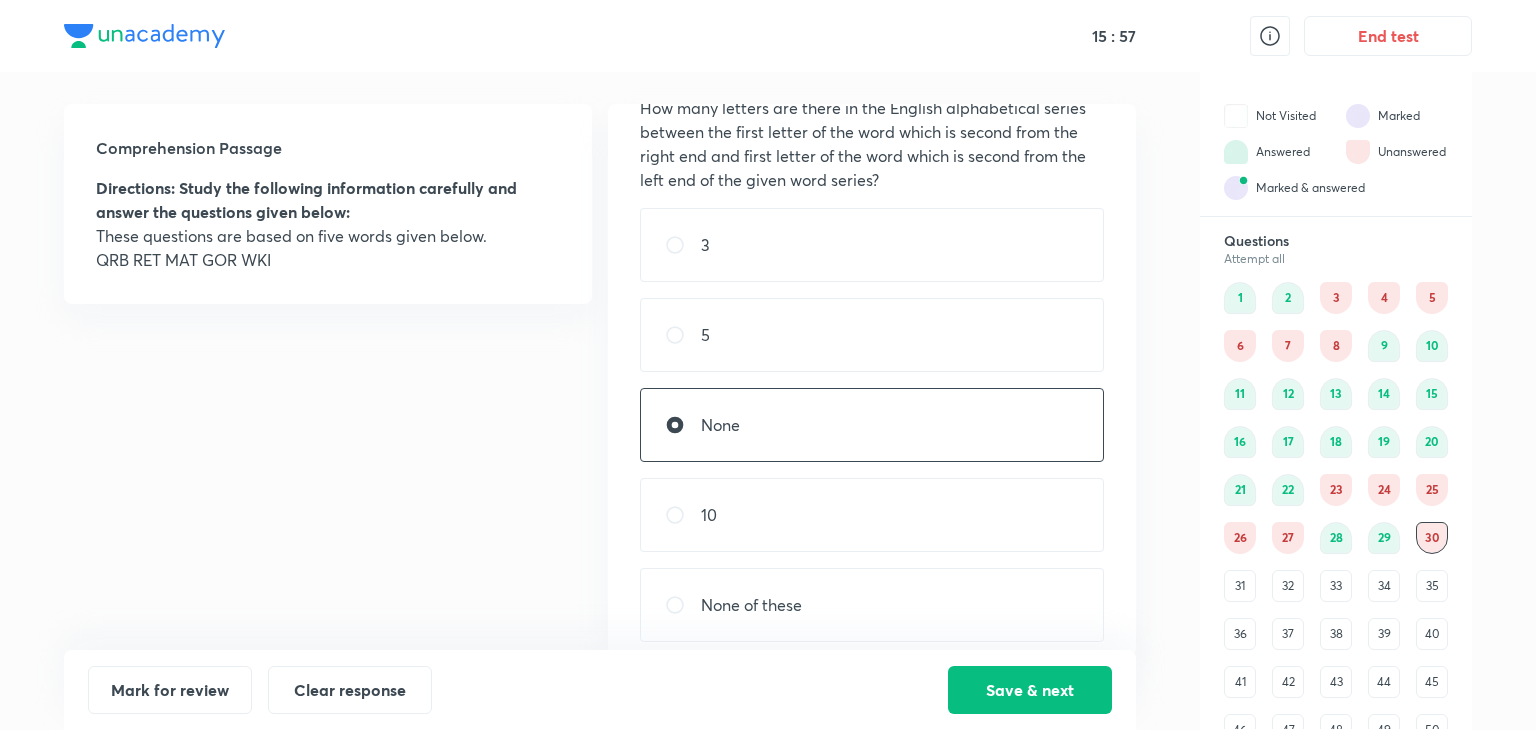 scroll, scrollTop: 96, scrollLeft: 0, axis: vertical 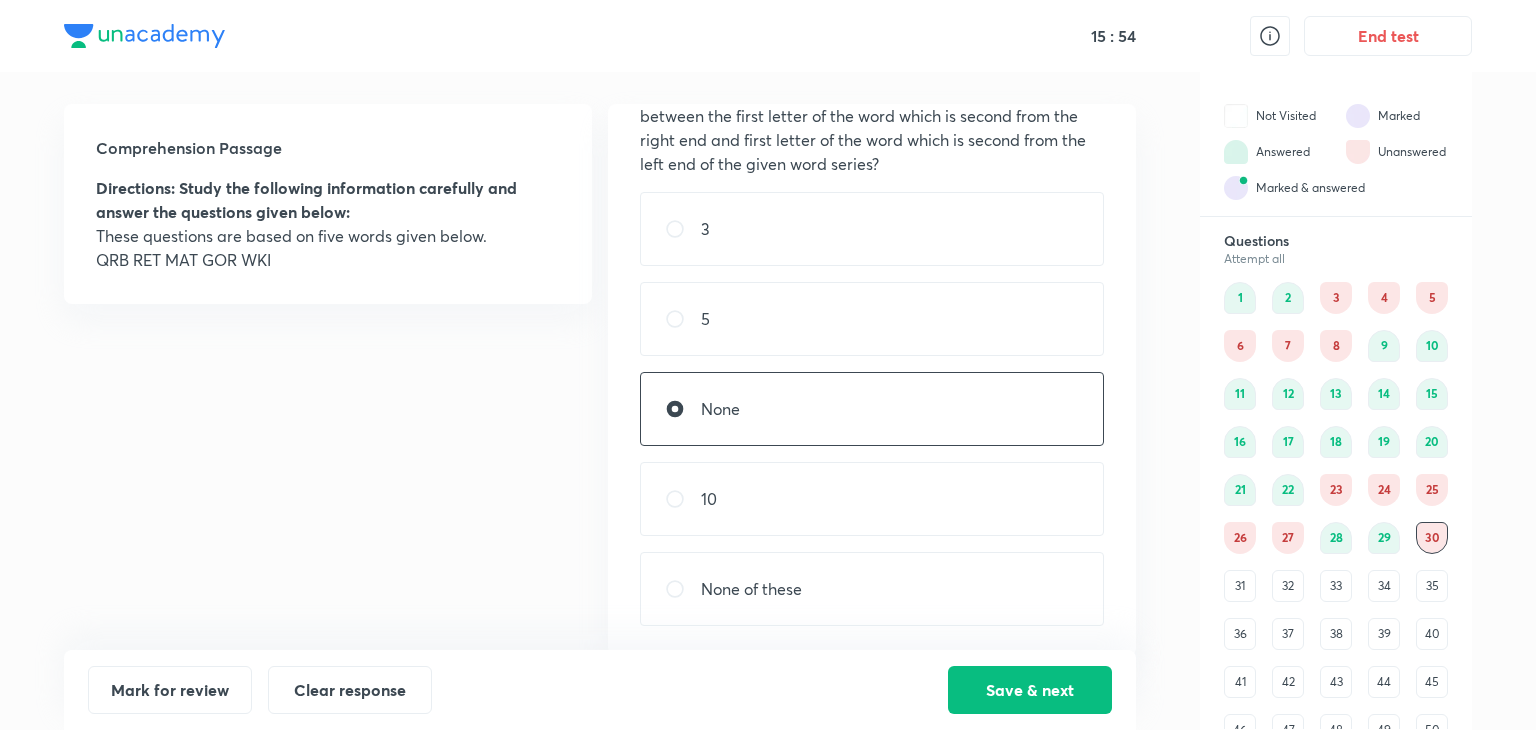 click on "None of these" at bounding box center [751, 589] 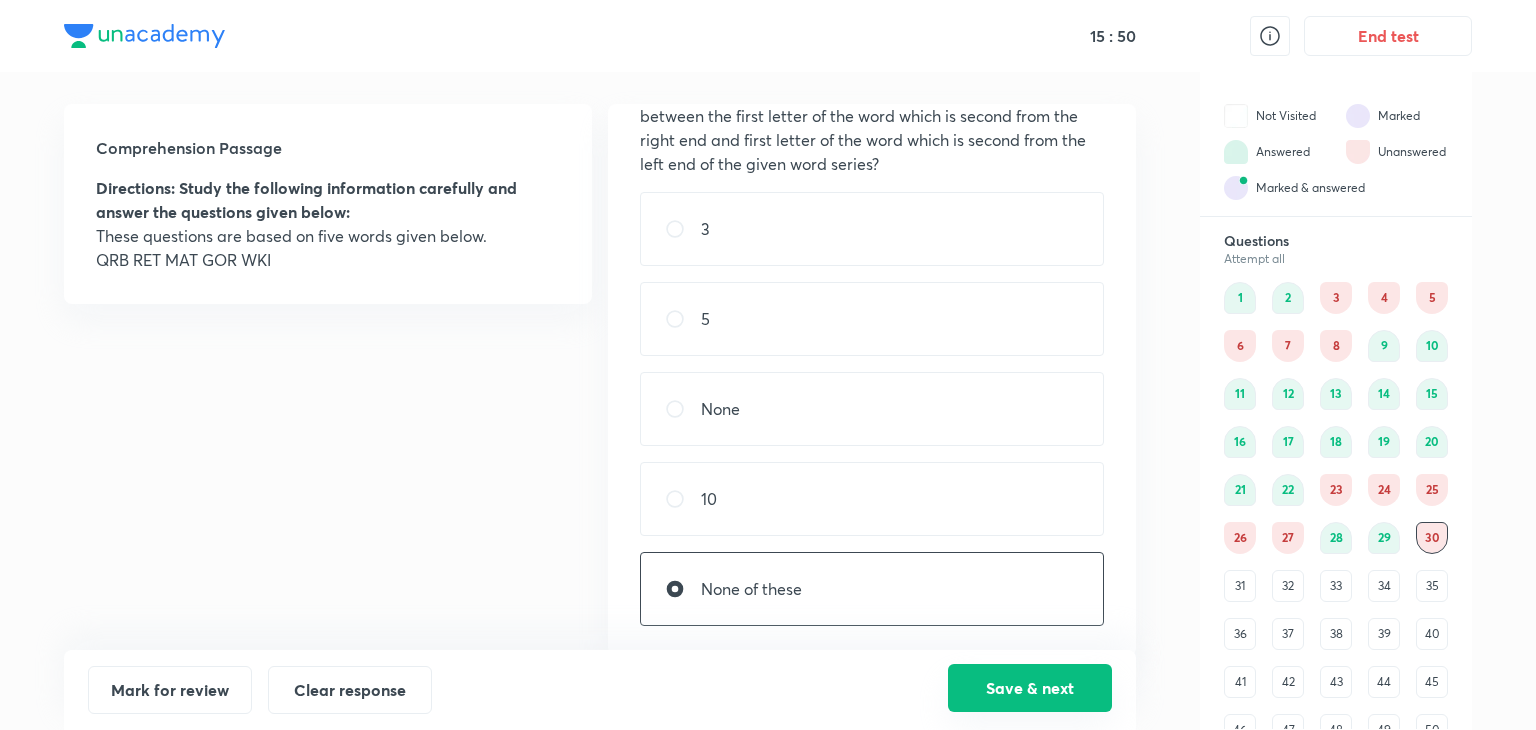 click on "Save & next" at bounding box center [1030, 688] 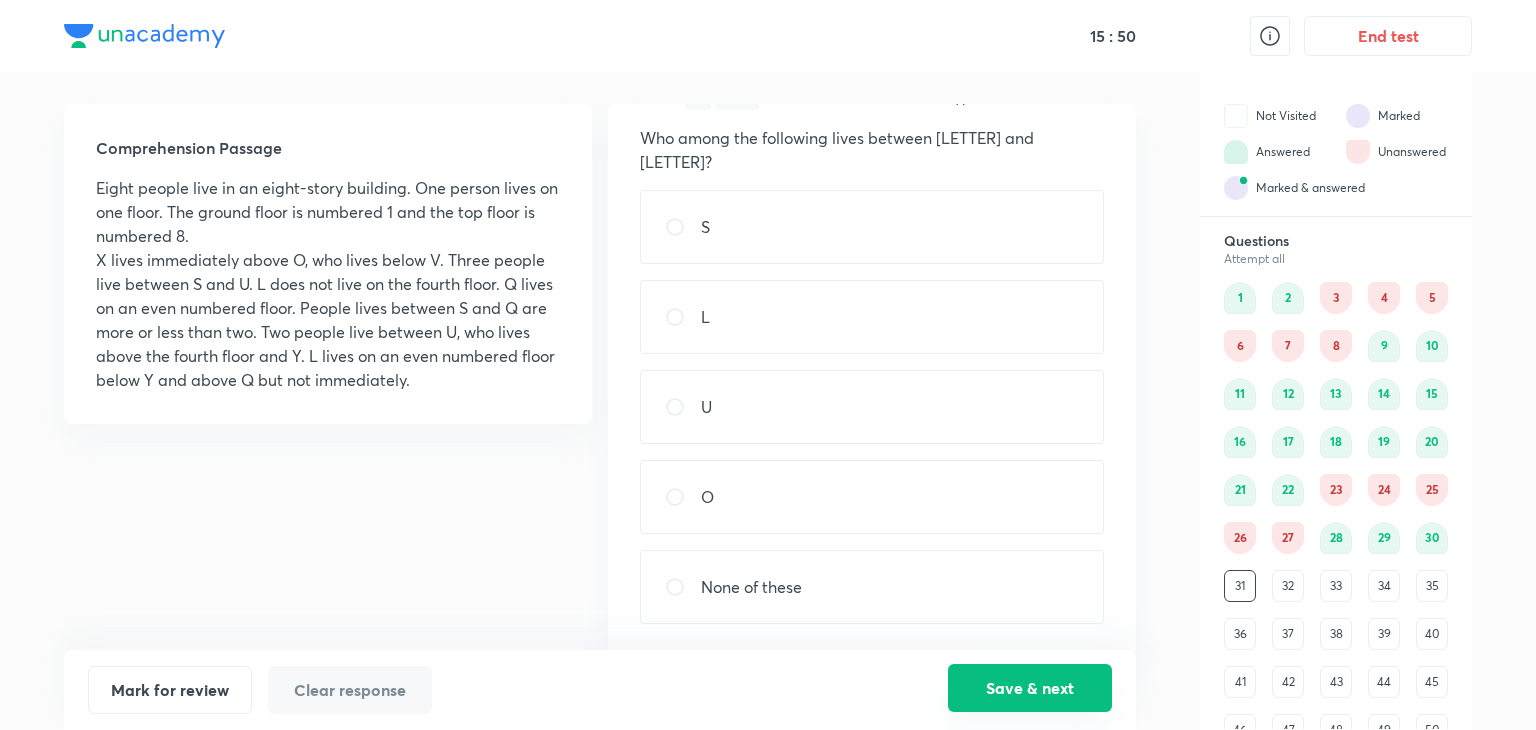 scroll, scrollTop: 24, scrollLeft: 0, axis: vertical 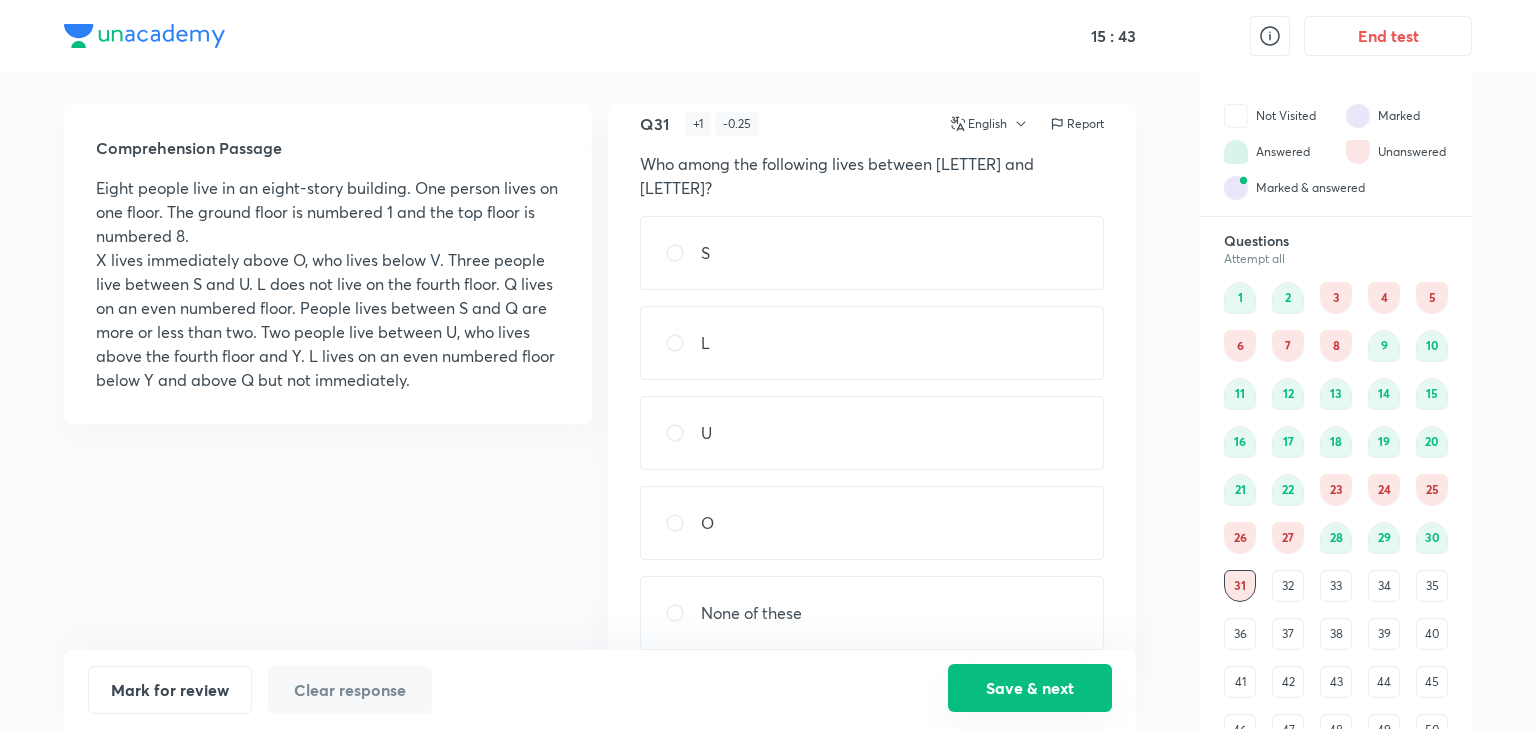 click on "Save & next" at bounding box center (1030, 688) 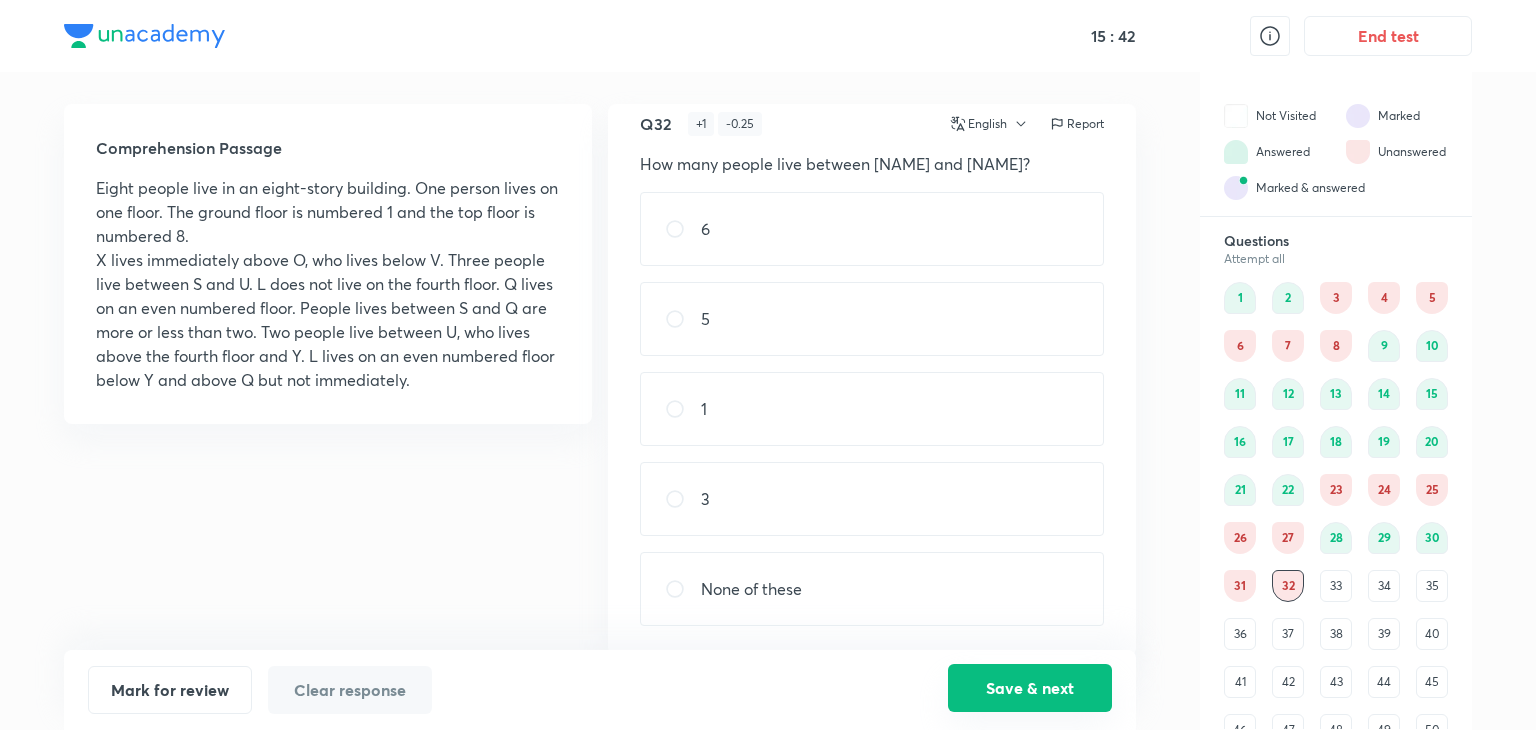 click on "Save & next" at bounding box center [1030, 688] 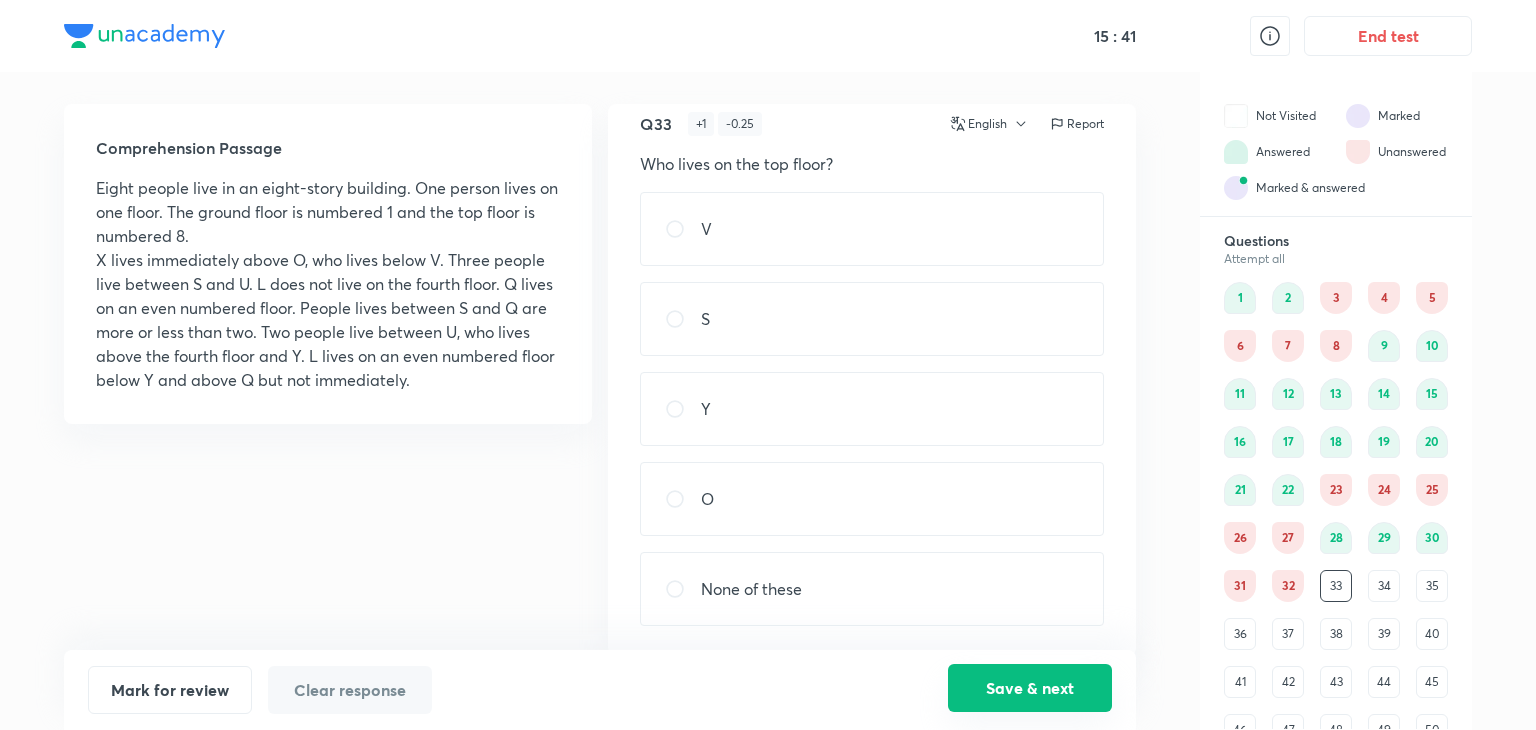 click on "Save & next" at bounding box center [1030, 688] 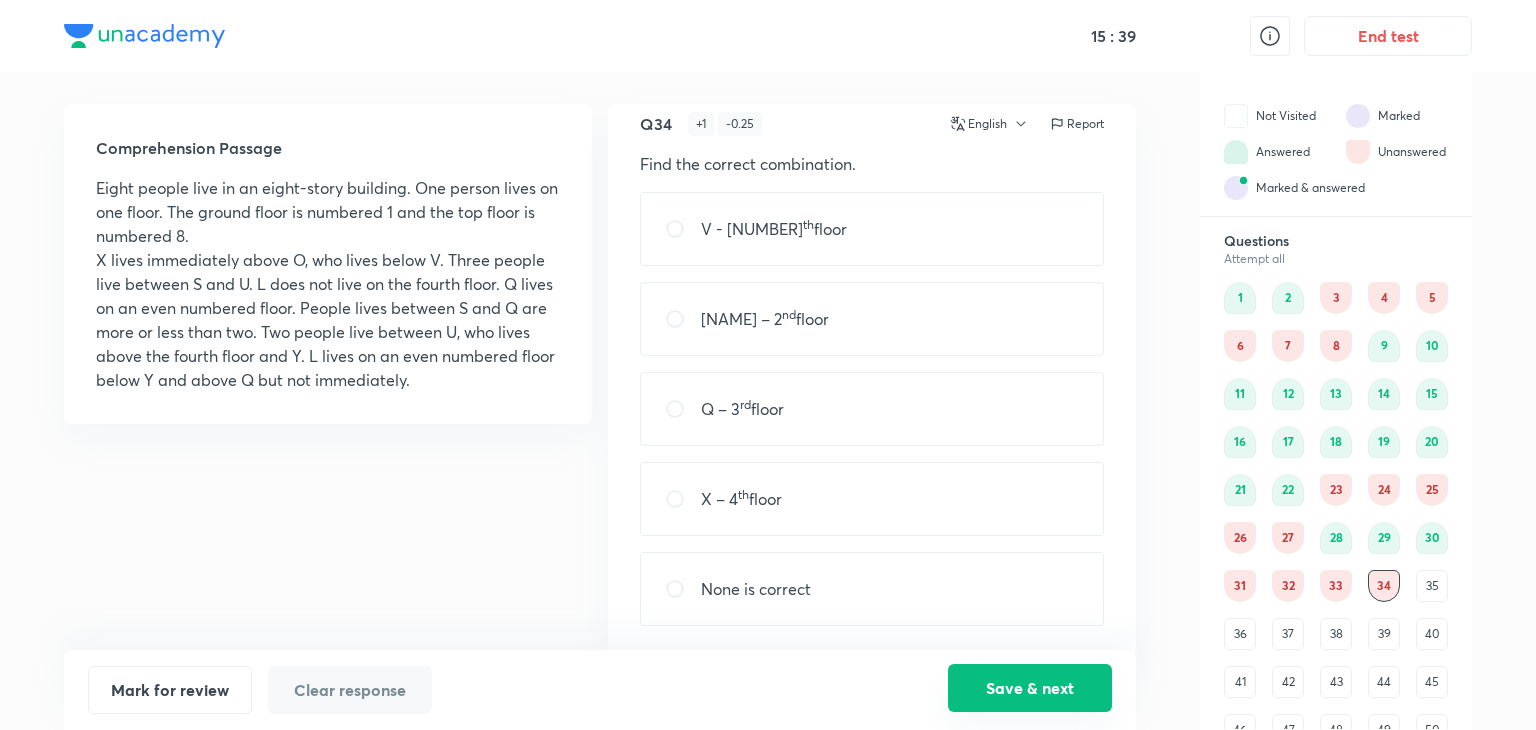 click on "Save & next" at bounding box center [1030, 688] 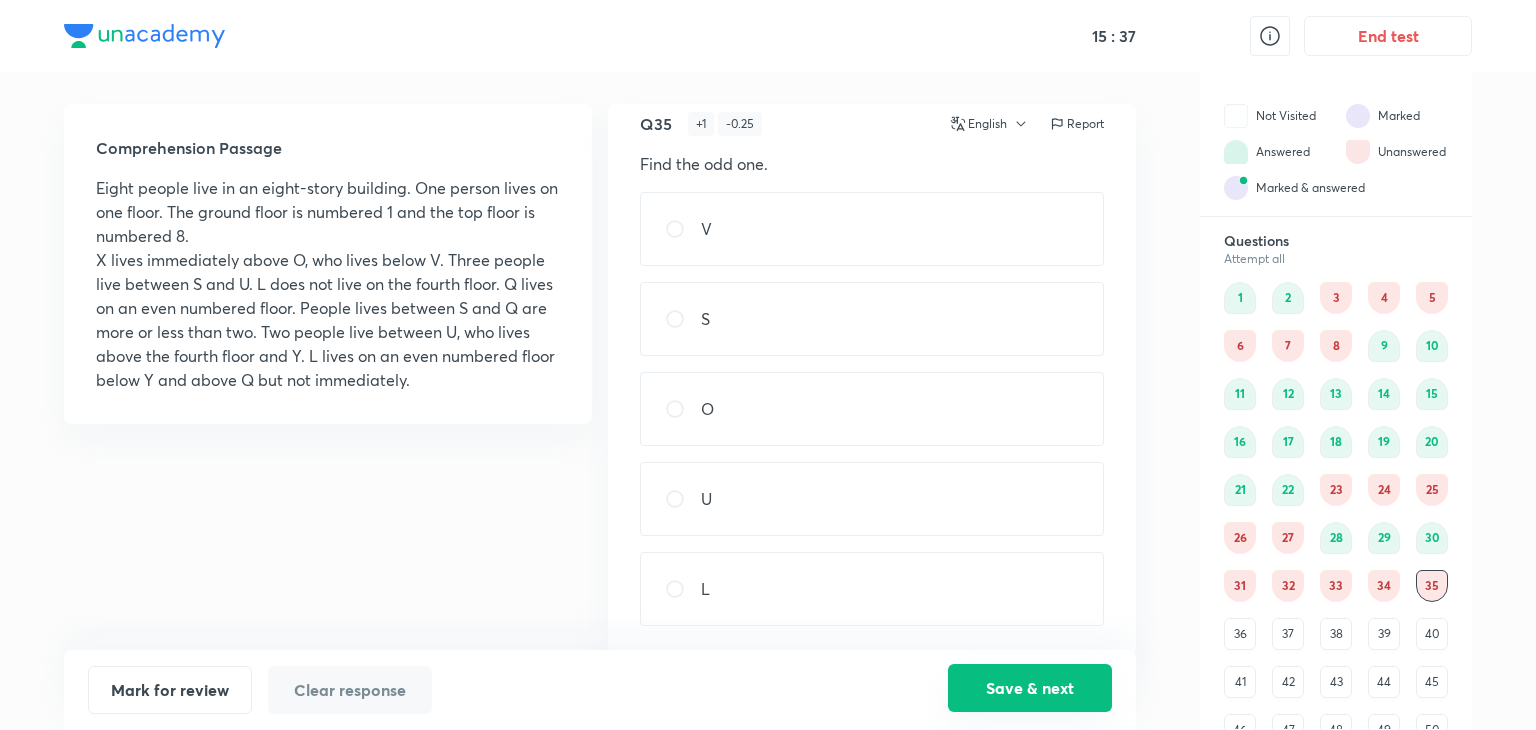 click on "Save & next" at bounding box center [1030, 688] 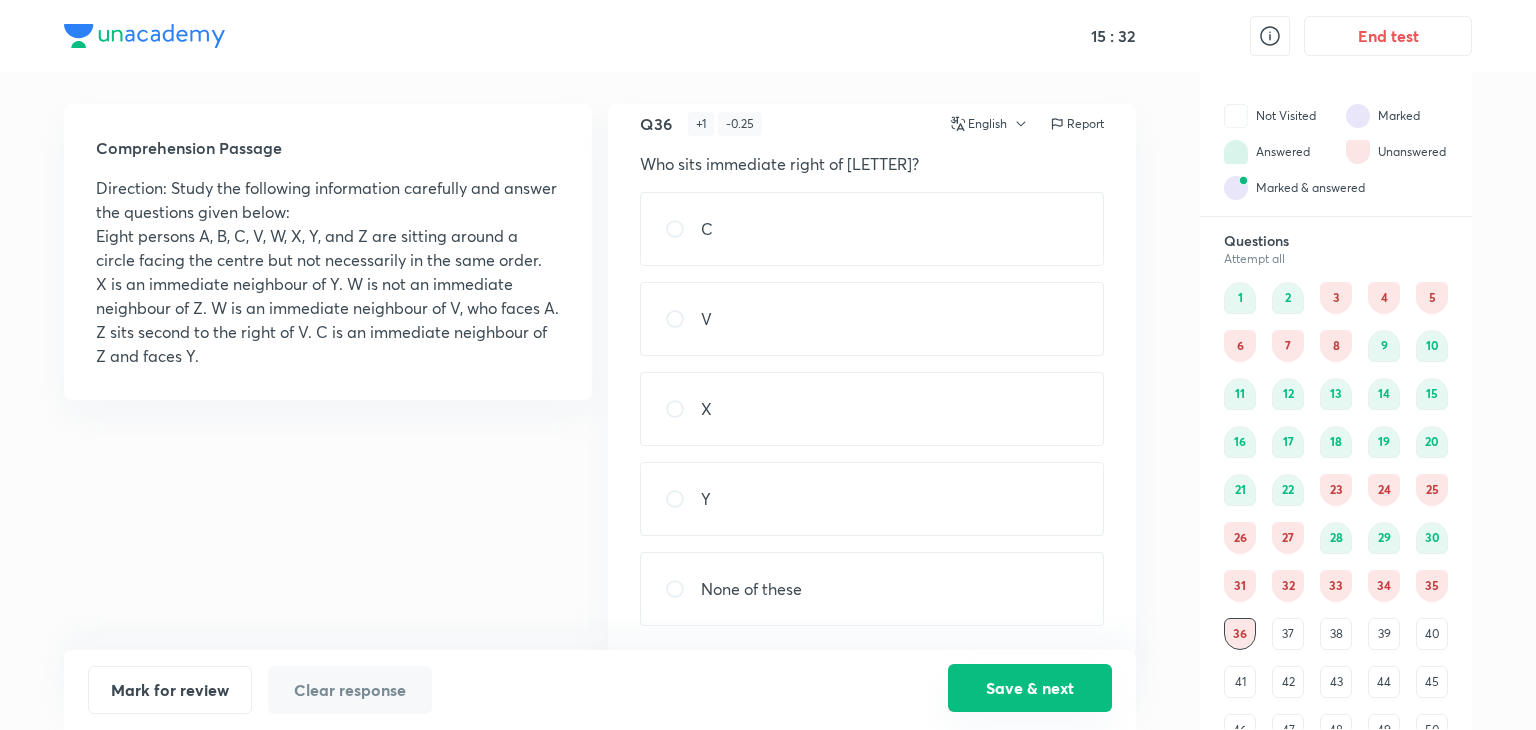 click on "Save & next" at bounding box center [1030, 688] 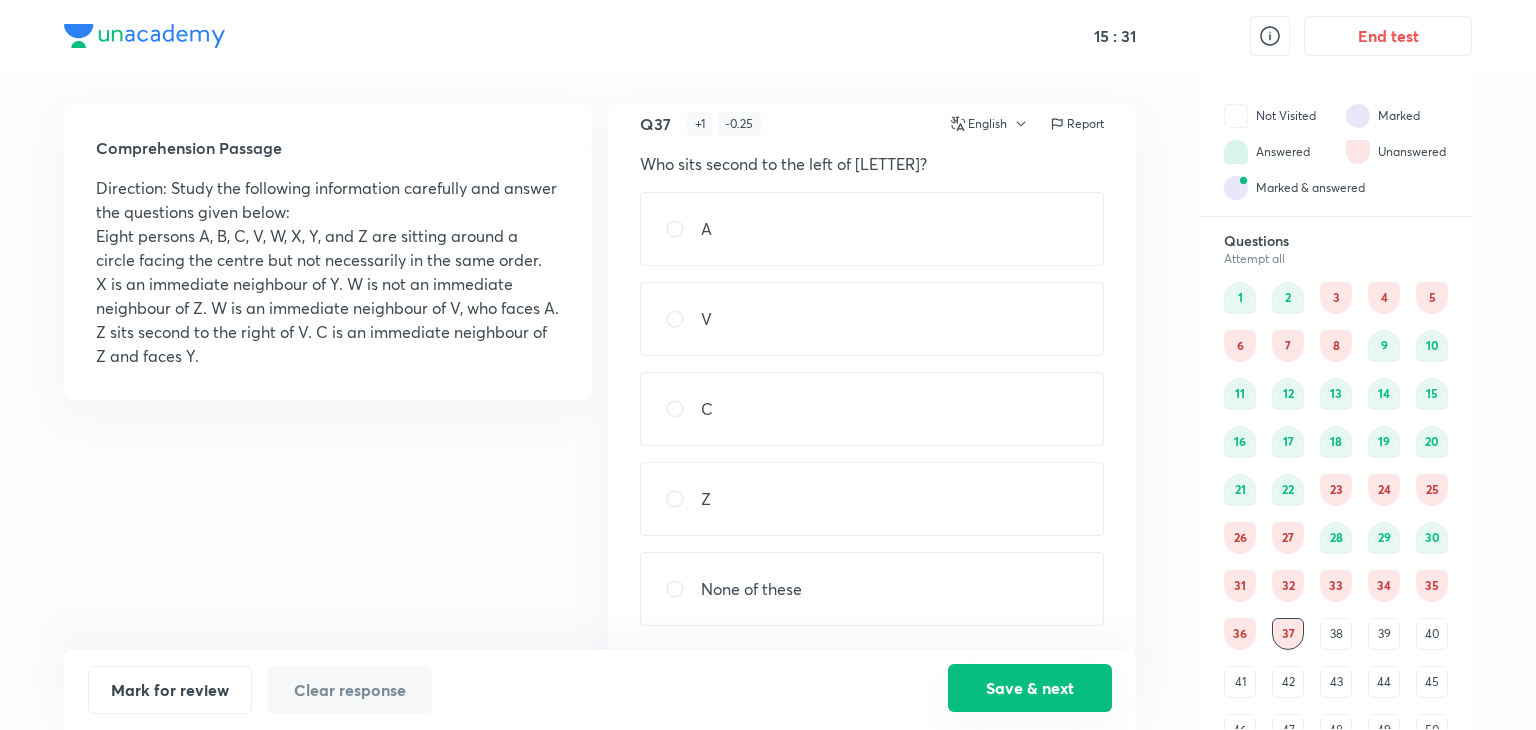 click on "Save & next" at bounding box center (1030, 688) 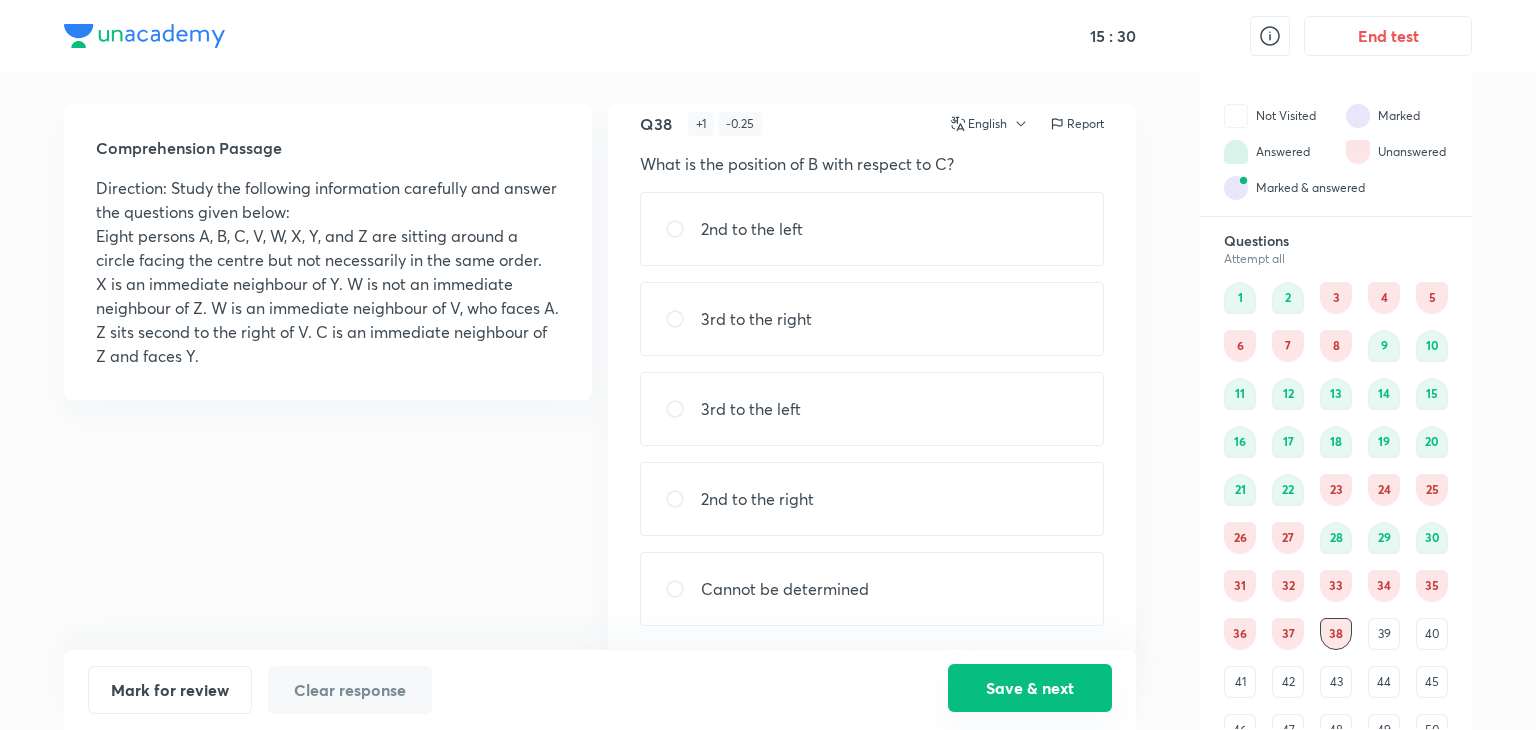 click on "Save & next" at bounding box center [1030, 688] 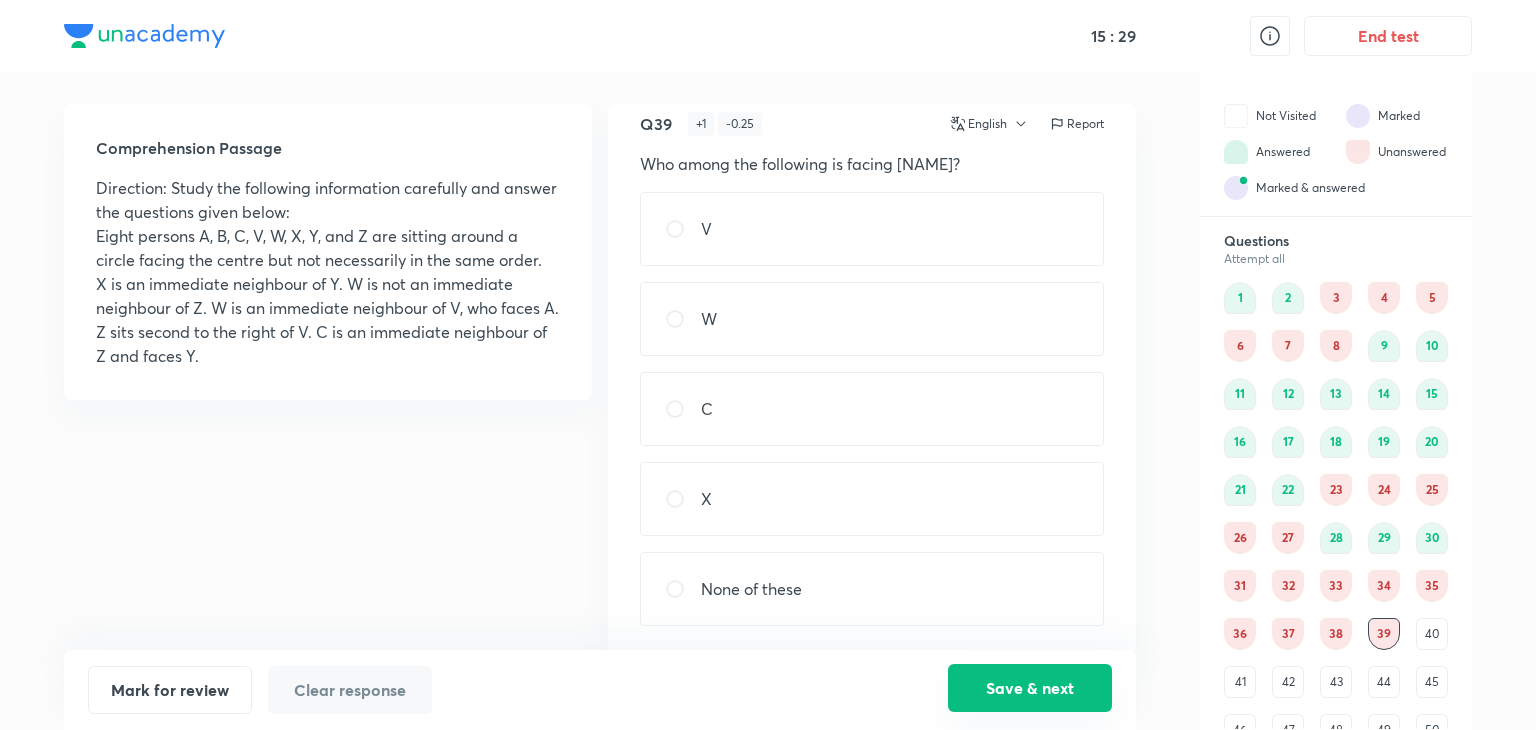 click on "Save & next" at bounding box center (1030, 688) 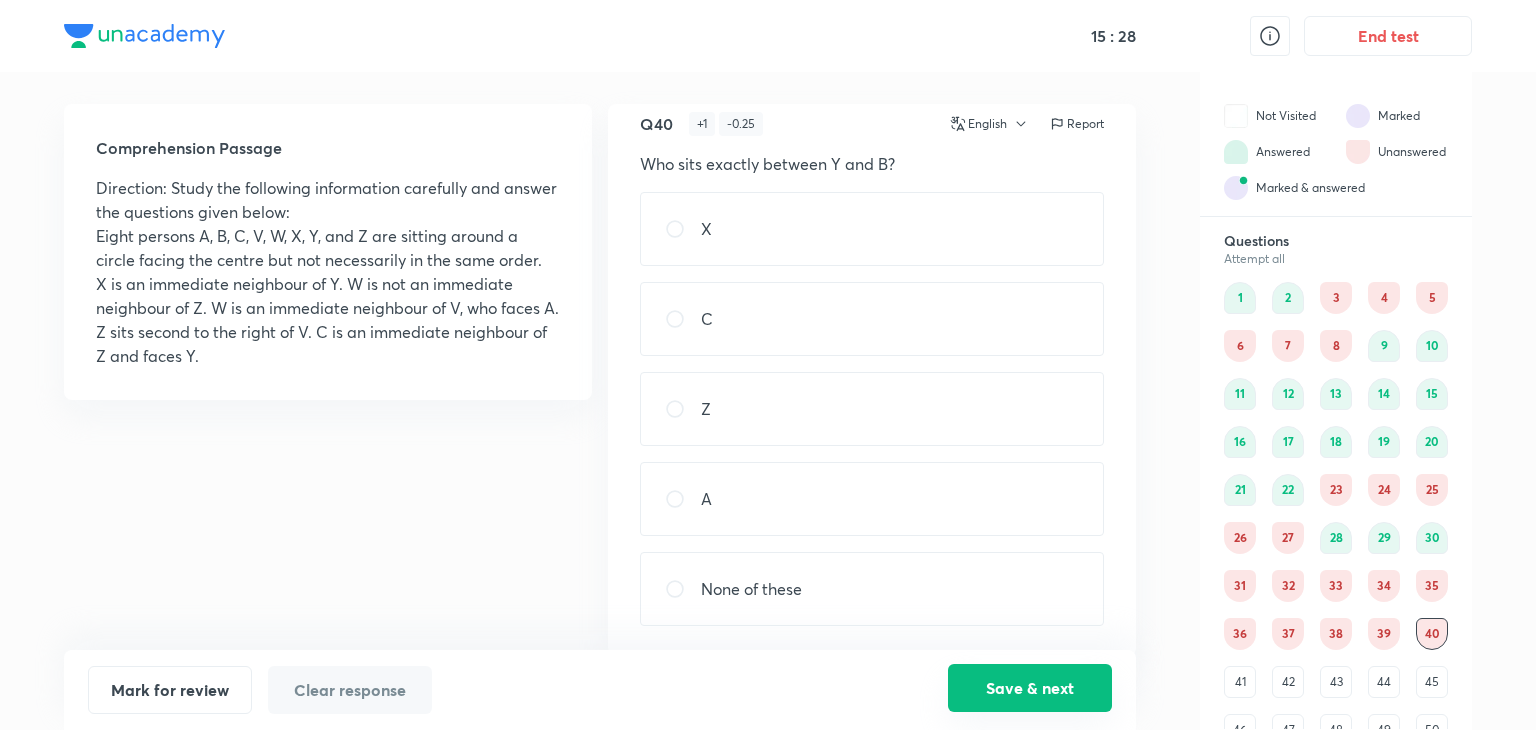 click on "Save & next" at bounding box center (1030, 688) 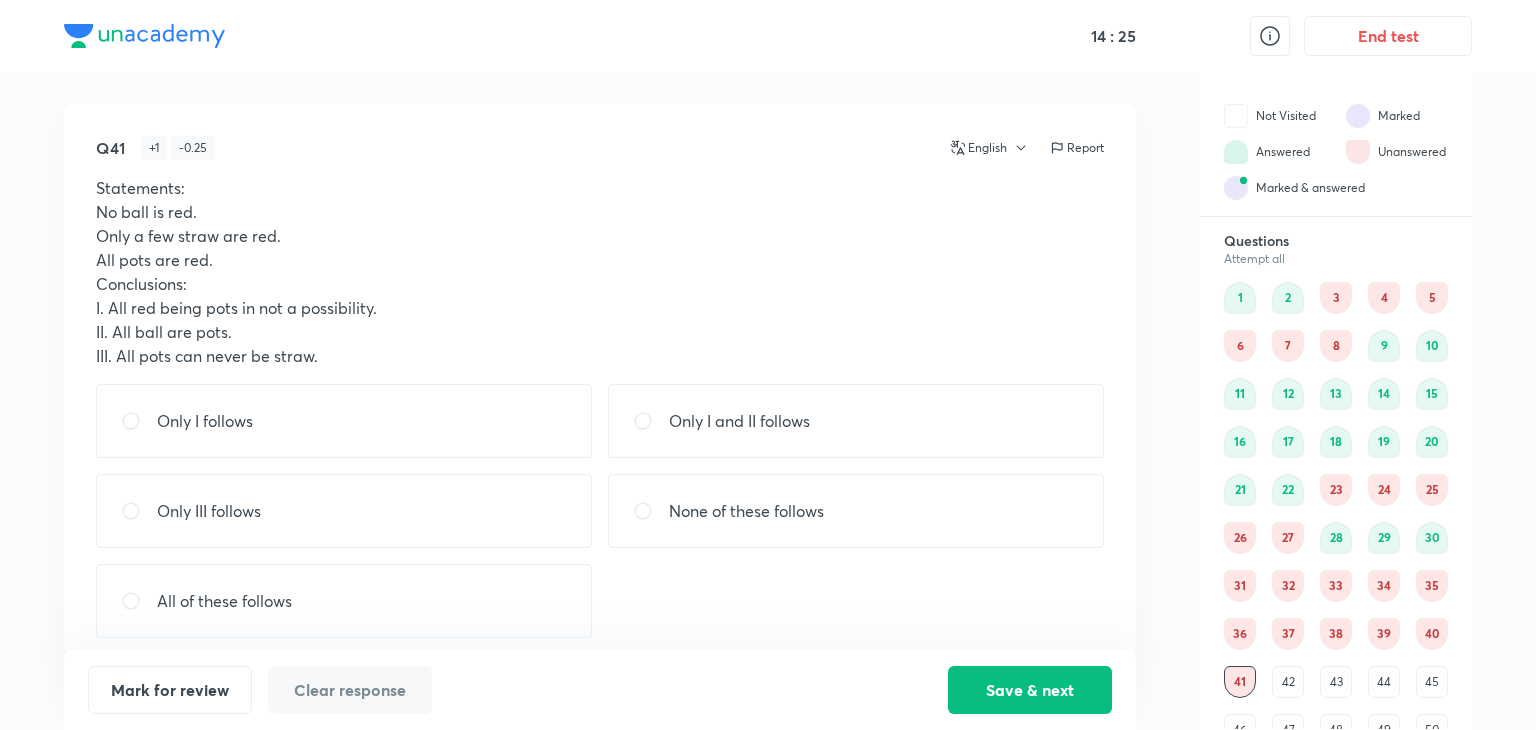 click on "Only I follows" at bounding box center (205, 421) 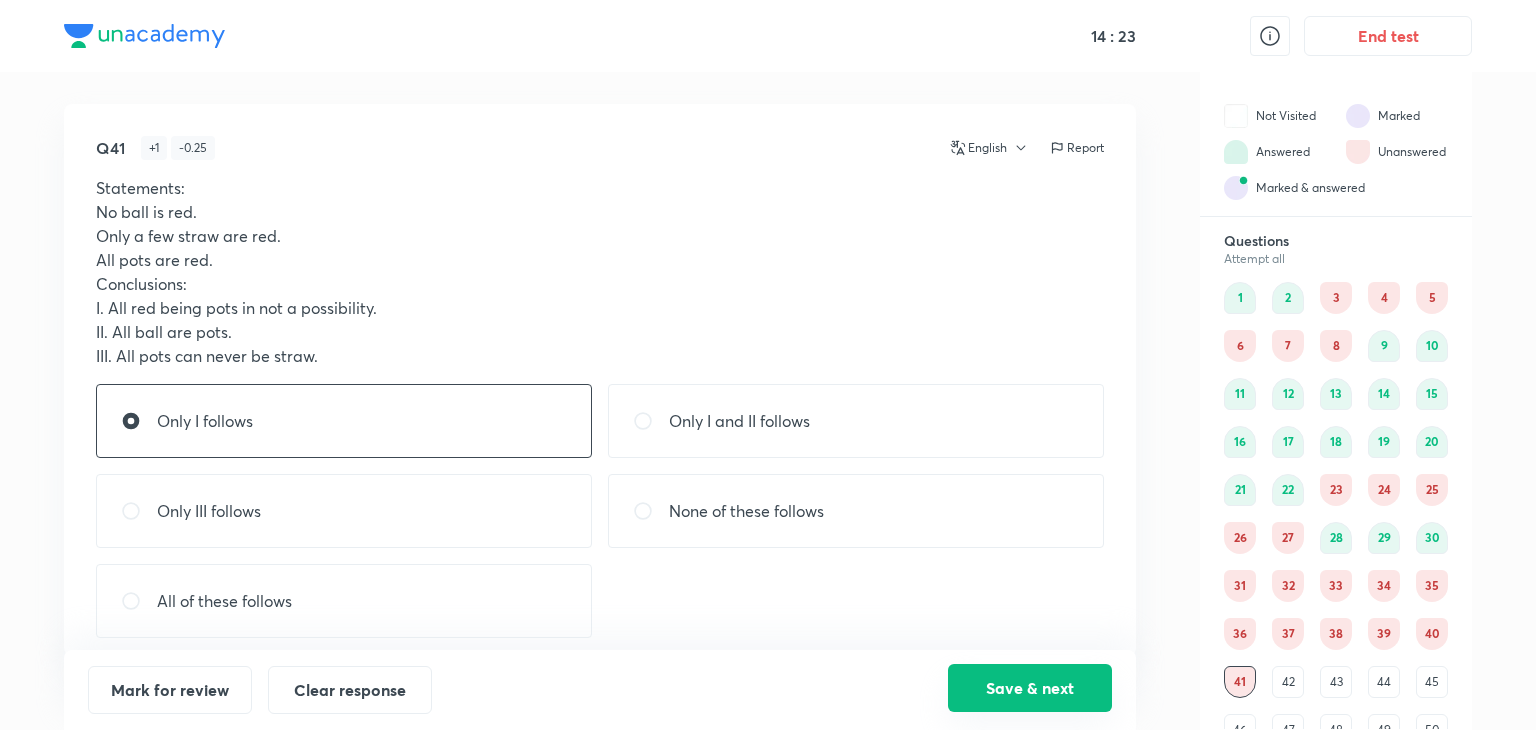 click on "Save & next" at bounding box center [1030, 688] 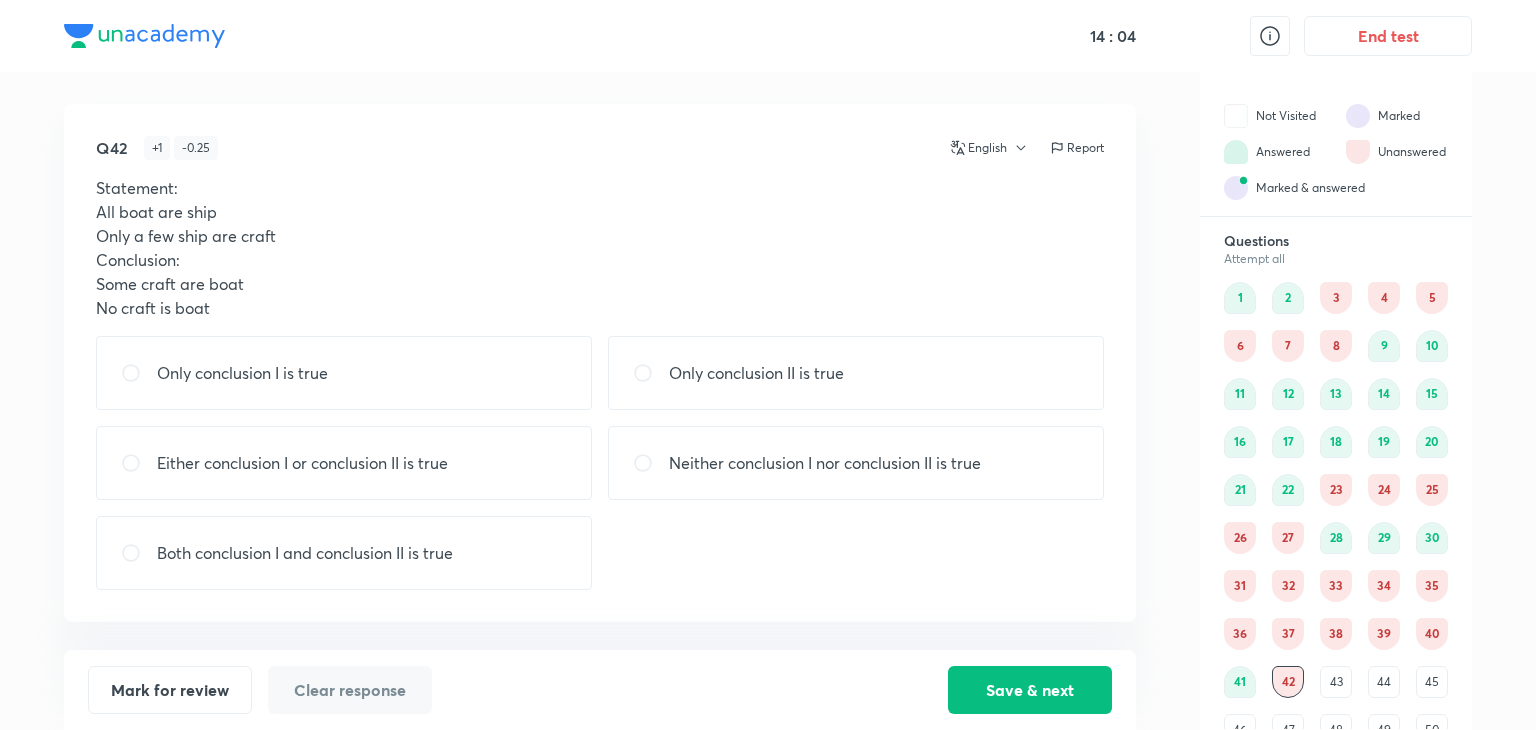 click on "Either conclusion I or conclusion II is true" at bounding box center [302, 463] 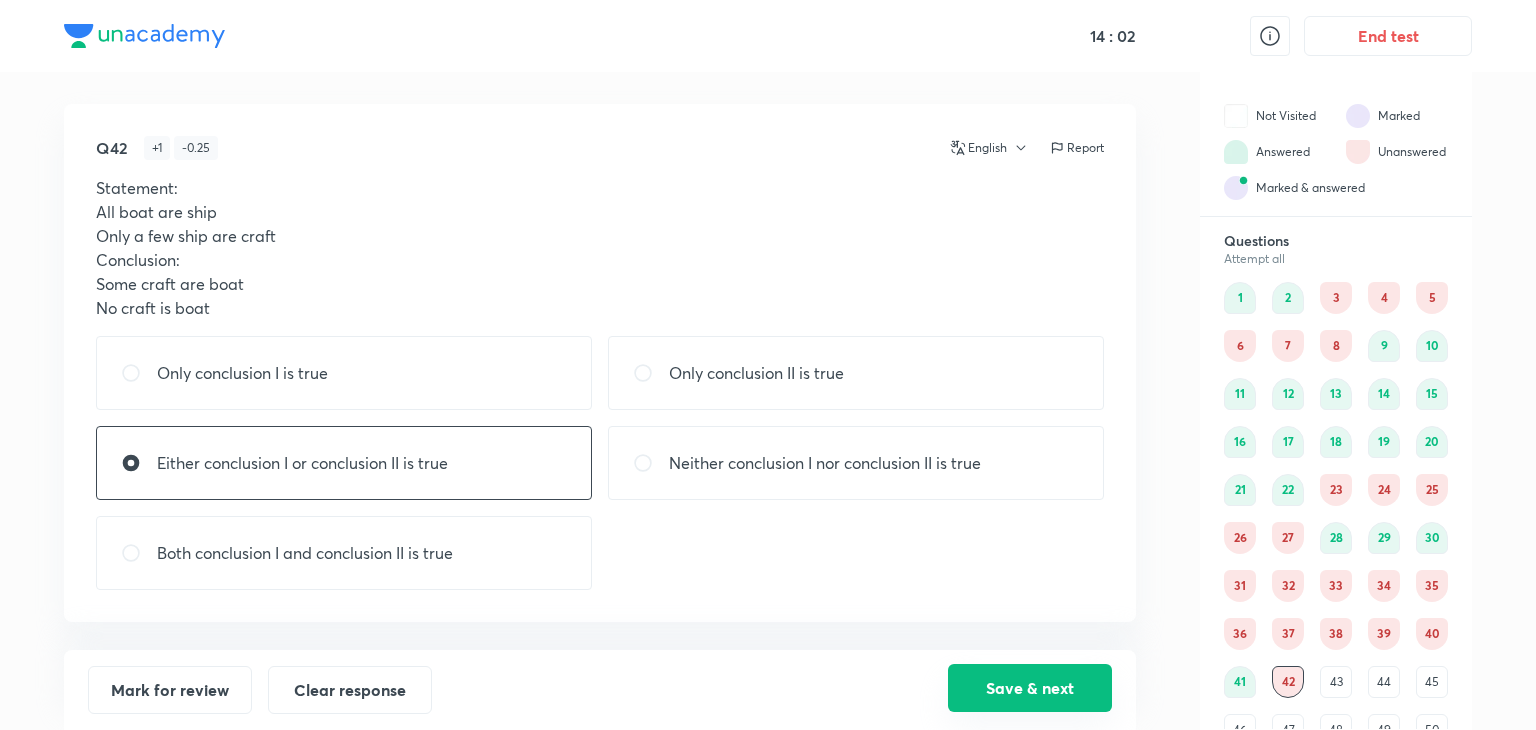 click on "Save & next" at bounding box center (1030, 688) 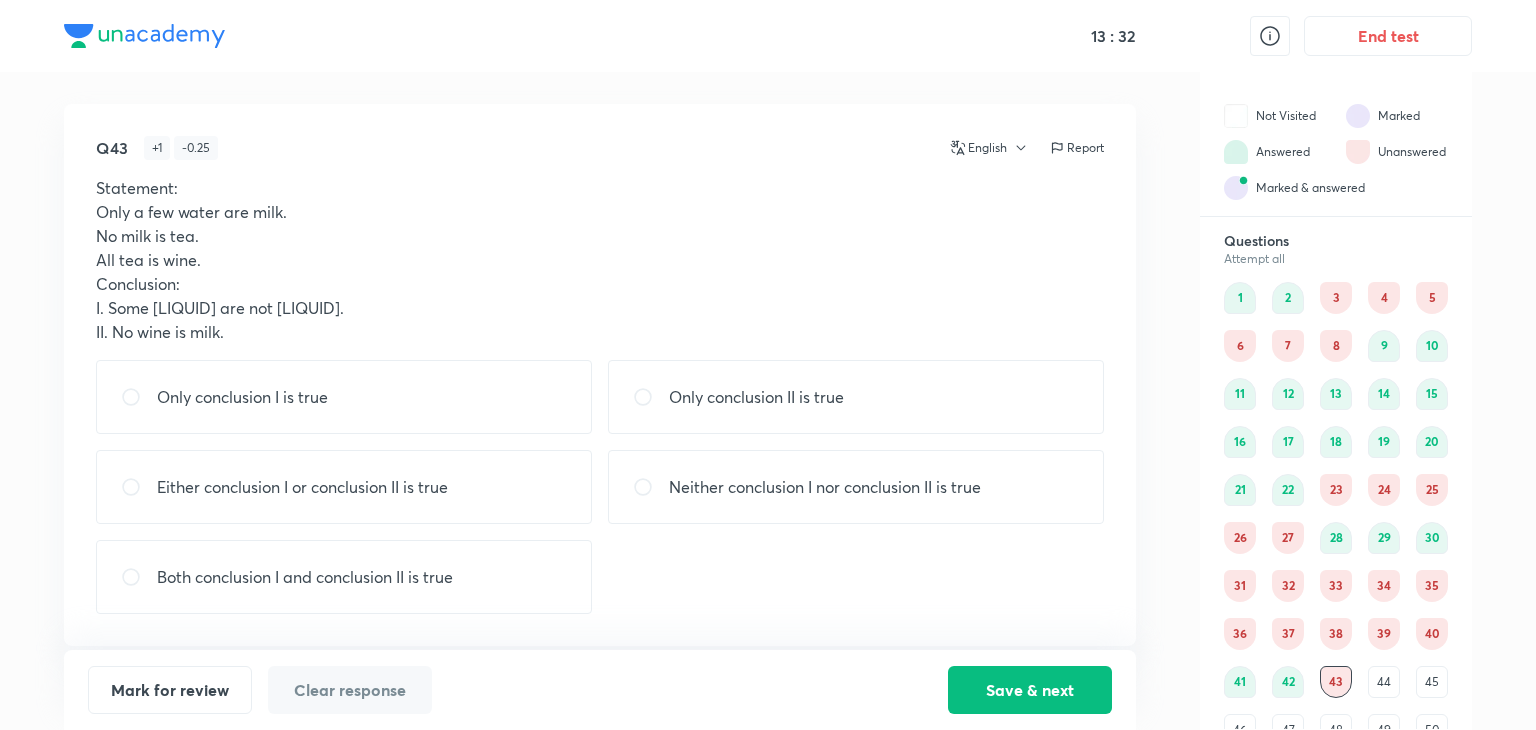click on "Only conclusion I is true" at bounding box center (242, 397) 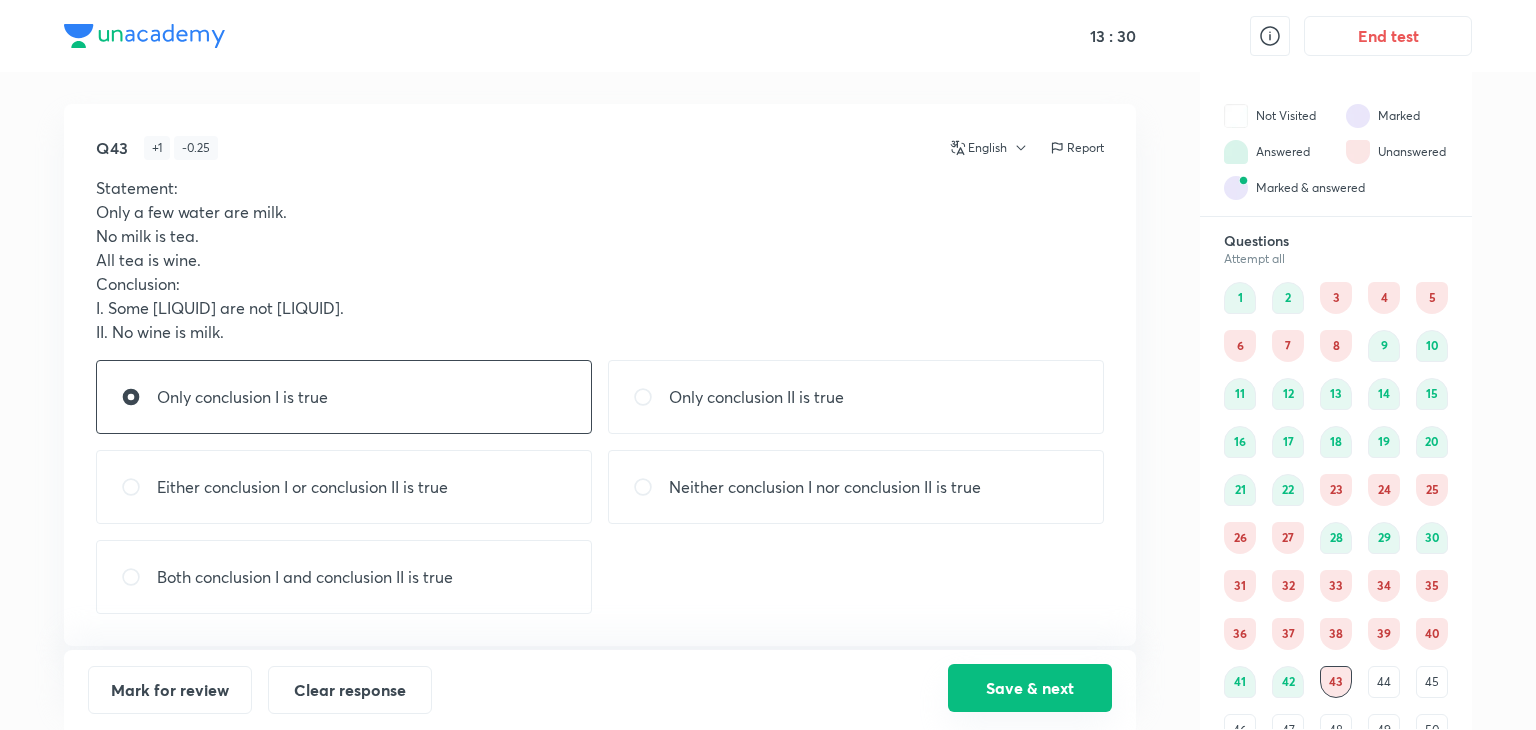 click on "Save & next" at bounding box center [1030, 688] 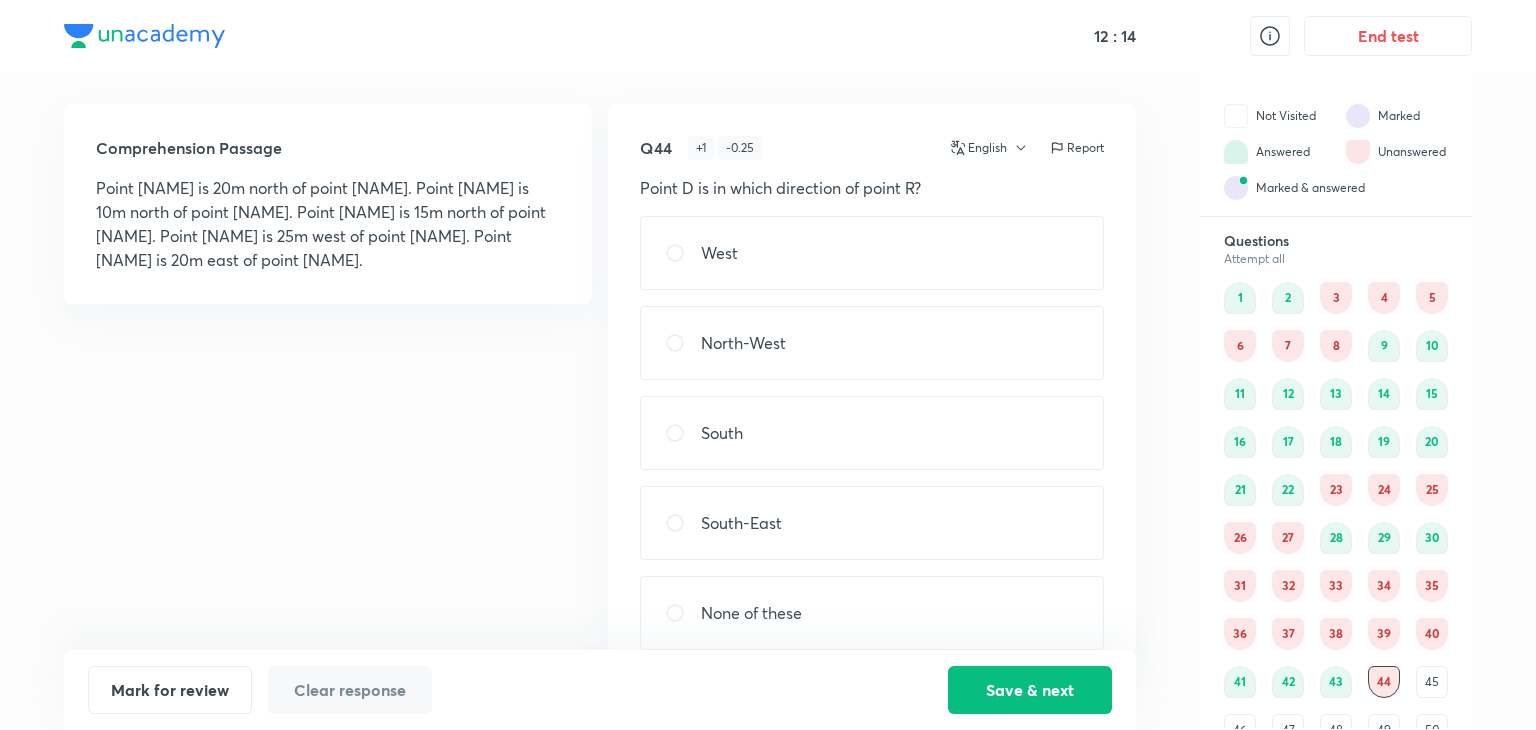 click on "South-East" at bounding box center [872, 523] 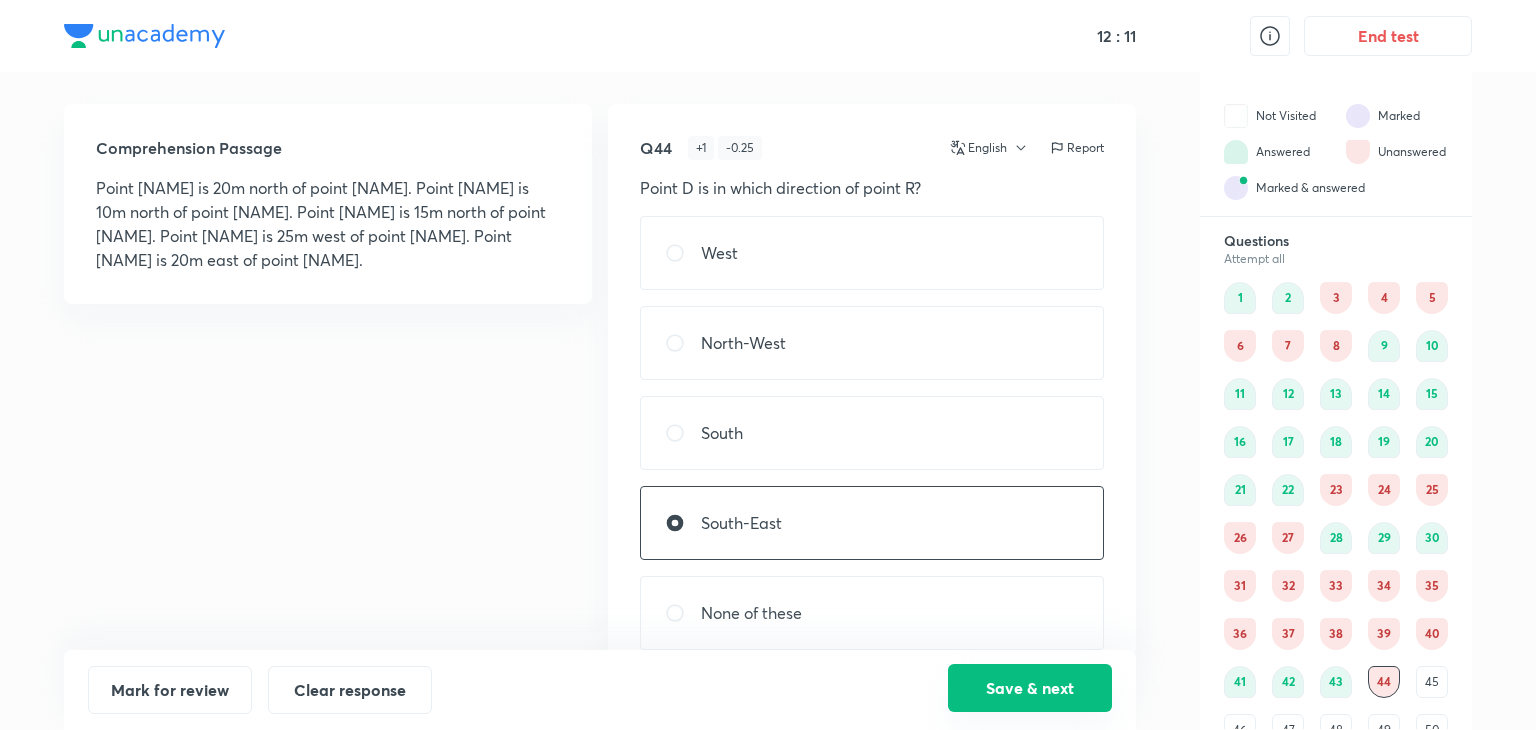 click on "Save & next" at bounding box center (1030, 688) 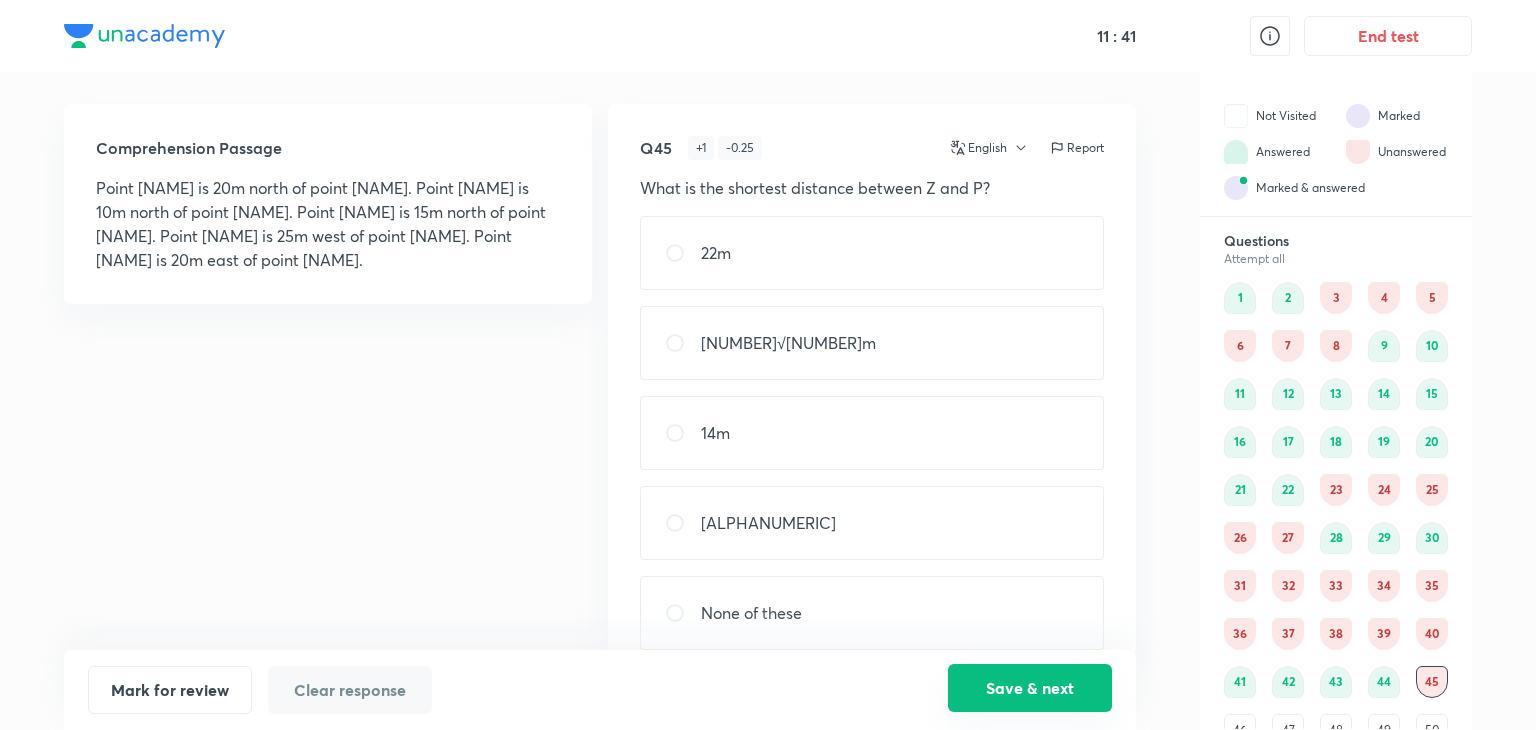 click on "Save & next" at bounding box center (1030, 688) 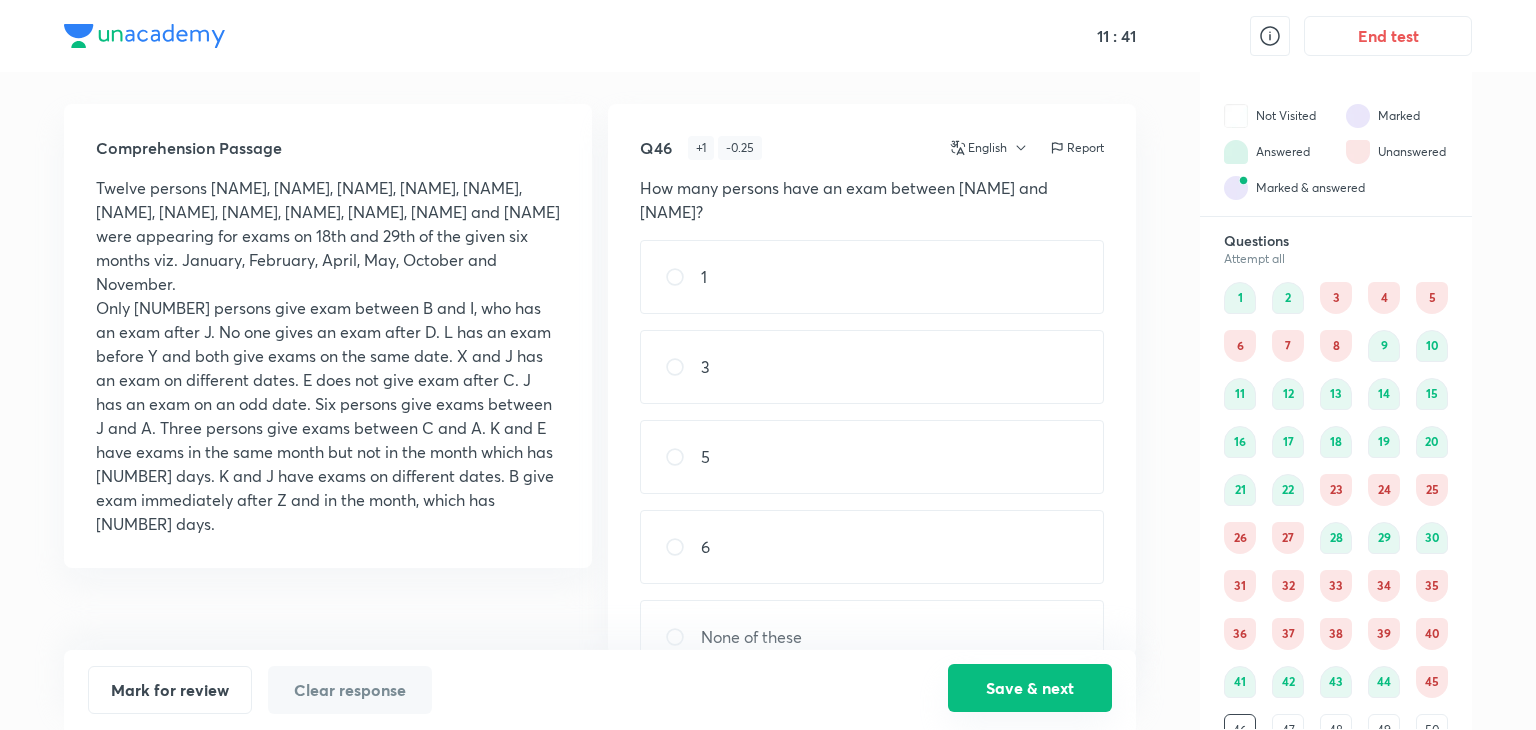 scroll, scrollTop: 17, scrollLeft: 0, axis: vertical 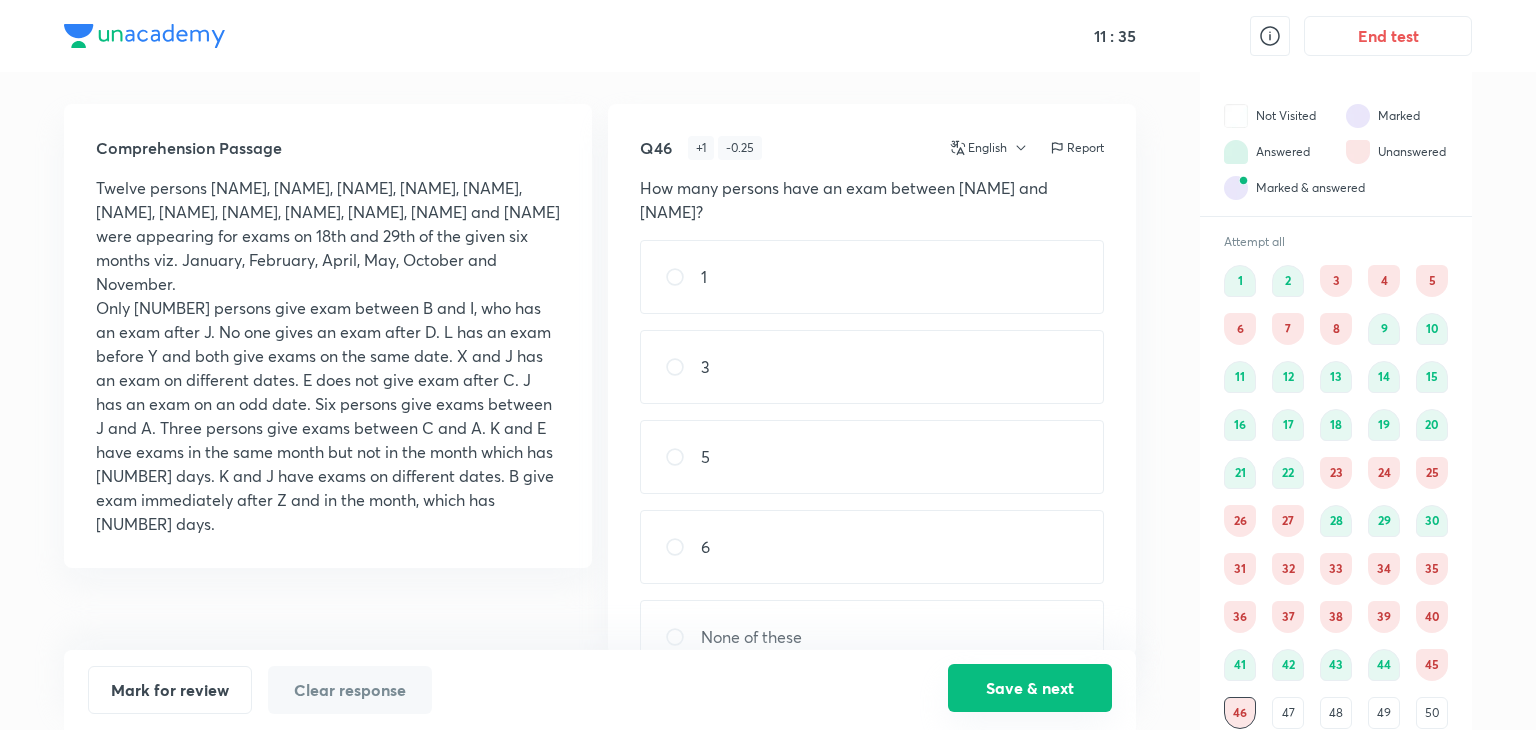 click on "Save & next" at bounding box center [1030, 688] 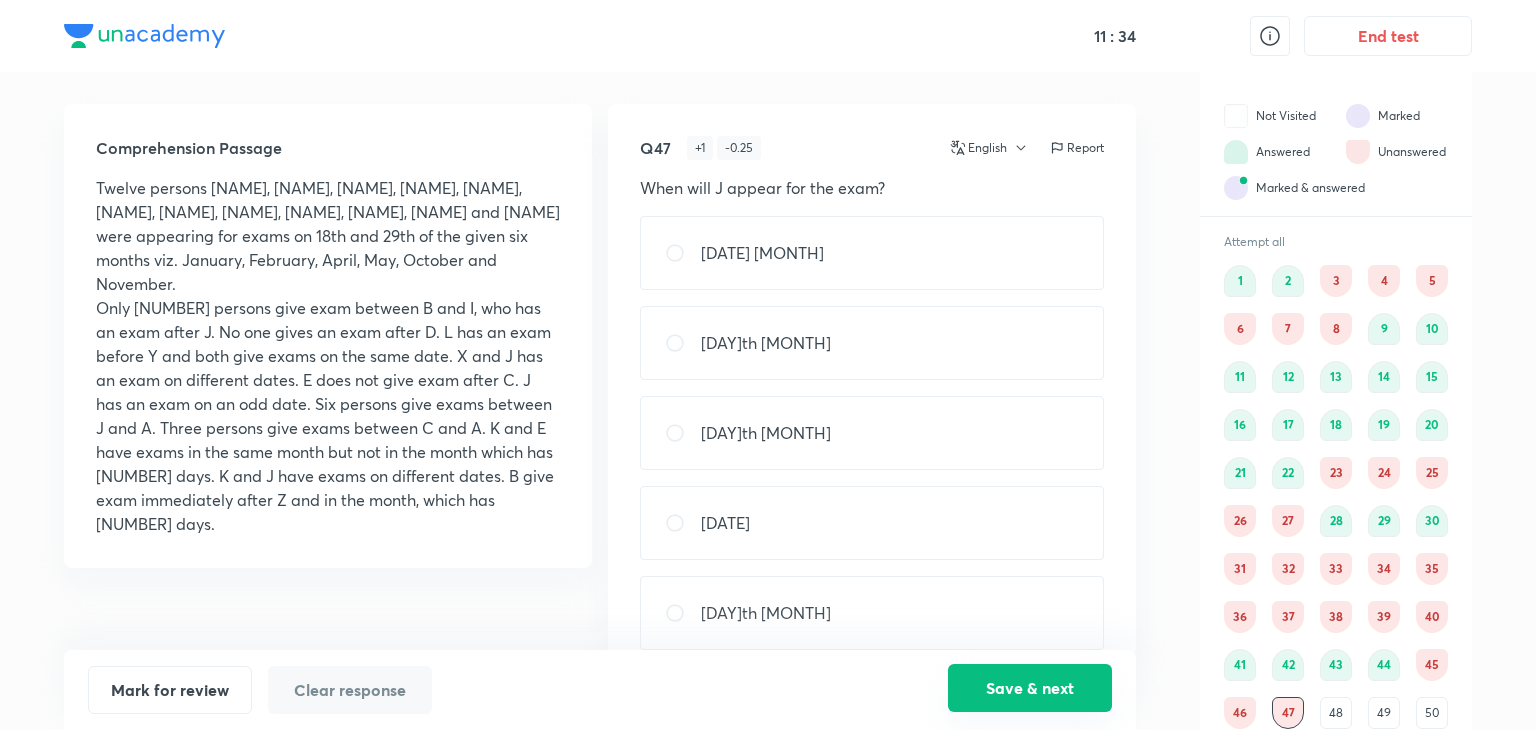 click on "Save & next" at bounding box center (1030, 688) 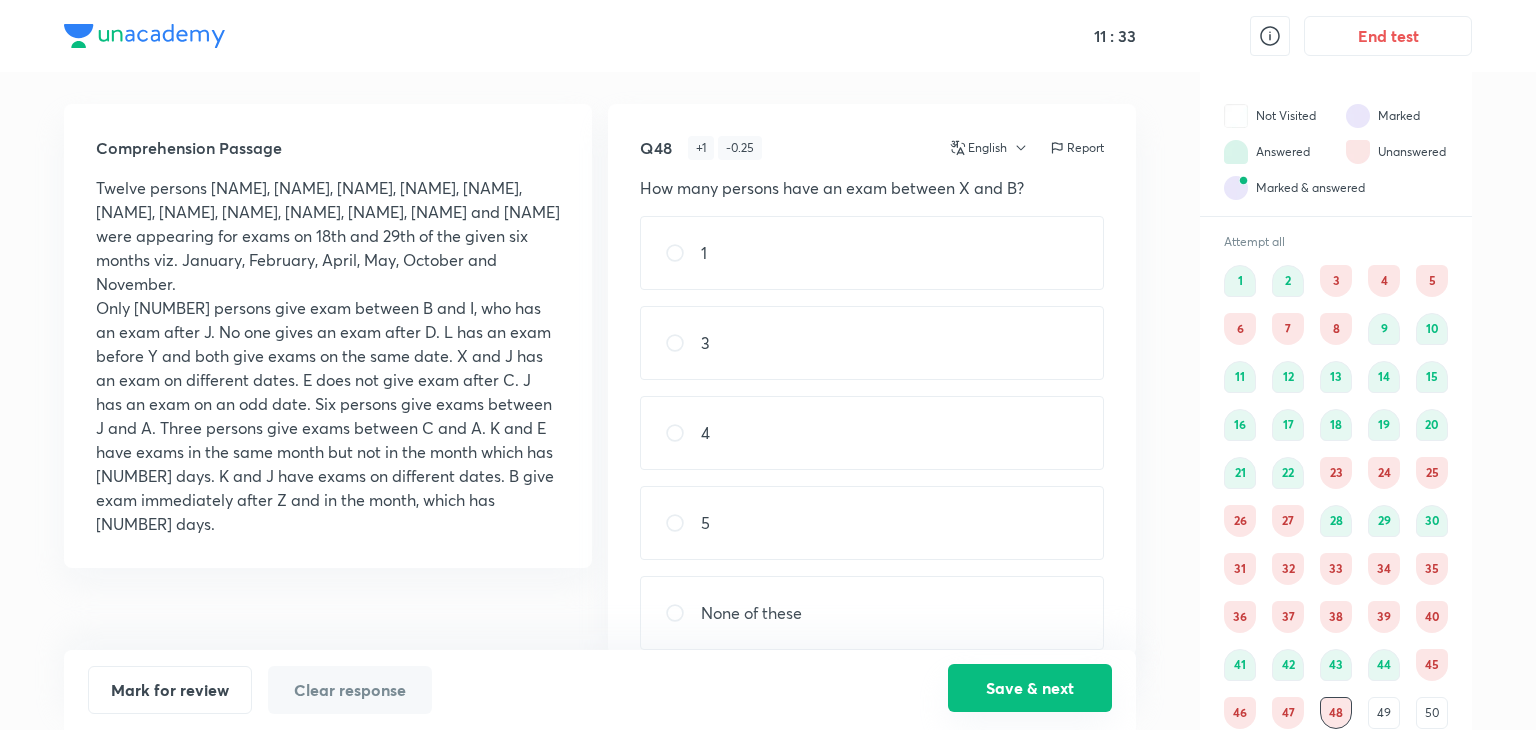 click on "Save & next" at bounding box center [1030, 688] 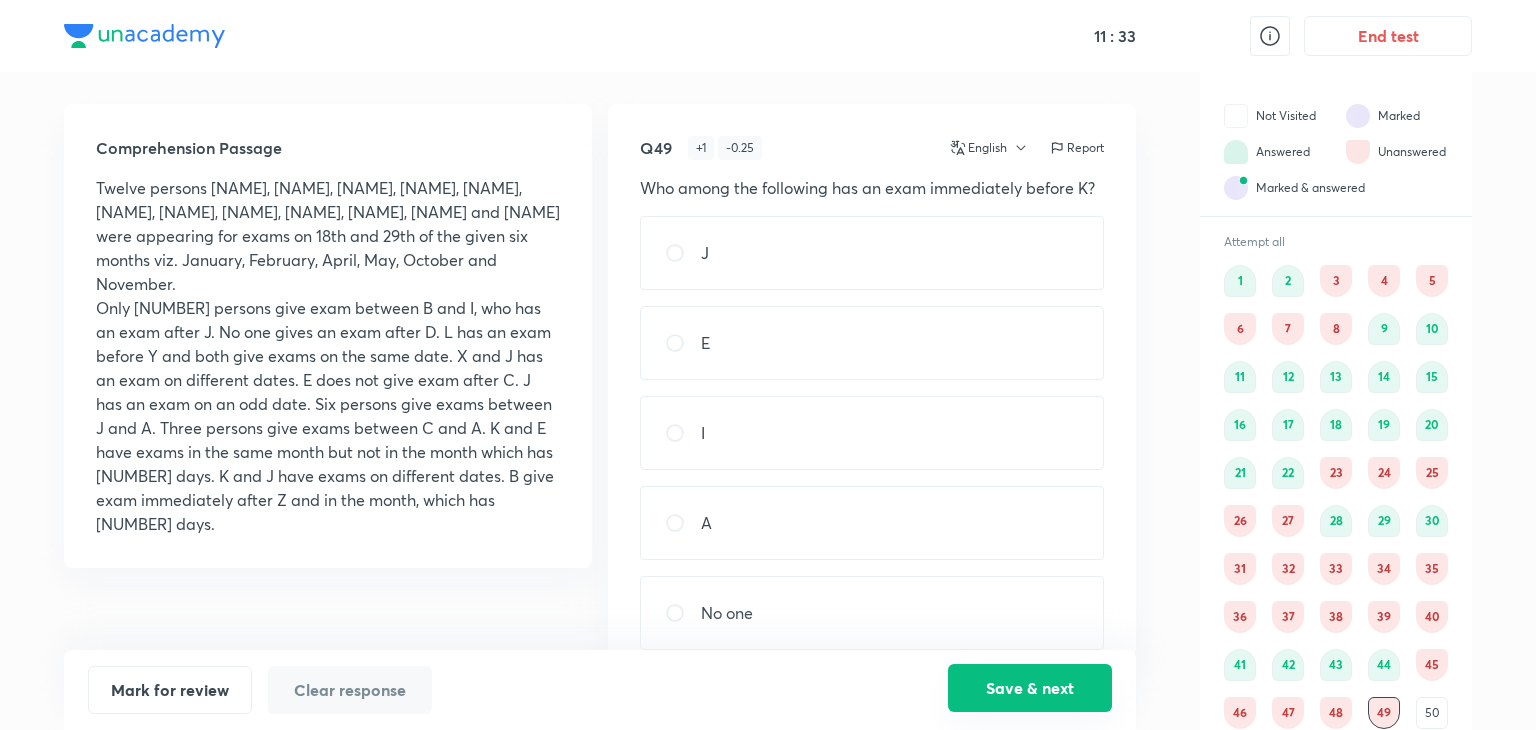 click on "Save & next" at bounding box center (1030, 688) 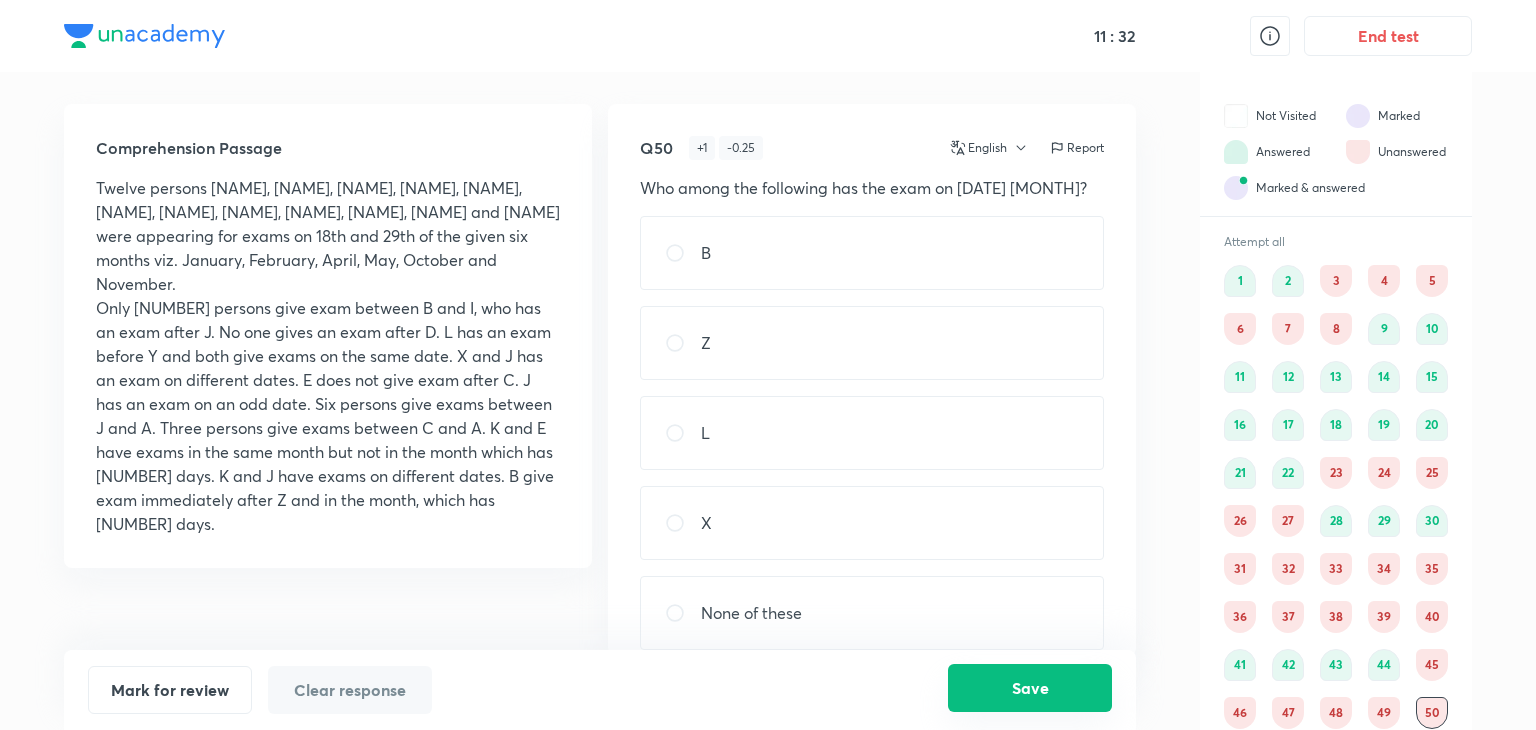 click on "Save" at bounding box center [1030, 688] 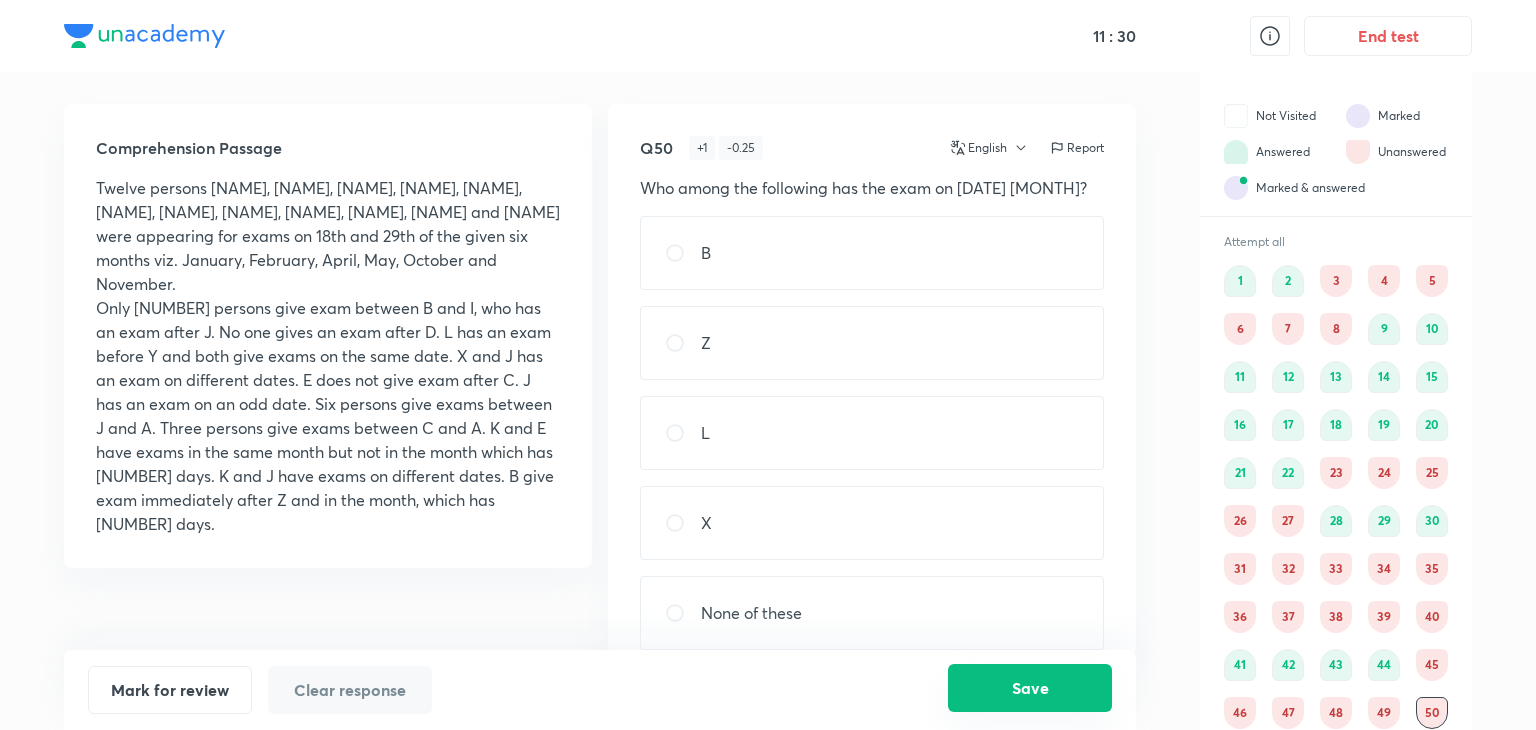click on "Save" at bounding box center [1030, 688] 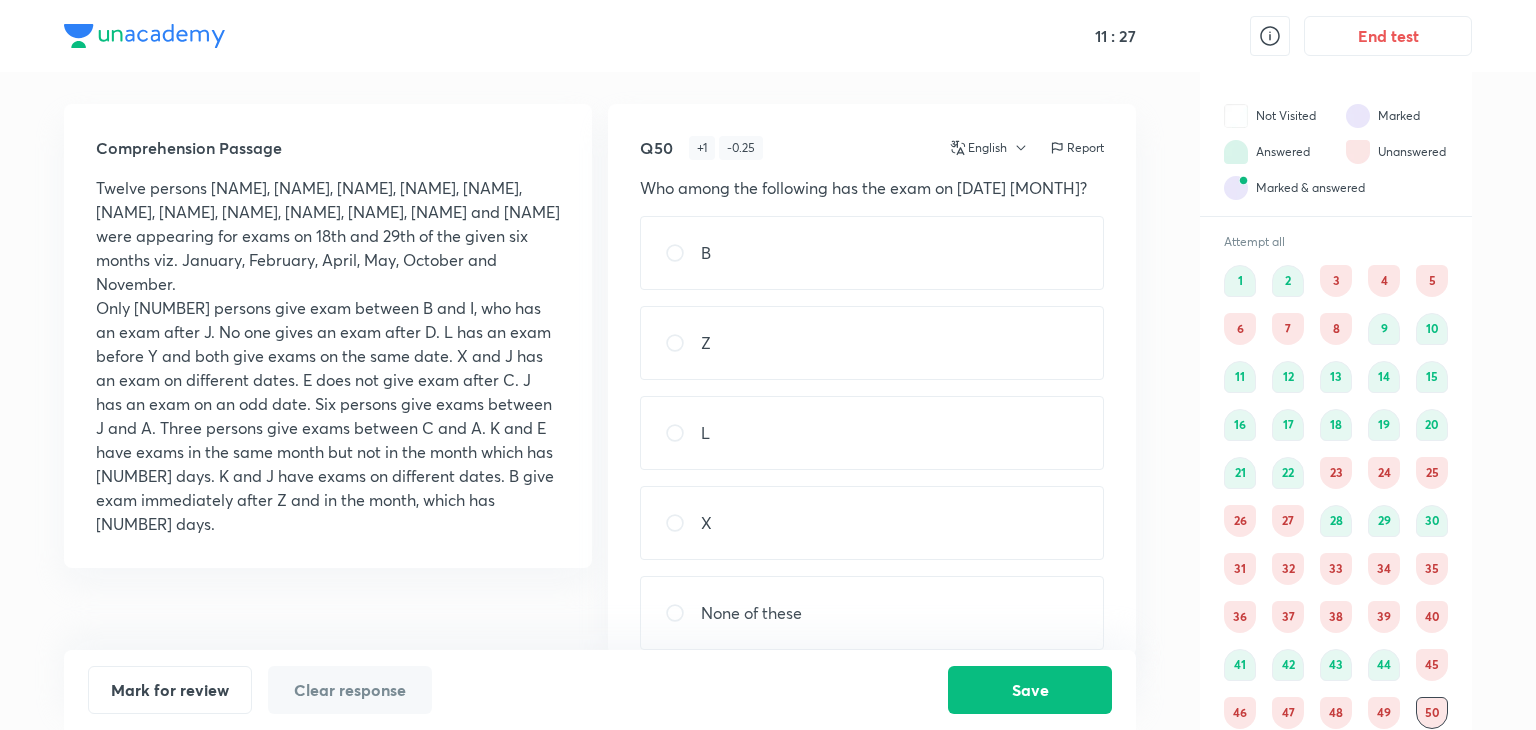 click on "3" at bounding box center [1336, 281] 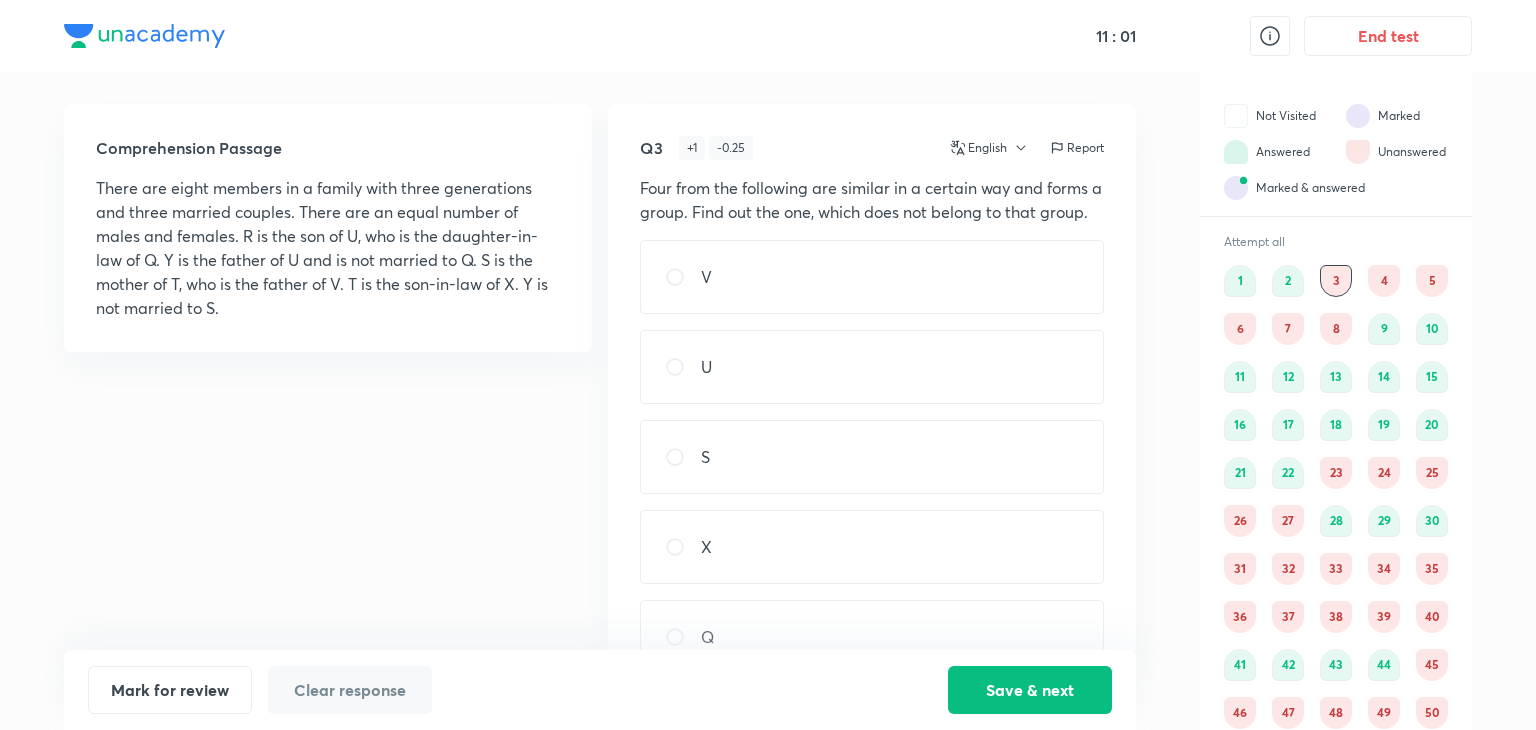 click on "V" at bounding box center [872, 277] 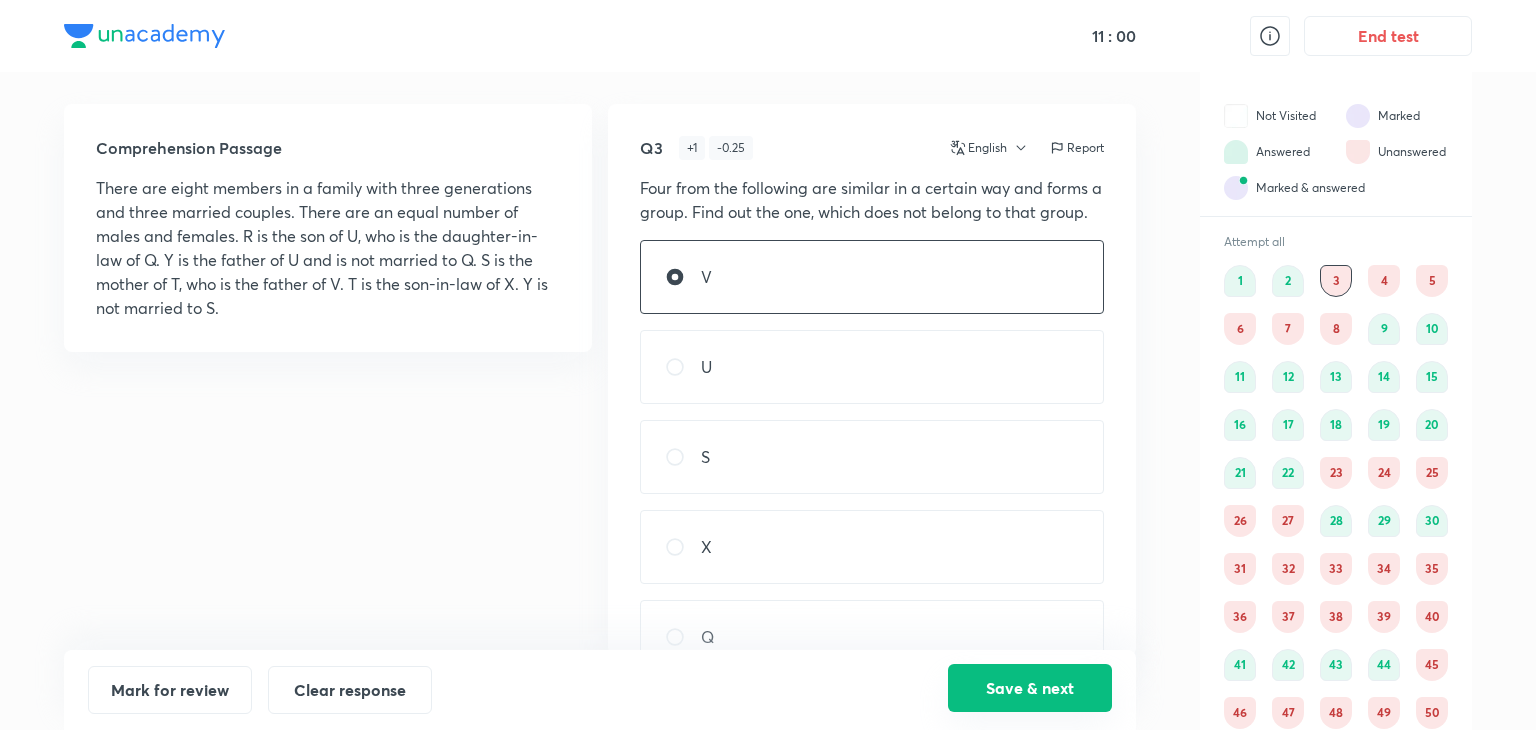 click on "Save & next" at bounding box center (1030, 688) 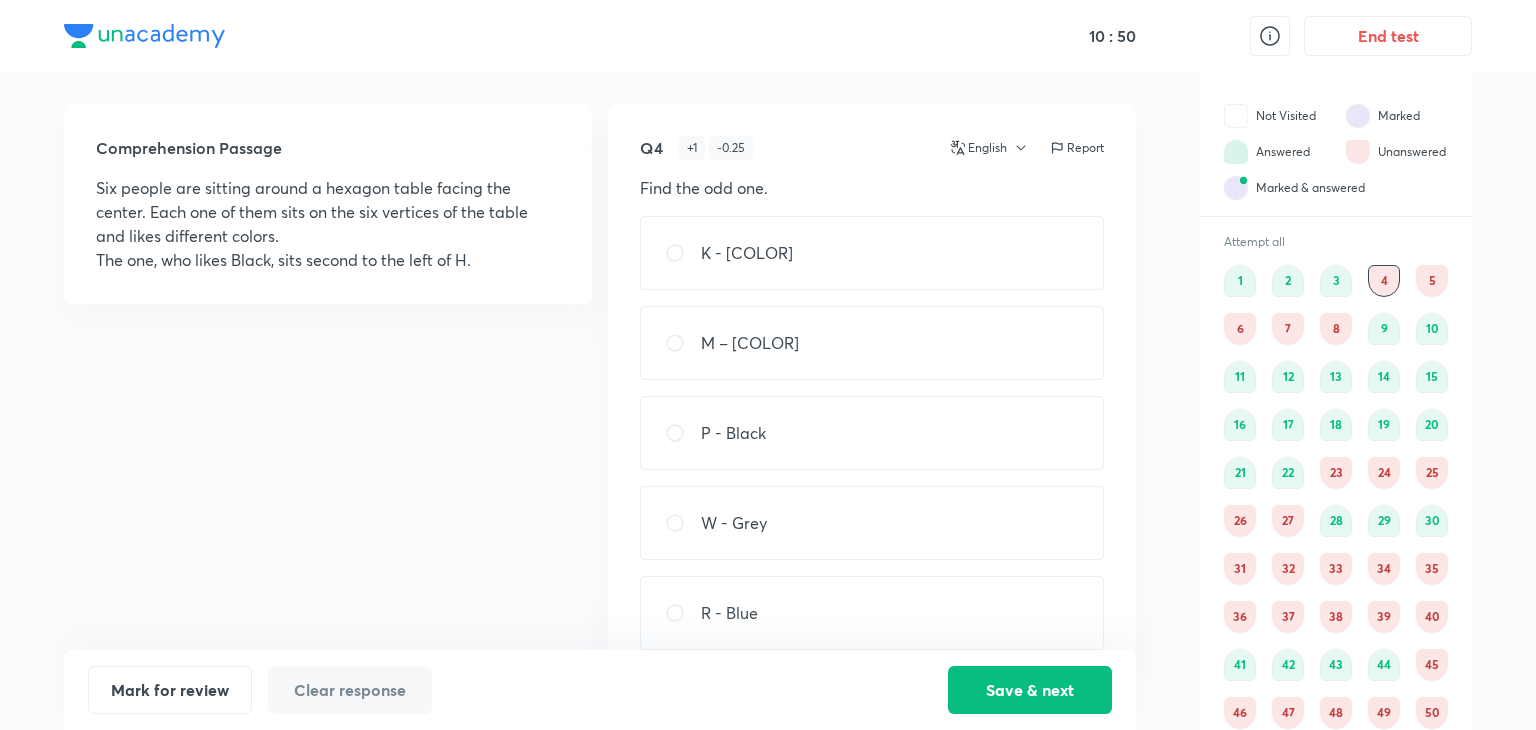 click on "23" at bounding box center (1336, 473) 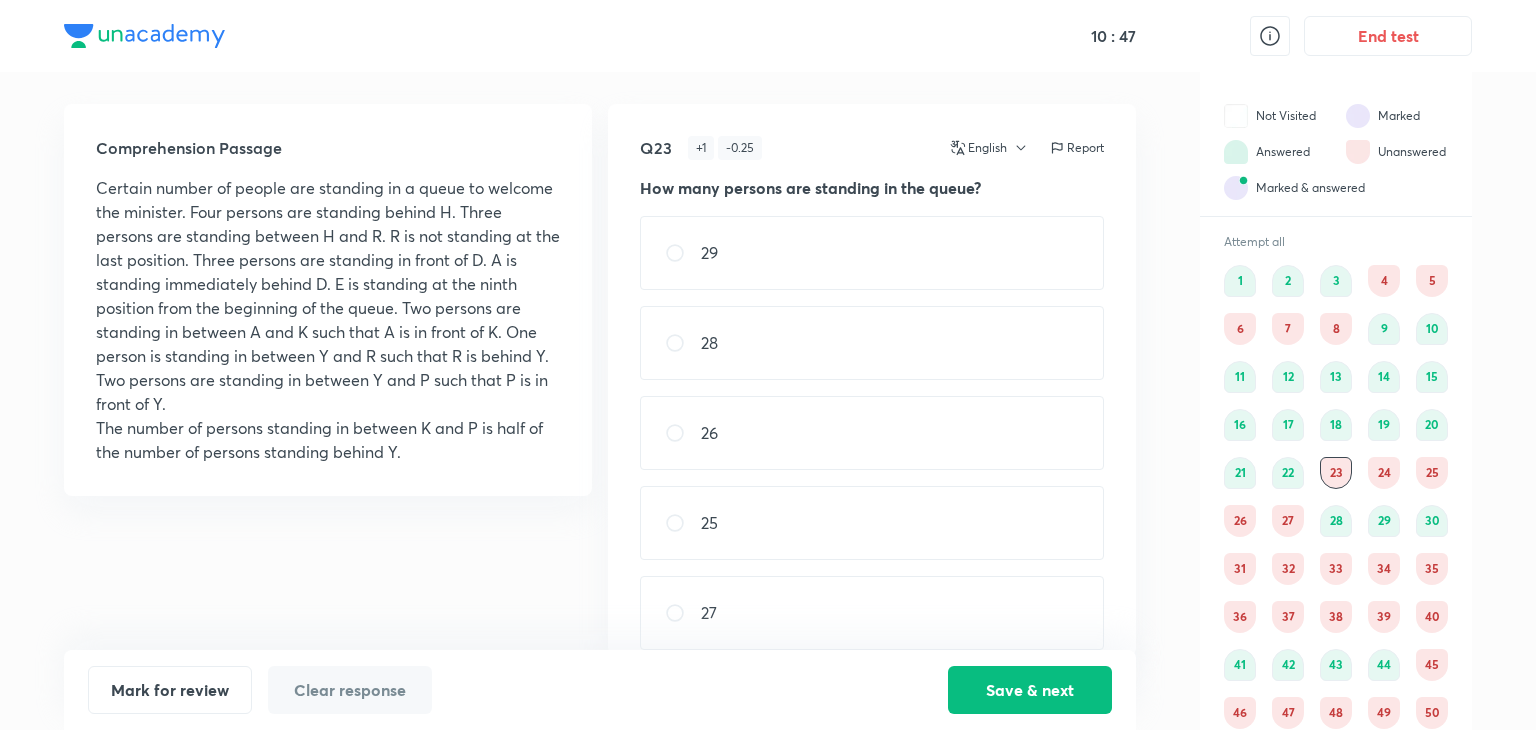 click on "27" at bounding box center (1288, 521) 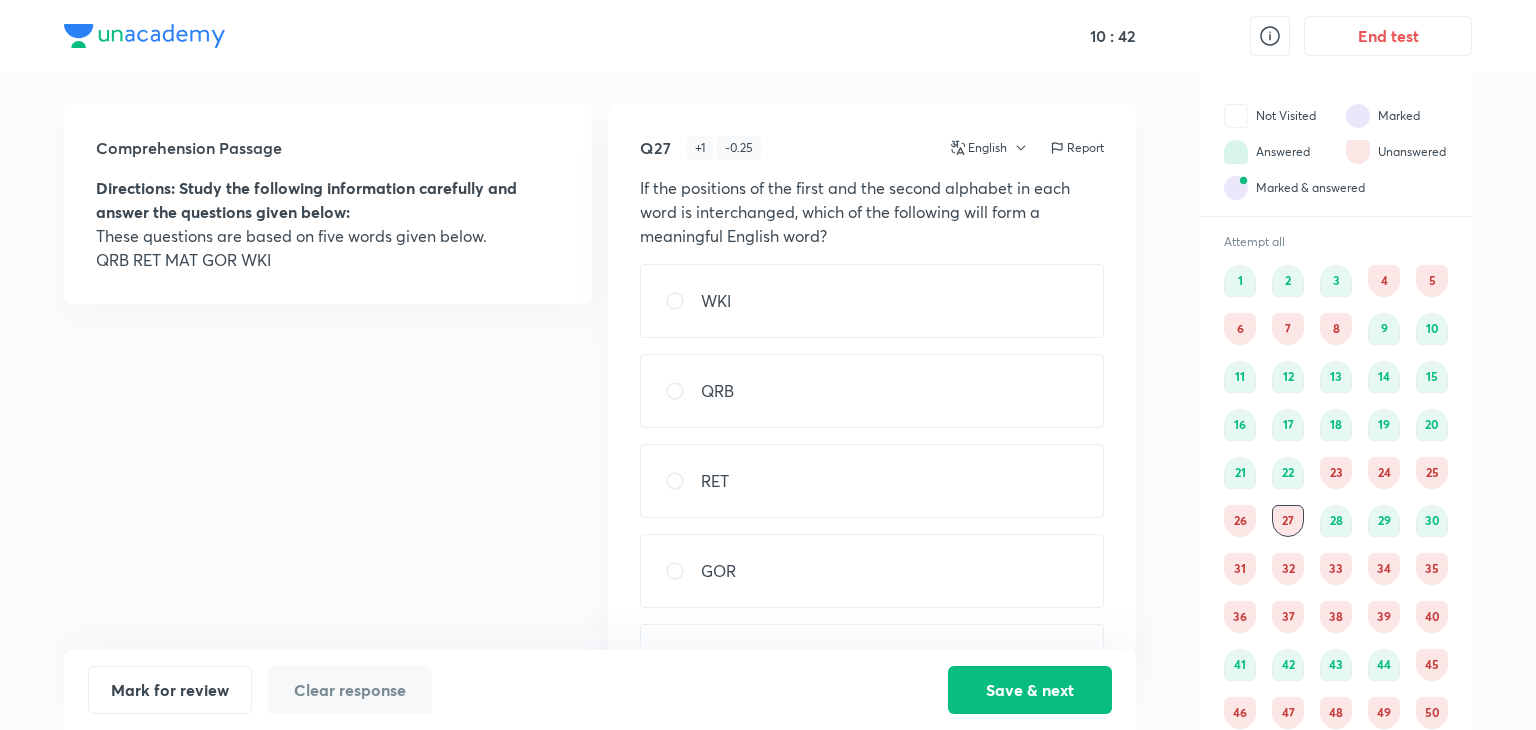 click on "26" at bounding box center [1240, 521] 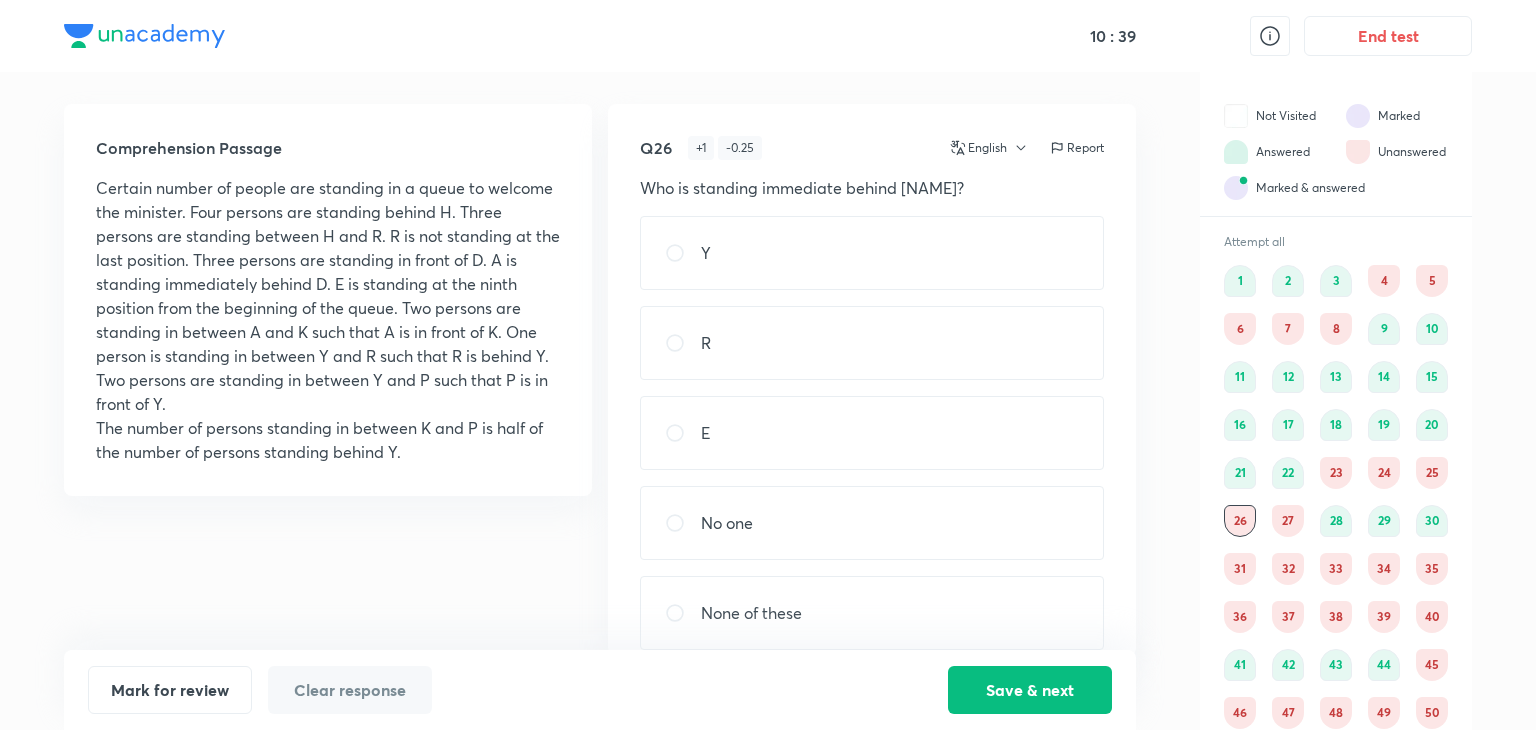 click on "31" at bounding box center (1240, 569) 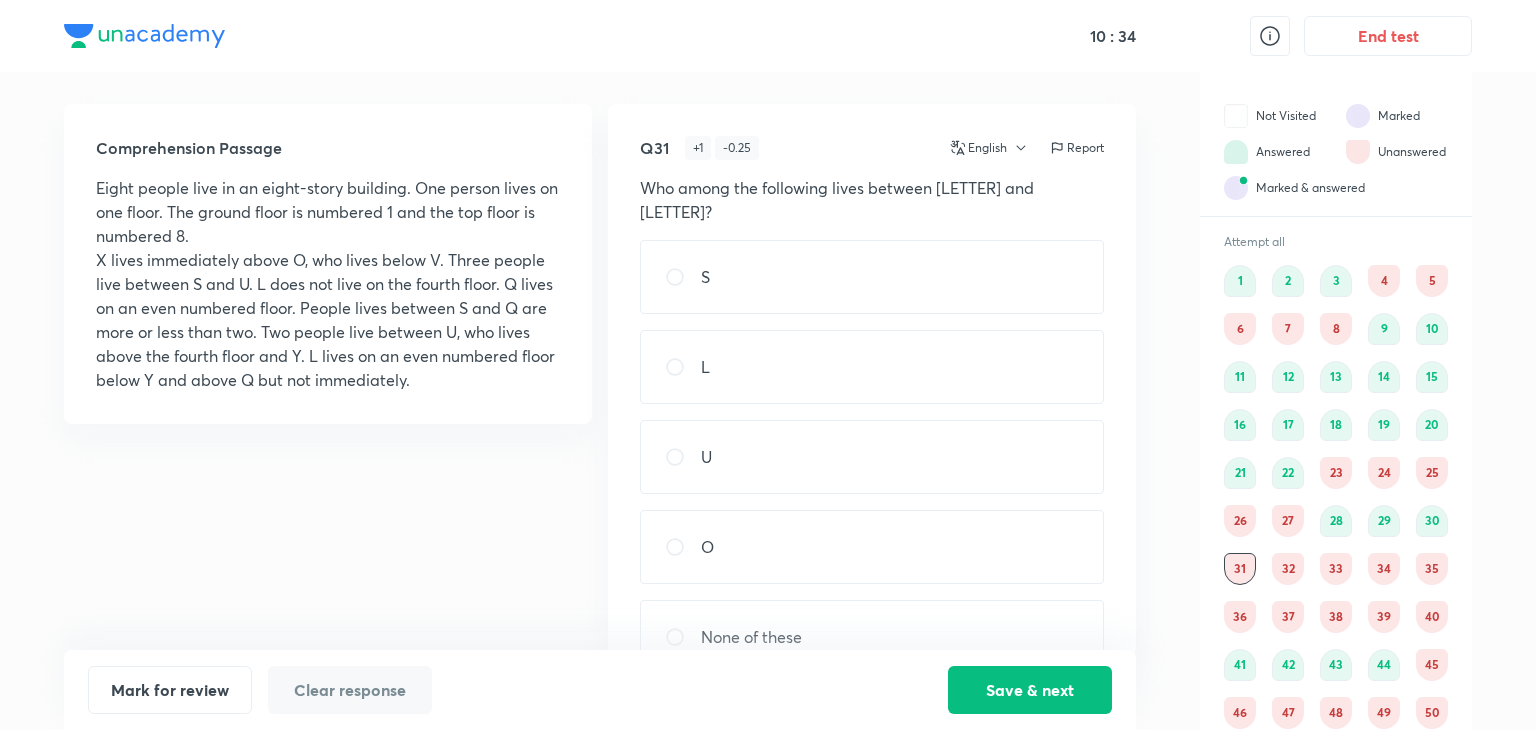 click on "26" at bounding box center (1240, 521) 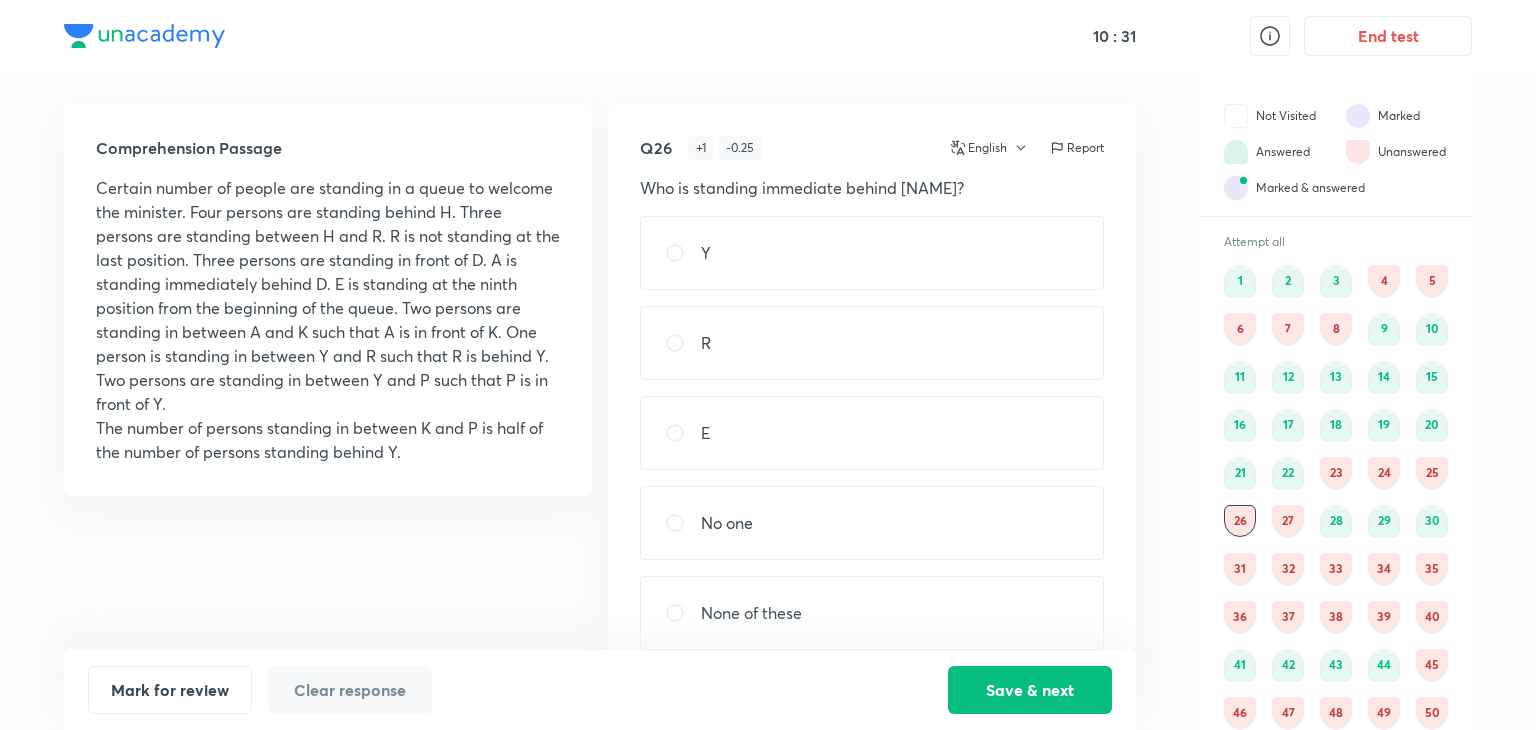 click on "31" at bounding box center [1240, 569] 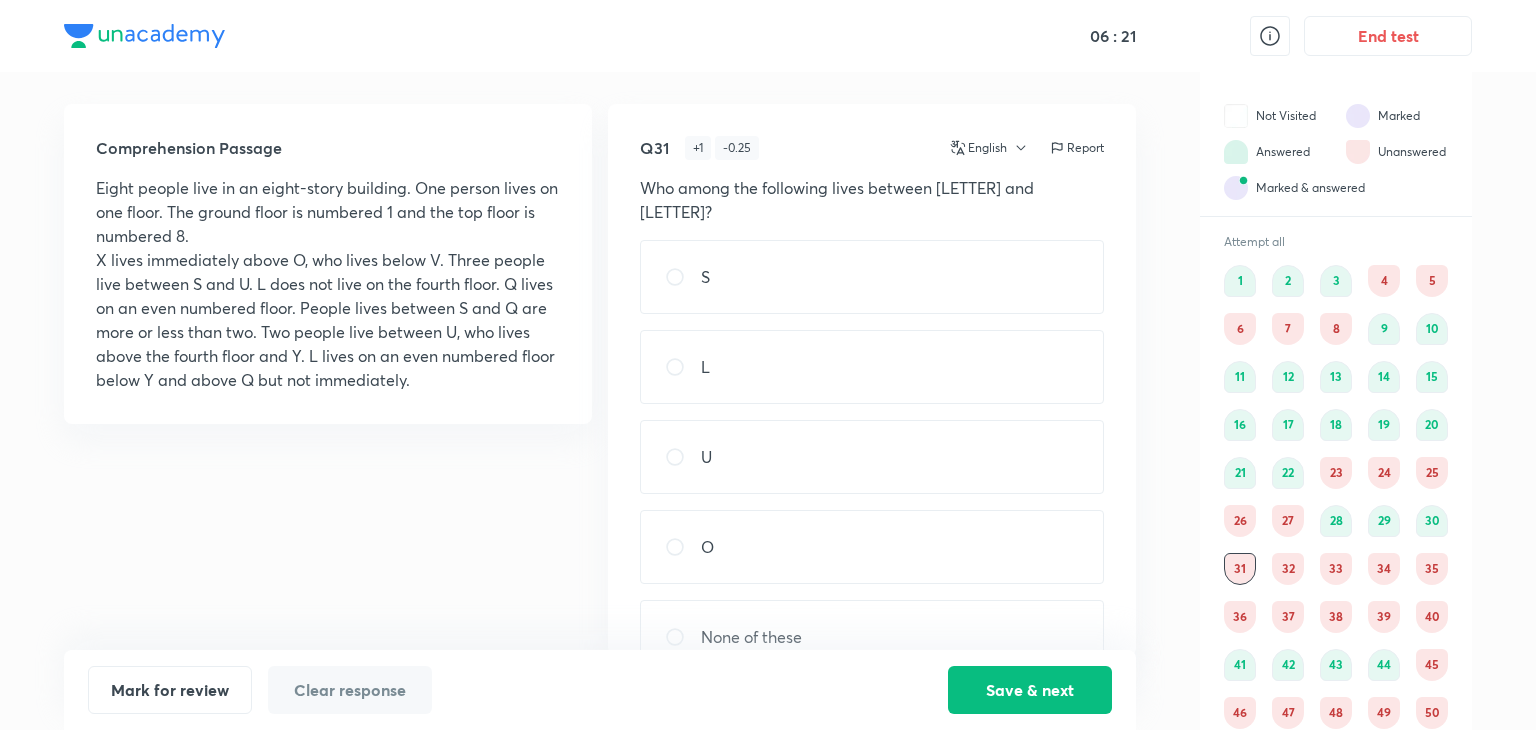 click on "1 2 3 4 5 6 7 8 9 10 11 12 13 14 15 16 17 18 19 20 21 22 23 24 25 26 27 28 29 30 31 32 33 34 35 36 37 38 39 40 41 42 43 44 45 46 47 48 49 50" at bounding box center (1336, 497) 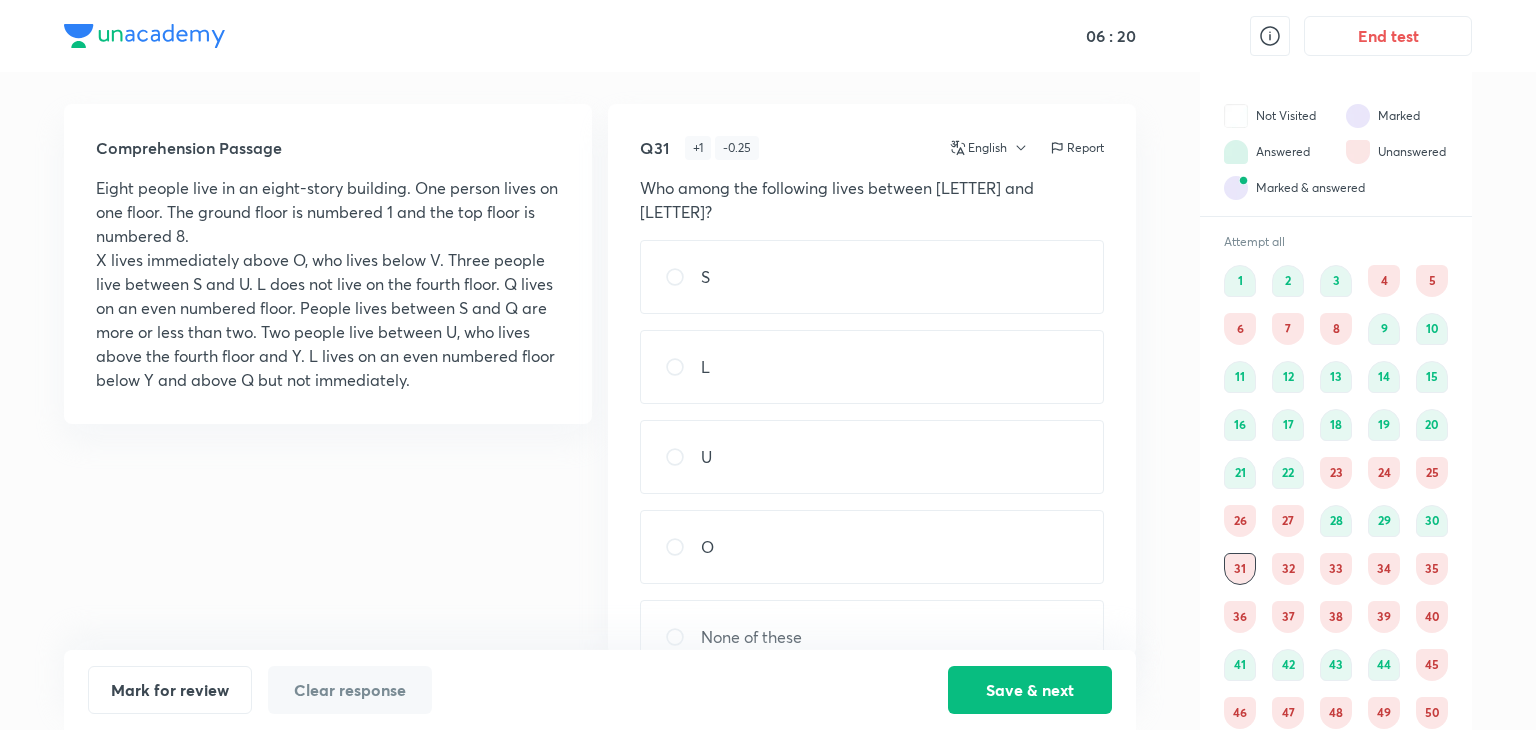 click on "33" at bounding box center [1336, 569] 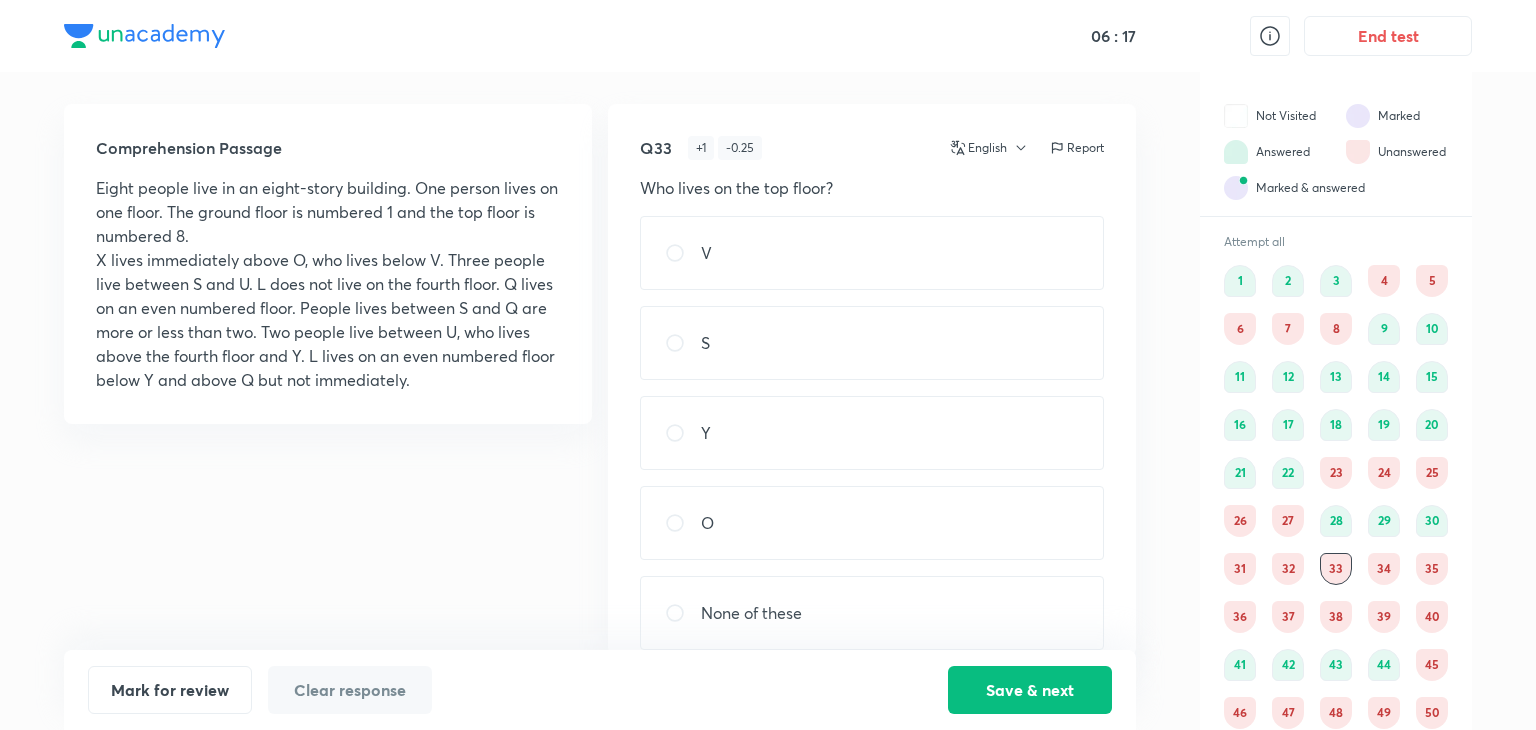 click on "38" at bounding box center [1336, 617] 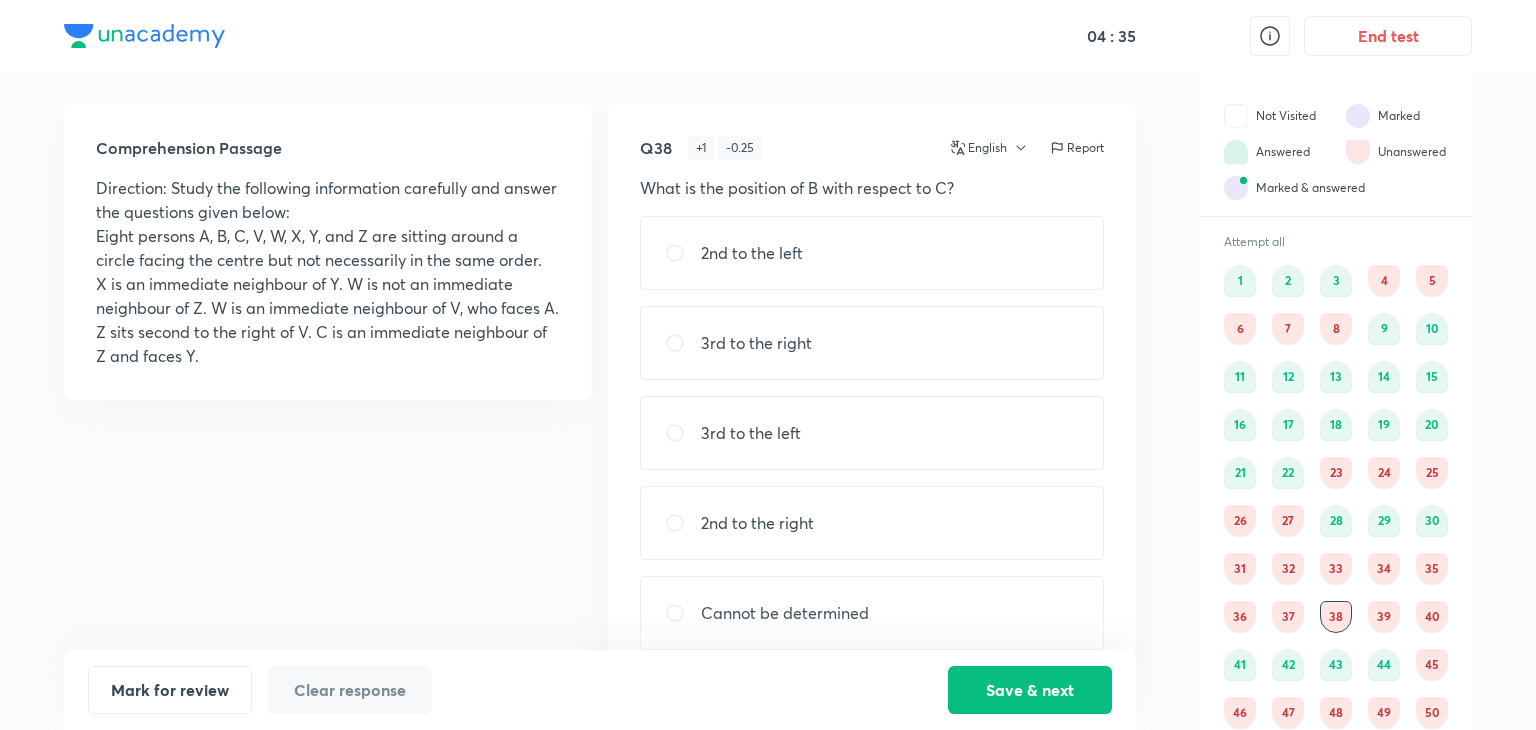 click on "2nd to the left" at bounding box center [872, 253] 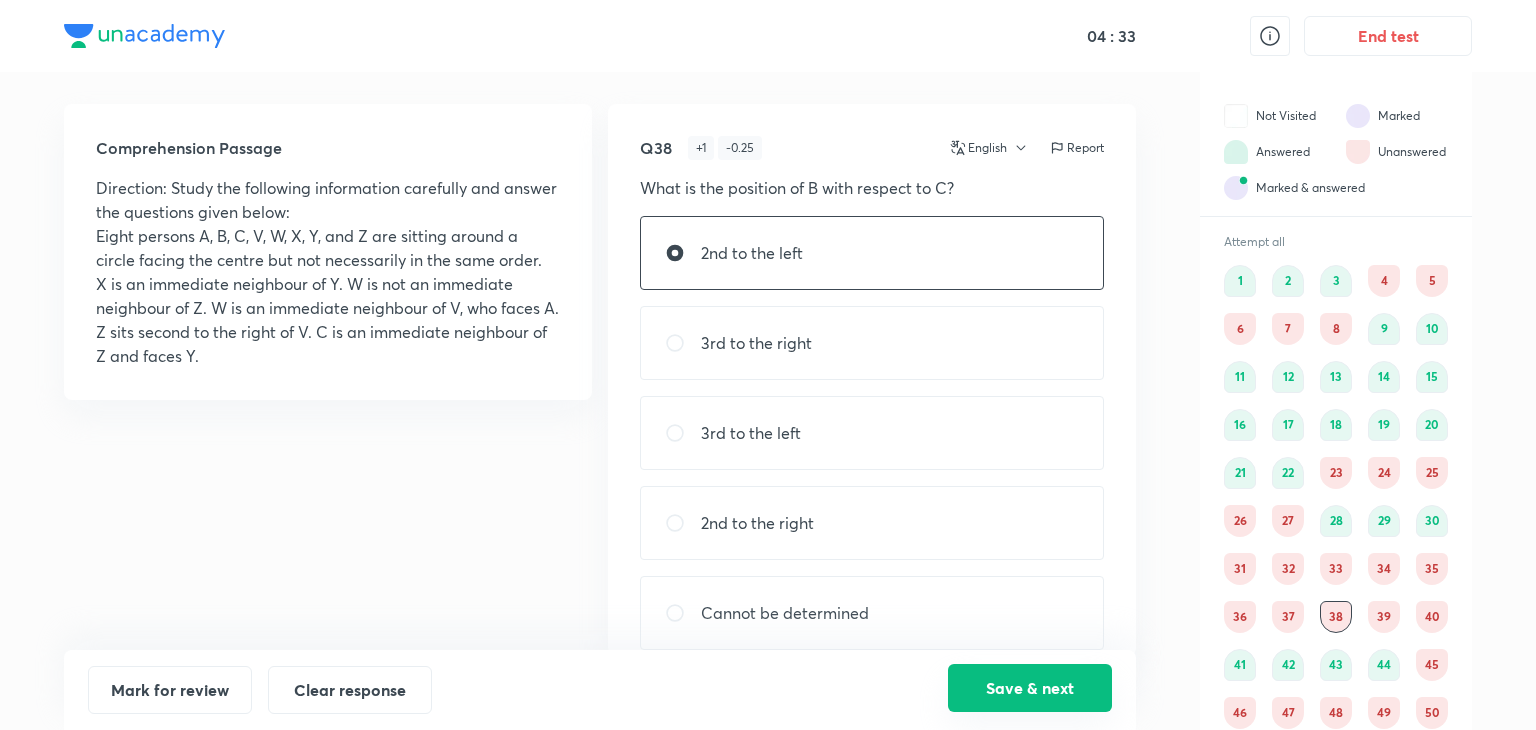 click on "Save & next" at bounding box center (1030, 688) 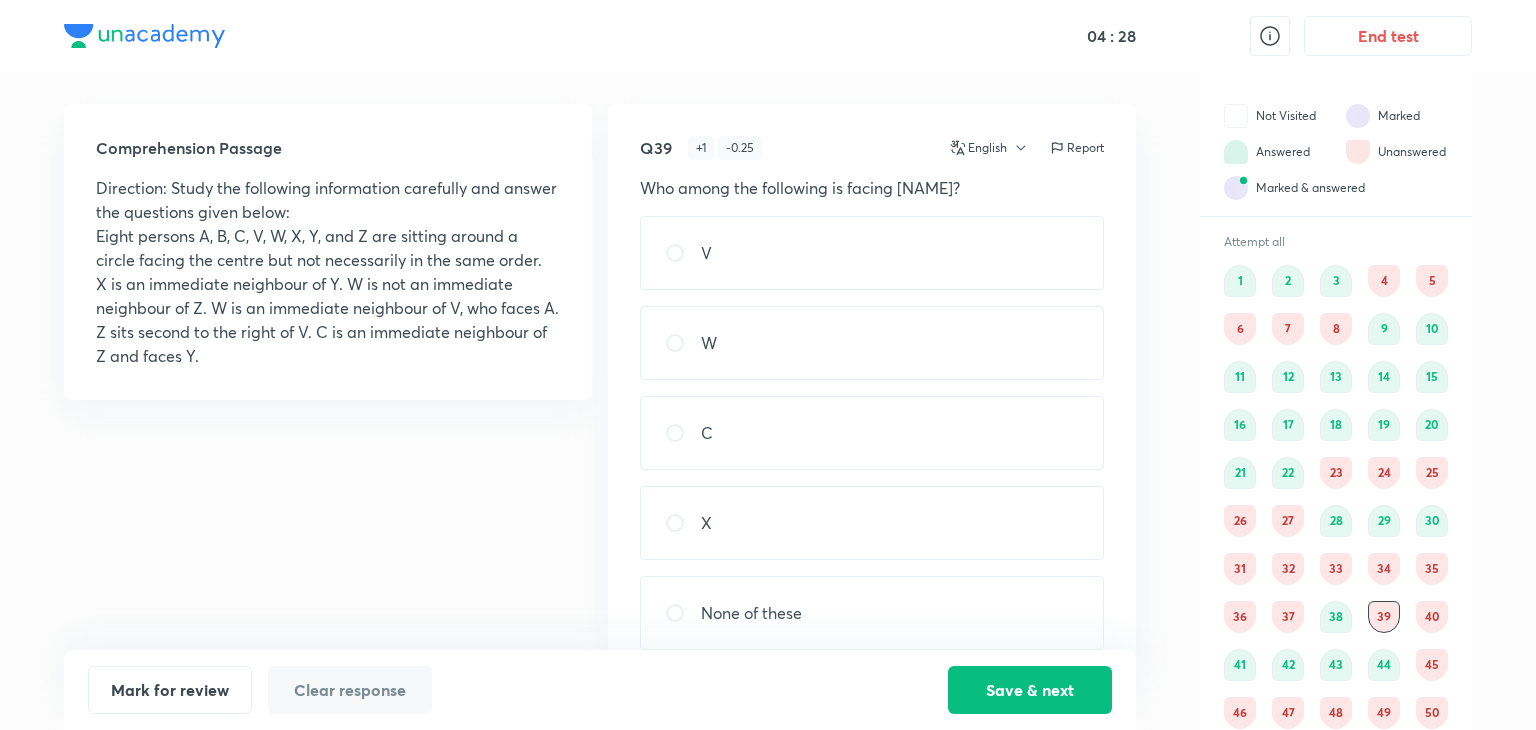 click on "V" at bounding box center (872, 253) 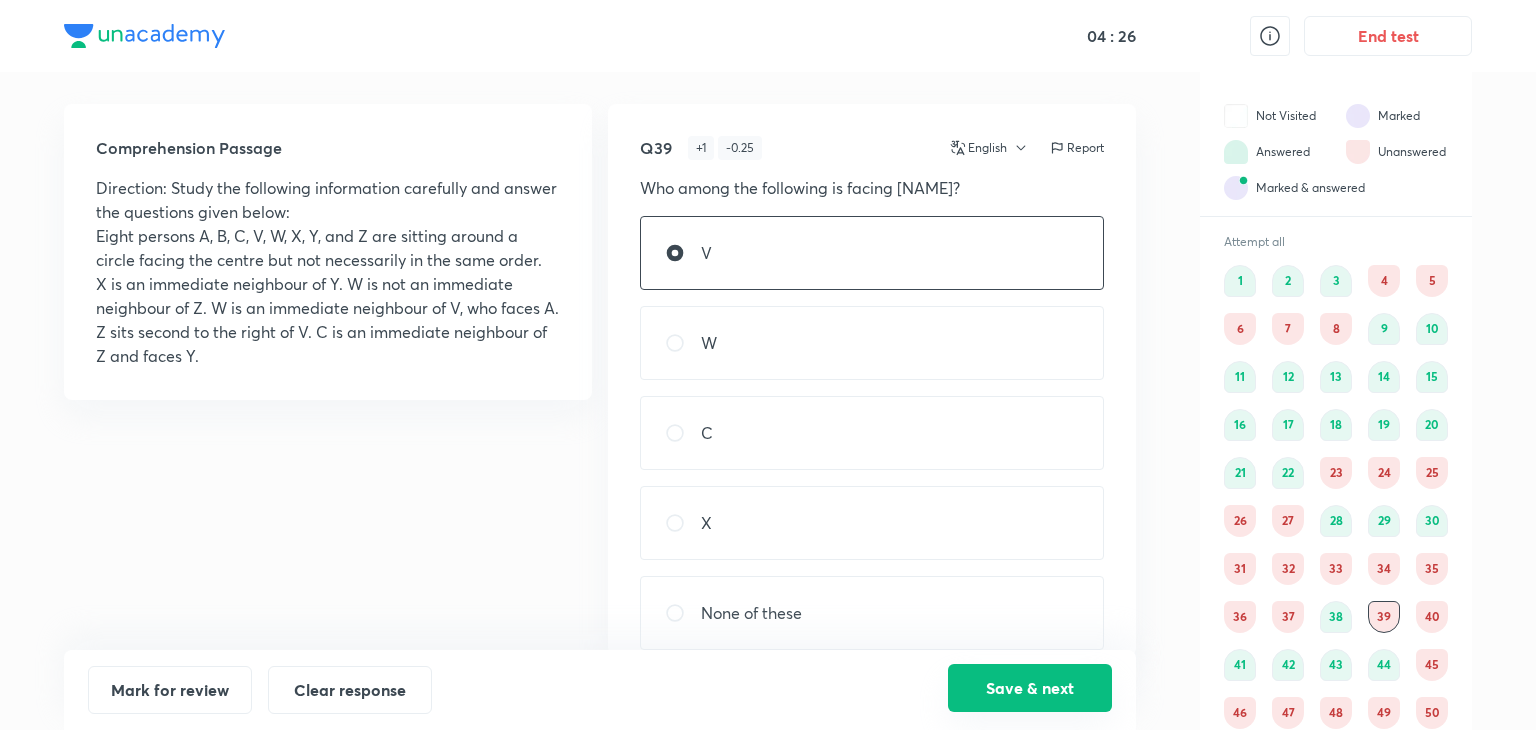 click on "Save & next" at bounding box center (1030, 688) 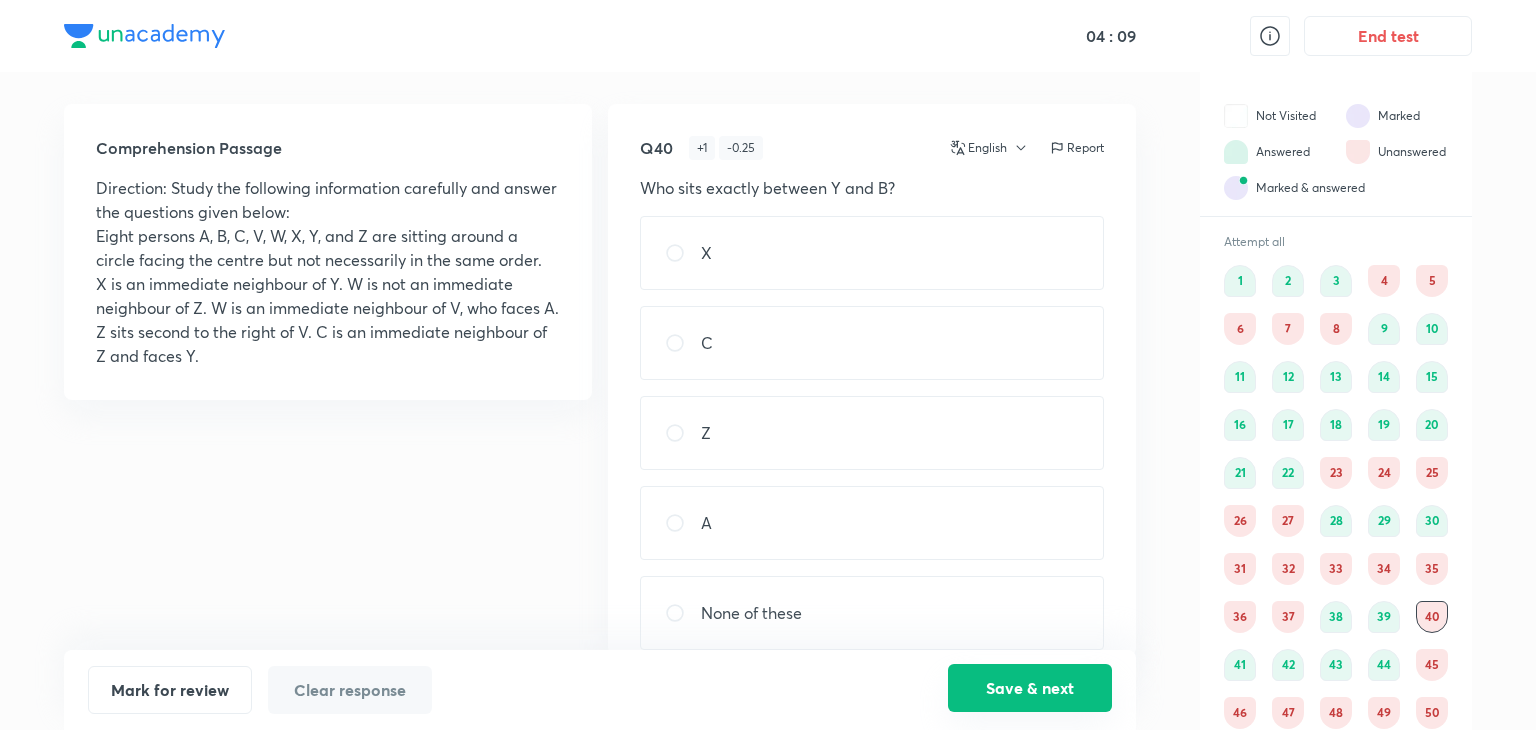 click on "Save & next" at bounding box center (1030, 688) 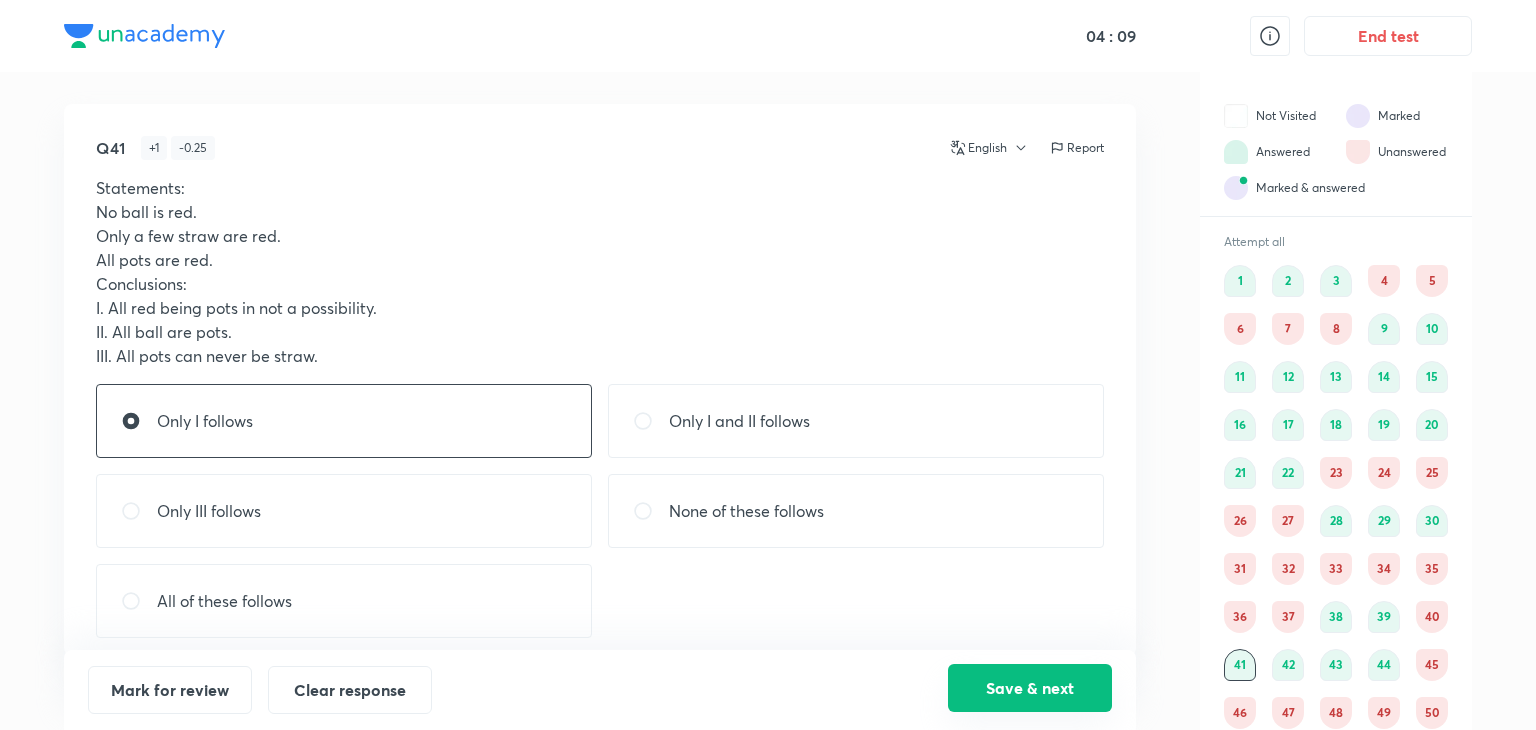 scroll, scrollTop: 0, scrollLeft: 0, axis: both 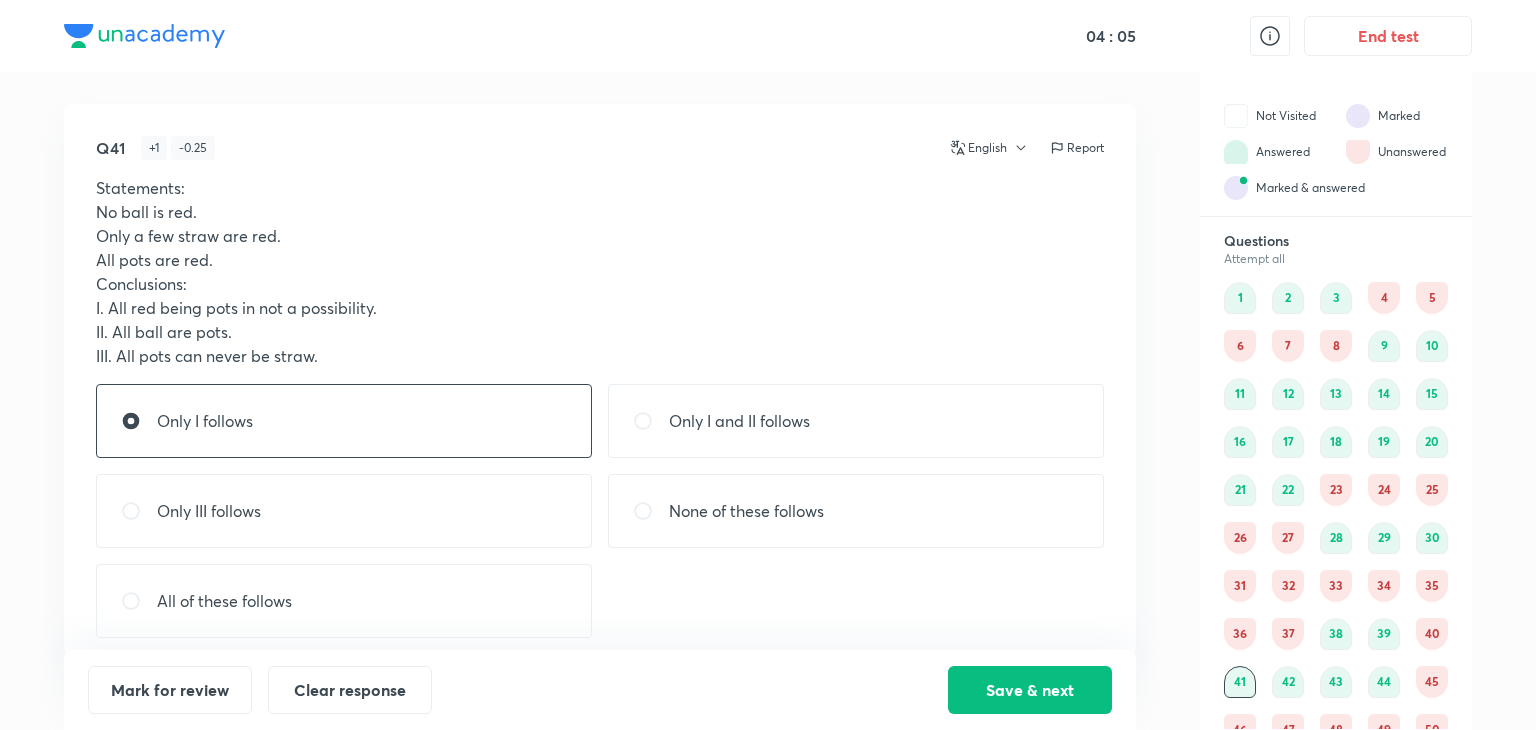 click on "40" at bounding box center (1432, 634) 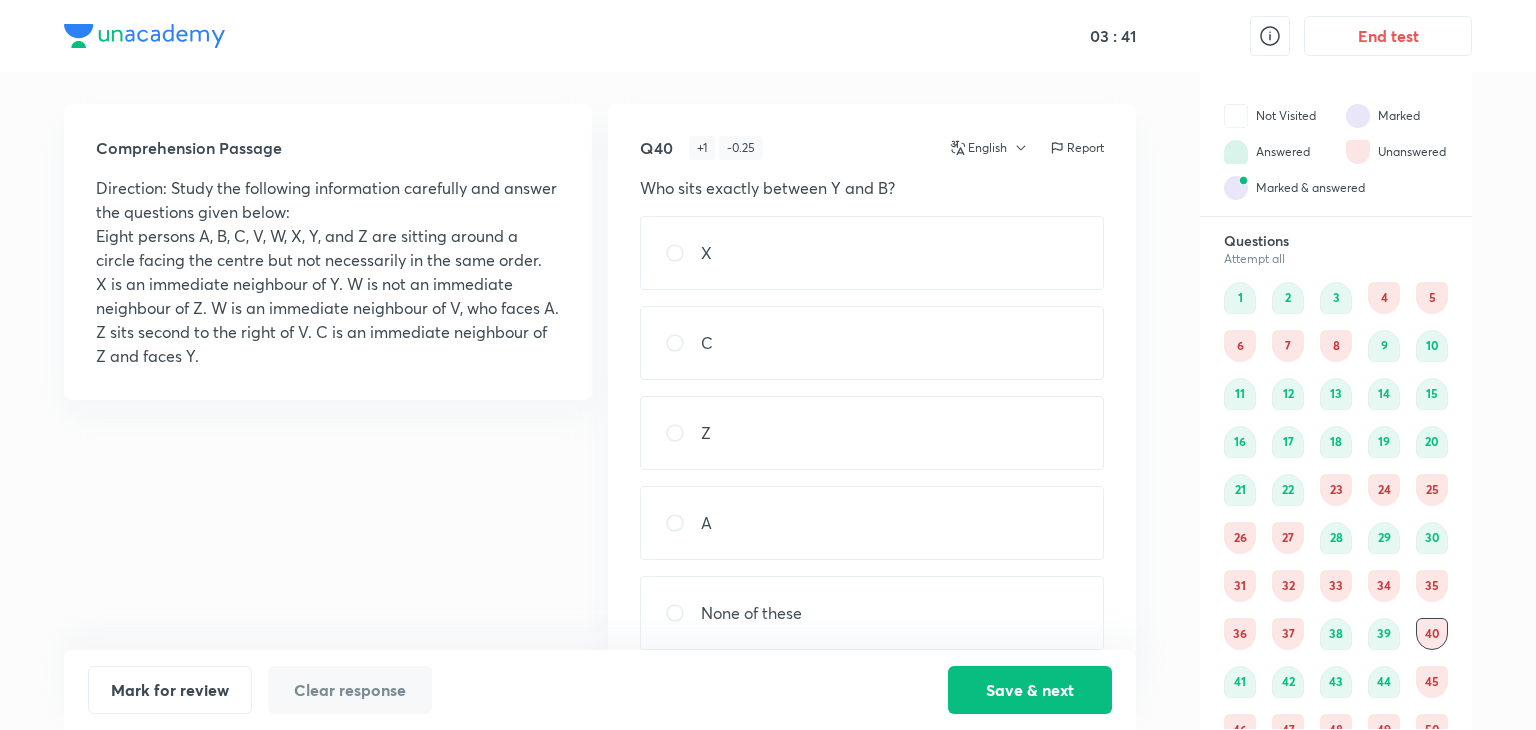 click on "45" at bounding box center [1432, 682] 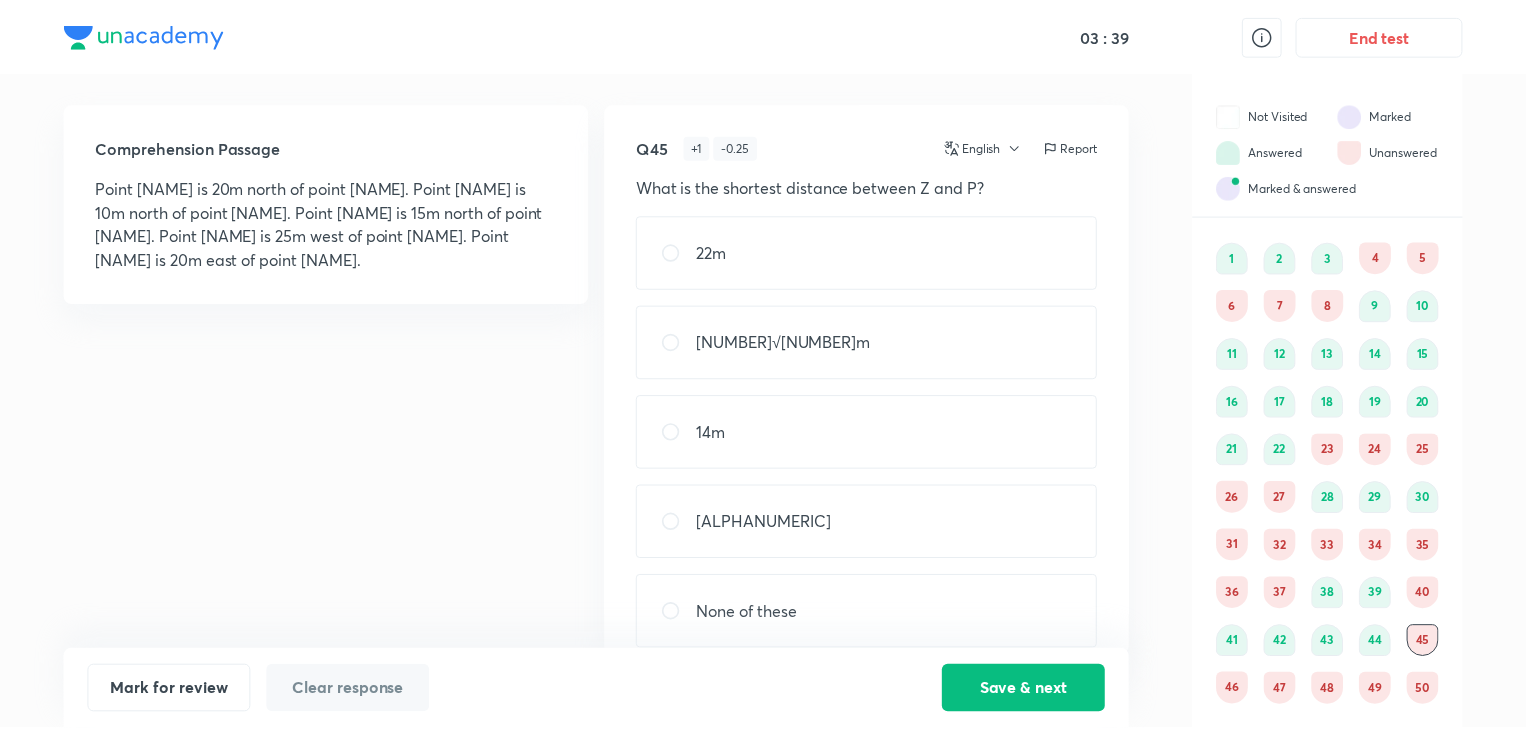 scroll, scrollTop: 40, scrollLeft: 0, axis: vertical 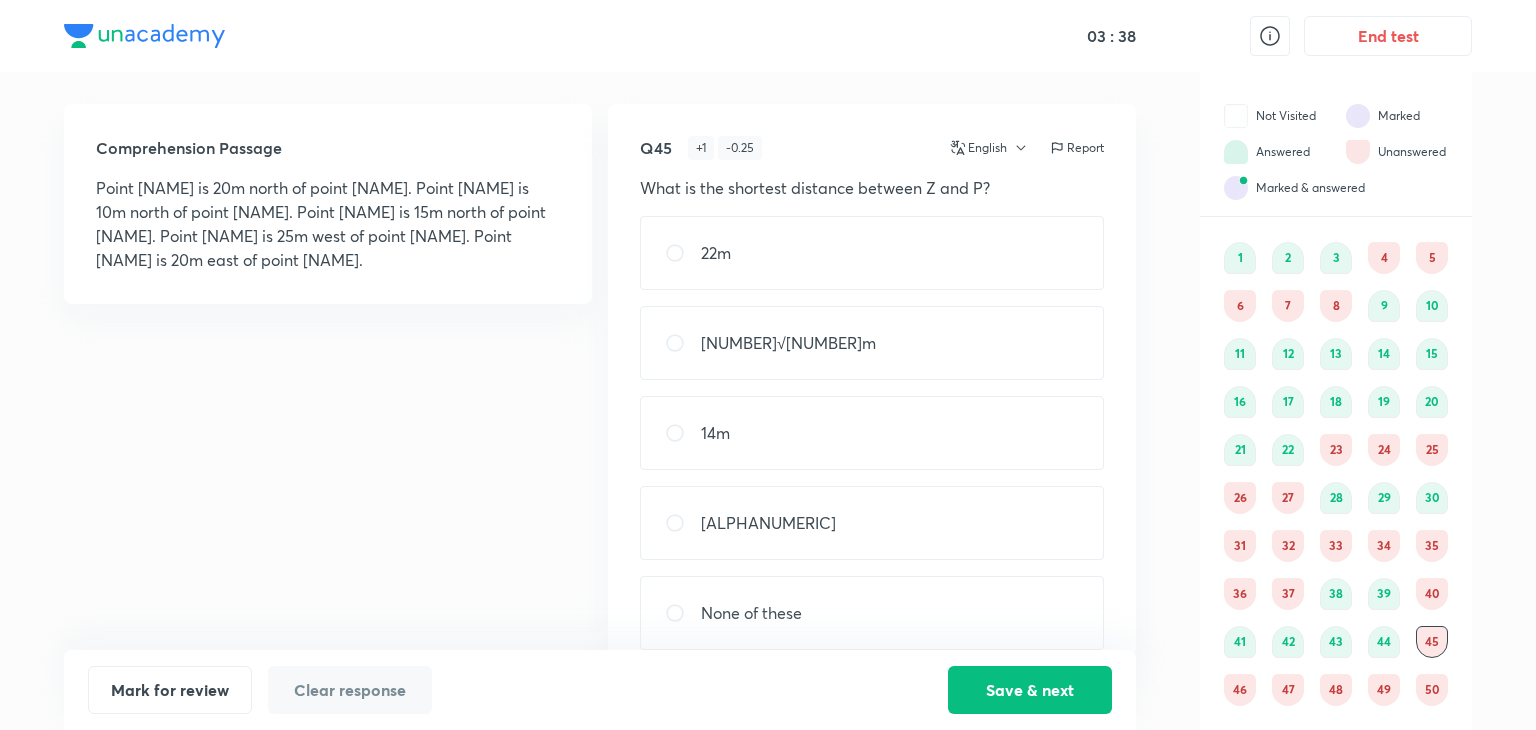 click on "50" at bounding box center [1432, 690] 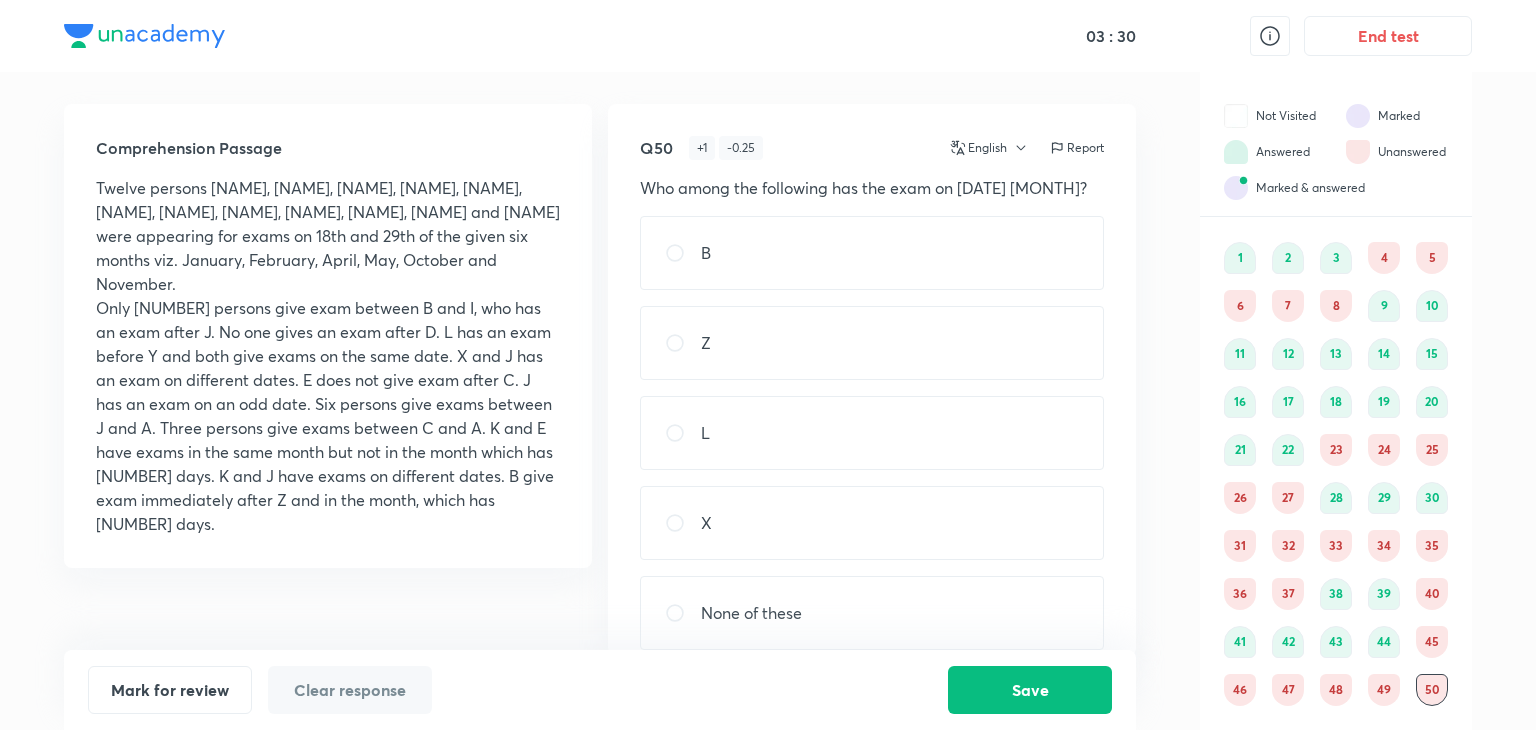 click on "23" at bounding box center (1336, 450) 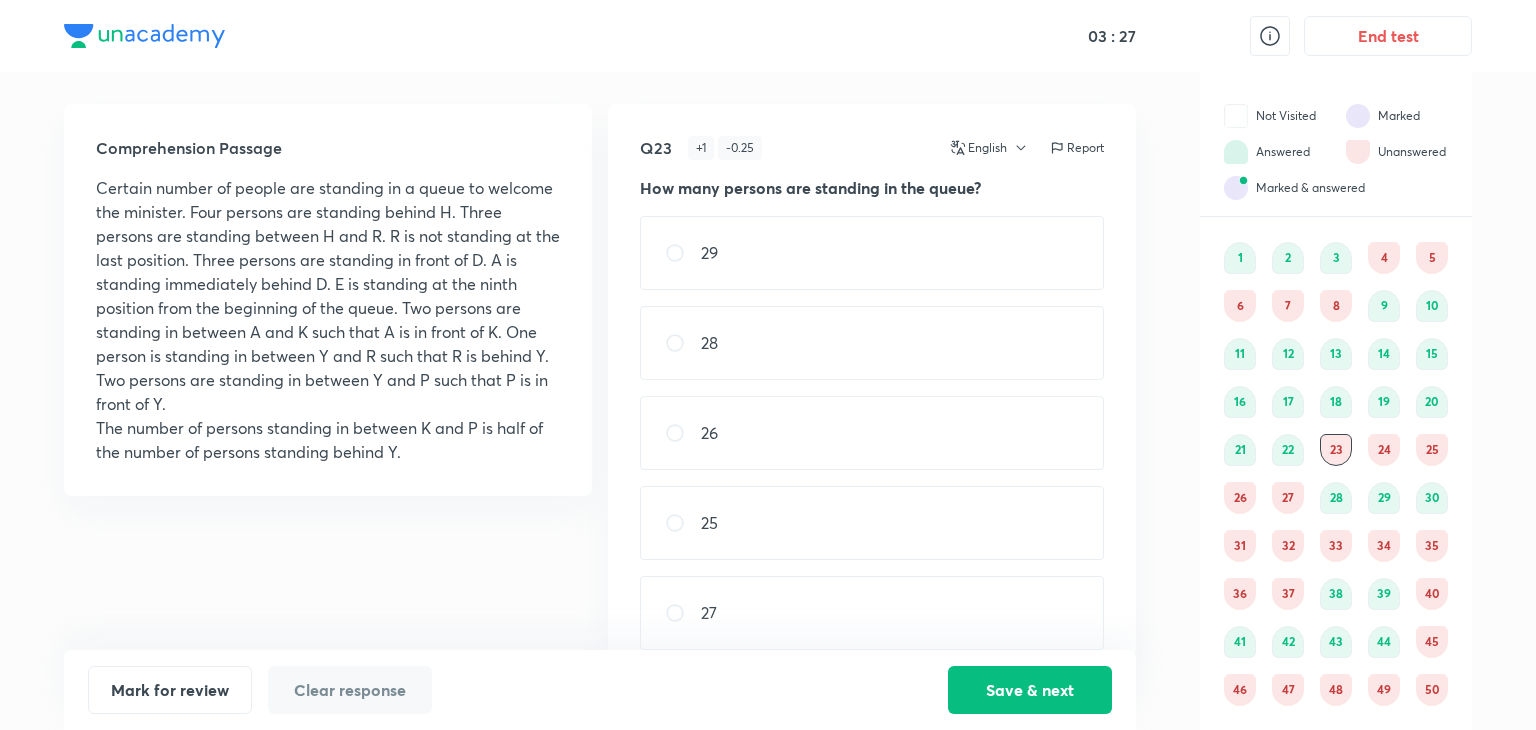 click on "45" at bounding box center [1432, 642] 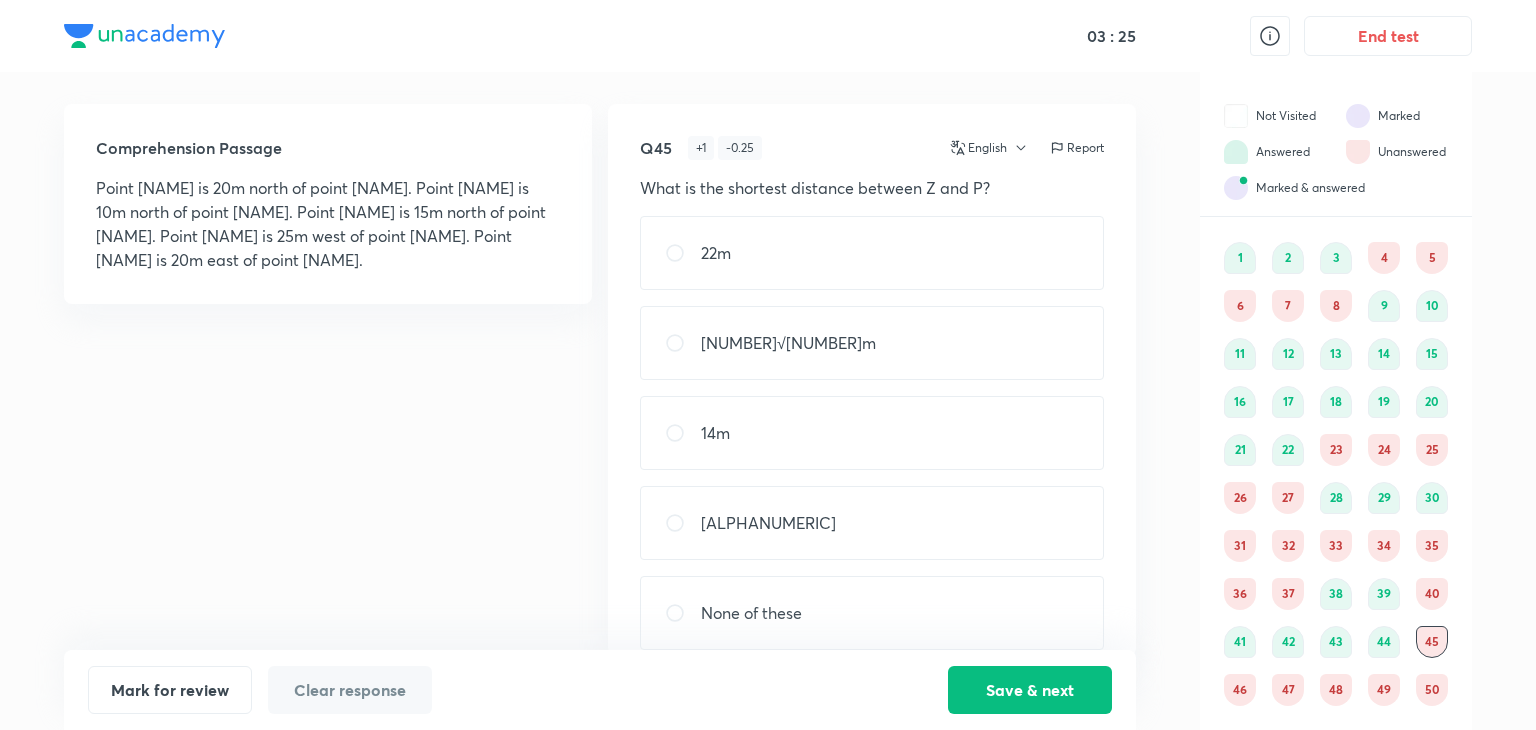 click on "46" at bounding box center (1240, 690) 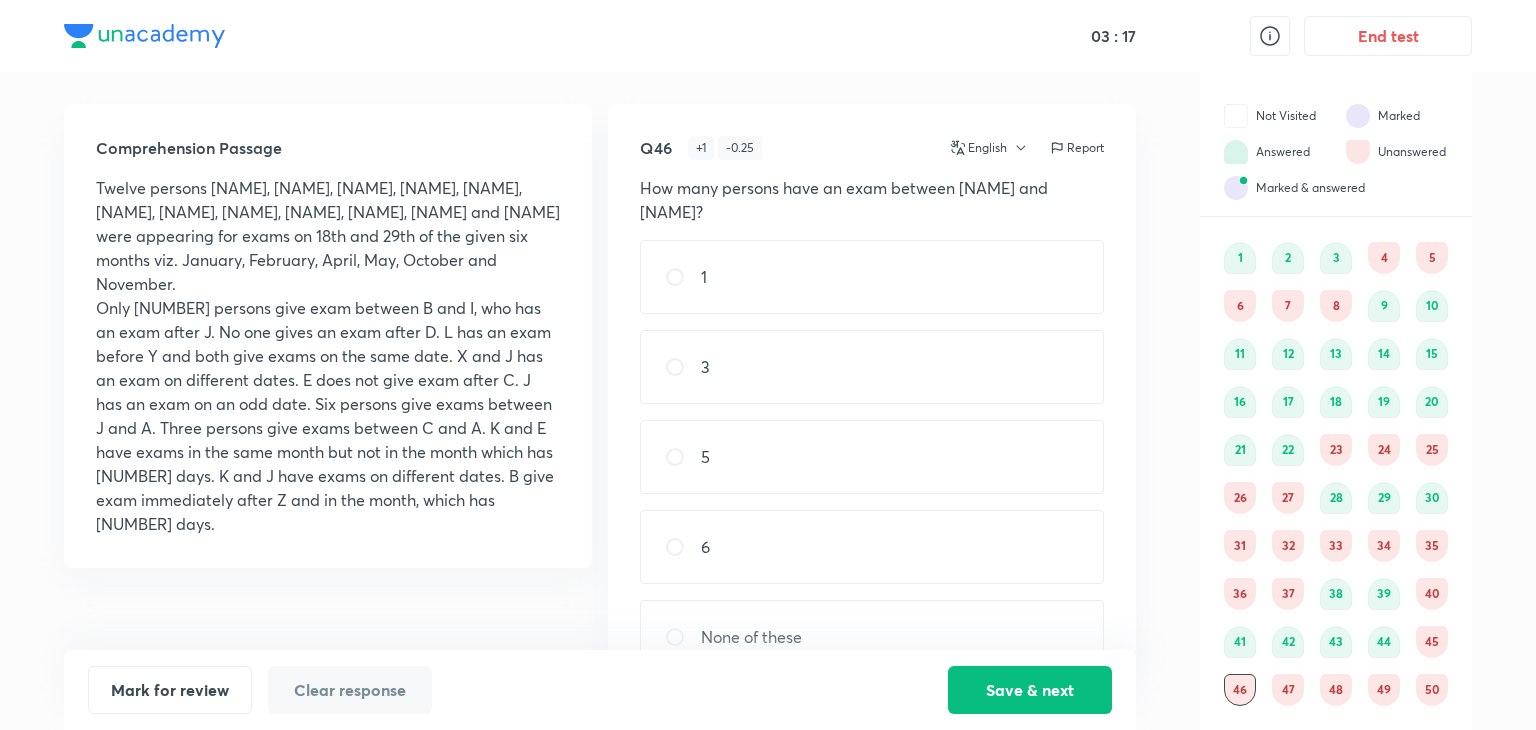 click on "4" at bounding box center [1384, 258] 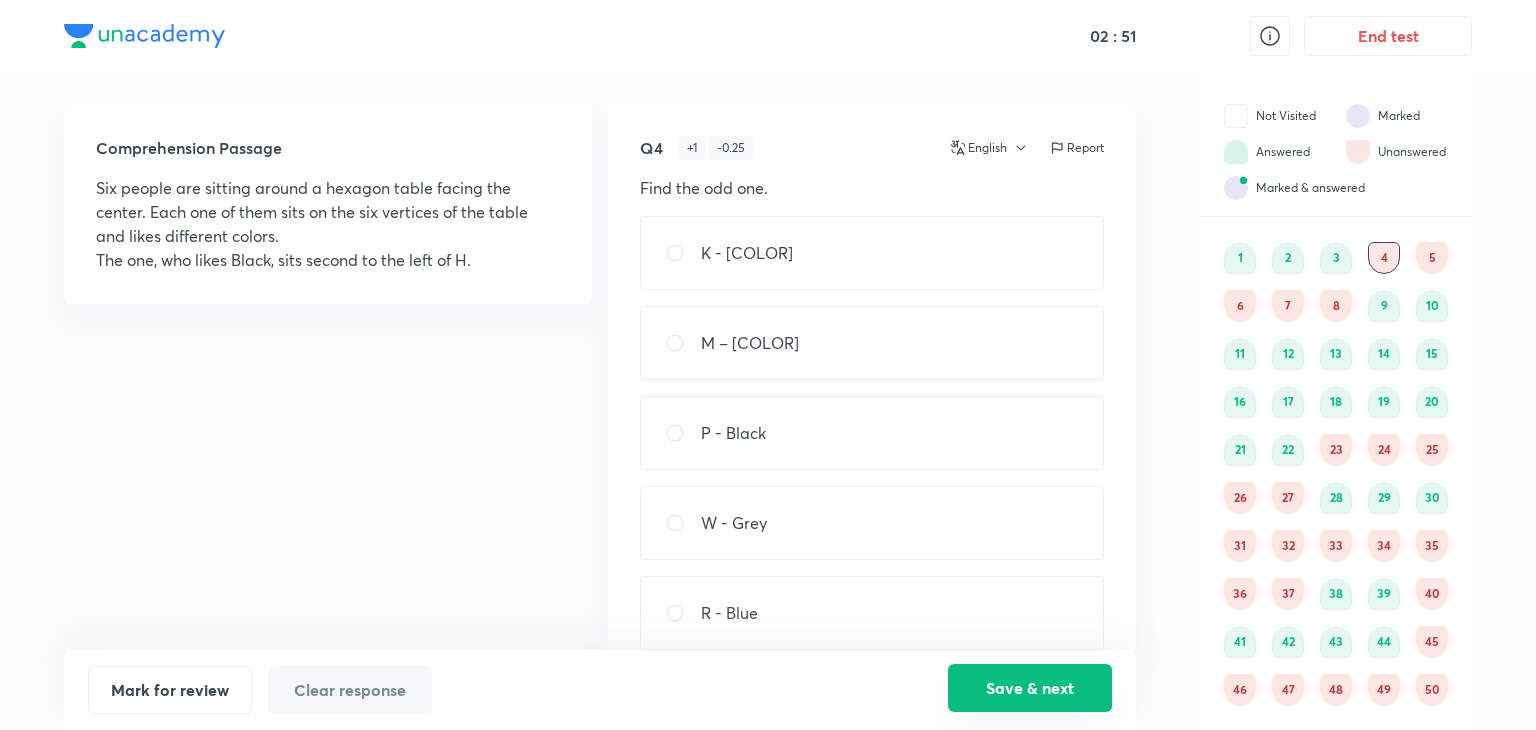 click on "Save & next" at bounding box center [1030, 688] 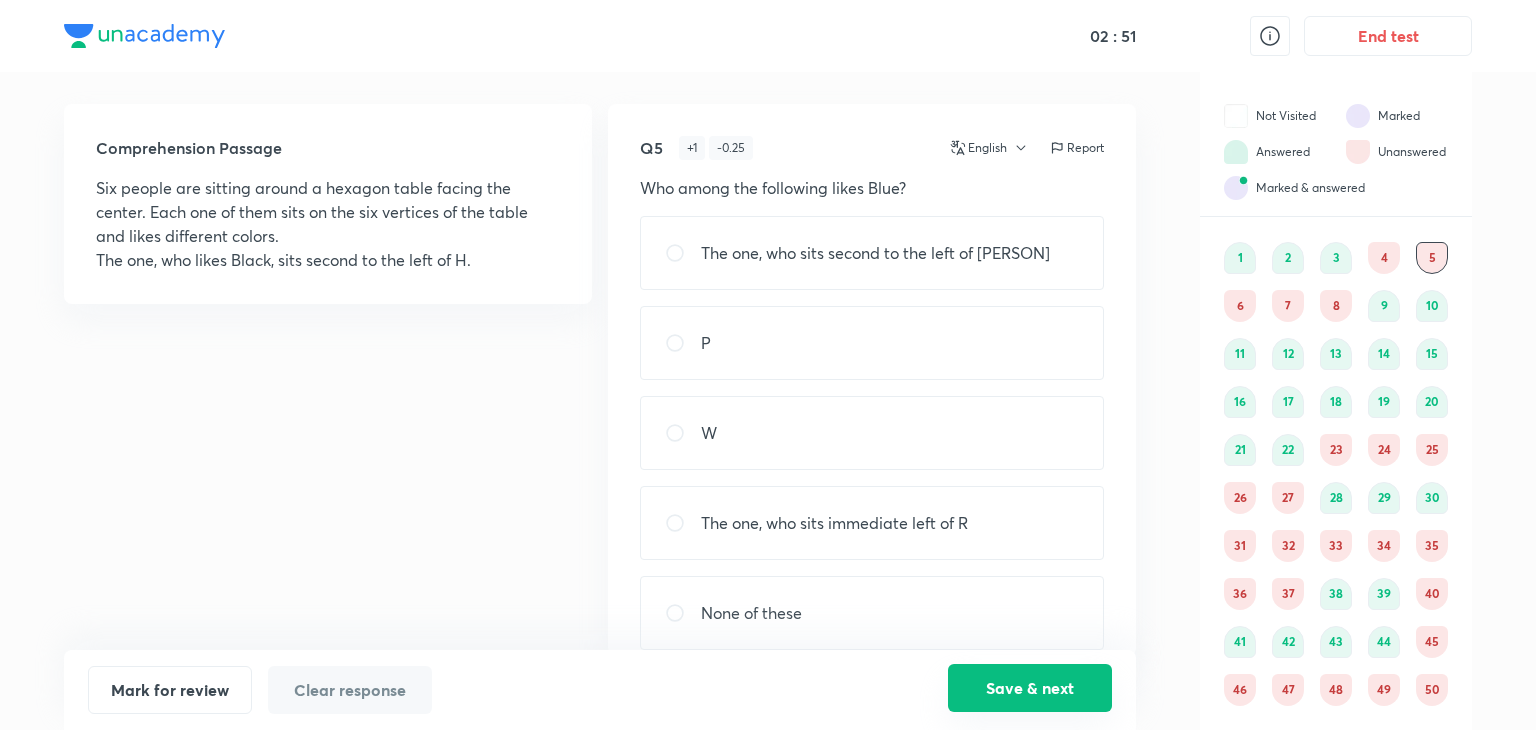 click on "Save & next" at bounding box center [1030, 688] 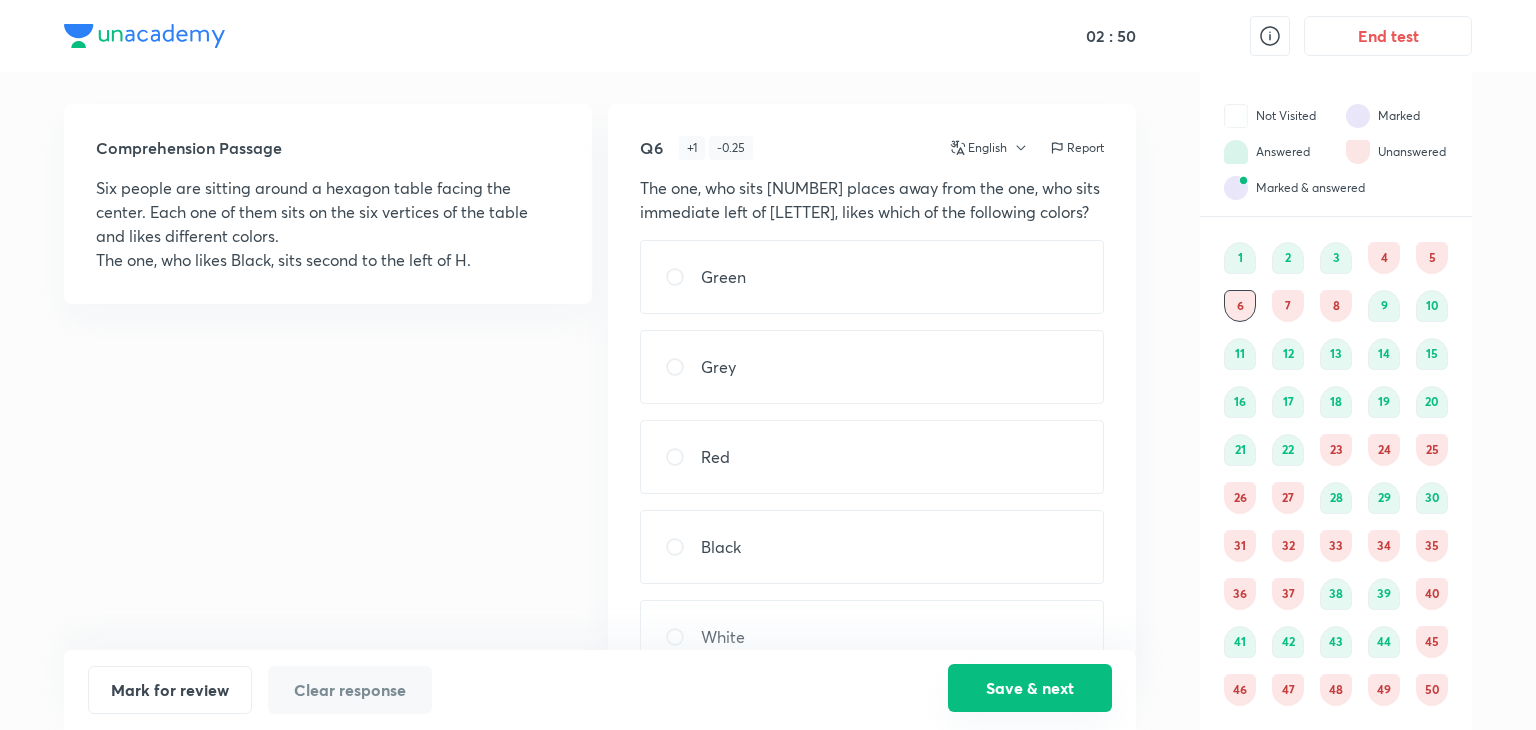 click on "Save & next" at bounding box center (1030, 688) 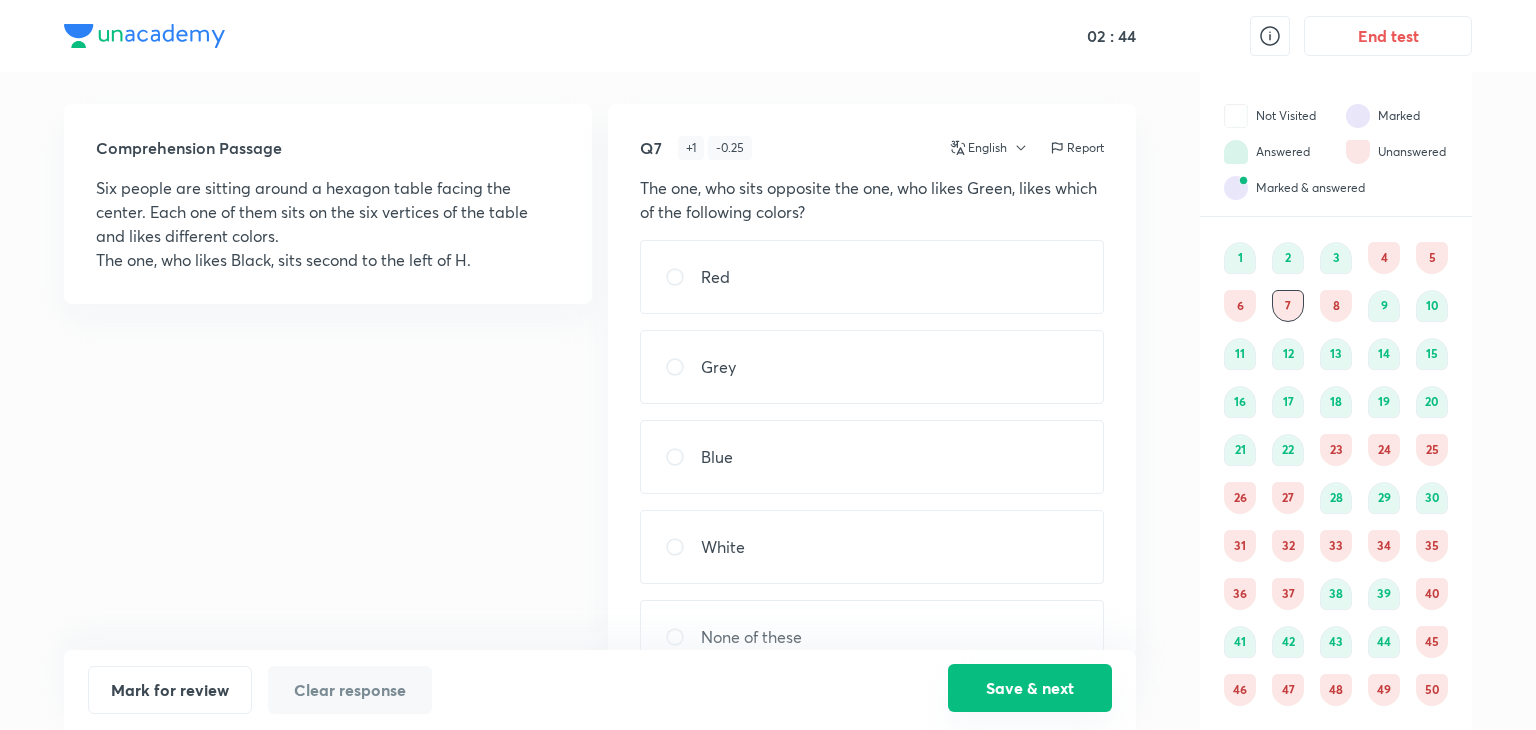 click on "Save & next" at bounding box center (1030, 688) 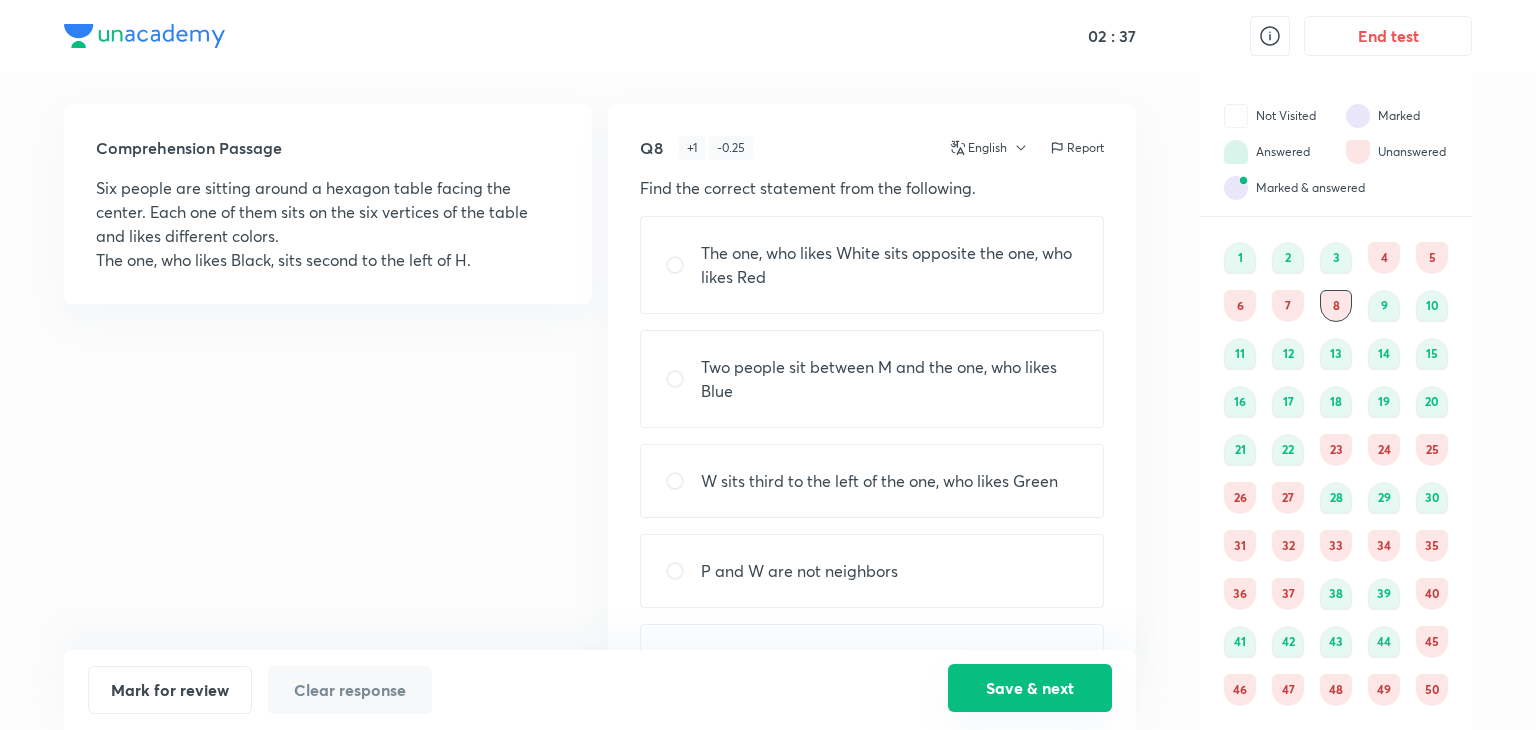 click on "Save & next" at bounding box center [1030, 688] 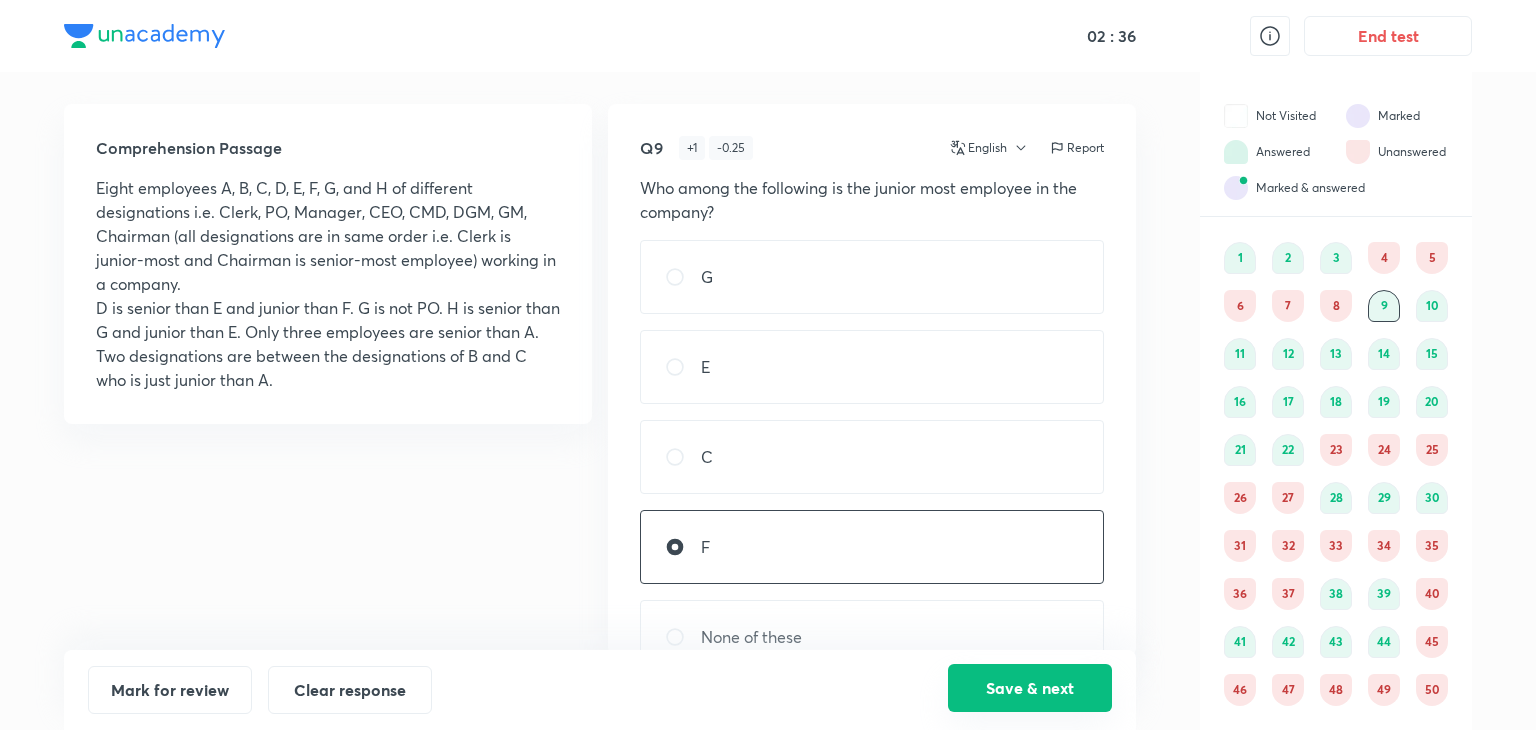 click on "Save & next" at bounding box center (1030, 688) 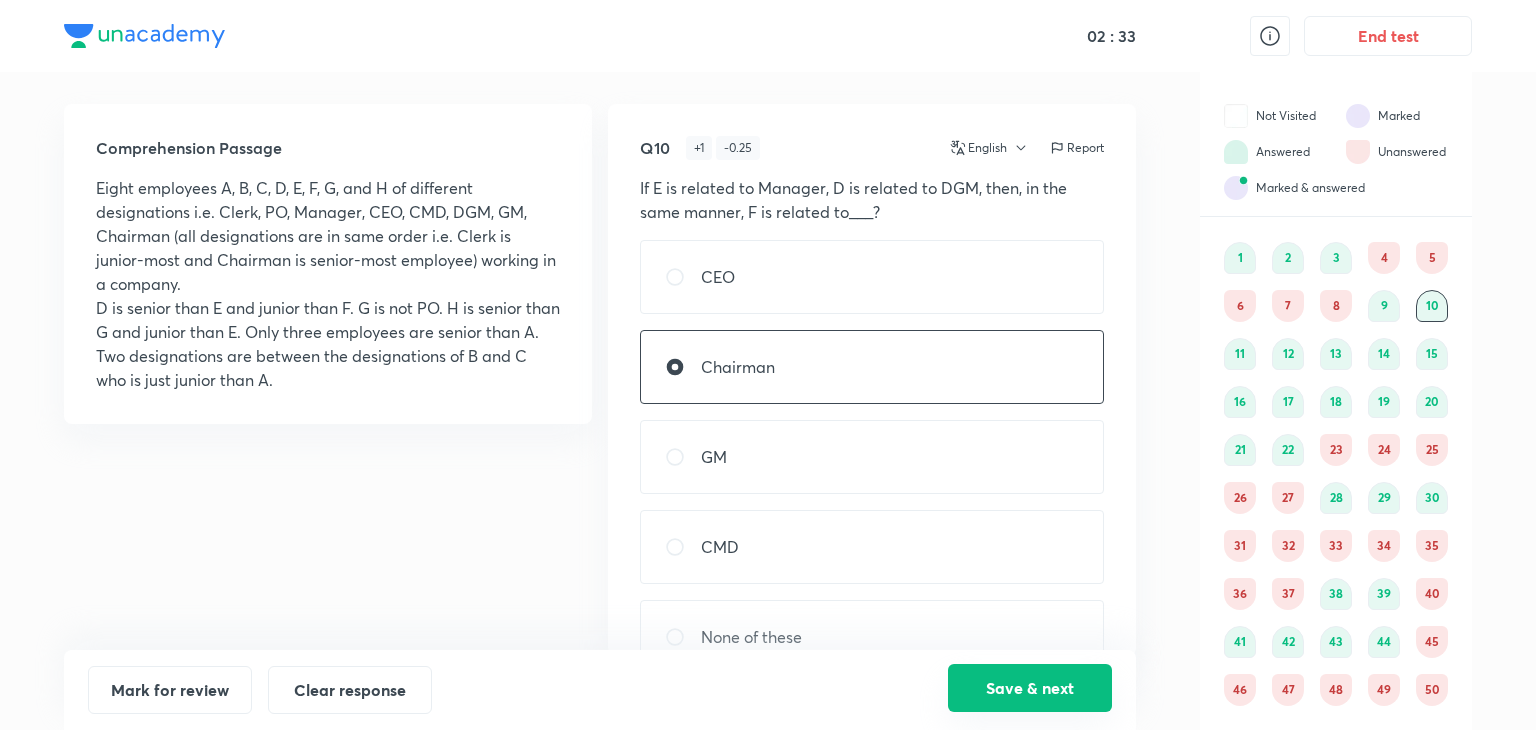 click on "Save & next" at bounding box center [1030, 688] 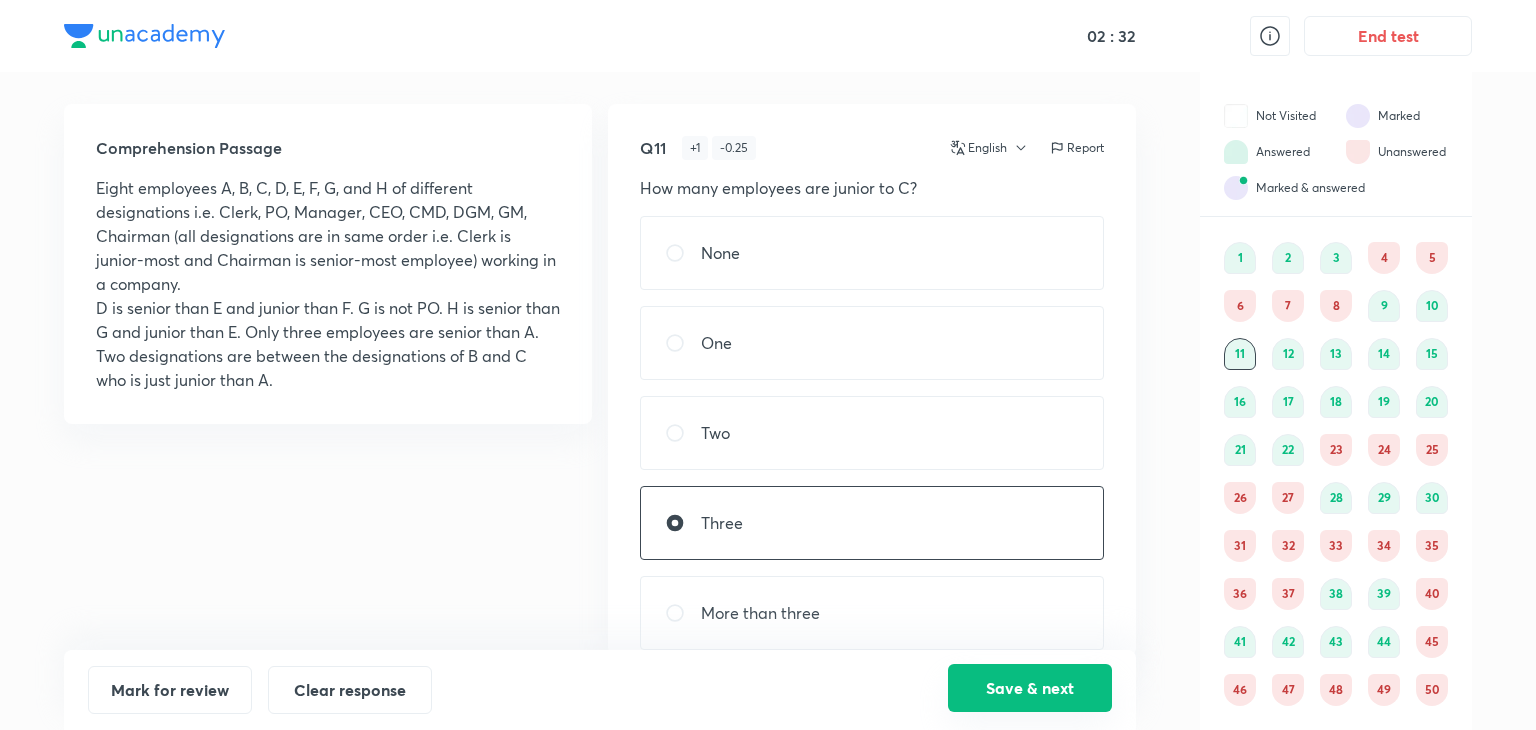 click on "Save & next" at bounding box center (1030, 688) 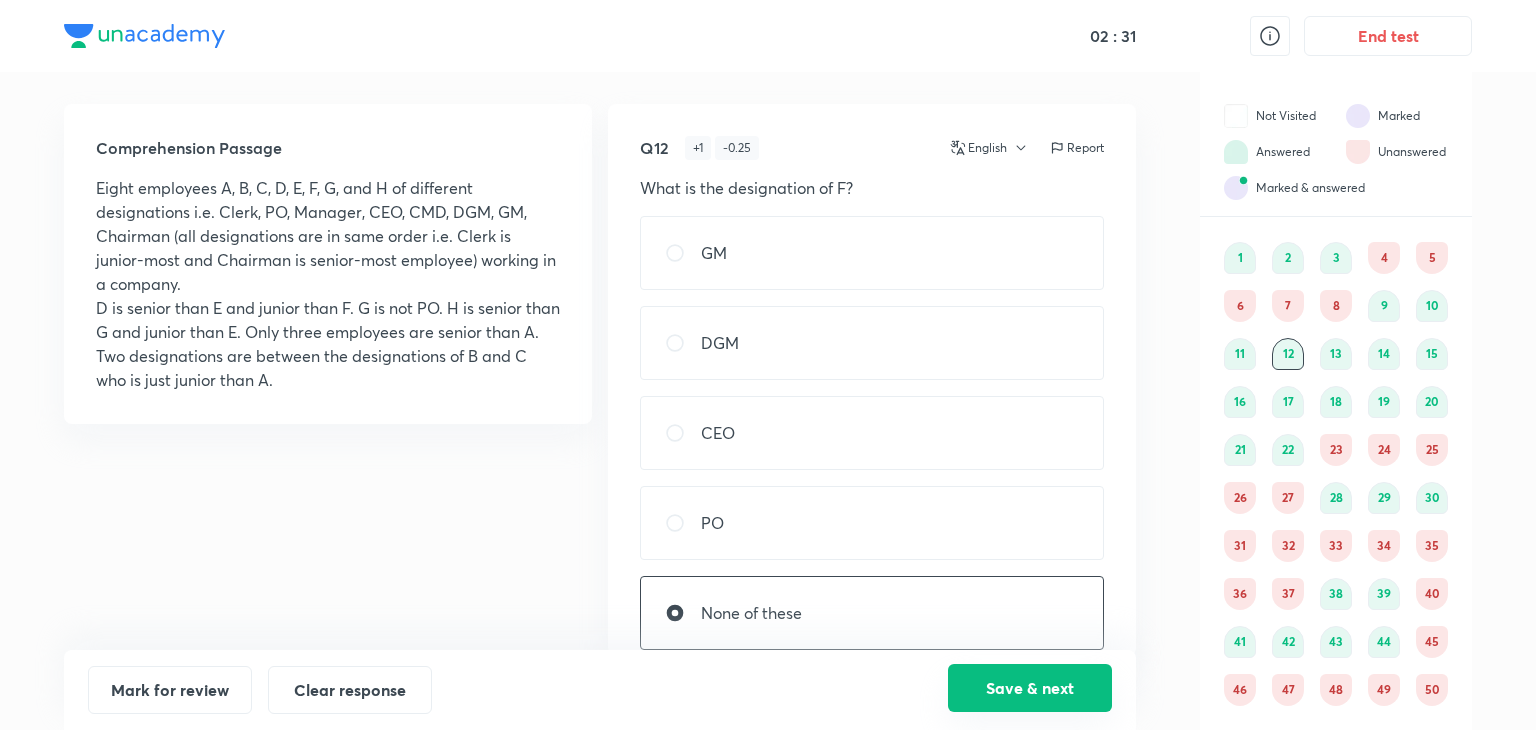 click on "Save & next" at bounding box center (1030, 688) 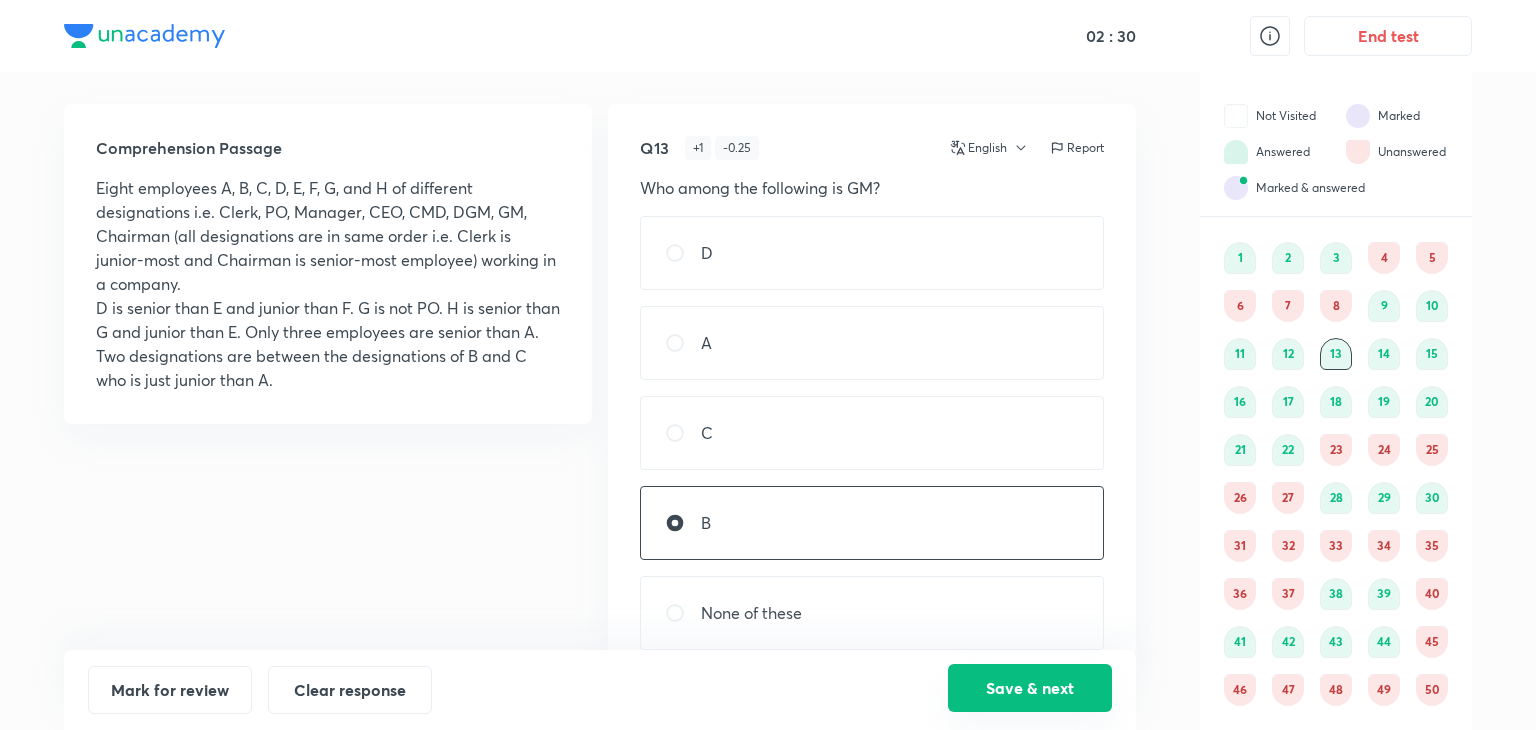 click on "Save & next" at bounding box center [1030, 688] 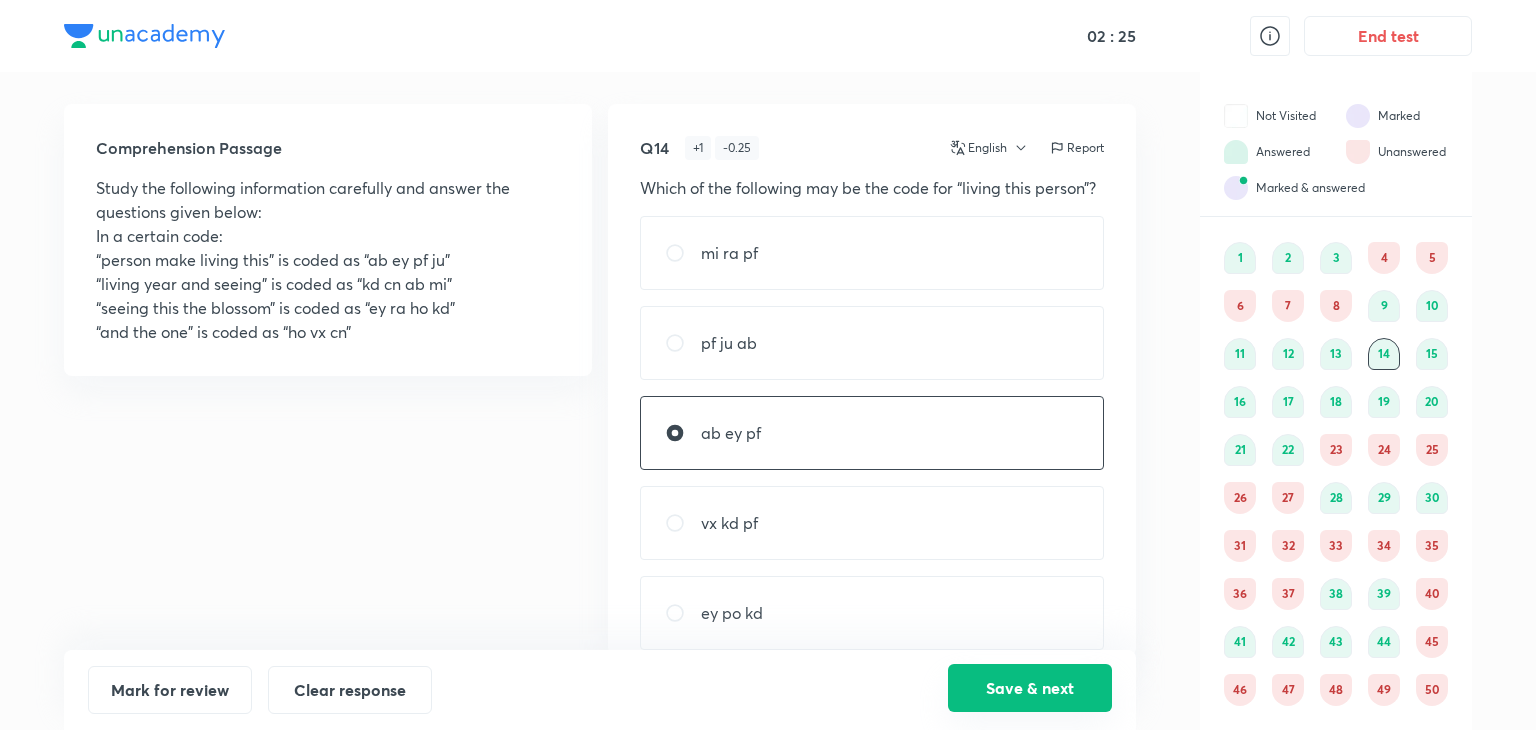 click on "Save & next" at bounding box center (1030, 688) 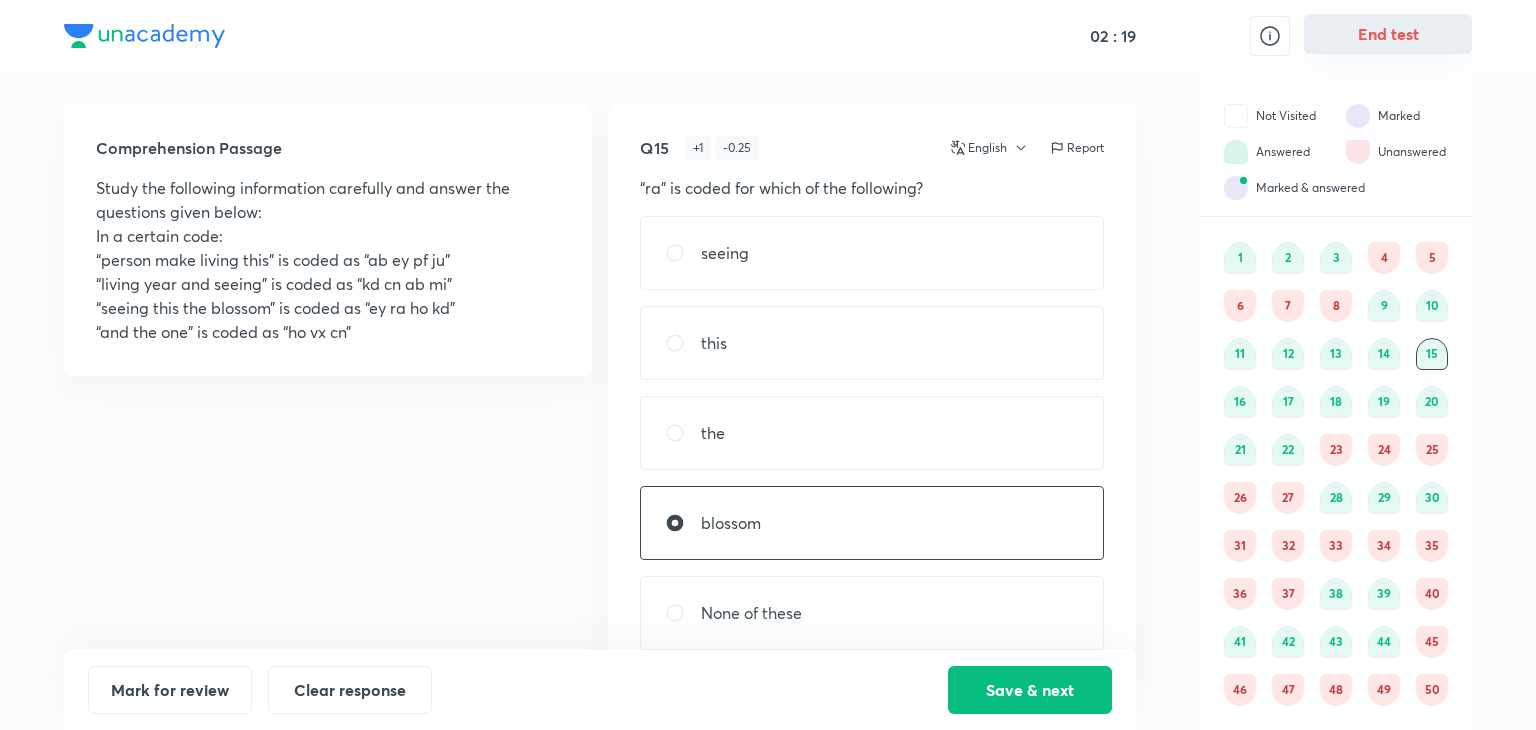 click on "End test" at bounding box center [1388, 34] 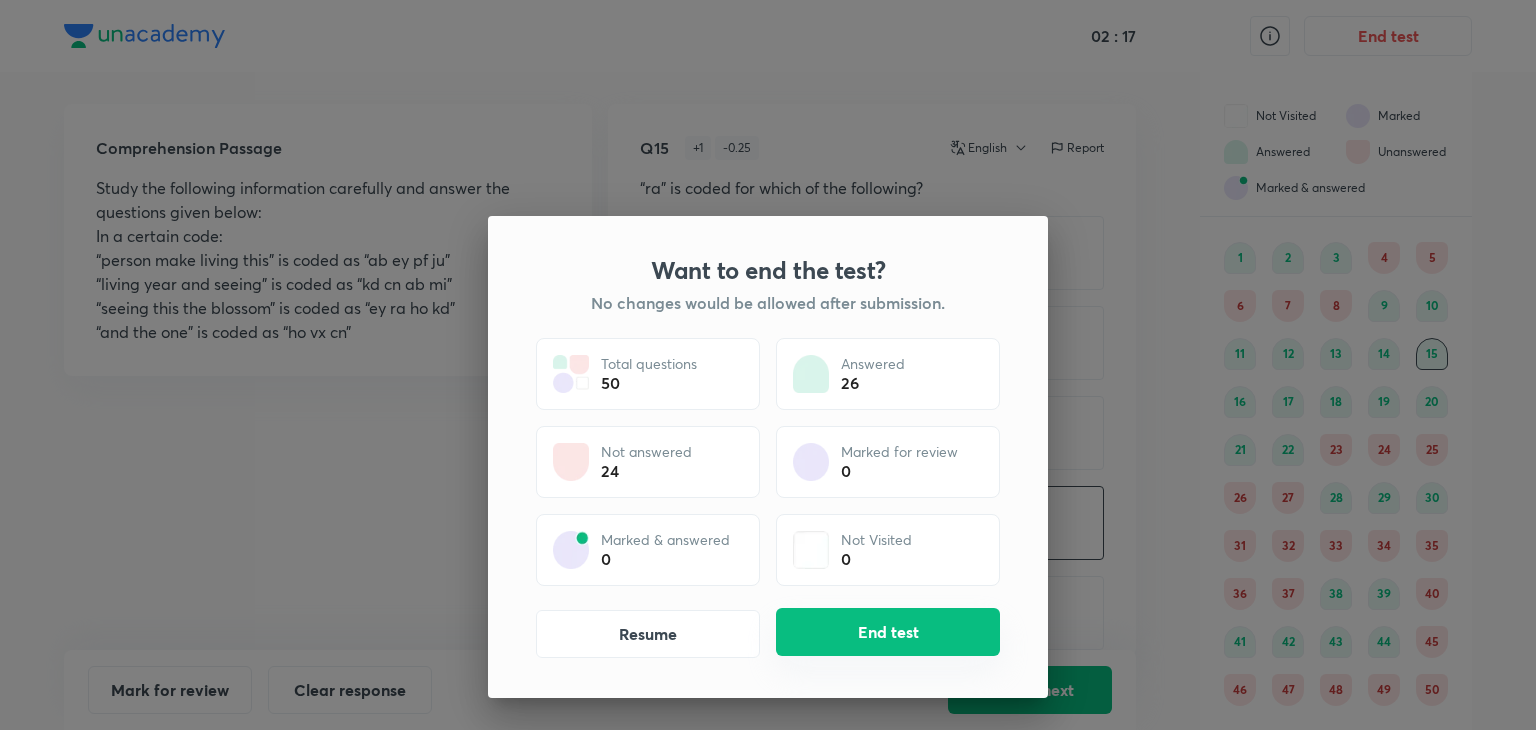 click on "End test" at bounding box center (888, 632) 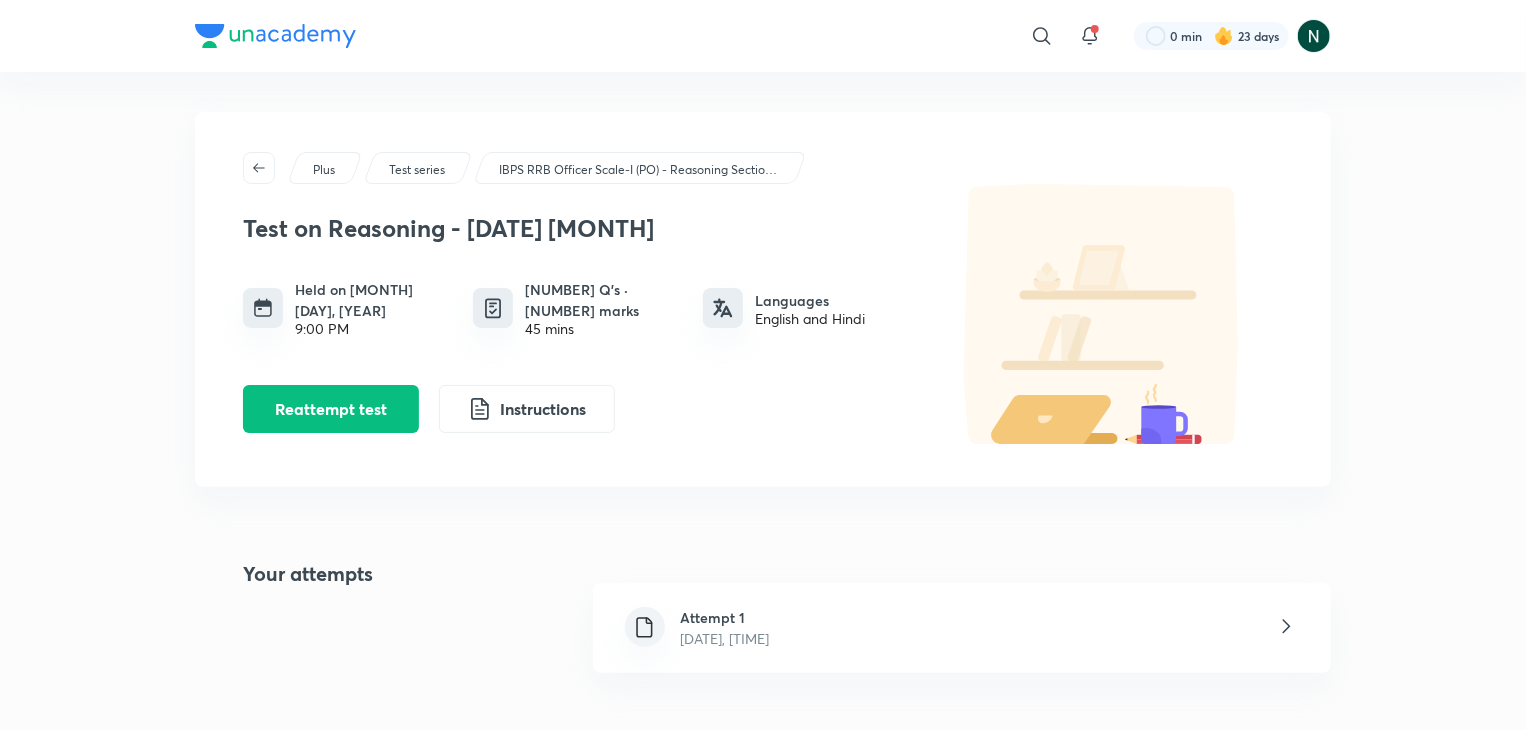 click on "Attempt 1 [MONTH] [DAY], [YEAR], [TIME]" at bounding box center (962, 628) 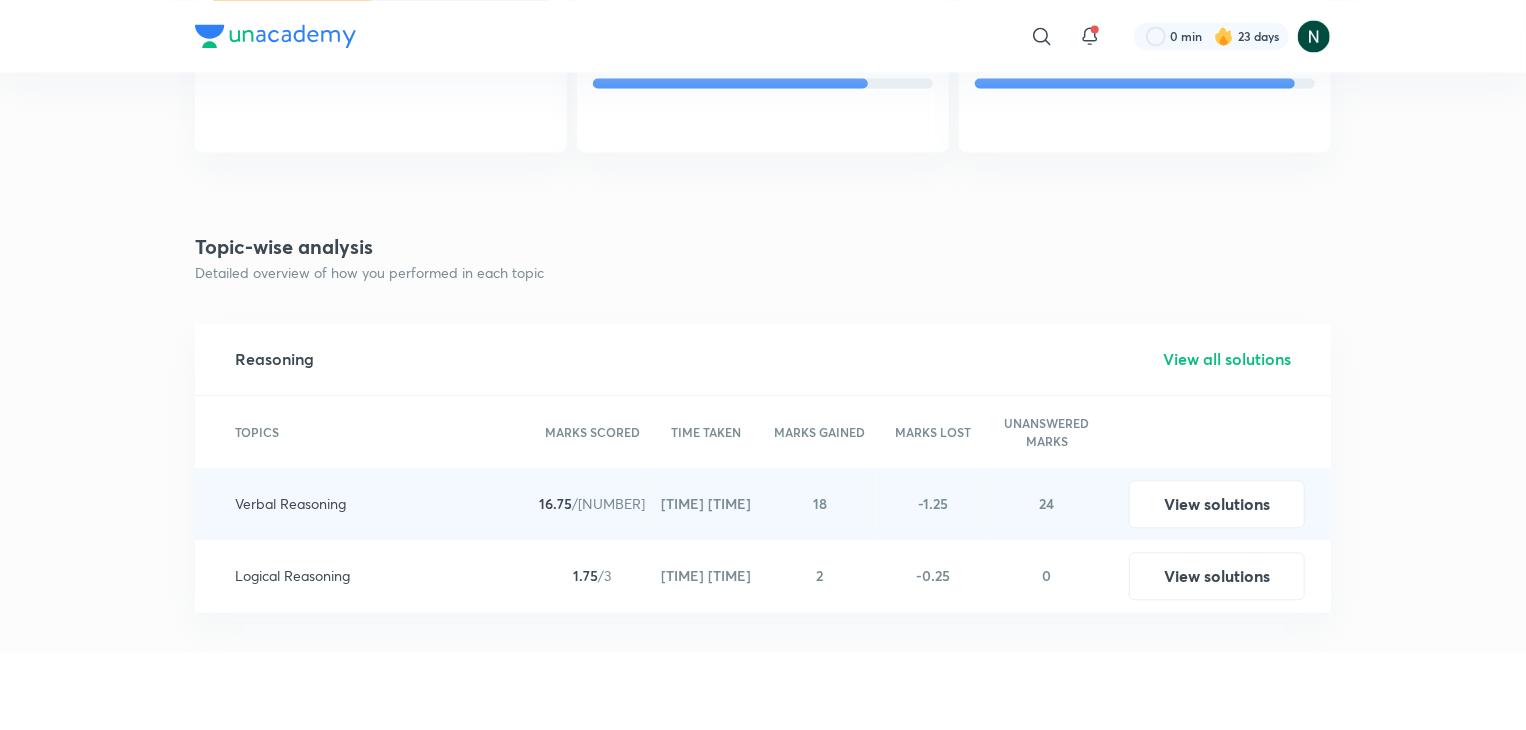scroll, scrollTop: 2040, scrollLeft: 0, axis: vertical 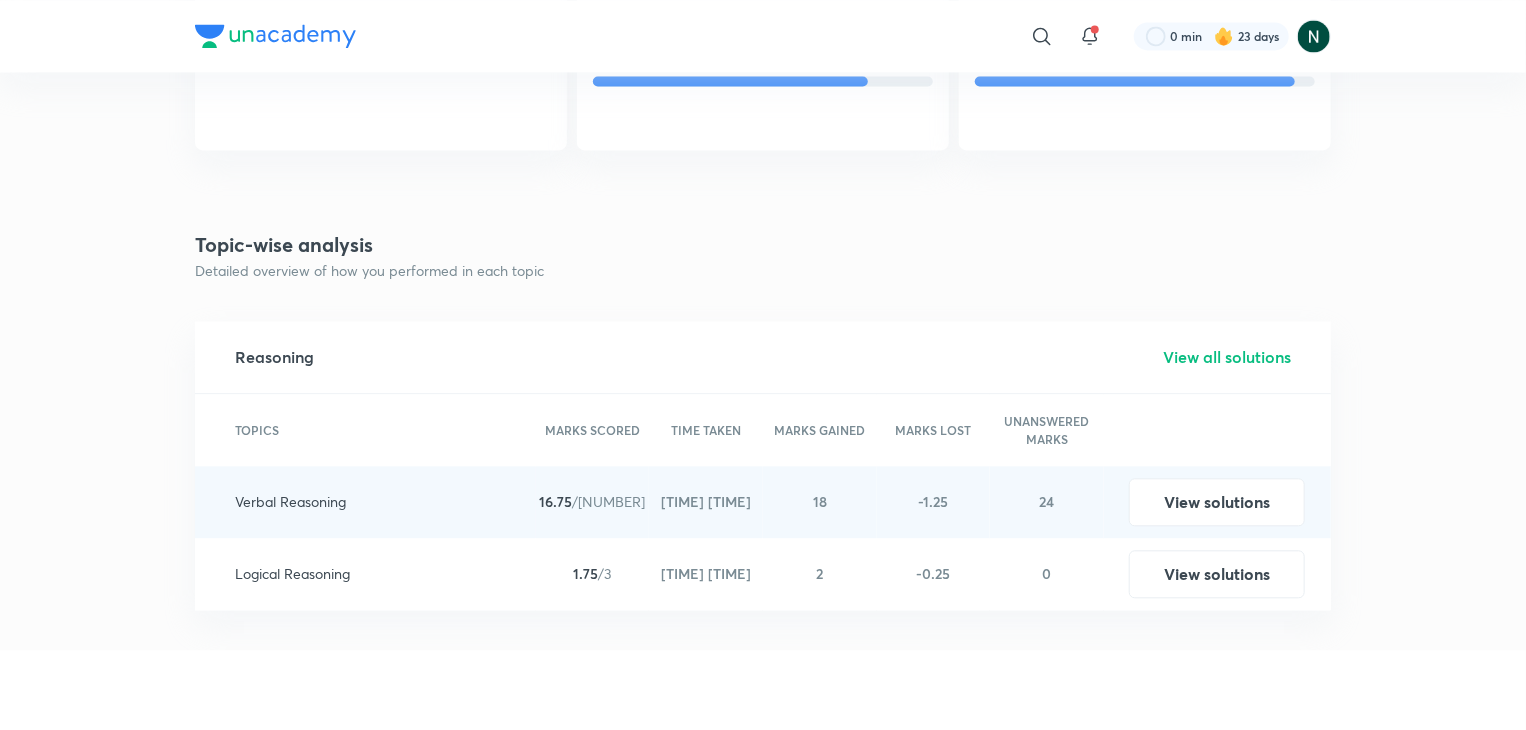 click on "View all solutions" at bounding box center [1227, 357] 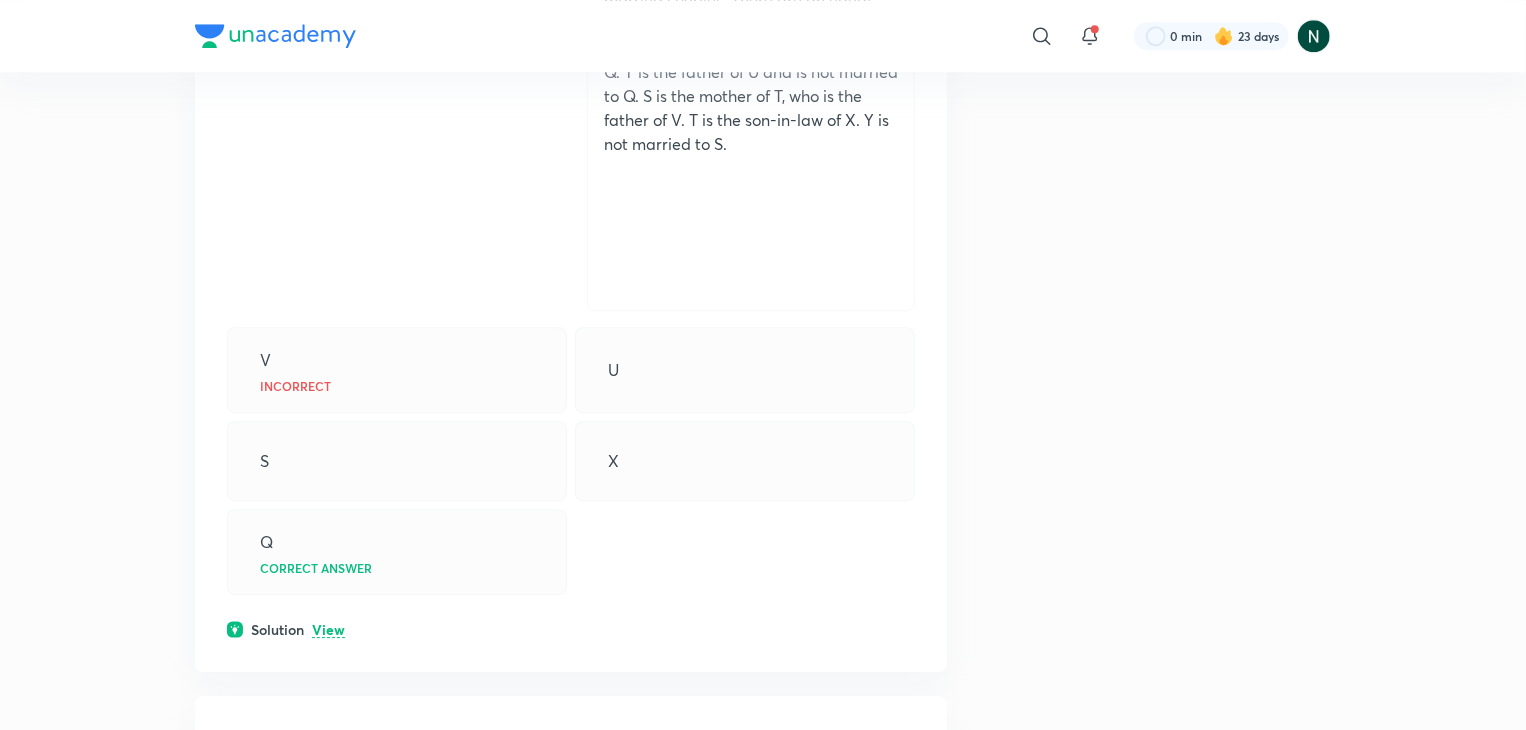 scroll, scrollTop: 2760, scrollLeft: 0, axis: vertical 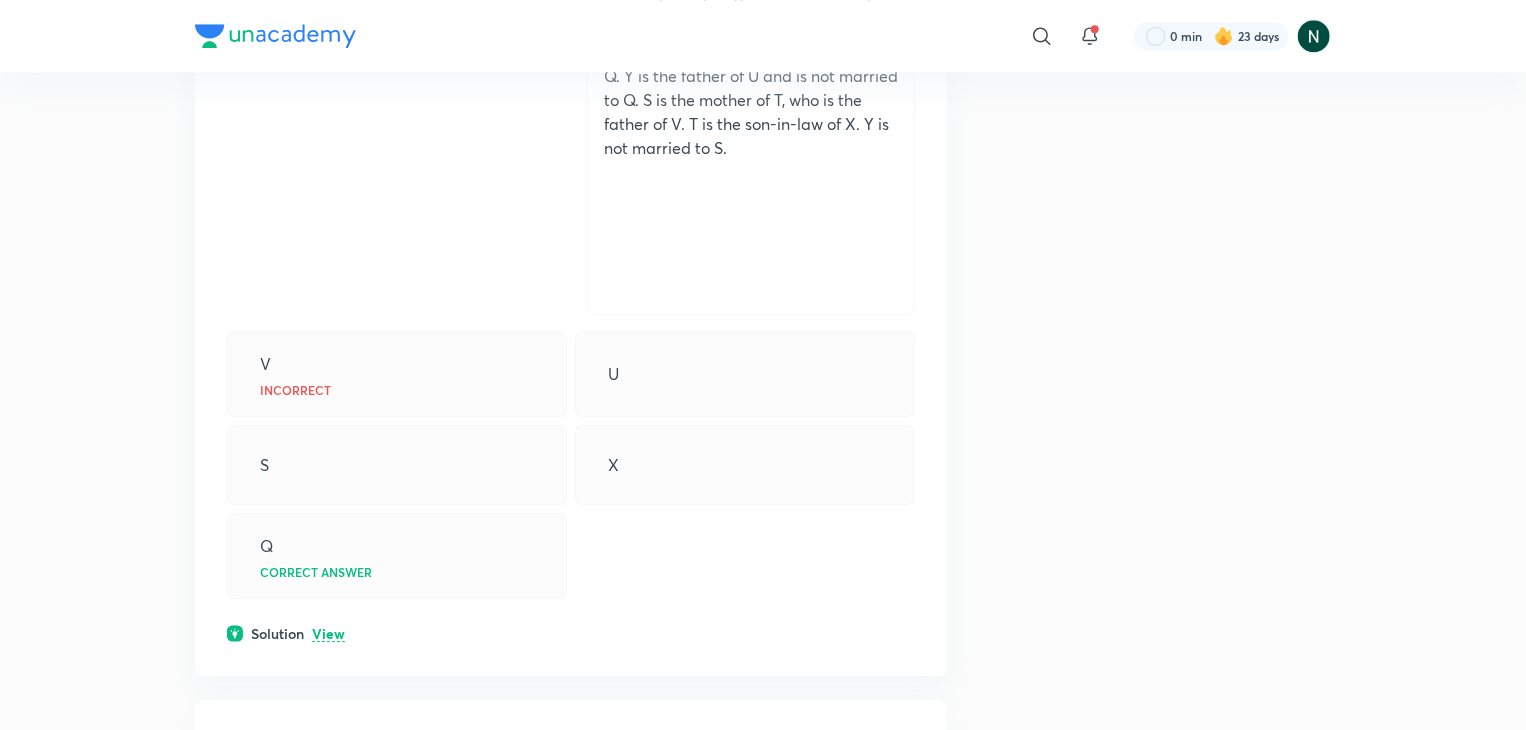 click on "Correct answer" at bounding box center (316, 572) 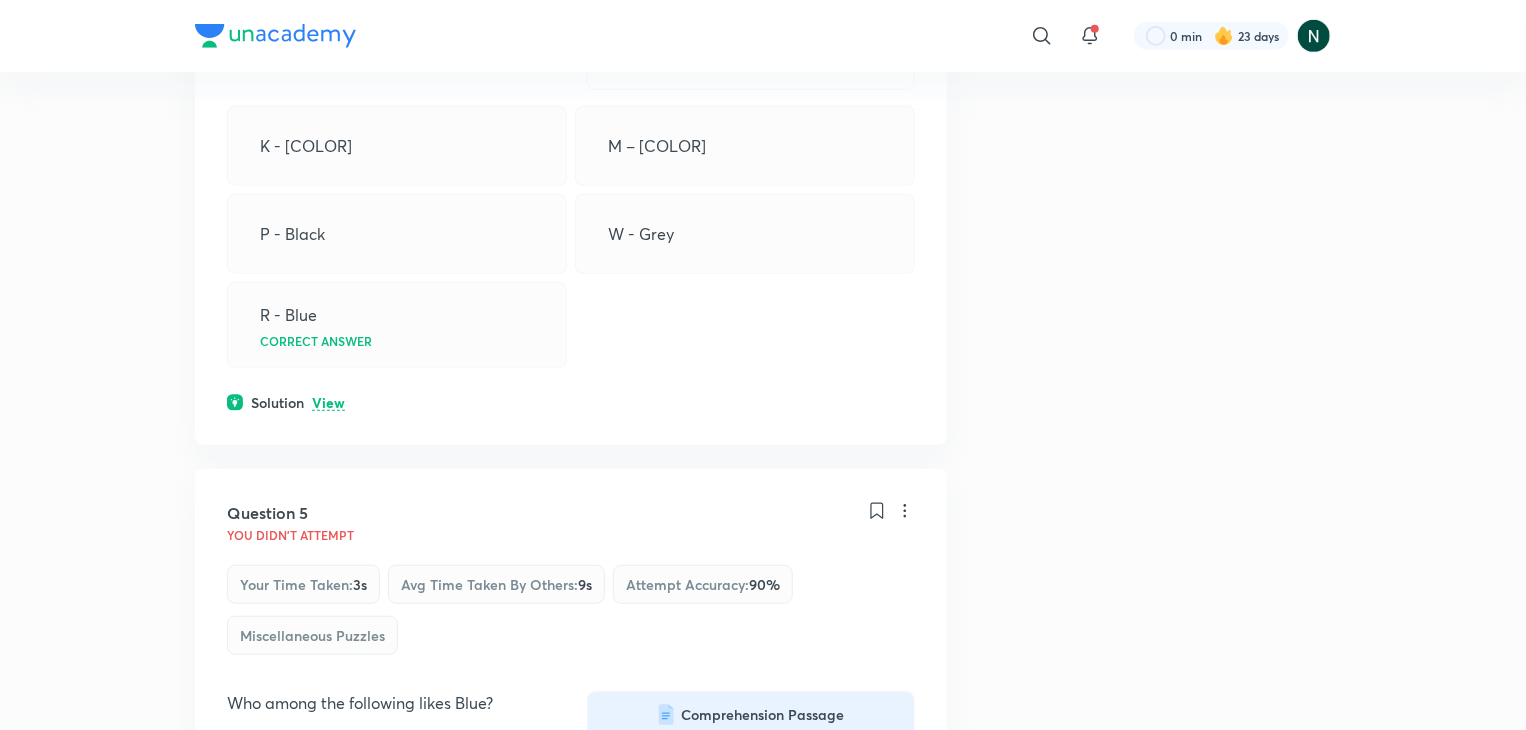 scroll, scrollTop: 4360, scrollLeft: 0, axis: vertical 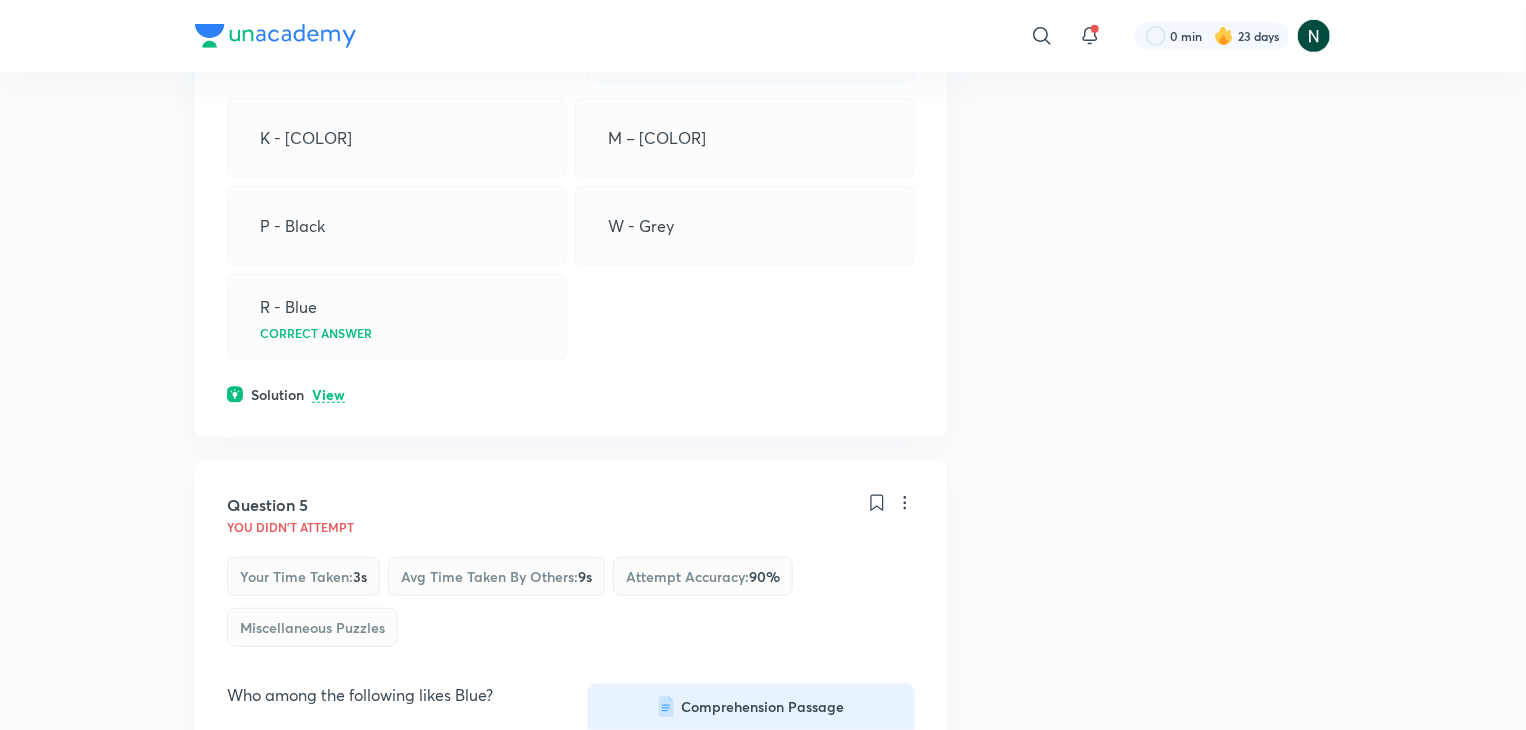 click on "View" at bounding box center [328, 395] 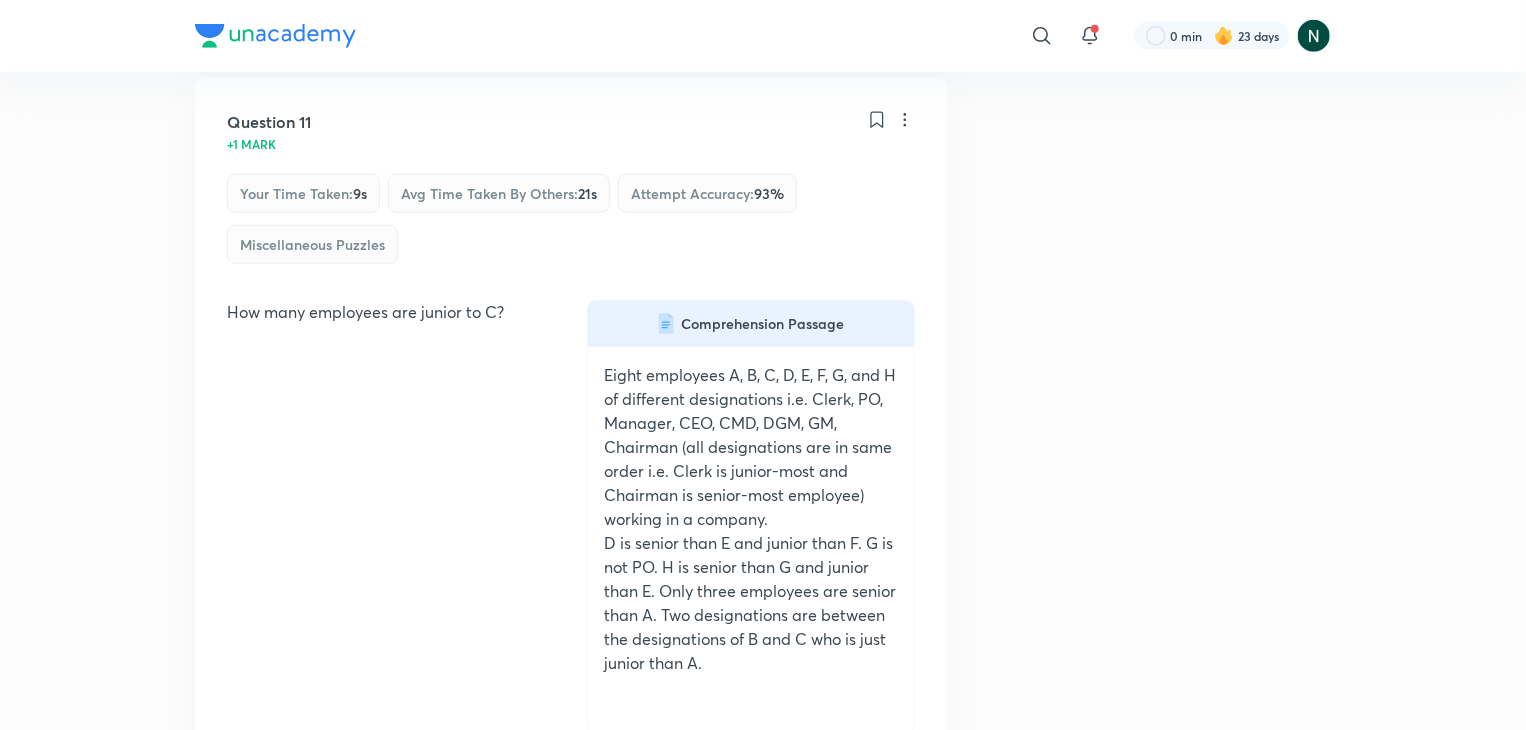 scroll, scrollTop: 12320, scrollLeft: 0, axis: vertical 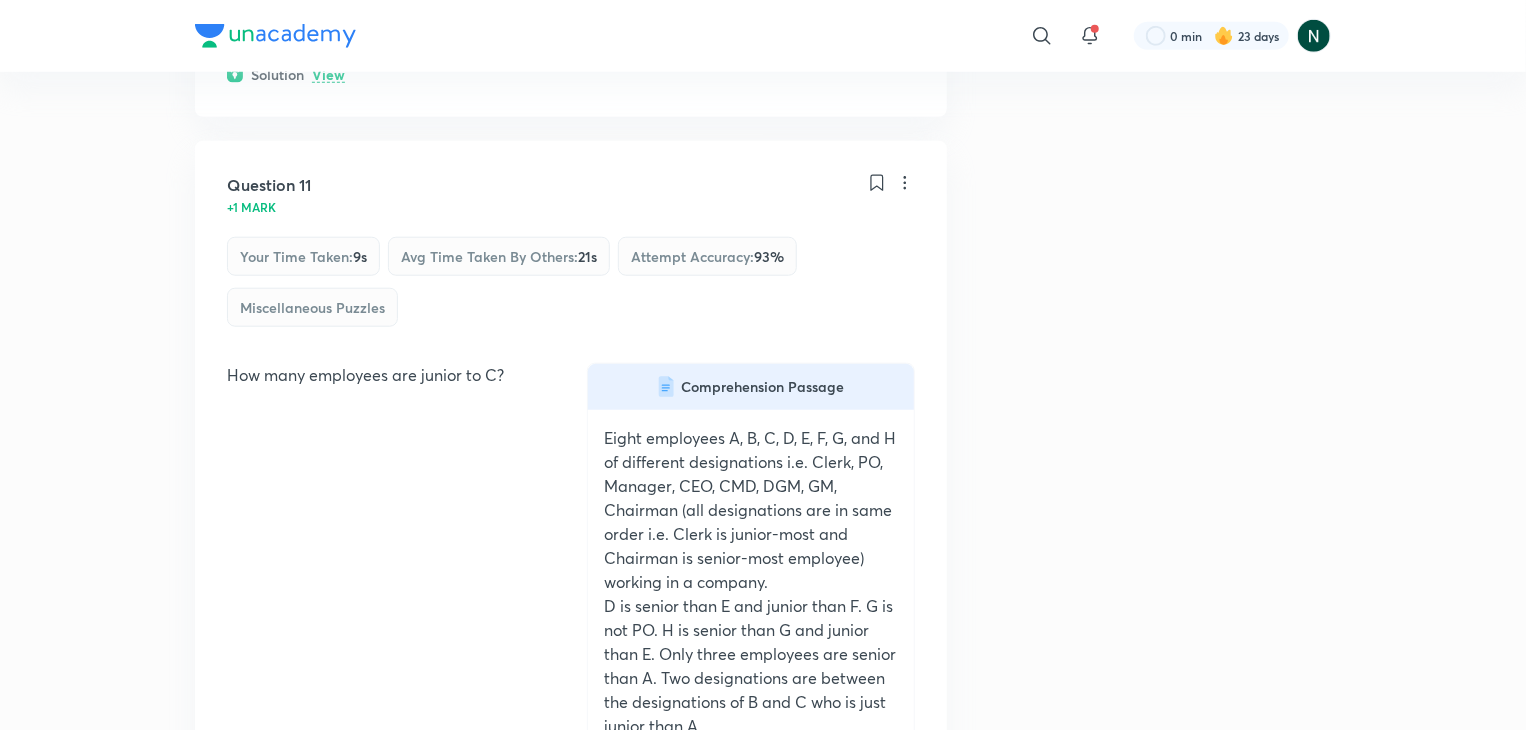 click on "View" at bounding box center (328, 75) 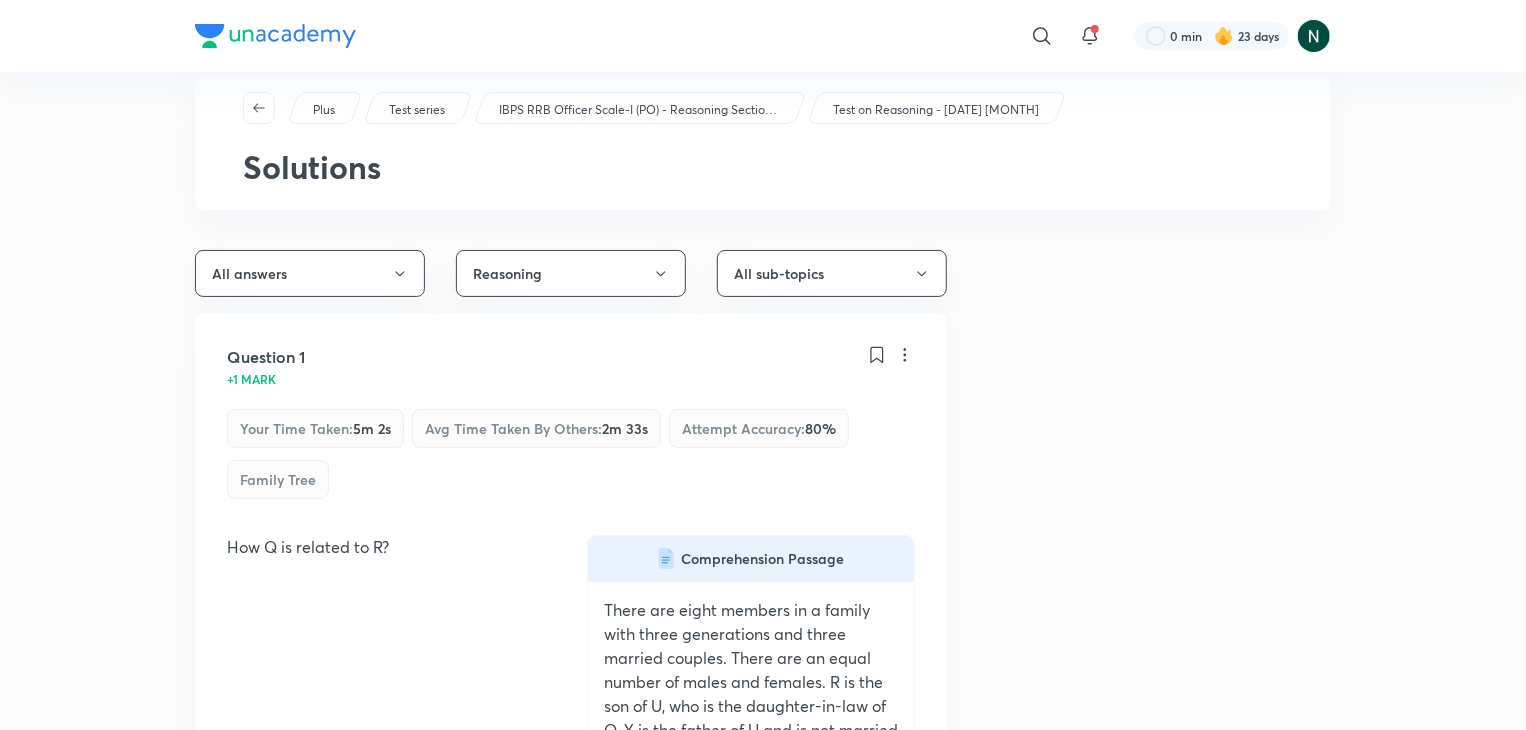 scroll, scrollTop: 0, scrollLeft: 0, axis: both 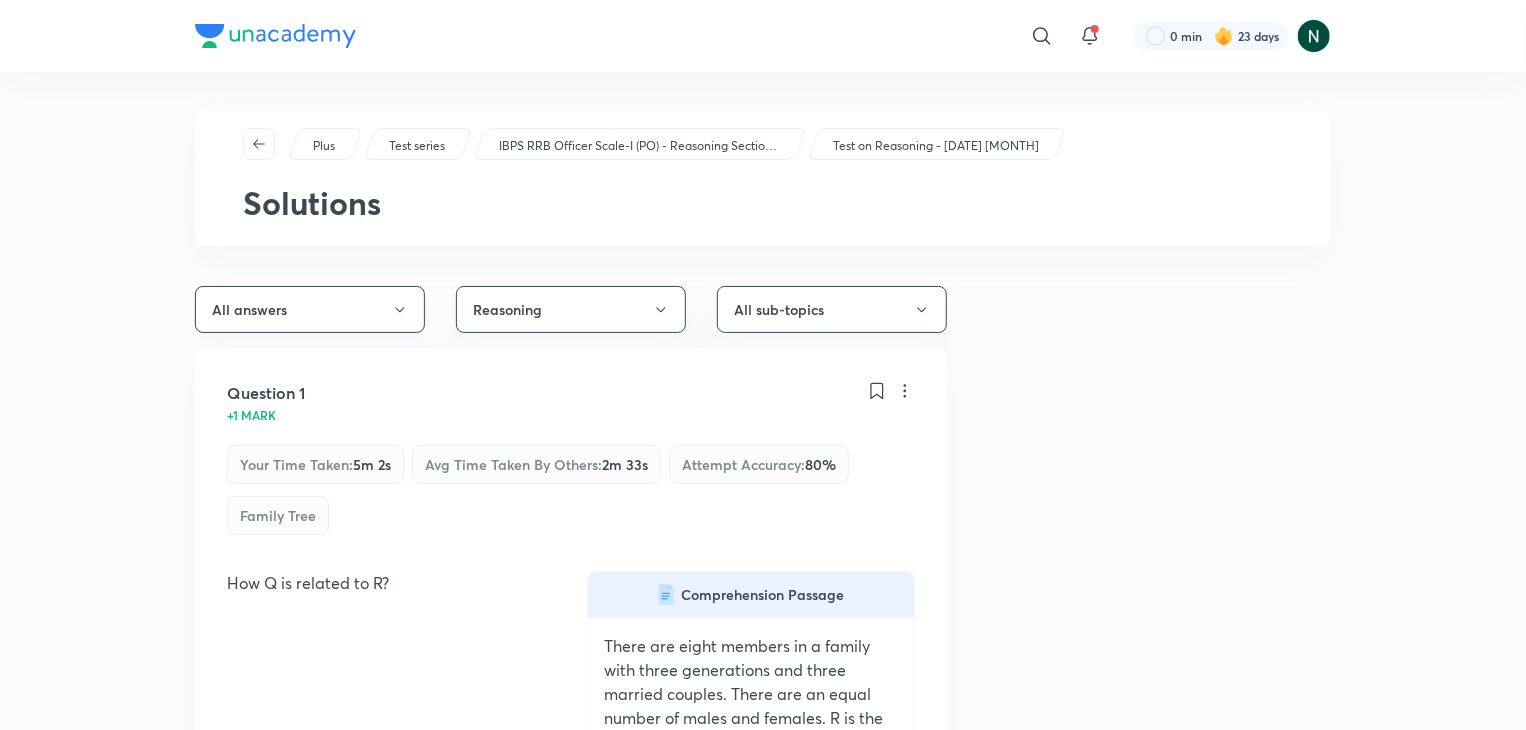 click on "All answers" at bounding box center (310, 309) 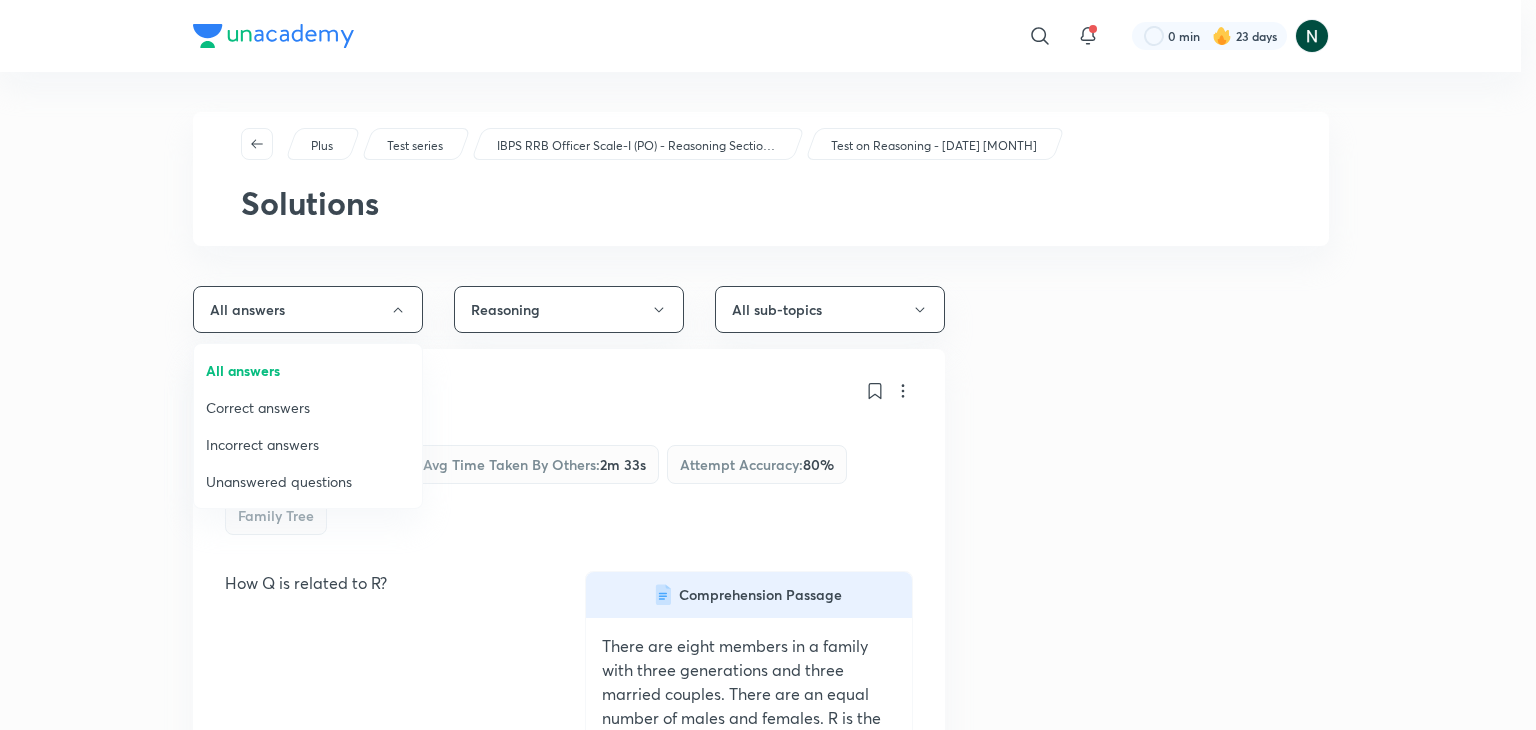 drag, startPoint x: 590, startPoint y: 391, endPoint x: 659, endPoint y: 307, distance: 108.706024 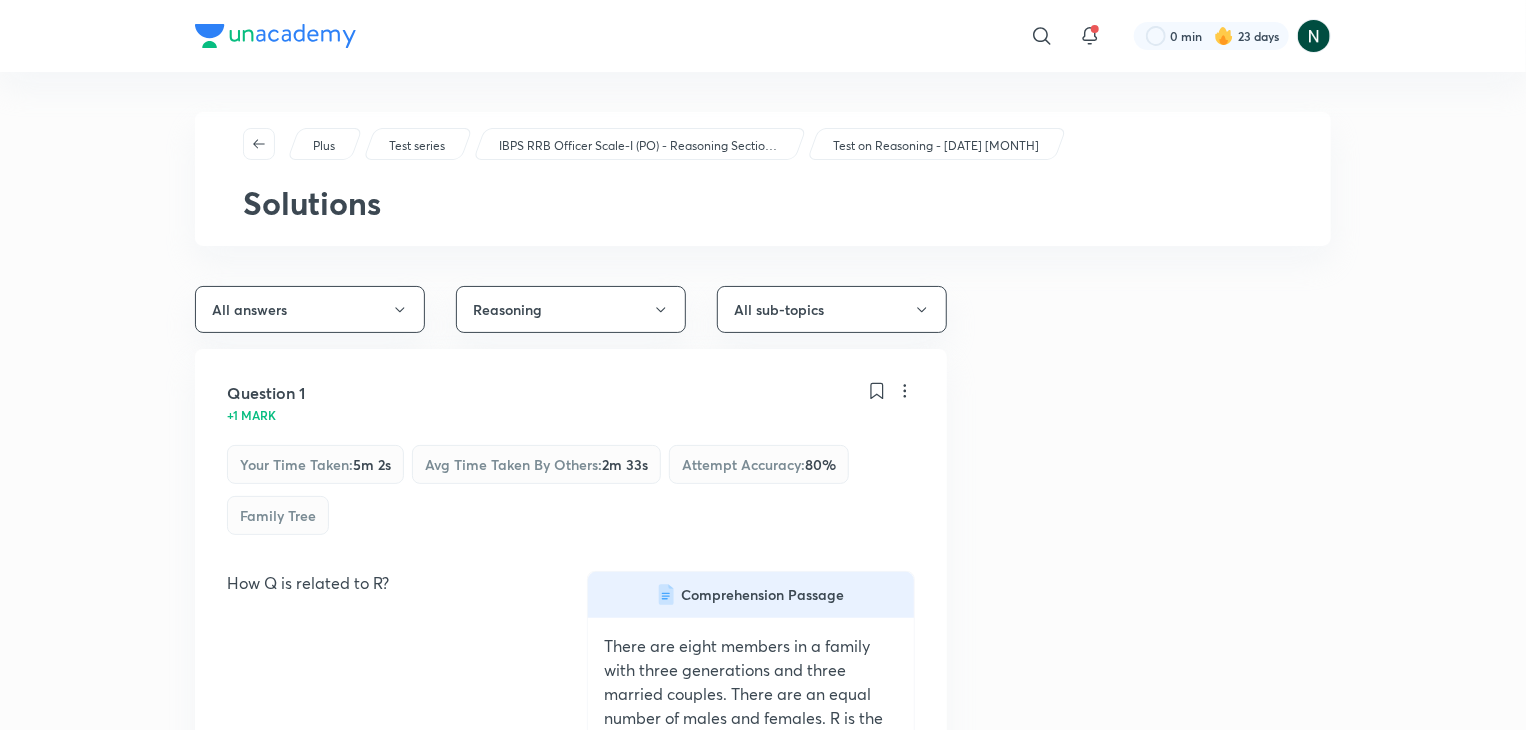 click 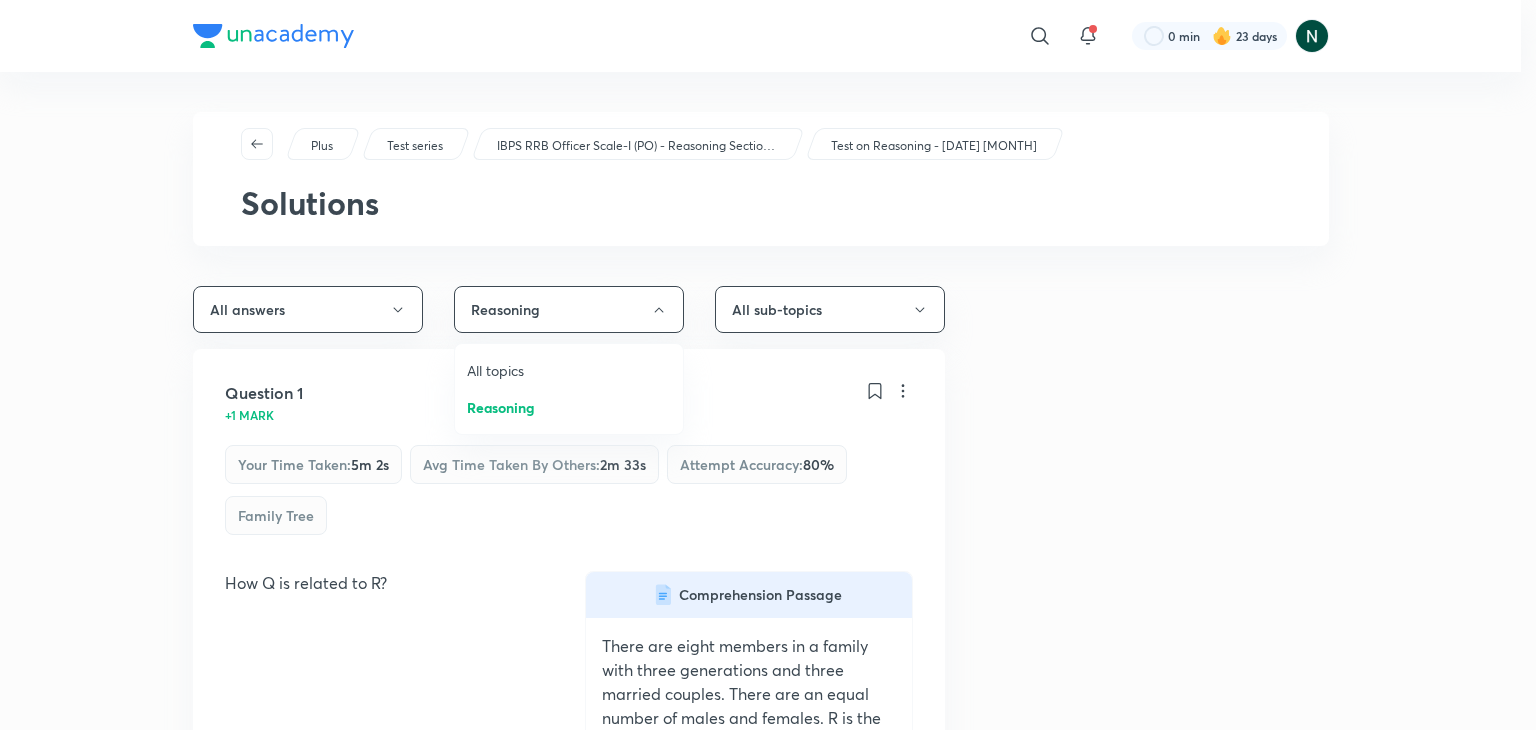 click at bounding box center [768, 365] 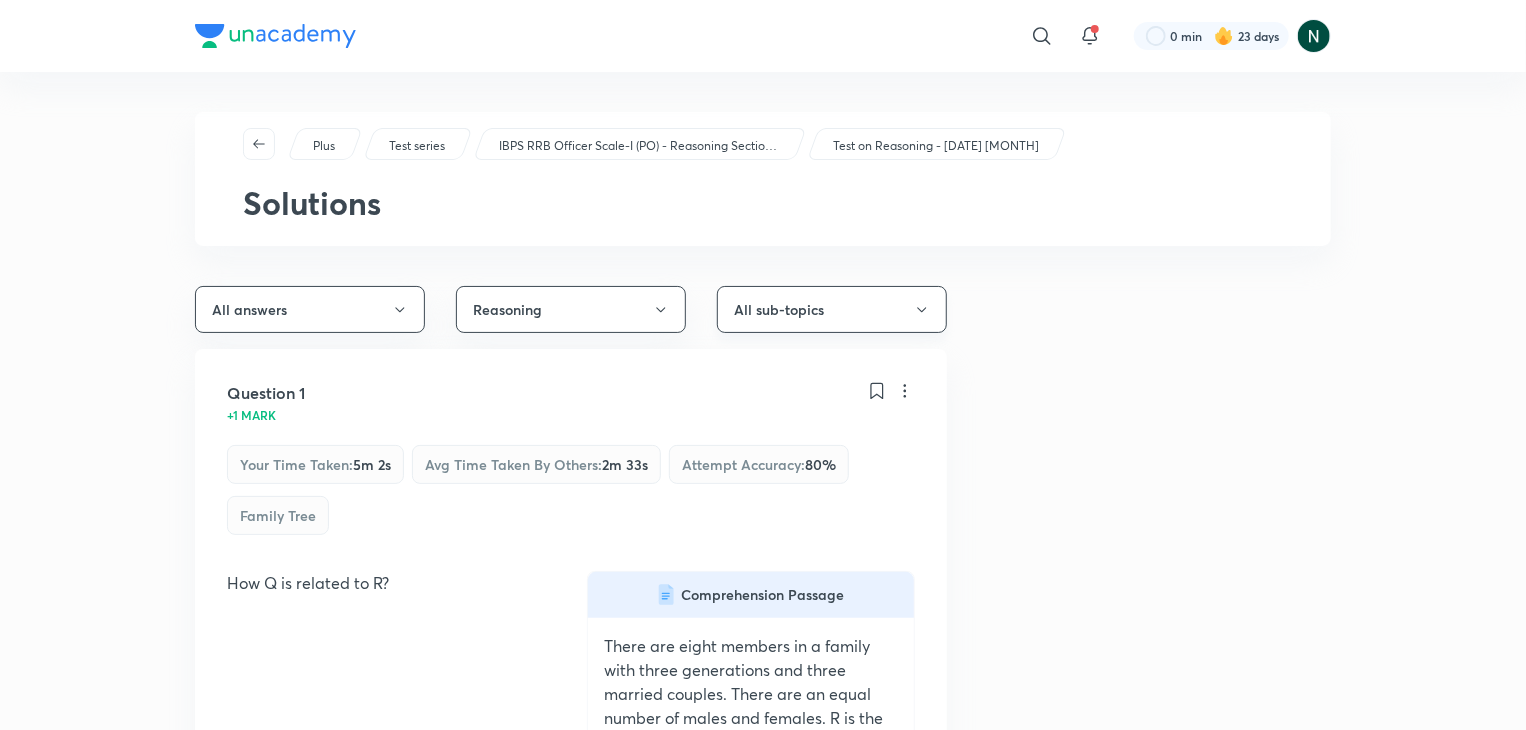 click on "All sub-topics" at bounding box center [832, 309] 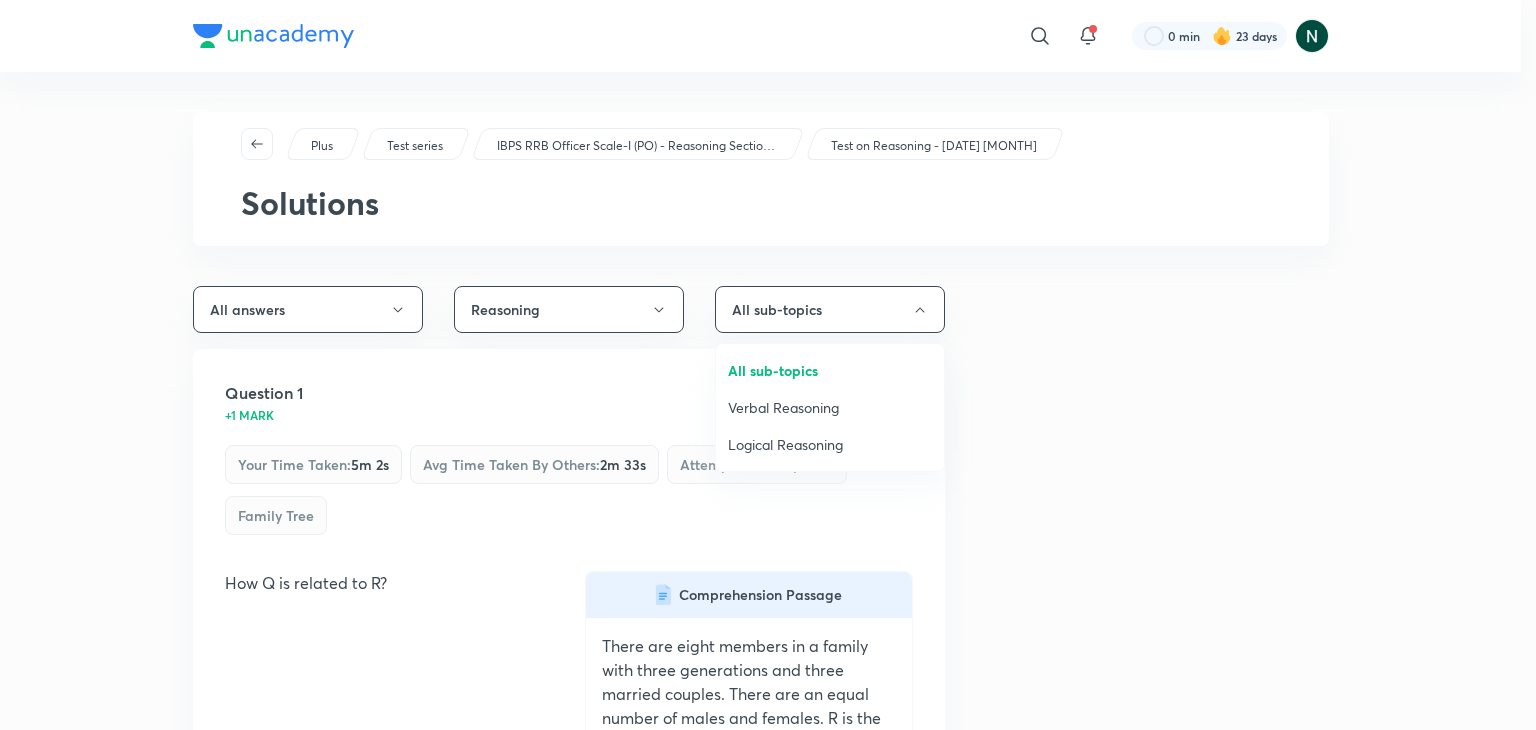 click on "Logical Reasoning" at bounding box center [830, 444] 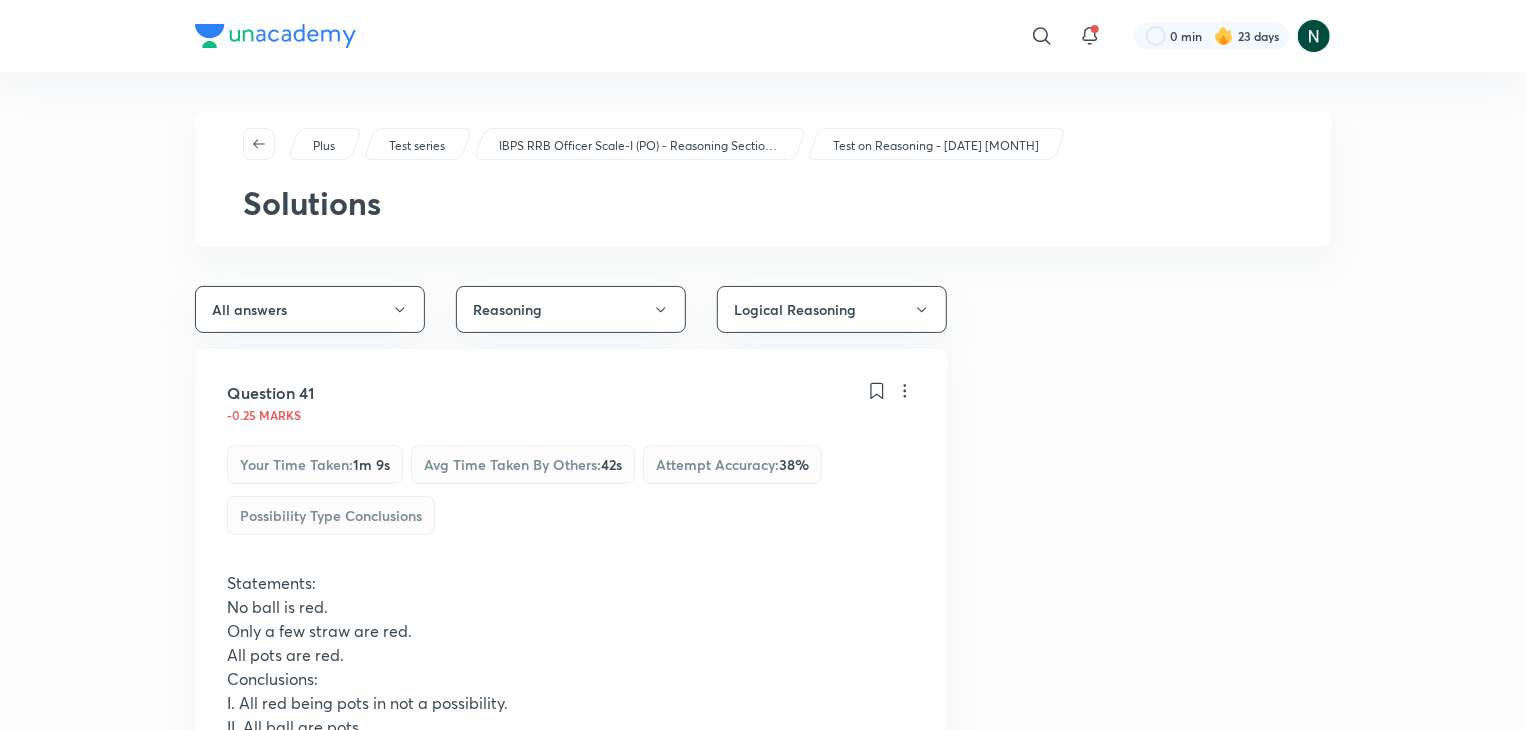 type 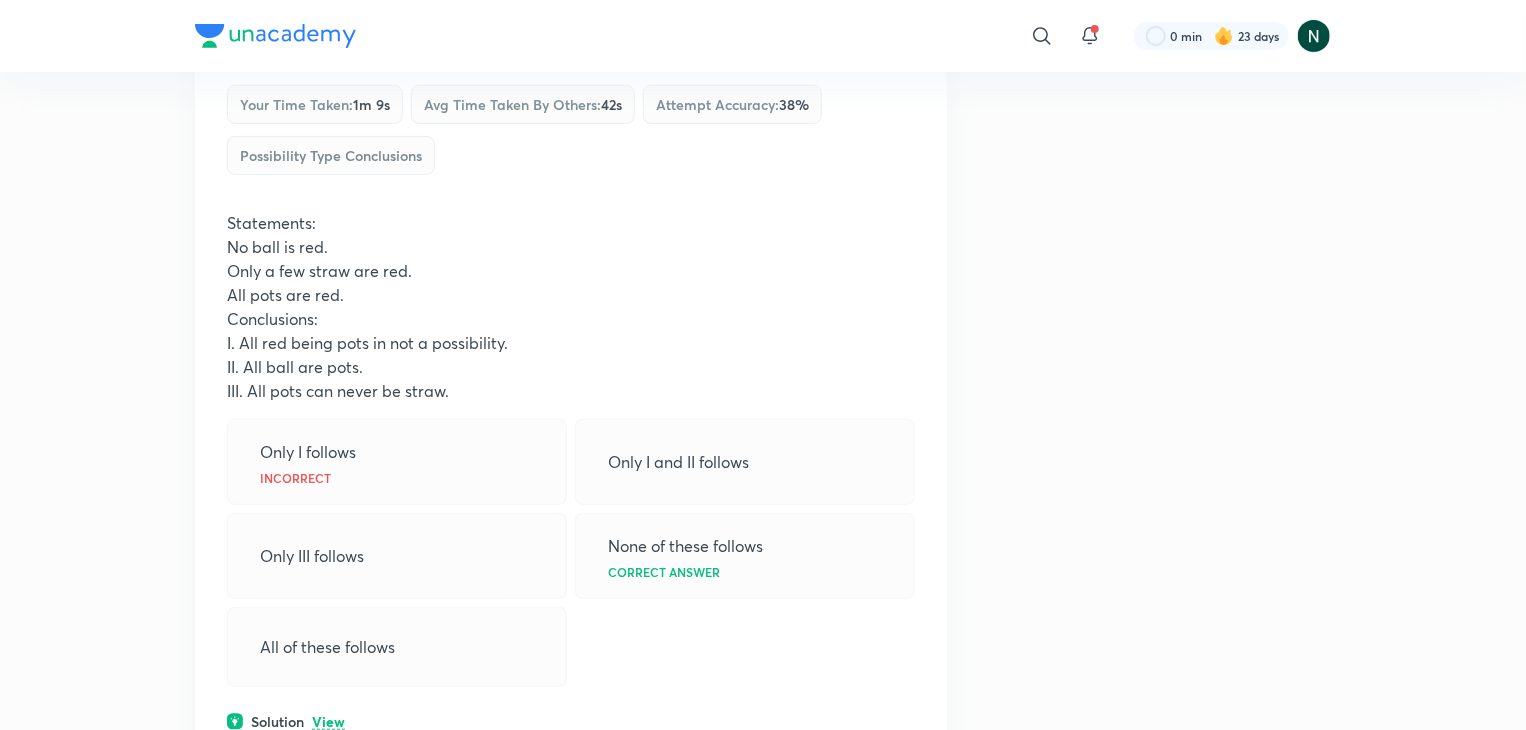 scroll, scrollTop: 400, scrollLeft: 0, axis: vertical 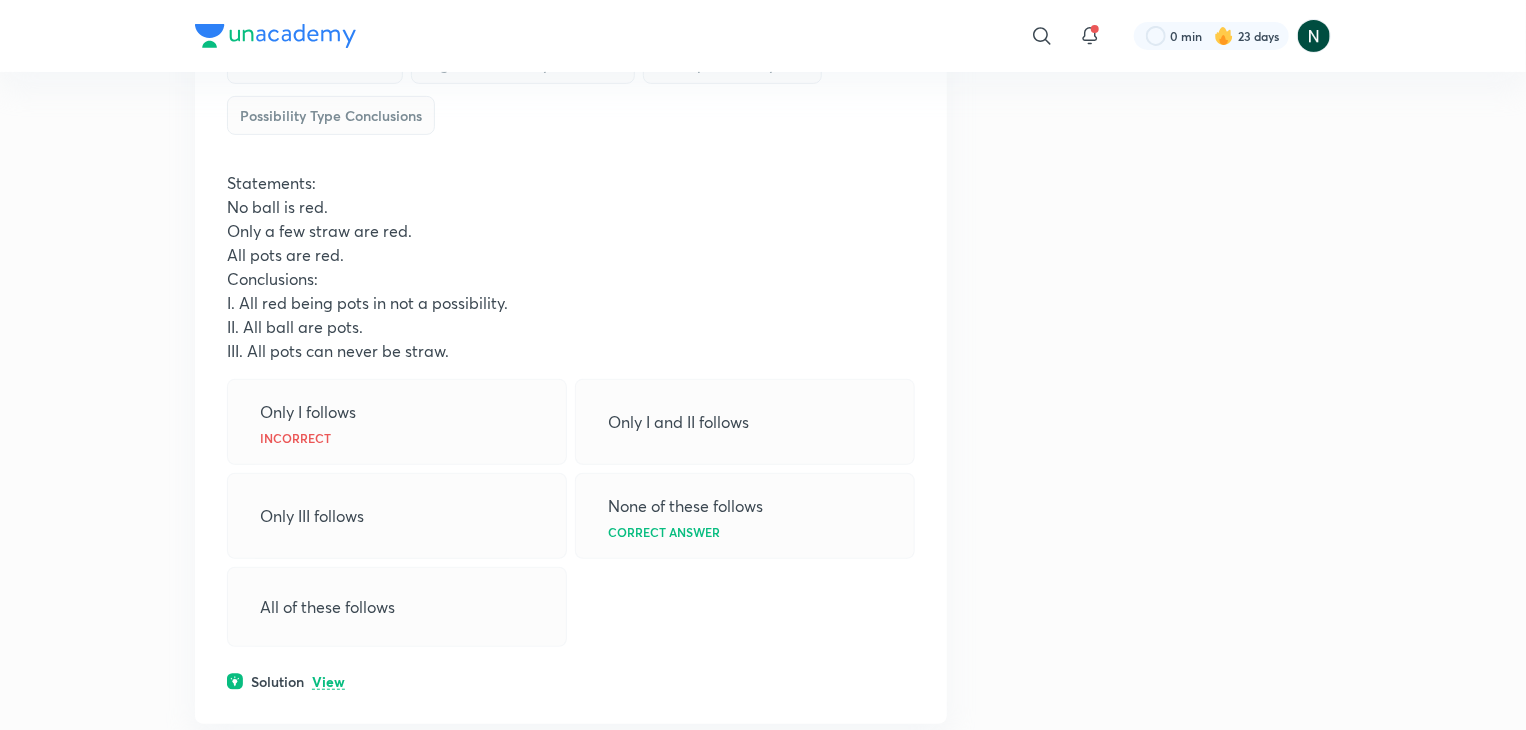 click on "View" at bounding box center [328, 682] 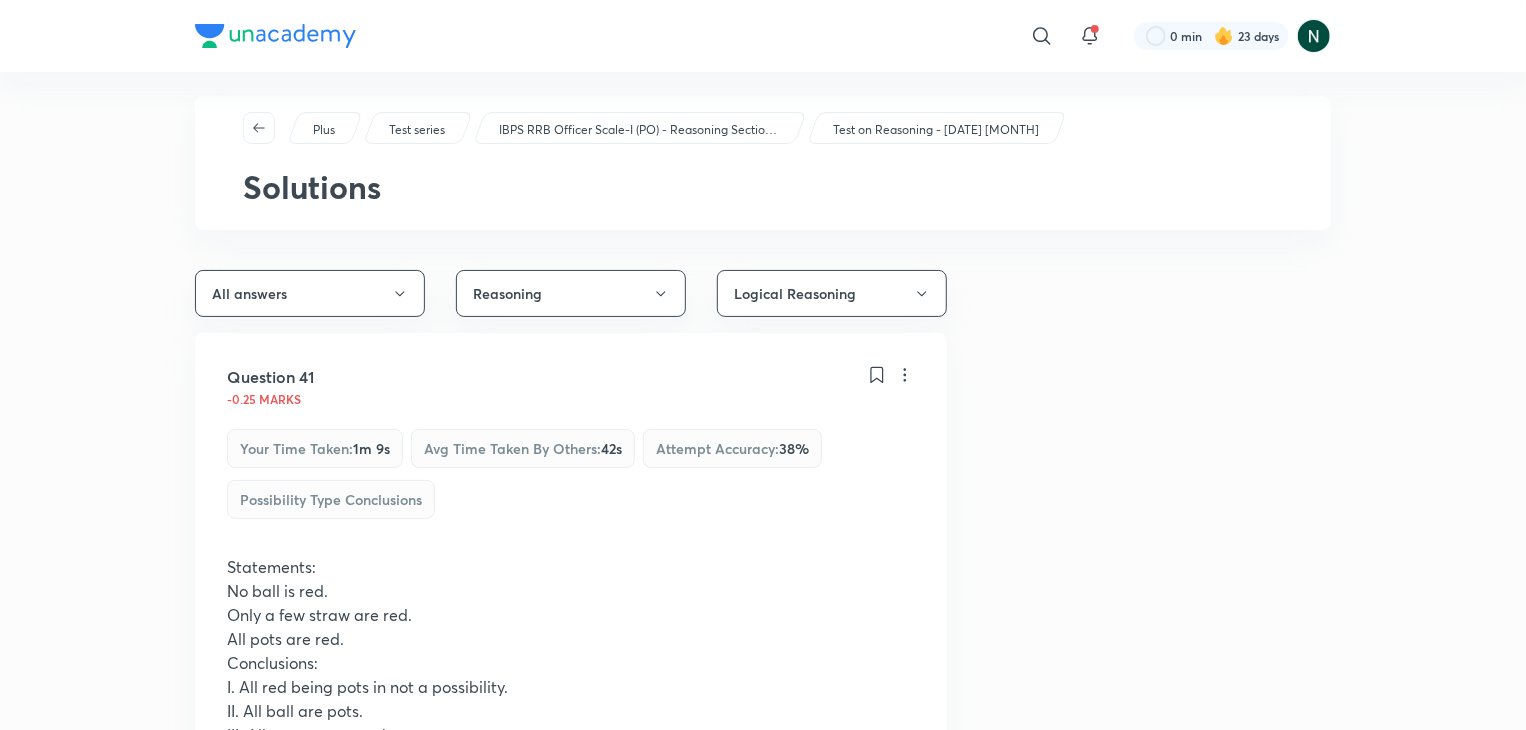 scroll, scrollTop: 0, scrollLeft: 0, axis: both 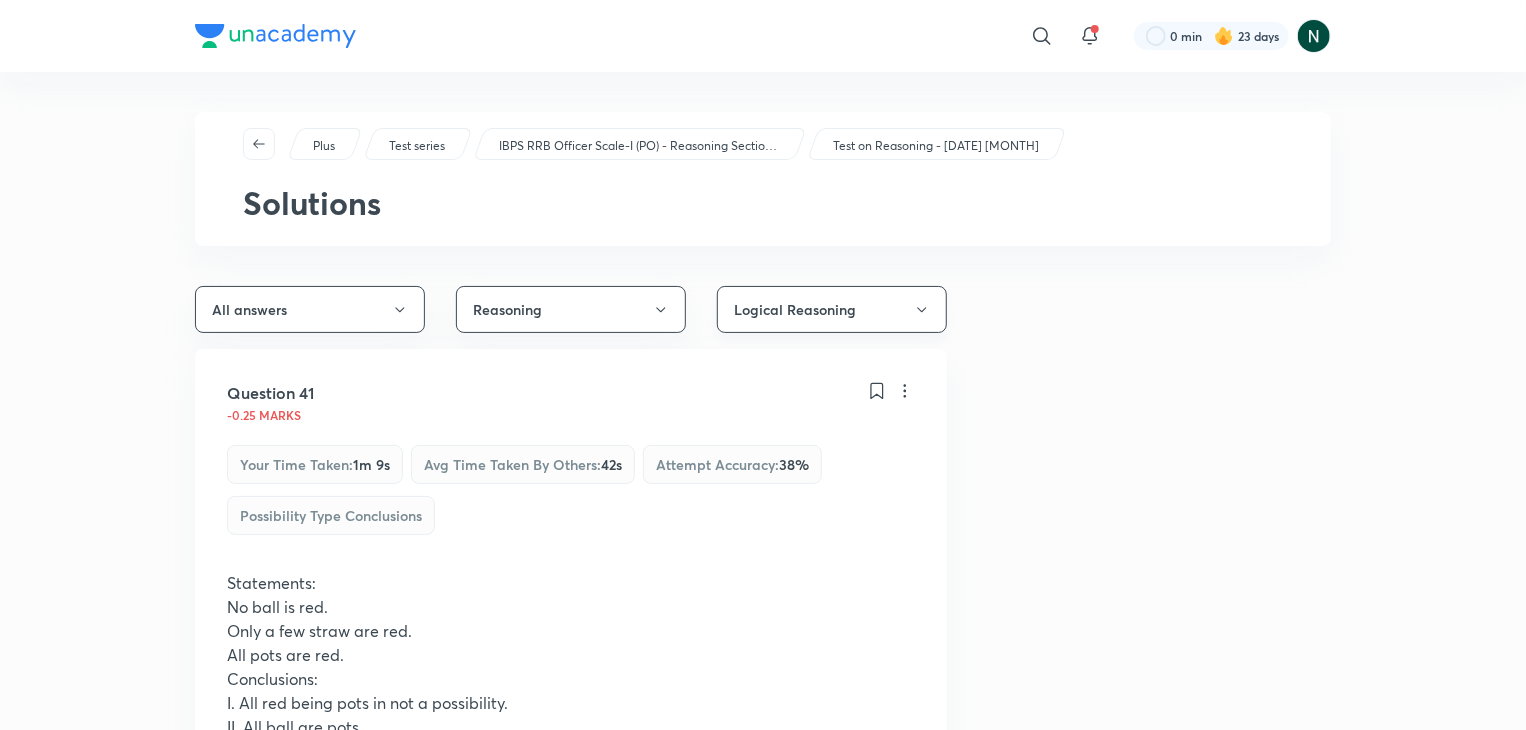click on "Logical Reasoning" at bounding box center [832, 309] 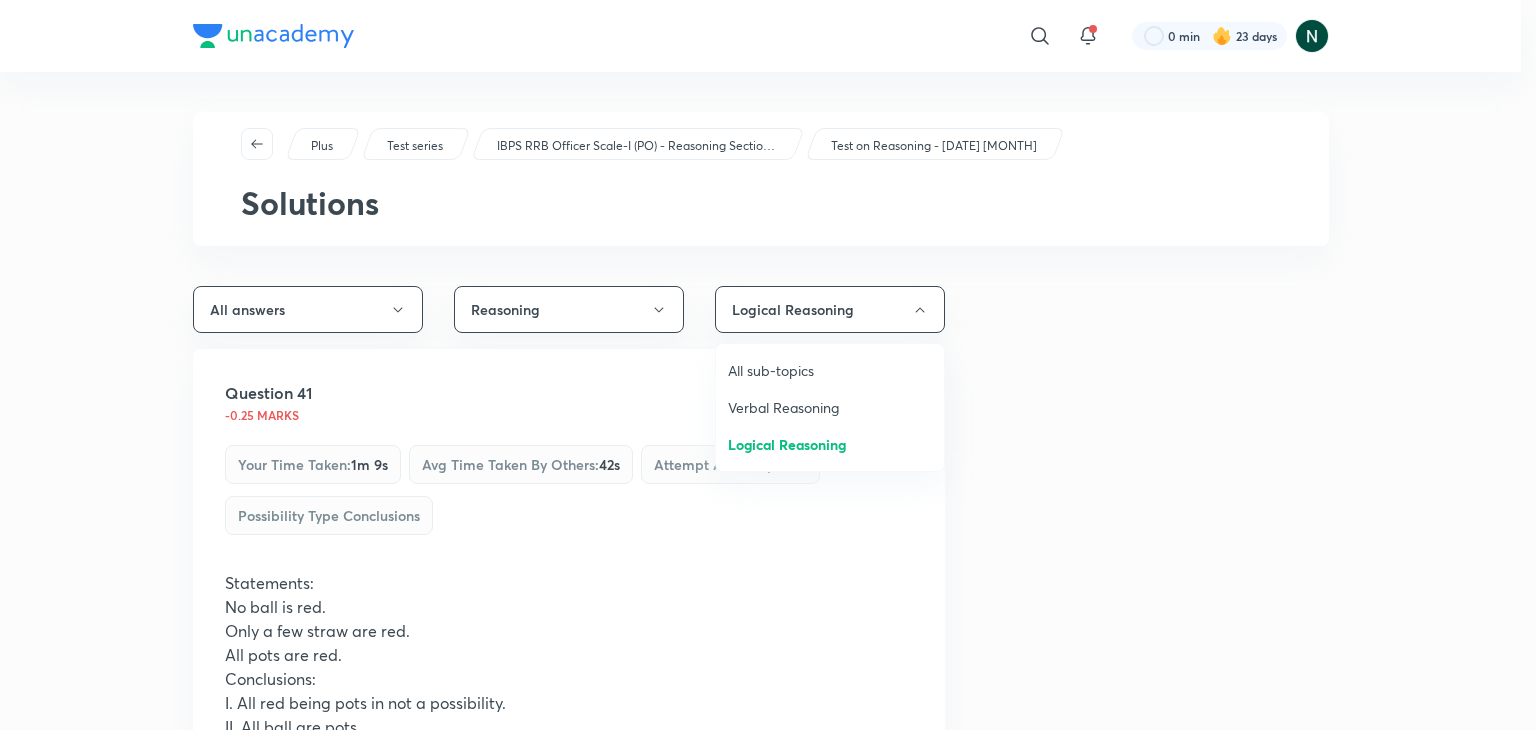 click on "Verbal Reasoning" at bounding box center [830, 407] 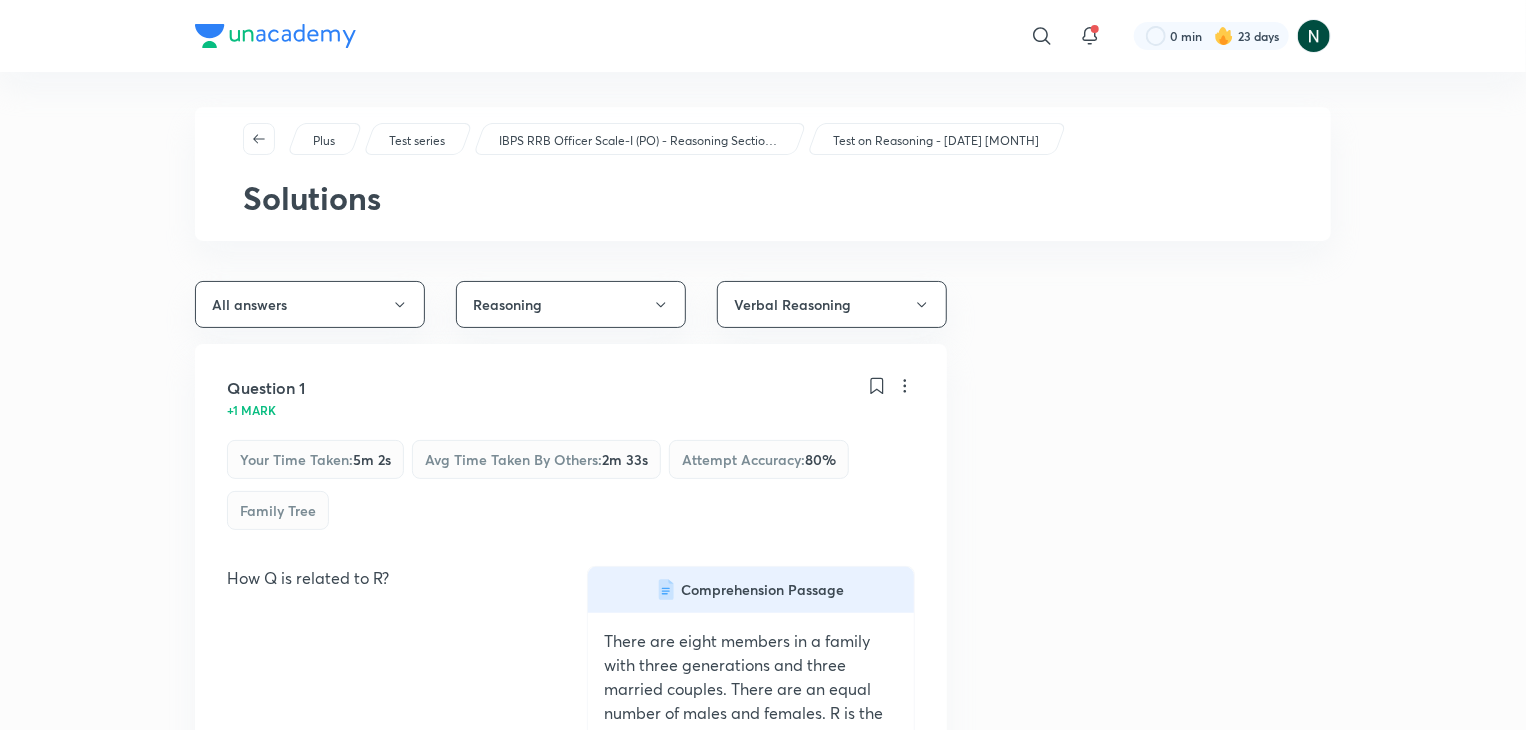 scroll, scrollTop: 0, scrollLeft: 0, axis: both 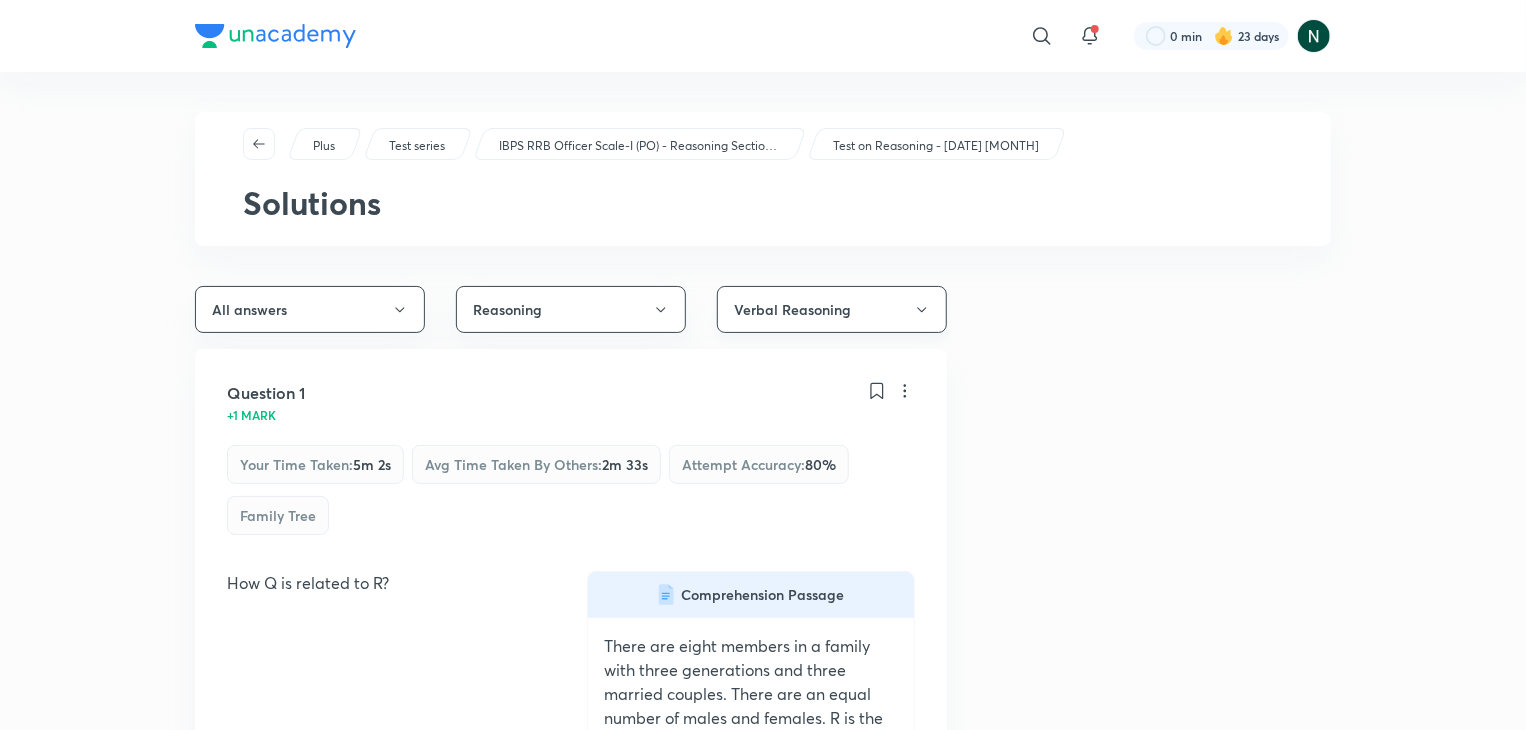 click on "Verbal Reasoning" at bounding box center (832, 309) 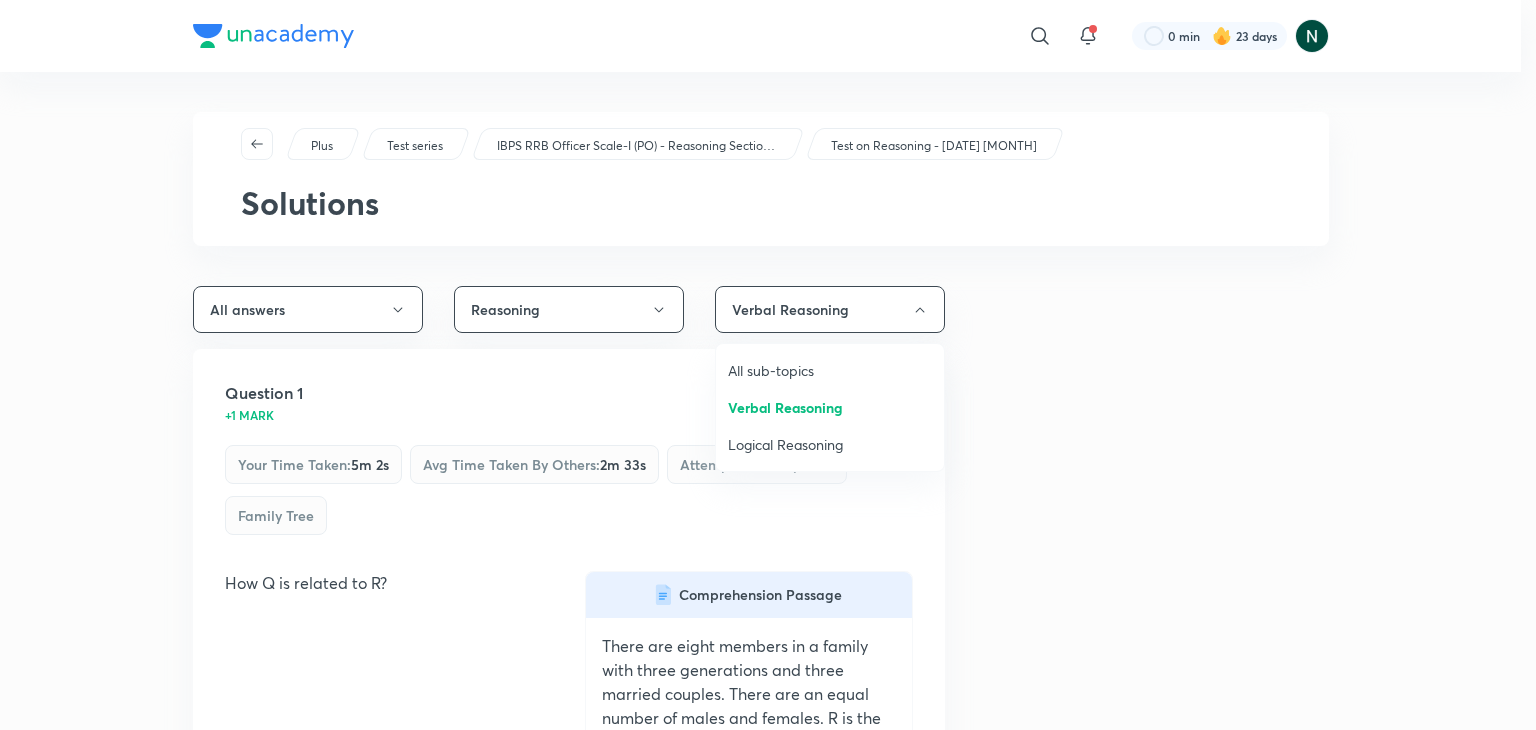 click on "All sub-topics" at bounding box center [830, 370] 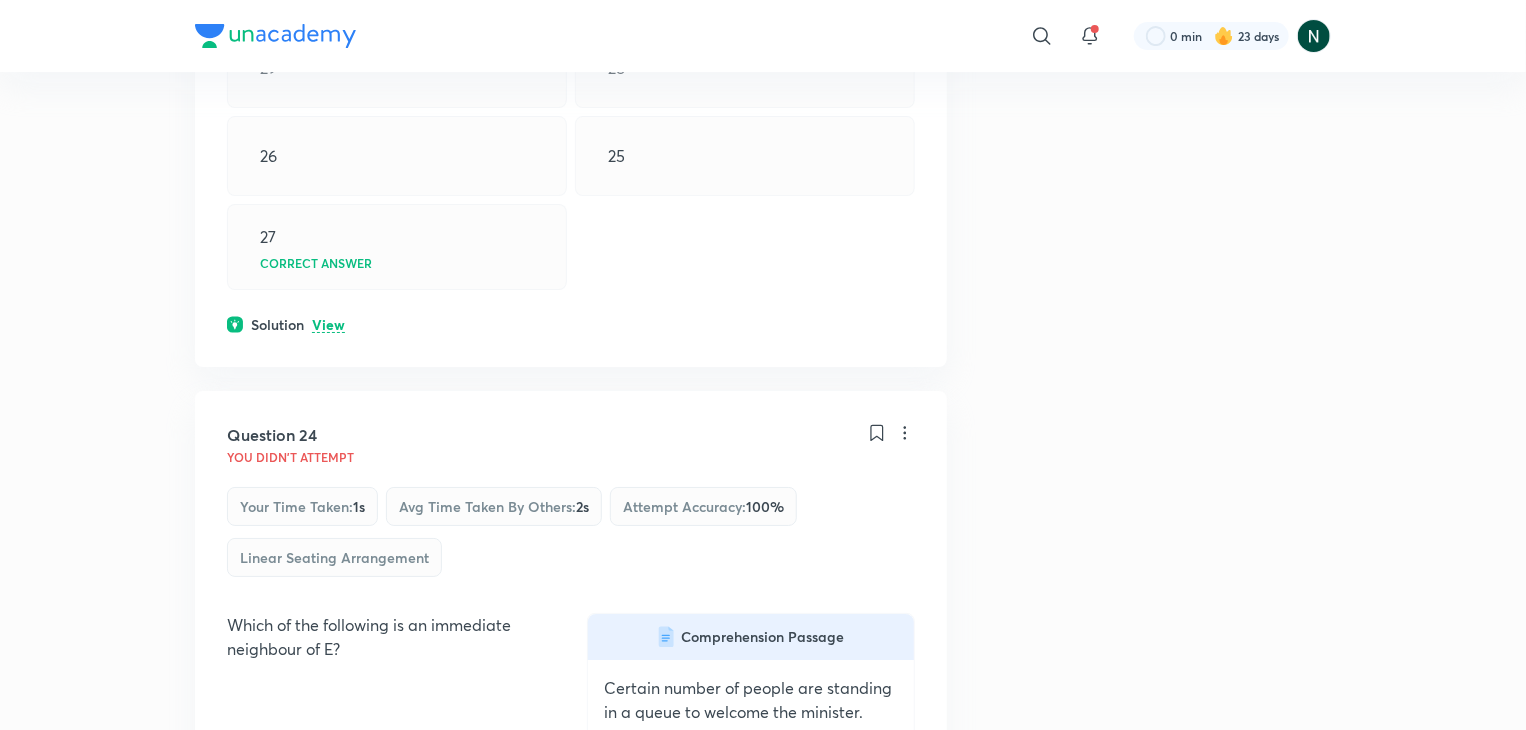 scroll, scrollTop: 22635, scrollLeft: 0, axis: vertical 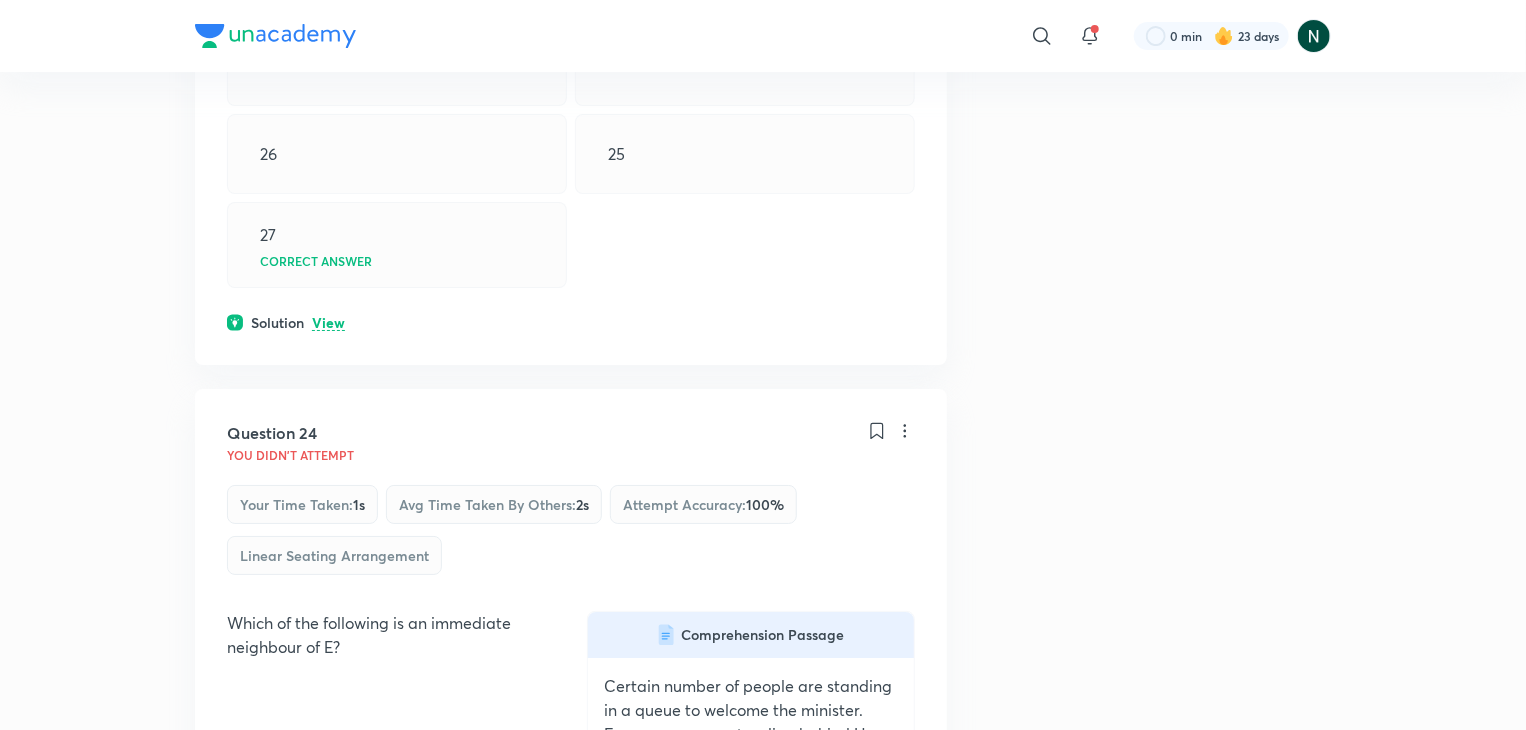 click on "View" at bounding box center (328, 323) 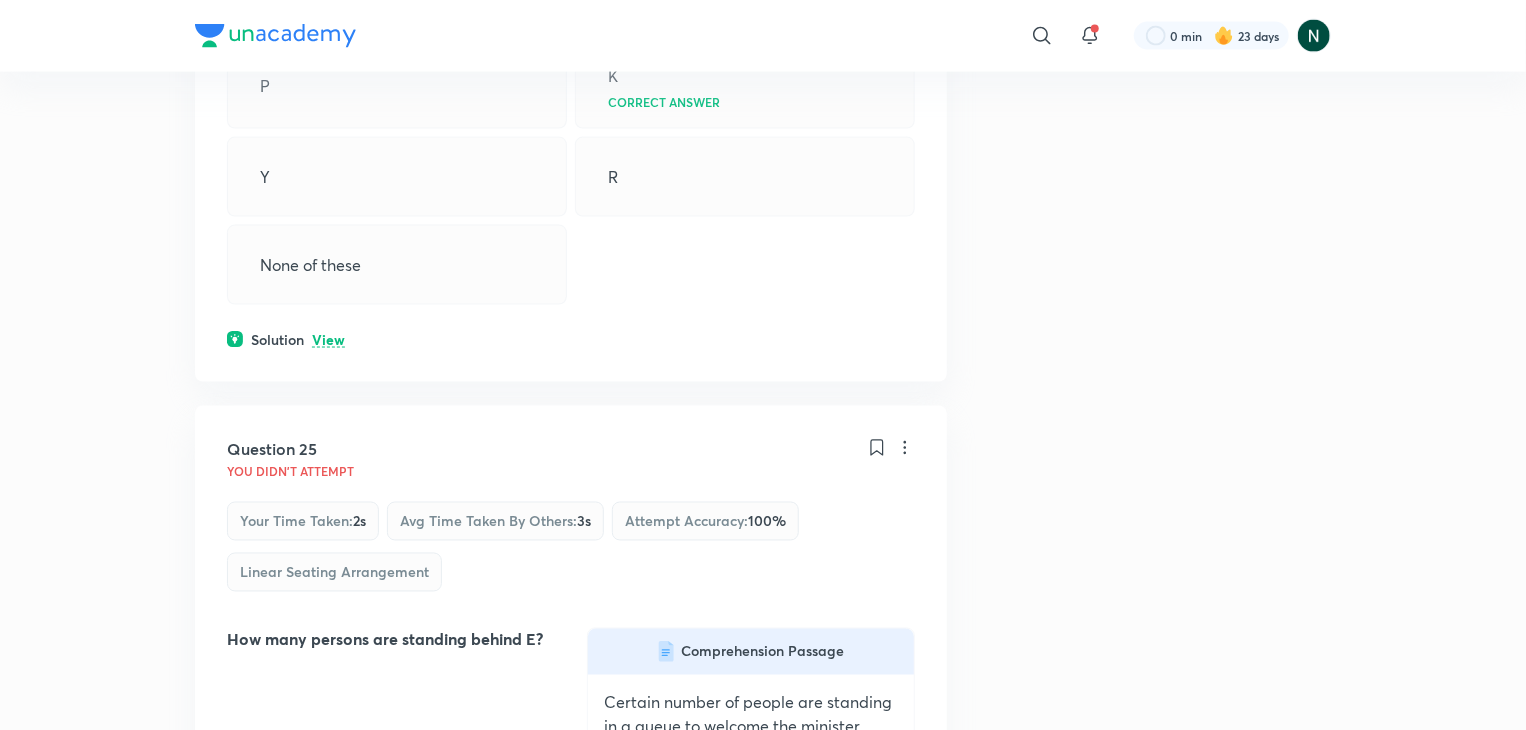 scroll, scrollTop: 24435, scrollLeft: 0, axis: vertical 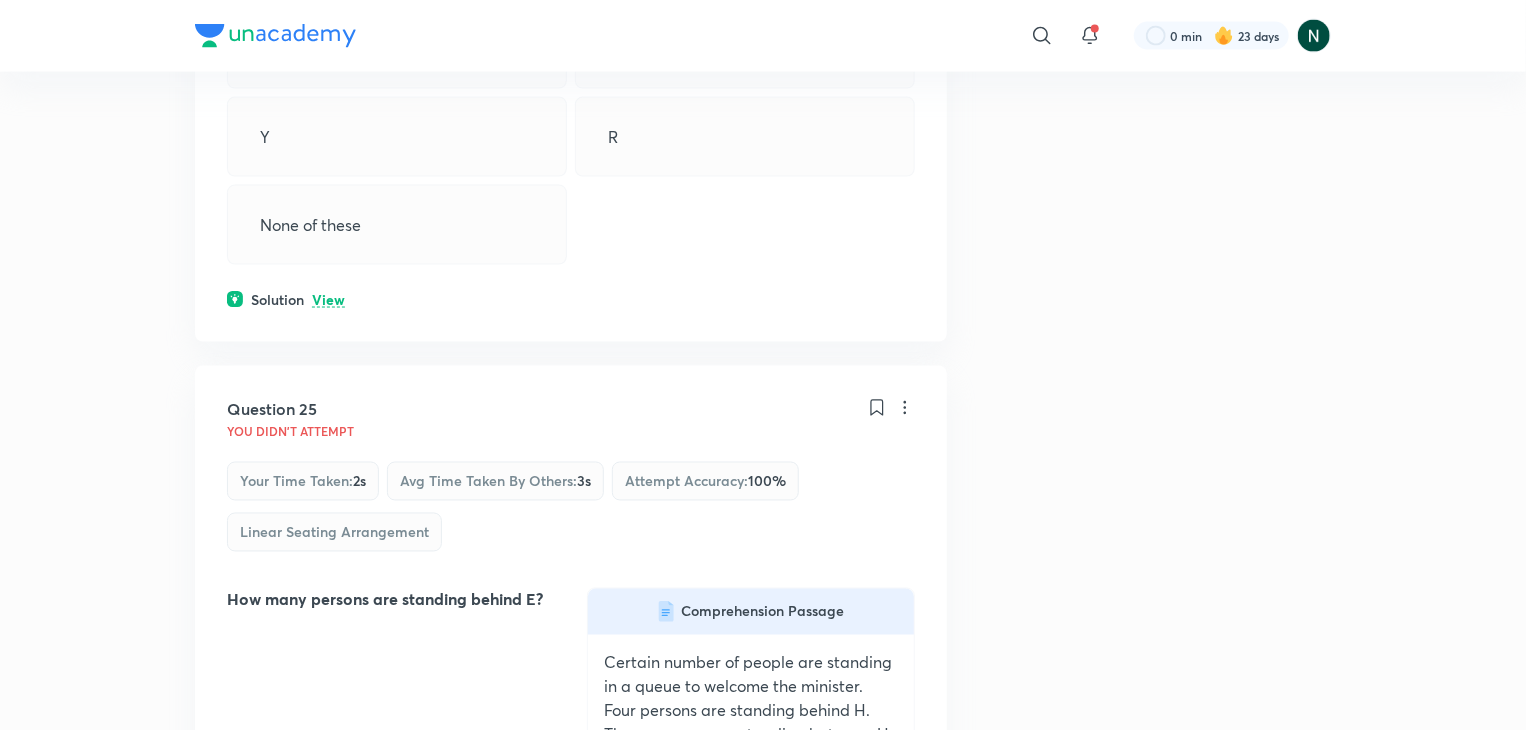 click on "View" at bounding box center [328, 300] 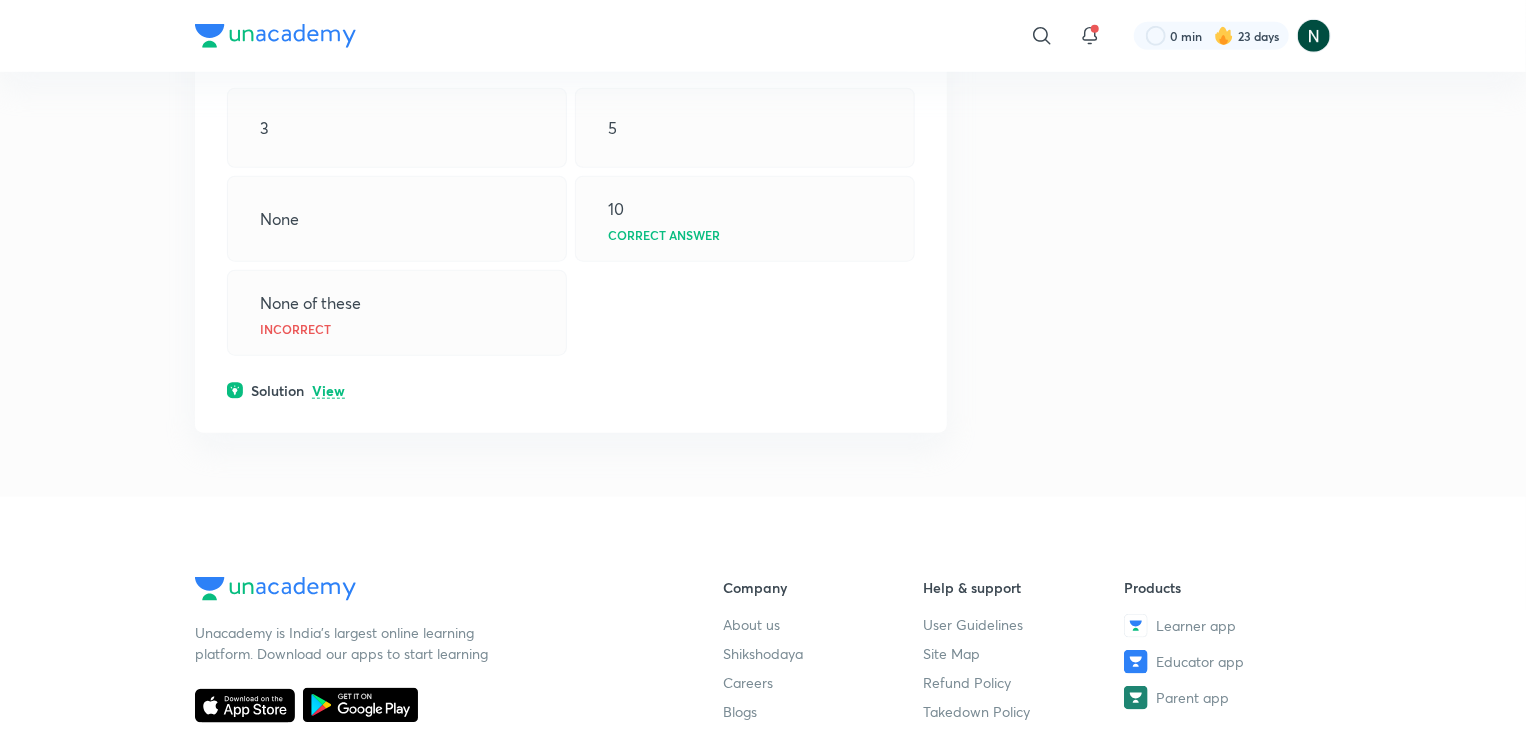 scroll, scrollTop: 31435, scrollLeft: 0, axis: vertical 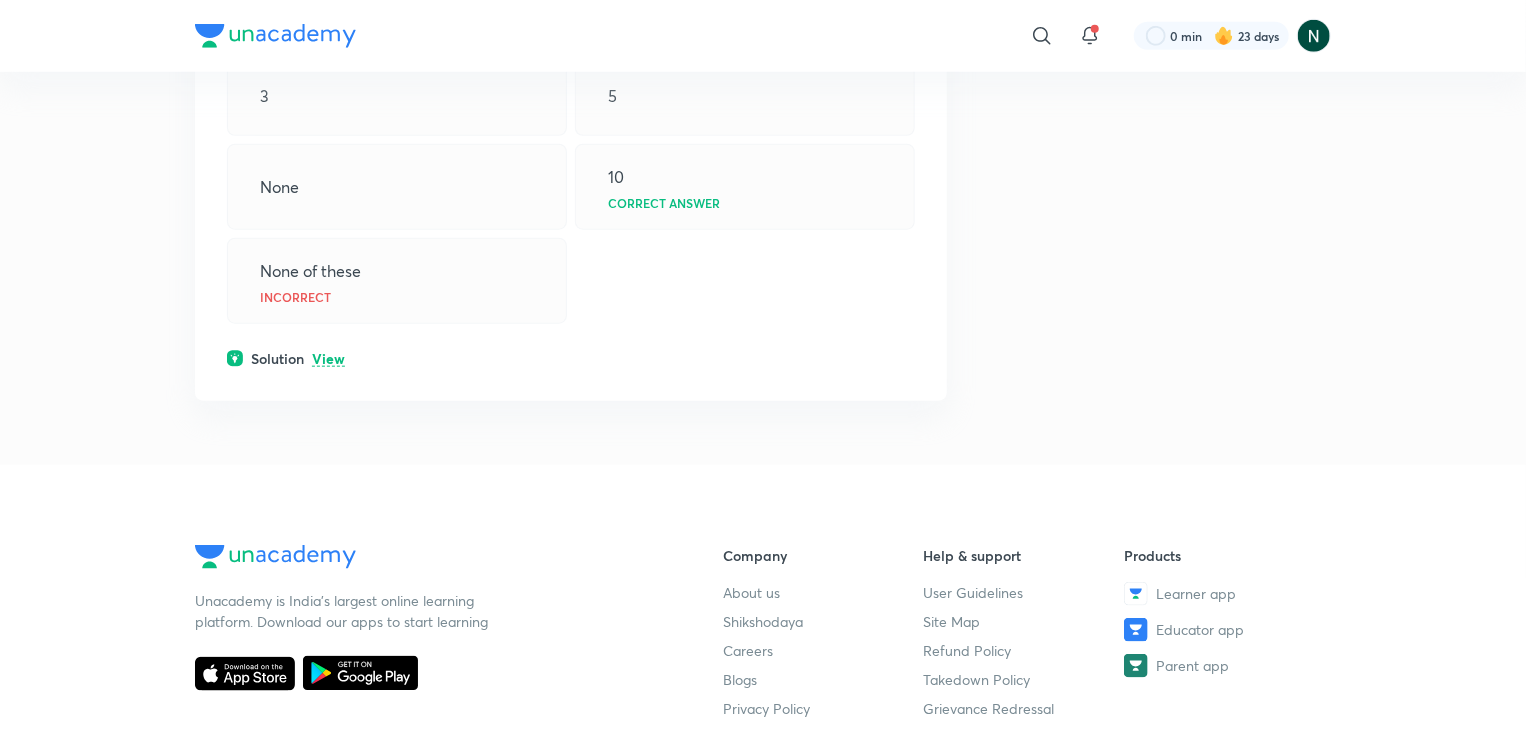 click on "View" at bounding box center [328, 359] 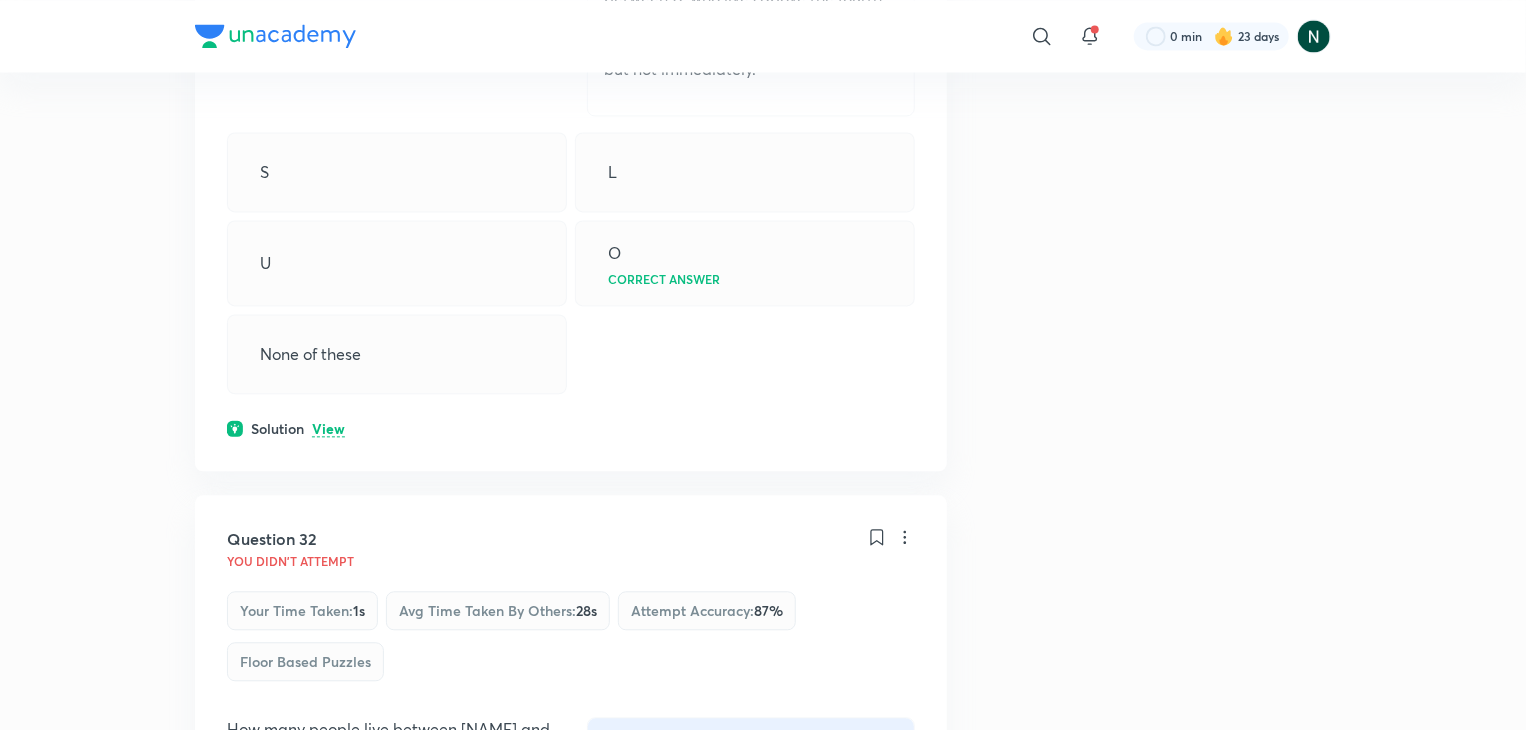 scroll, scrollTop: 32595, scrollLeft: 0, axis: vertical 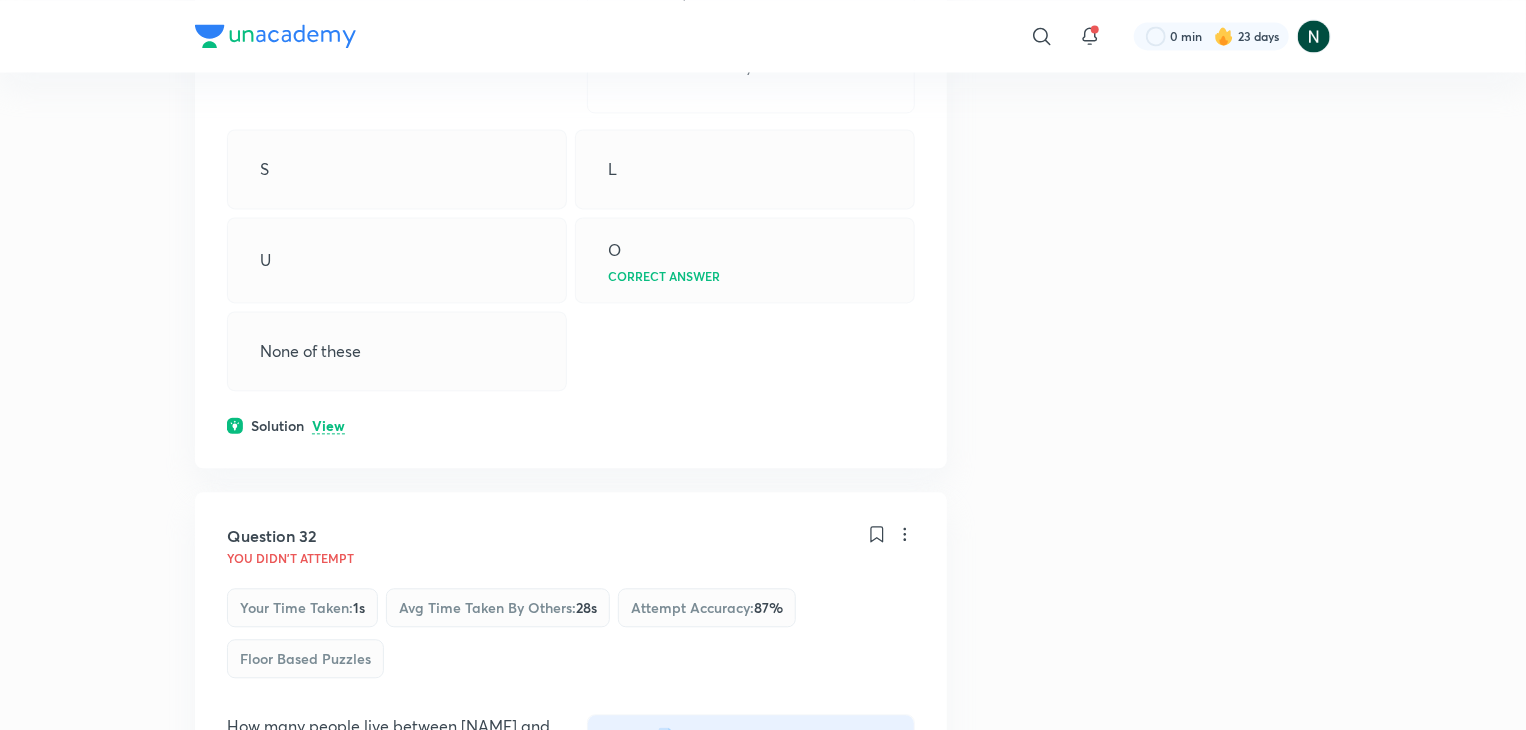click on "View" at bounding box center [328, 426] 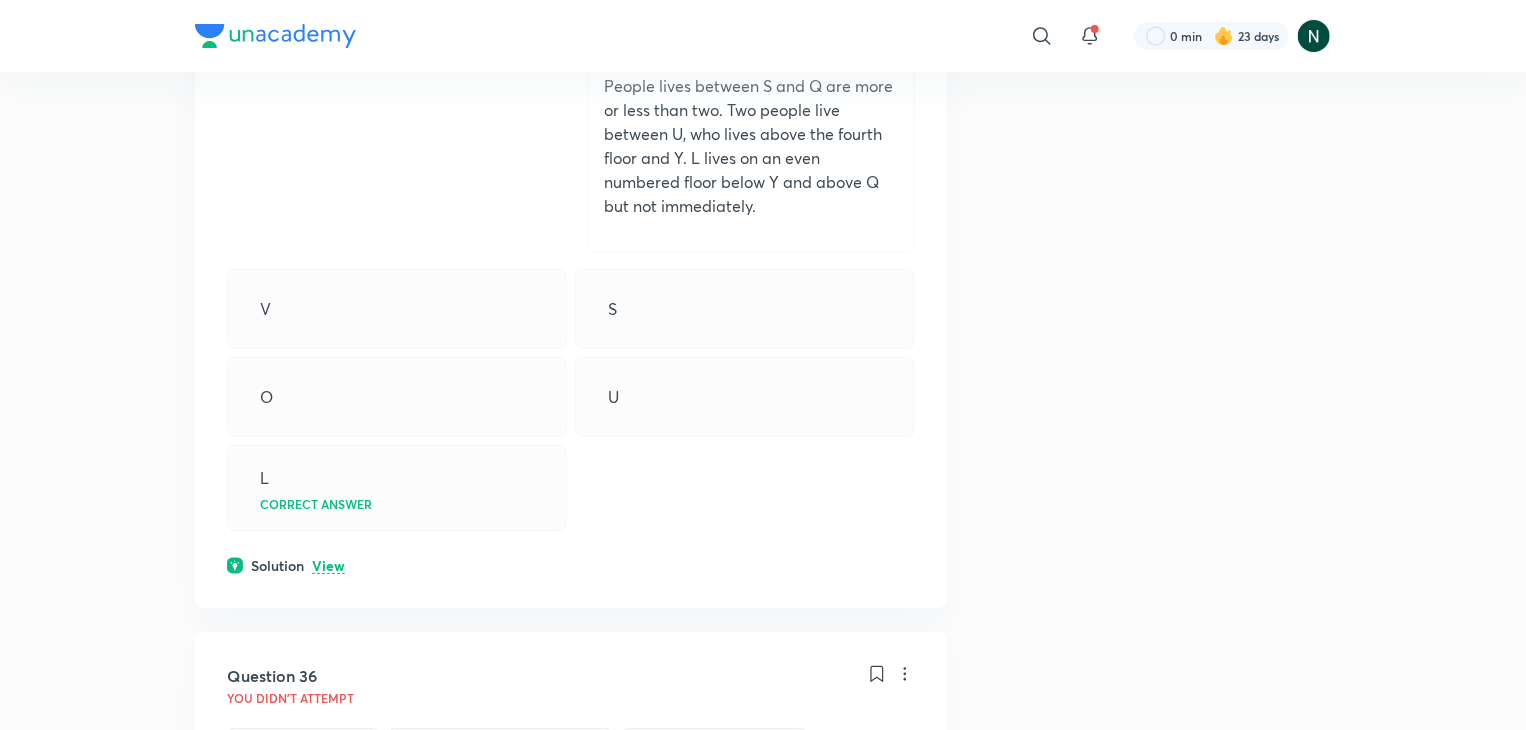 scroll, scrollTop: 38035, scrollLeft: 0, axis: vertical 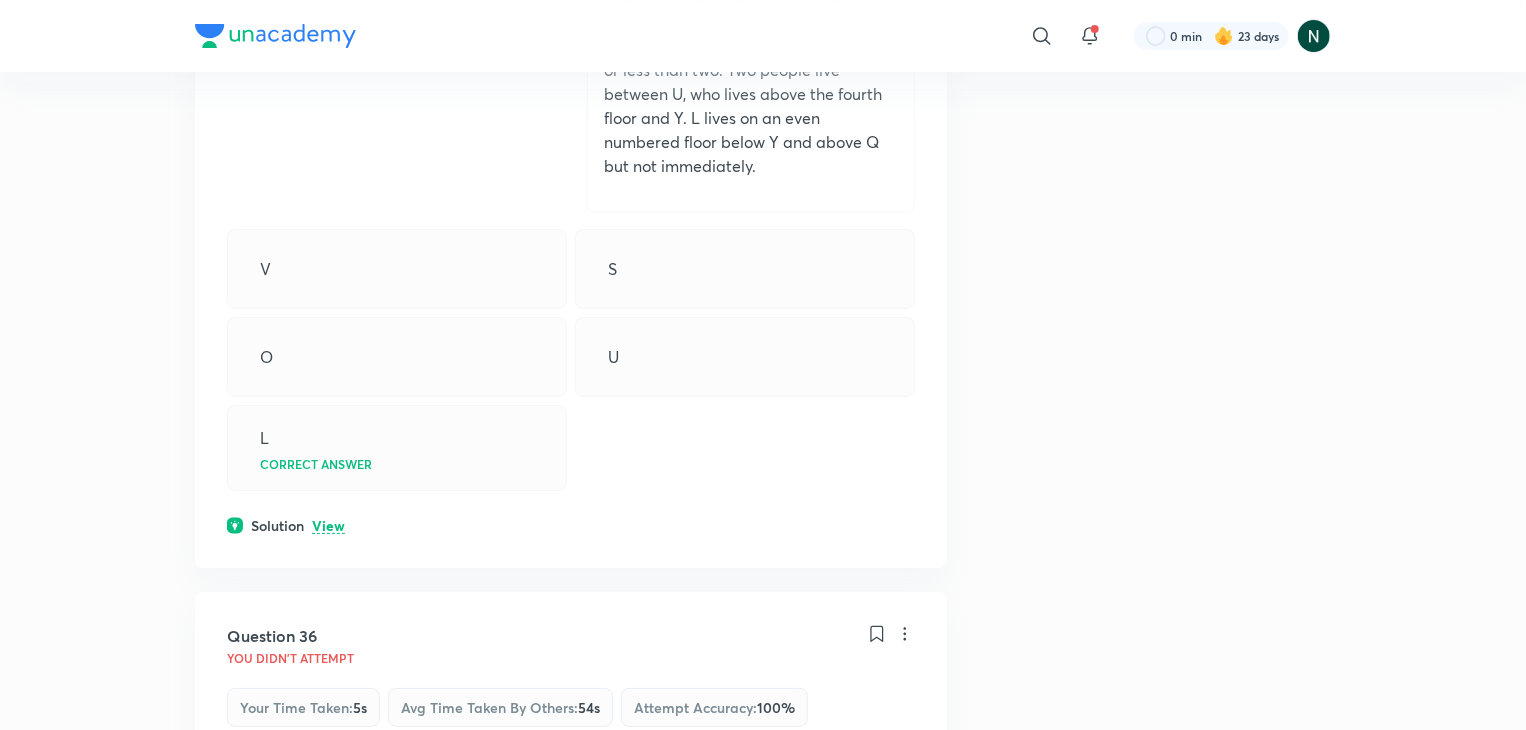 click on "View" at bounding box center [328, 526] 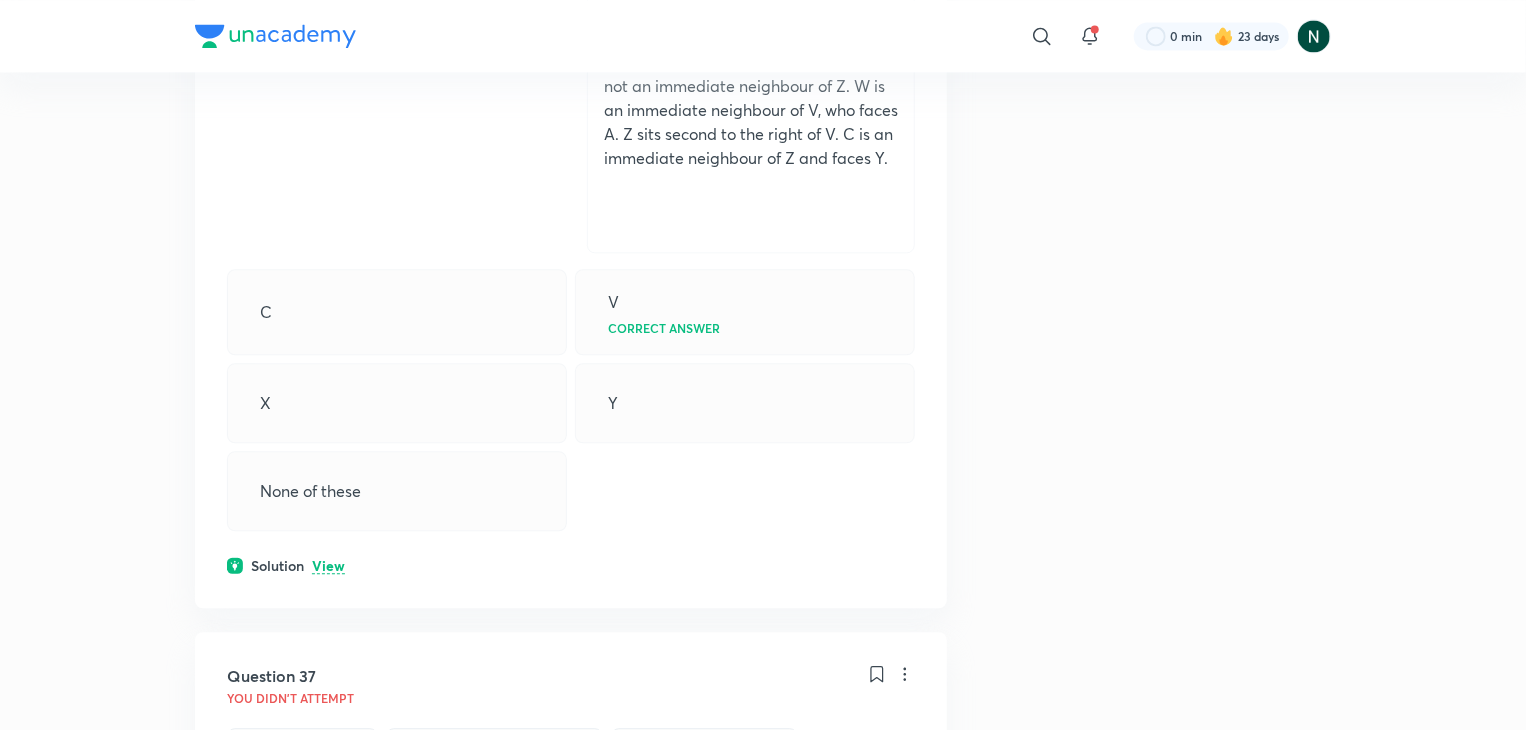scroll, scrollTop: 40435, scrollLeft: 0, axis: vertical 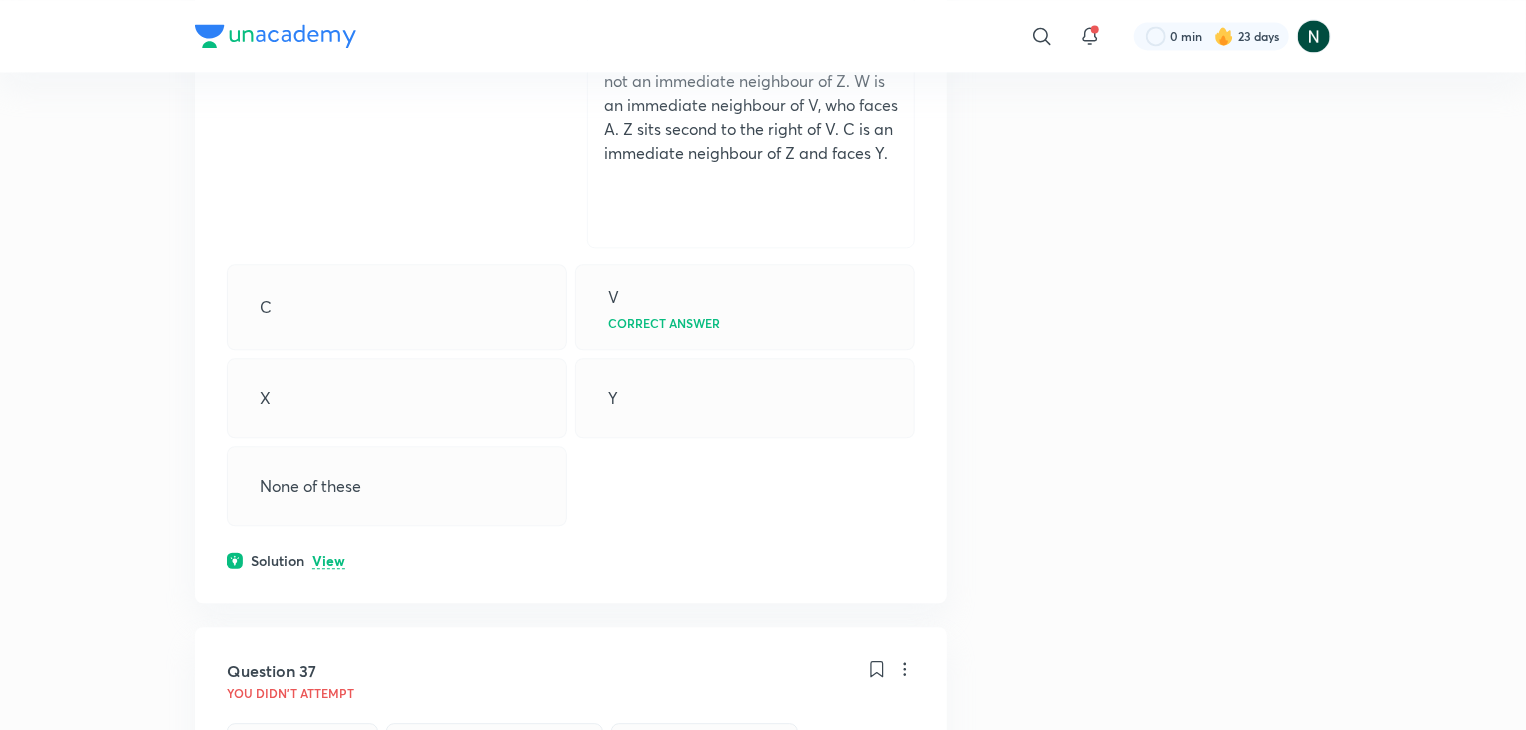 click on "Solution View" at bounding box center (571, 560) 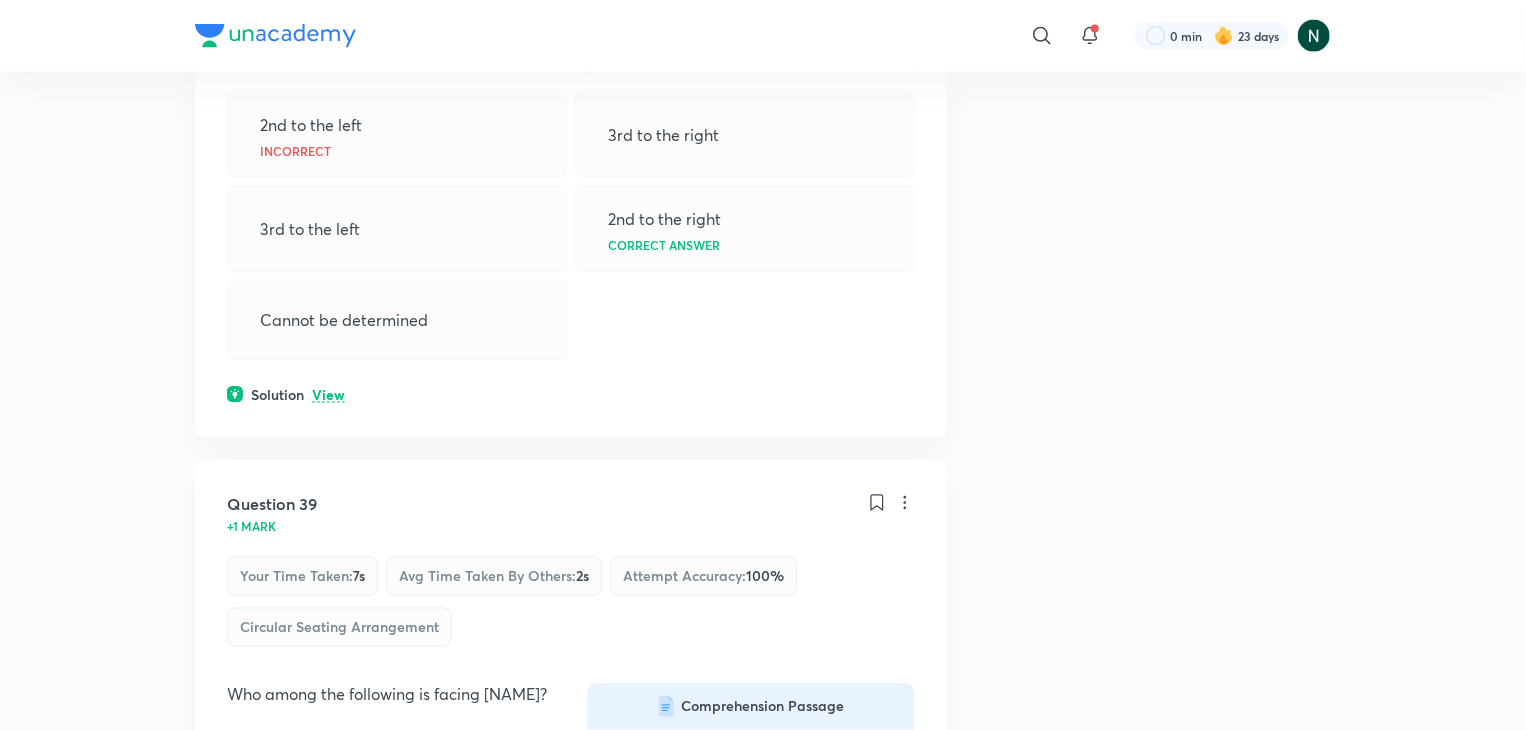 scroll, scrollTop: 43435, scrollLeft: 0, axis: vertical 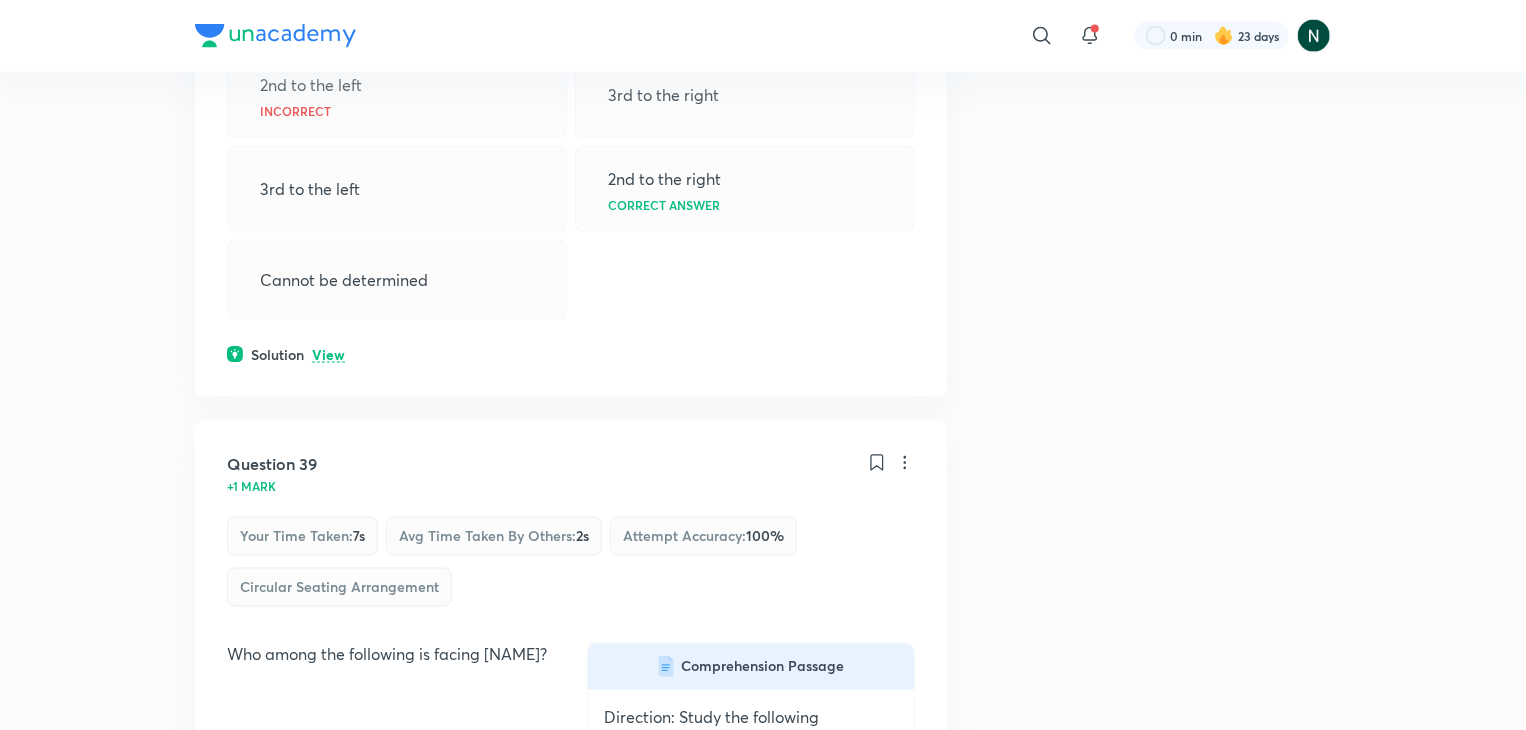 click on "View" at bounding box center [328, 355] 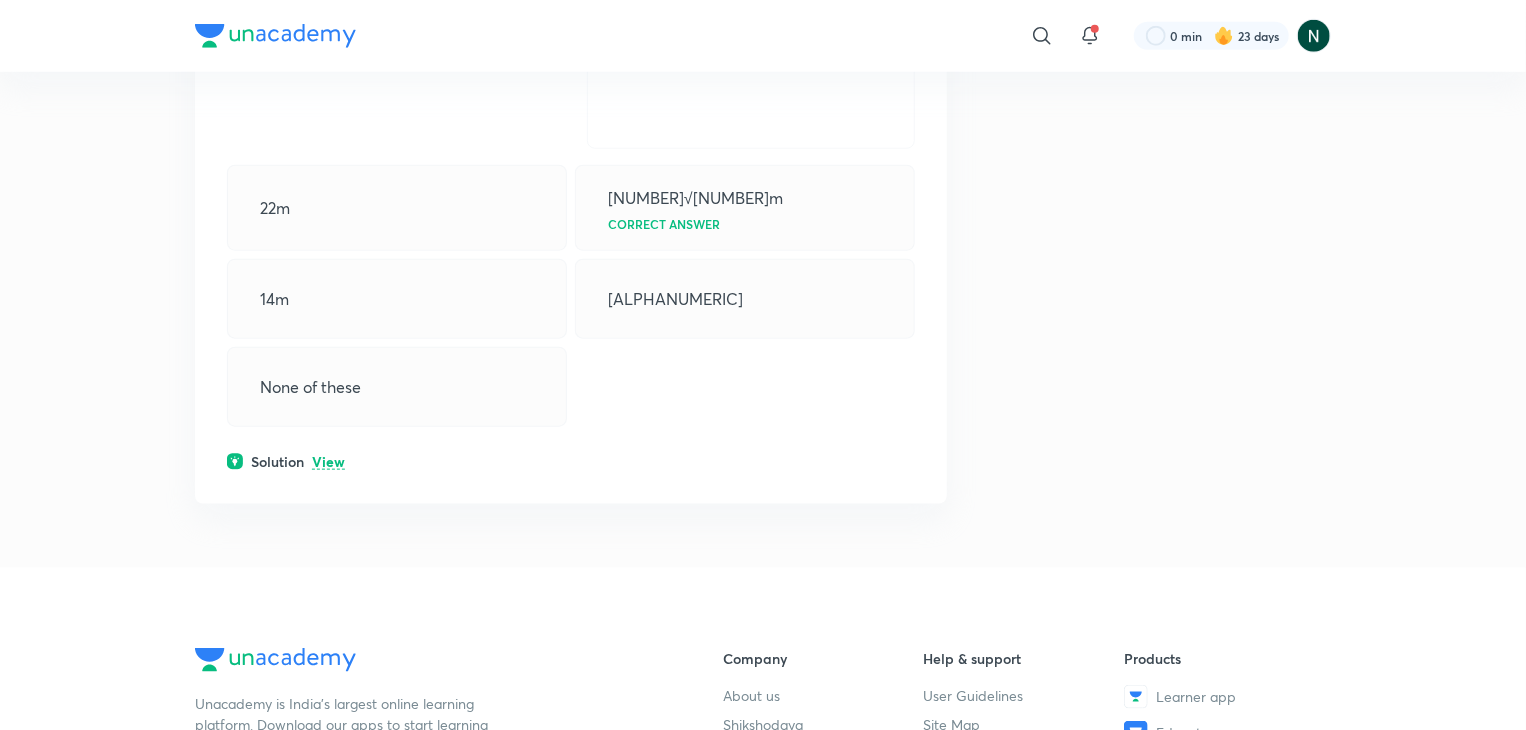 scroll, scrollTop: 50555, scrollLeft: 0, axis: vertical 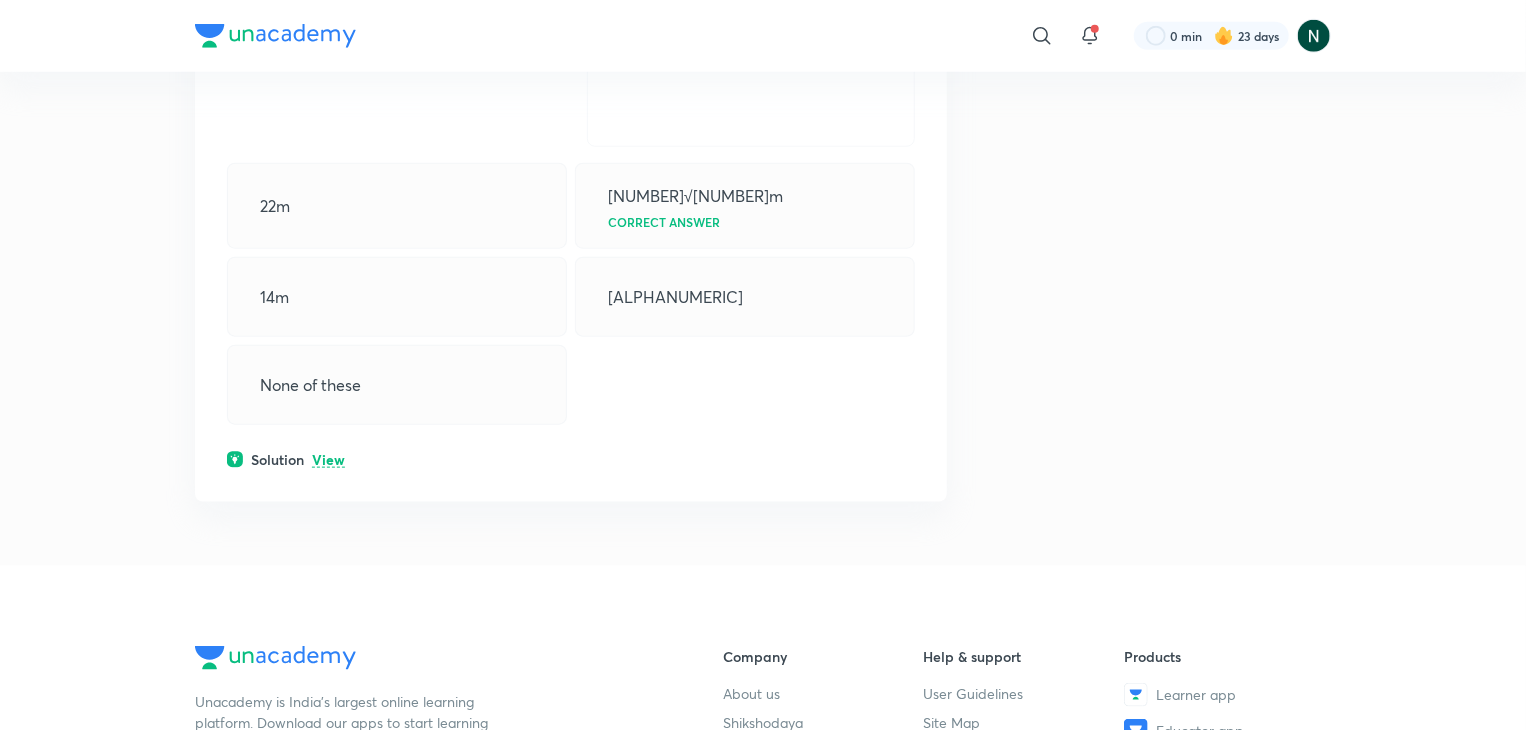 click on "View" at bounding box center (328, 460) 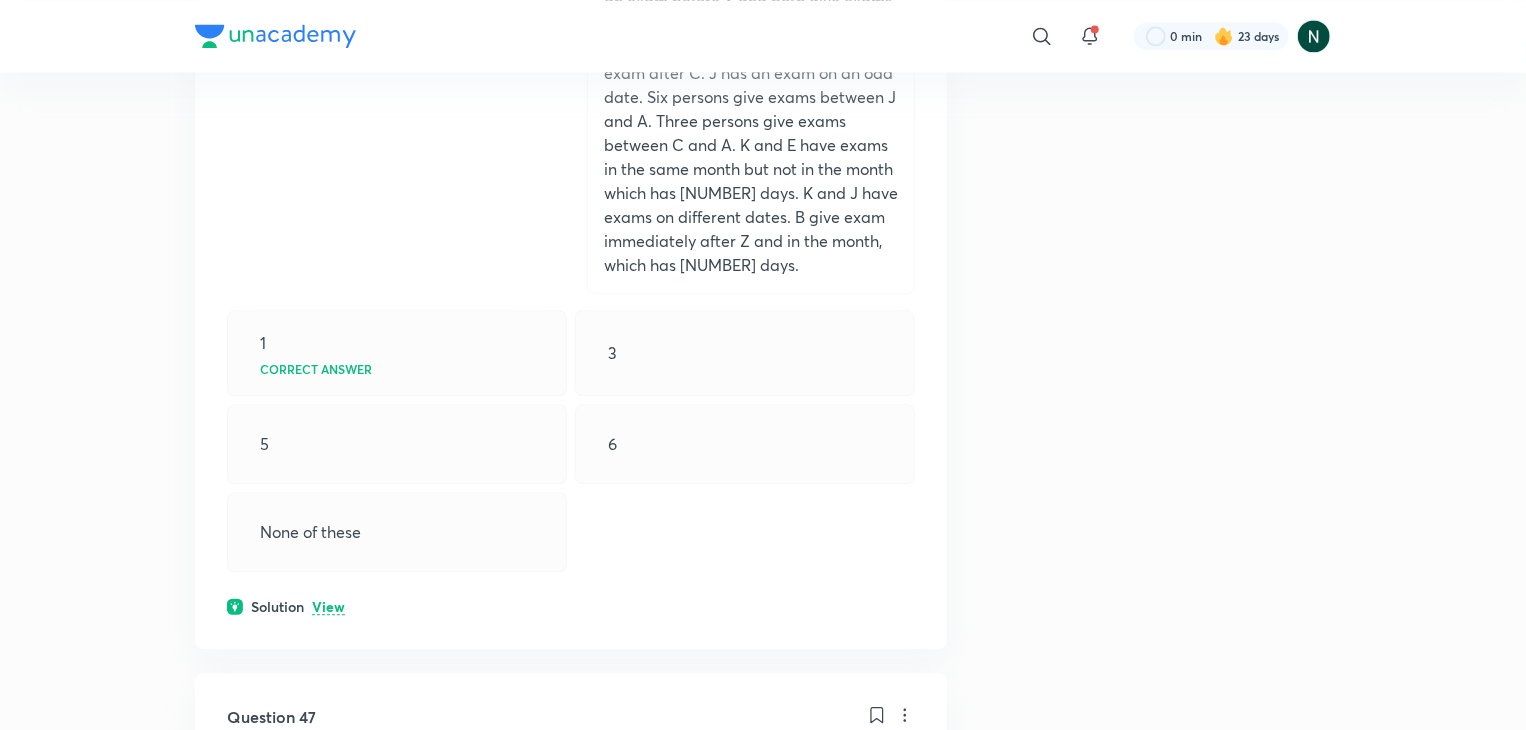 scroll, scrollTop: 51995, scrollLeft: 0, axis: vertical 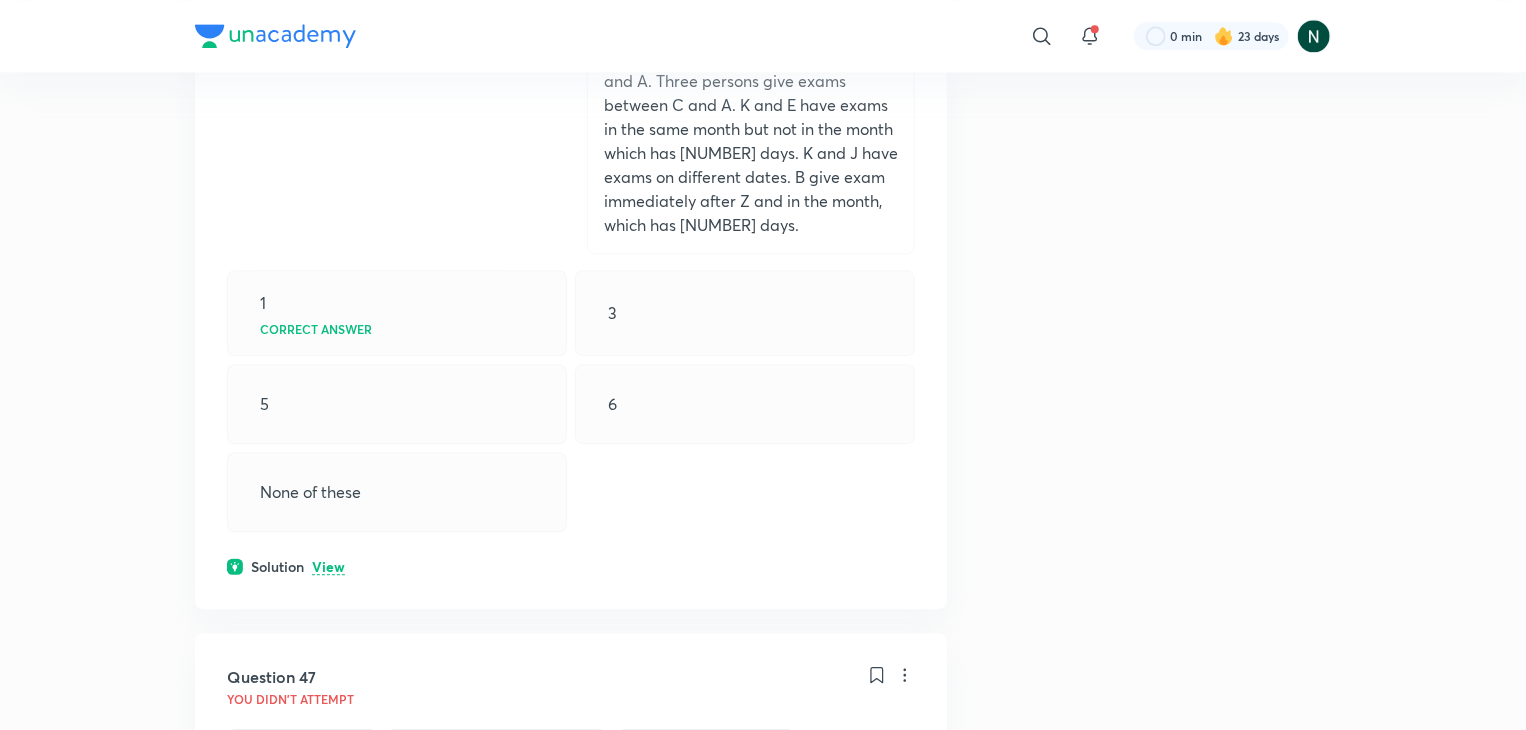 click on "View" at bounding box center (328, 567) 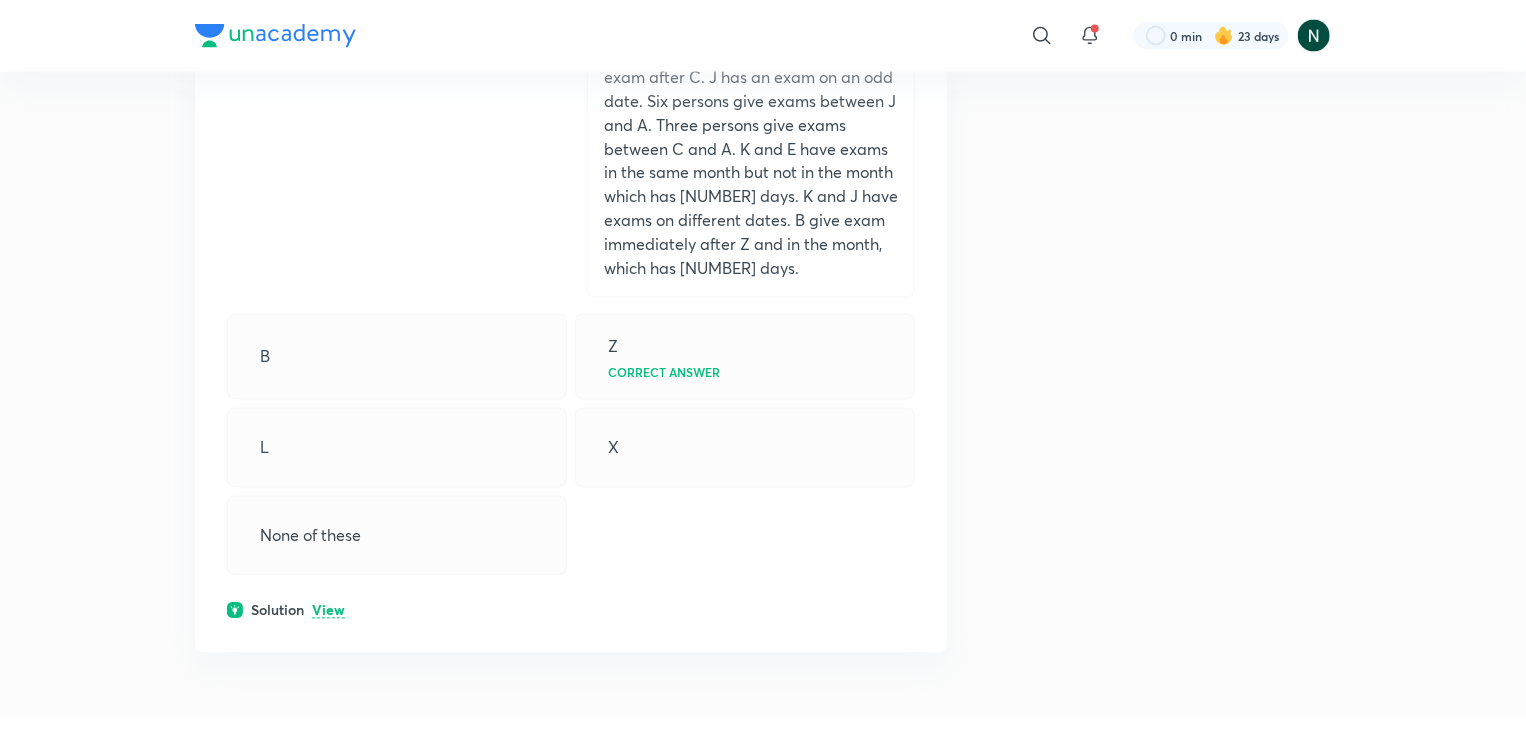 scroll, scrollTop: 59042, scrollLeft: 0, axis: vertical 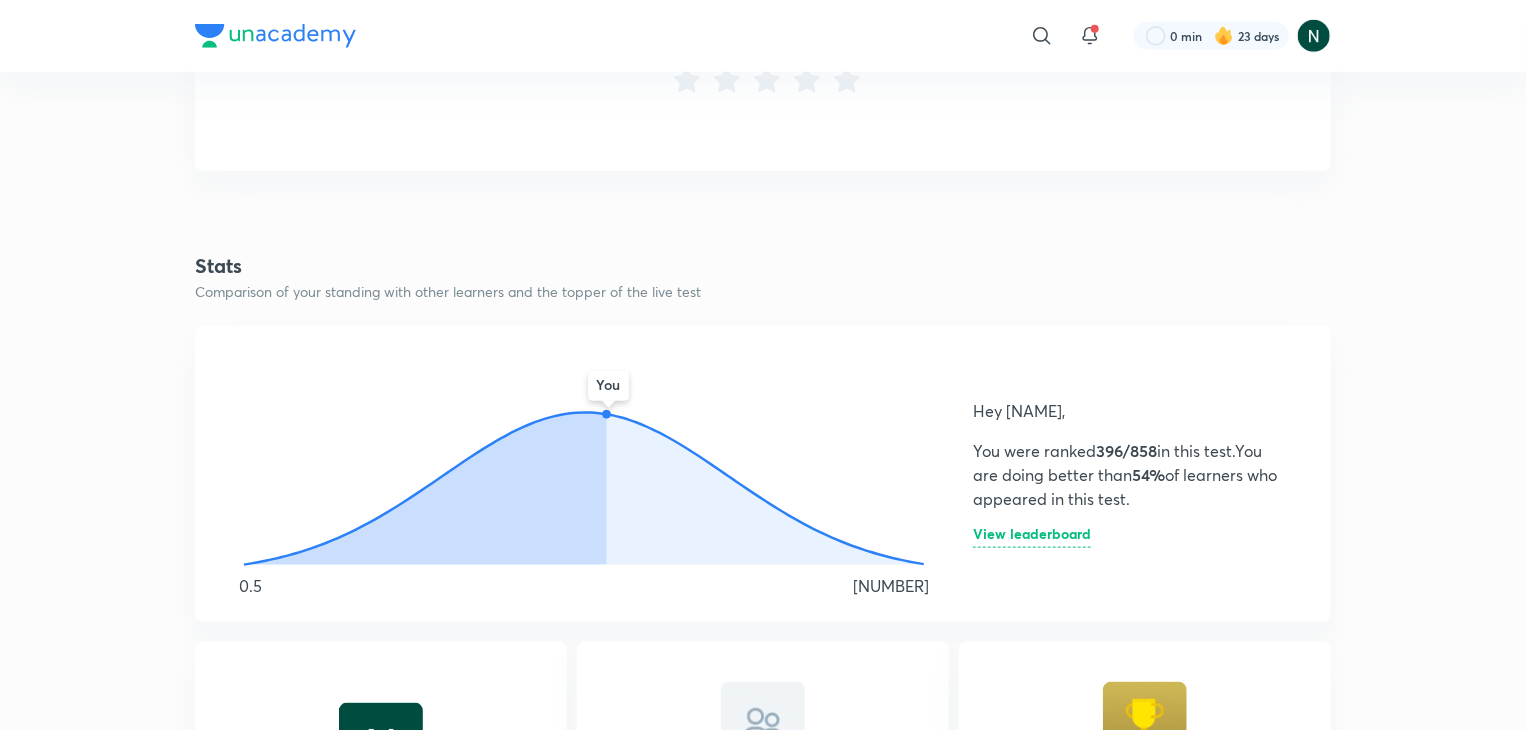 click 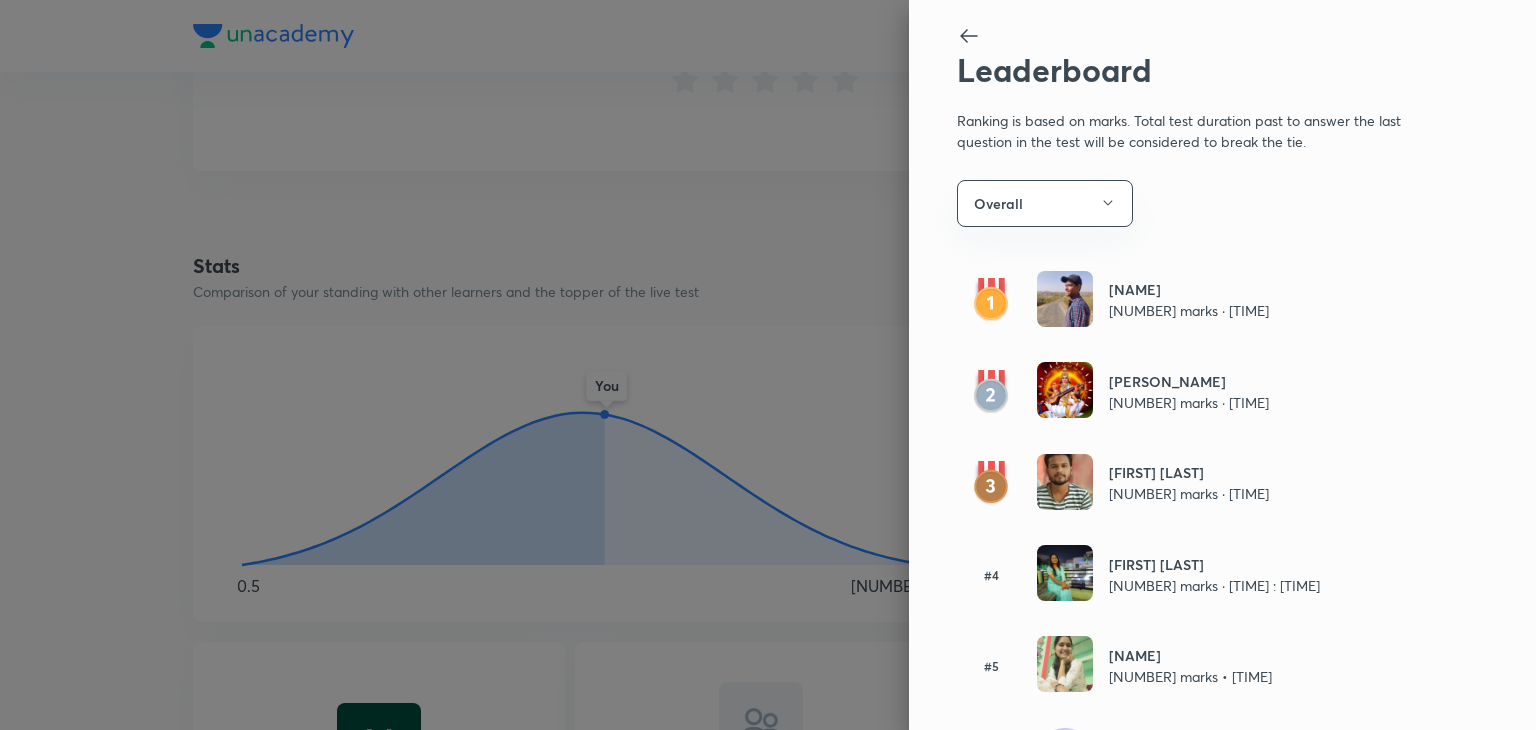 click at bounding box center [768, 365] 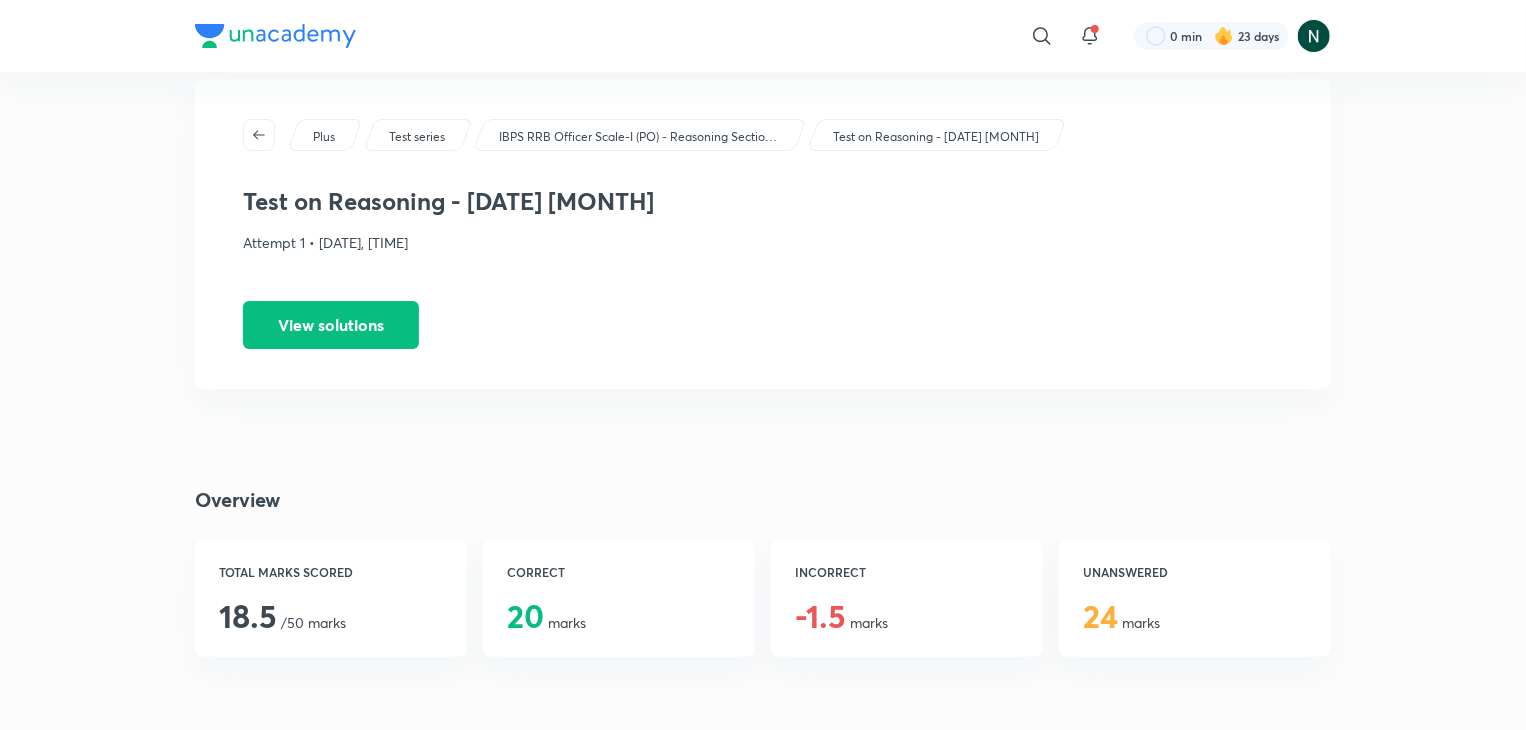 scroll, scrollTop: 0, scrollLeft: 0, axis: both 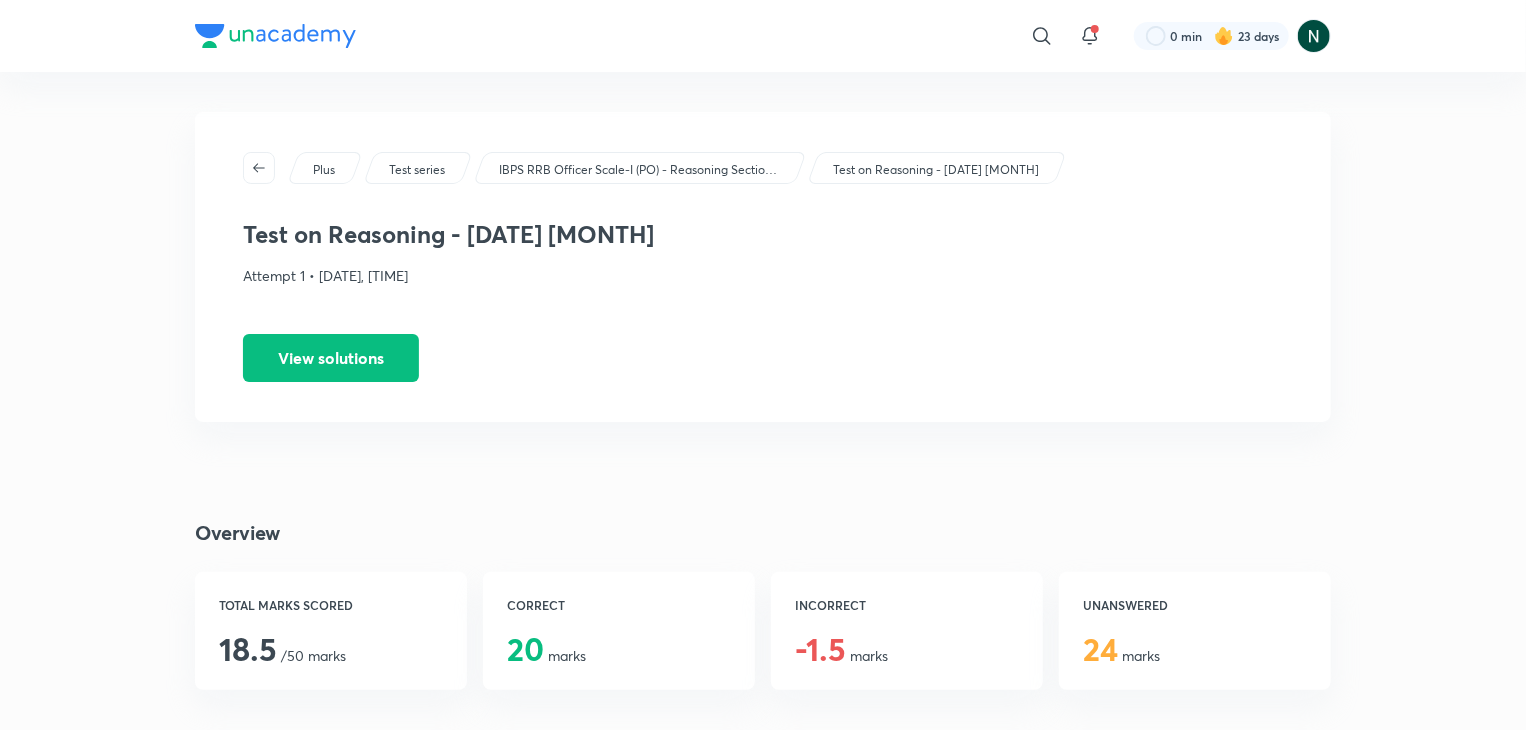 click on "IBPS RRB Officer Scale-I (PO) - Reasoning Sectional Test Series" at bounding box center (639, 170) 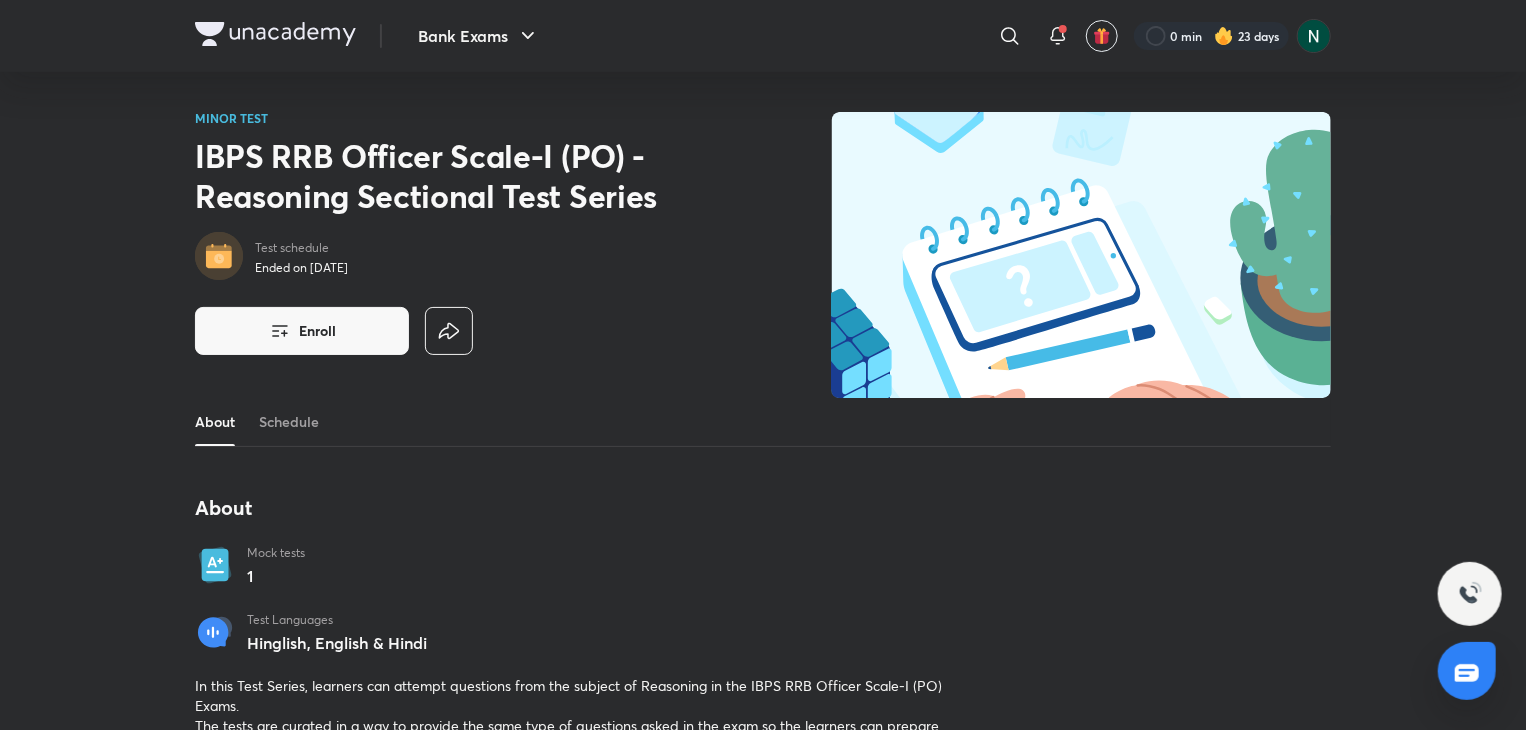 scroll, scrollTop: 40, scrollLeft: 0, axis: vertical 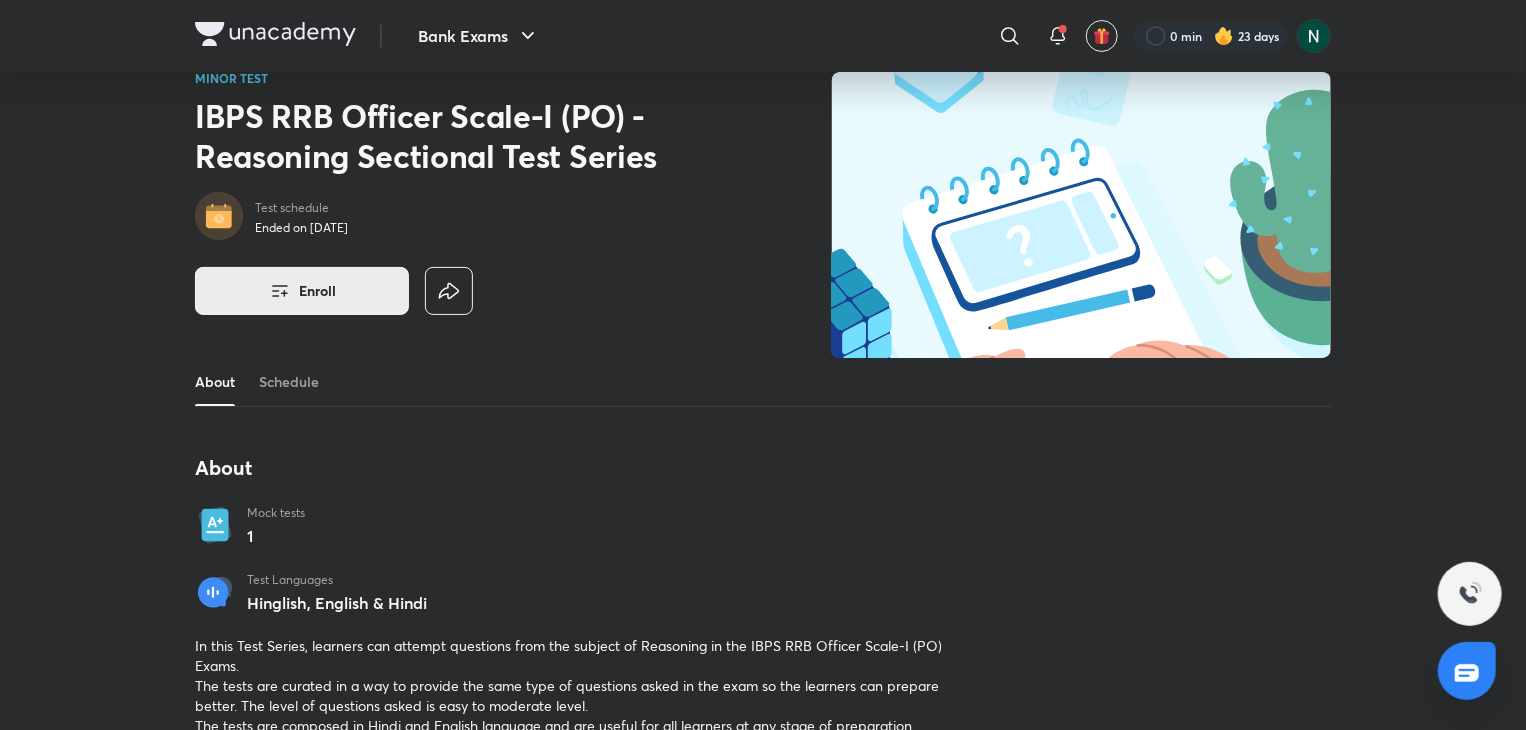 click on "Enroll" at bounding box center (302, 291) 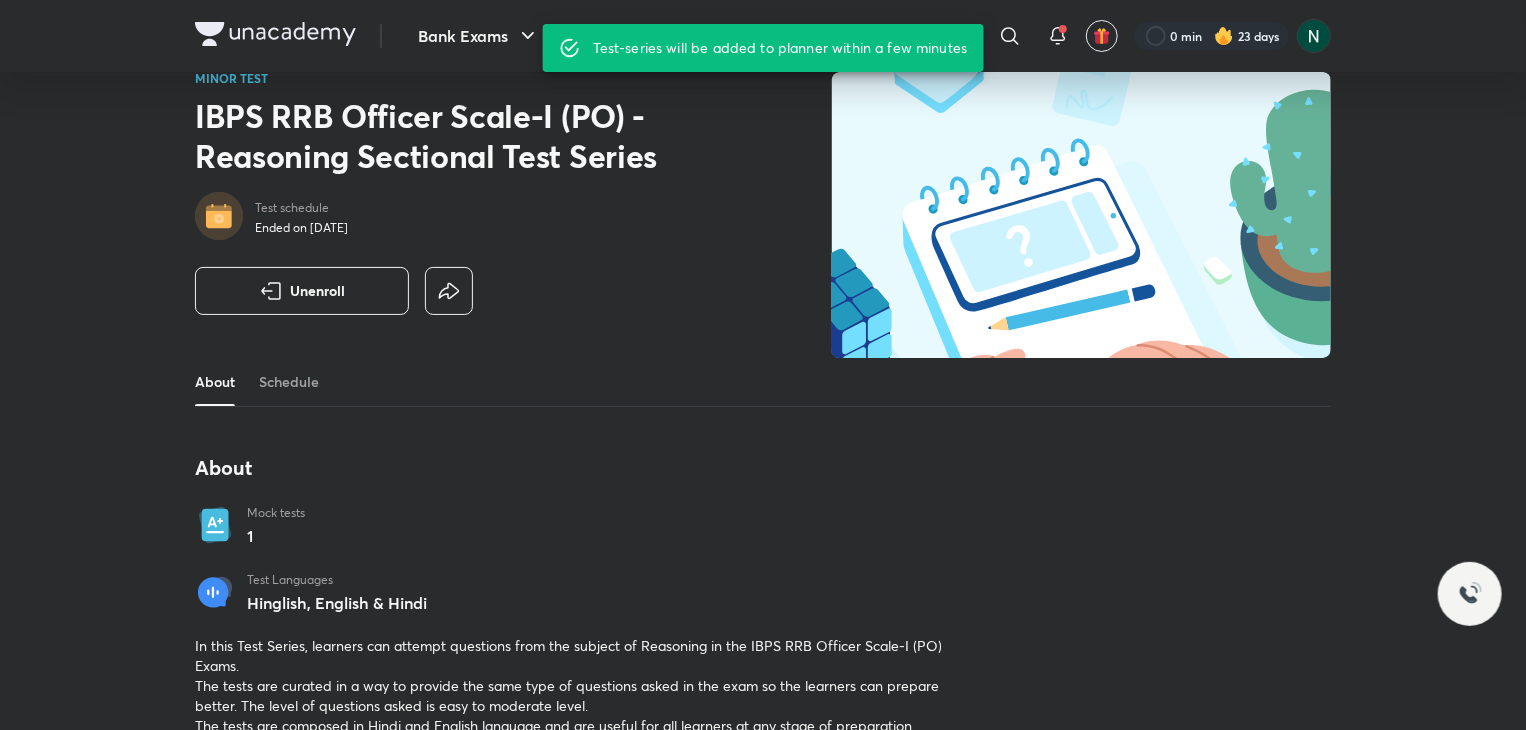 scroll, scrollTop: 0, scrollLeft: 0, axis: both 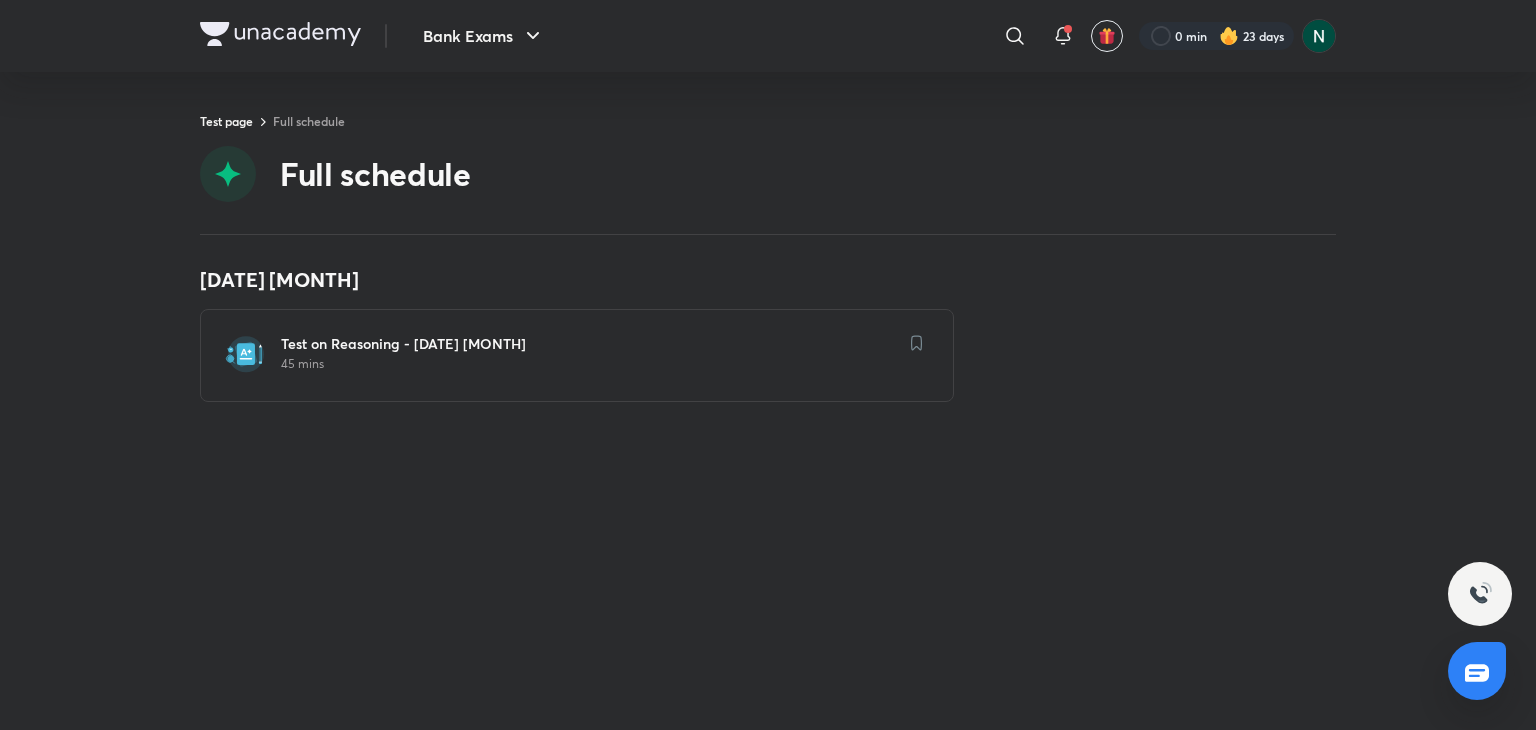 click at bounding box center [917, 343] 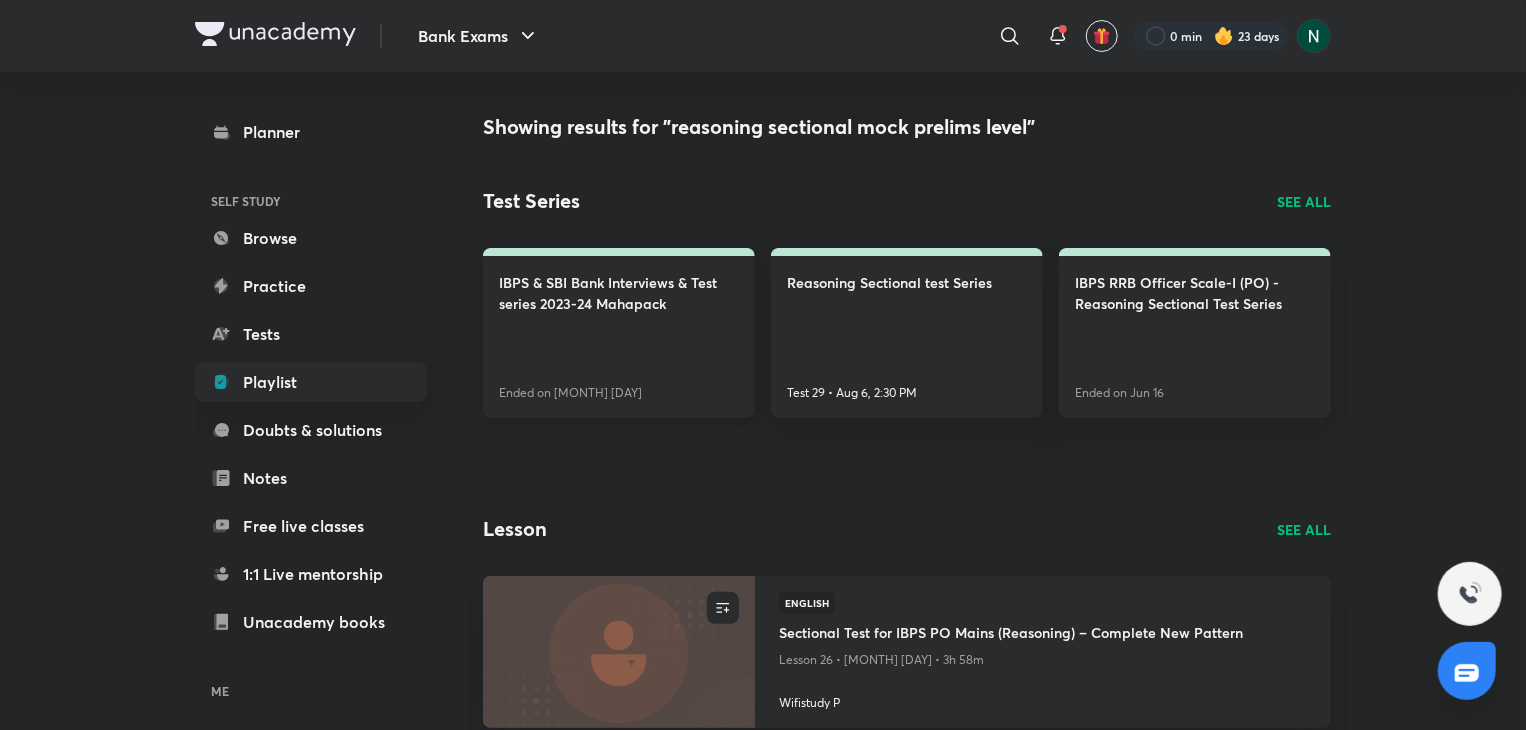 click on "IBPS & SBI Bank Interviews & Test series [YEAR]-[YEAR] Mahapack Ended on [DATE] [MONTH]" at bounding box center (619, 333) 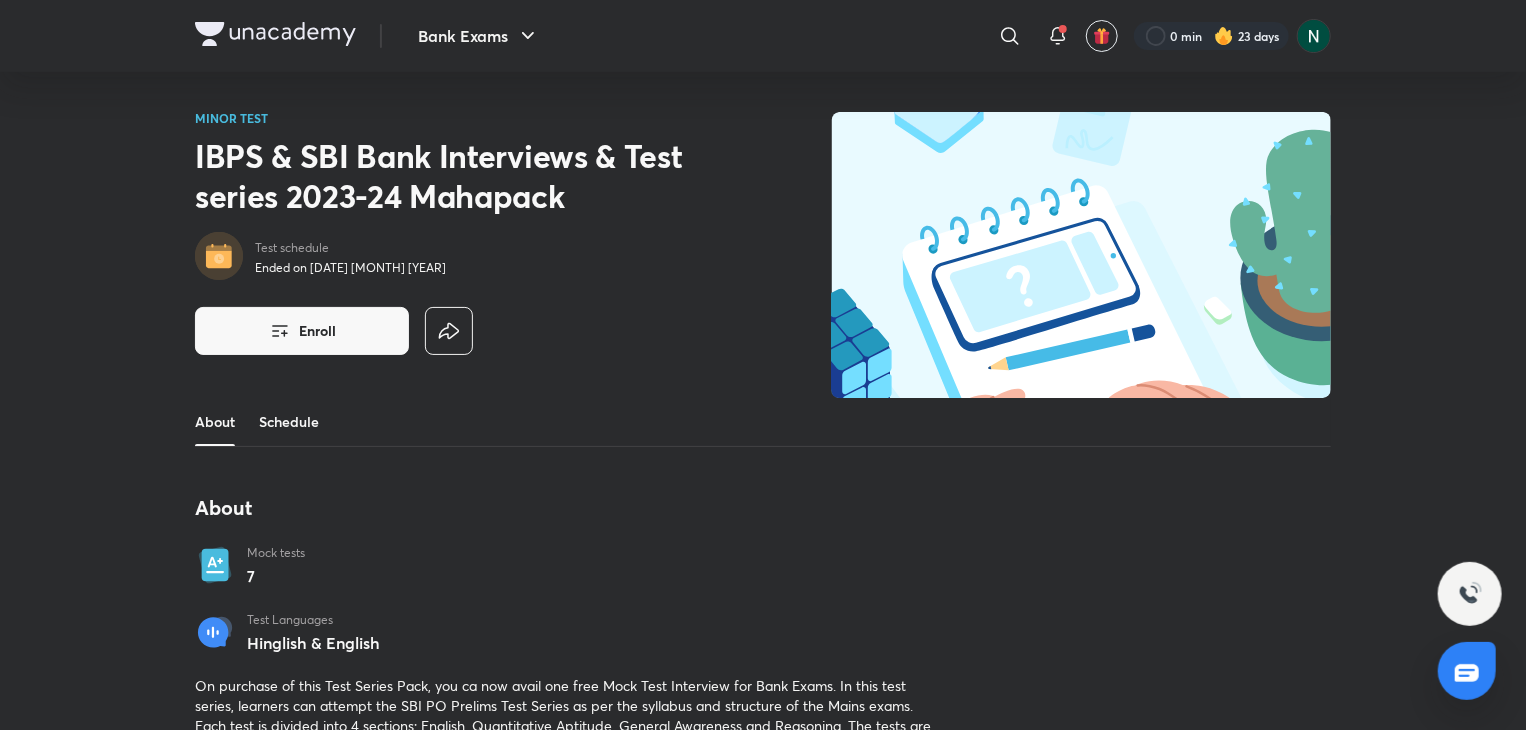 click on "Schedule" at bounding box center (289, 422) 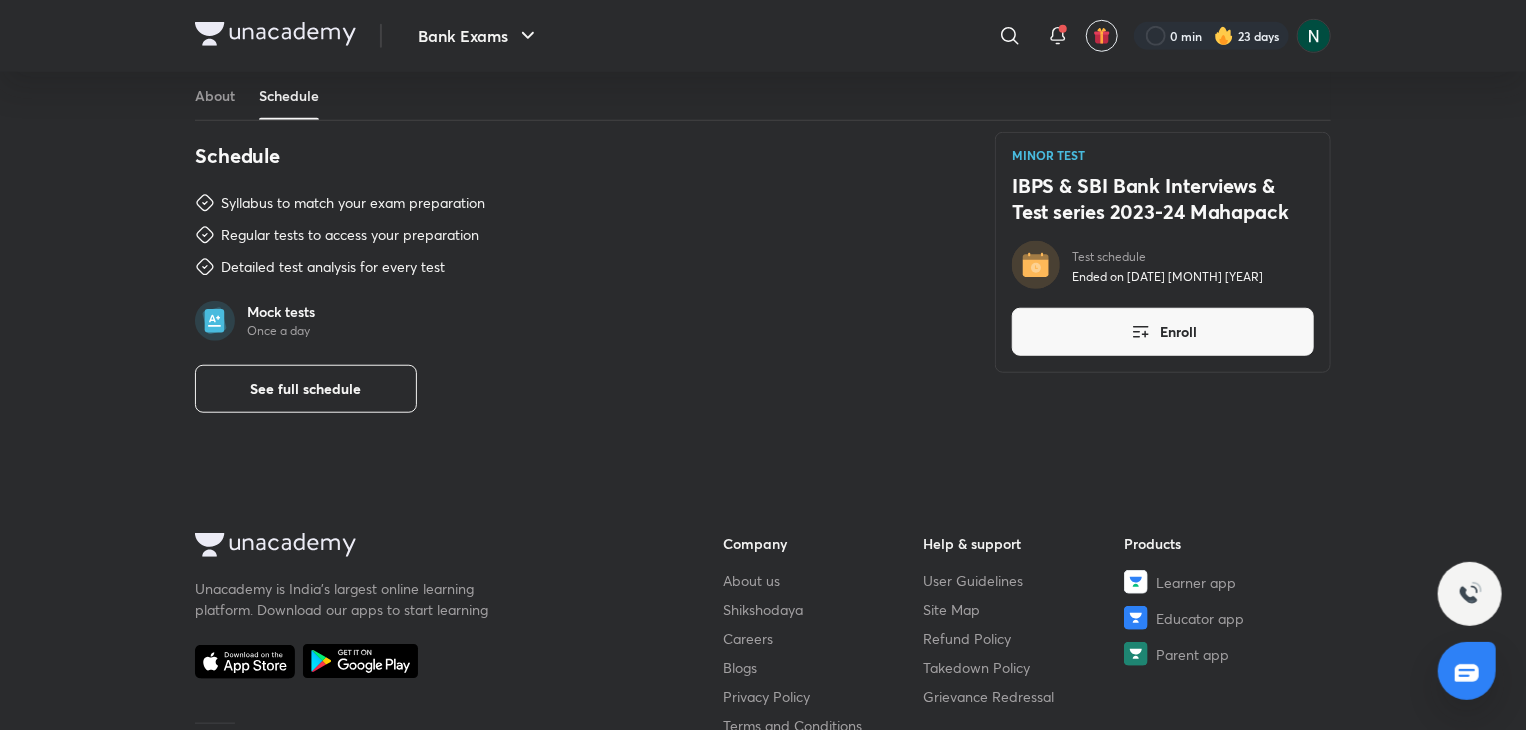 scroll, scrollTop: 694, scrollLeft: 0, axis: vertical 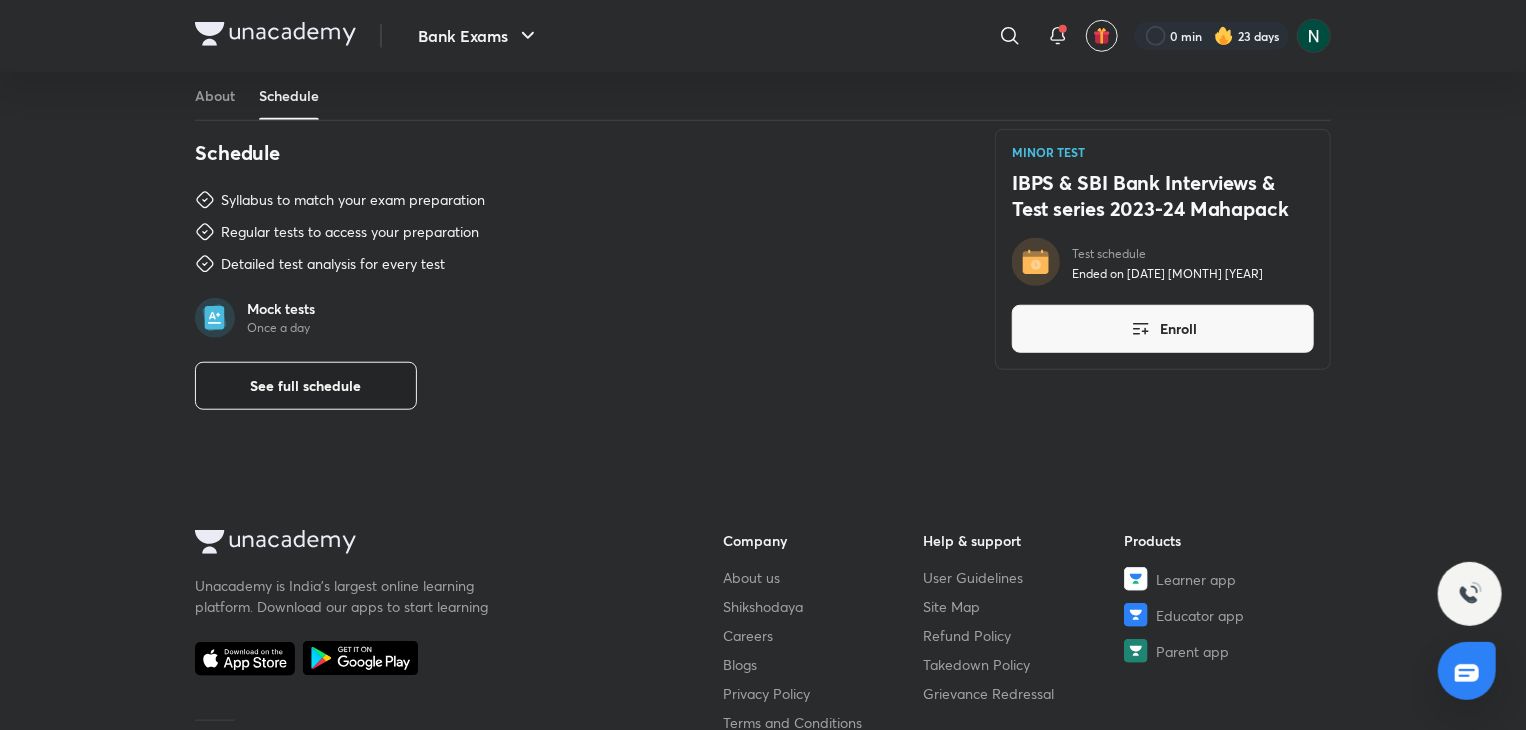 click on "See full schedule" at bounding box center (306, 386) 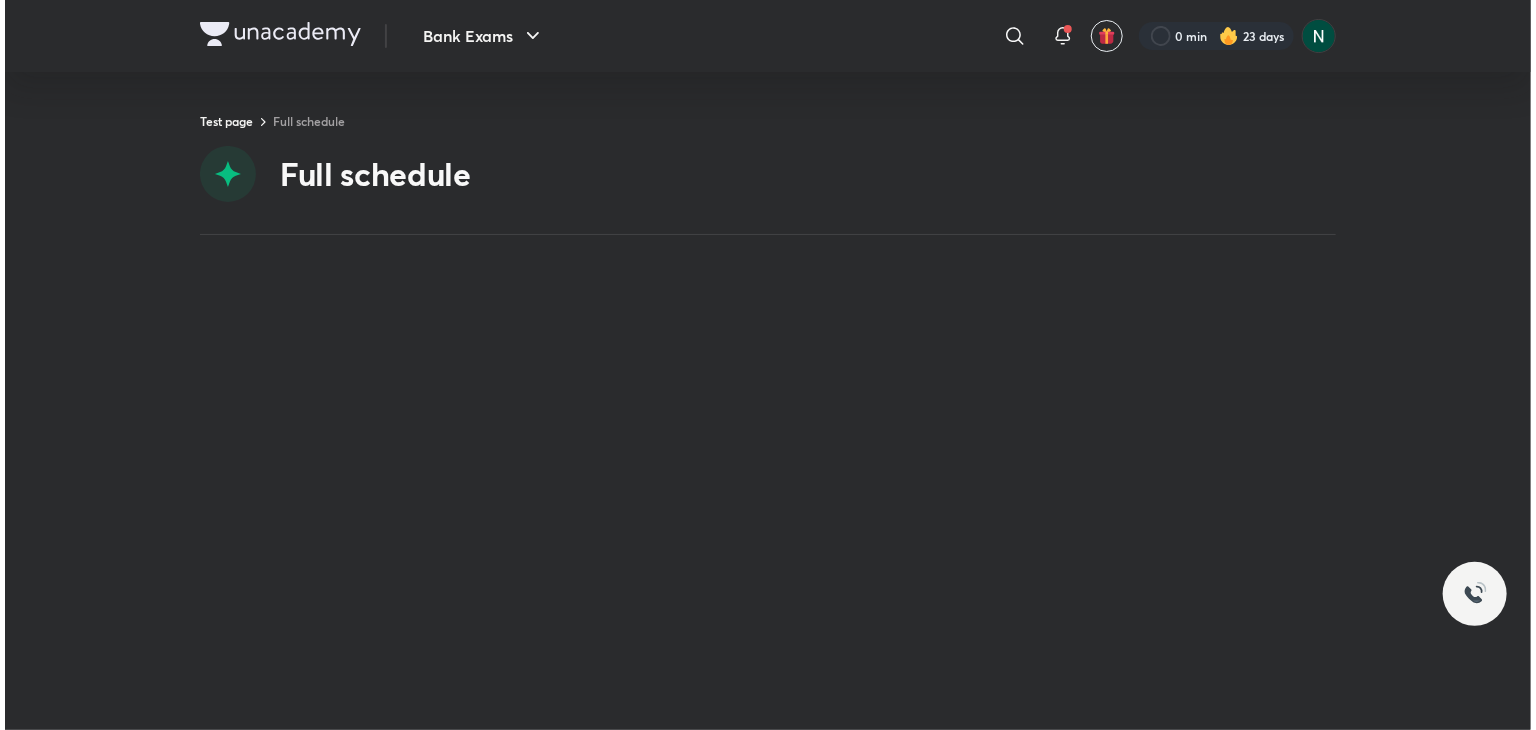 scroll, scrollTop: 0, scrollLeft: 0, axis: both 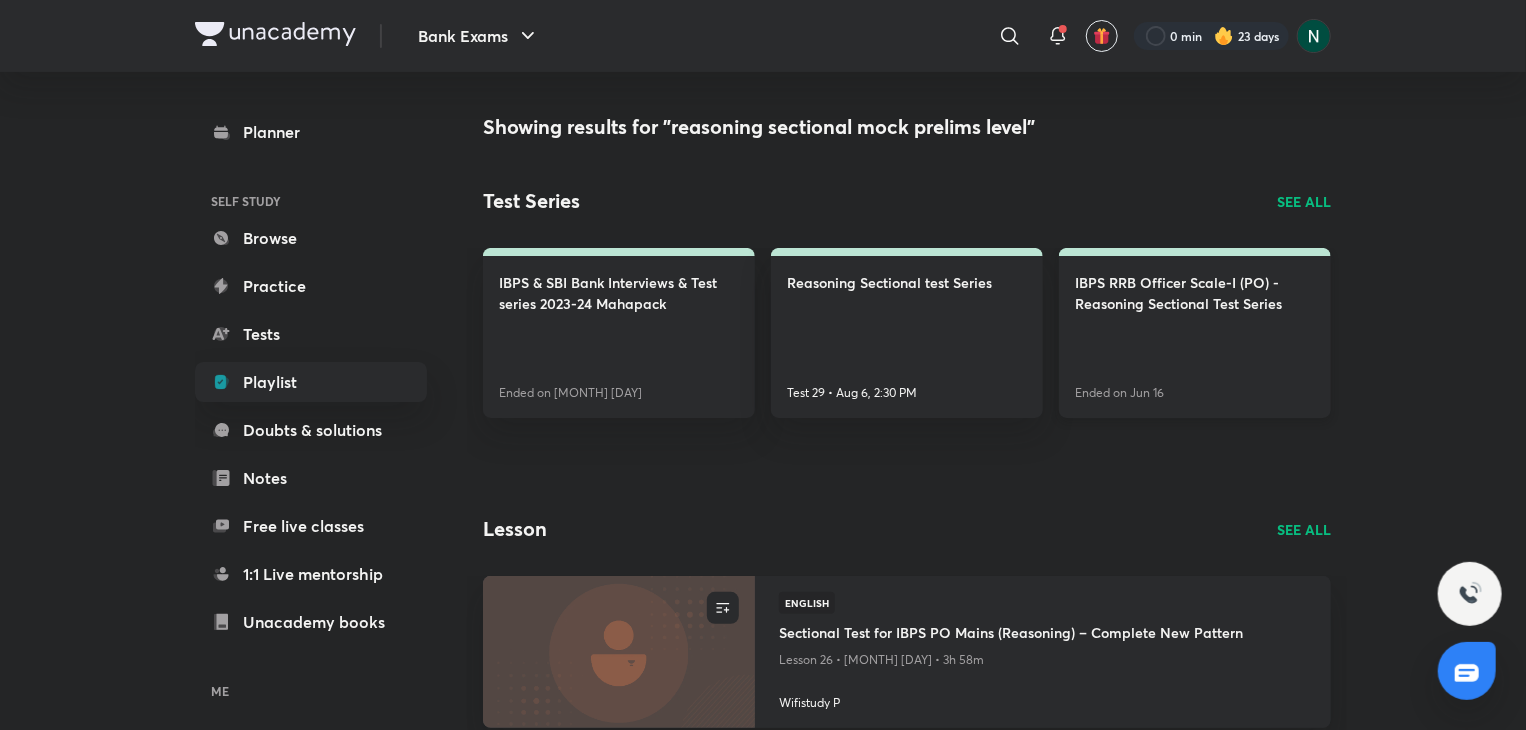 click on "Ended on Jun 16" at bounding box center [1119, 393] 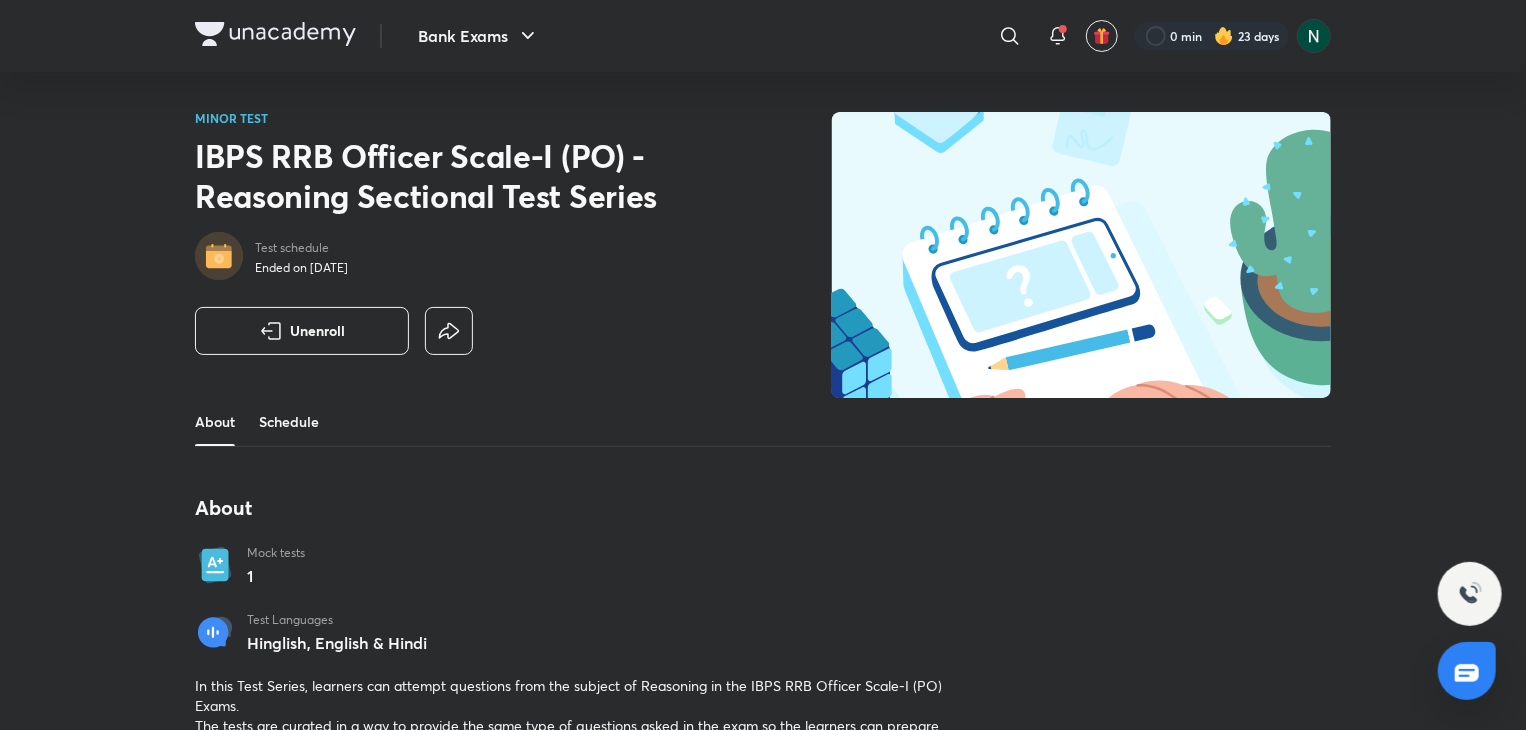 click on "Schedule" at bounding box center [289, 422] 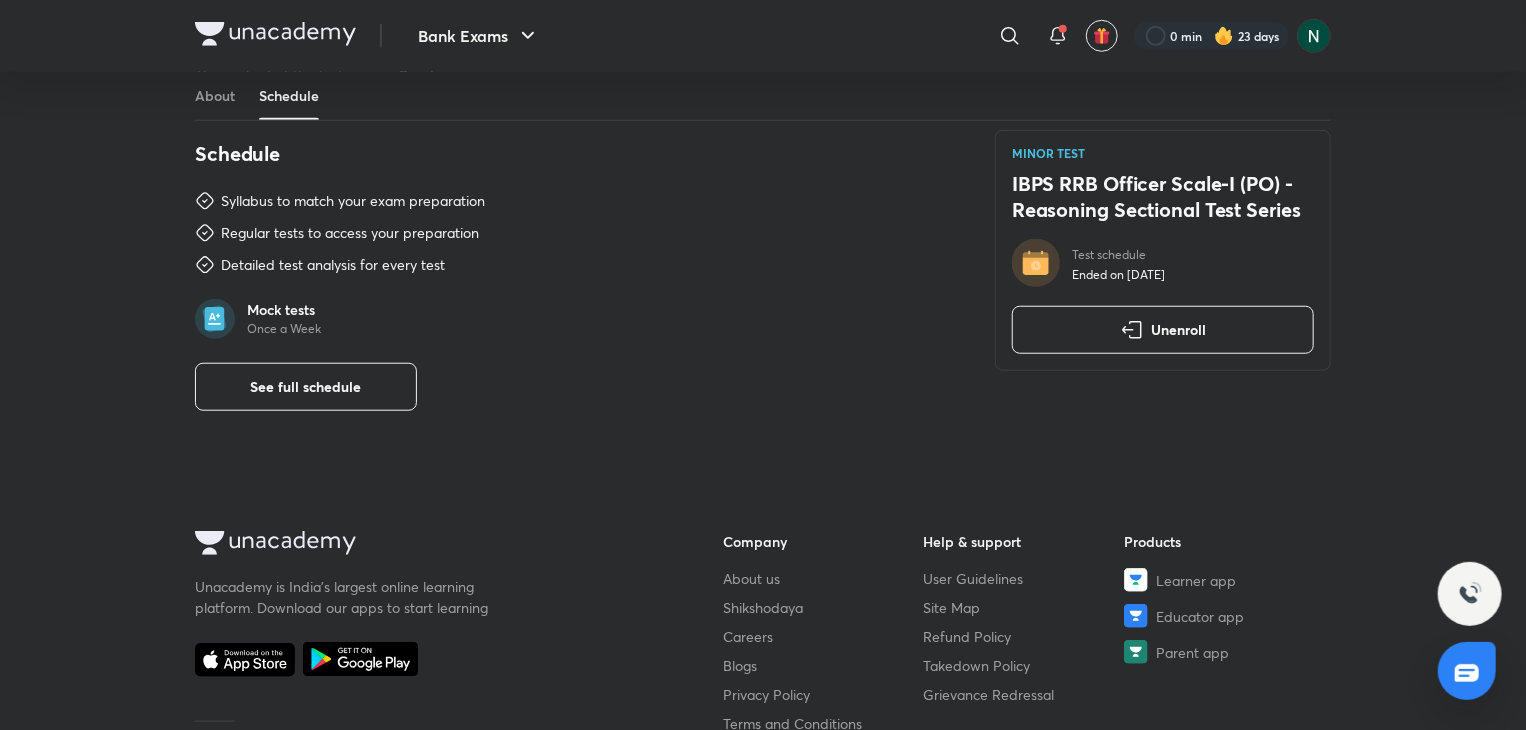scroll, scrollTop: 712, scrollLeft: 0, axis: vertical 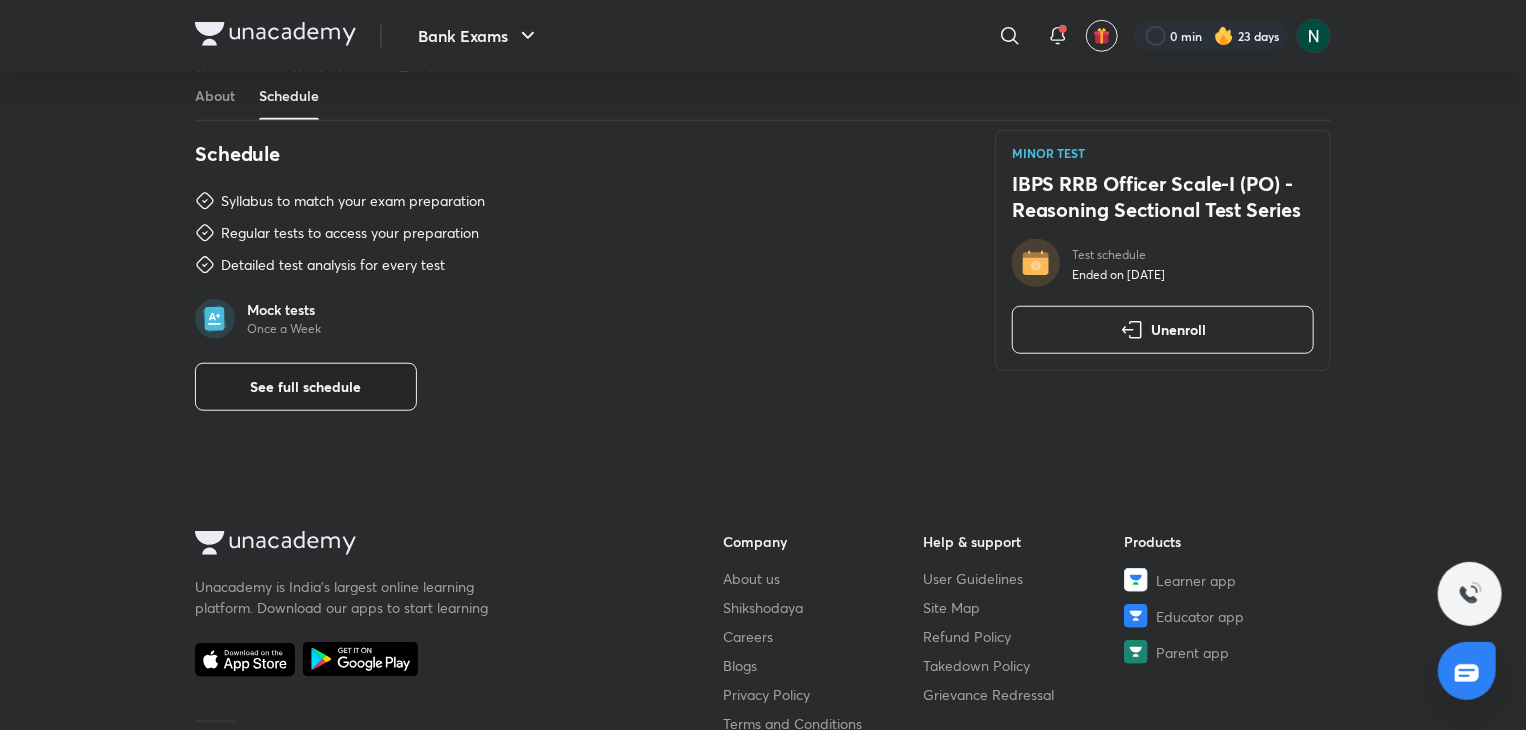 click on "See full schedule" at bounding box center (306, 387) 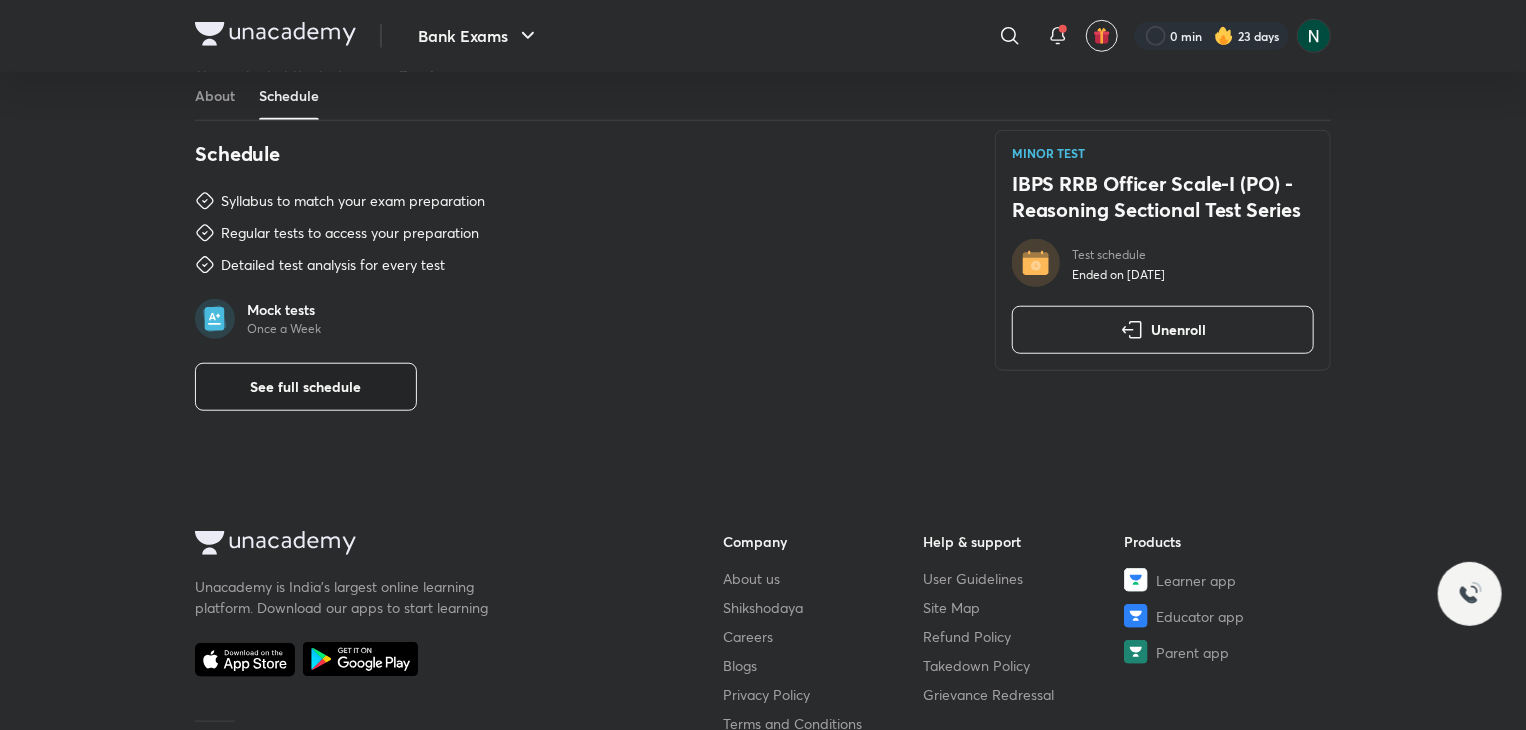 scroll, scrollTop: 0, scrollLeft: 0, axis: both 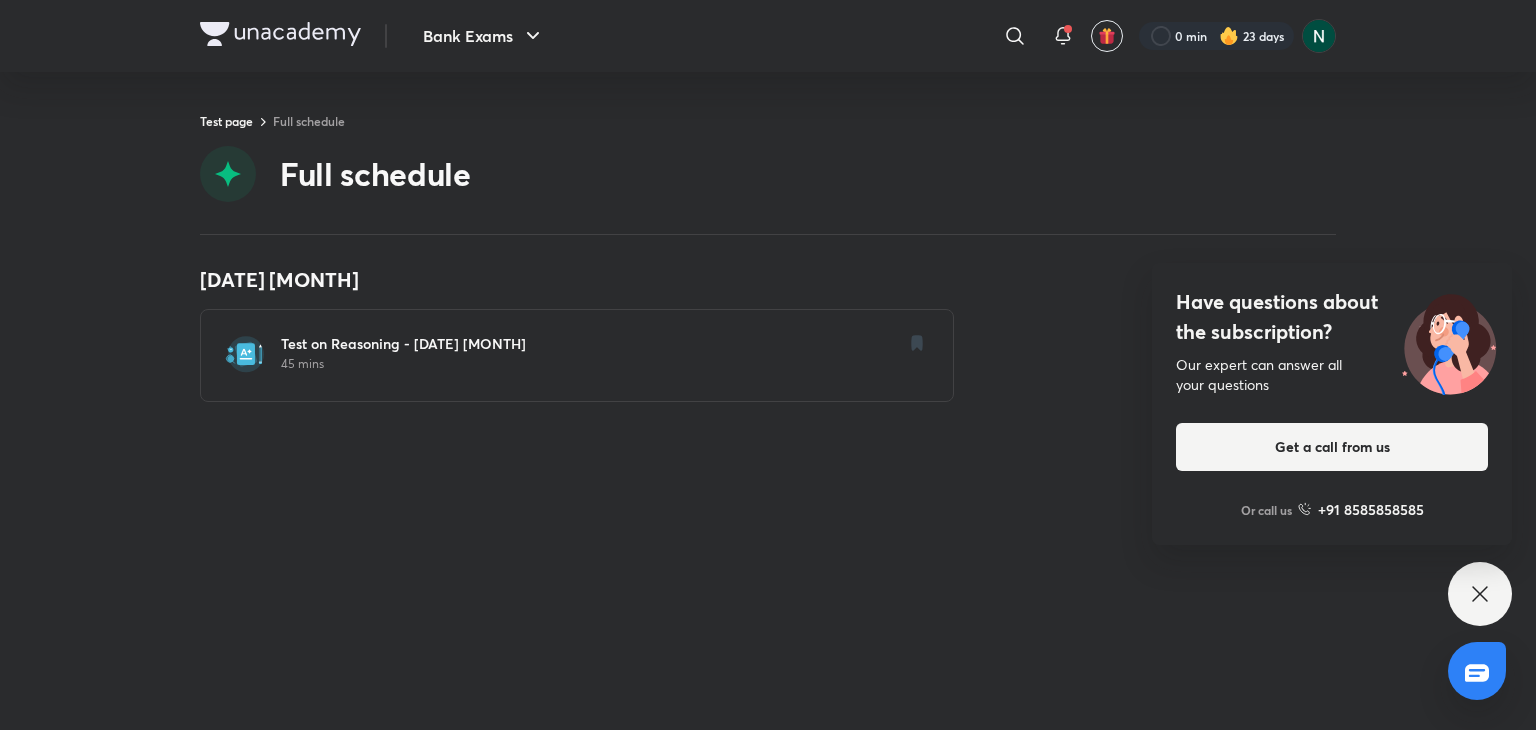 click on "Have questions about the subscription?" at bounding box center (1332, 317) 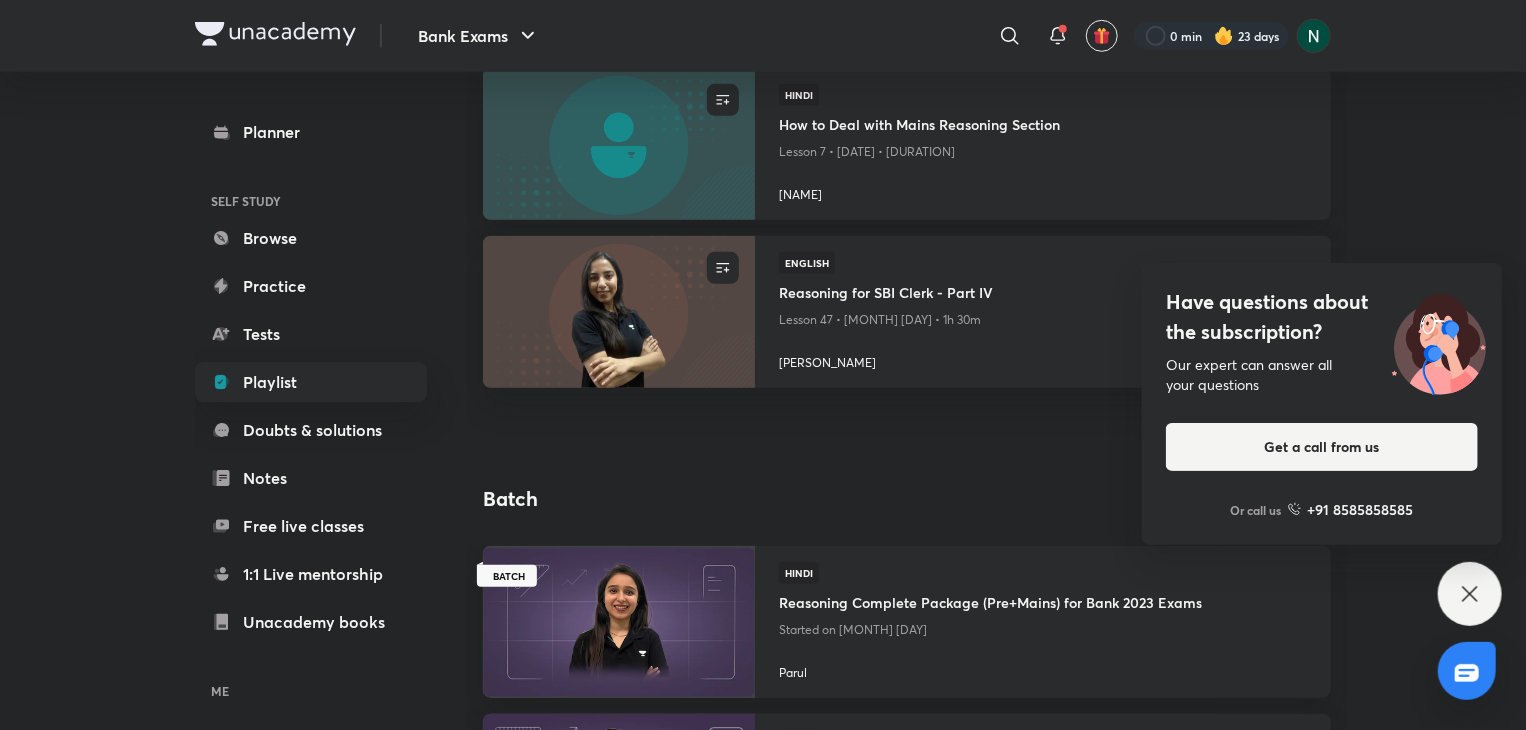 scroll, scrollTop: 680, scrollLeft: 0, axis: vertical 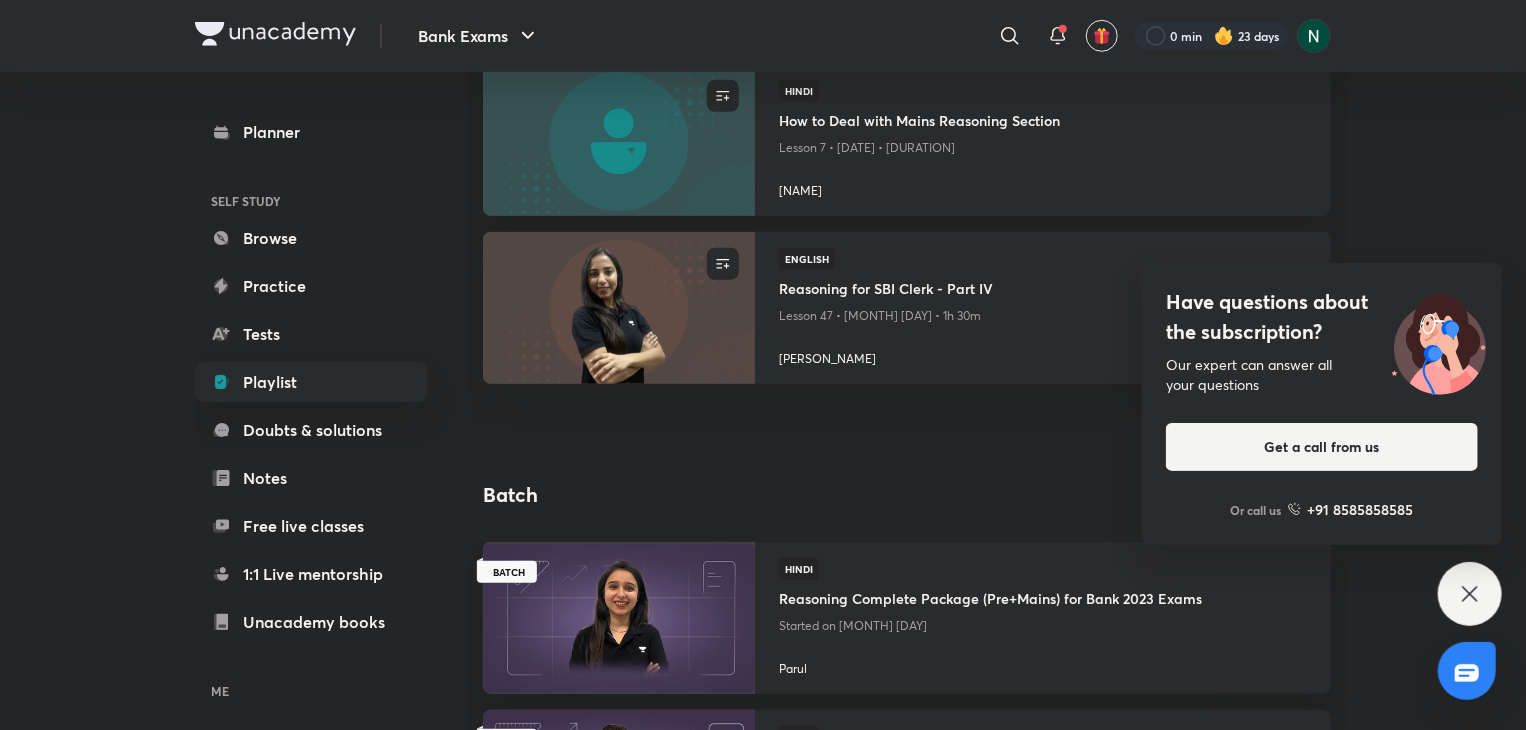 click on "Have questions about the subscription? Our expert can answer all your questions Get a call from us Or call us +91 8585858585" at bounding box center [1322, 404] 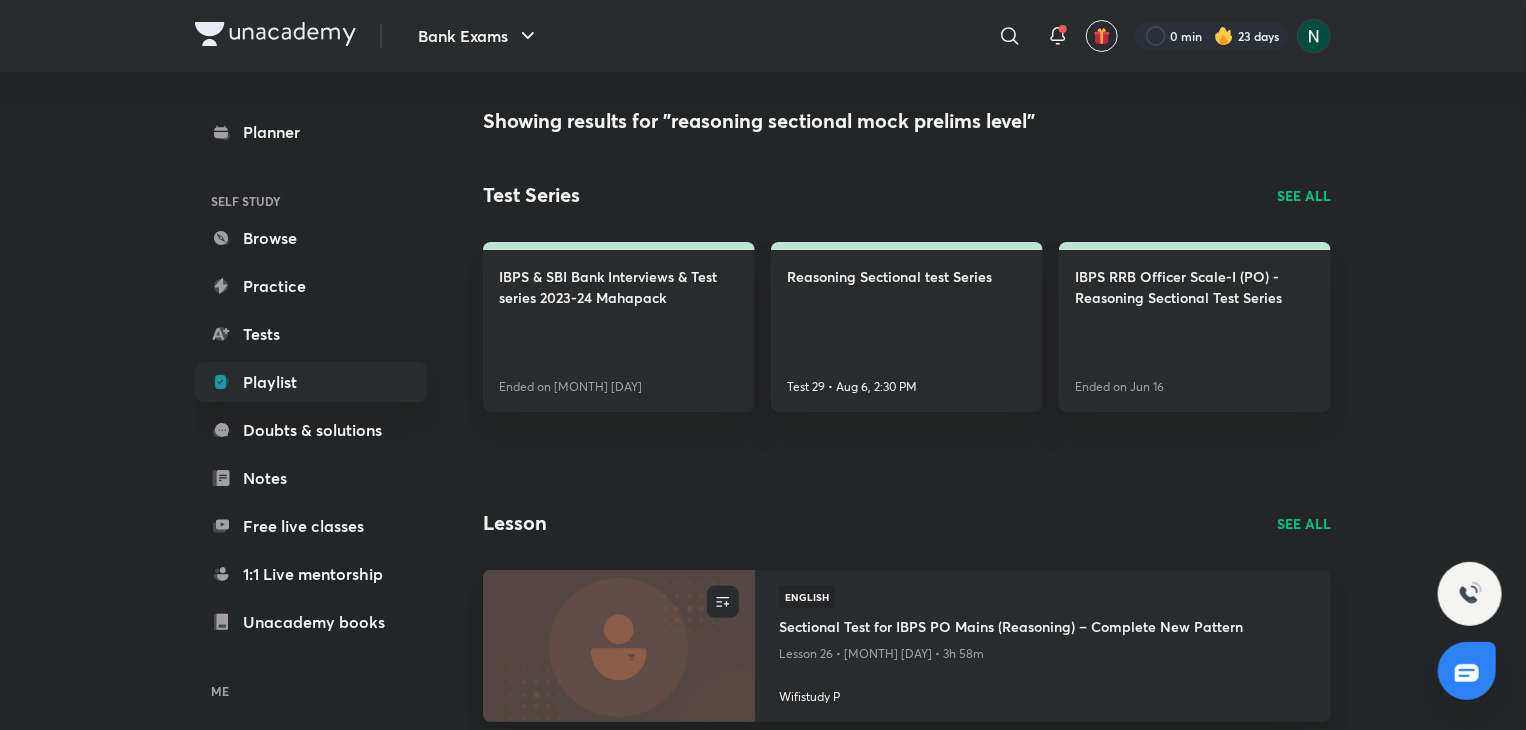 scroll, scrollTop: 0, scrollLeft: 0, axis: both 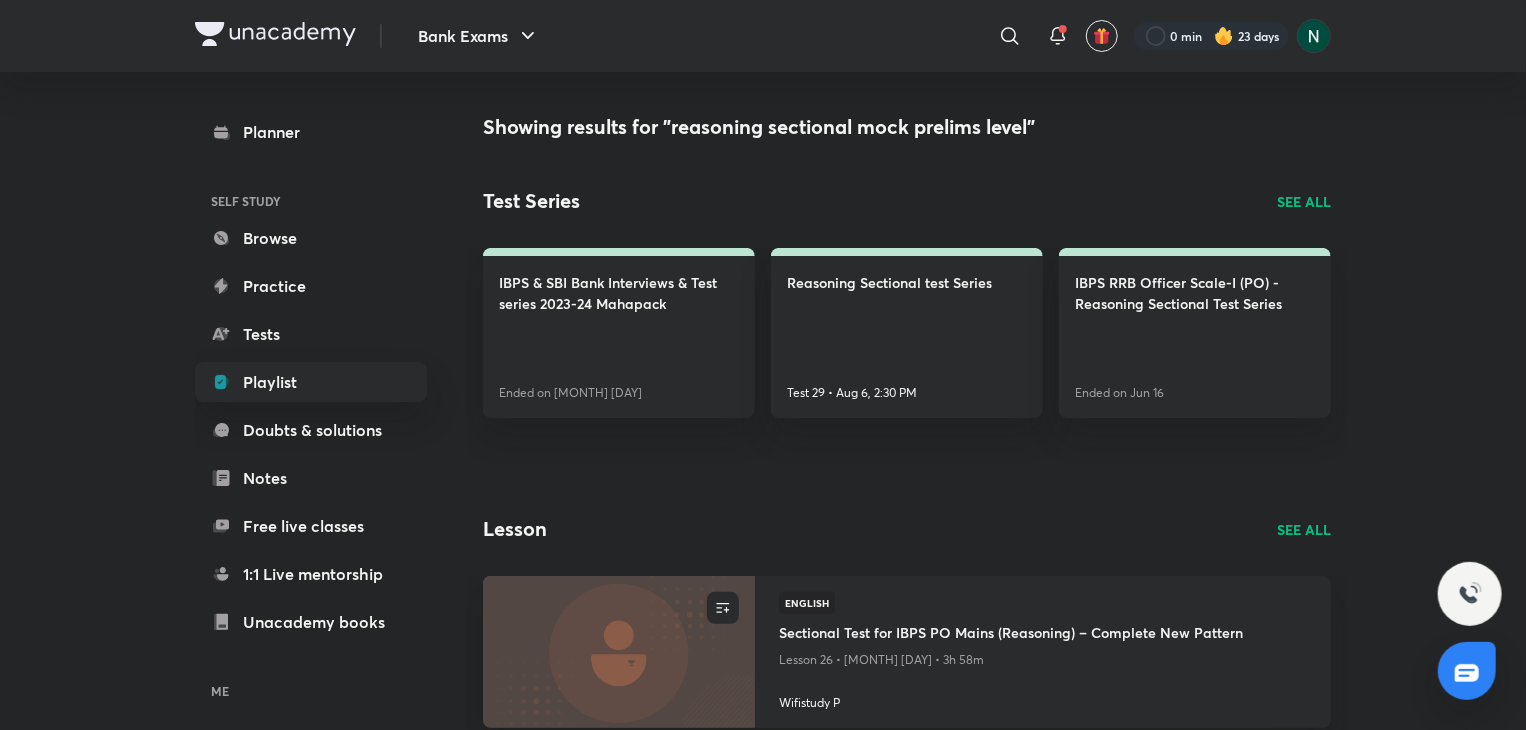 click on "SEE ALL" at bounding box center (1304, 201) 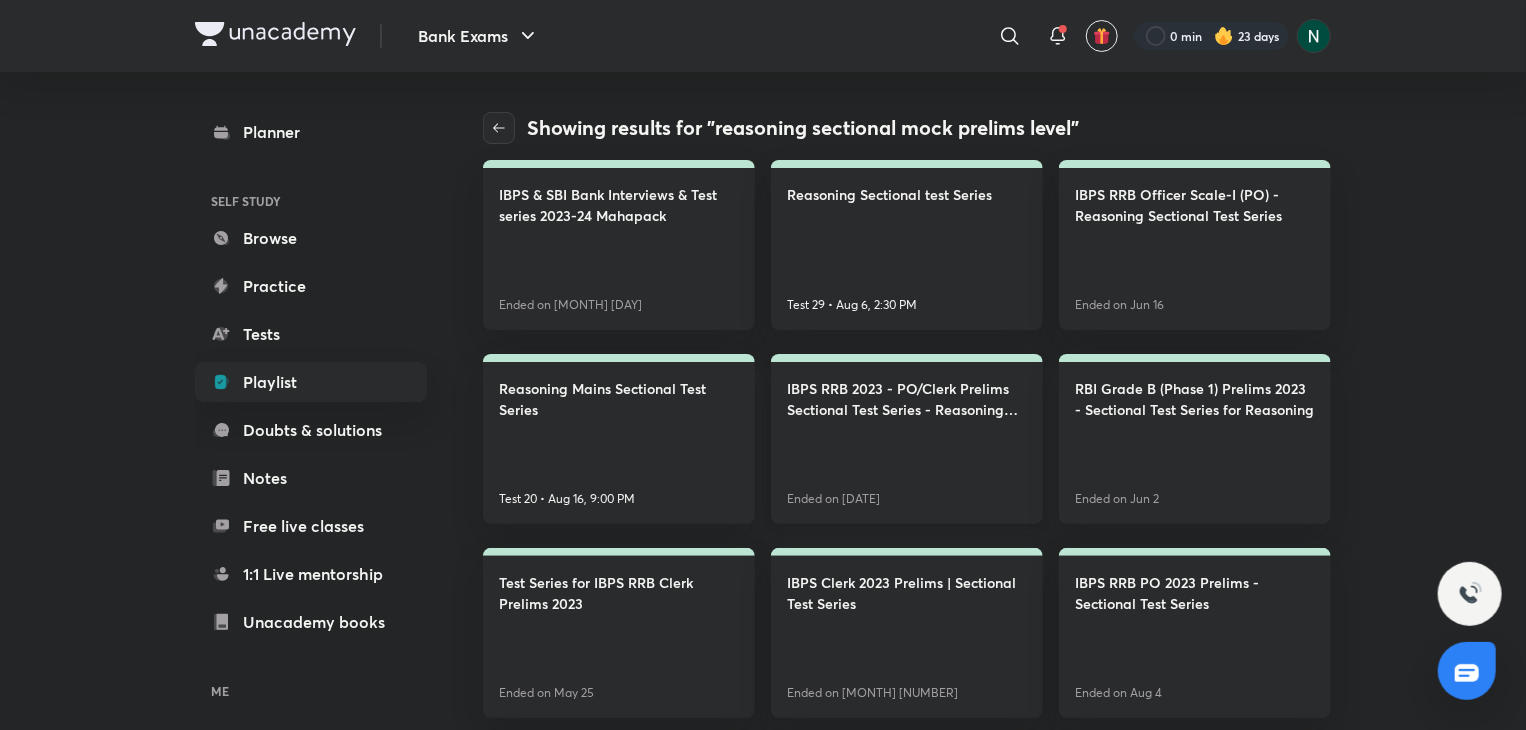click on "IBPS RRB [YEAR] - PO/Clerk Prelims Sectional Test Series - Reasoning Ability Ended on Jul 11" at bounding box center [907, 439] 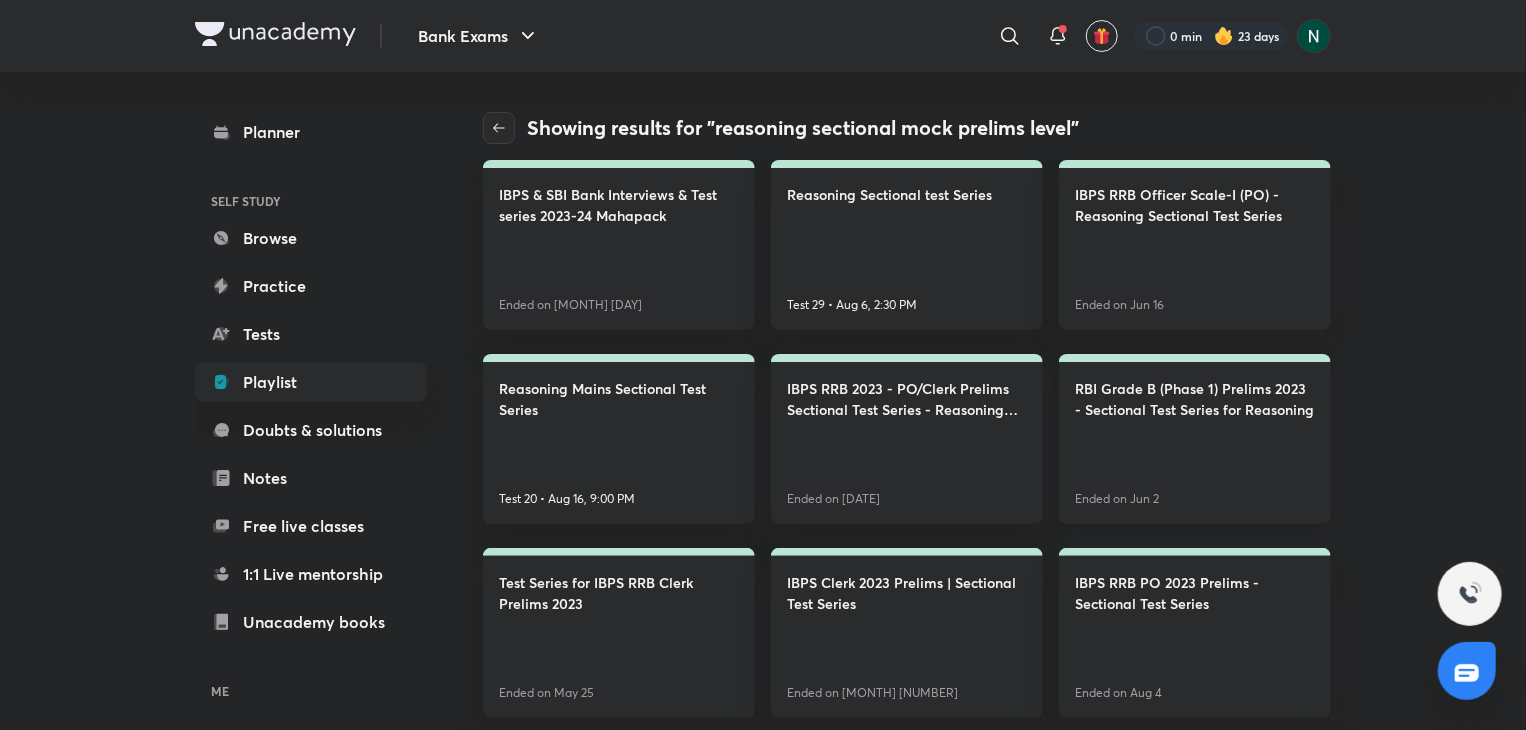 click on "RBI Grade B (Phase 1) Prelims [YEAR] - Sectional Test Series for Reasoning Ended on Jun [DAY]" at bounding box center (1195, 439) 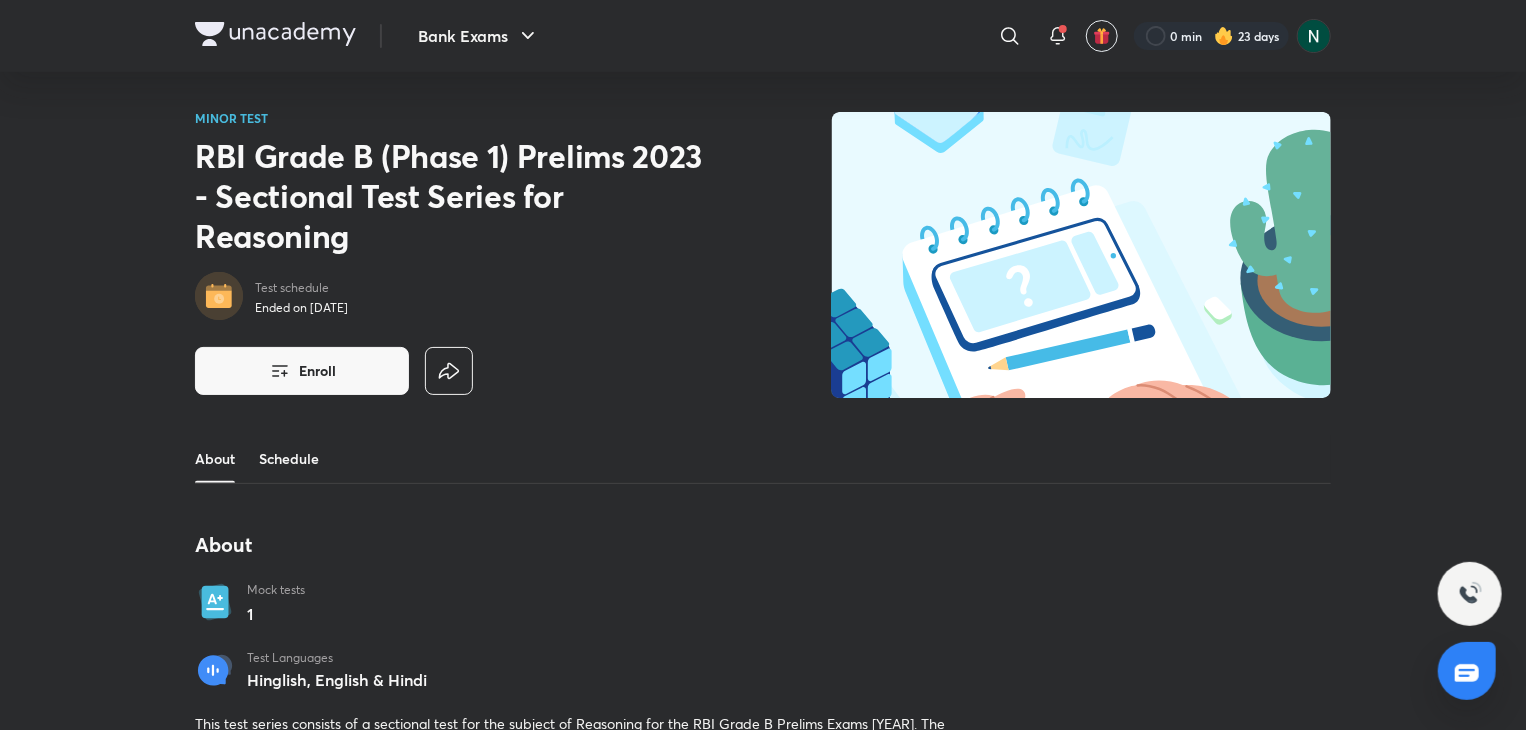 click on "Schedule" at bounding box center (289, 459) 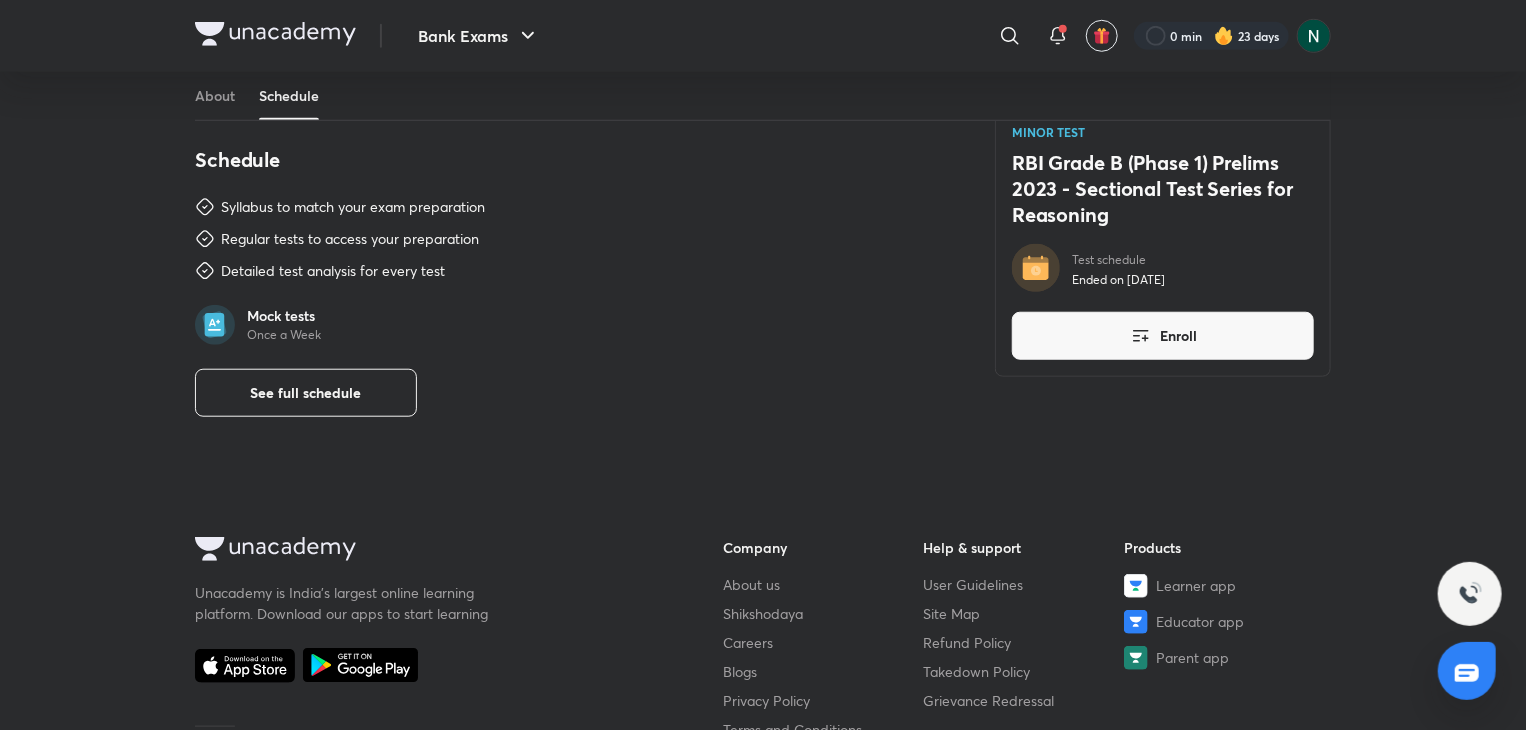 scroll, scrollTop: 730, scrollLeft: 0, axis: vertical 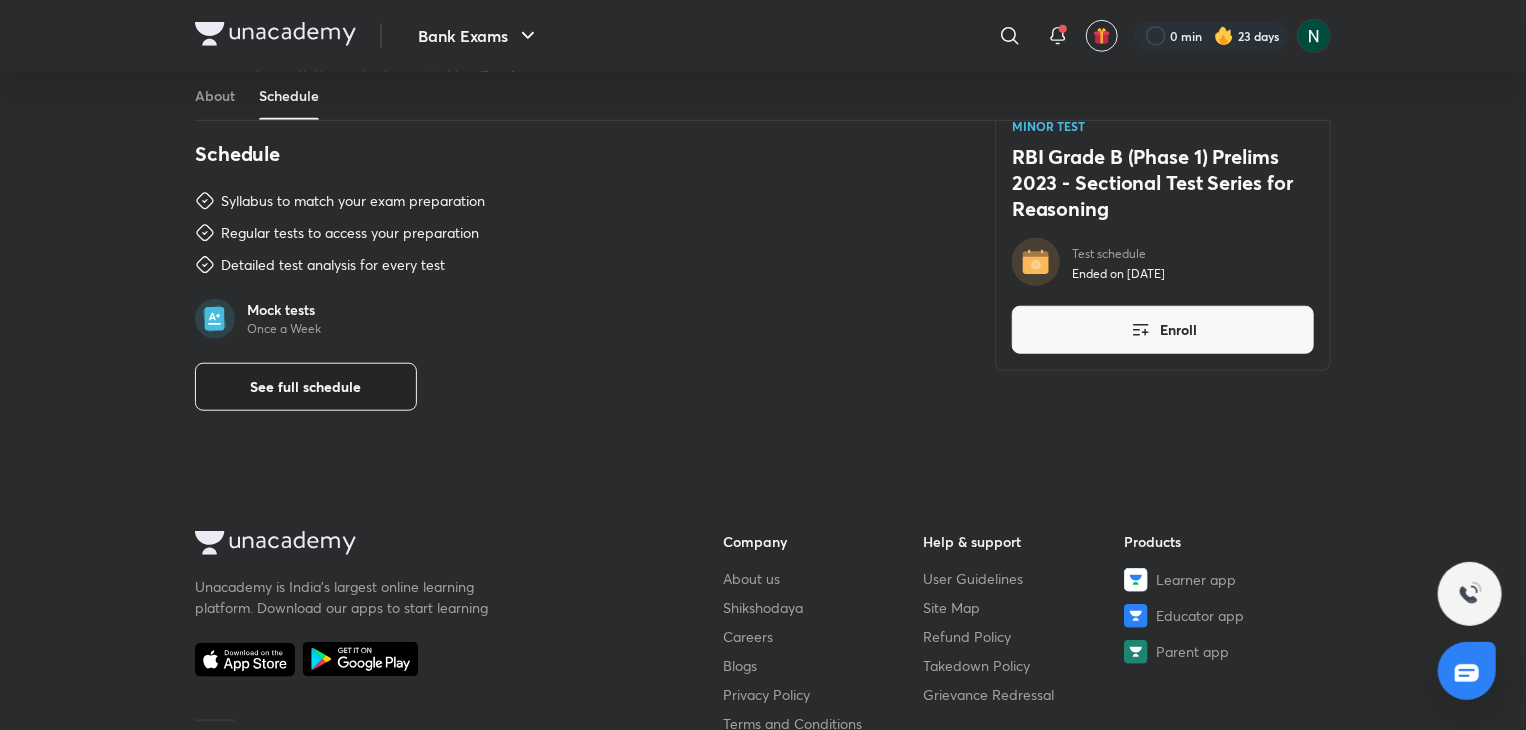 click on "See full schedule" at bounding box center [306, 387] 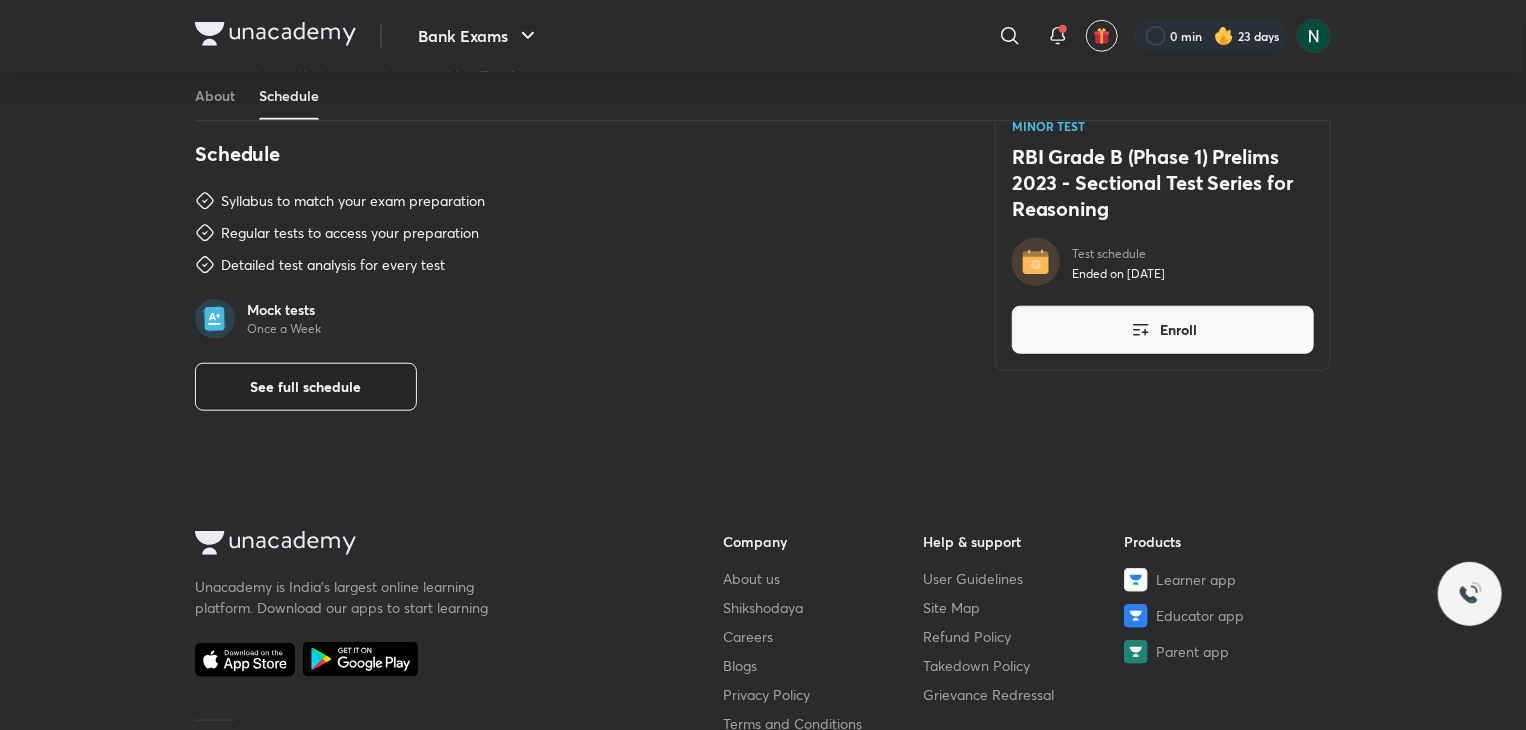 scroll, scrollTop: 0, scrollLeft: 0, axis: both 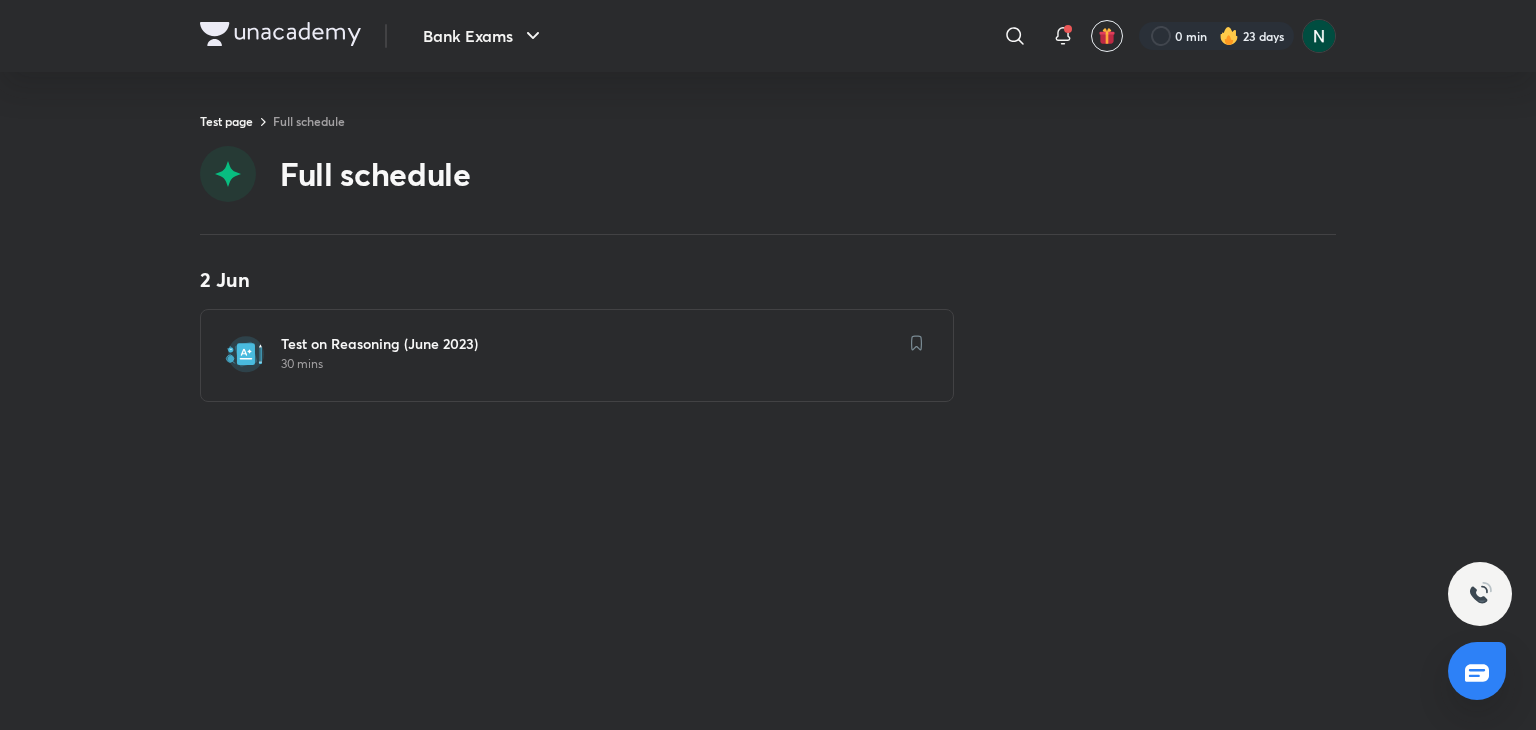 click on "30 mins" at bounding box center (589, 364) 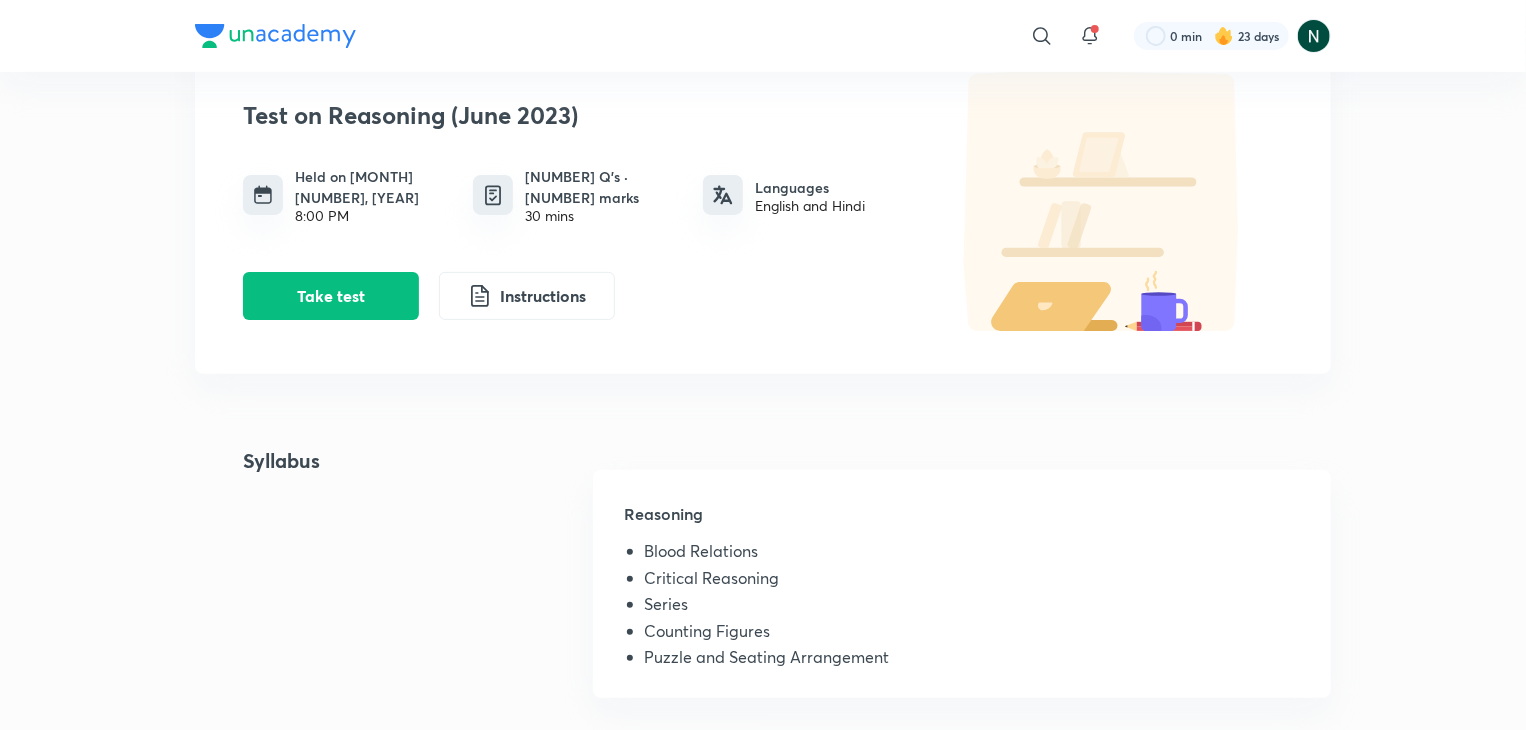 scroll, scrollTop: 0, scrollLeft: 0, axis: both 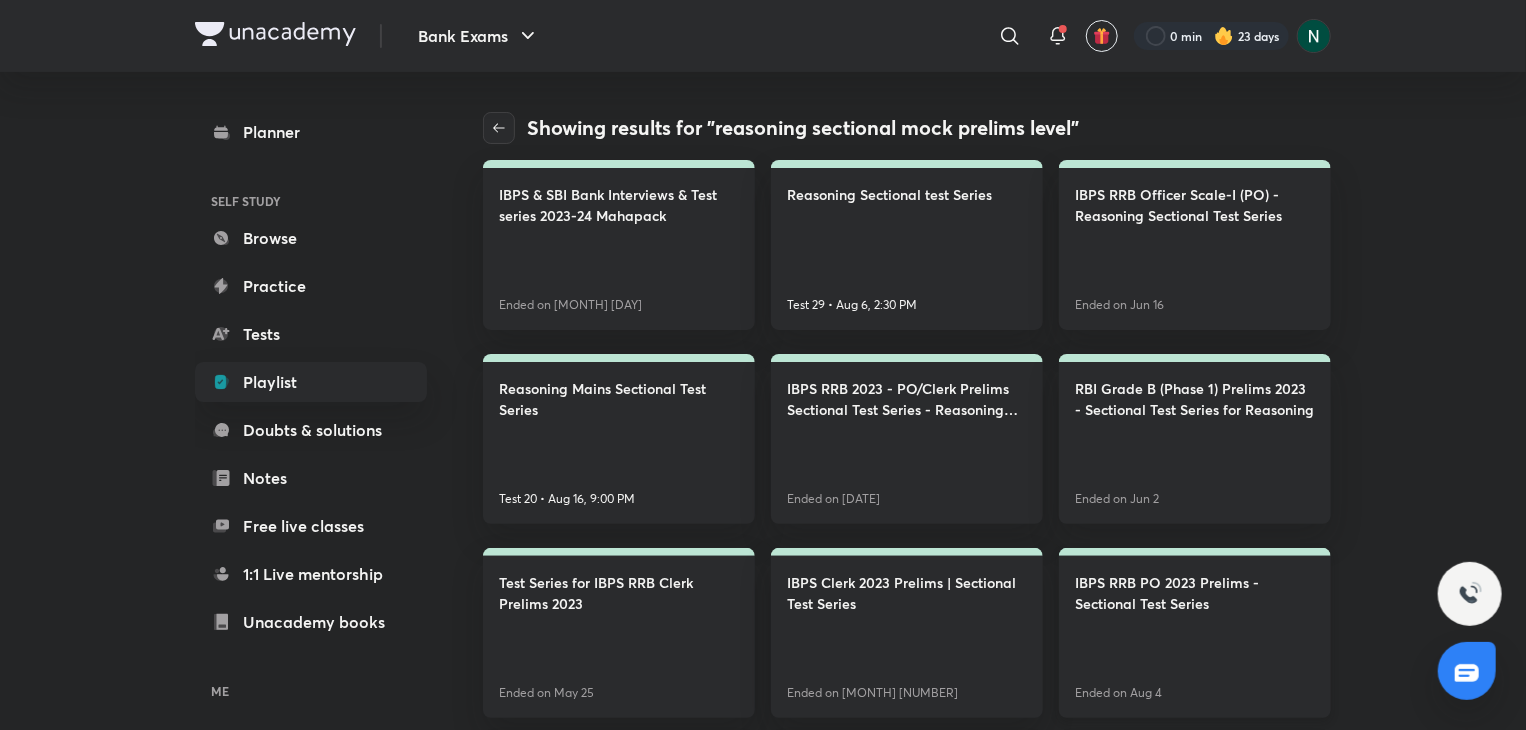 click on "IBPS RRB PO 2023 Prelims - Sectional Test Series" at bounding box center (1195, 593) 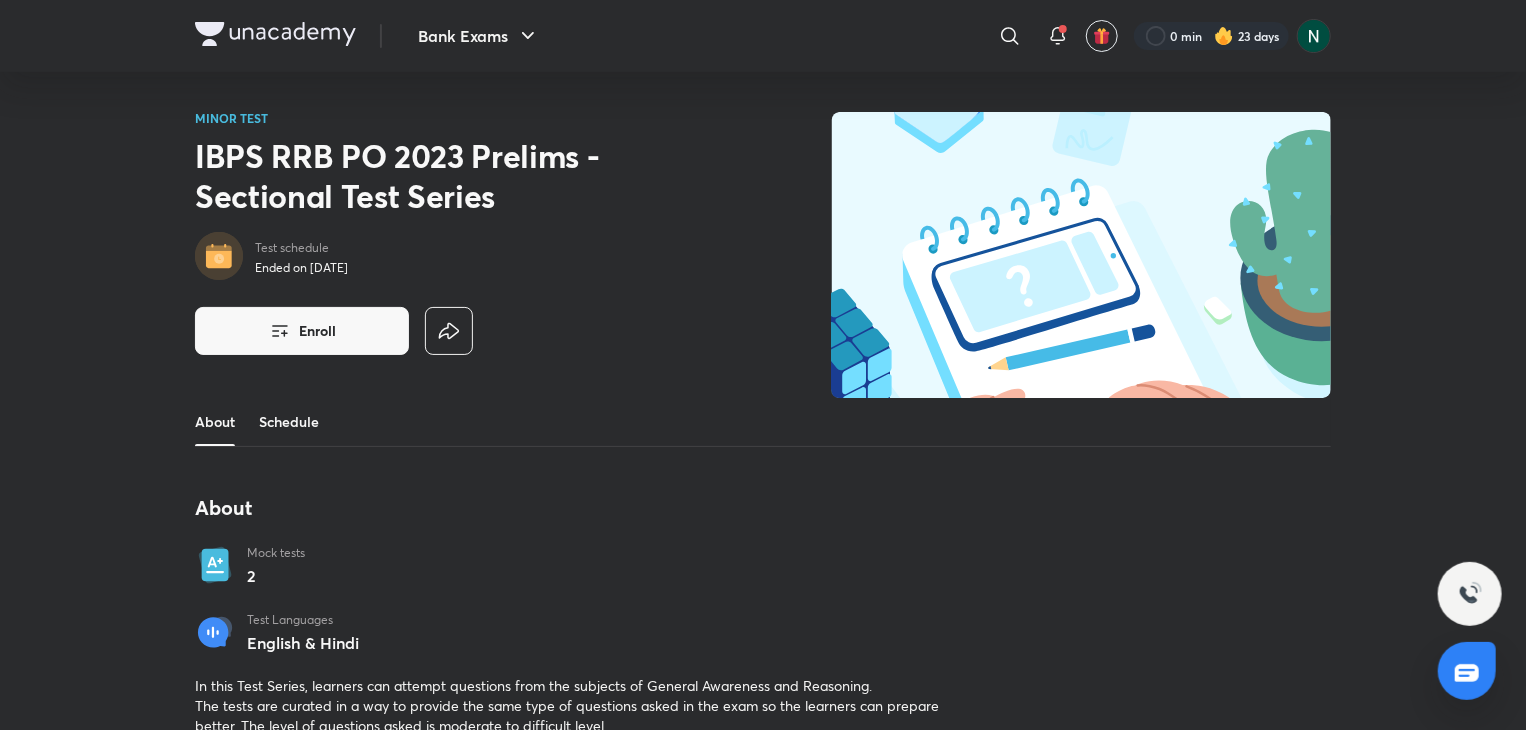 click on "Schedule" at bounding box center (289, 422) 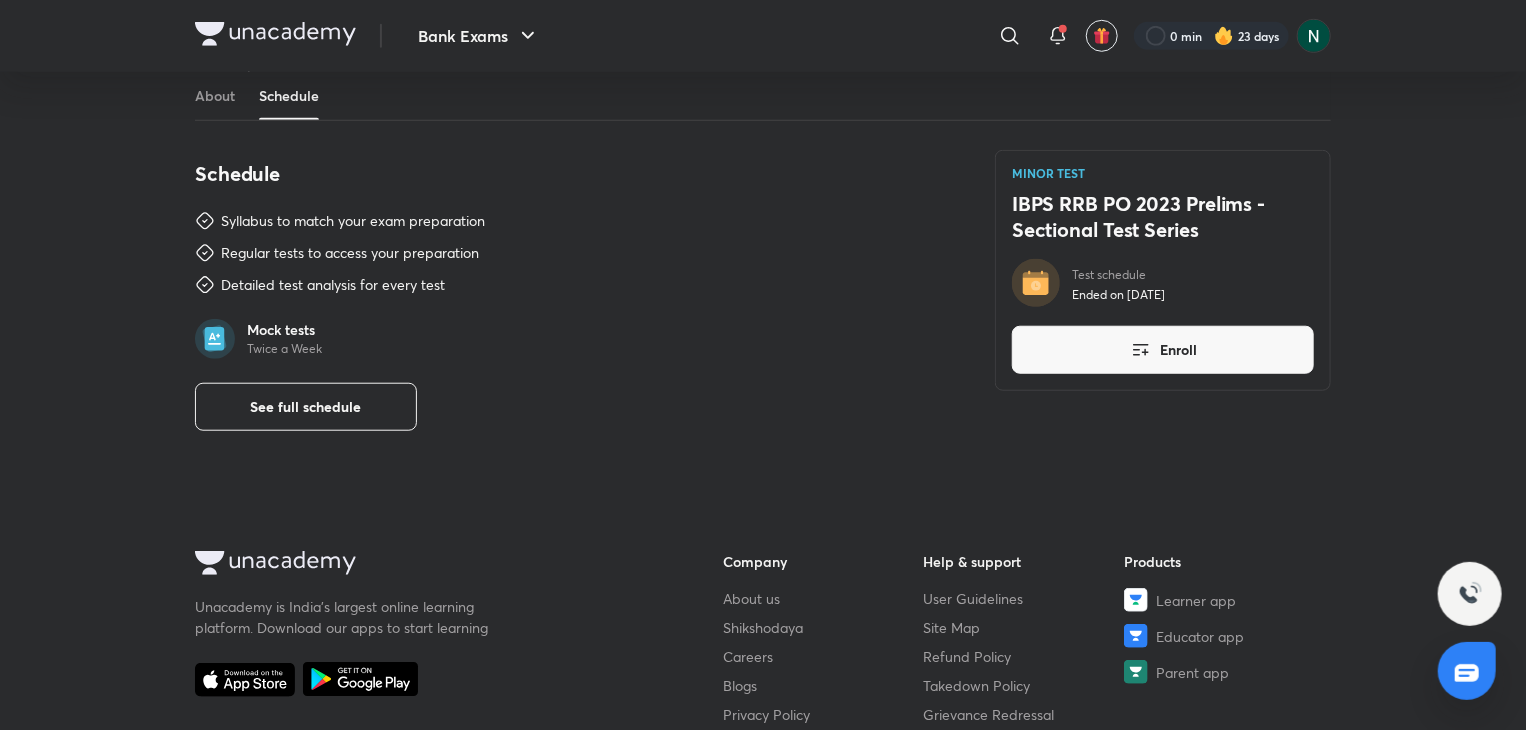 scroll, scrollTop: 692, scrollLeft: 0, axis: vertical 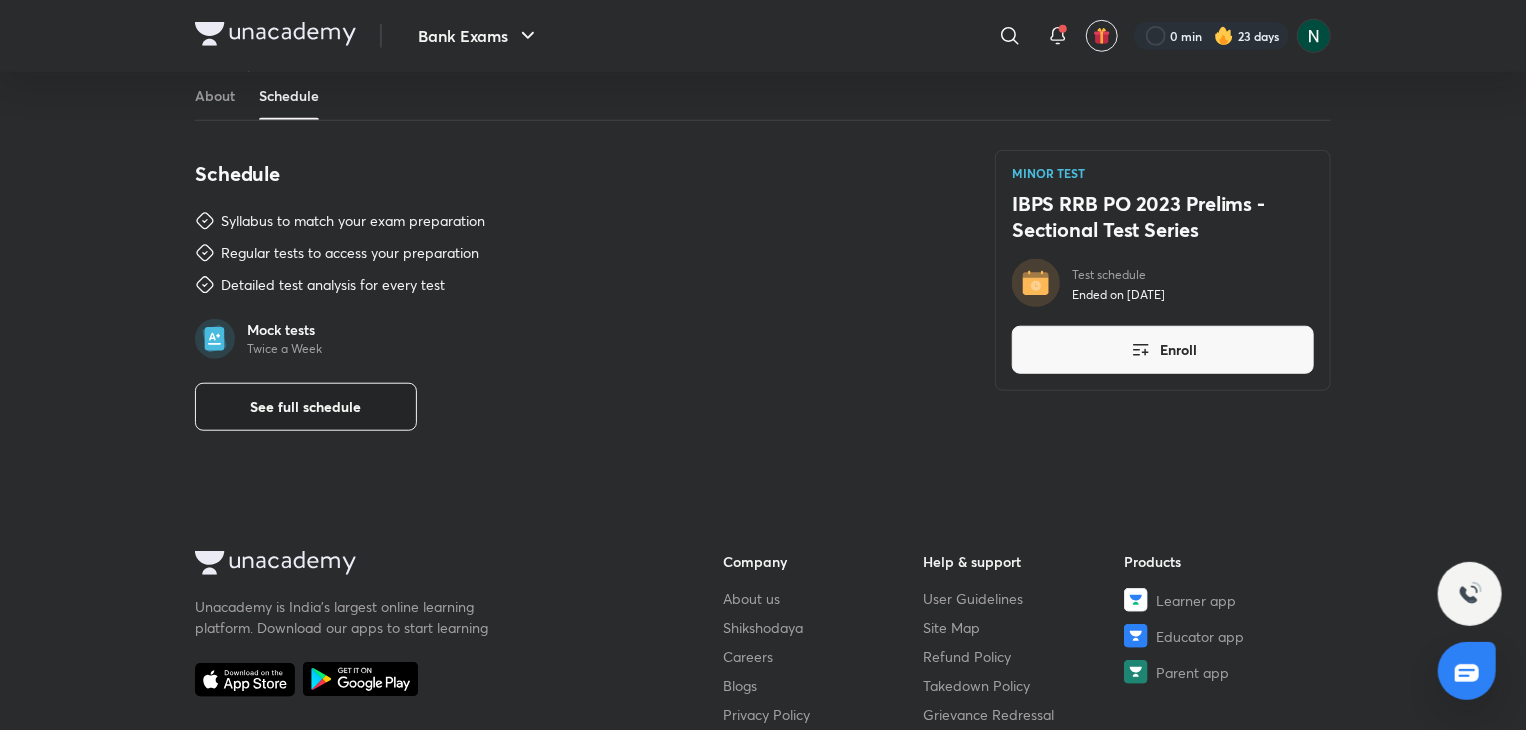 click on "See full schedule" at bounding box center [306, 407] 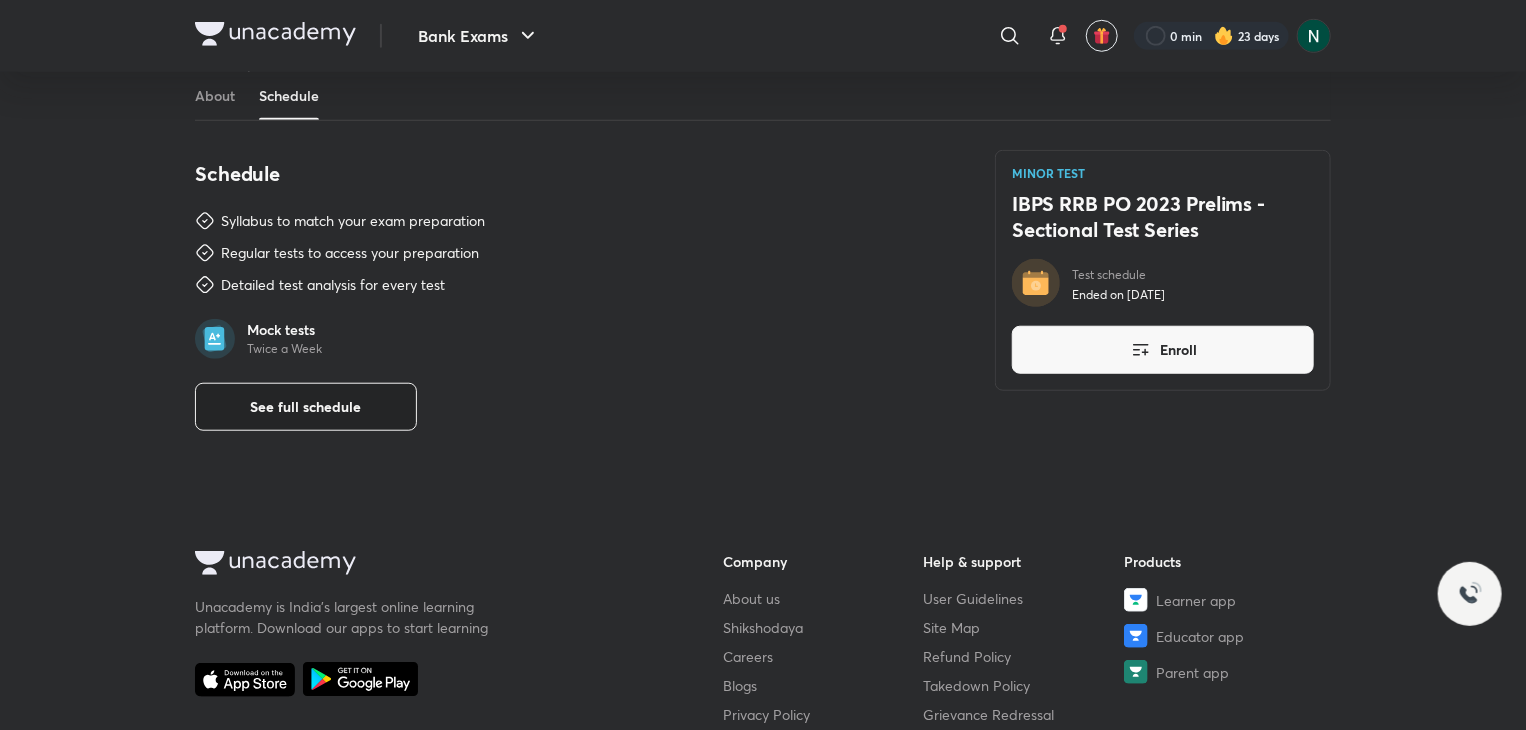 scroll, scrollTop: 0, scrollLeft: 0, axis: both 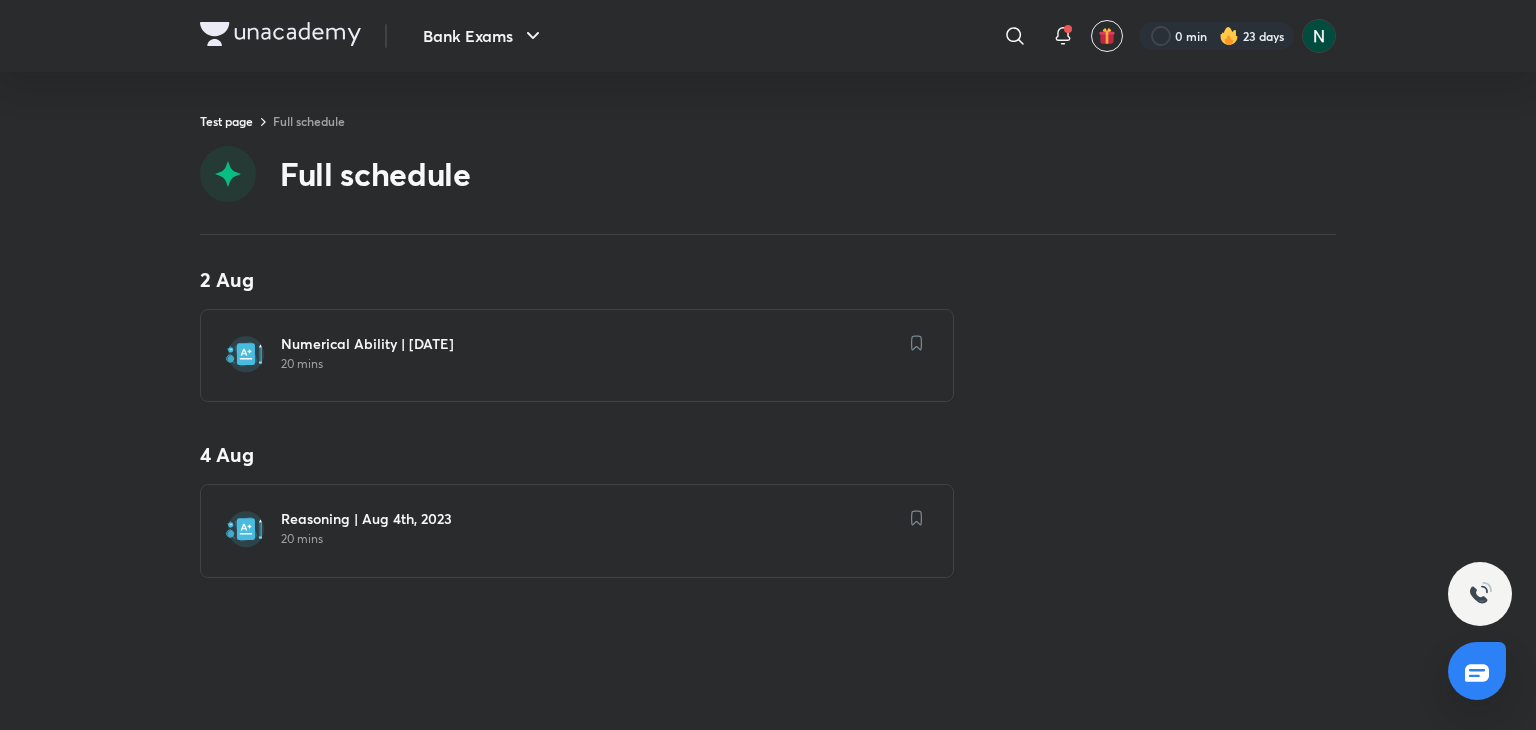 click on "Reasoning | [MONTH] [DATE], [YEAR] [TIME]" at bounding box center (589, 528) 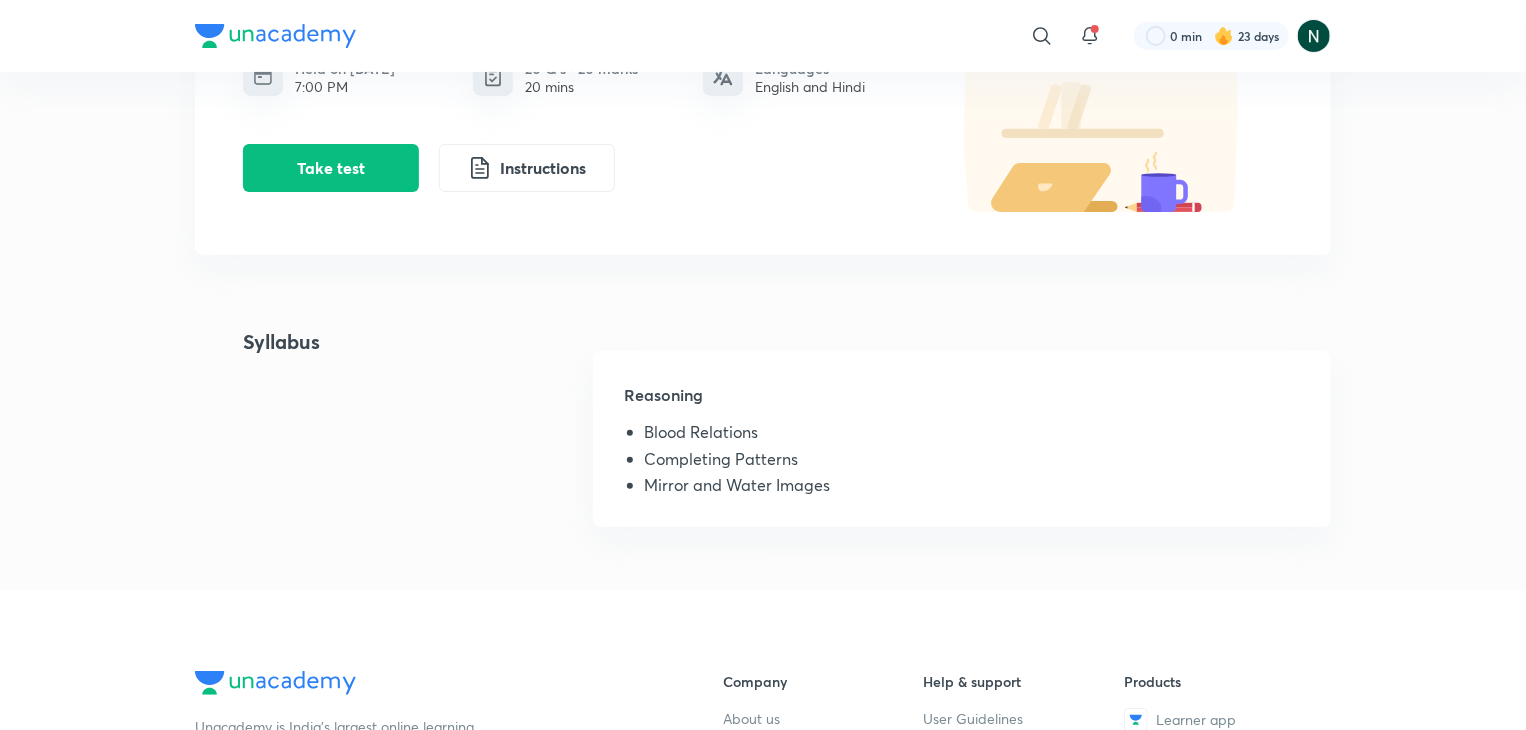 scroll, scrollTop: 240, scrollLeft: 0, axis: vertical 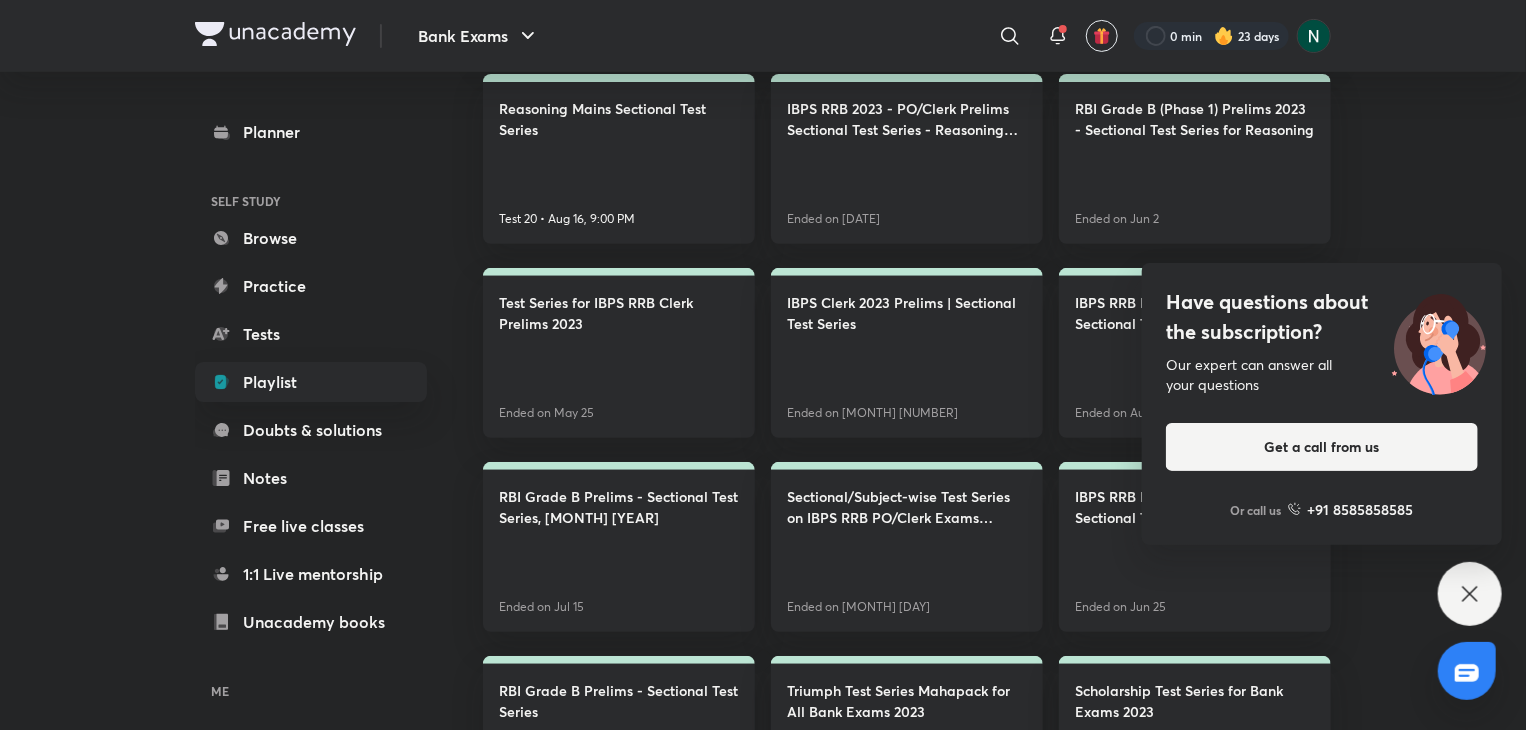 click at bounding box center [1439, 341] 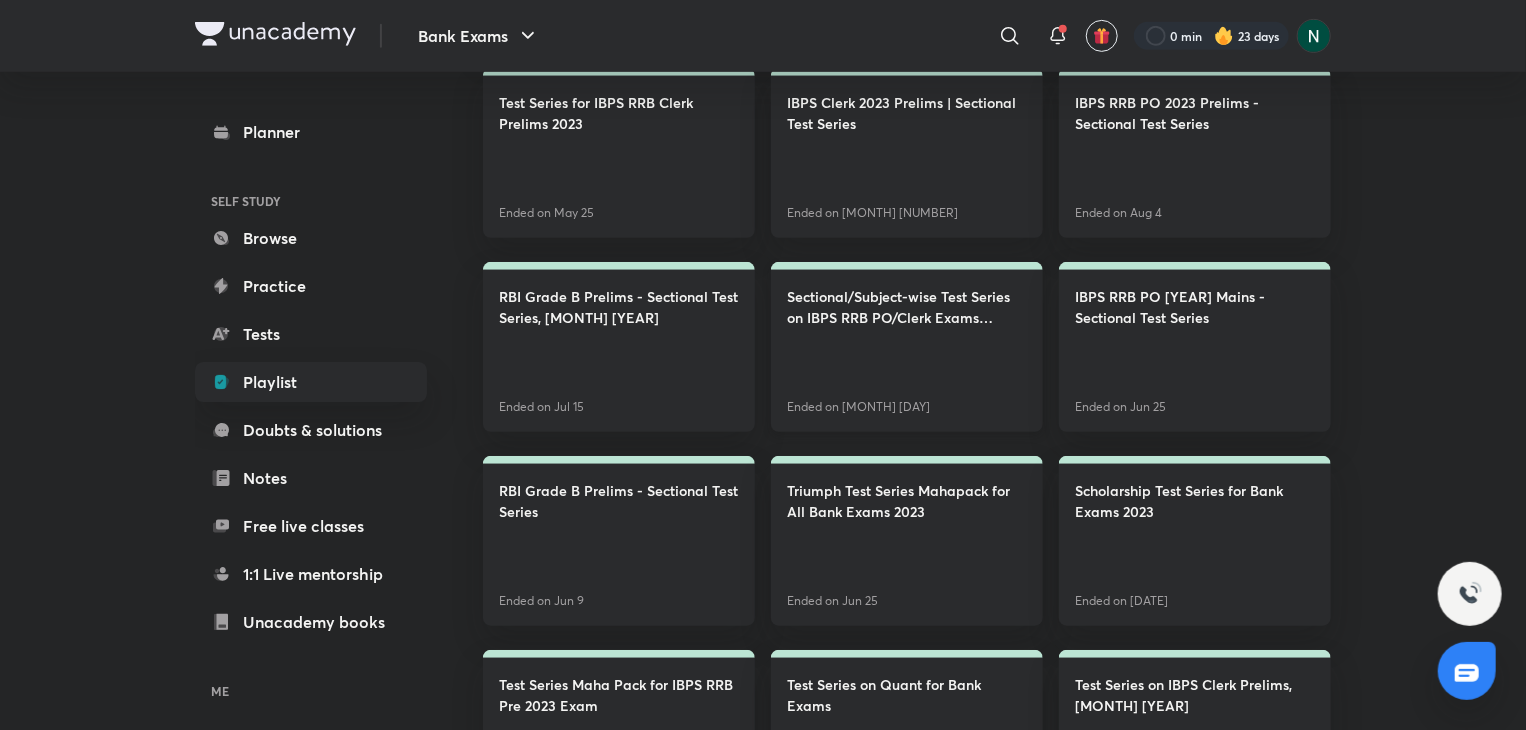 scroll, scrollTop: 520, scrollLeft: 0, axis: vertical 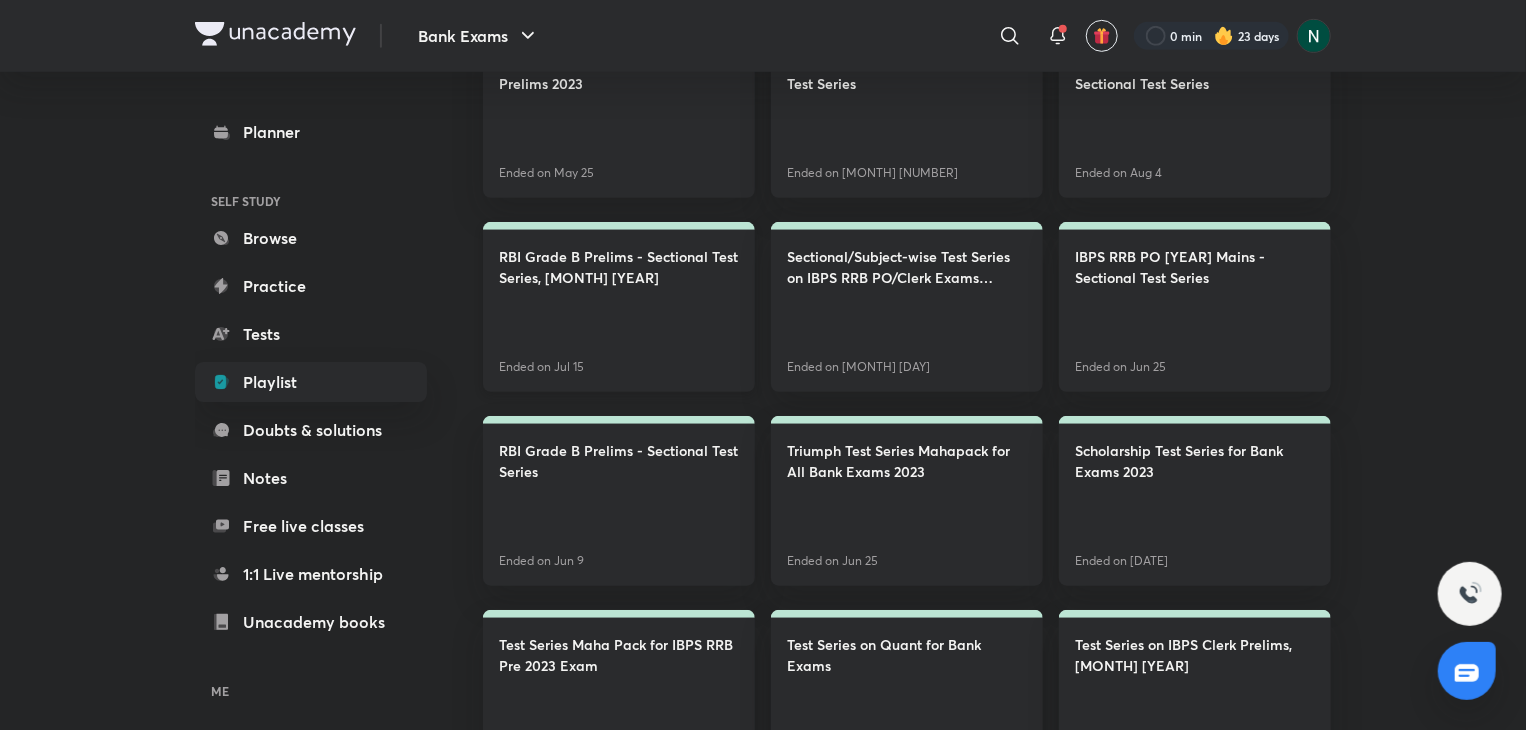 click on "RBI Grade B Prelims - Sectional Test Series, [MONTH] [YEAR] Ended on [MONTH] [DAY]" at bounding box center (619, 307) 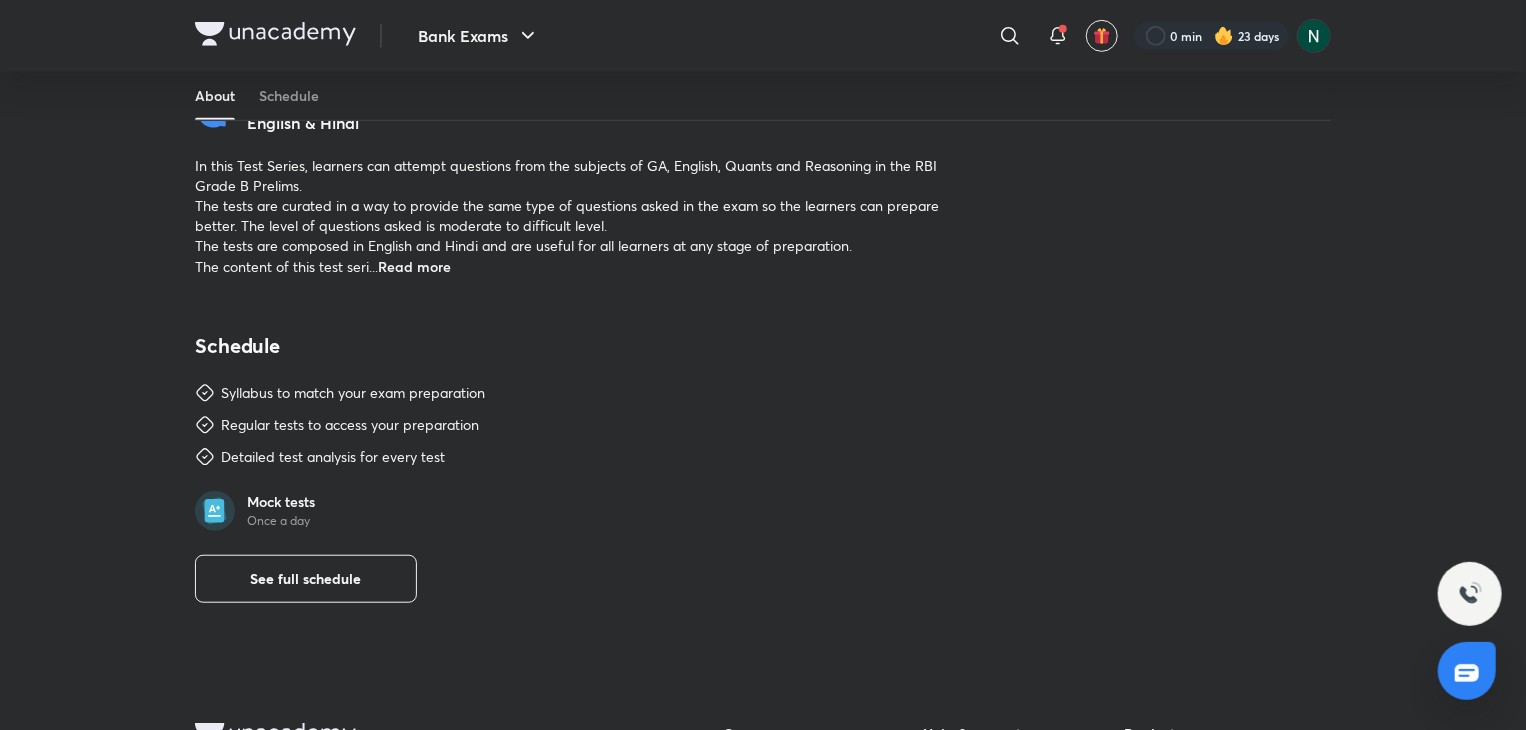 scroll, scrollTop: 0, scrollLeft: 0, axis: both 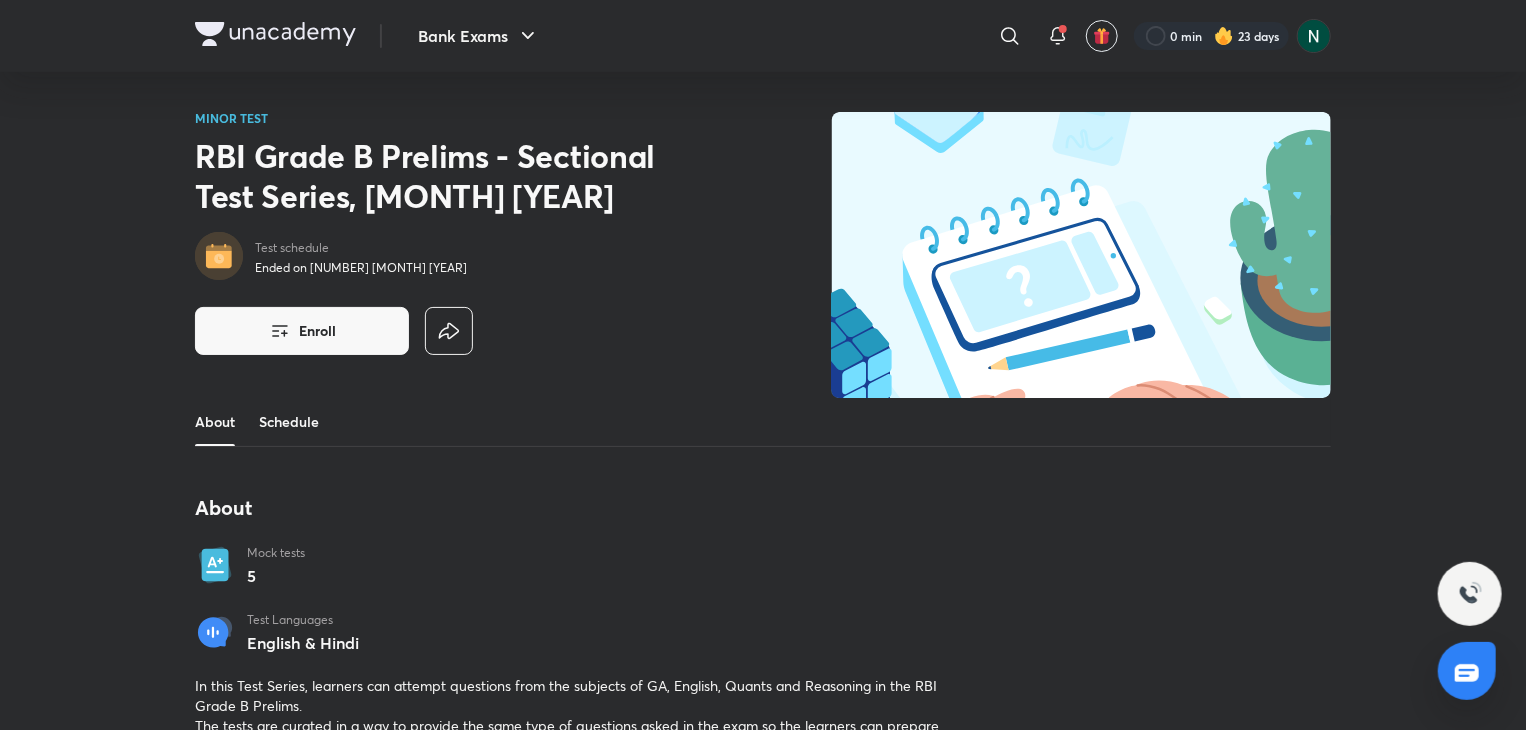 click on "Schedule" at bounding box center (289, 422) 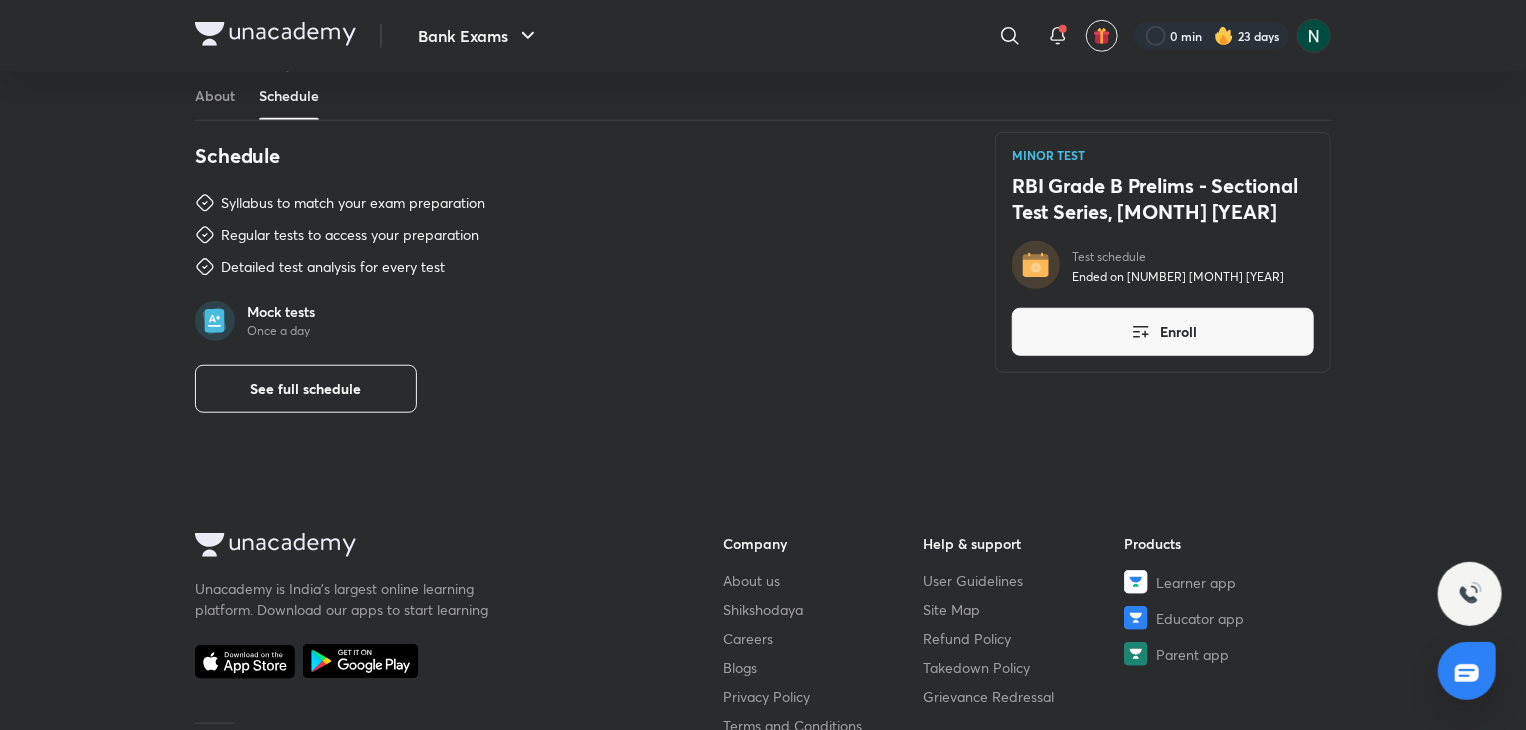 scroll, scrollTop: 712, scrollLeft: 0, axis: vertical 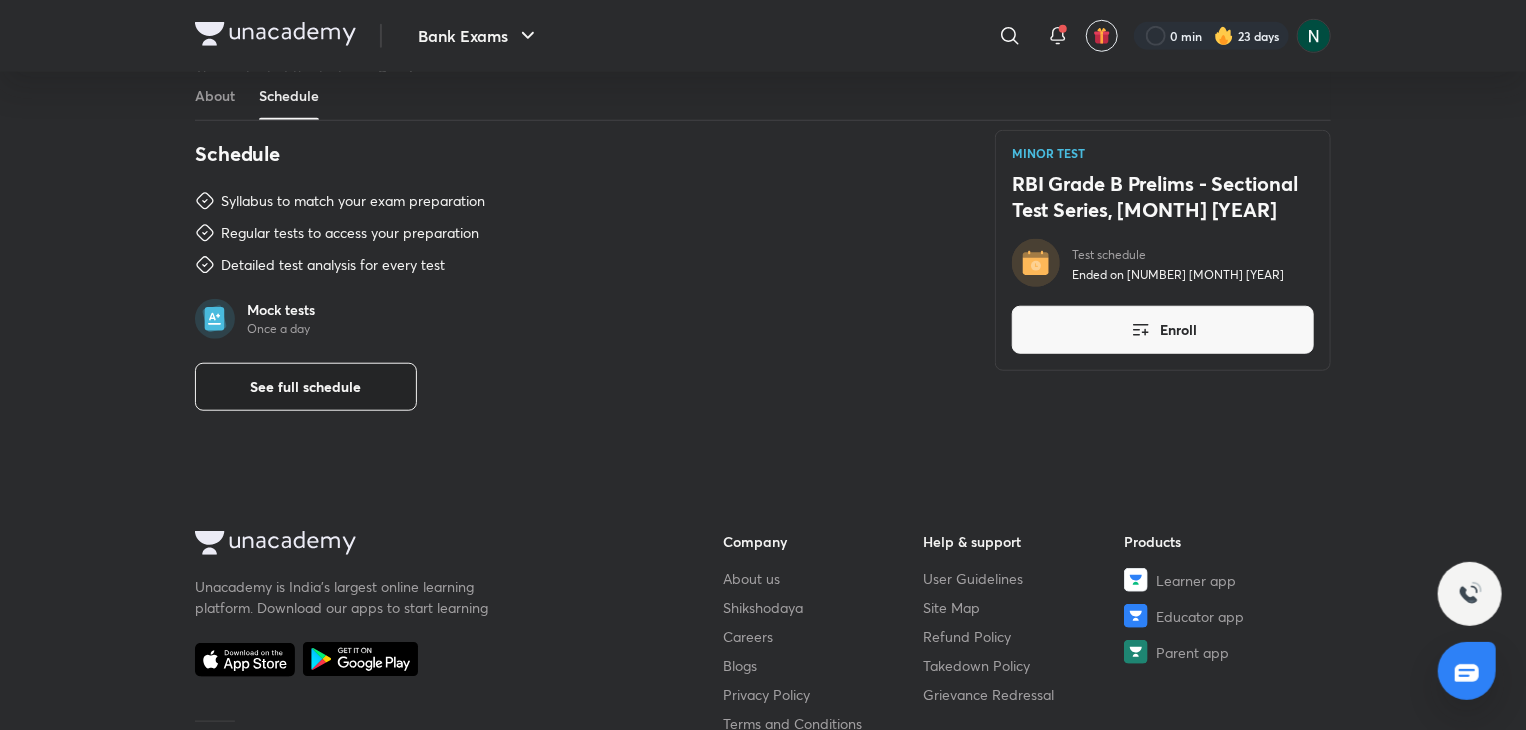 click on "See full schedule" at bounding box center (306, 387) 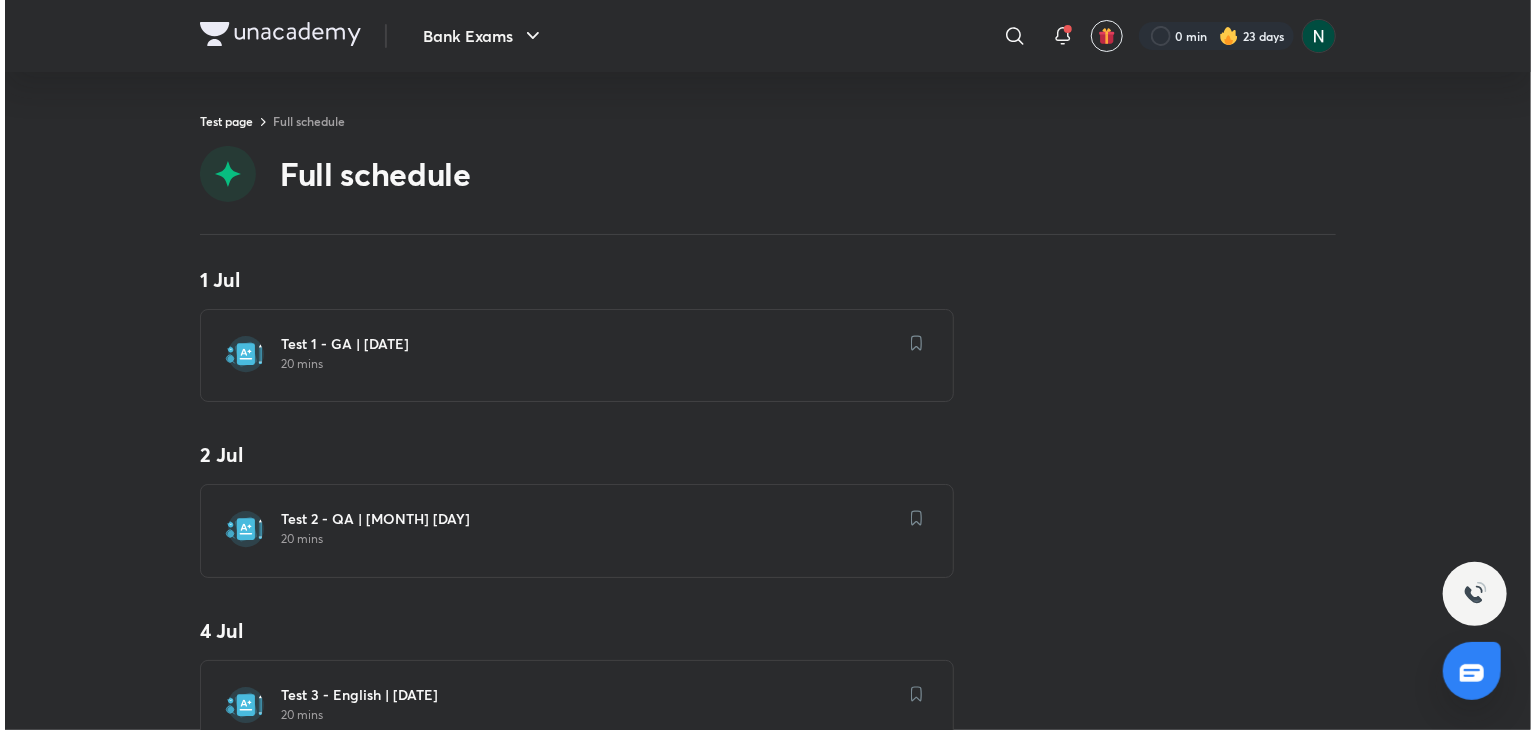 scroll, scrollTop: 0, scrollLeft: 0, axis: both 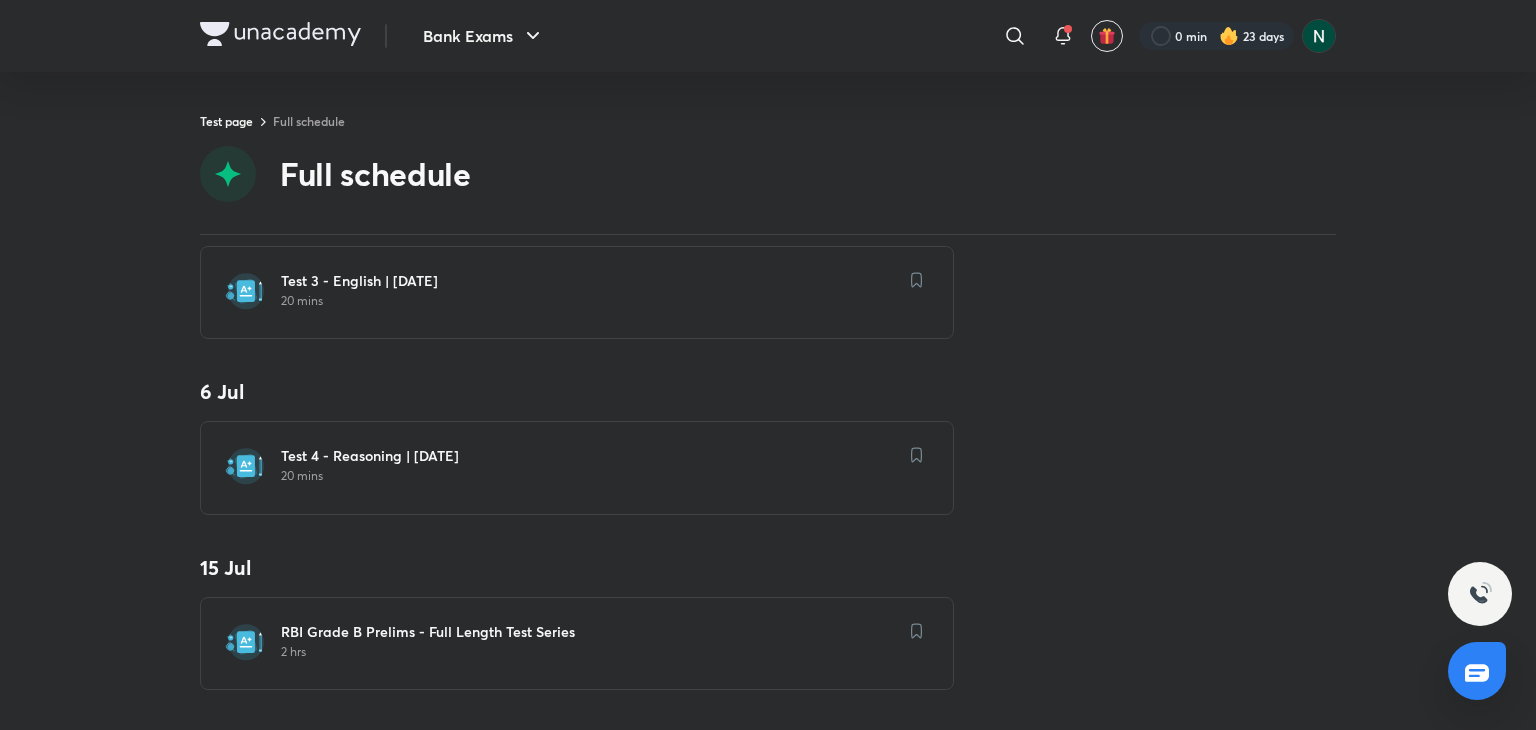 click on "Test [NUMBER] - Reasoning | [MONTH] [DATE] [YEAR] [TIME]" at bounding box center (577, 467) 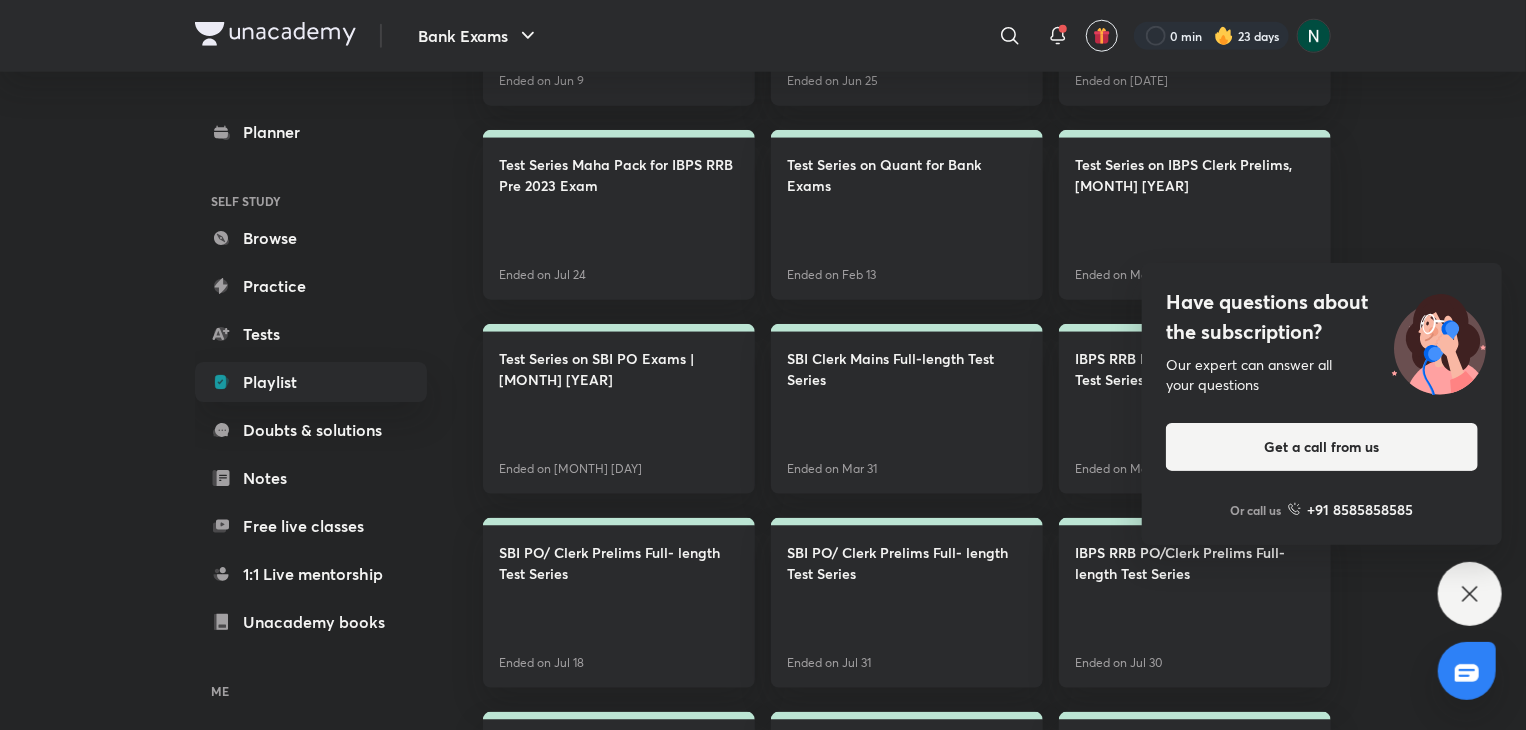 scroll, scrollTop: 1040, scrollLeft: 0, axis: vertical 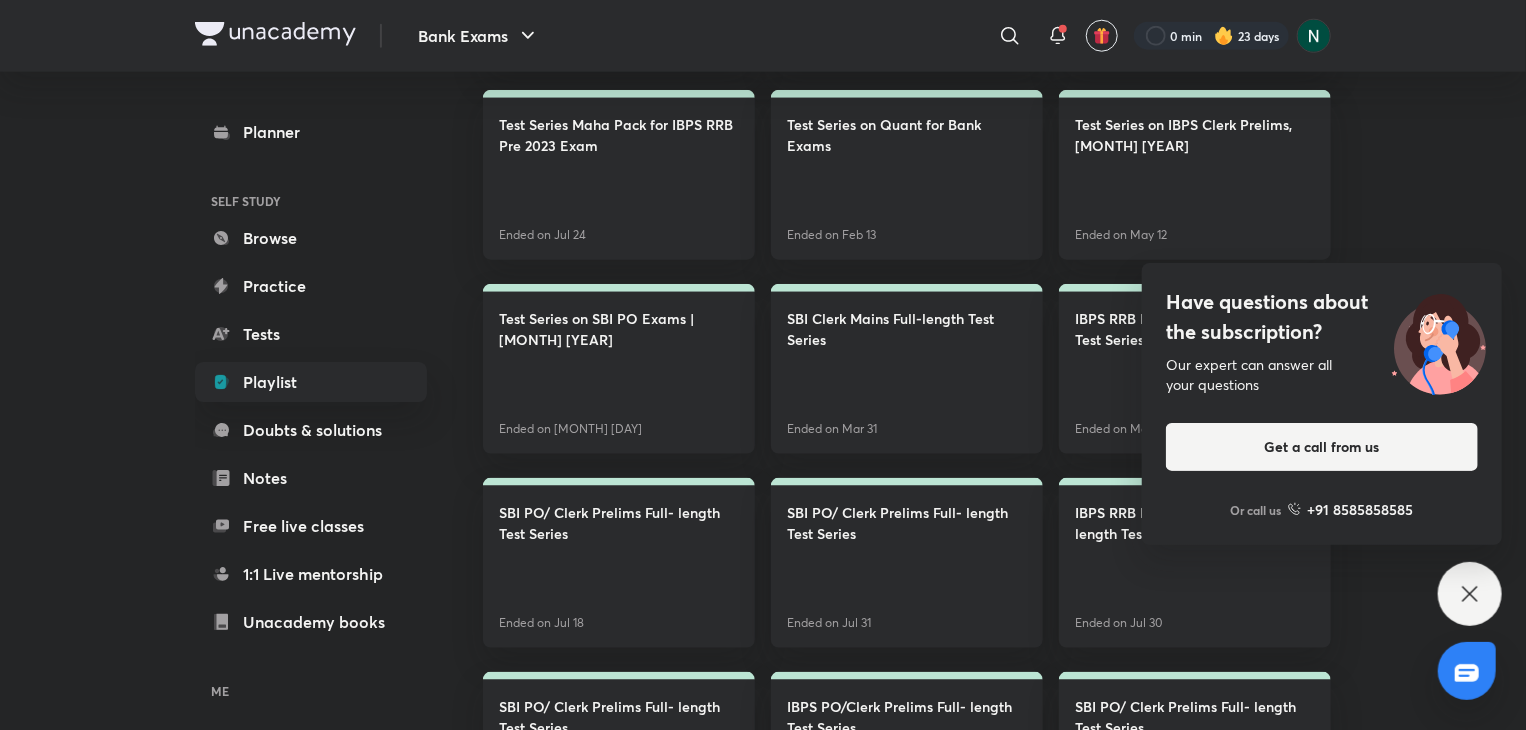 click on "Have questions about the subscription?" at bounding box center (1322, 317) 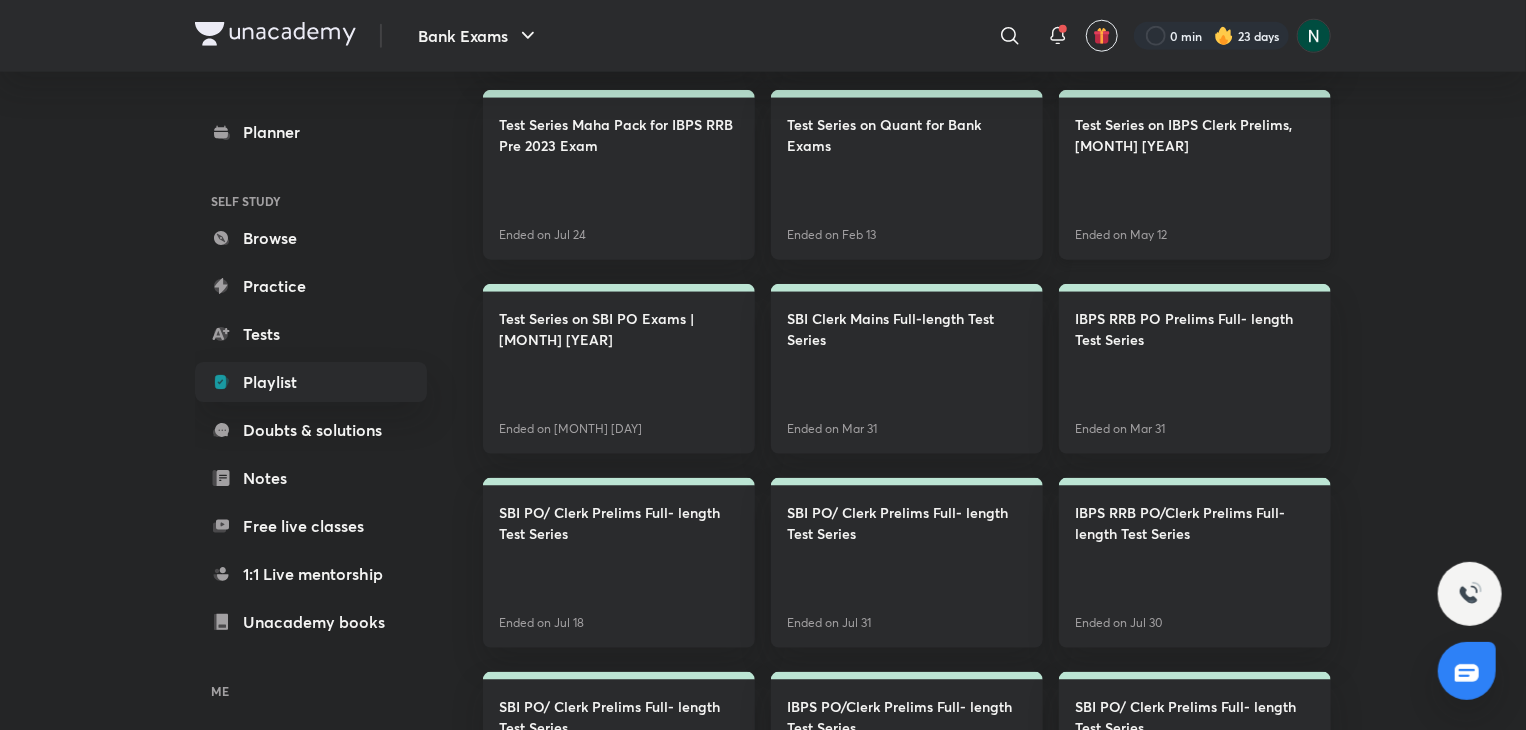 click on "Test Series on IBPS Clerk Prelims, [MONTH] [YEAR] Ended on [MONTH] [DATE]" at bounding box center [1195, 175] 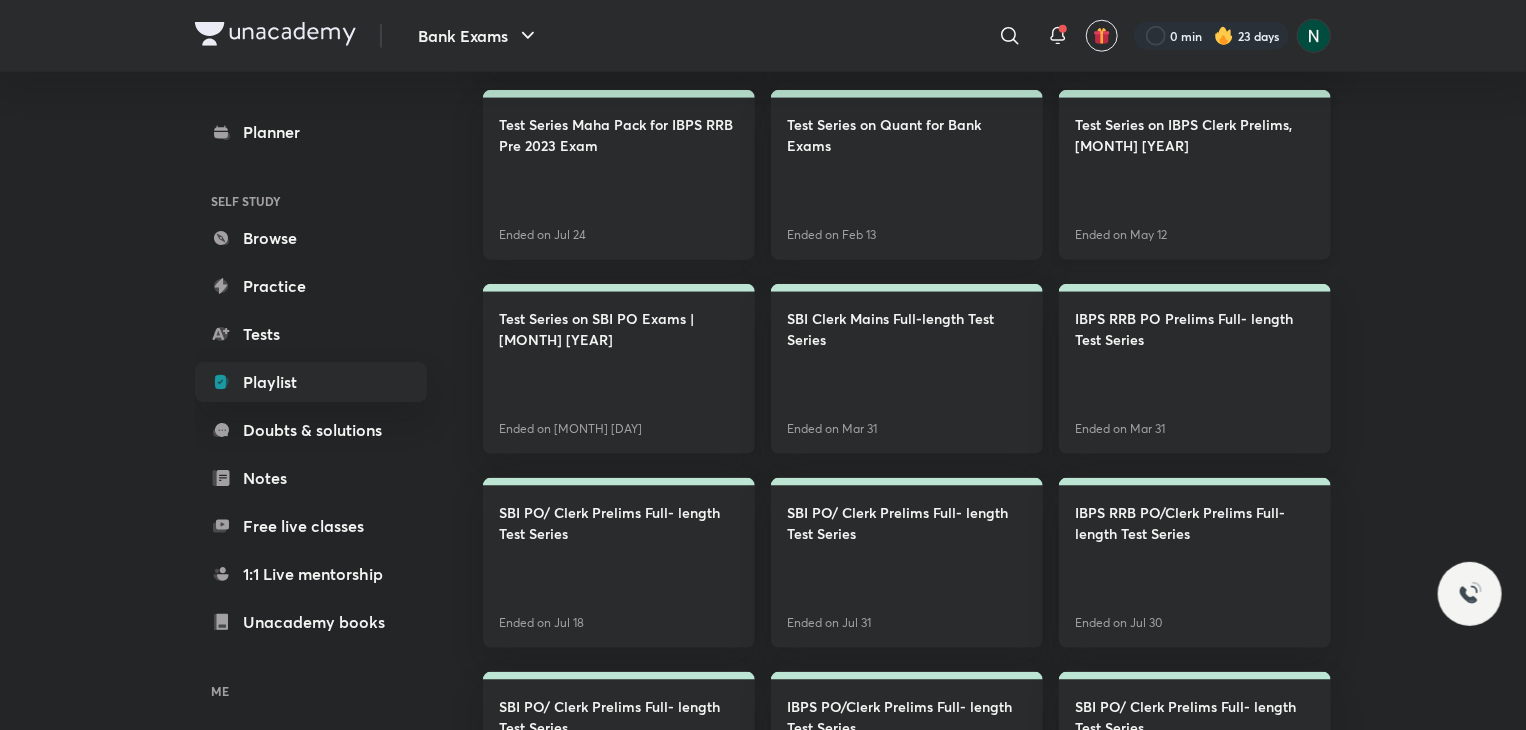 scroll, scrollTop: 0, scrollLeft: 0, axis: both 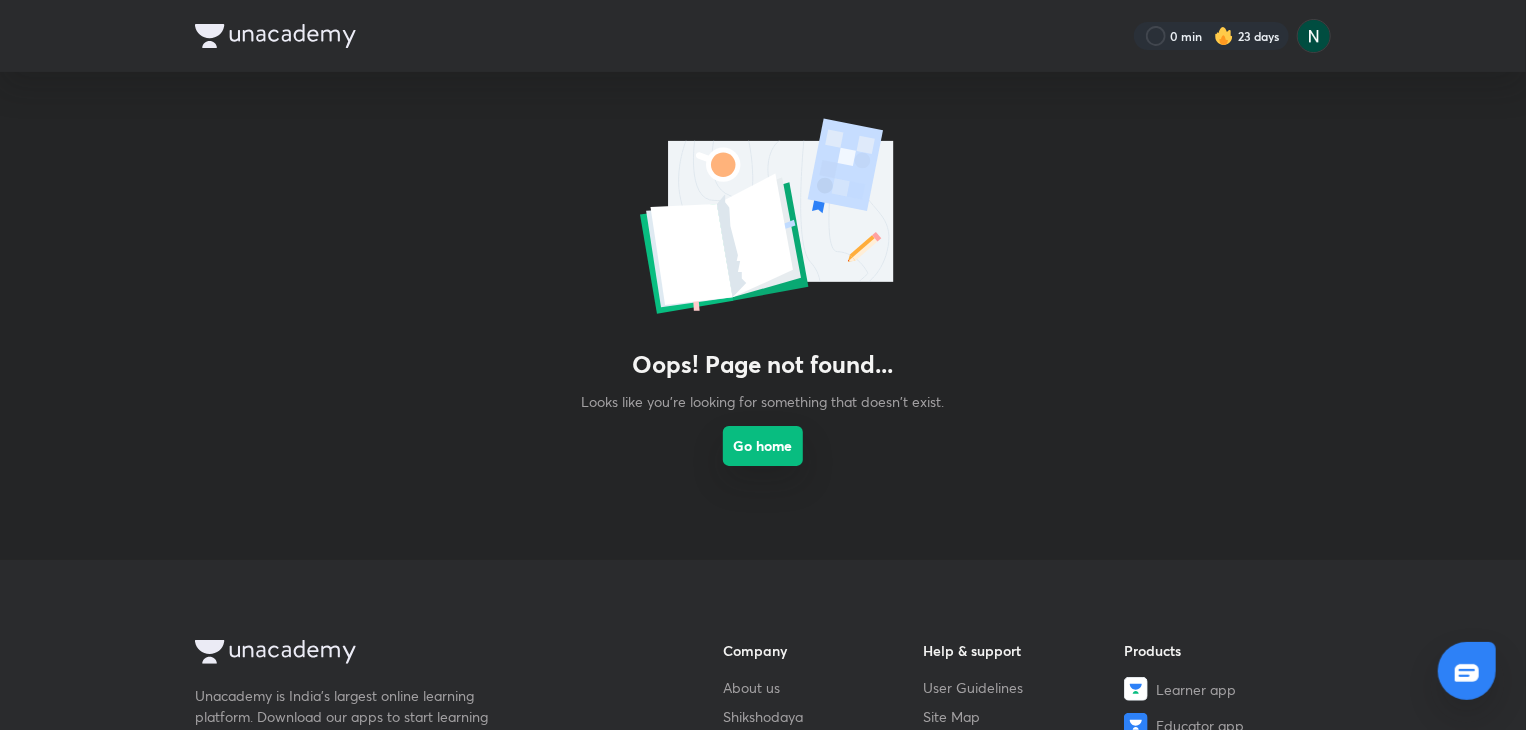 click on "Go home" at bounding box center [763, 446] 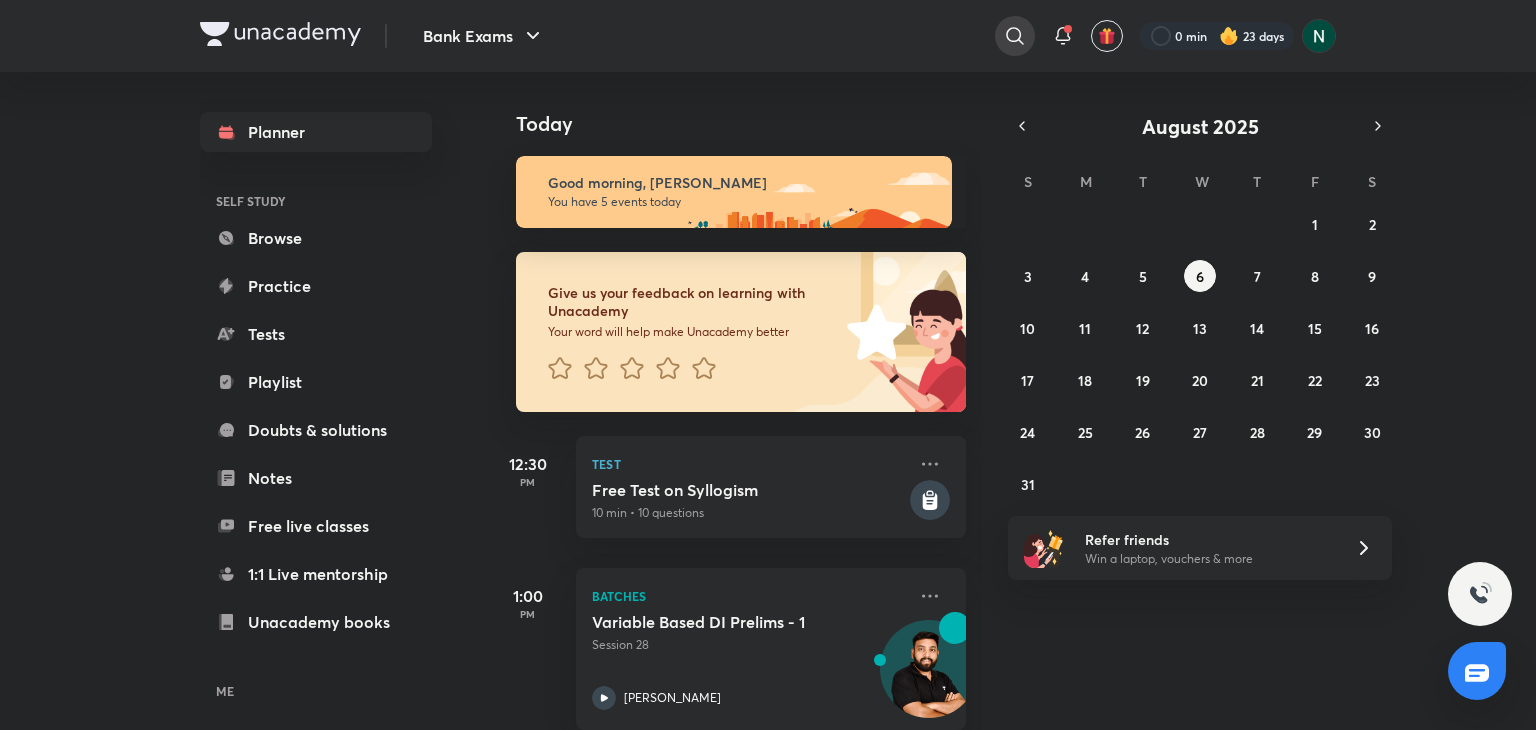 click 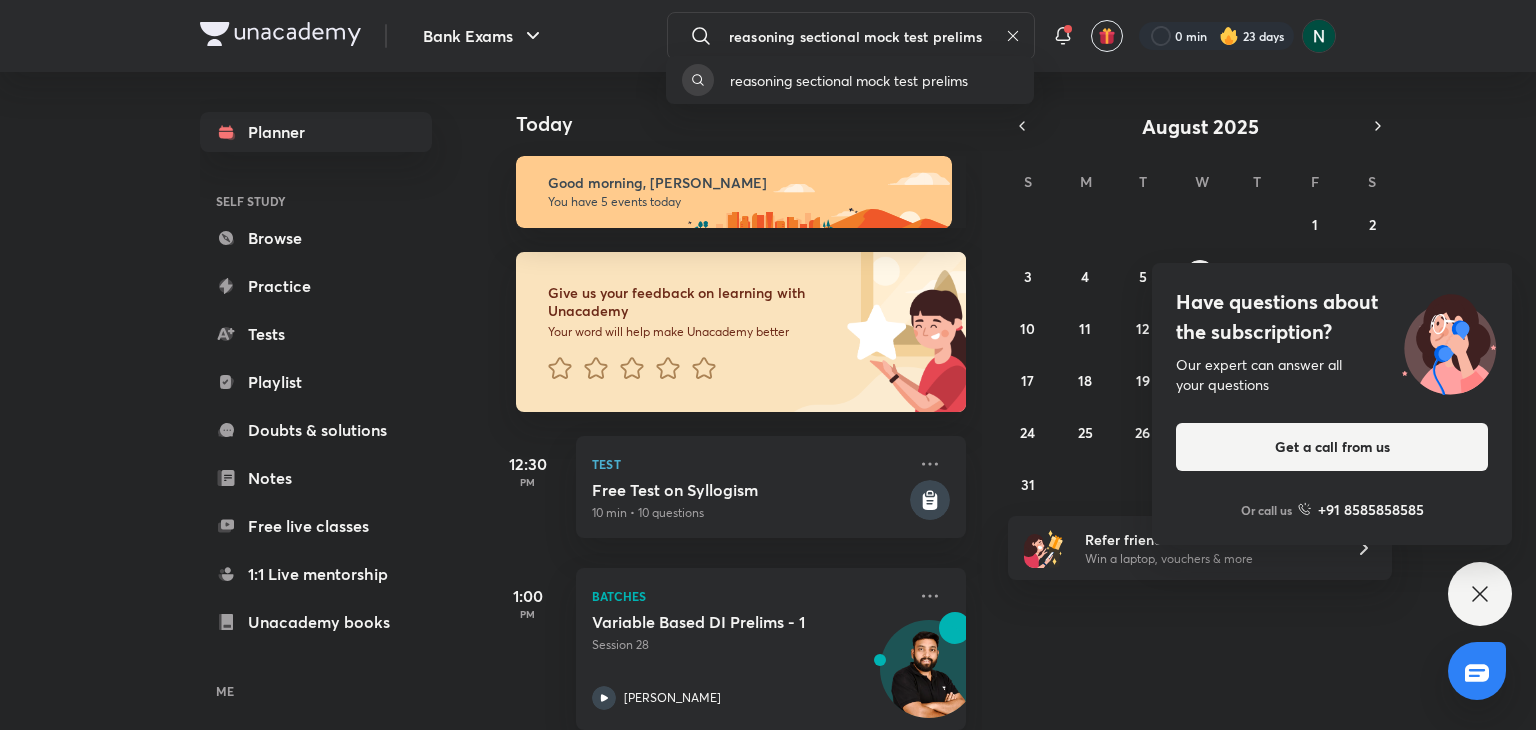 type on "reasoning sectional mock test prelims" 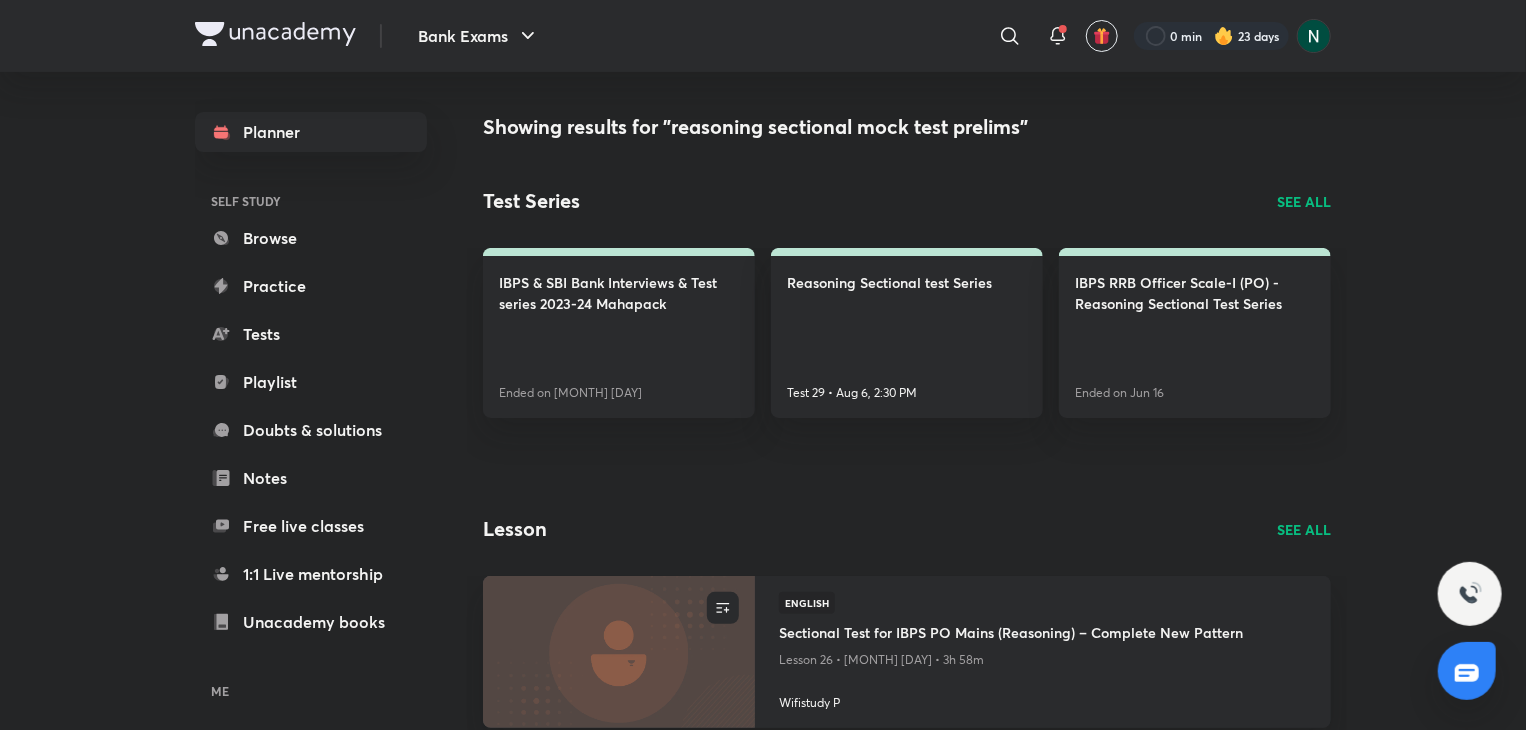 click on "SEE ALL" at bounding box center (1304, 201) 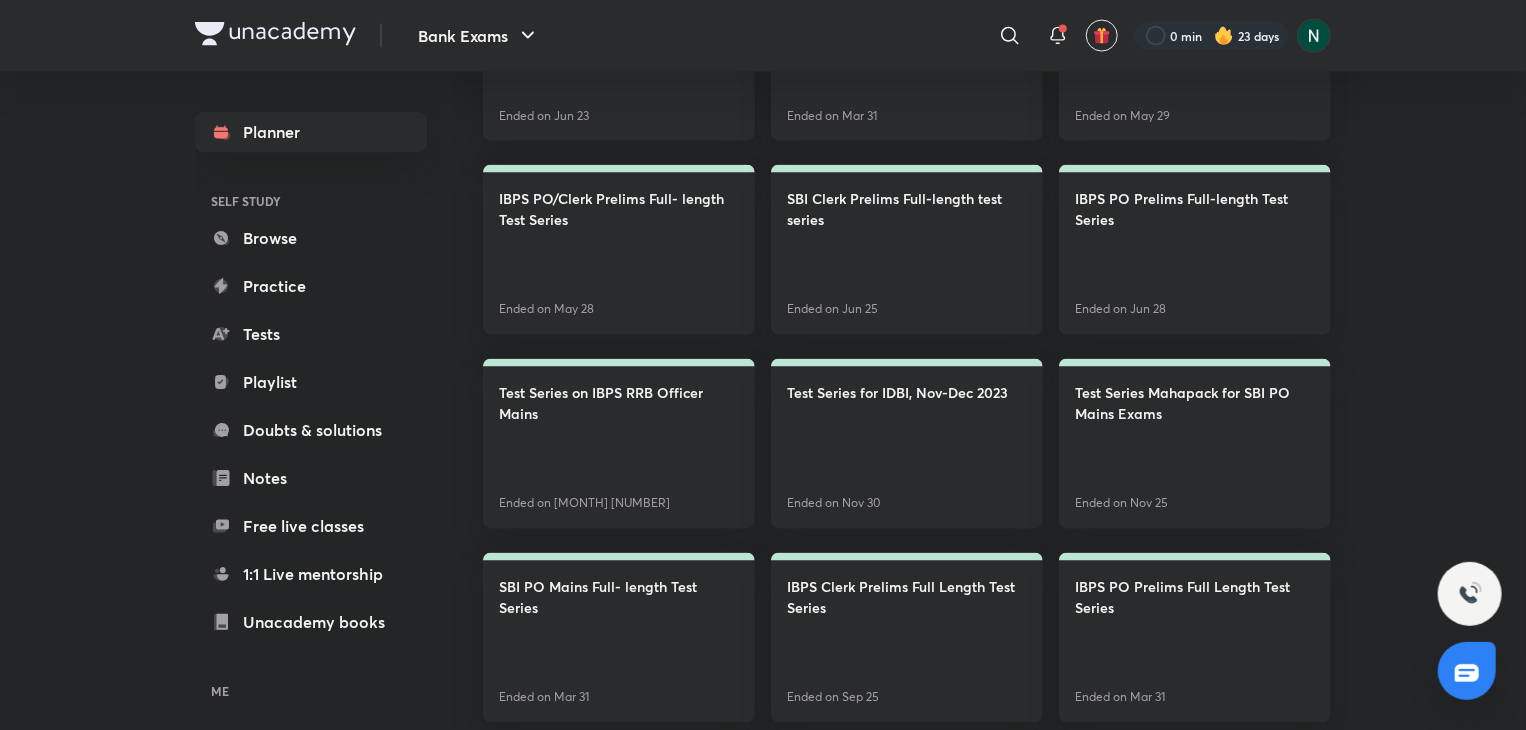 scroll, scrollTop: 1760, scrollLeft: 0, axis: vertical 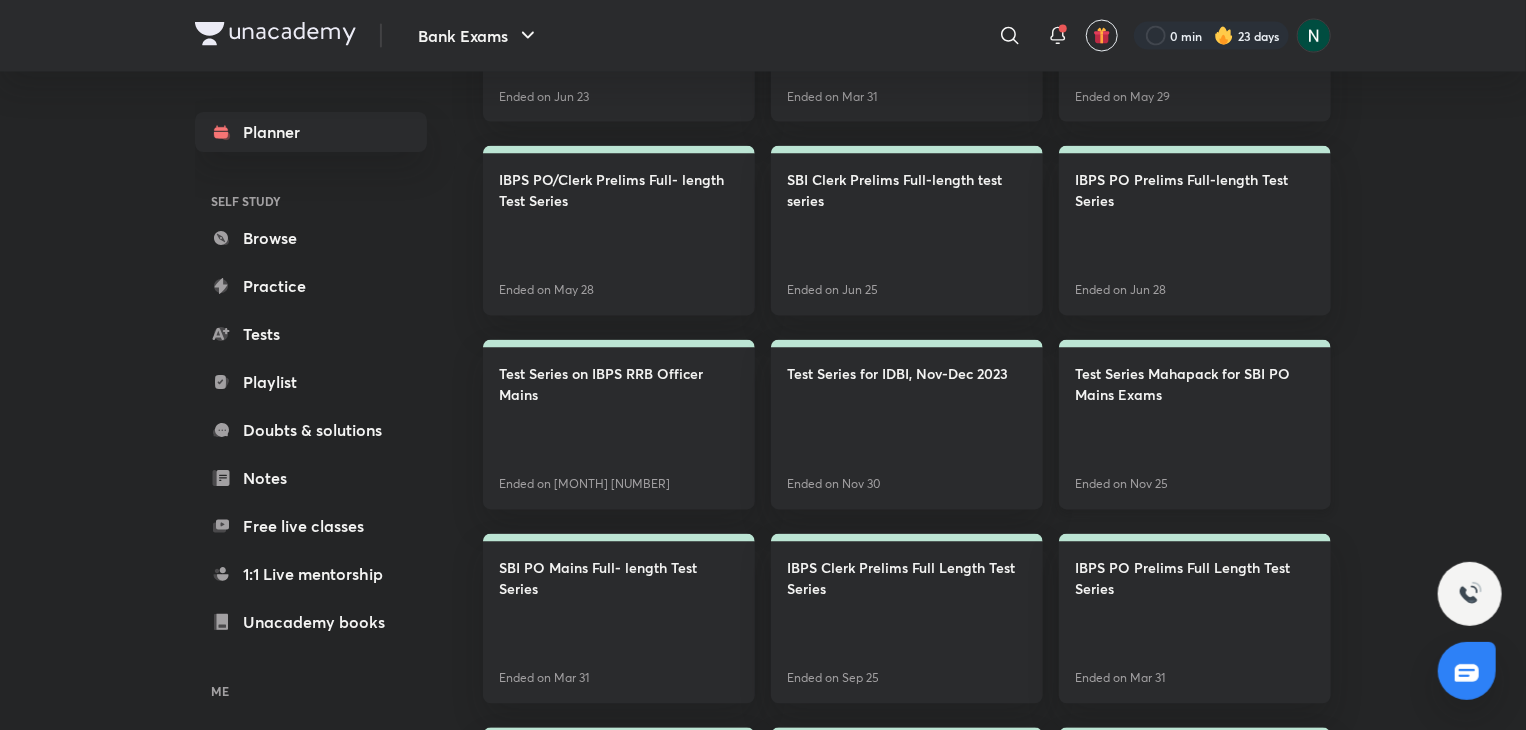 click on "Test Series Mahapack for SBI PO Mains Exams" at bounding box center [1195, 385] 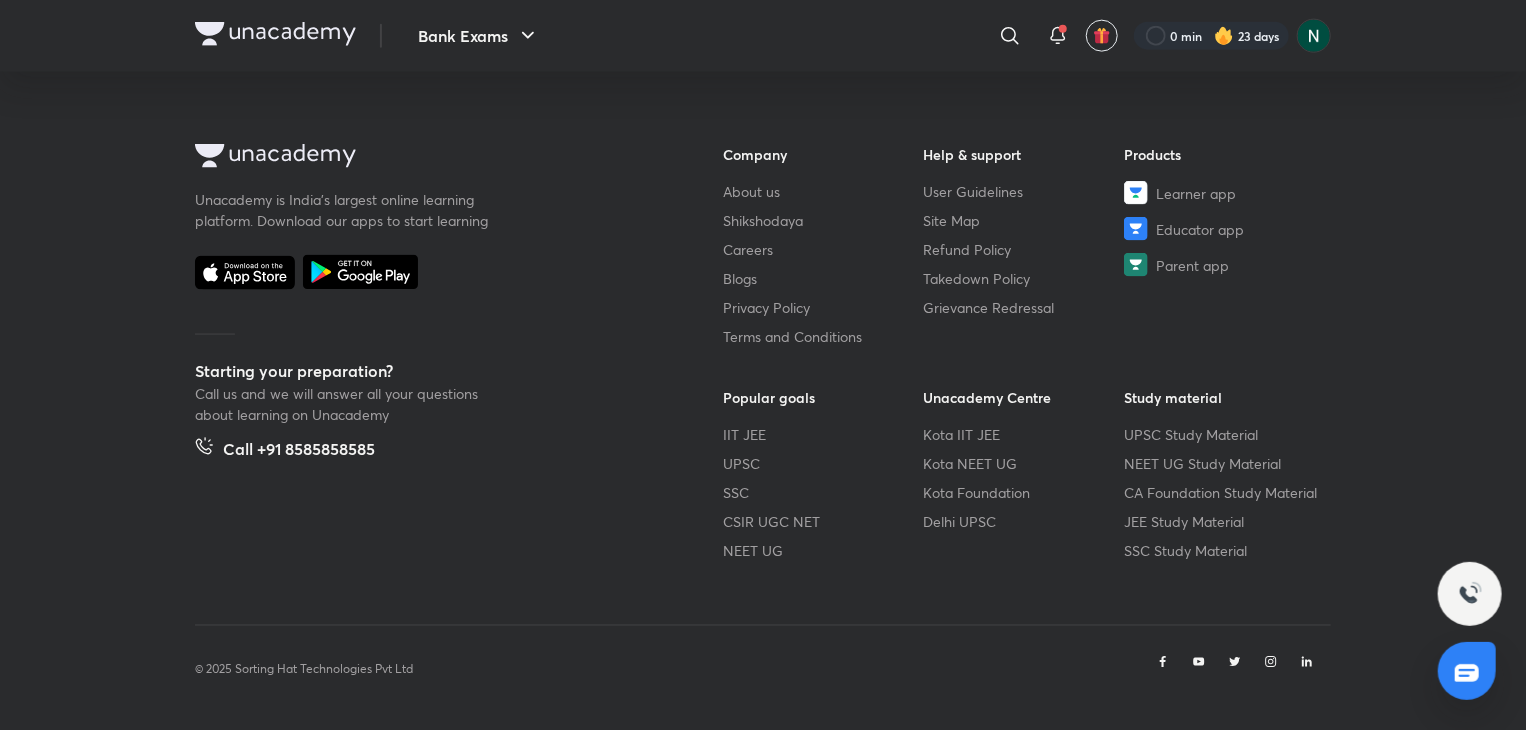 scroll, scrollTop: 0, scrollLeft: 0, axis: both 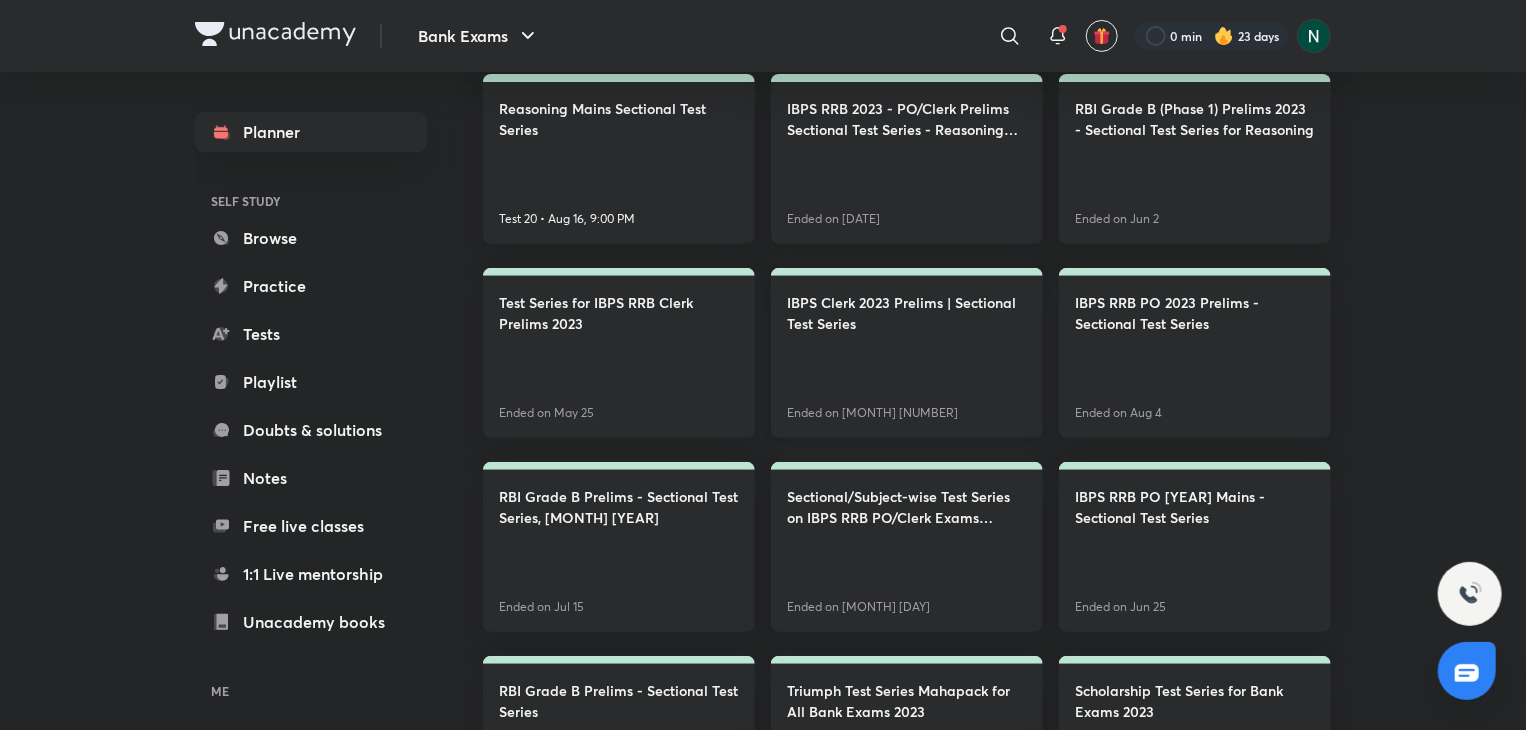 click on "IBPS Clerk 2023 Prelims | Sectional Test Series Ended on [DATE]" at bounding box center [907, 353] 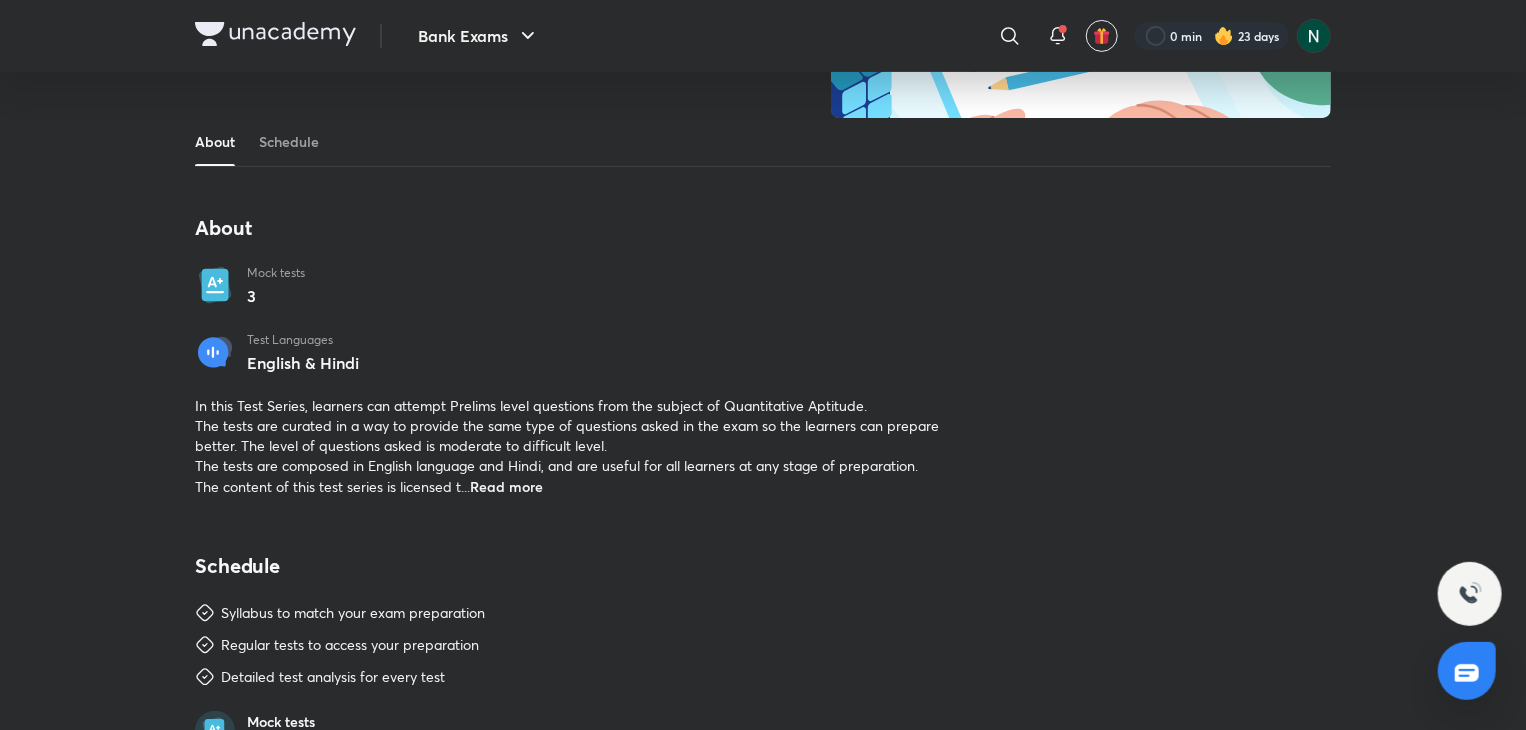 scroll, scrollTop: 0, scrollLeft: 0, axis: both 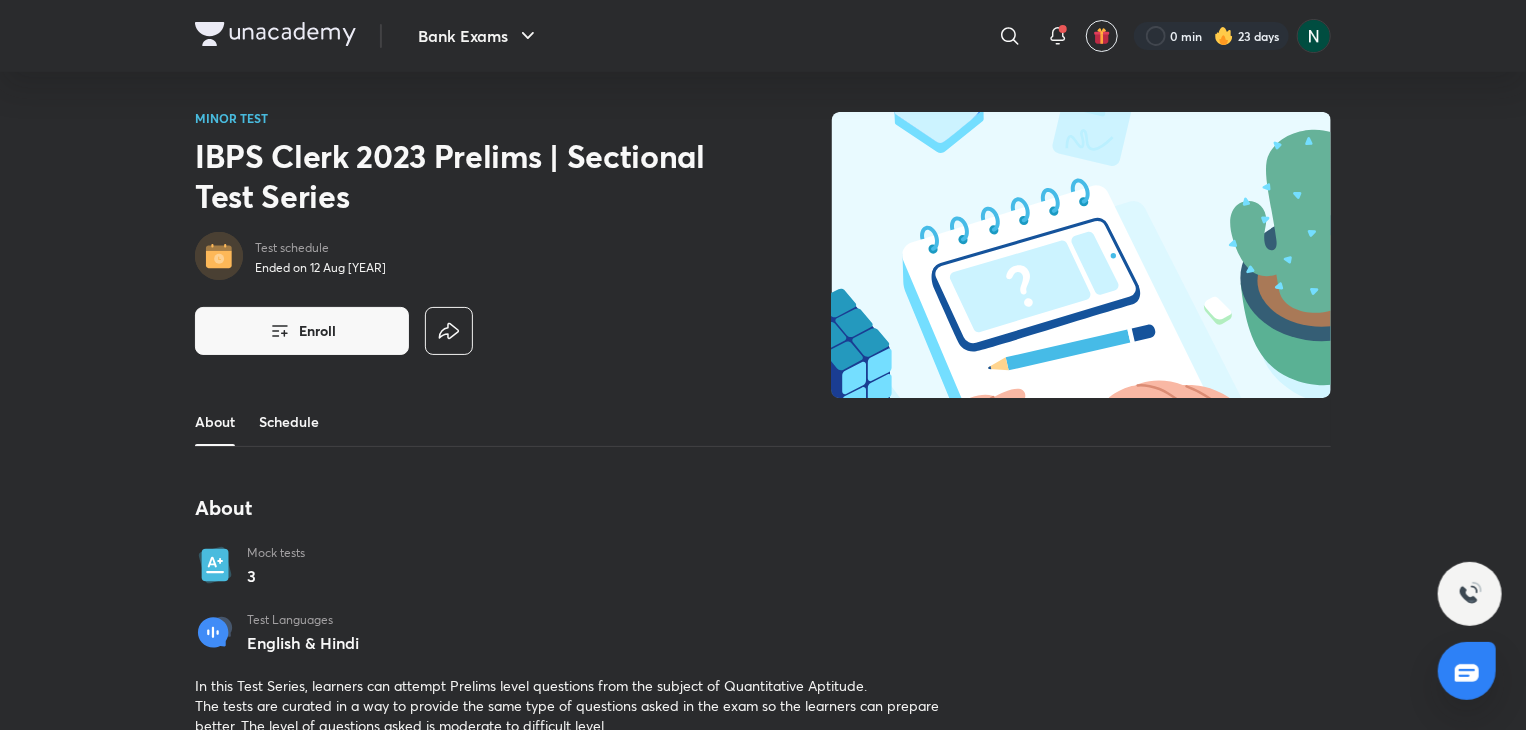 click on "Schedule" at bounding box center (289, 422) 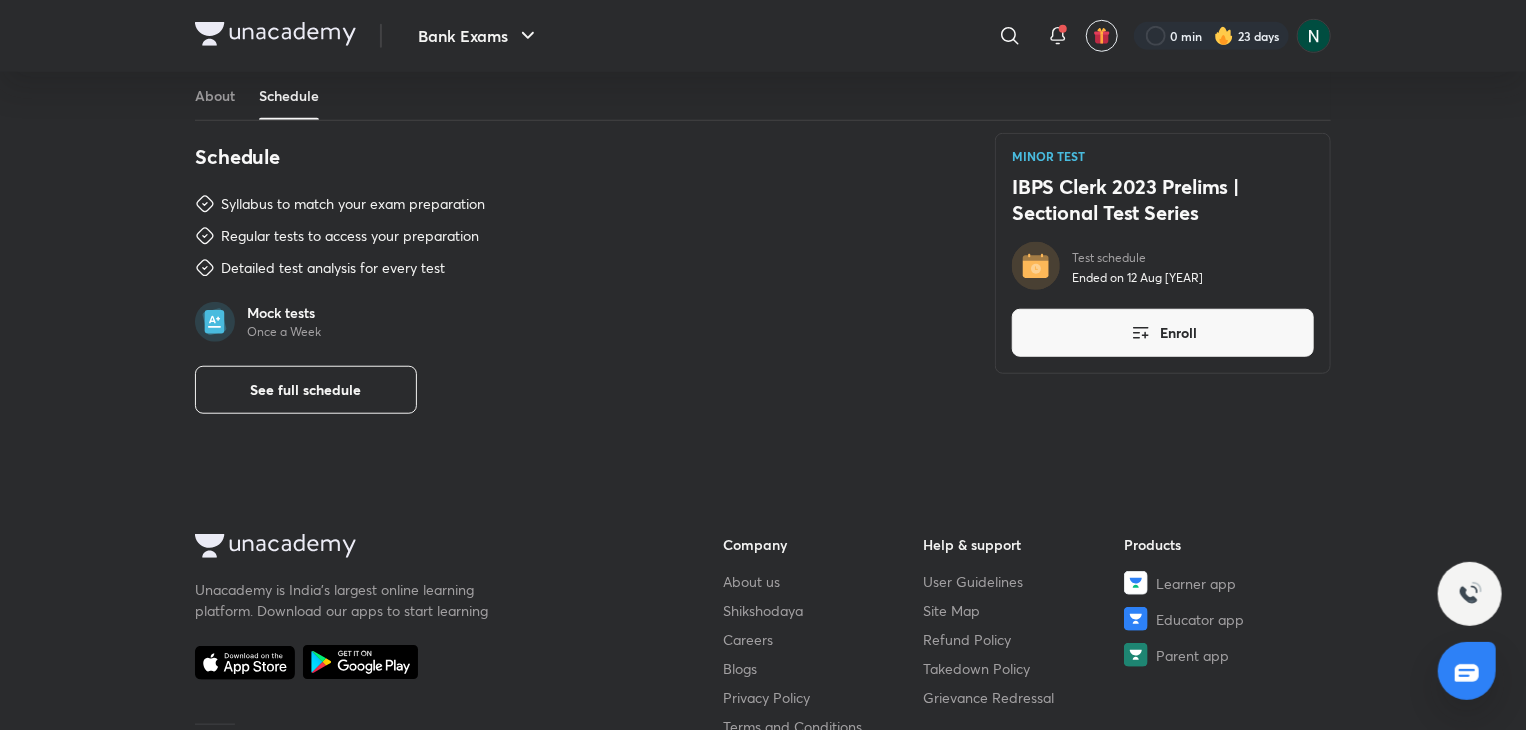 scroll, scrollTop: 692, scrollLeft: 0, axis: vertical 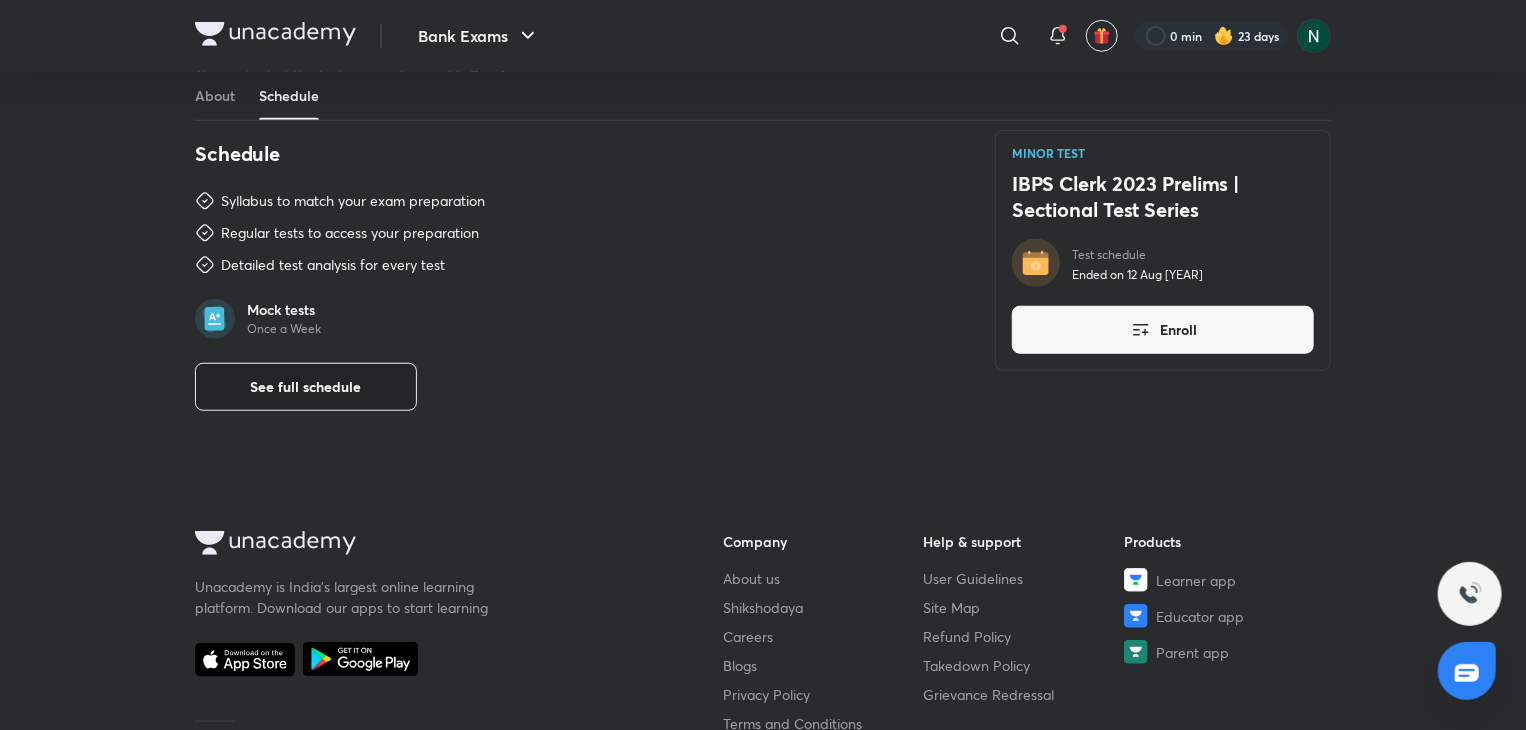 click on "See full schedule" at bounding box center (306, 387) 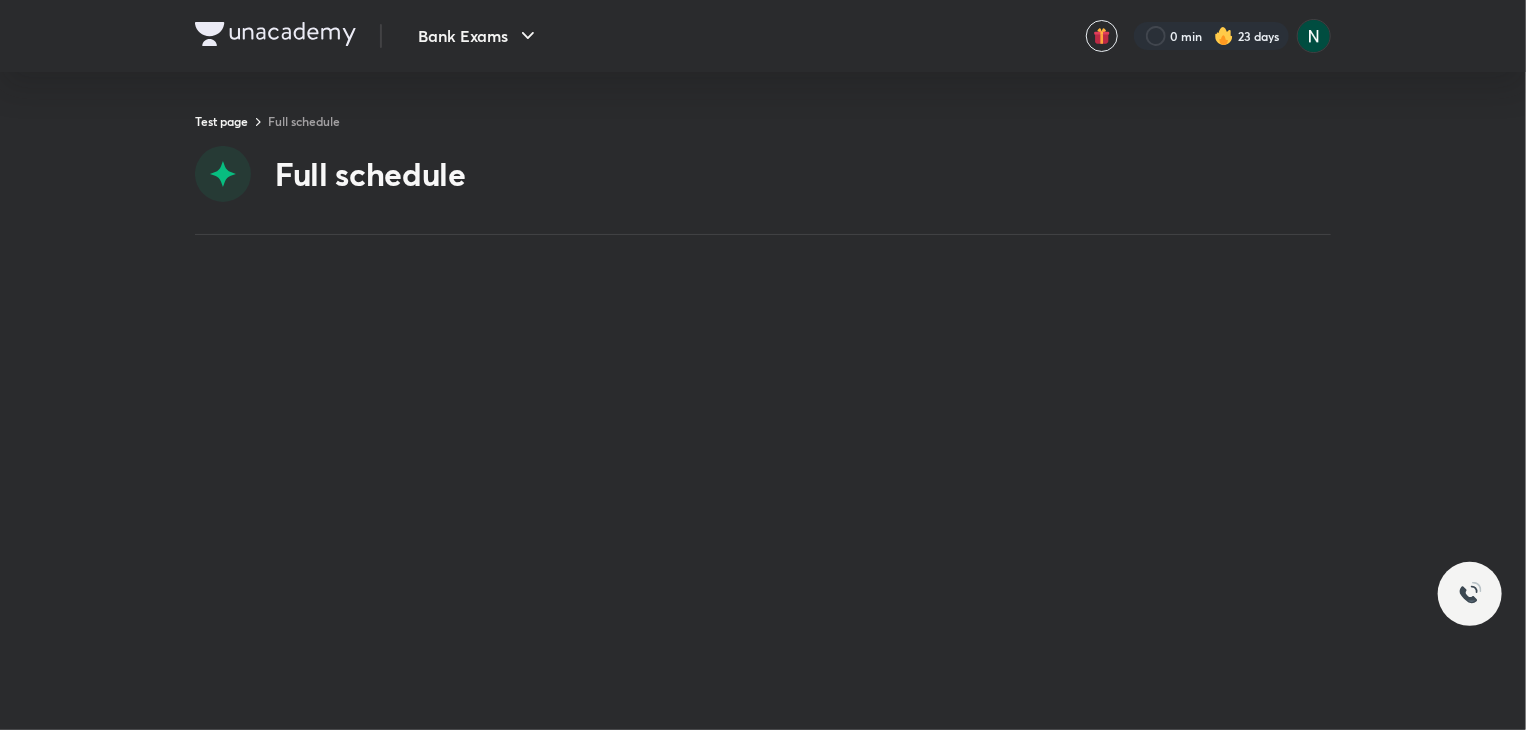 scroll, scrollTop: 0, scrollLeft: 0, axis: both 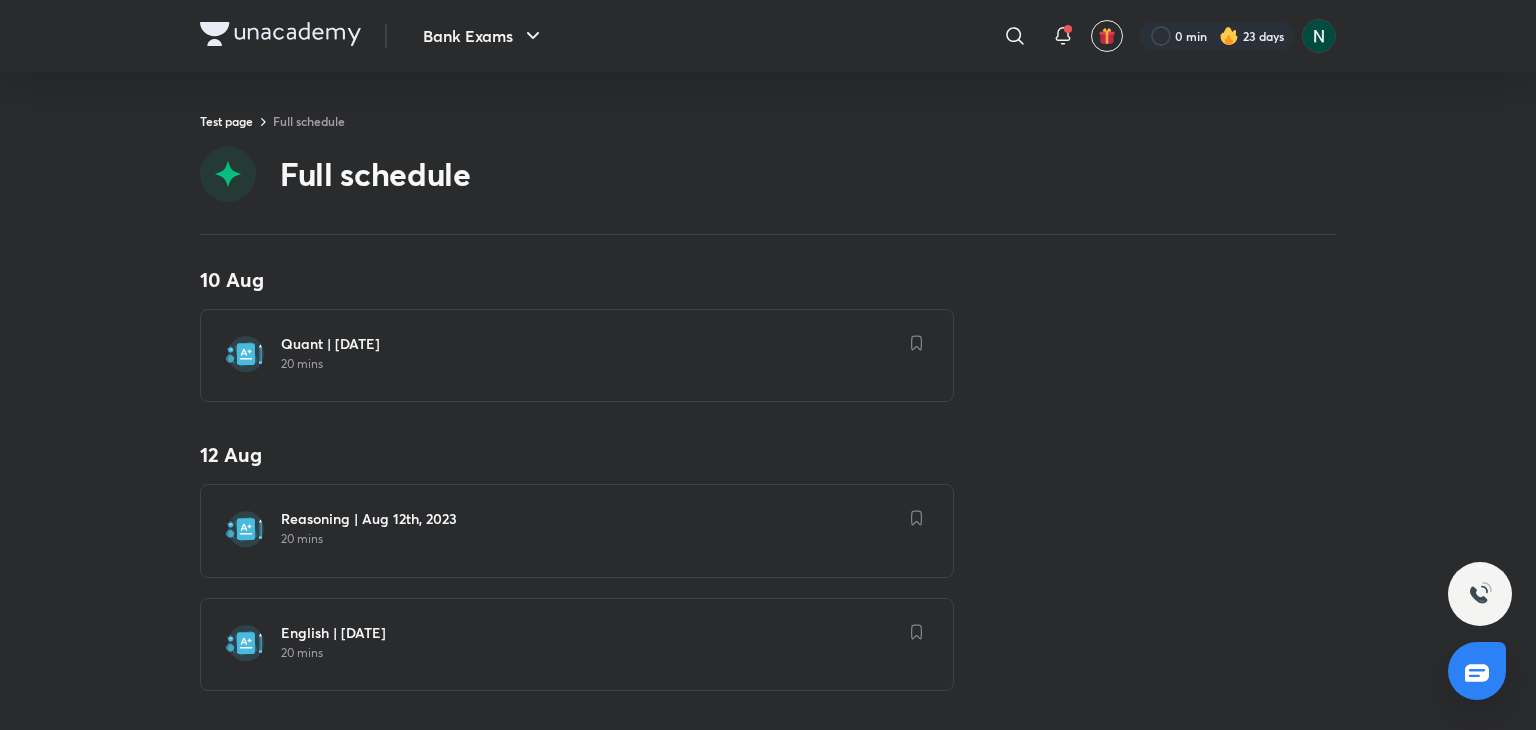 click on "Reasoning | Aug 12th, 2023" at bounding box center [589, 519] 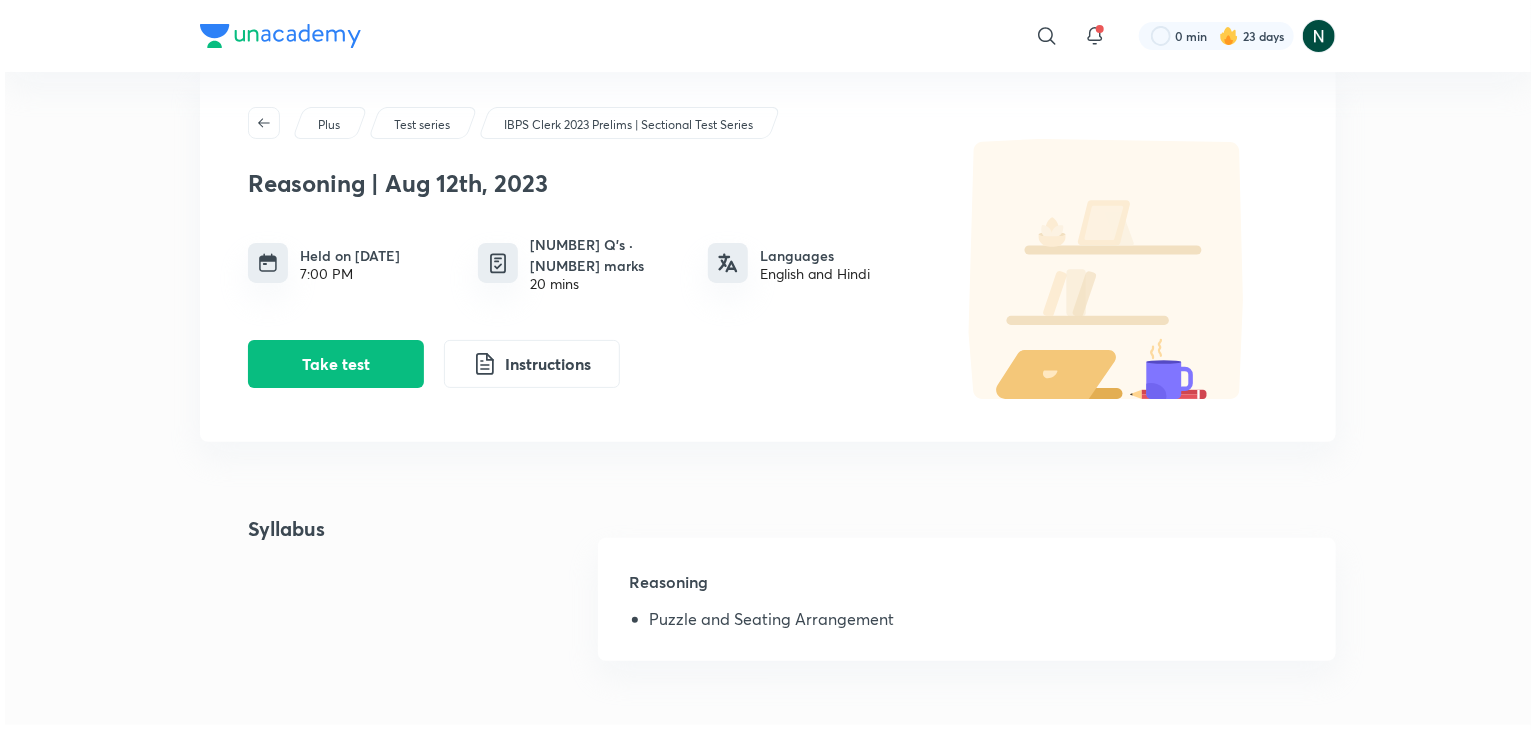 scroll, scrollTop: 0, scrollLeft: 0, axis: both 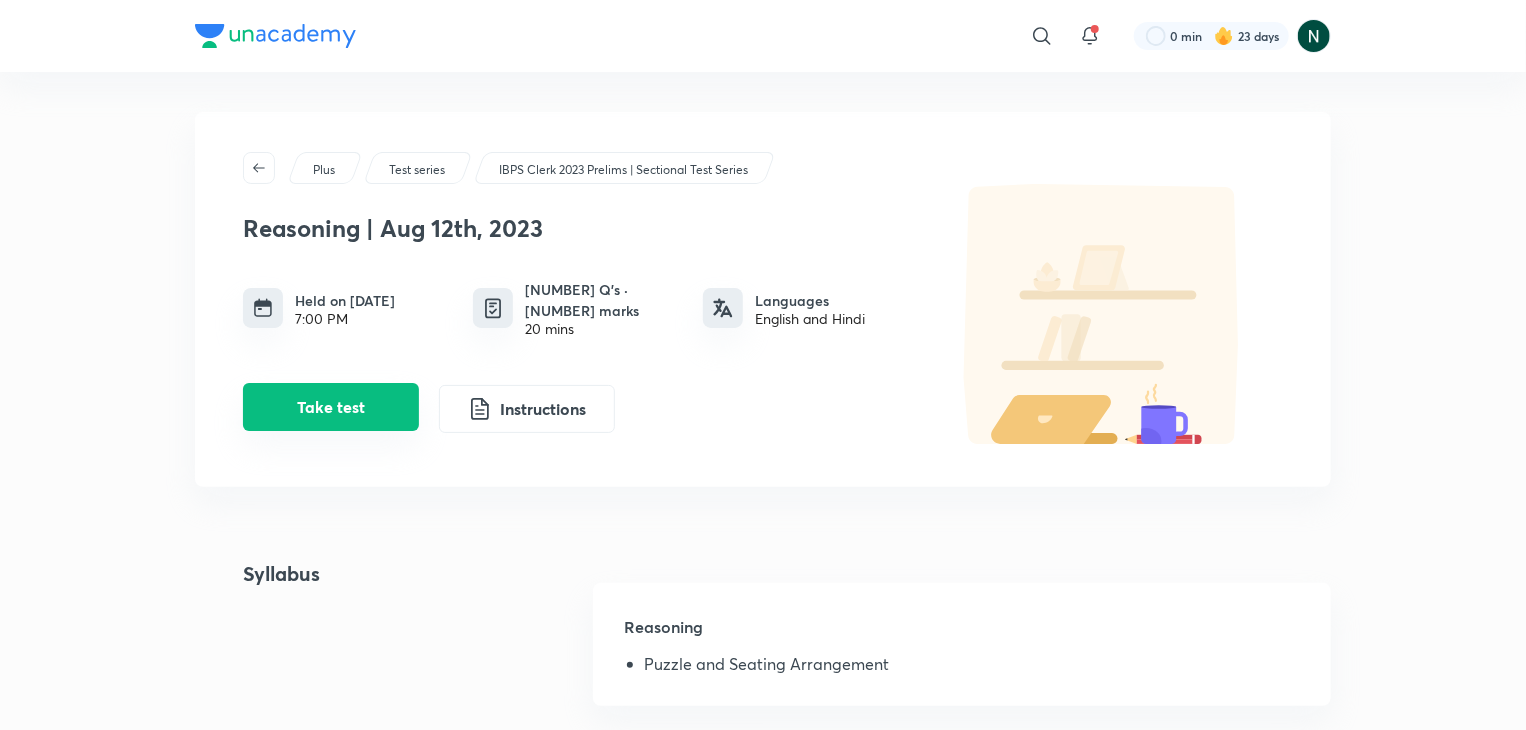 click on "Take test" at bounding box center [331, 407] 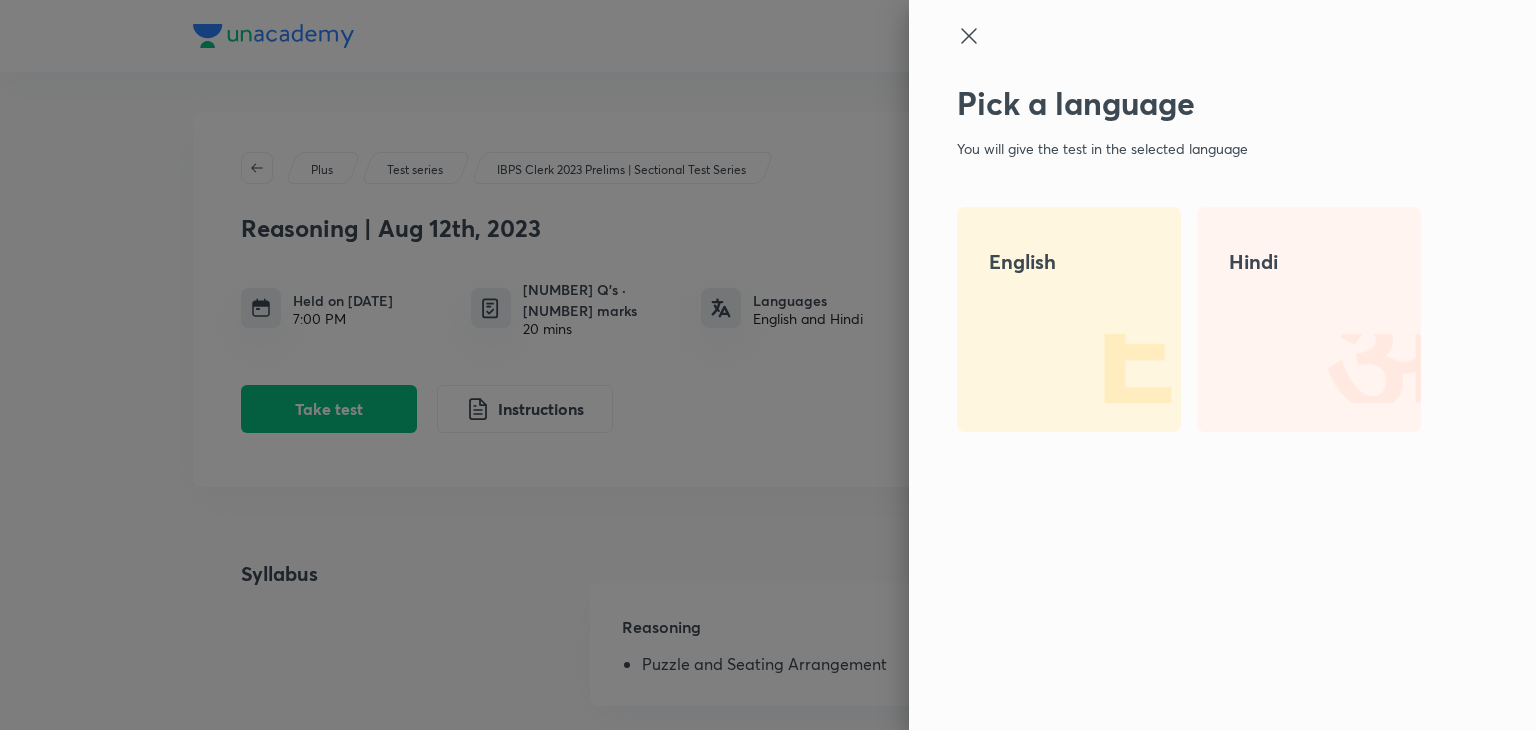 click on "English" at bounding box center [1069, 319] 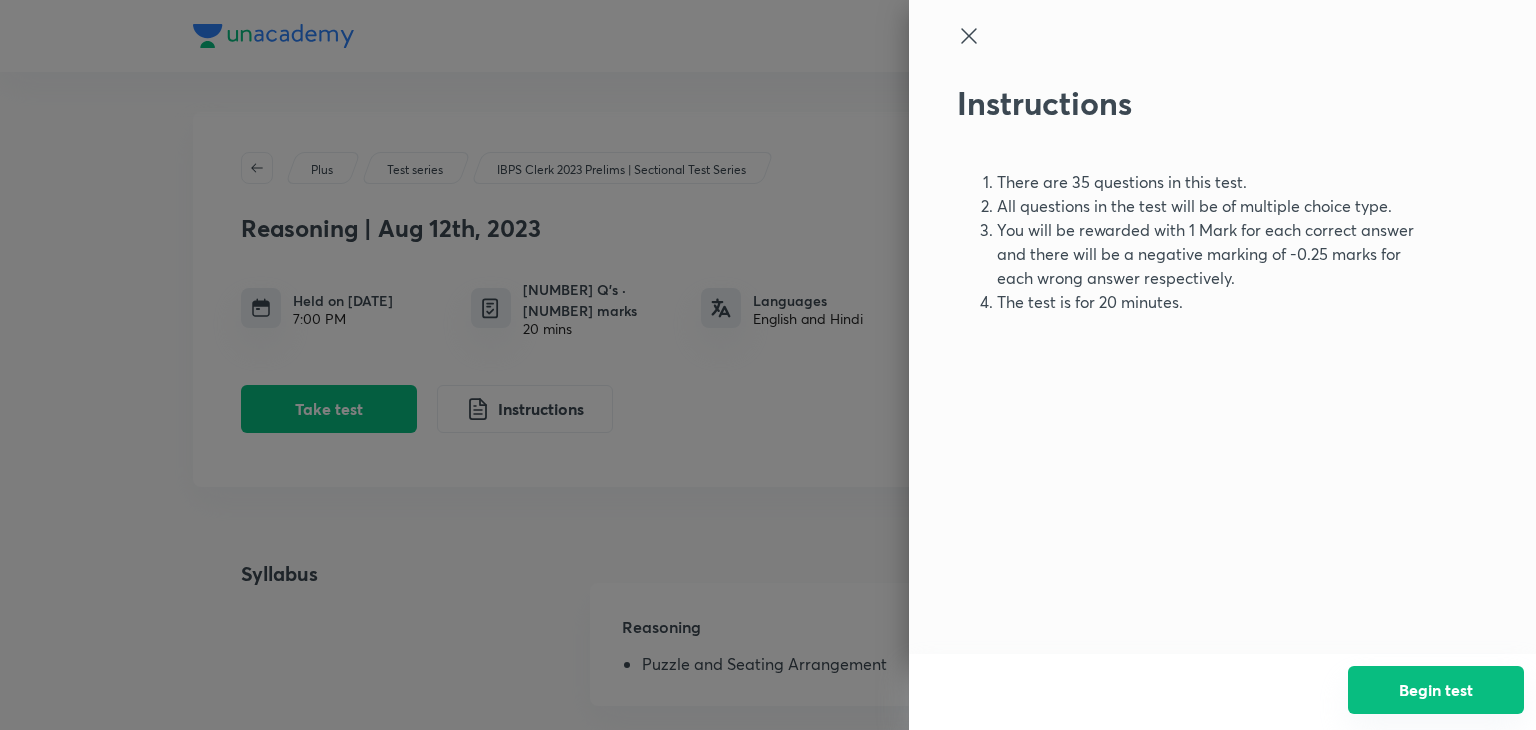 click on "Begin test" at bounding box center (1436, 690) 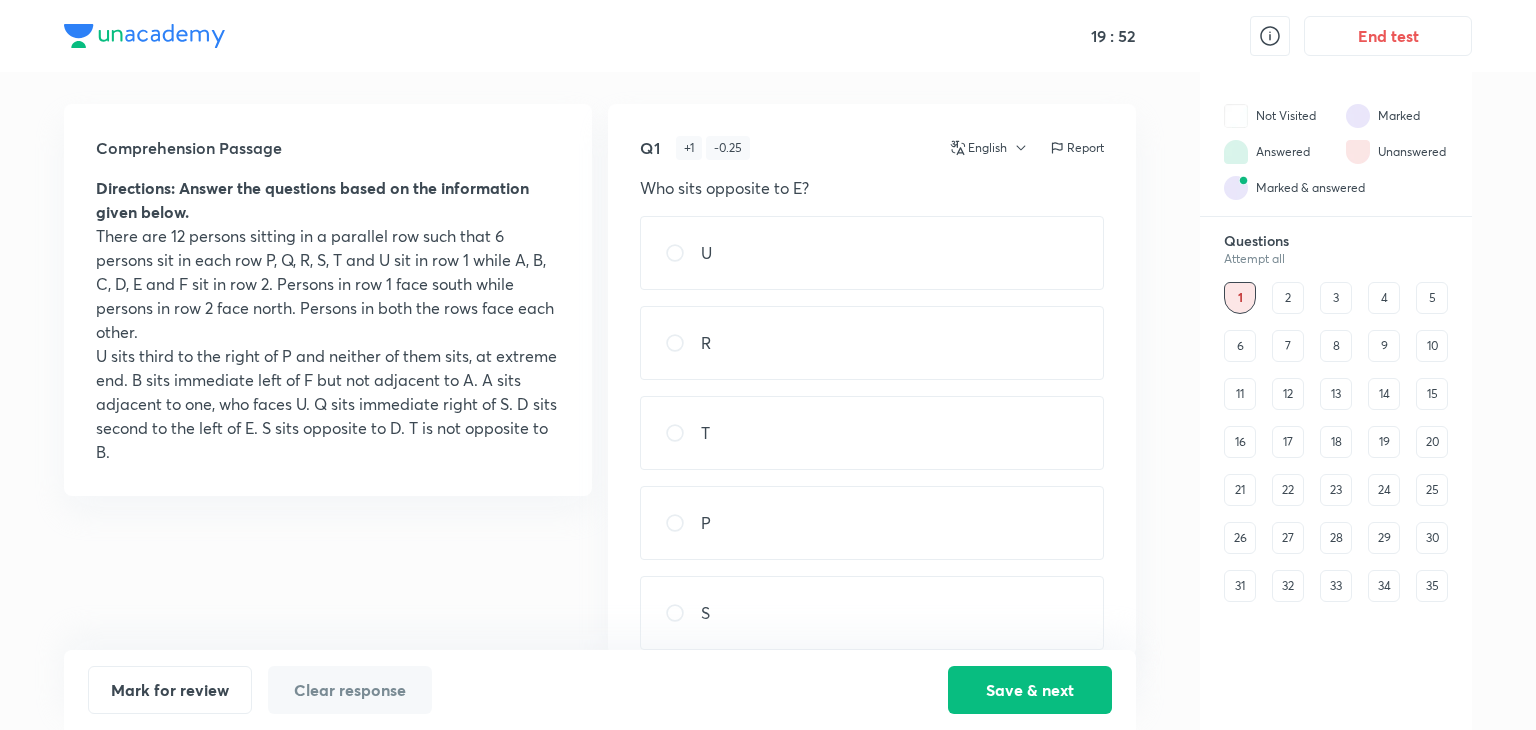 click on "2" at bounding box center [1288, 298] 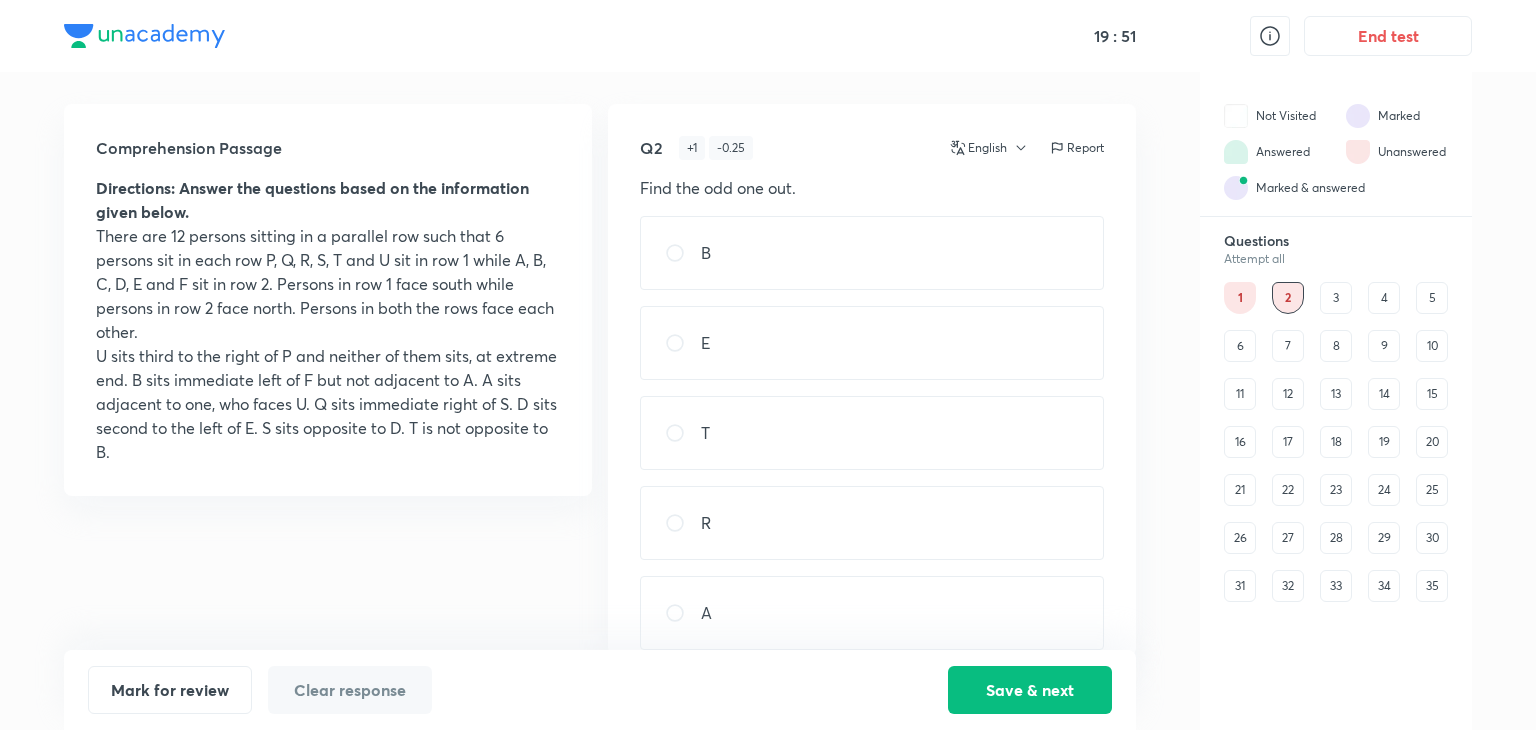 click on "3" at bounding box center (1336, 298) 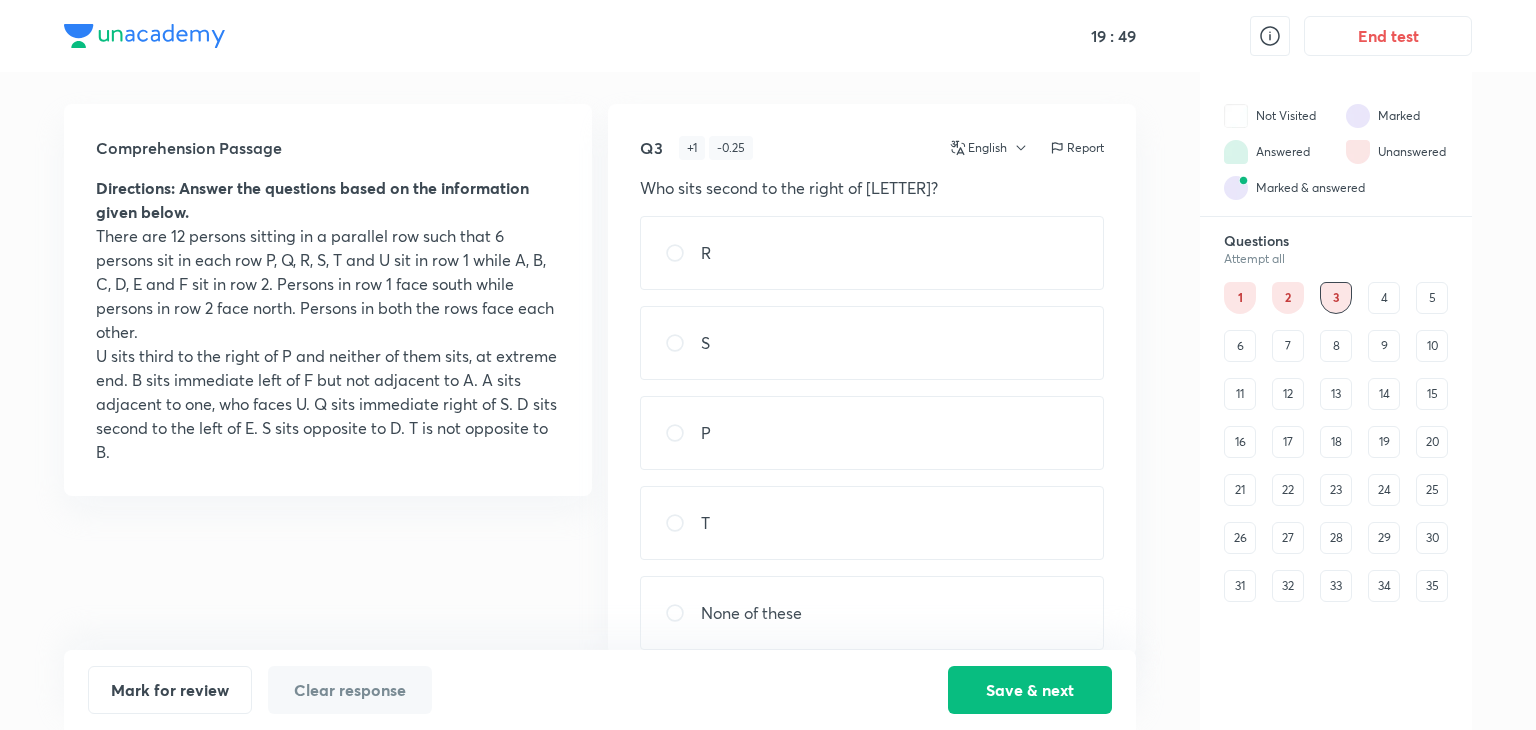 click on "4" at bounding box center (1384, 298) 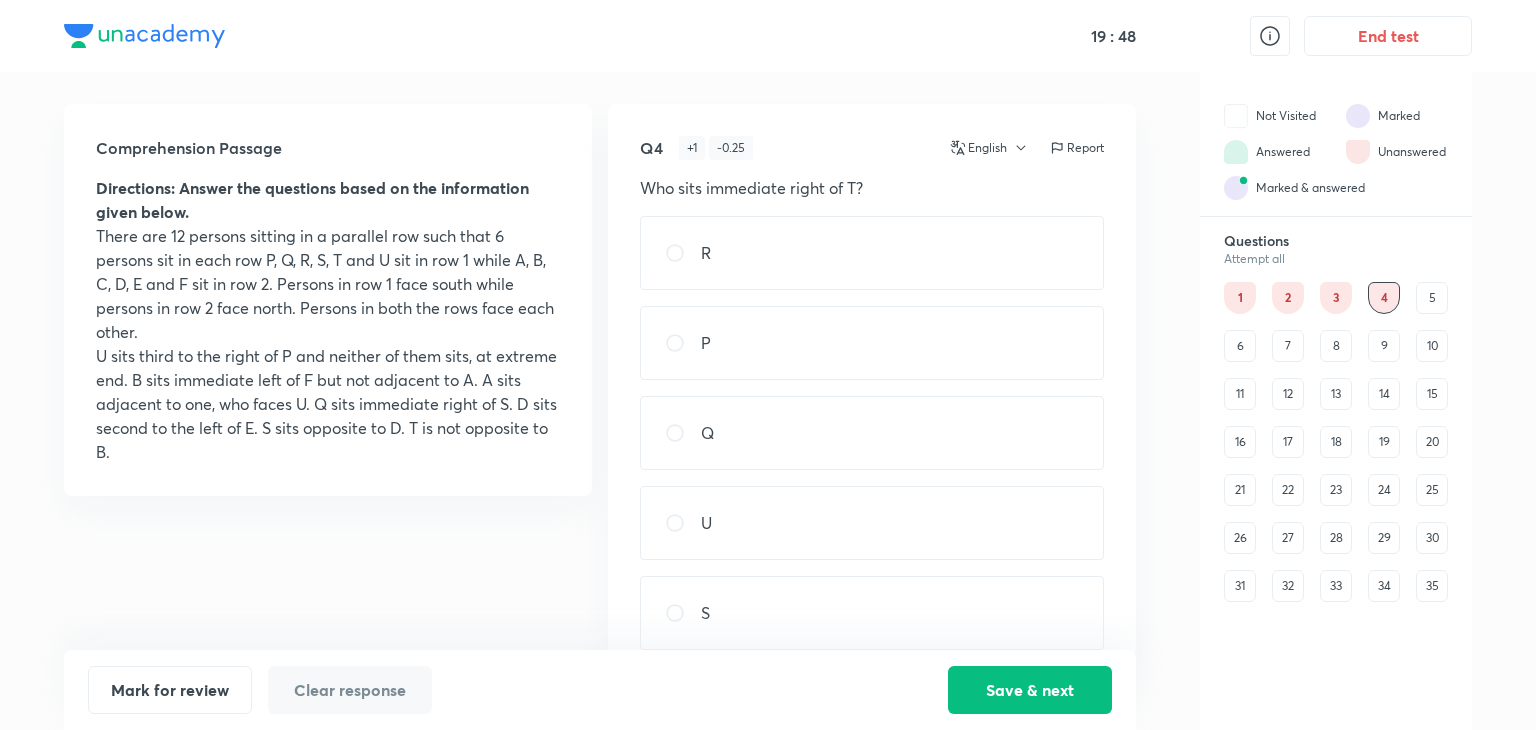 click on "5" at bounding box center [1432, 298] 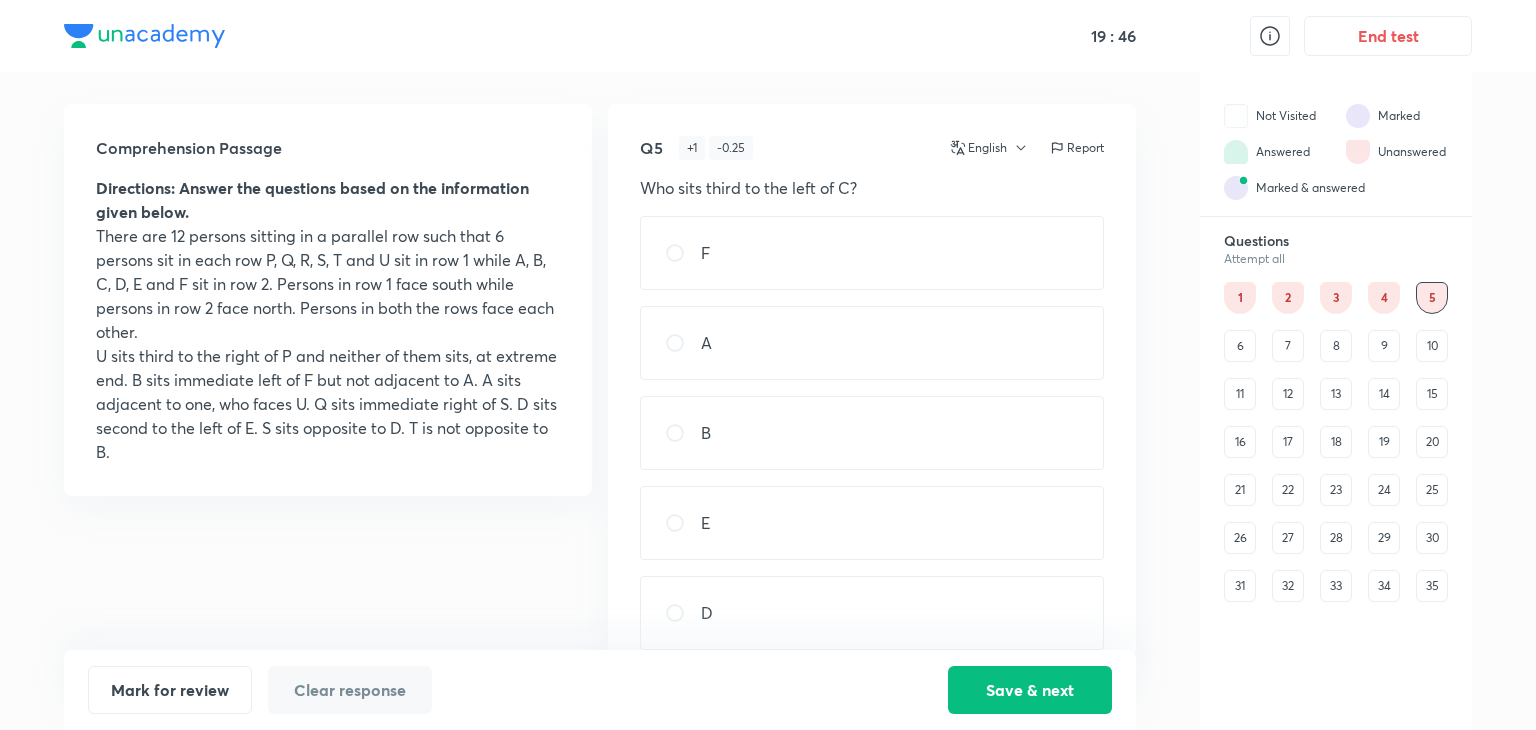 click on "6" at bounding box center [1240, 346] 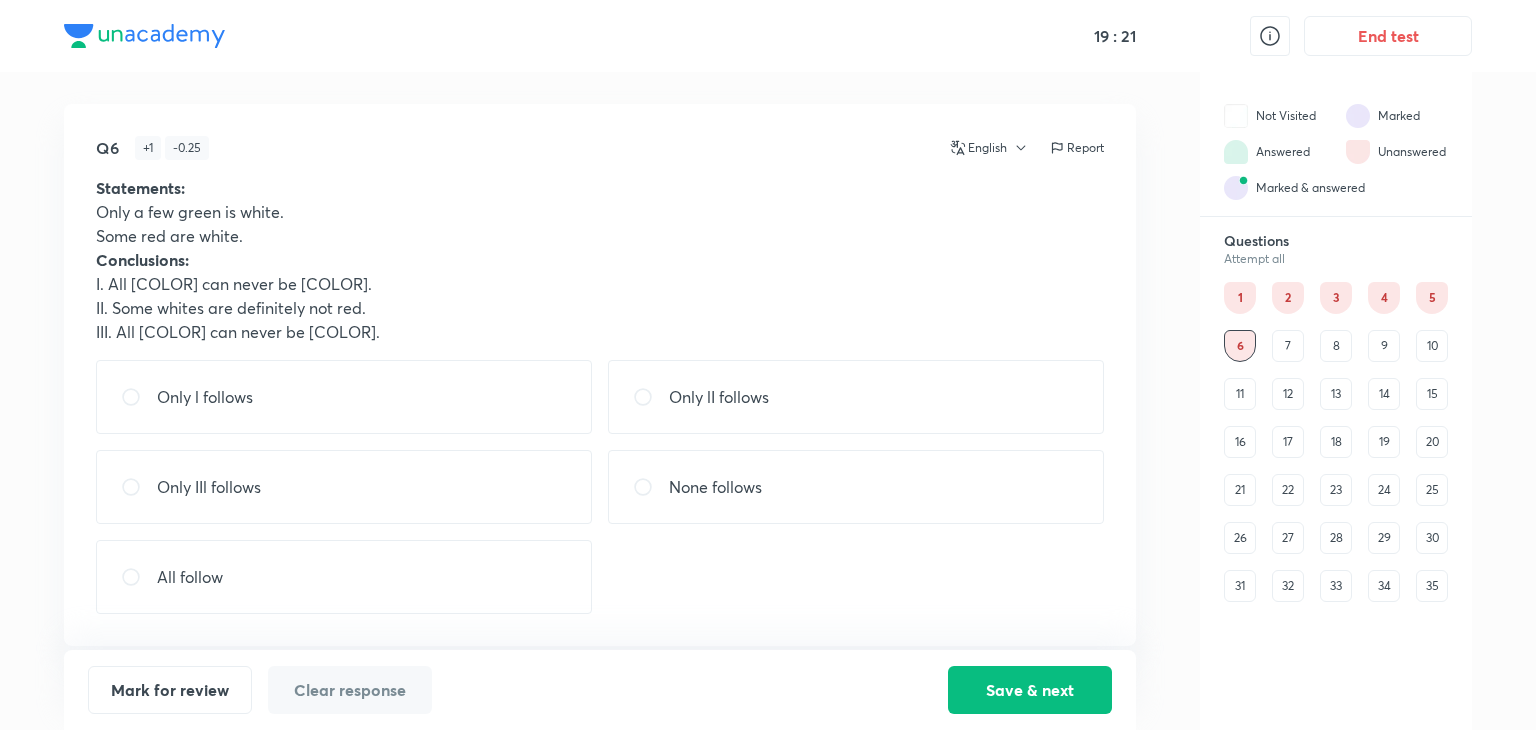 click on "None follows" at bounding box center (715, 487) 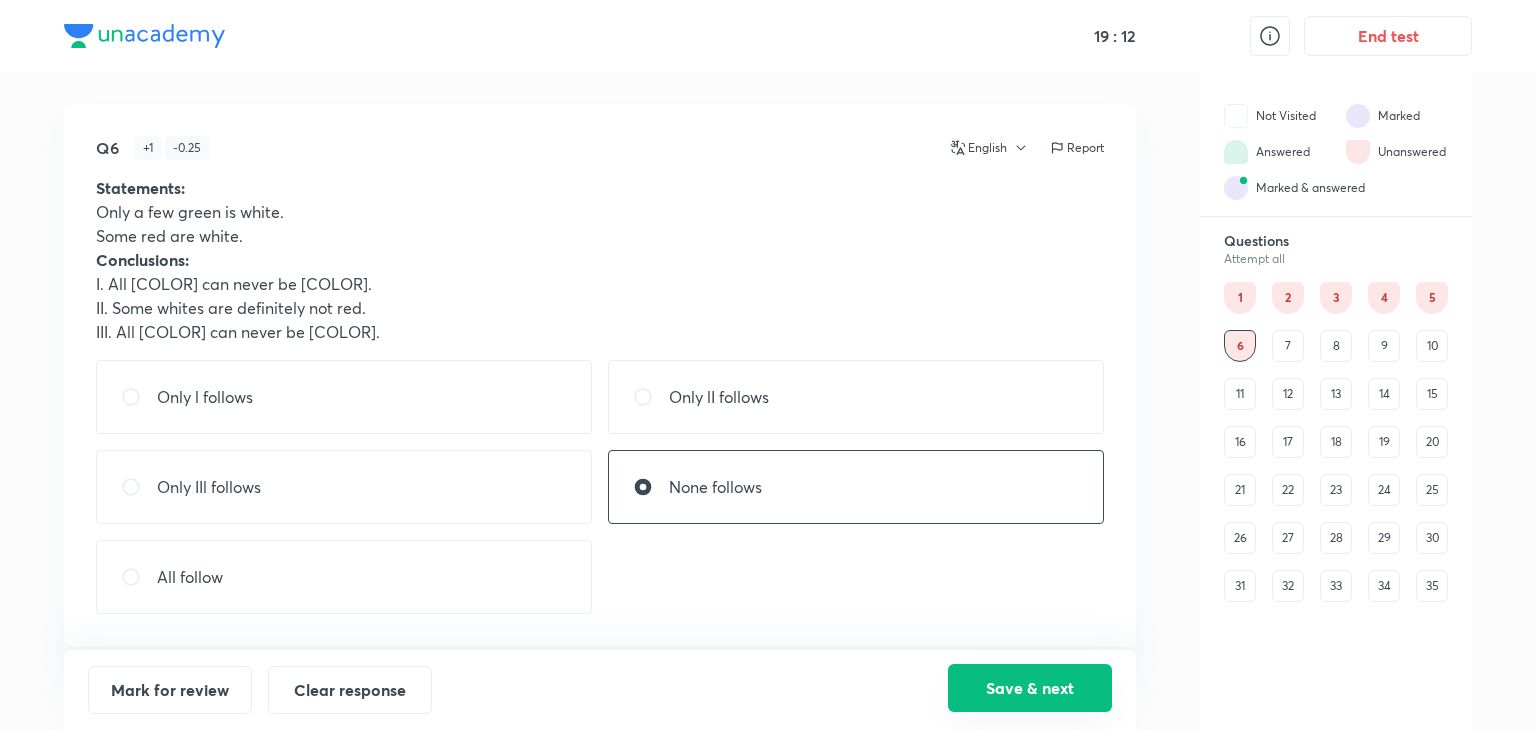 click on "Save & next" at bounding box center [1030, 688] 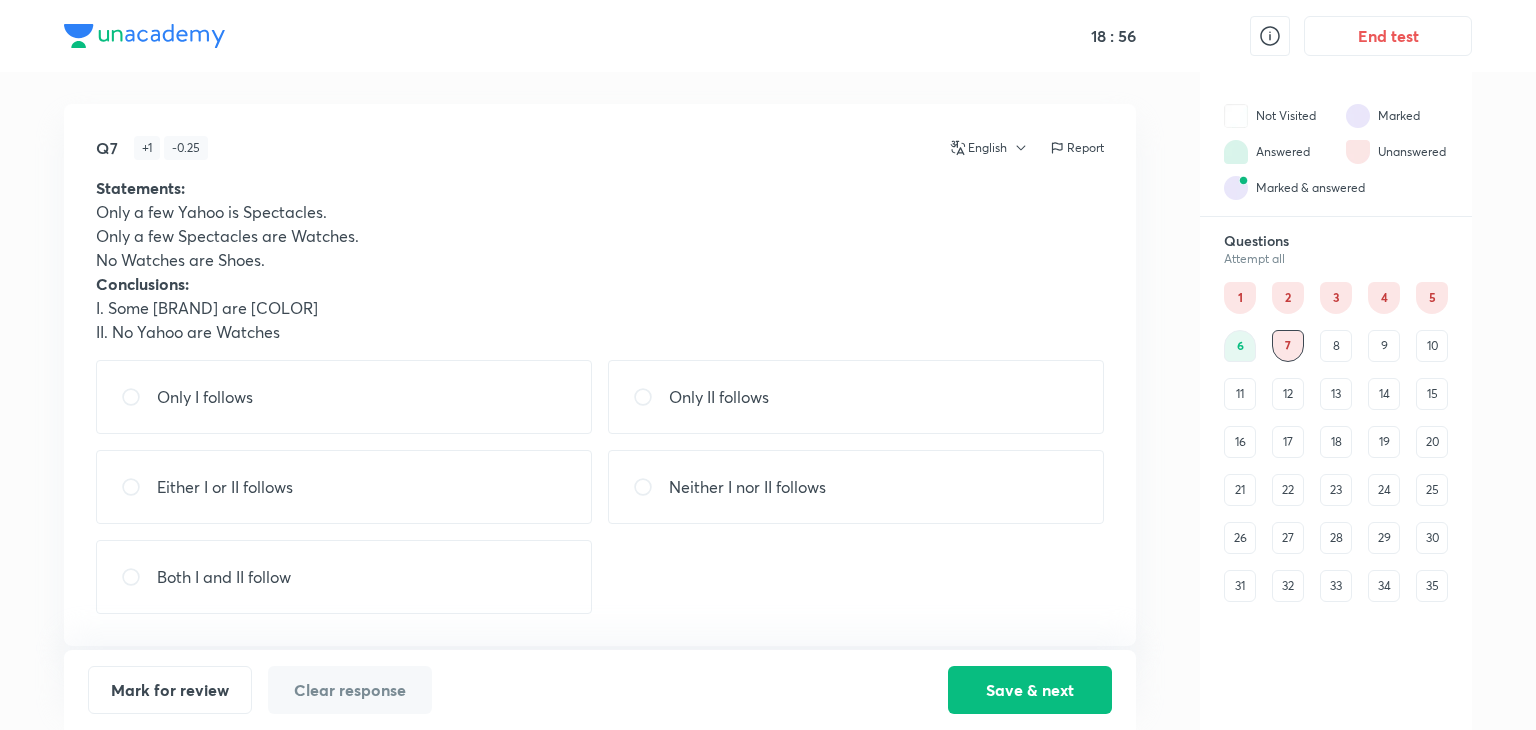click on "Either I or II follows" at bounding box center [225, 487] 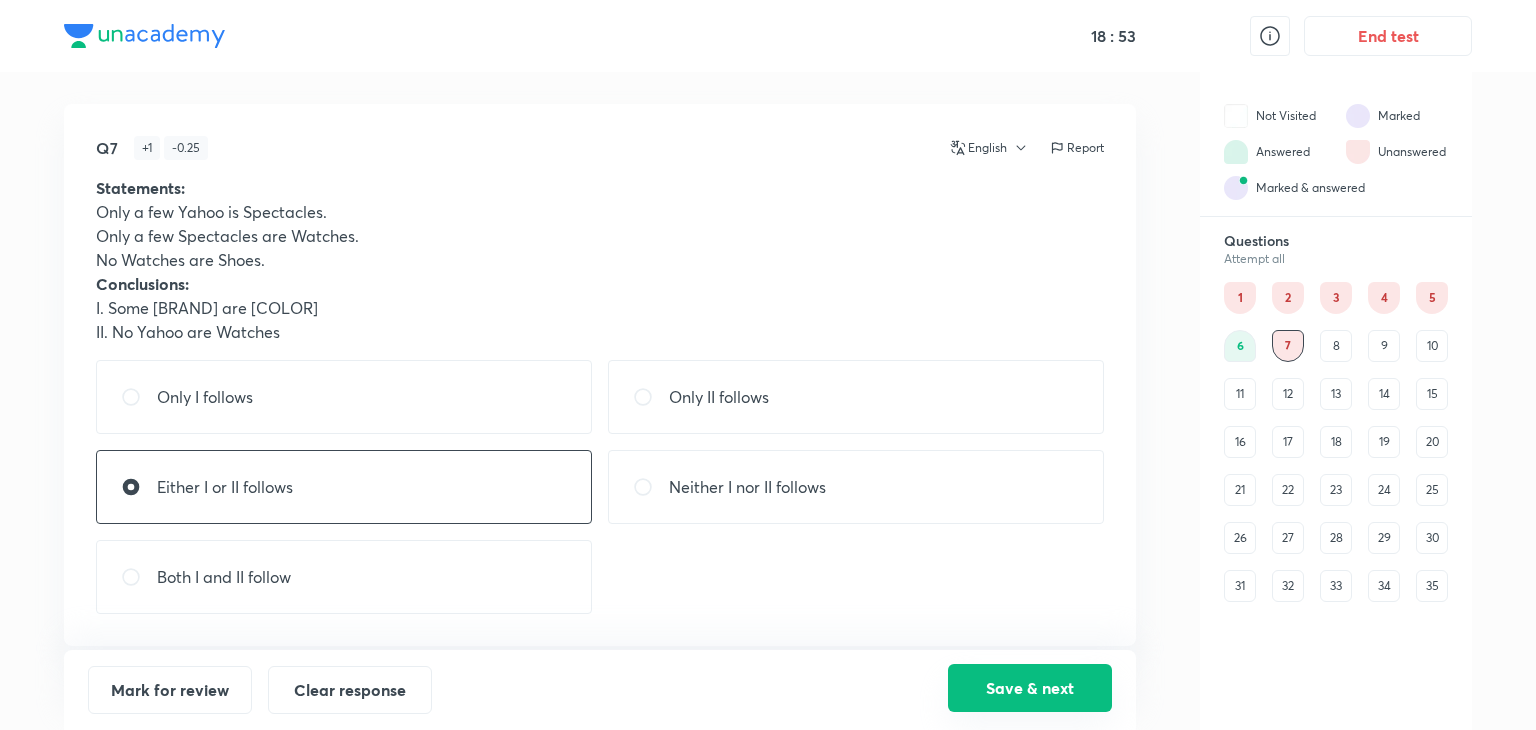 click on "Save & next" at bounding box center [1030, 688] 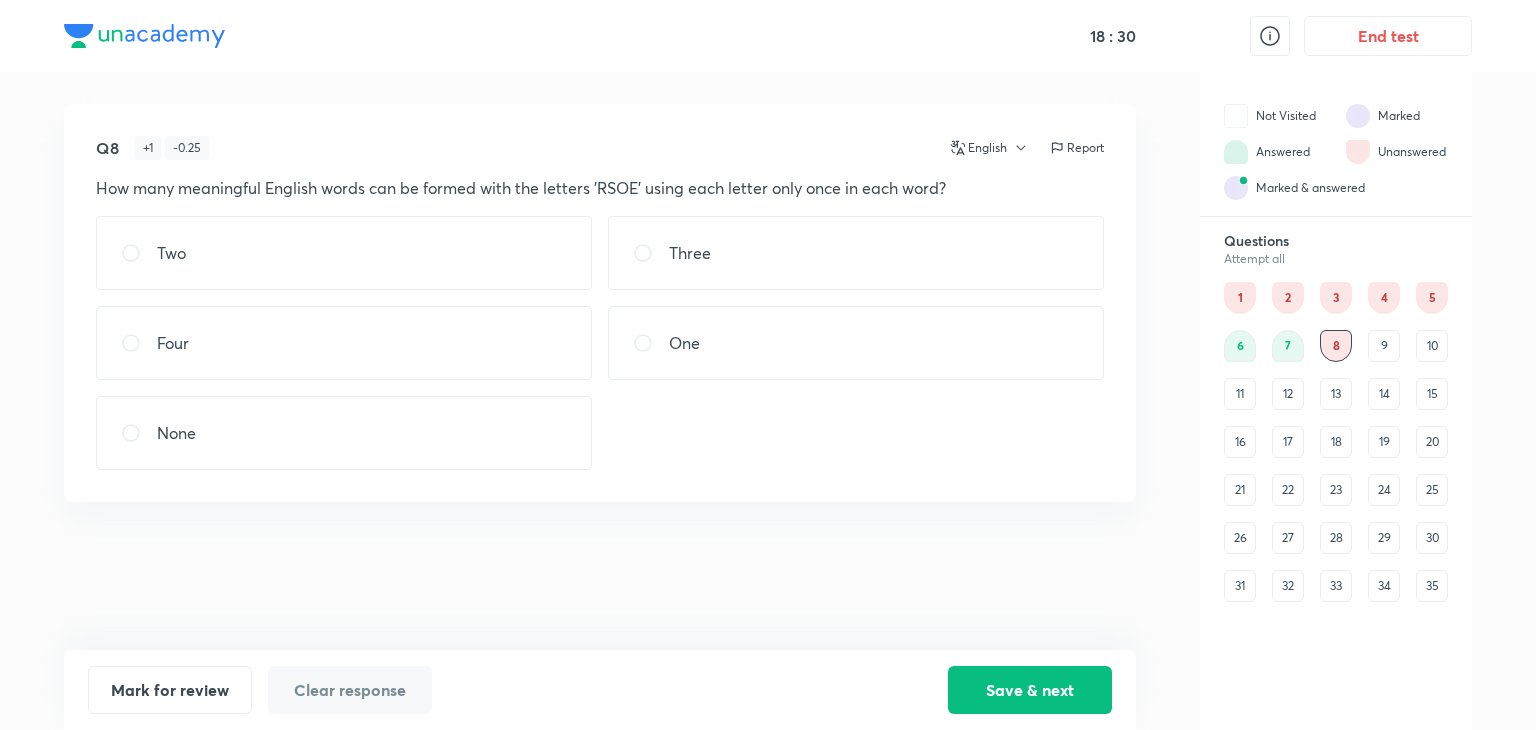 click on "Three" at bounding box center (856, 253) 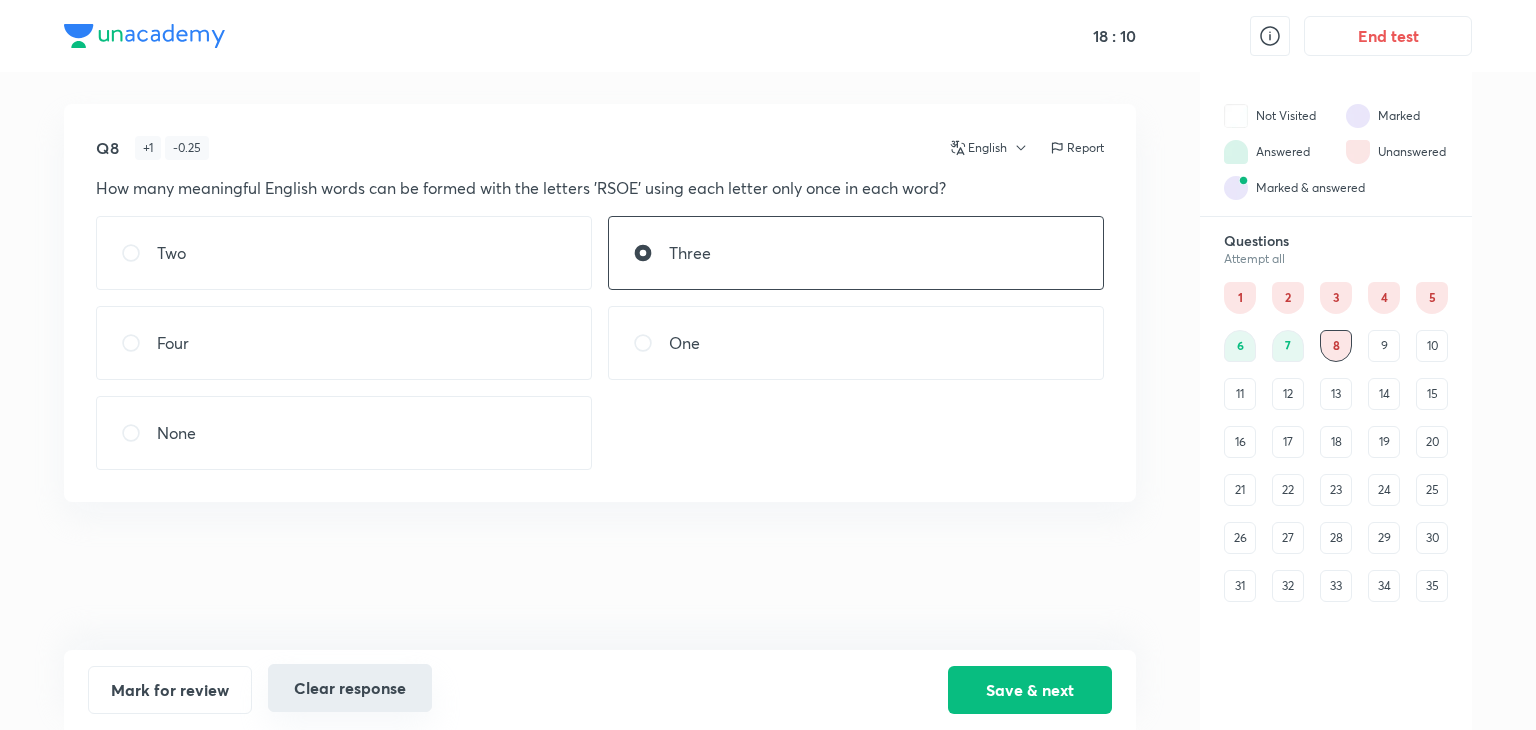 click on "Clear response" at bounding box center (350, 688) 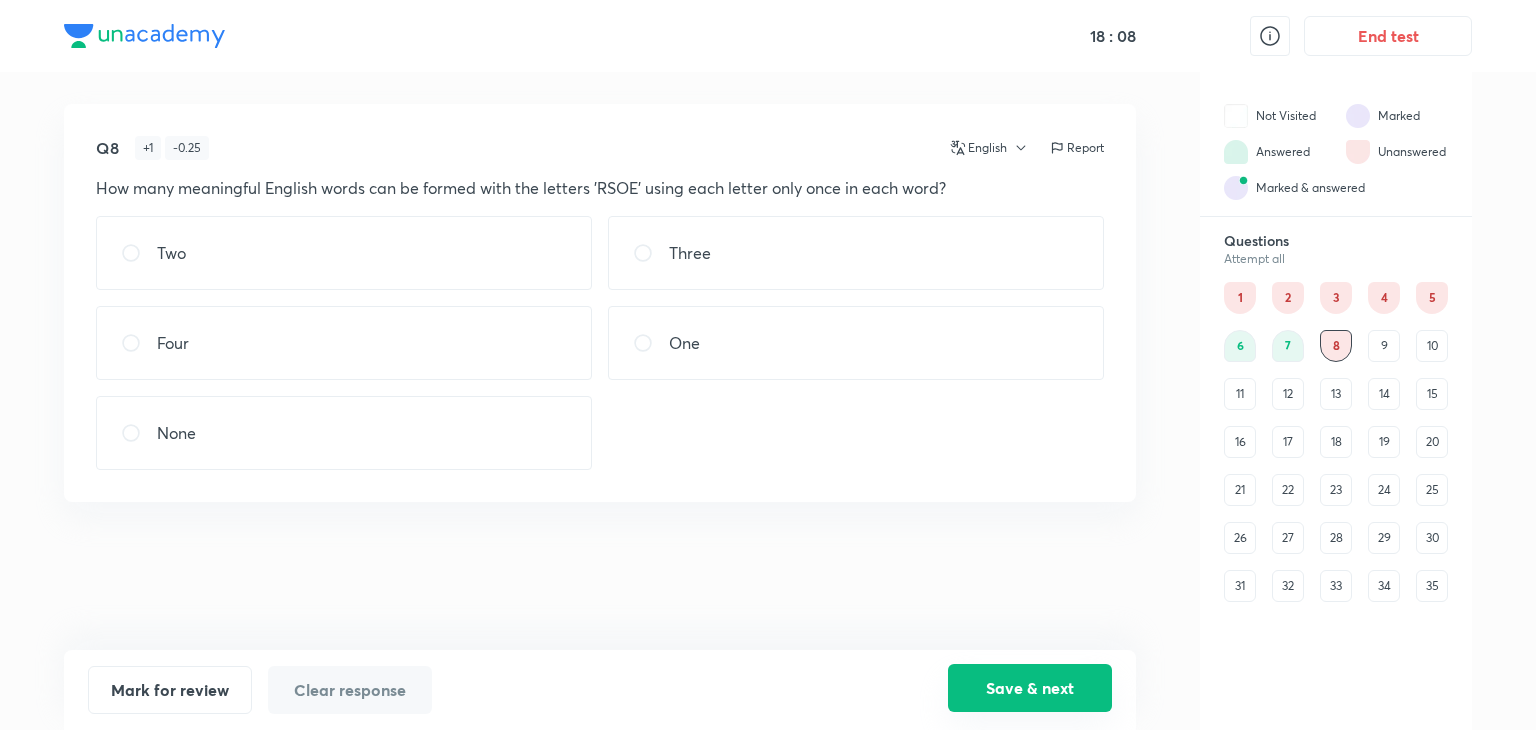 click on "Save & next" at bounding box center [1030, 688] 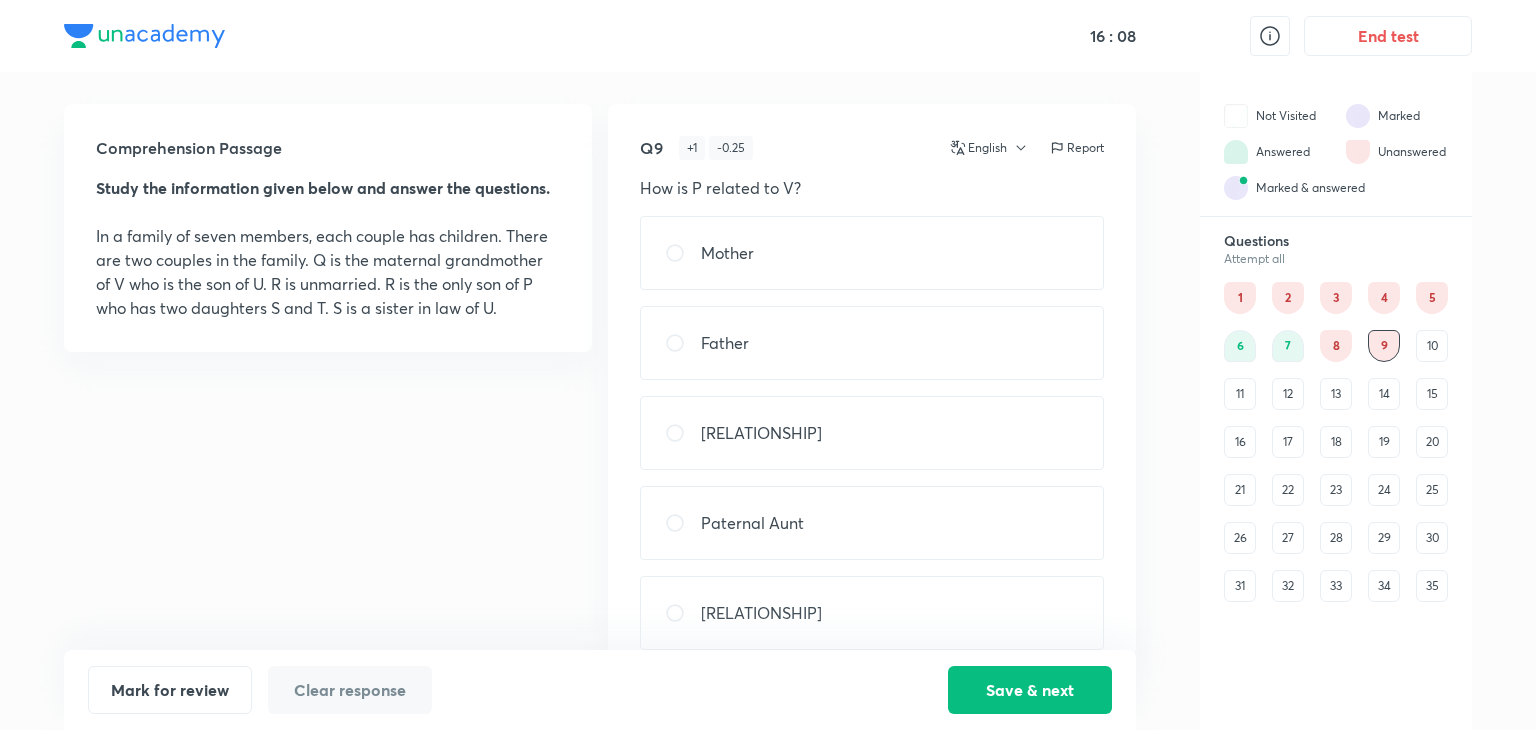 click on "[RELATIONSHIP]" at bounding box center (761, 613) 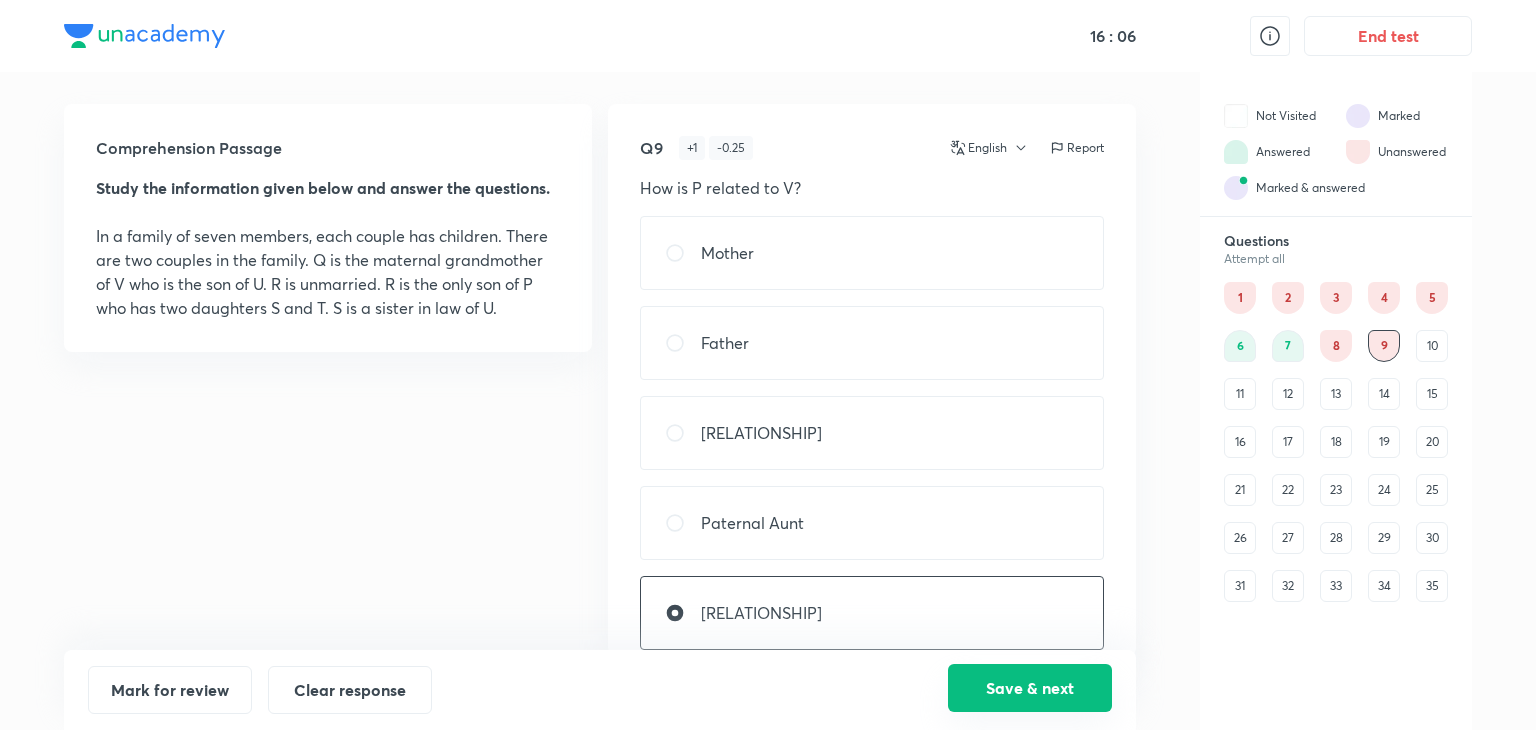 click on "Save & next" at bounding box center [1030, 688] 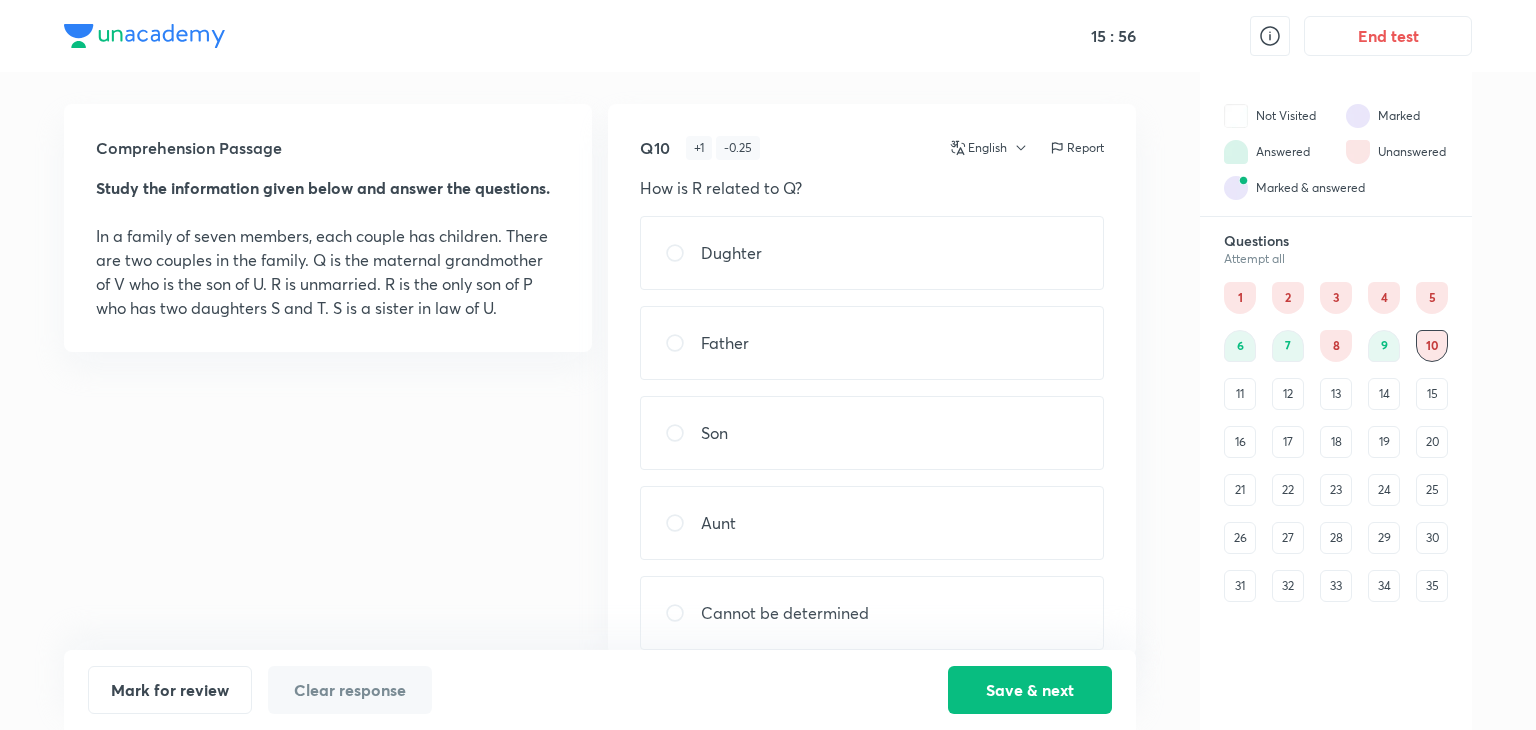 click on "Cannot be determined" at bounding box center (872, 613) 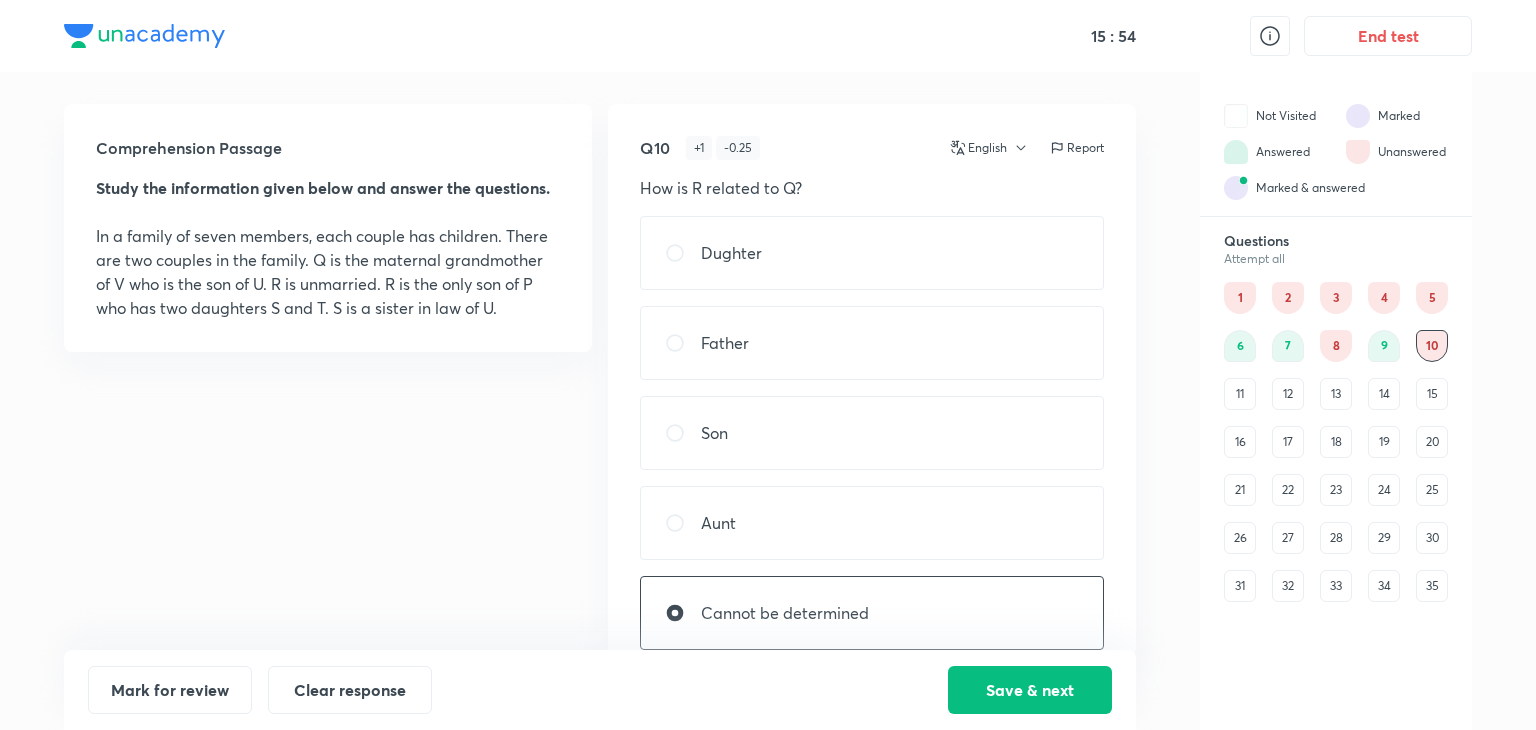 click on "Cannot be determined" at bounding box center (872, 613) 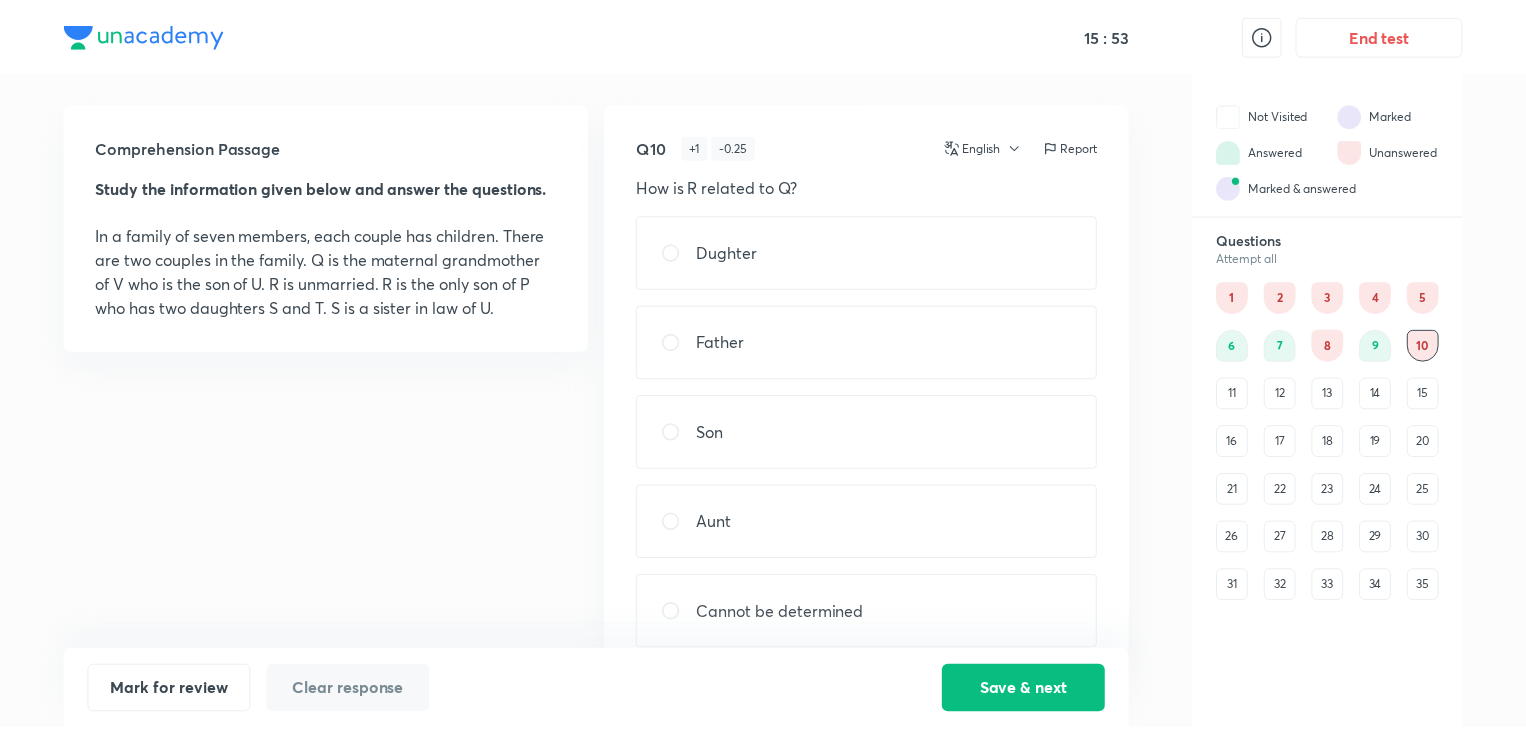 scroll, scrollTop: 24, scrollLeft: 0, axis: vertical 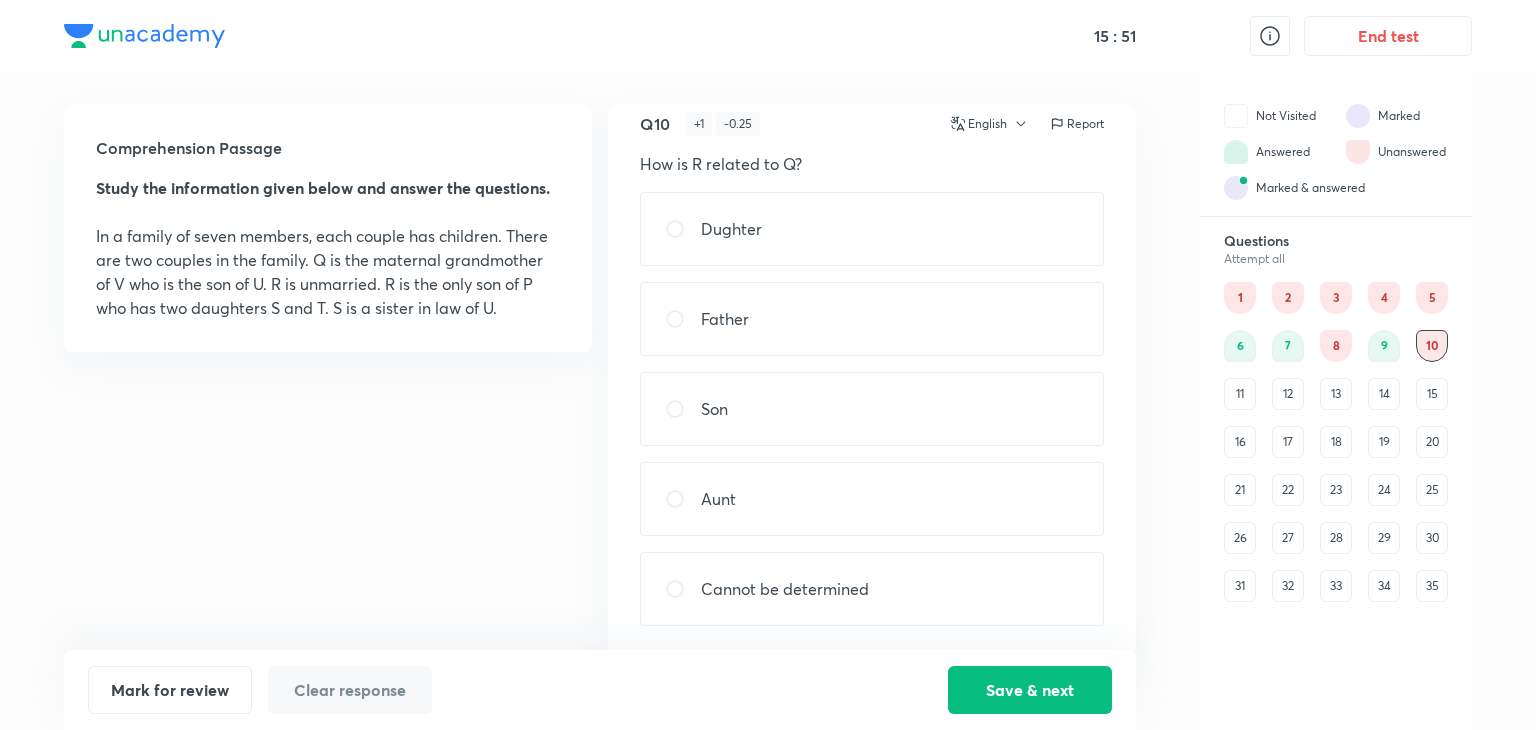 click on "Cannot be determined" at bounding box center (785, 589) 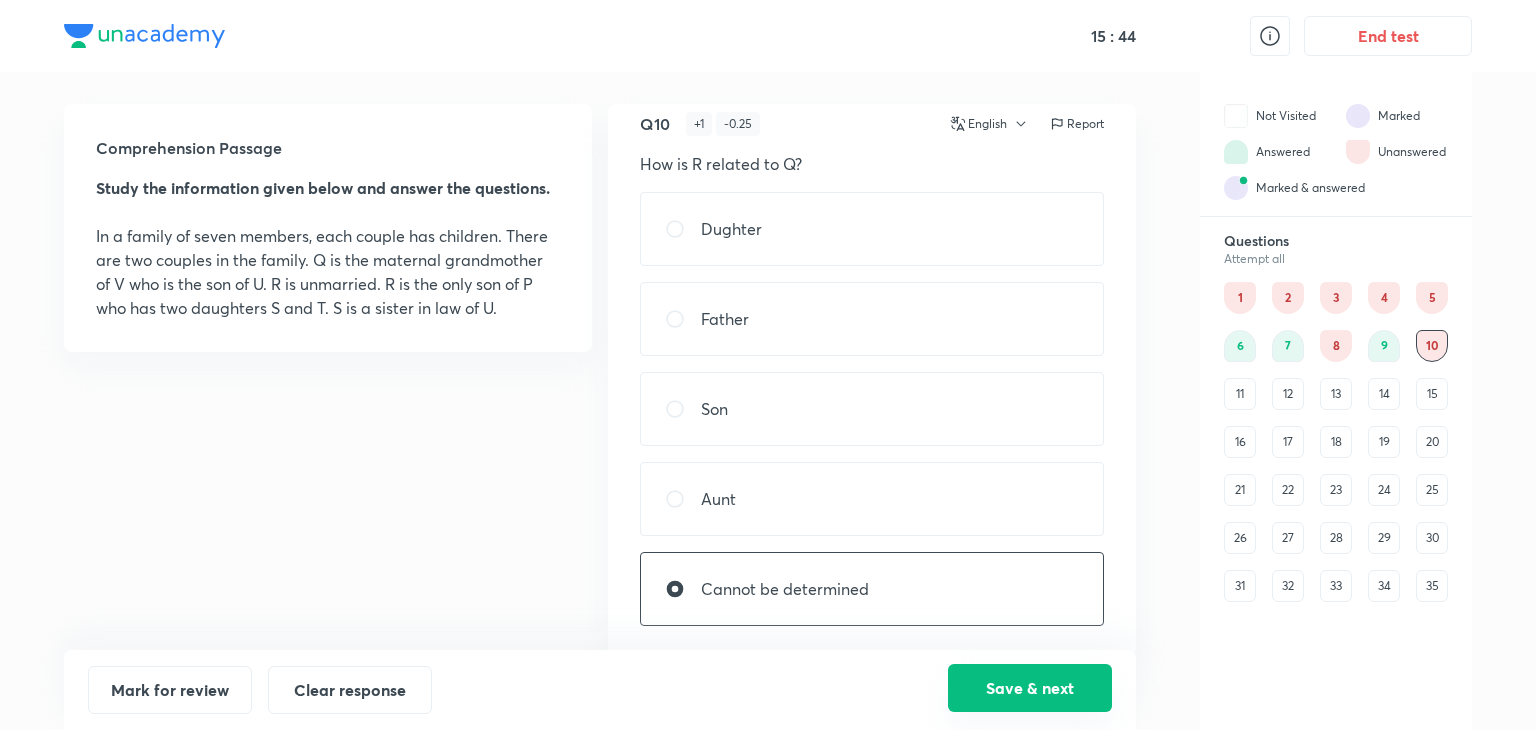 click on "Save & next" at bounding box center (1030, 688) 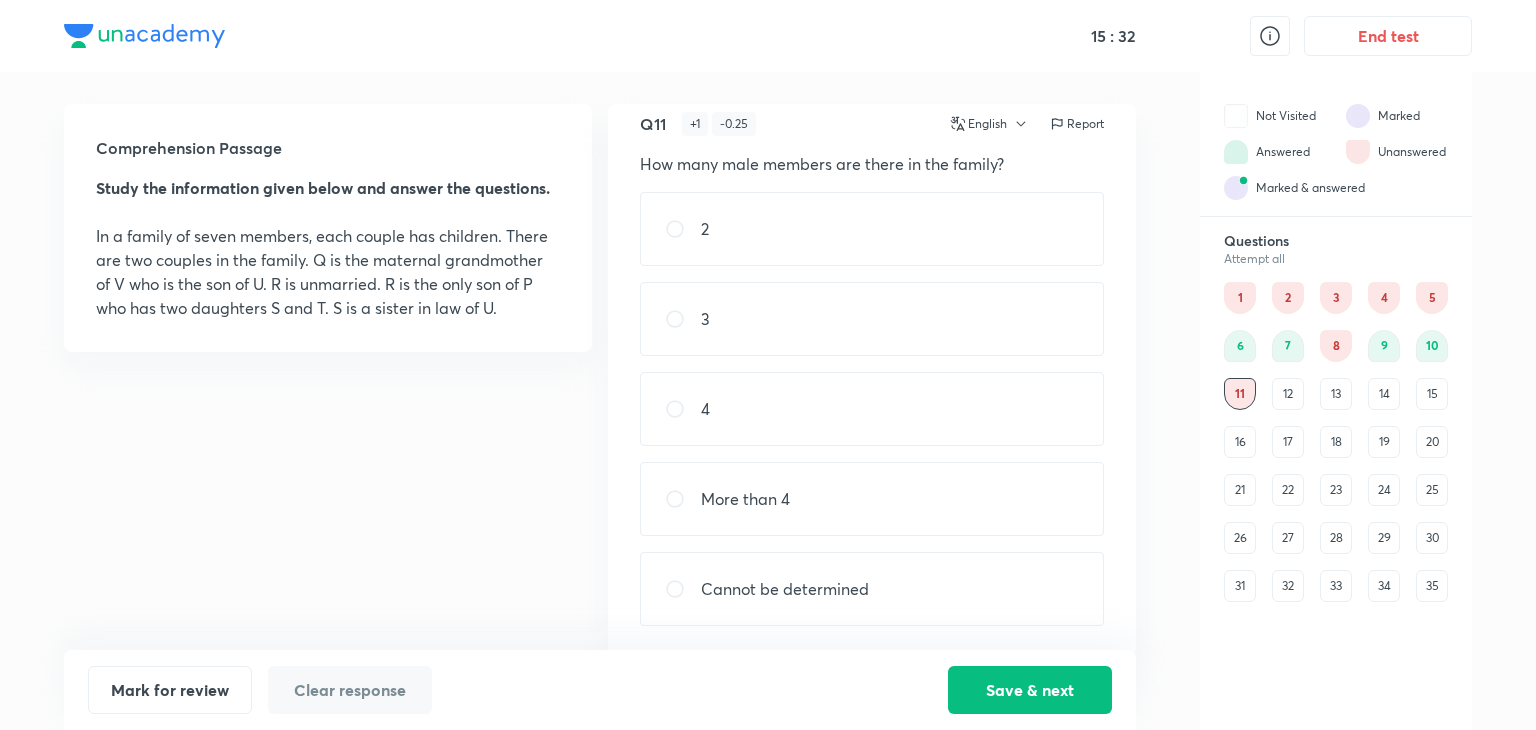 click on "4" at bounding box center [872, 409] 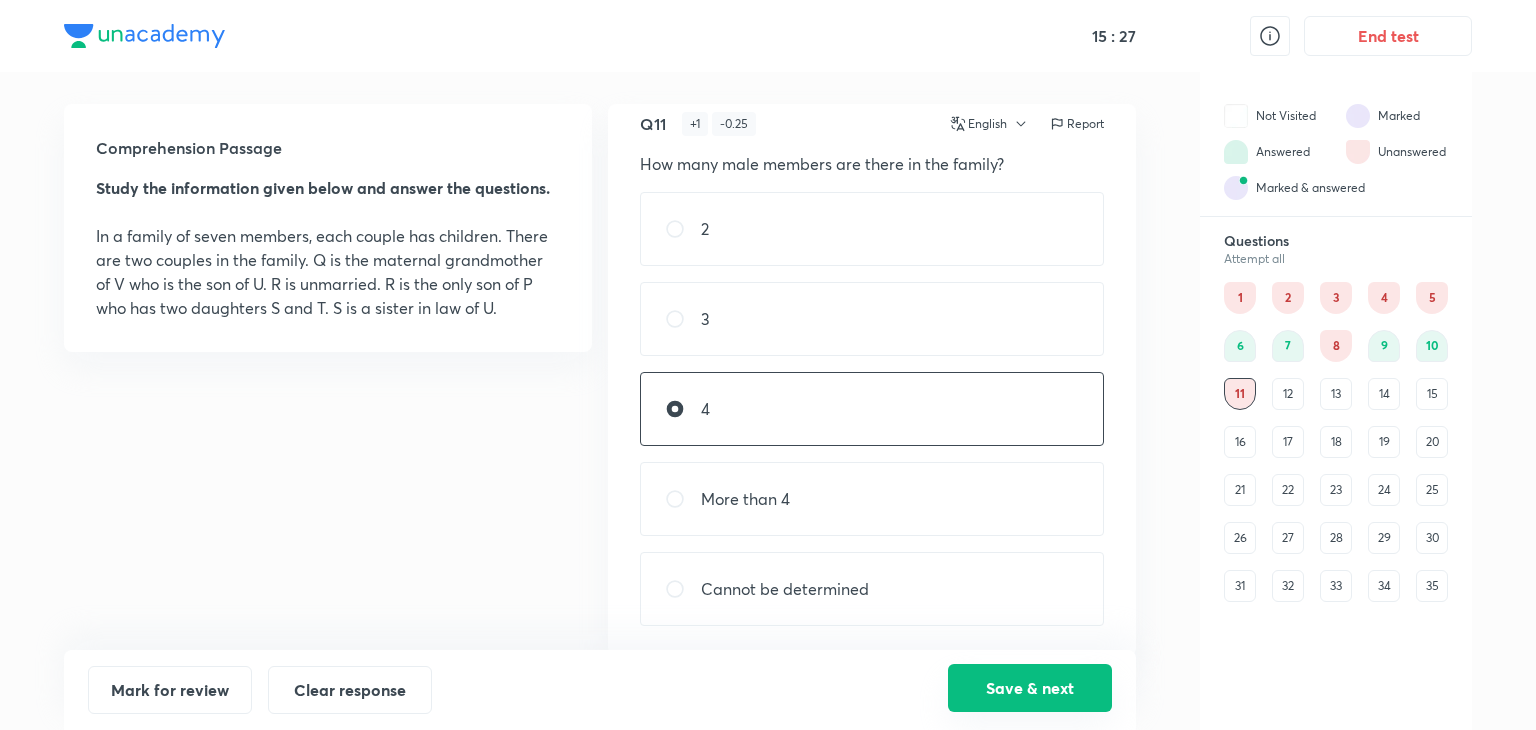 click on "Save & next" at bounding box center [1030, 688] 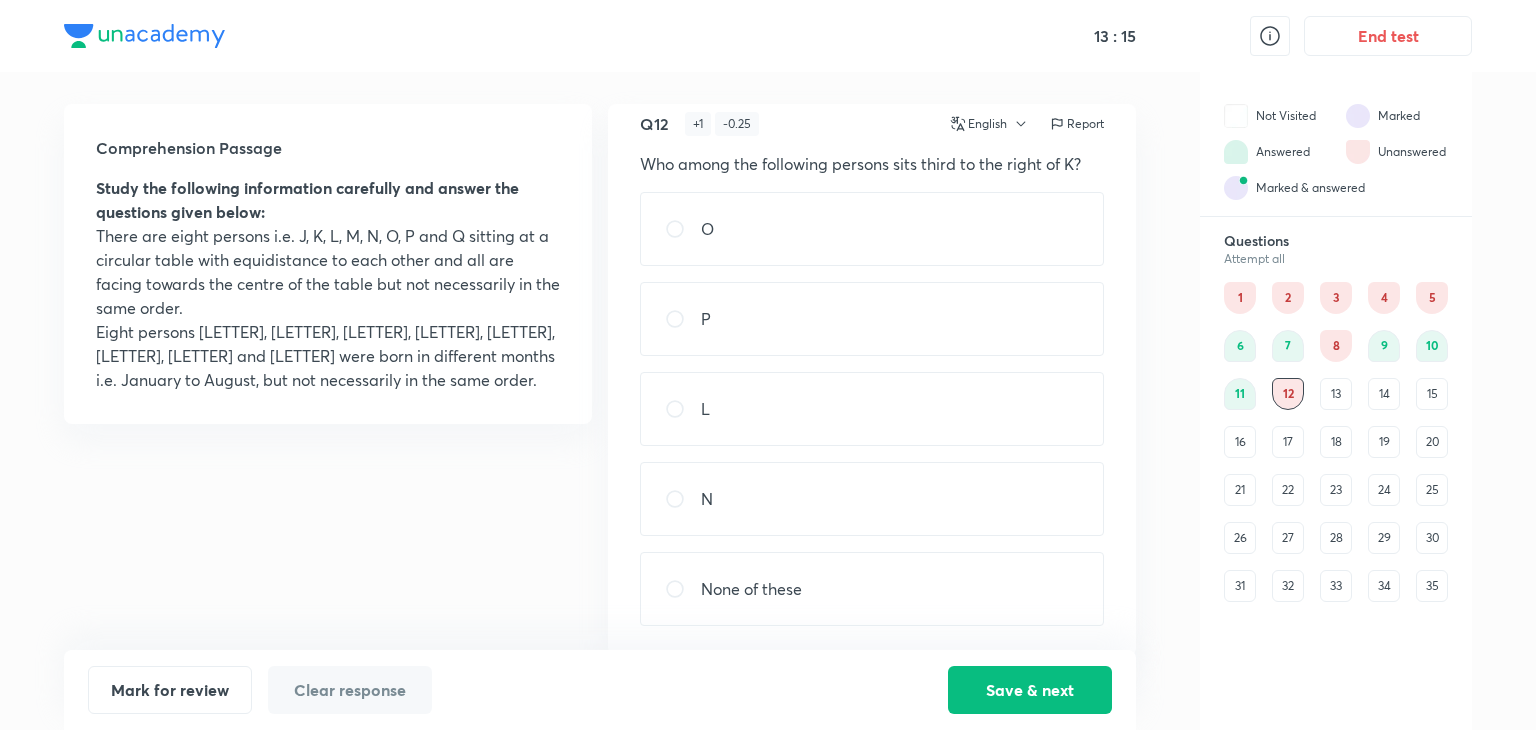 click on "L" at bounding box center [872, 409] 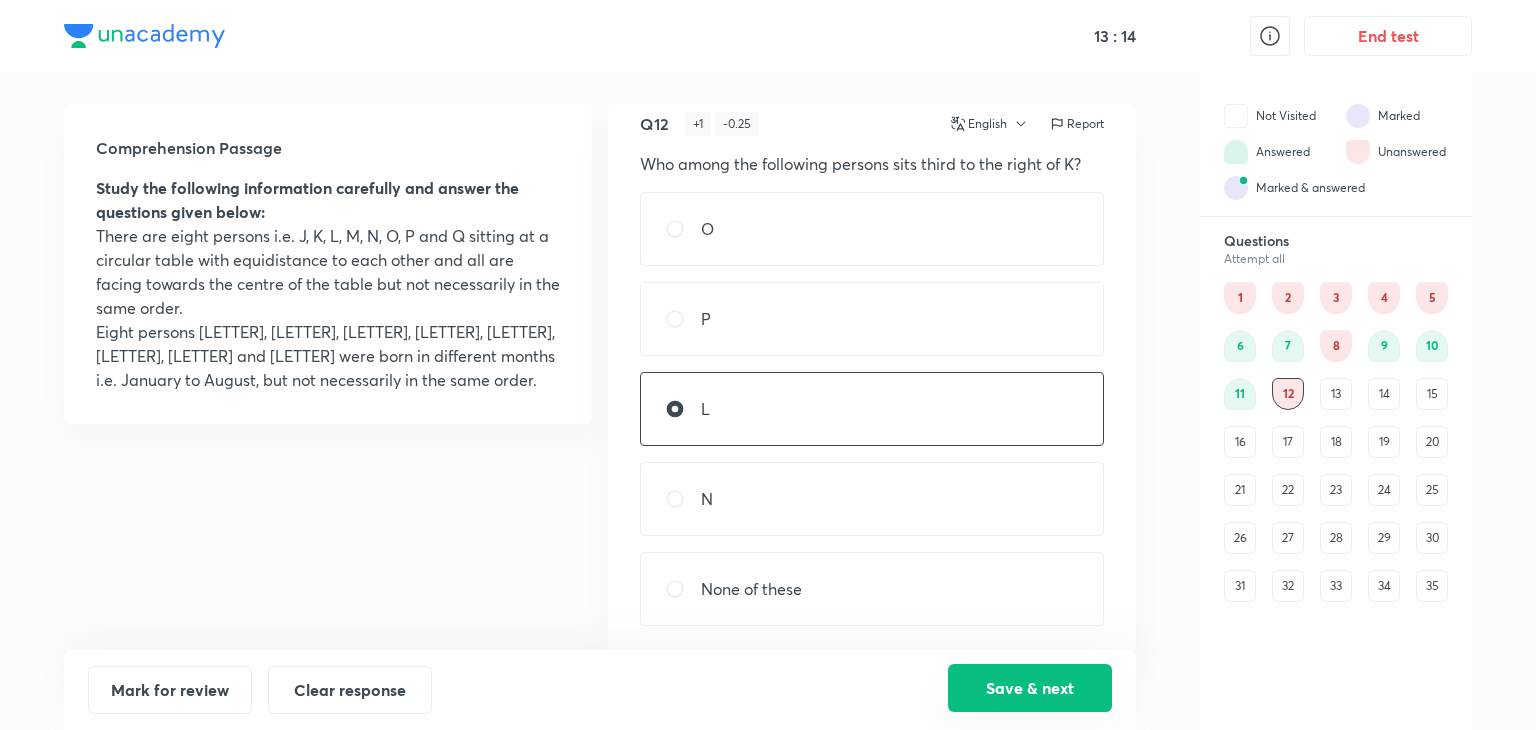 click on "Save & next" at bounding box center [1030, 688] 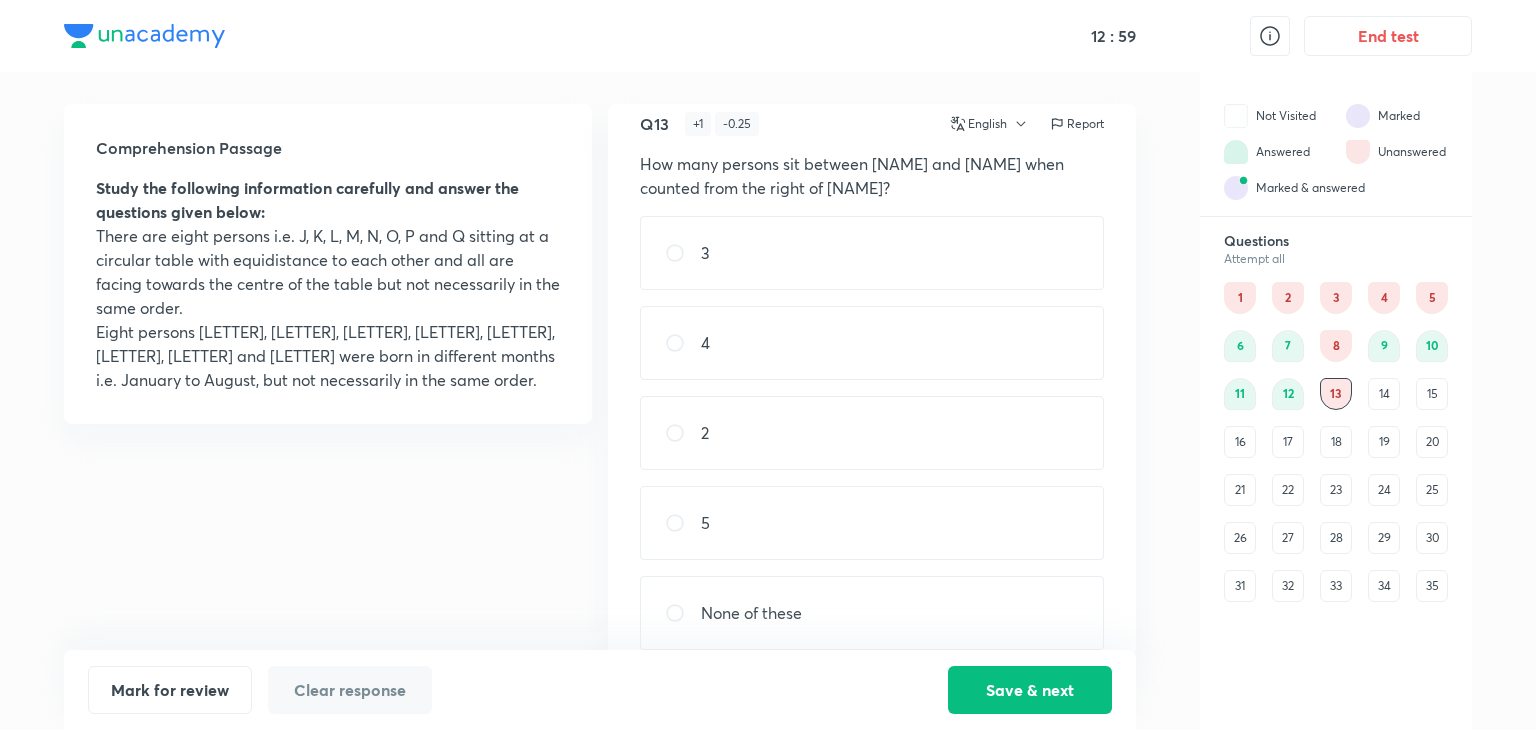 click on "4" at bounding box center [872, 343] 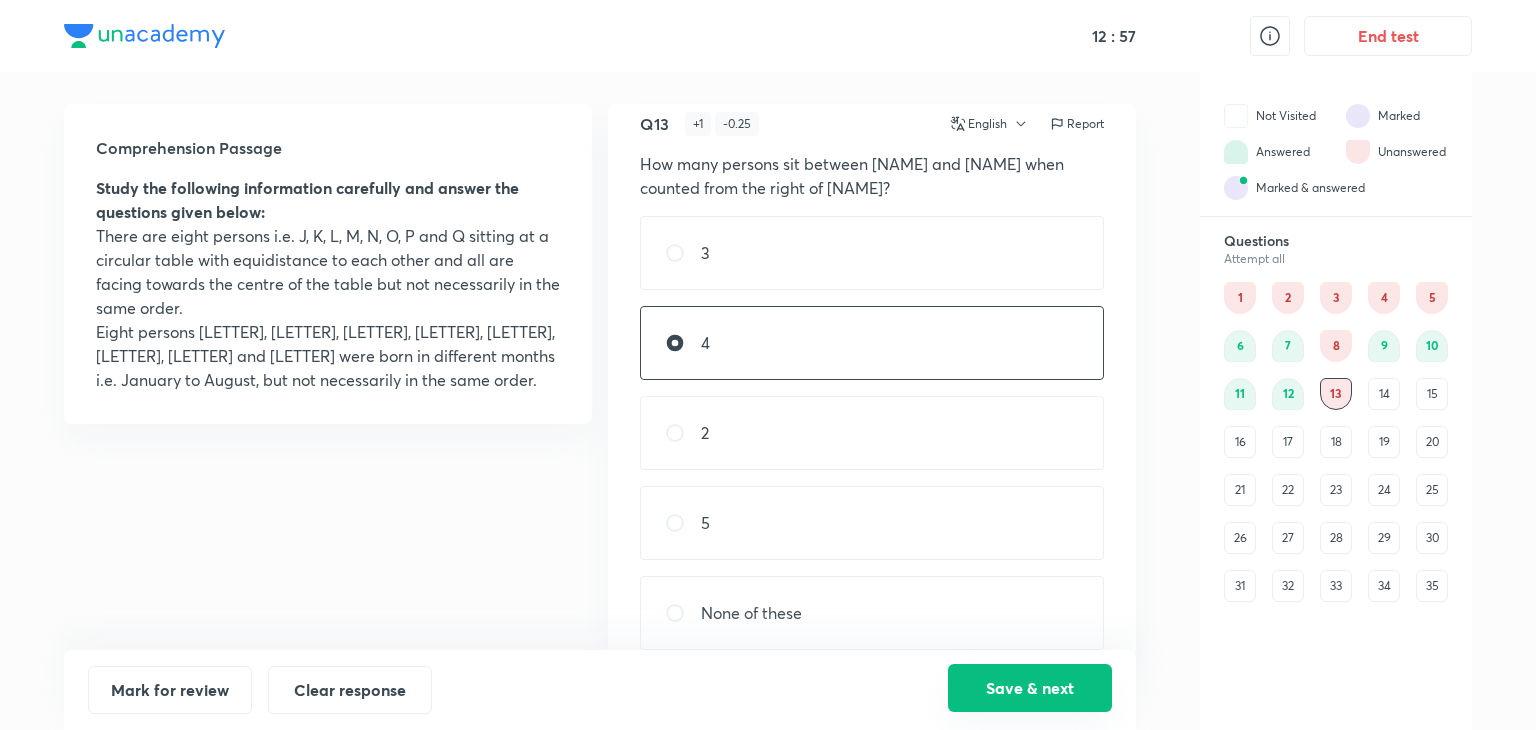 click on "Save & next" at bounding box center [1030, 688] 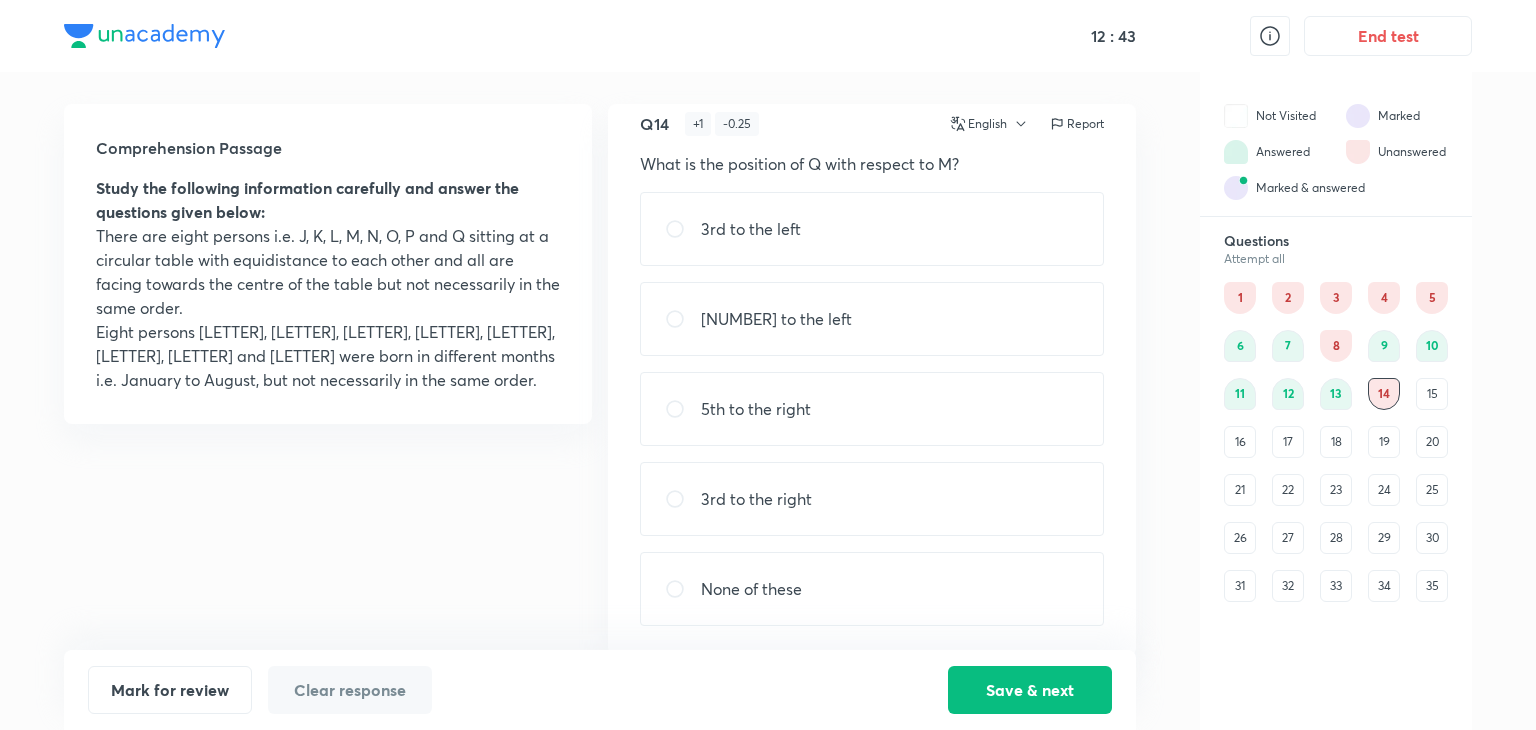 click on "3rd to the right" at bounding box center [872, 499] 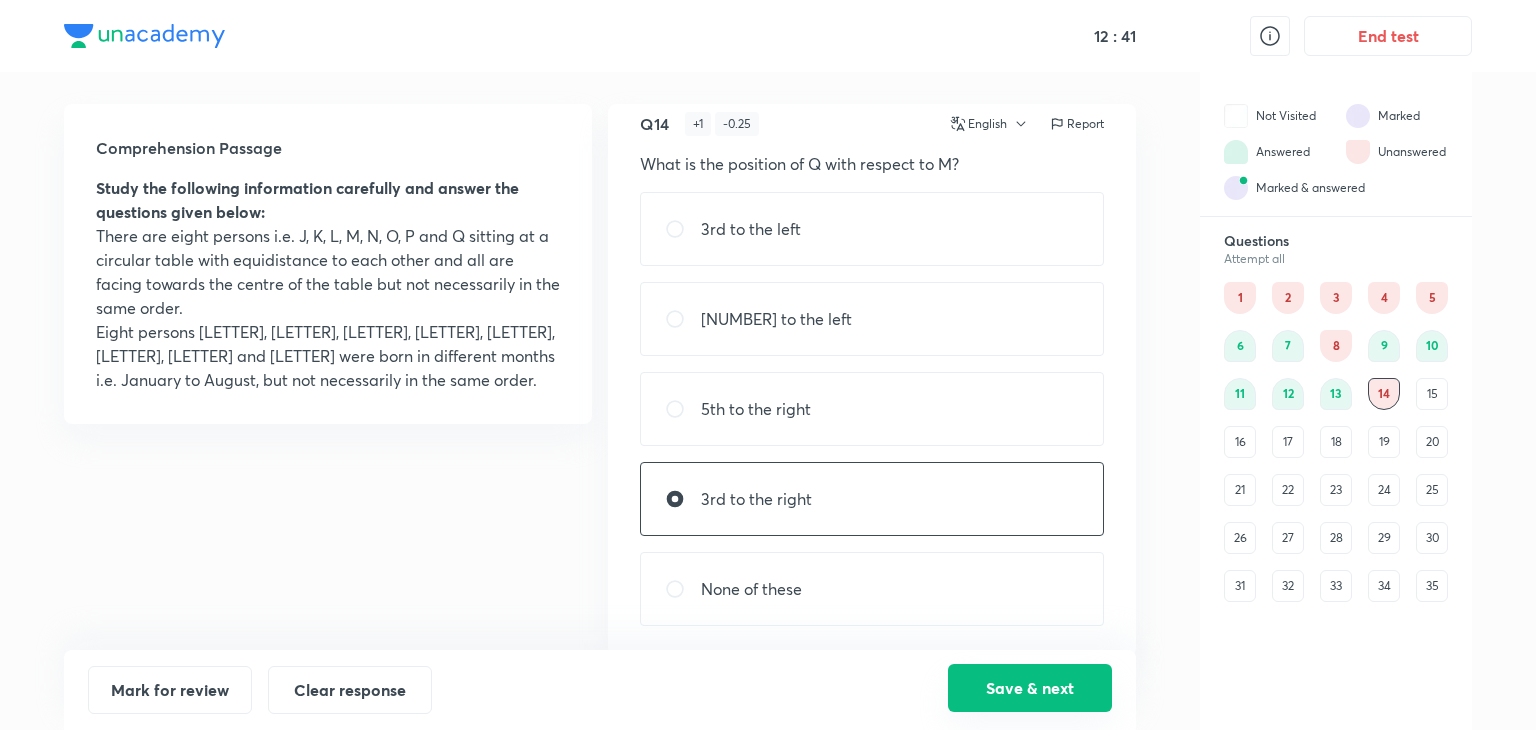 click on "Save & next" at bounding box center [1030, 688] 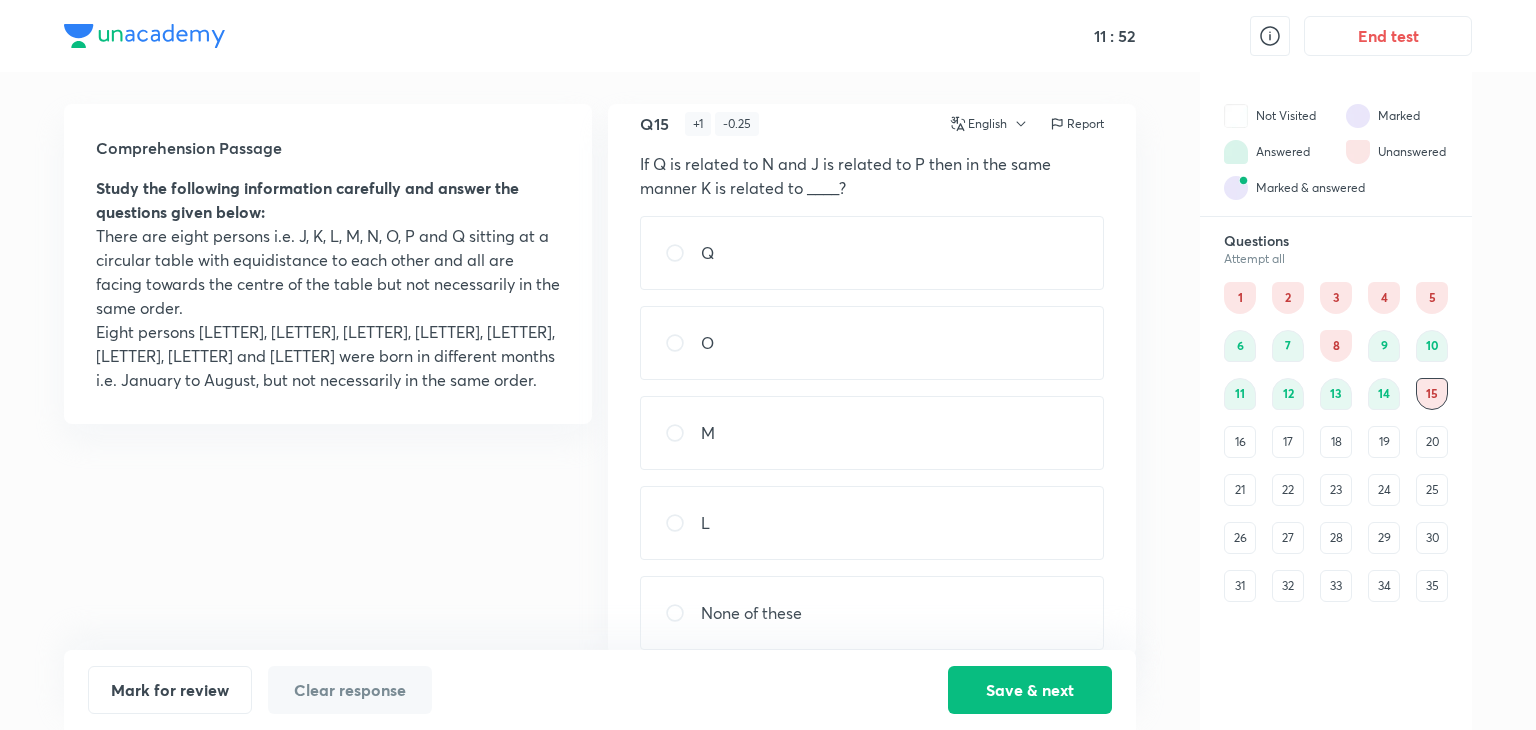 click on "Q" at bounding box center [872, 253] 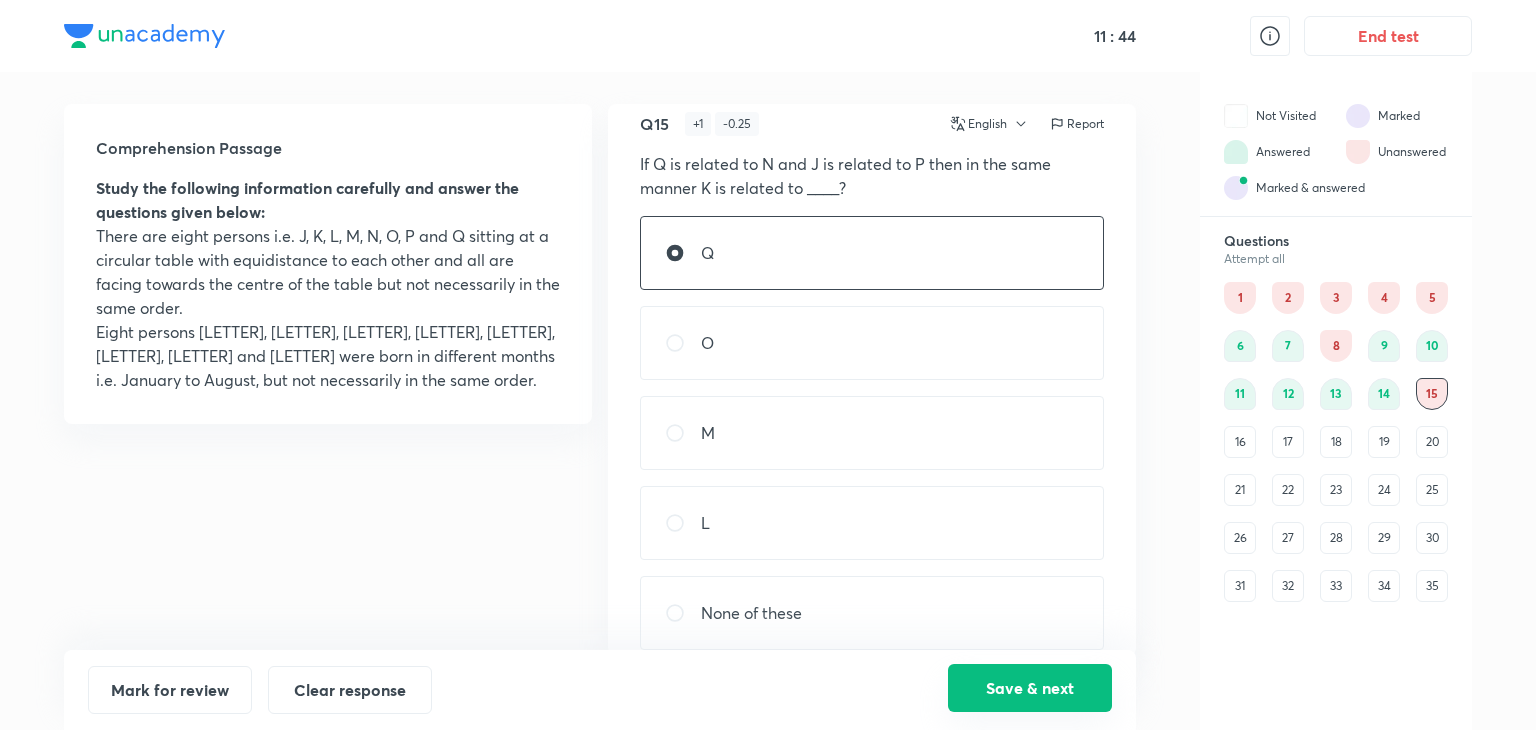 click on "Save & next" at bounding box center [1030, 688] 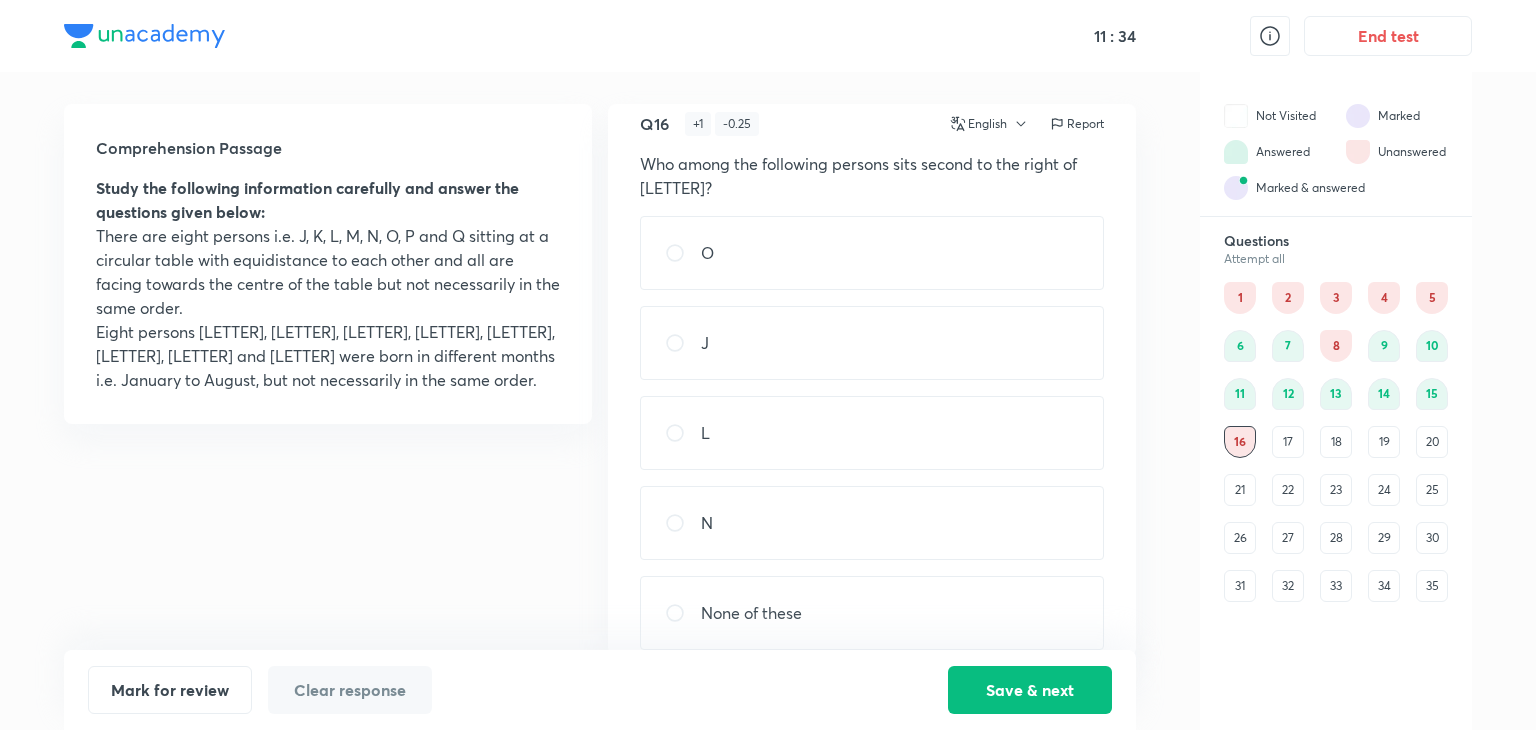 click on "O" at bounding box center [872, 253] 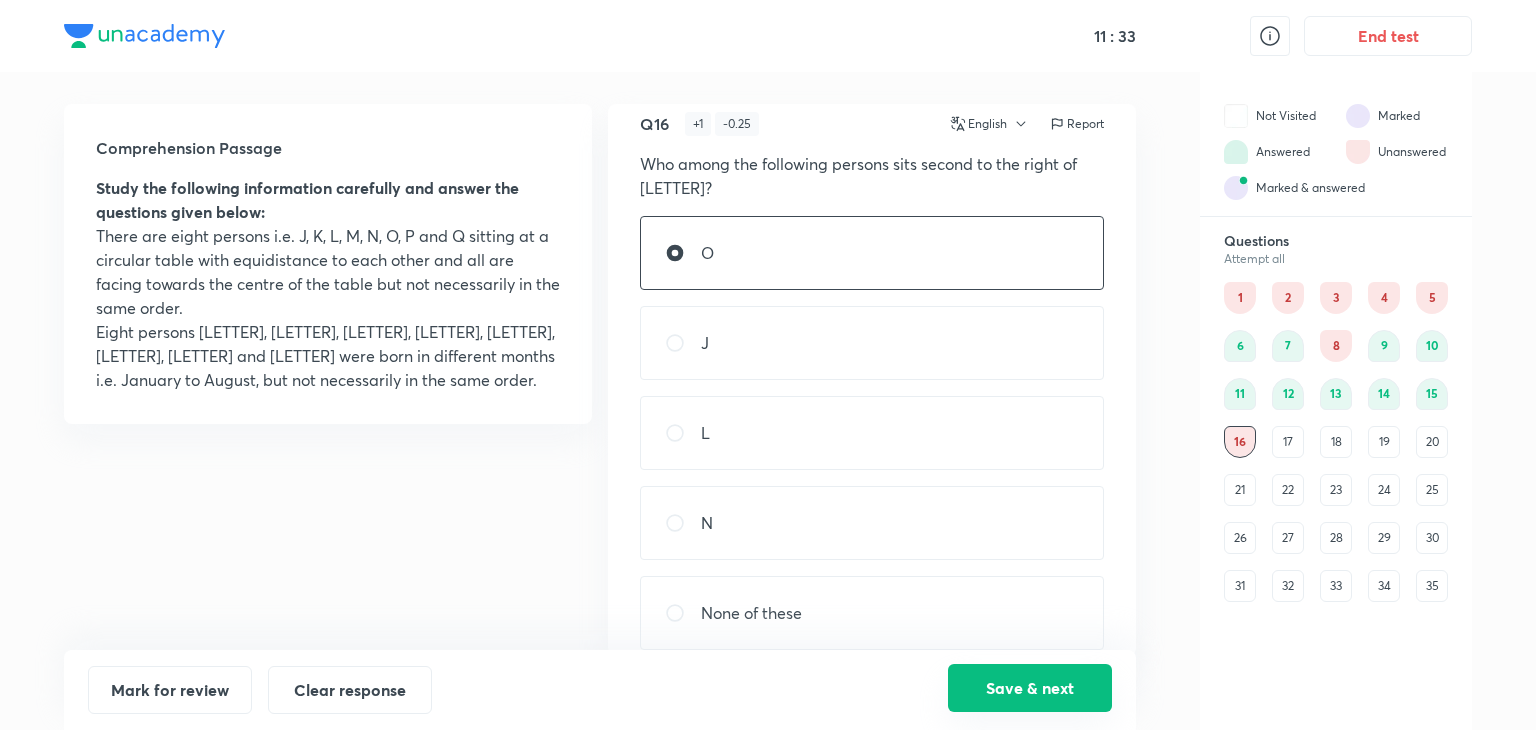 click on "Save & next" at bounding box center (1030, 688) 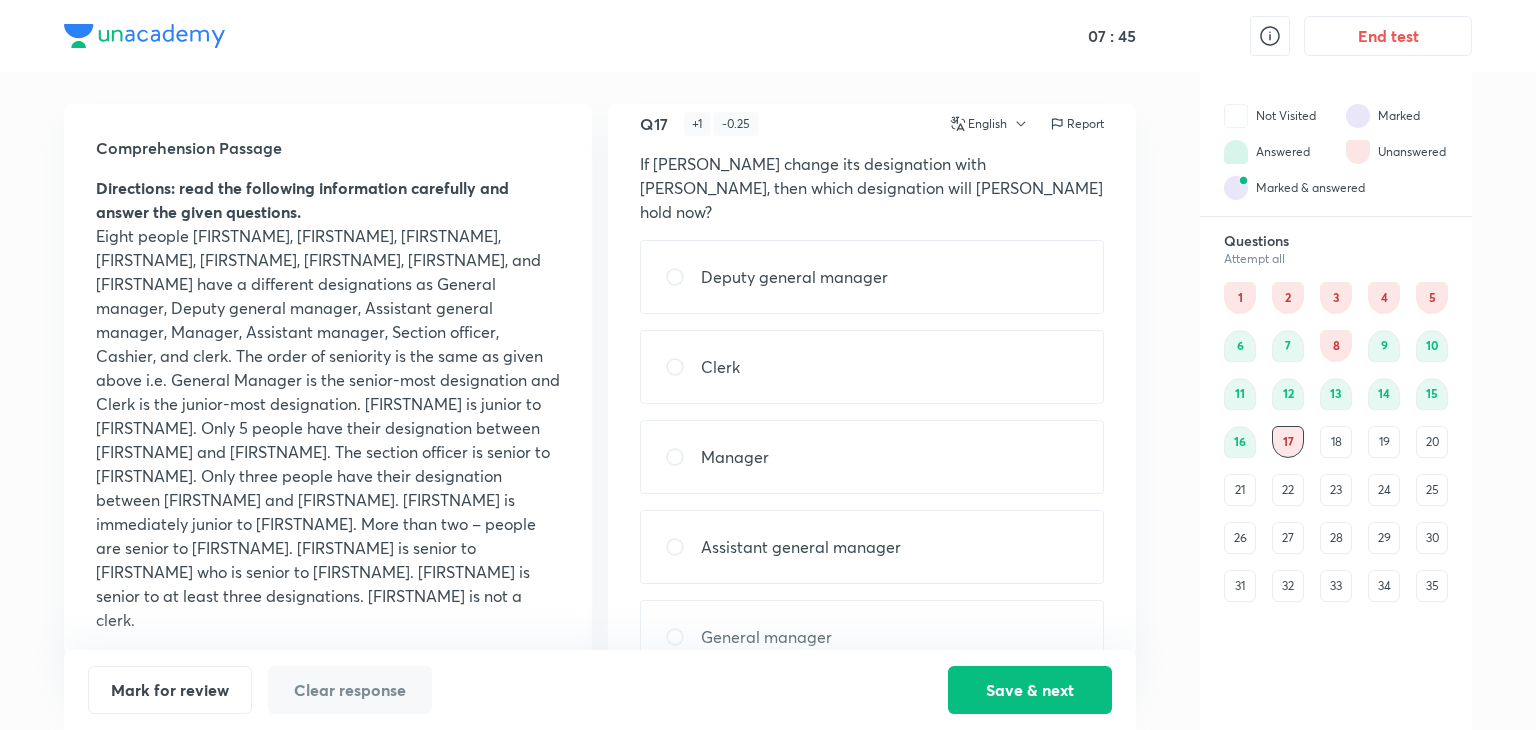 click at bounding box center (683, 277) 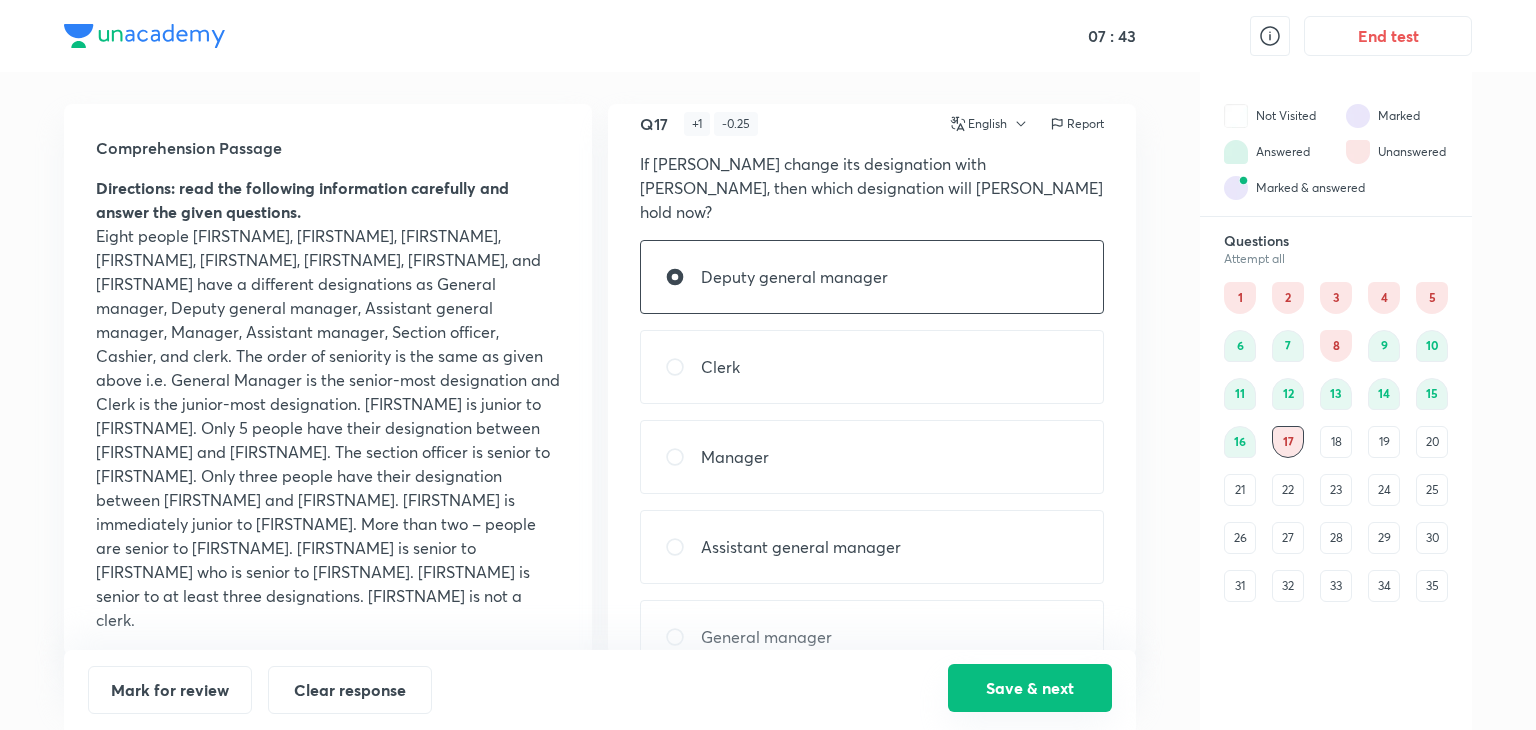 click on "Save & next" at bounding box center (1030, 688) 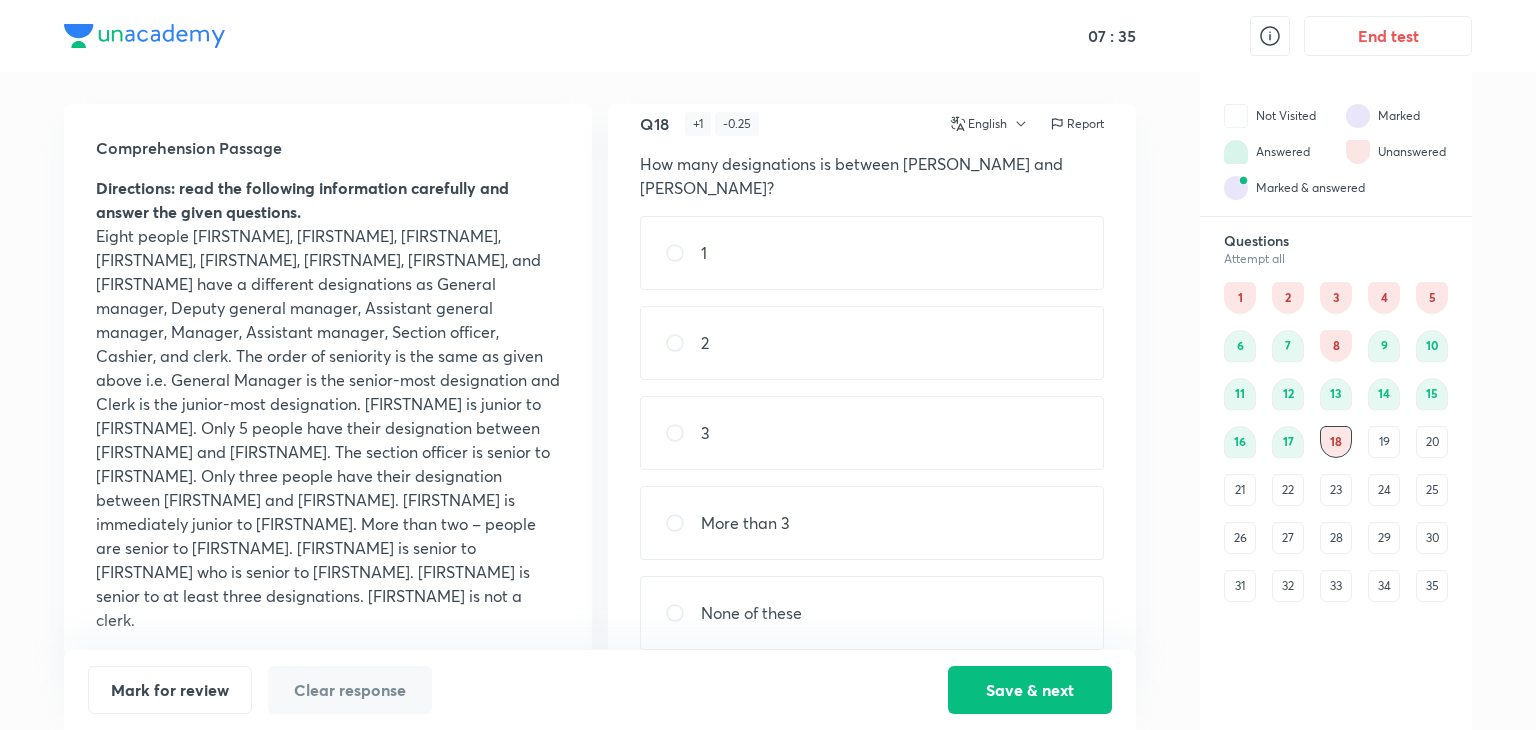 click on "3" at bounding box center (872, 433) 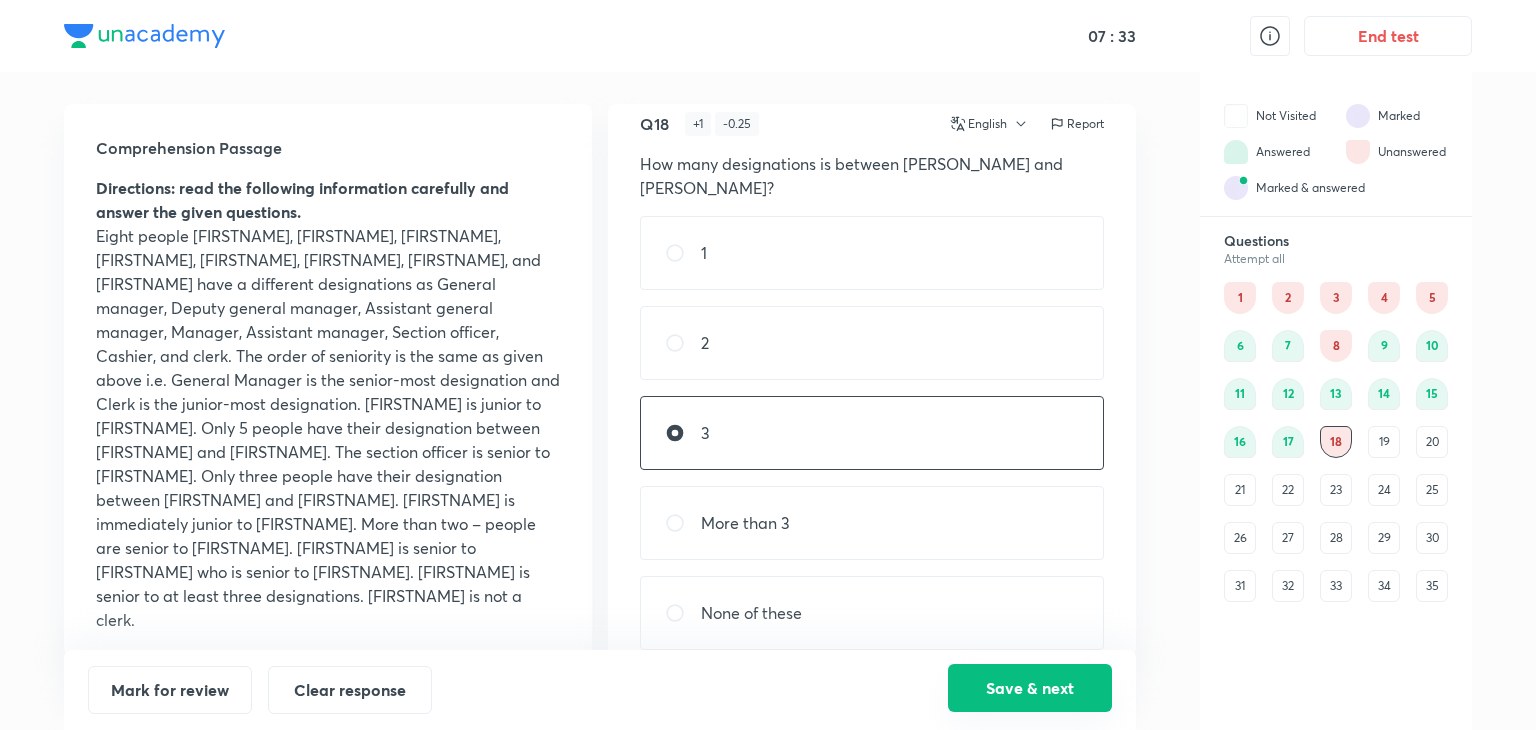 click on "Save & next" at bounding box center (1030, 688) 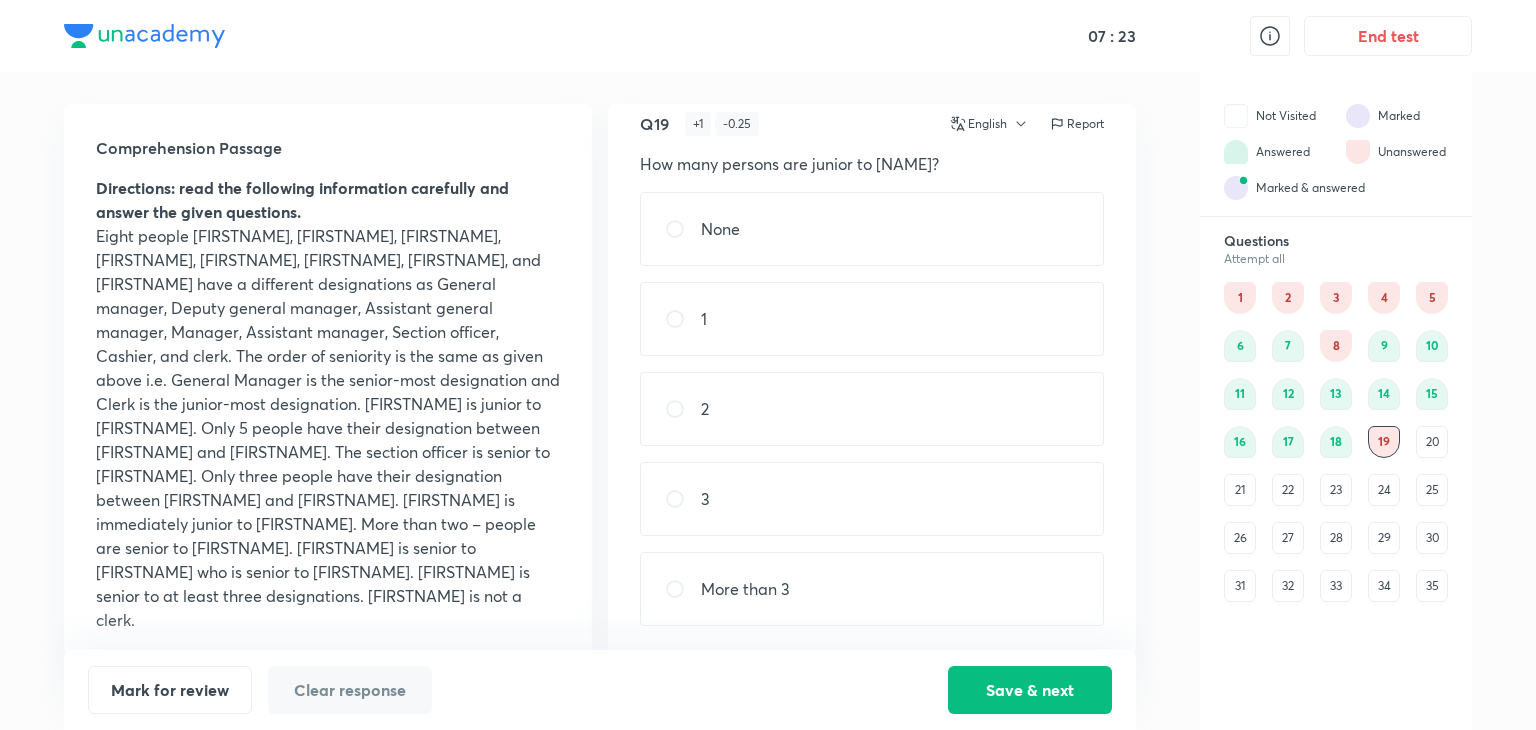 click on "2" at bounding box center [872, 409] 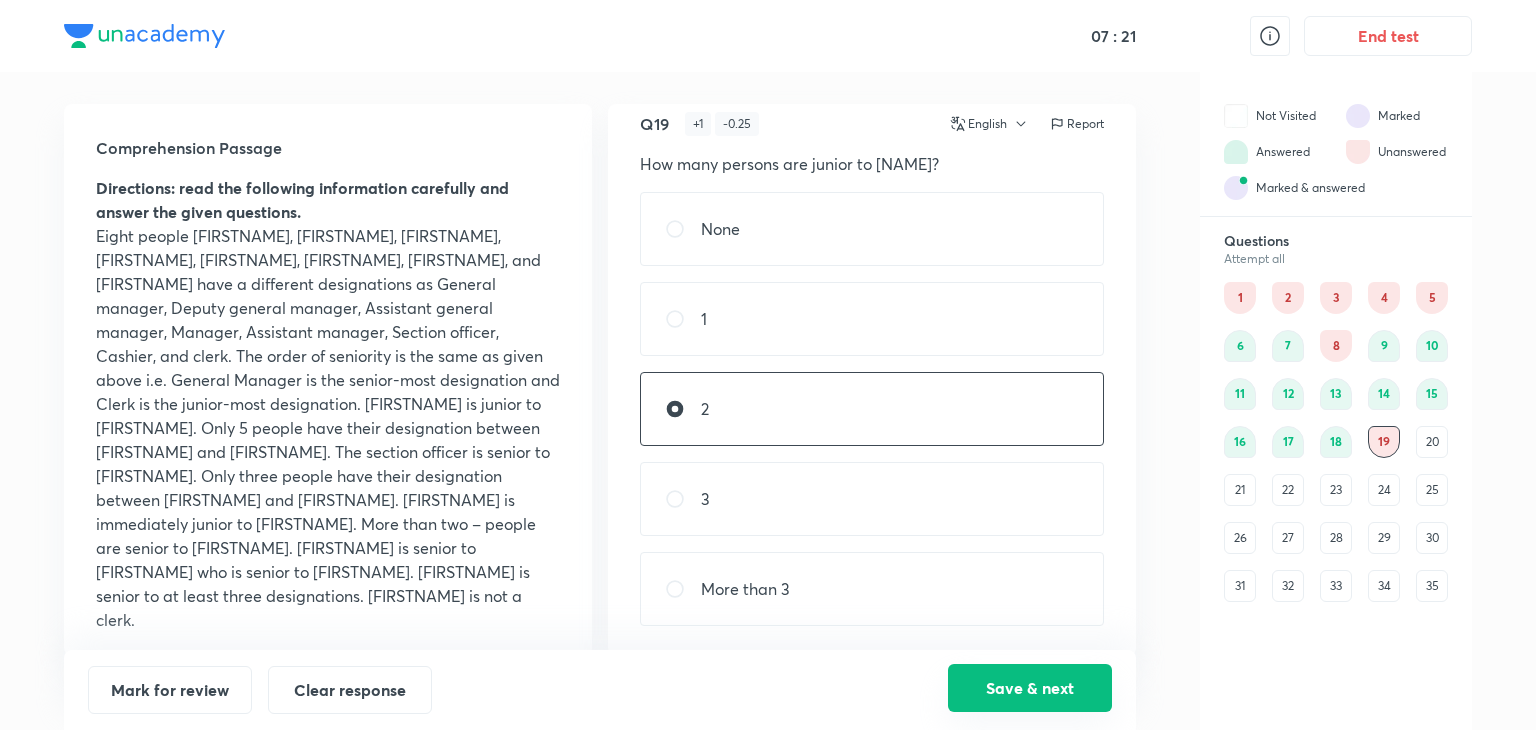 click on "Save & next" at bounding box center (1030, 688) 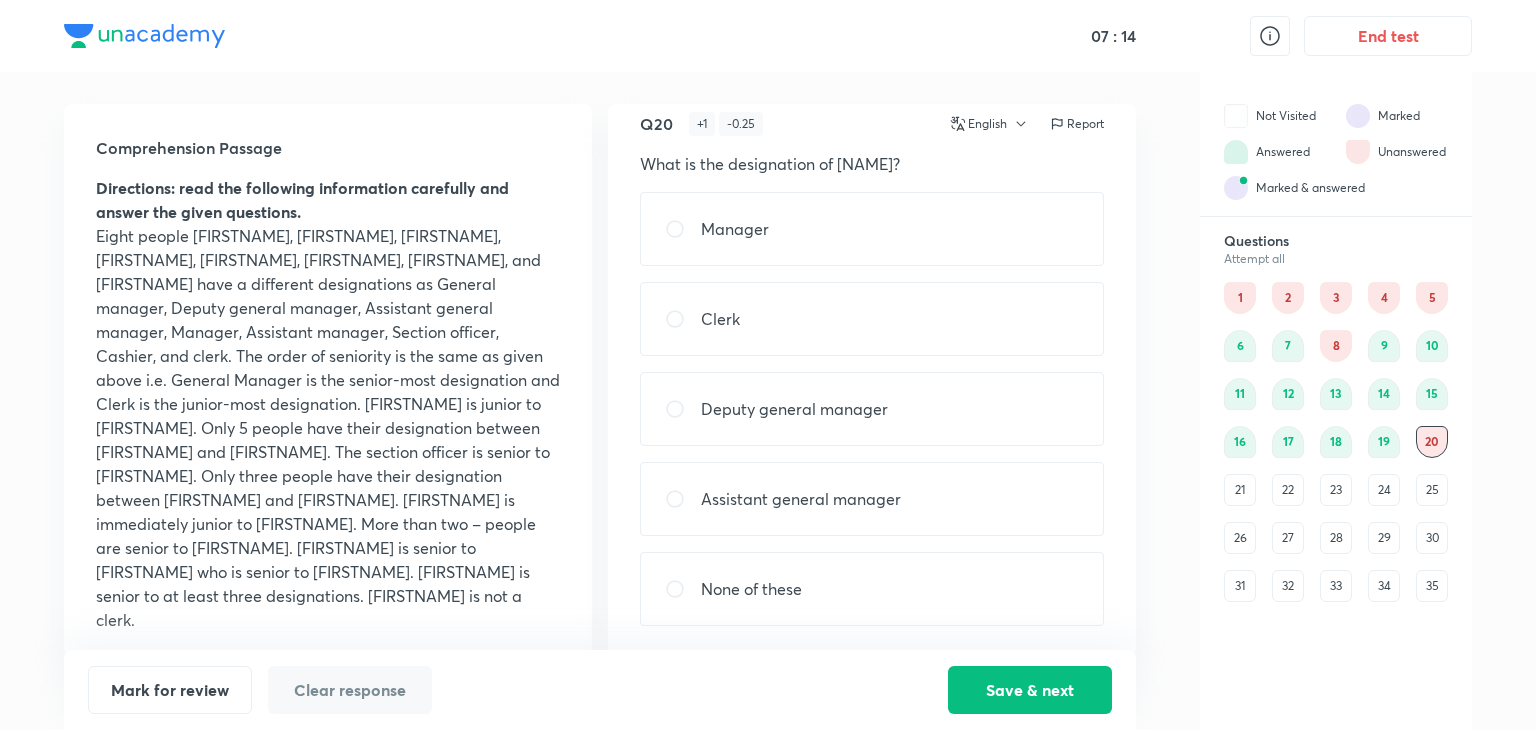 click on "Assistant general manager" at bounding box center [872, 499] 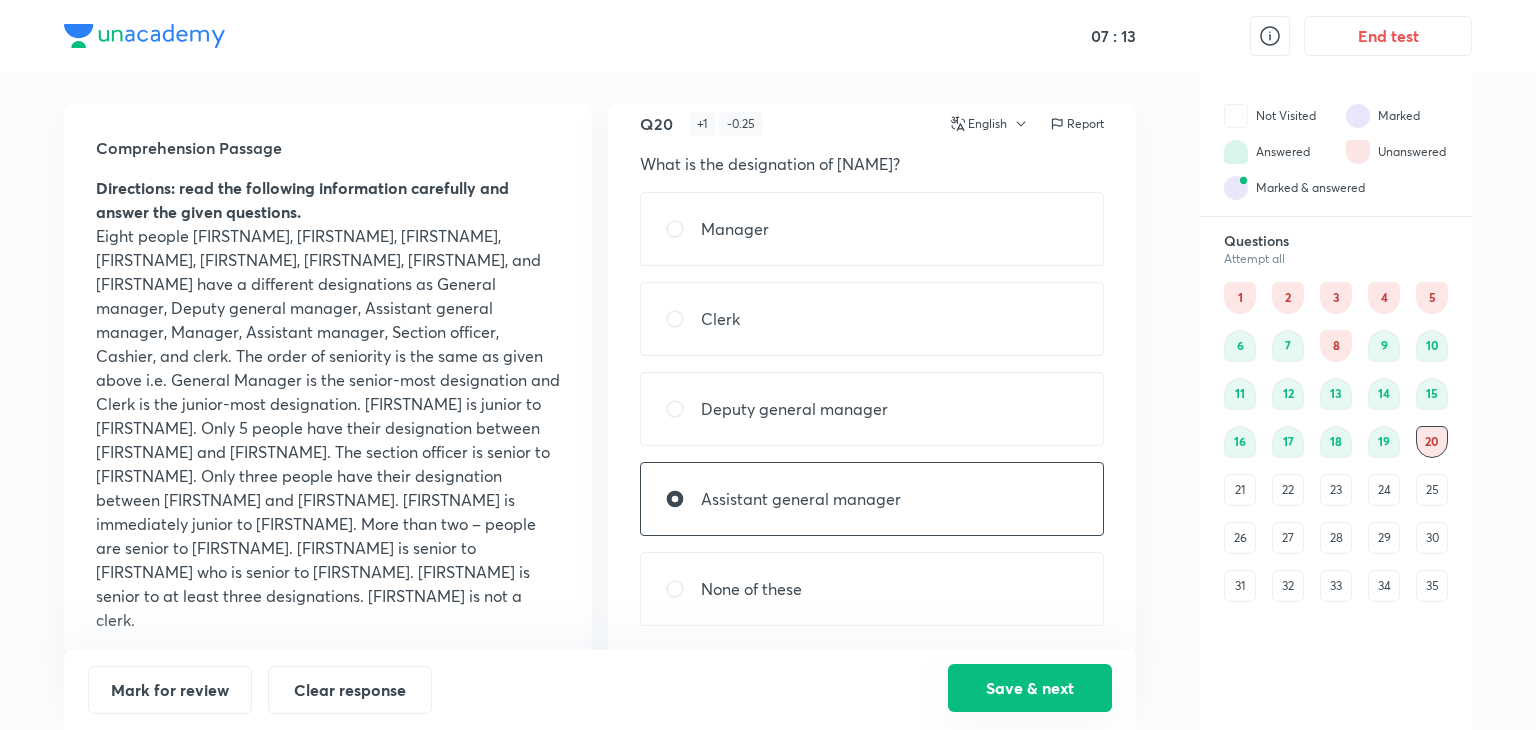 click on "Save & next" at bounding box center (1030, 688) 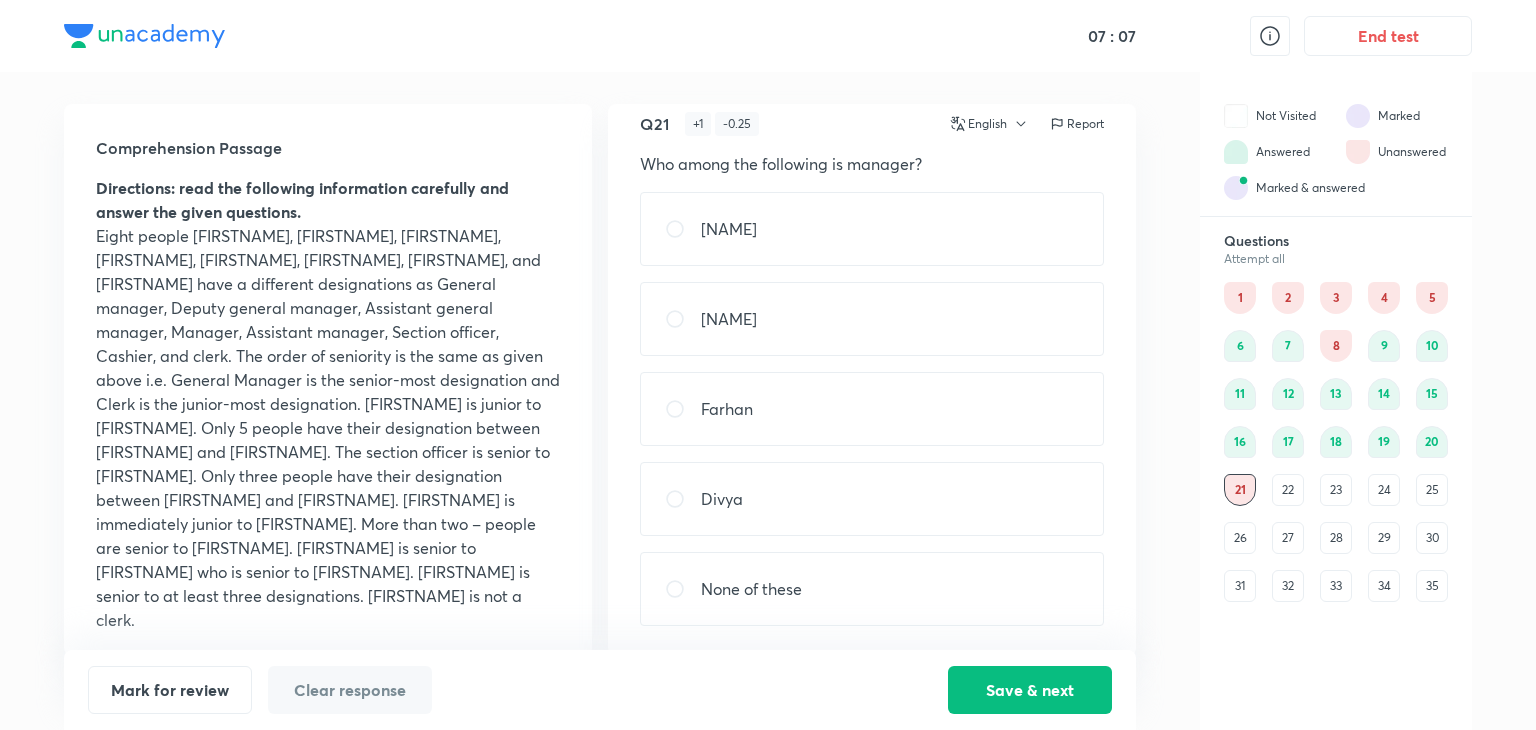 click on "[NAME]" at bounding box center (872, 319) 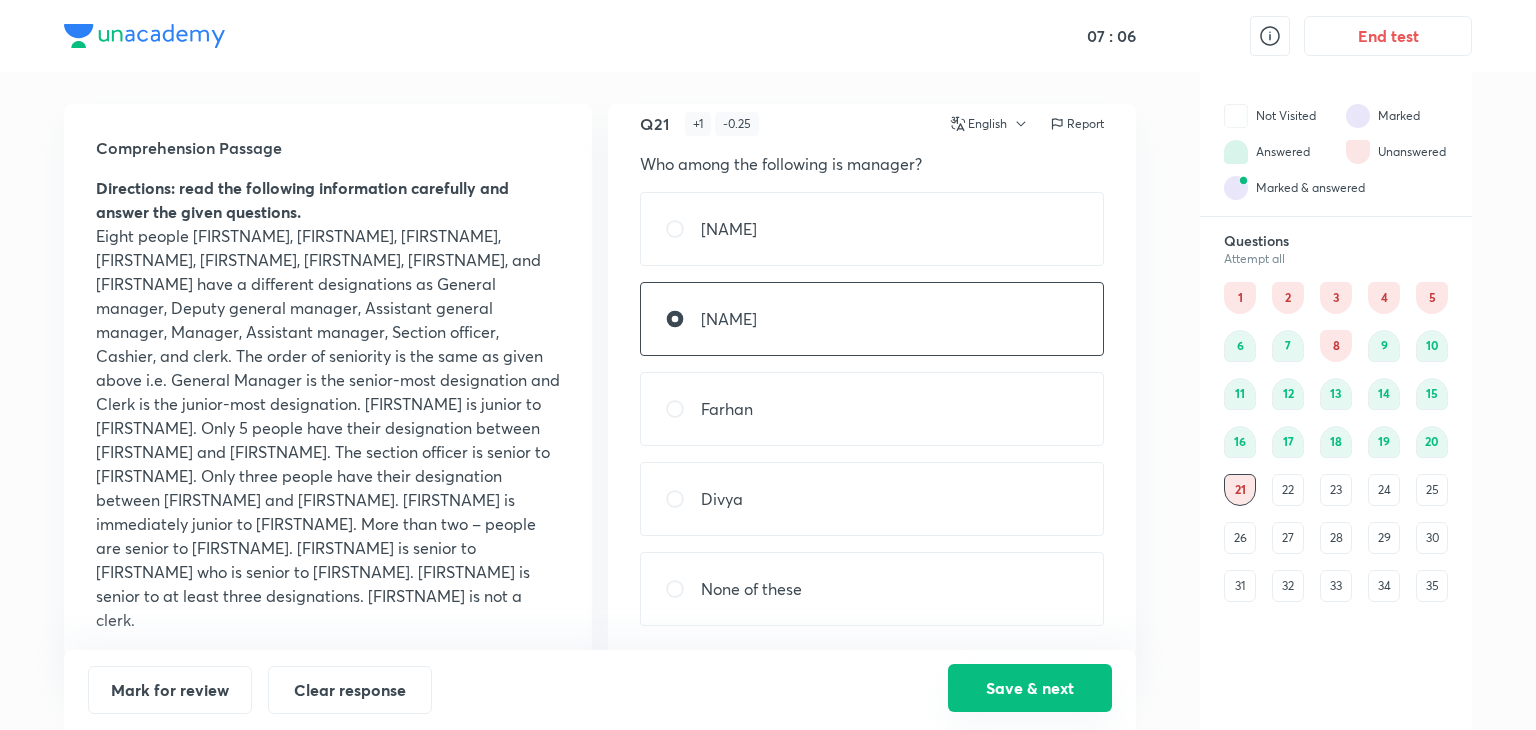 click on "Save & next" at bounding box center (1030, 688) 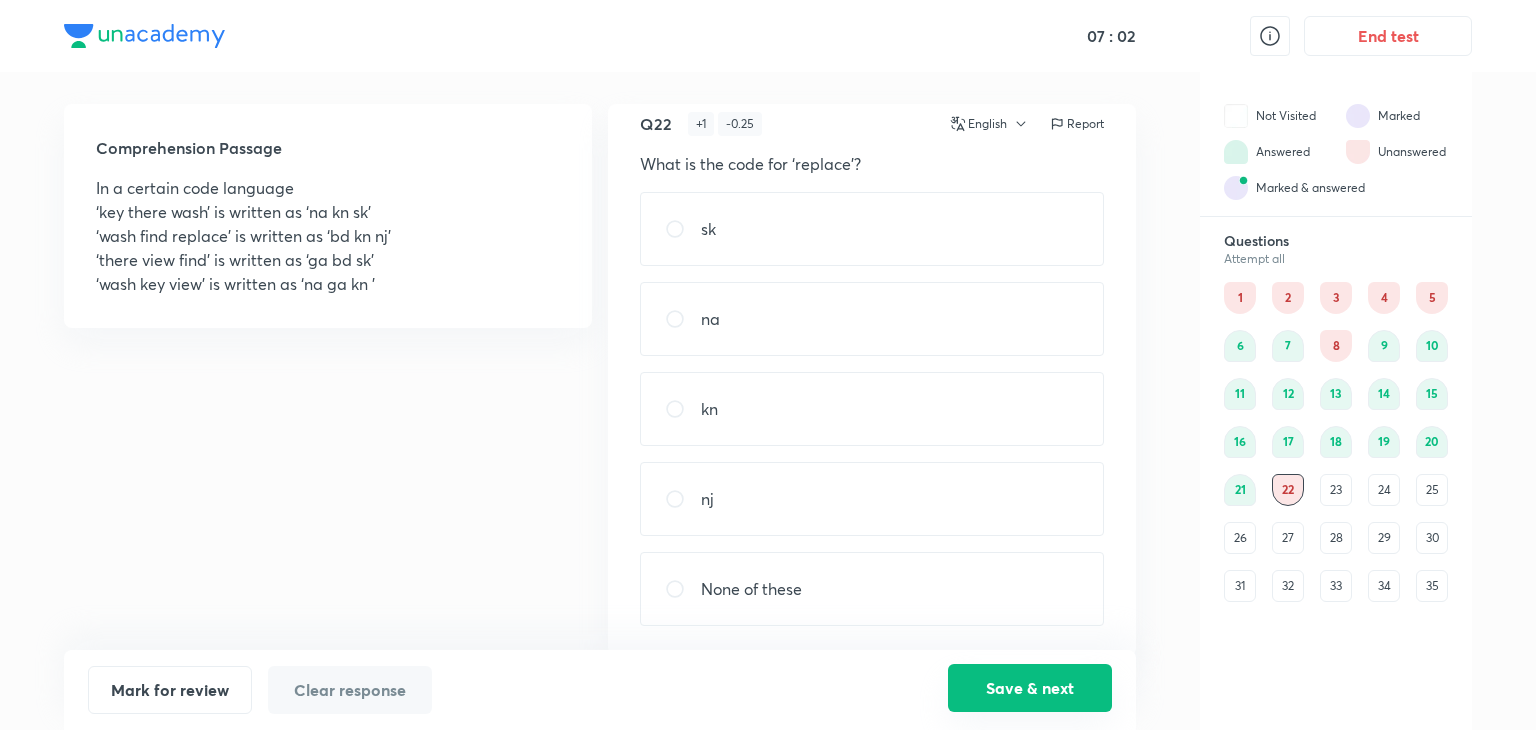 click on "Save & next" at bounding box center [1030, 688] 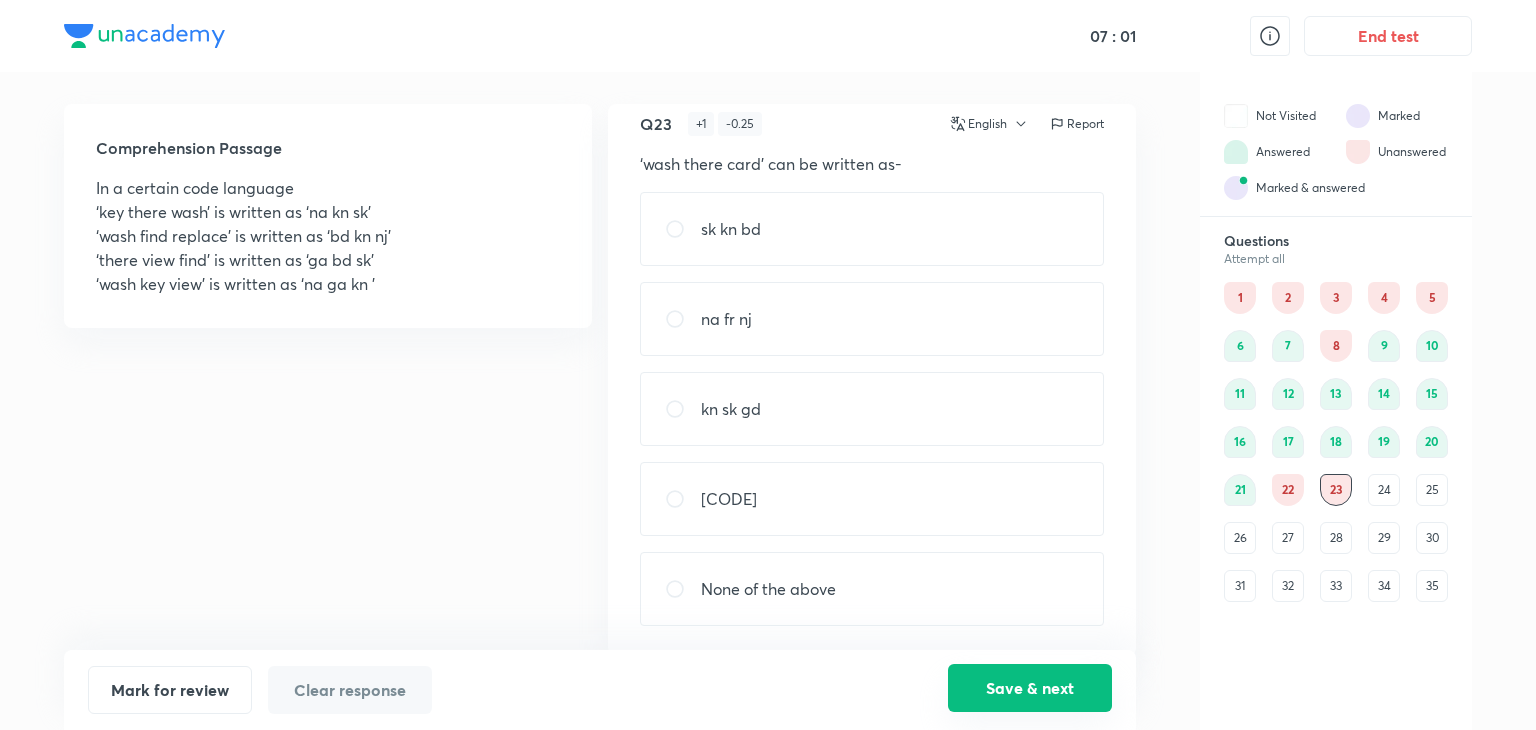 click on "Save & next" at bounding box center (1030, 688) 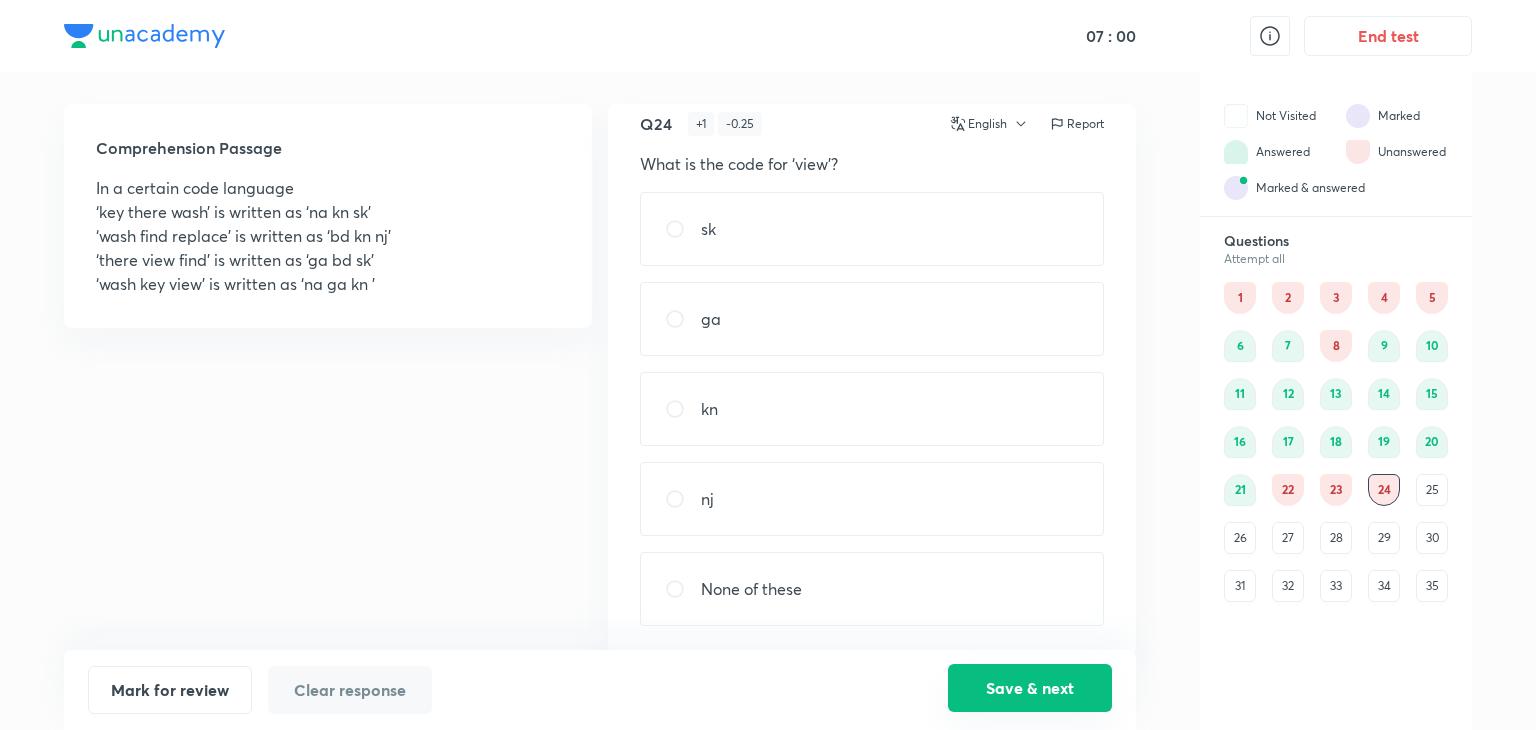 click on "Save & next" at bounding box center (1030, 688) 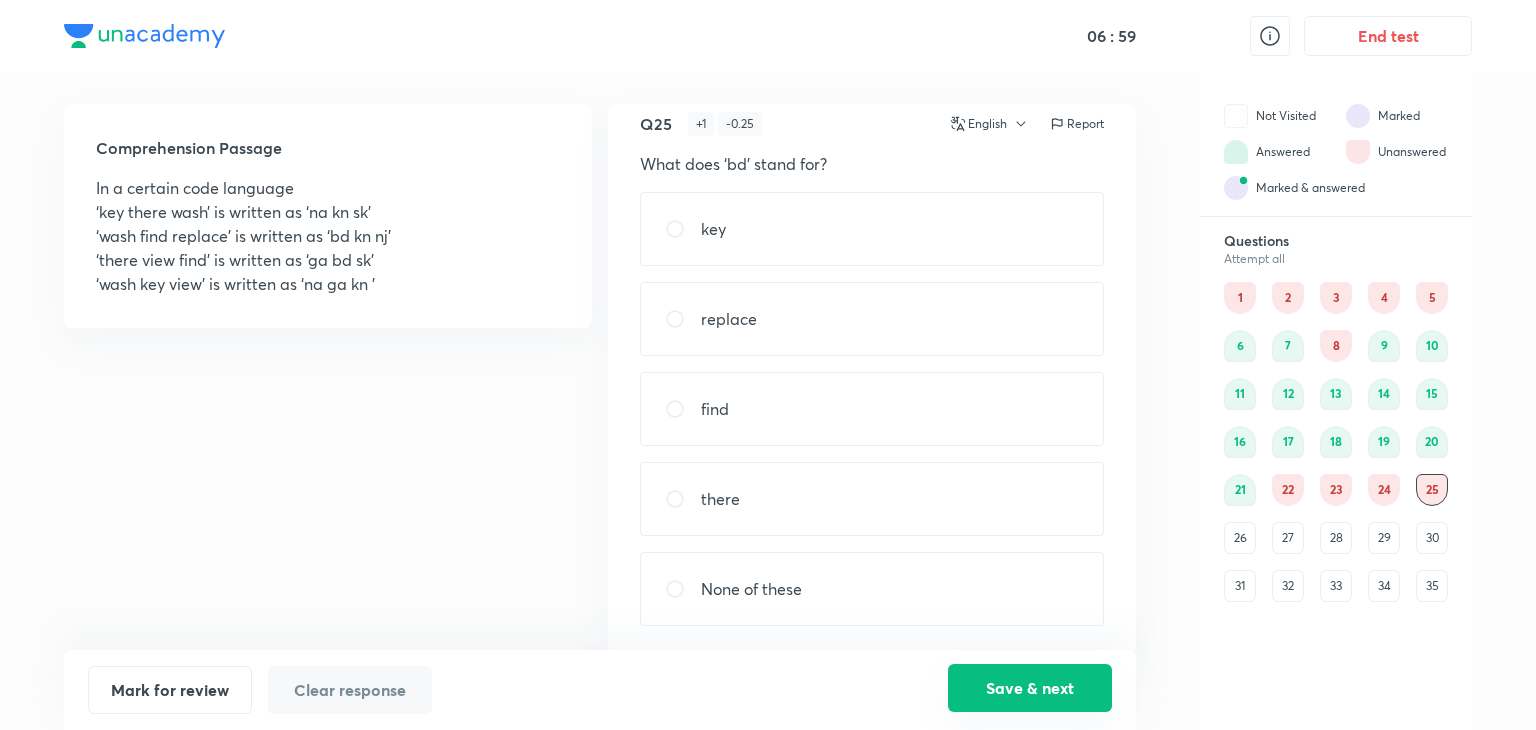 click on "Save & next" at bounding box center (1030, 688) 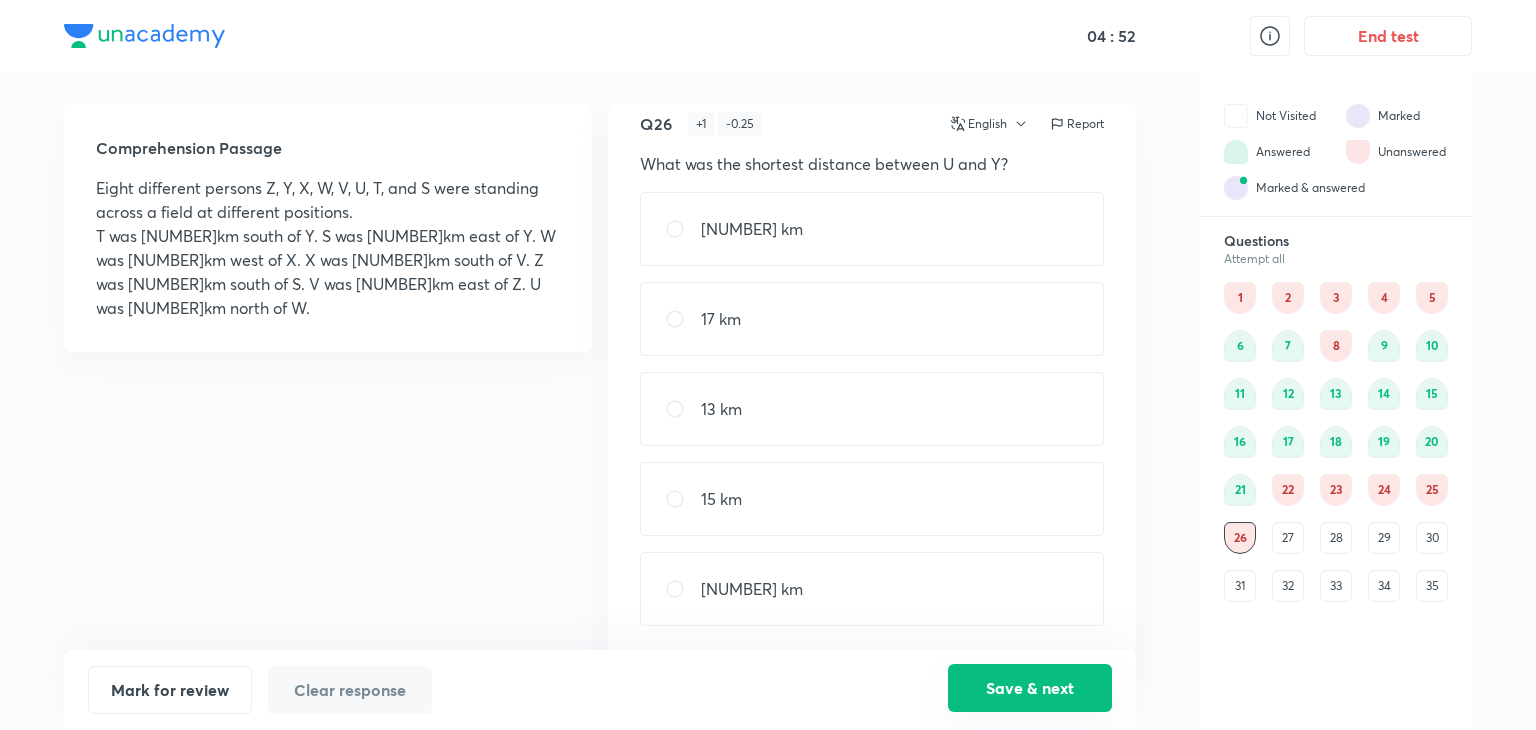 click on "Save & next" at bounding box center [1030, 688] 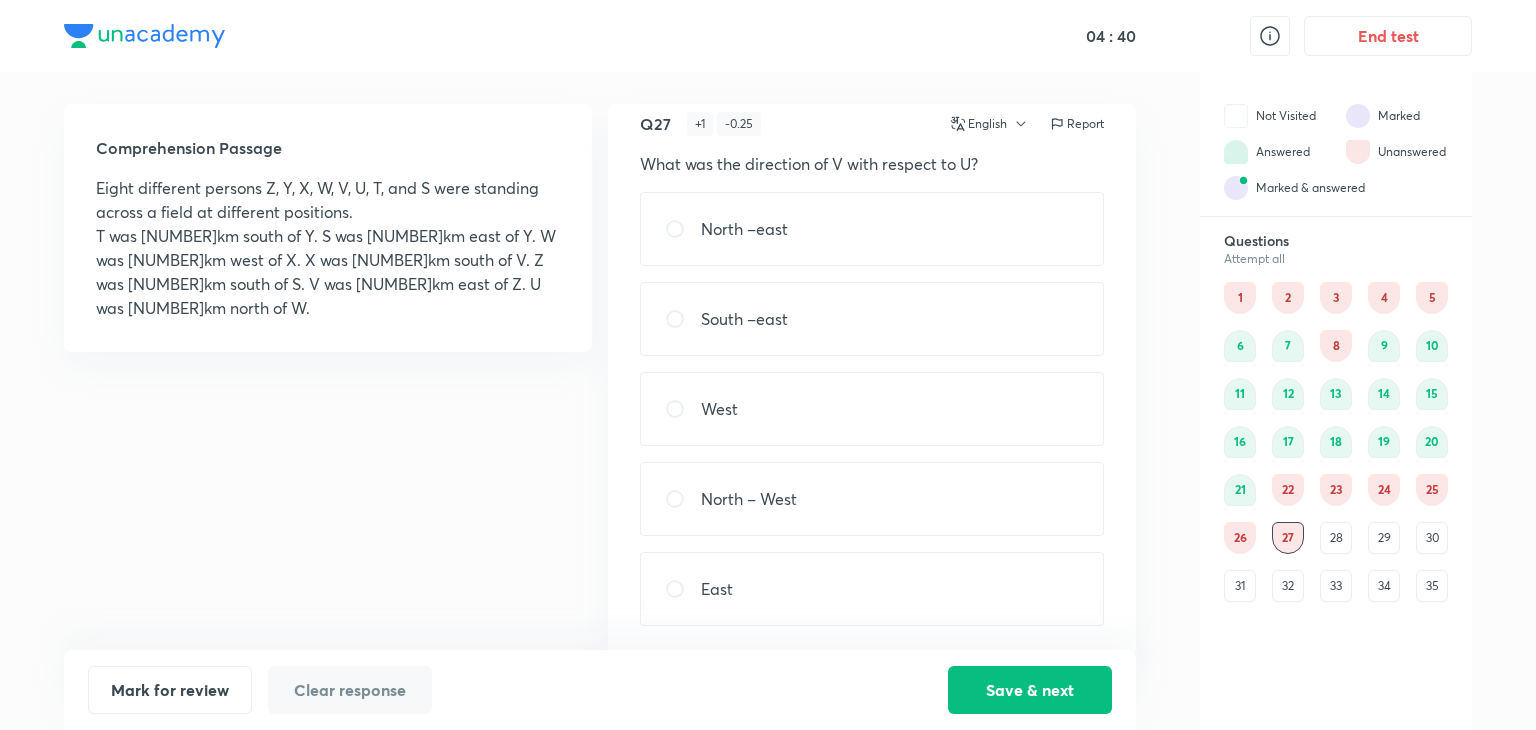 click on "South –east" at bounding box center (744, 319) 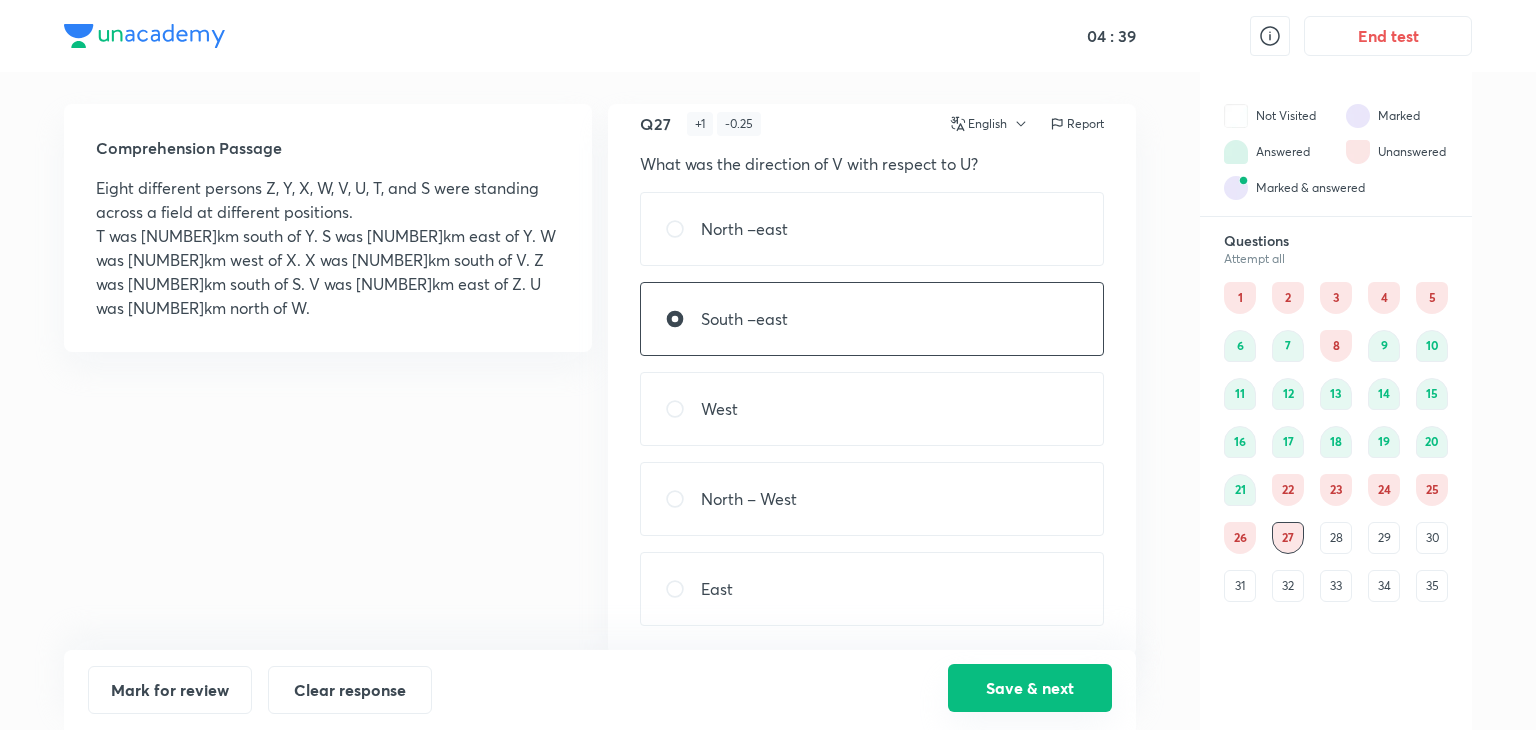 click on "Save & next" at bounding box center (1030, 688) 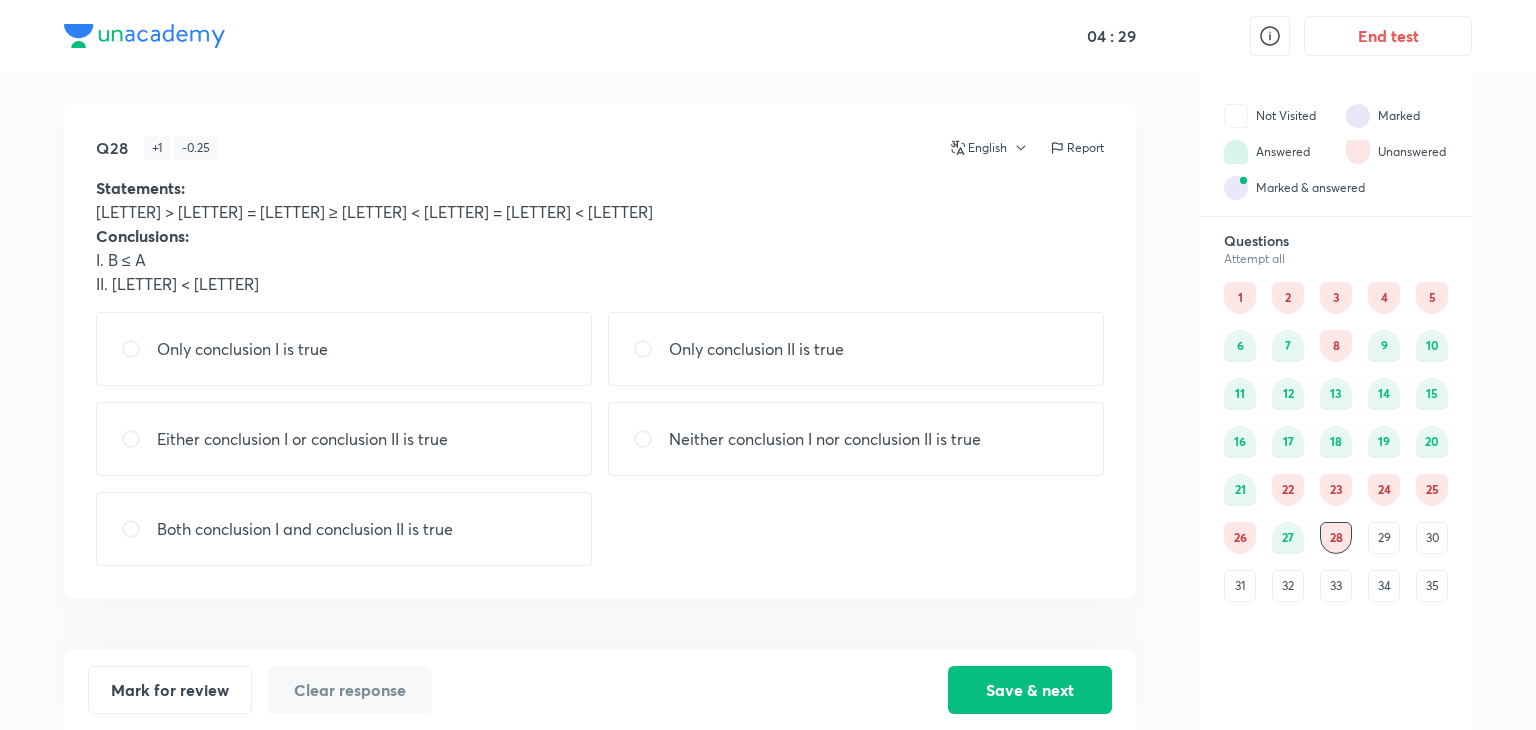 click on "Only conclusion II is true" at bounding box center (856, 349) 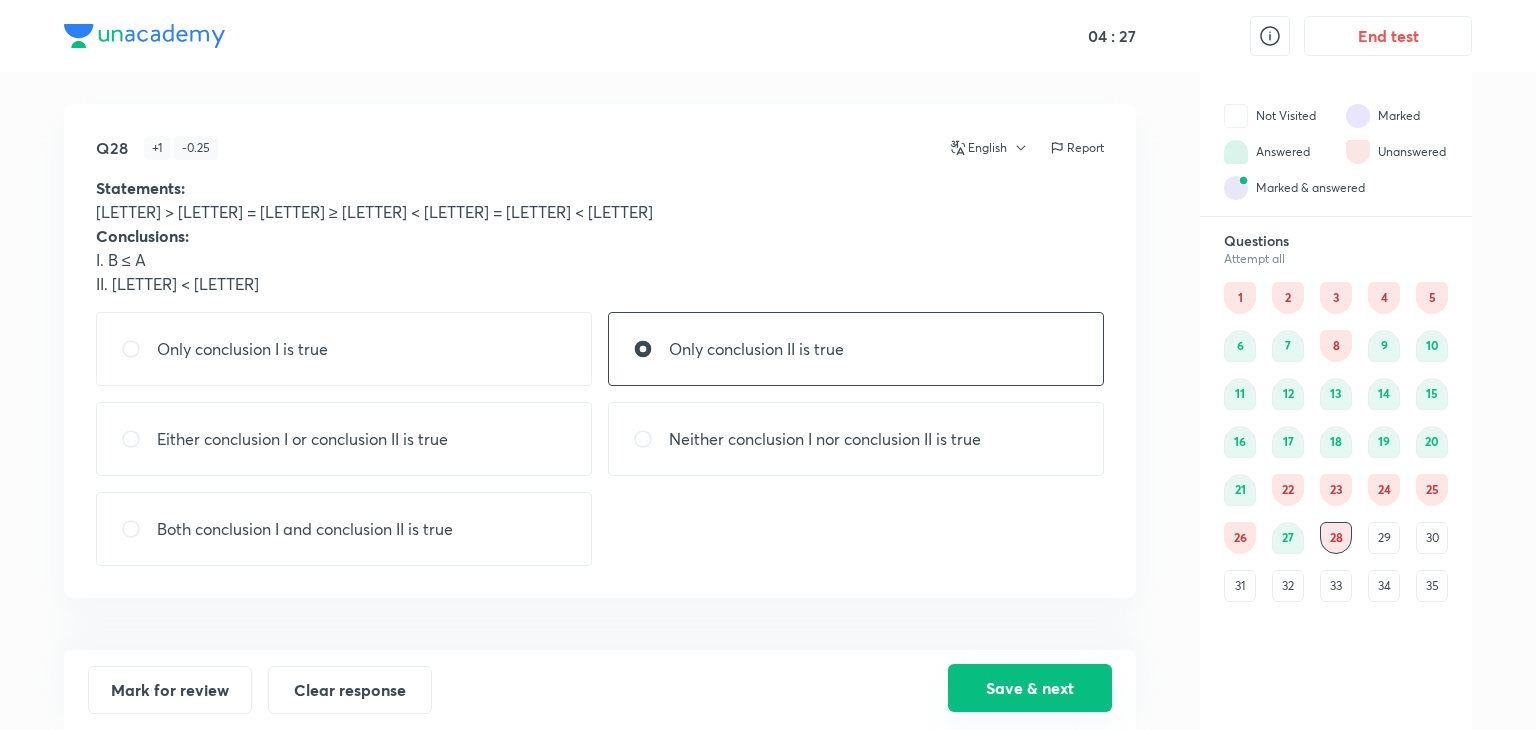 click on "Save & next" at bounding box center (1030, 688) 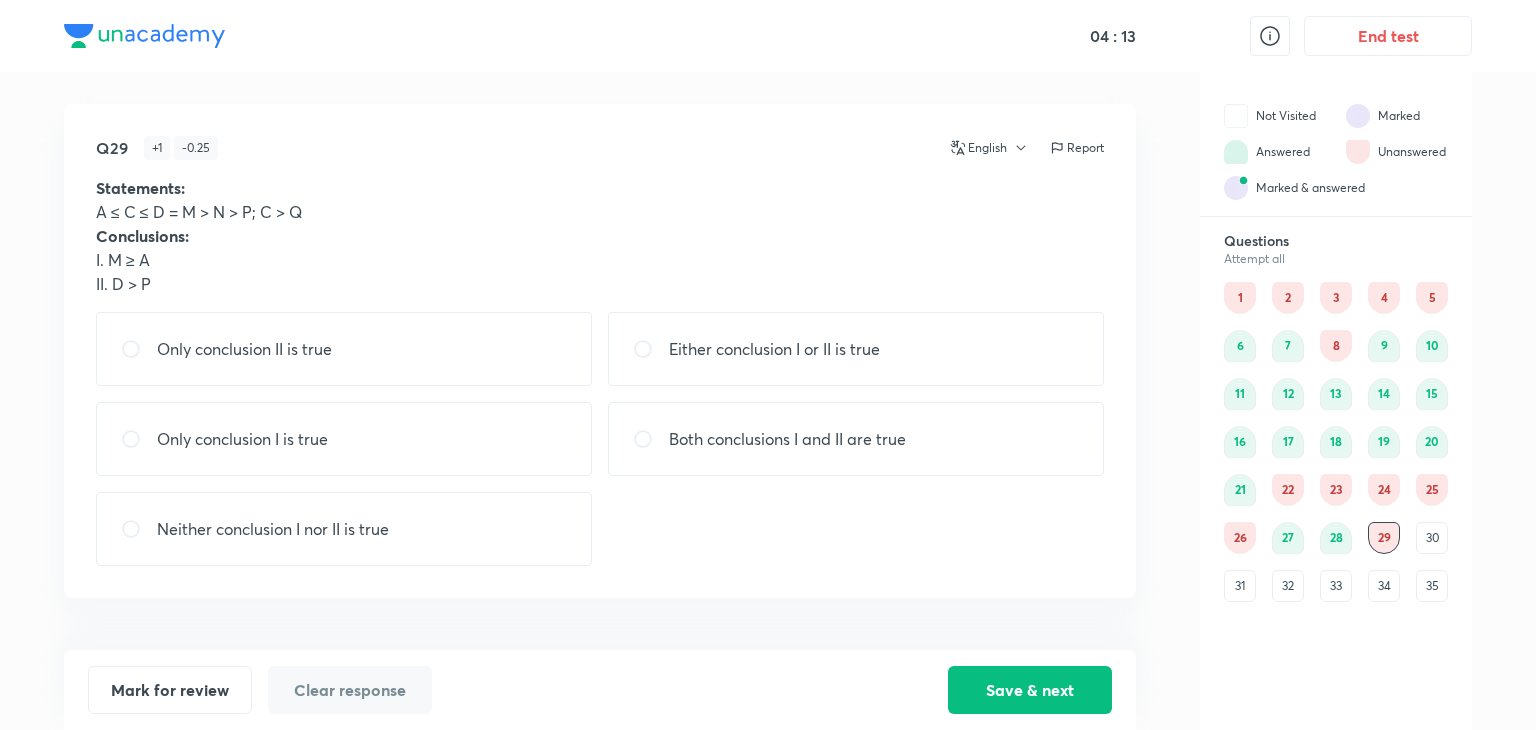 click on "Both conclusions I and II are true" at bounding box center [787, 439] 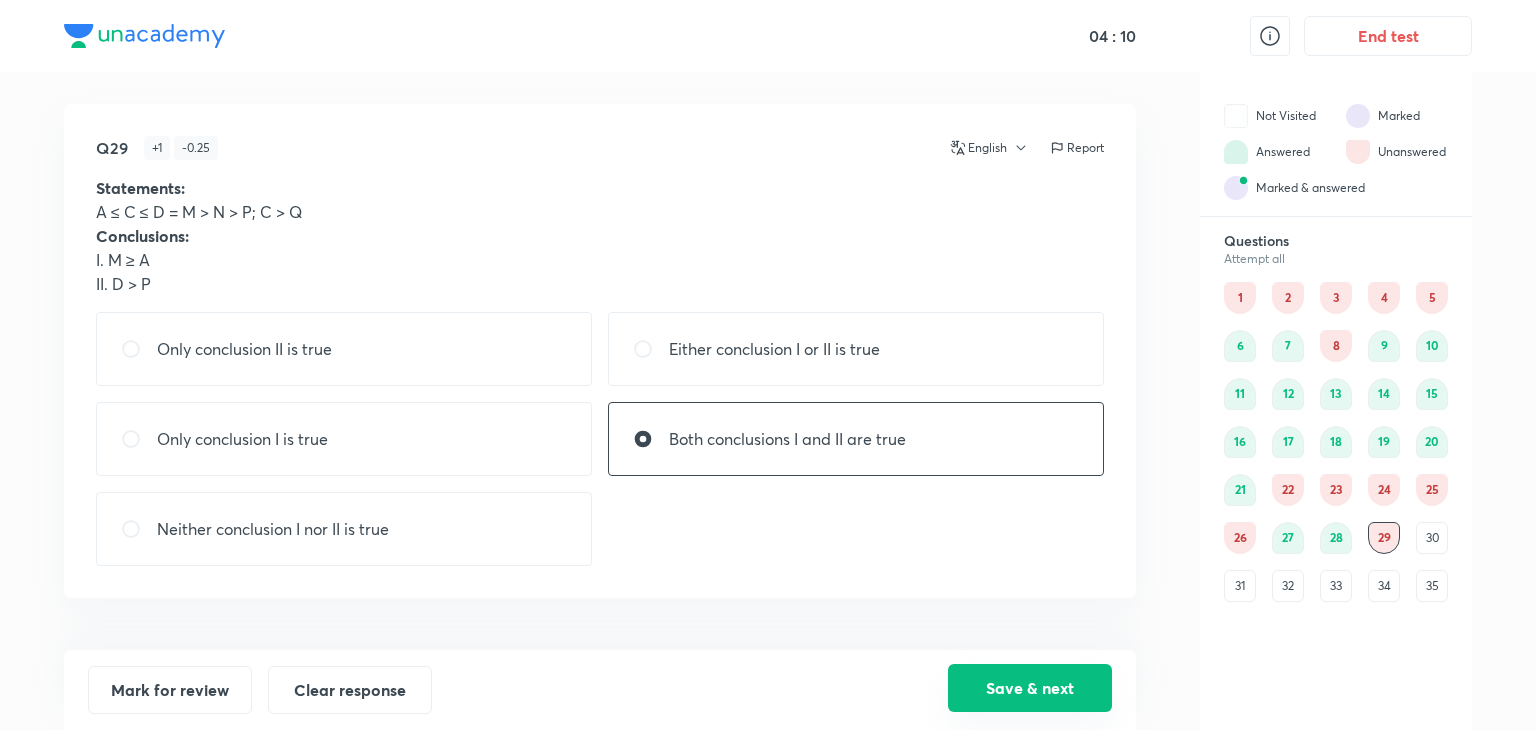 click on "Save & next" at bounding box center (1030, 688) 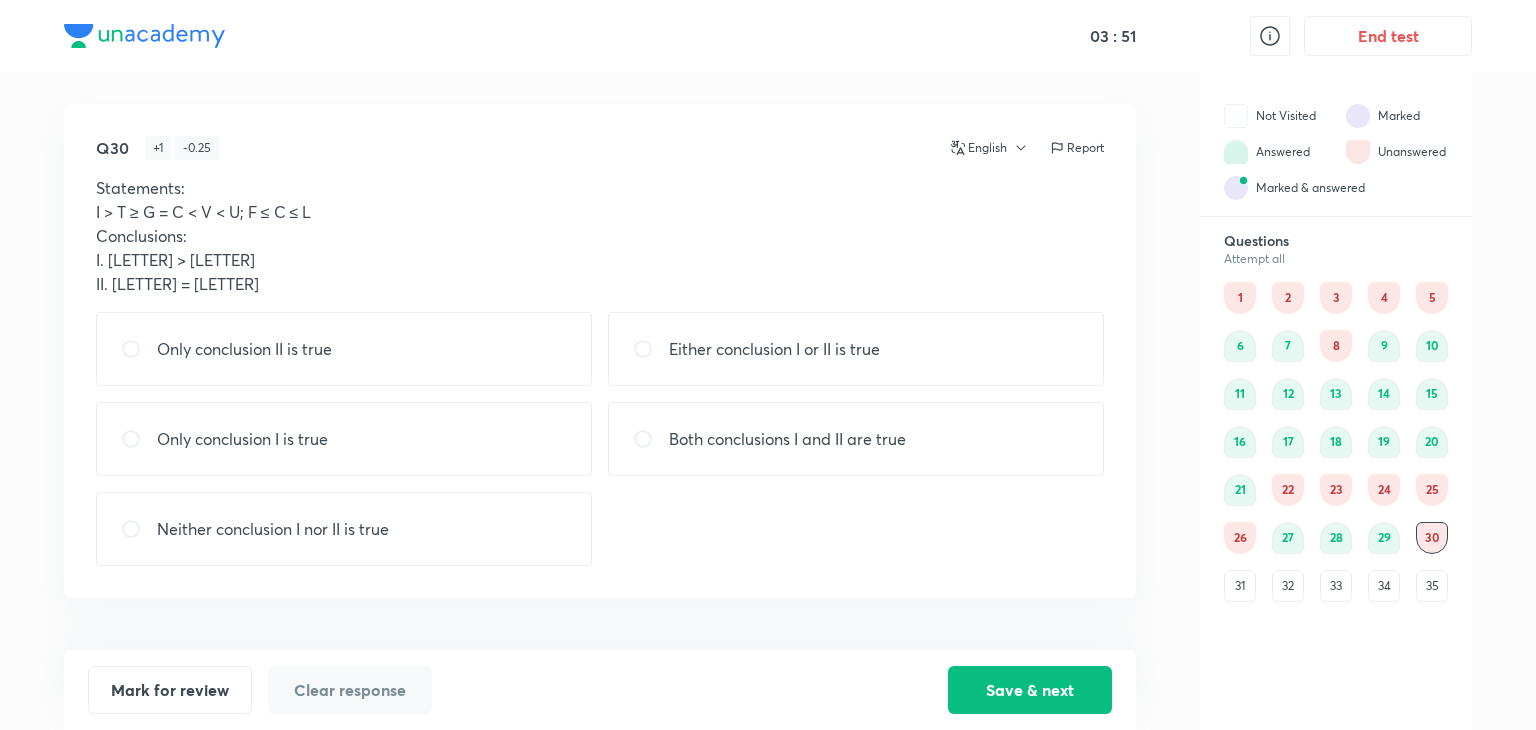 click on "Neither conclusion I nor II is true" at bounding box center (273, 529) 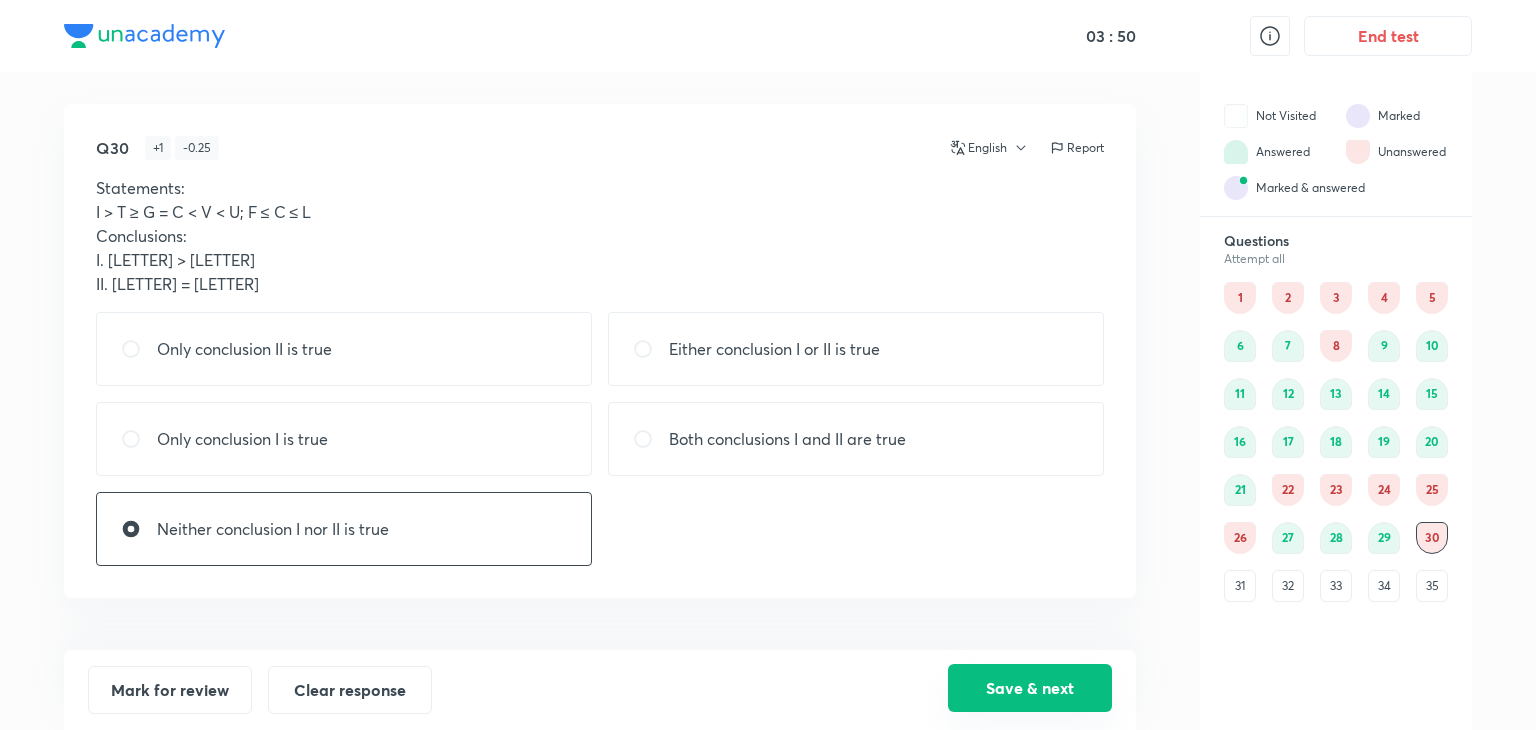 click on "Save & next" at bounding box center (1030, 688) 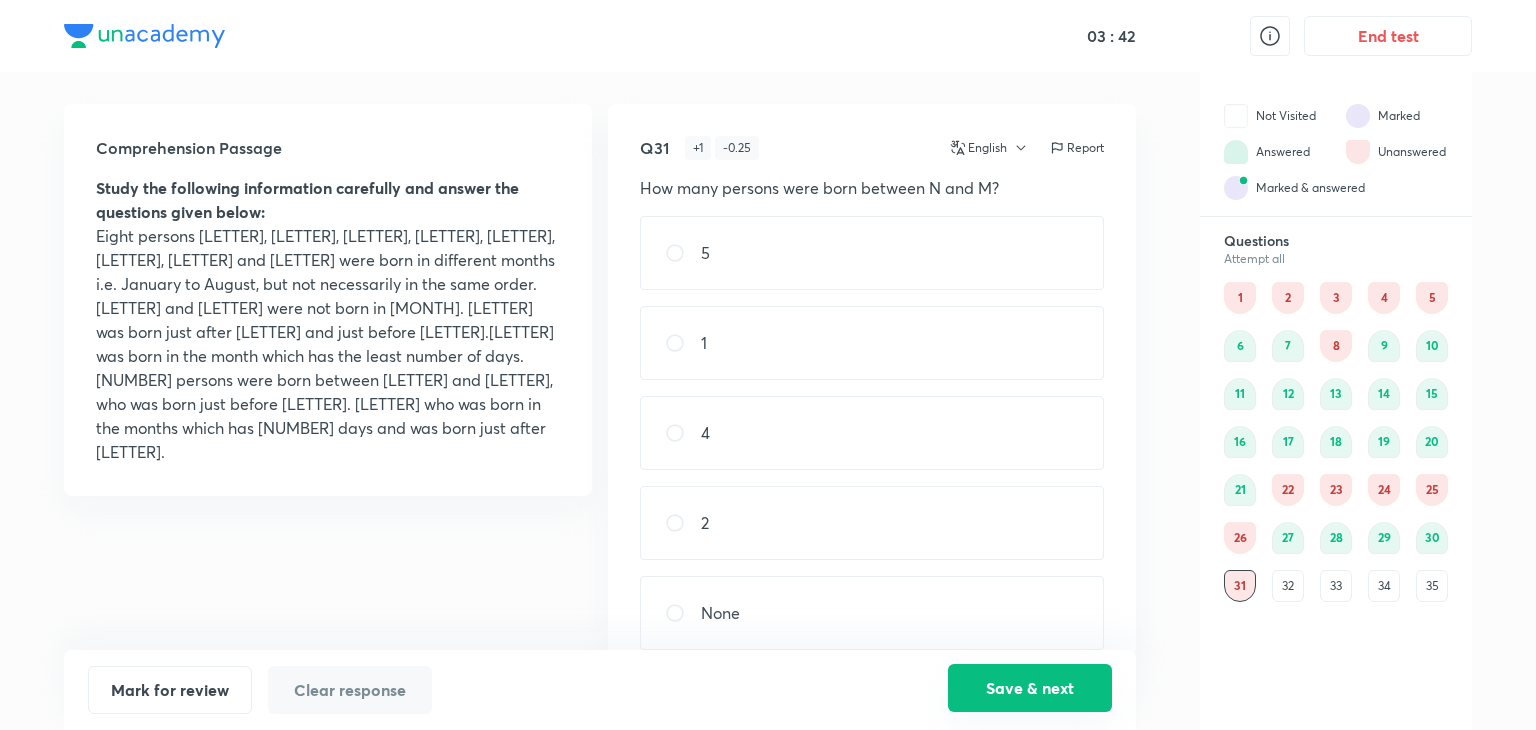 click on "Save & next" at bounding box center [1030, 688] 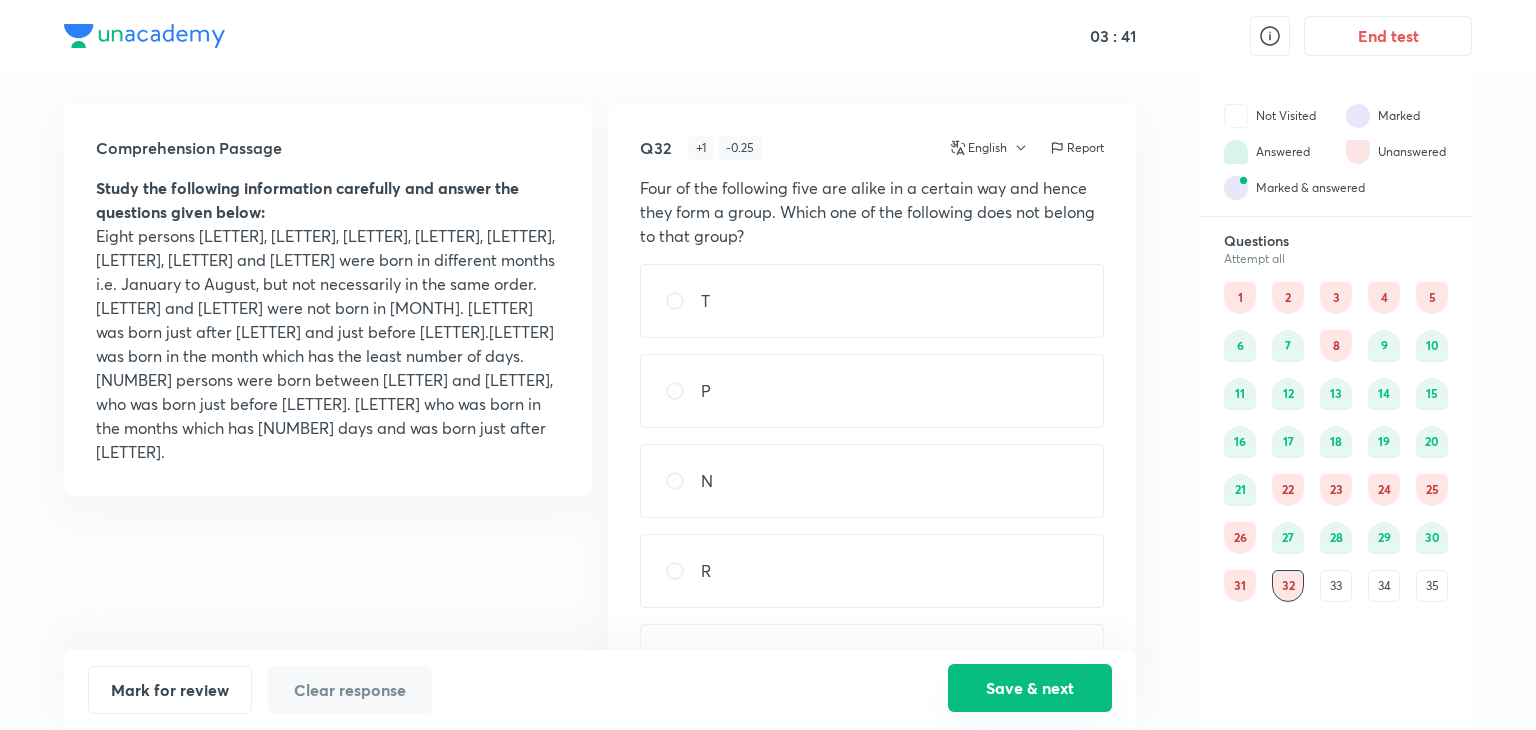 click on "Save & next" at bounding box center [1030, 688] 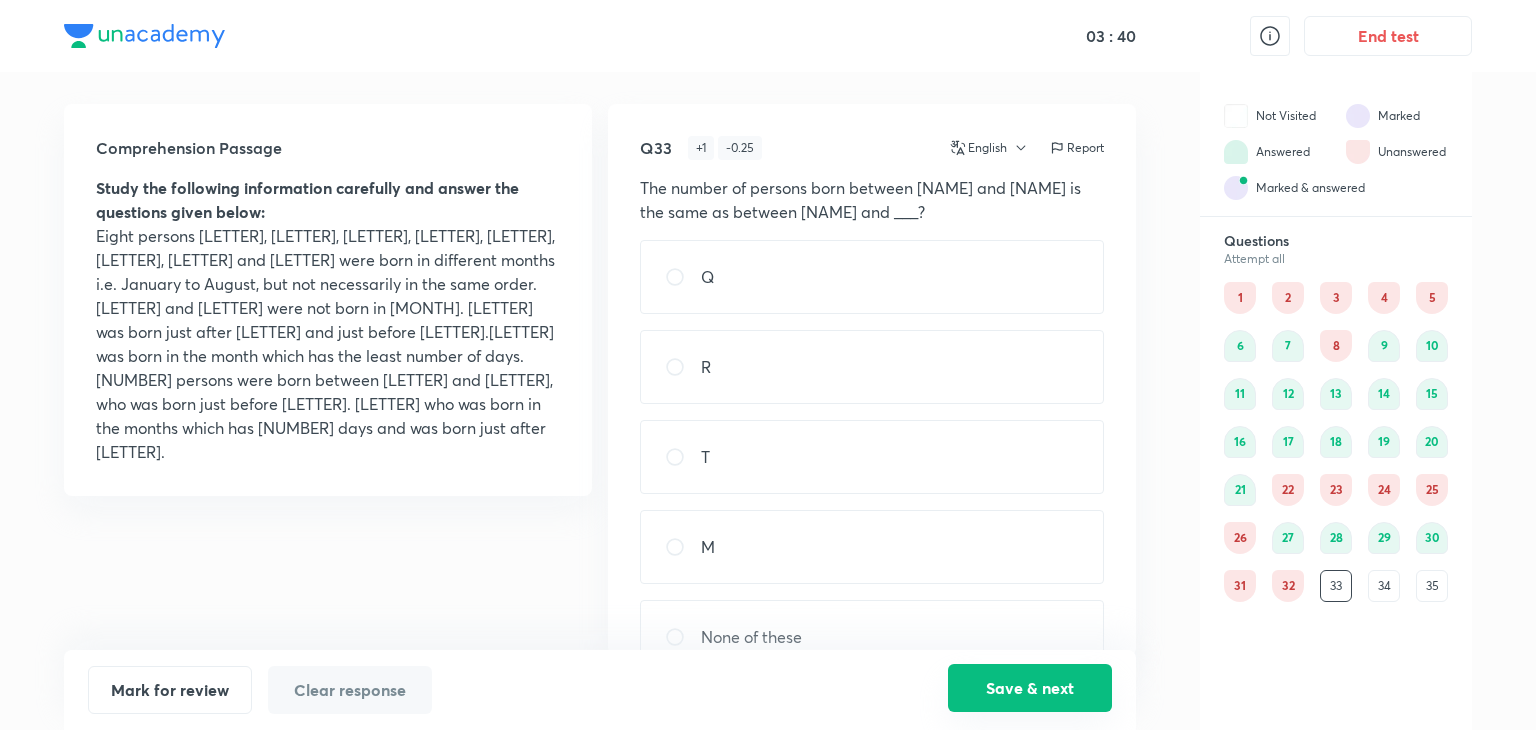 click on "Save & next" at bounding box center (1030, 688) 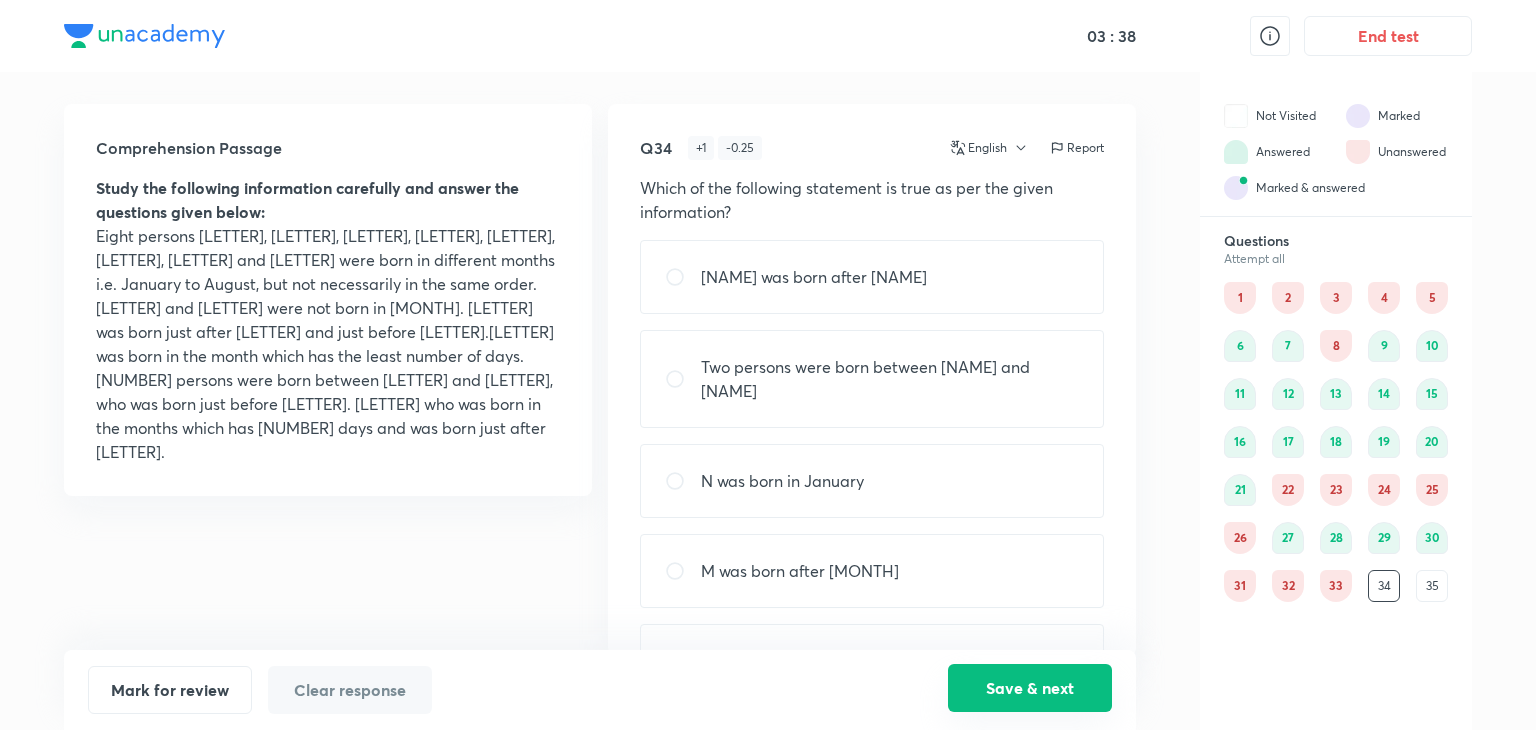 click on "Save & next" at bounding box center [1030, 688] 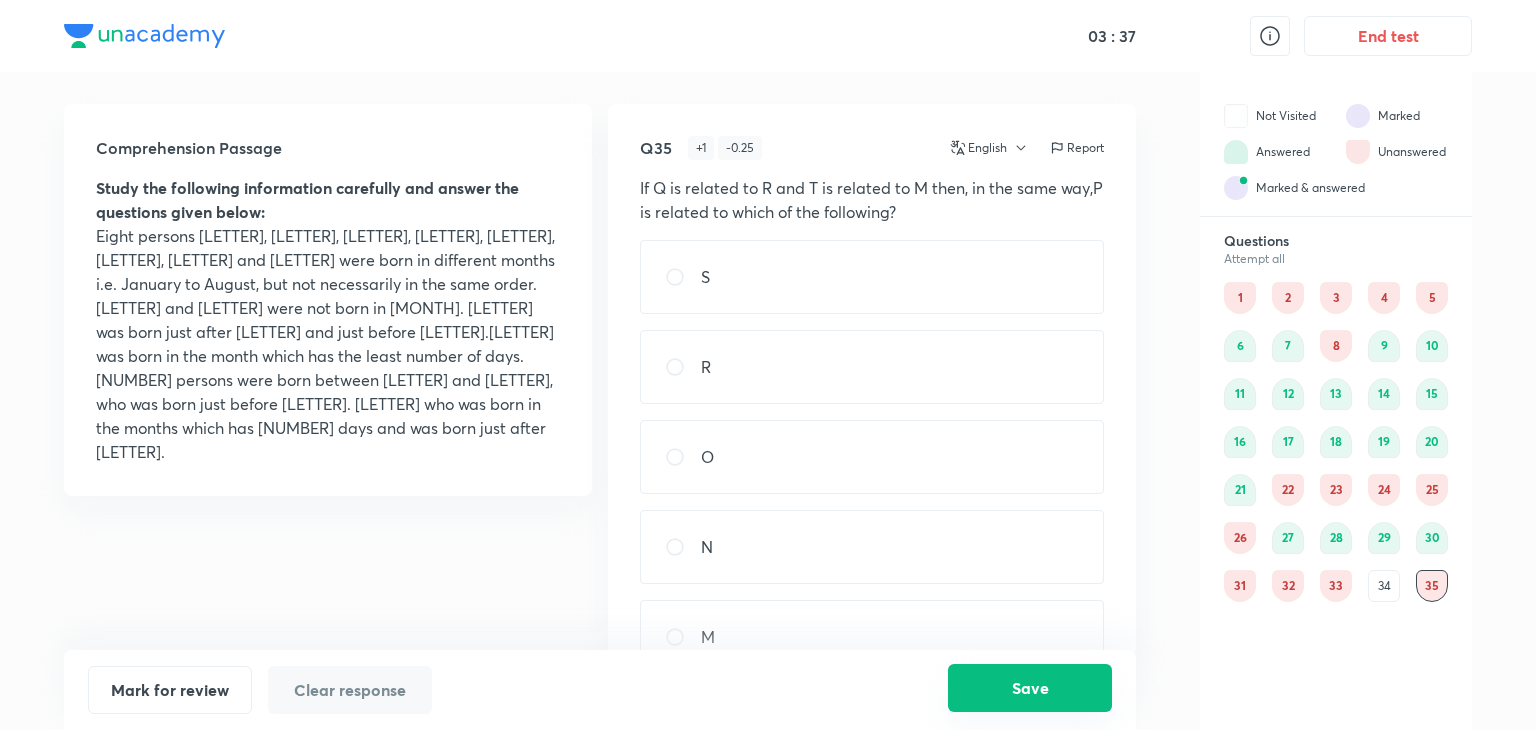click on "Save" at bounding box center [1030, 688] 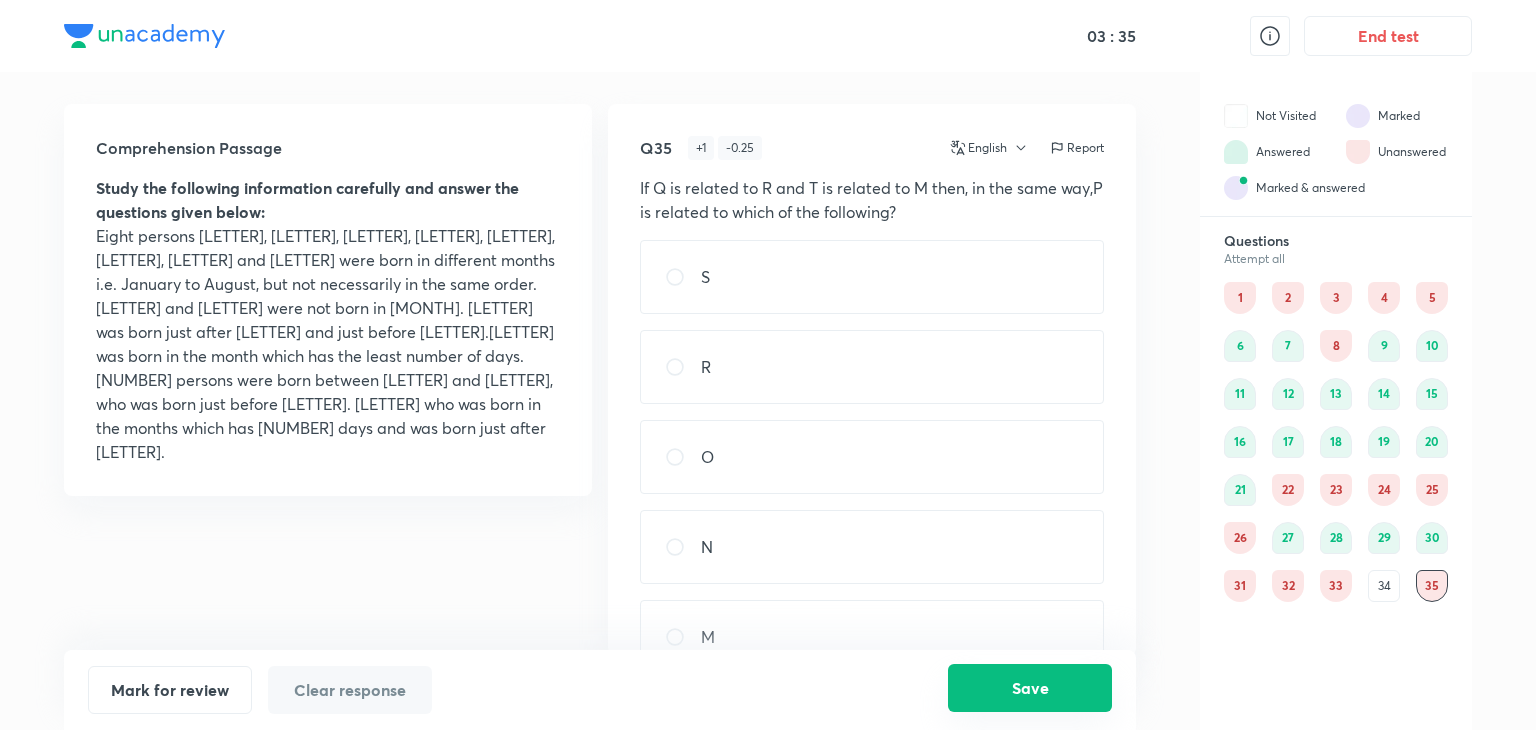 click on "Save" at bounding box center (1030, 688) 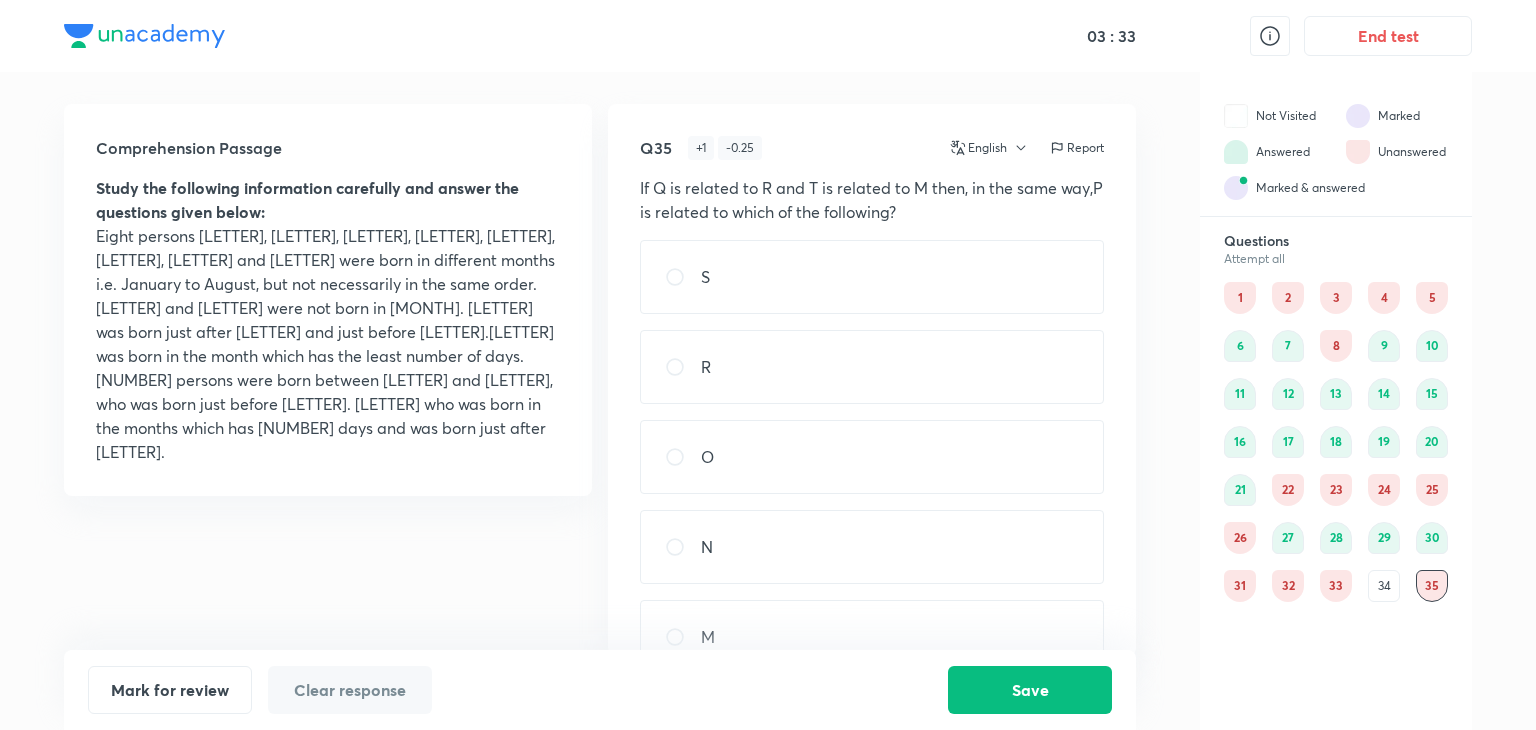 click on "2" at bounding box center [1288, 298] 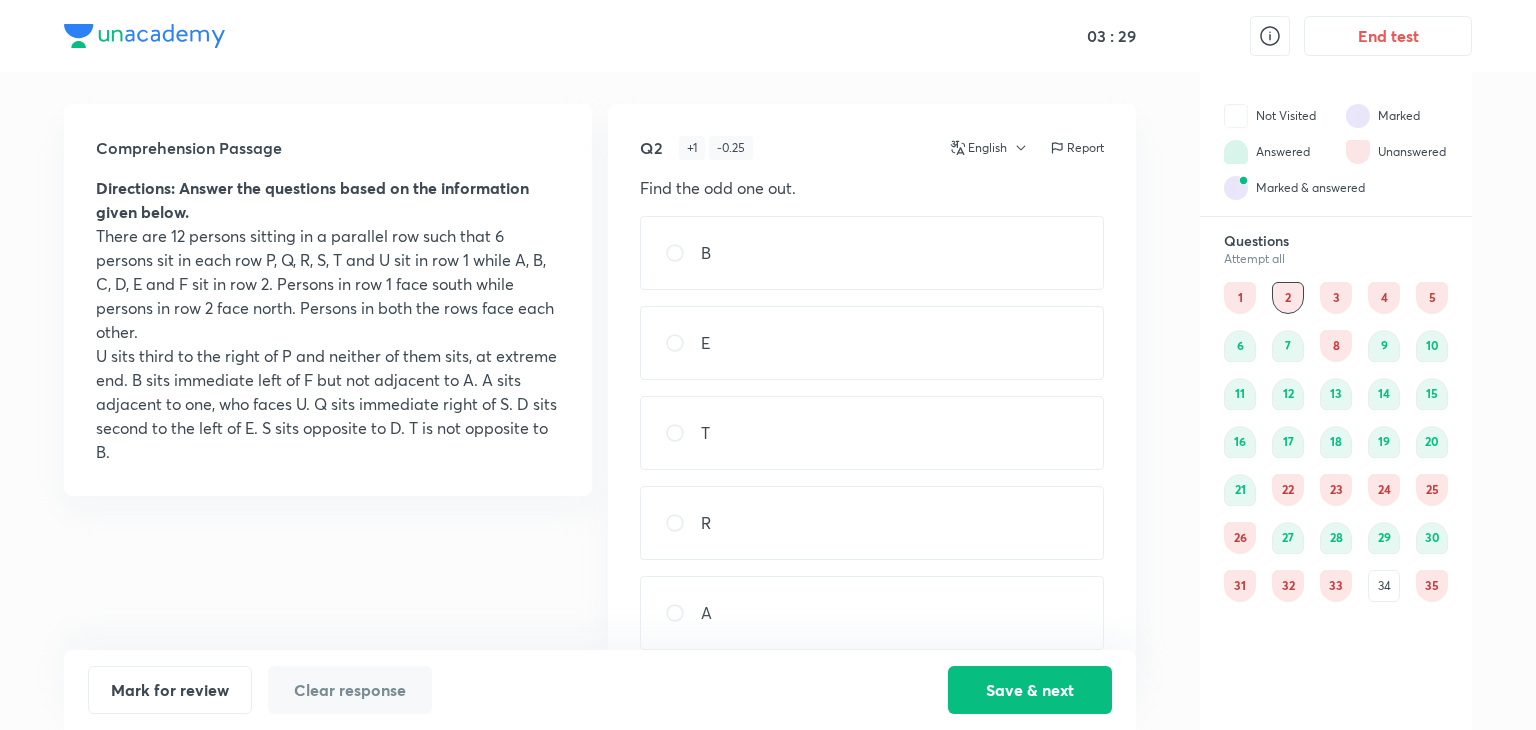 click on "8" at bounding box center [1336, 346] 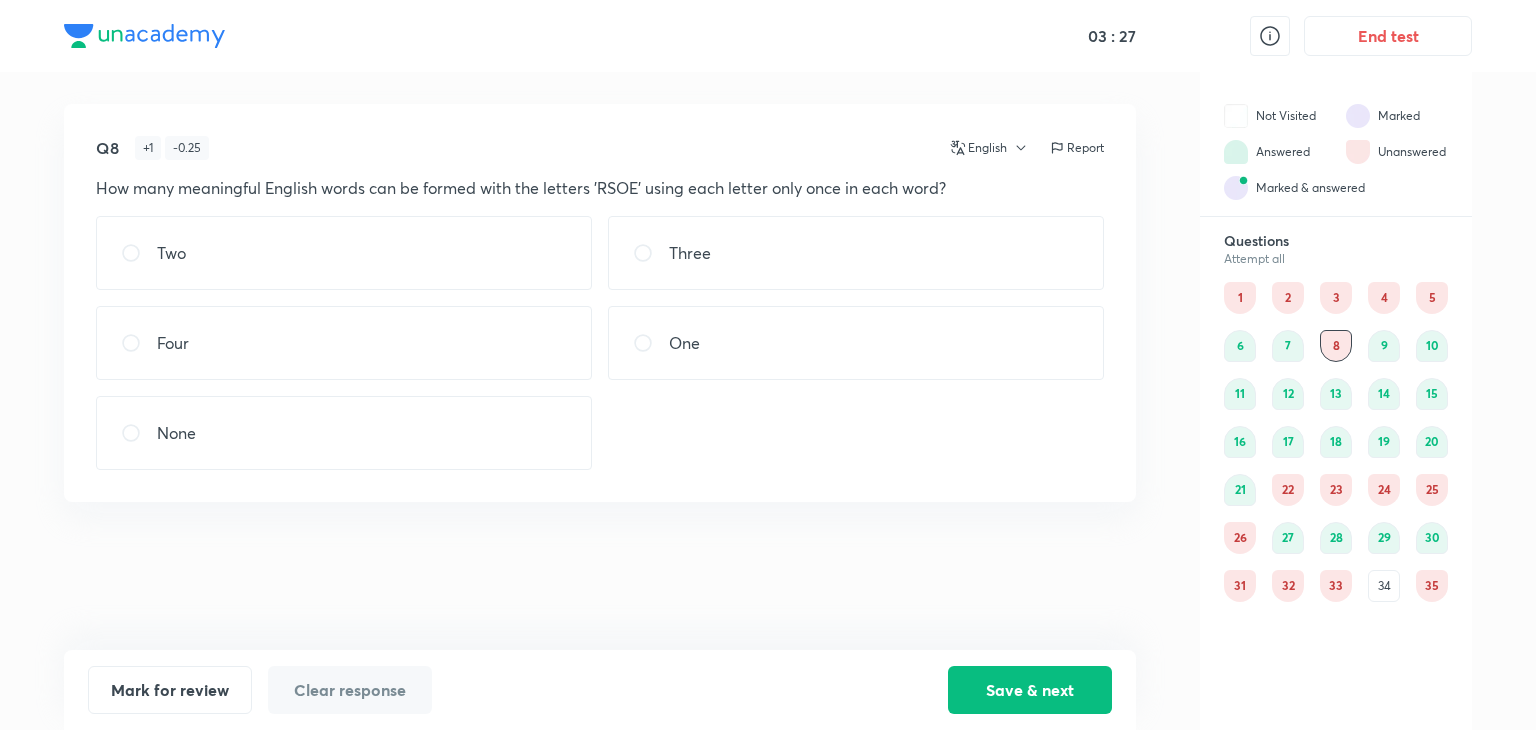 click on "22" at bounding box center (1288, 490) 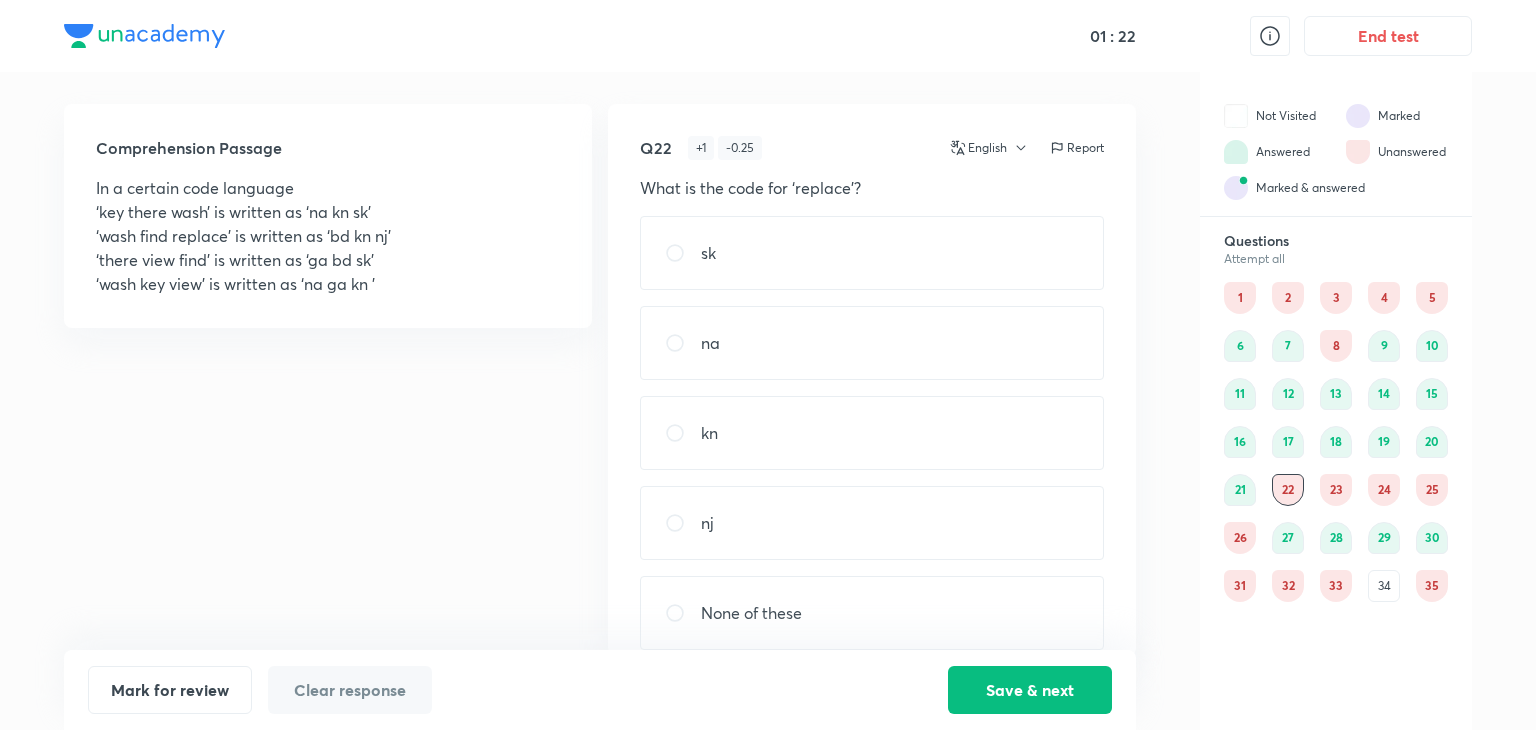click on "nj" at bounding box center [872, 523] 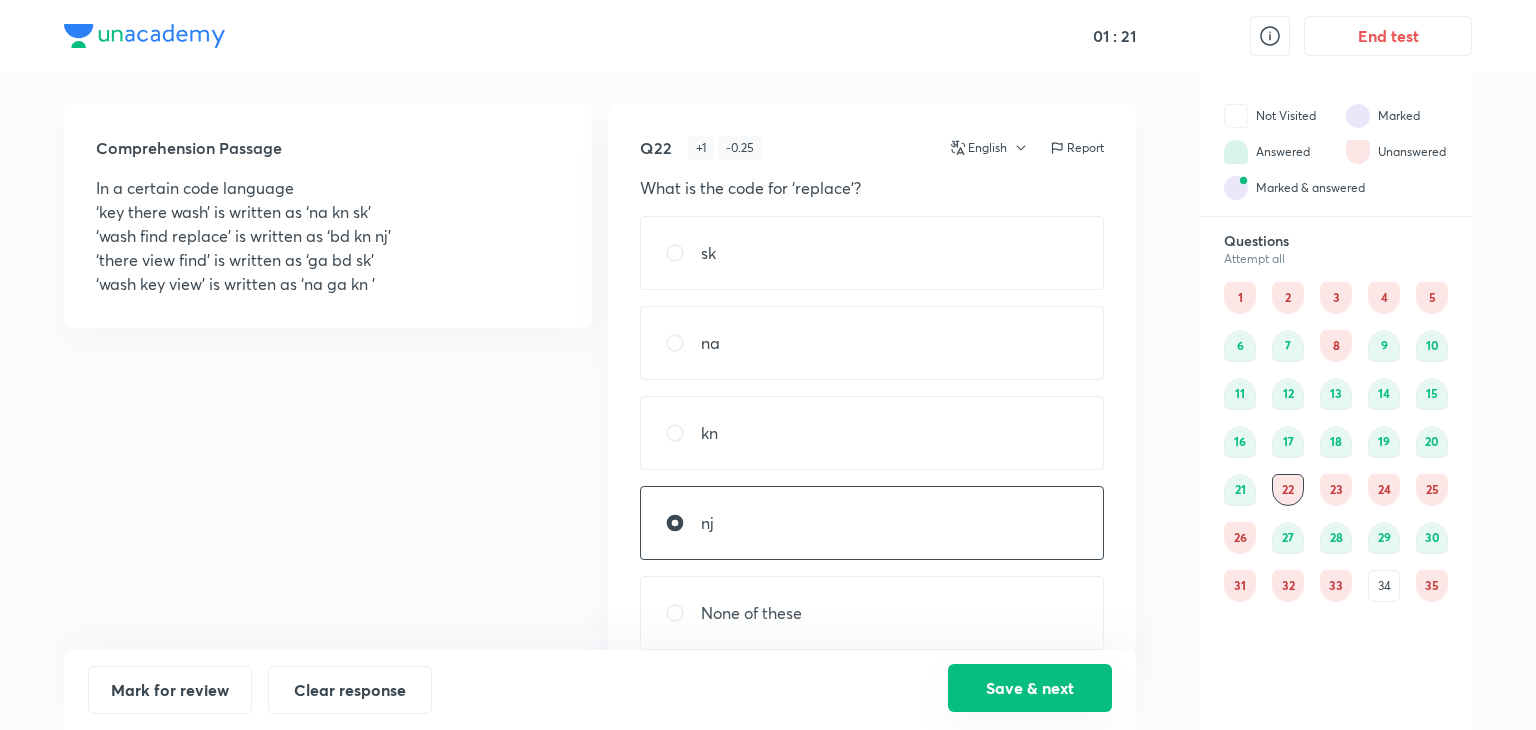 click on "Save & next" at bounding box center [1030, 688] 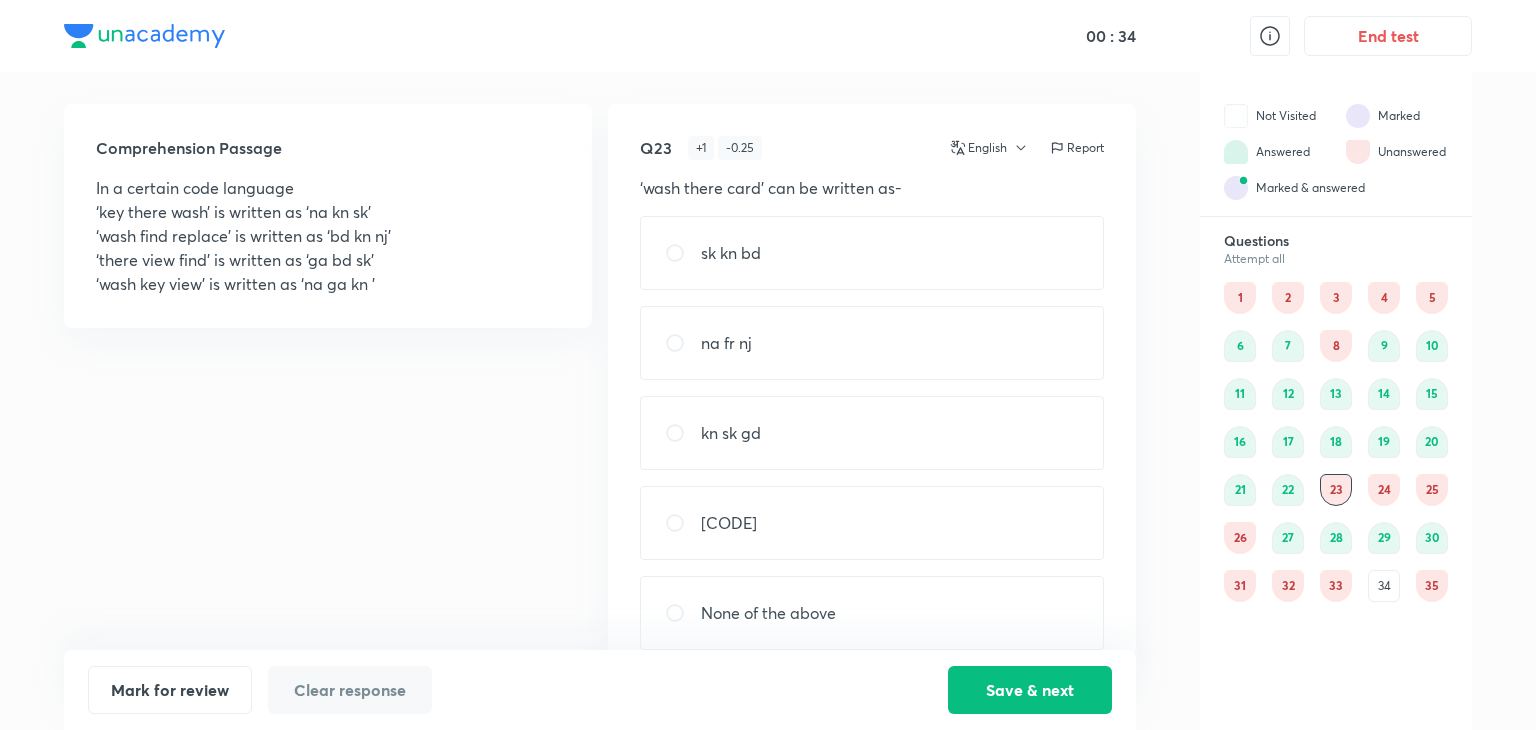 click on "sk kn bd" at bounding box center (731, 253) 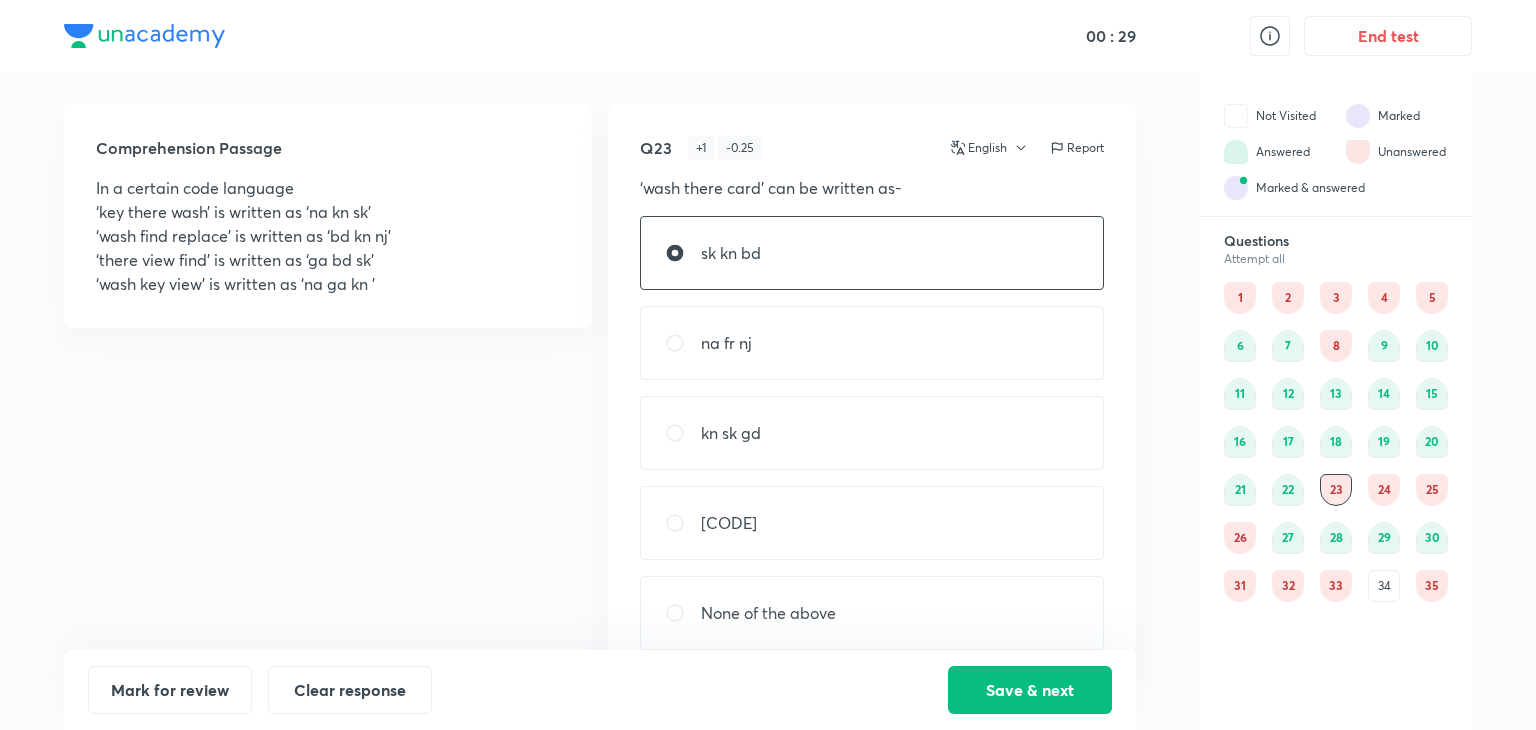 click on "None of the above" at bounding box center [768, 613] 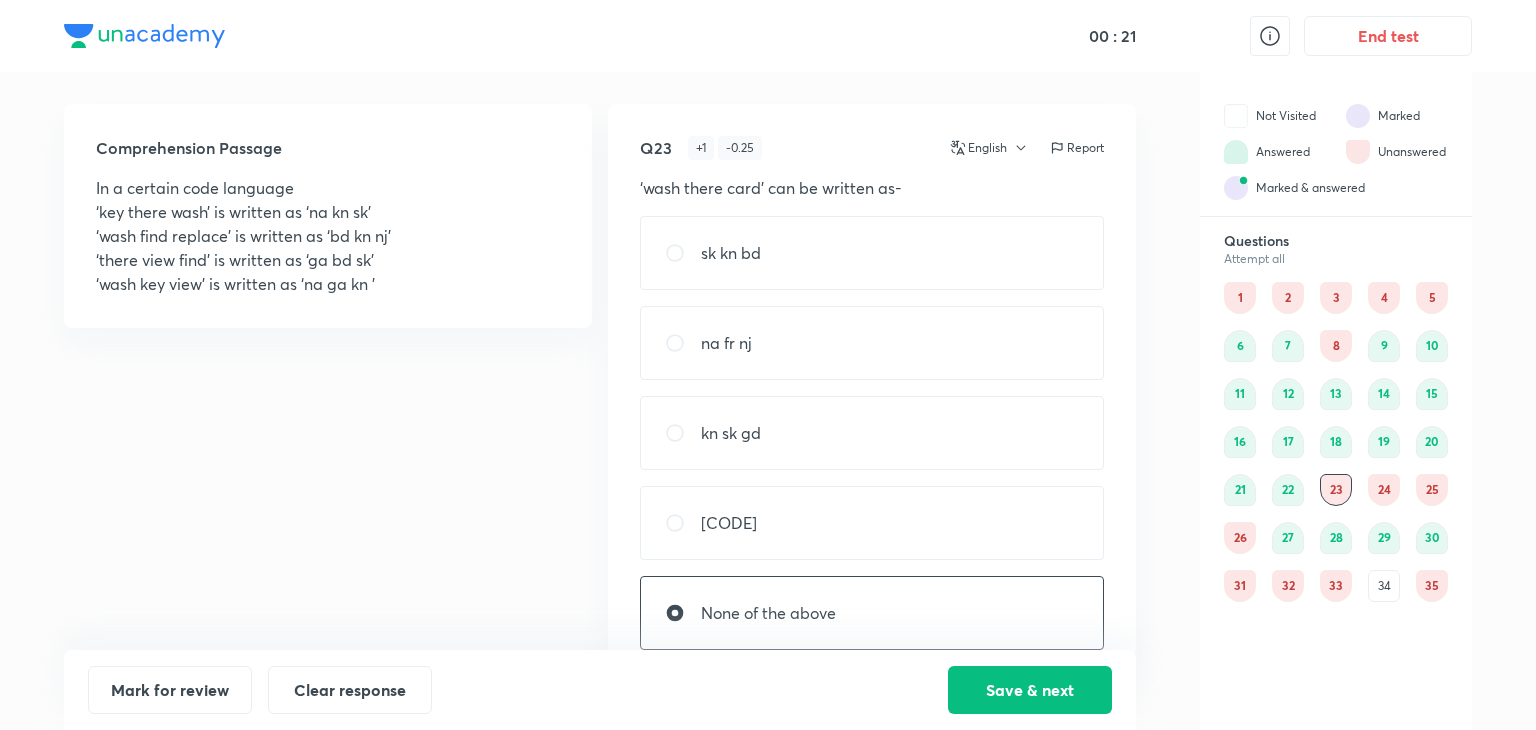 click on "kn sk gd" at bounding box center [872, 433] 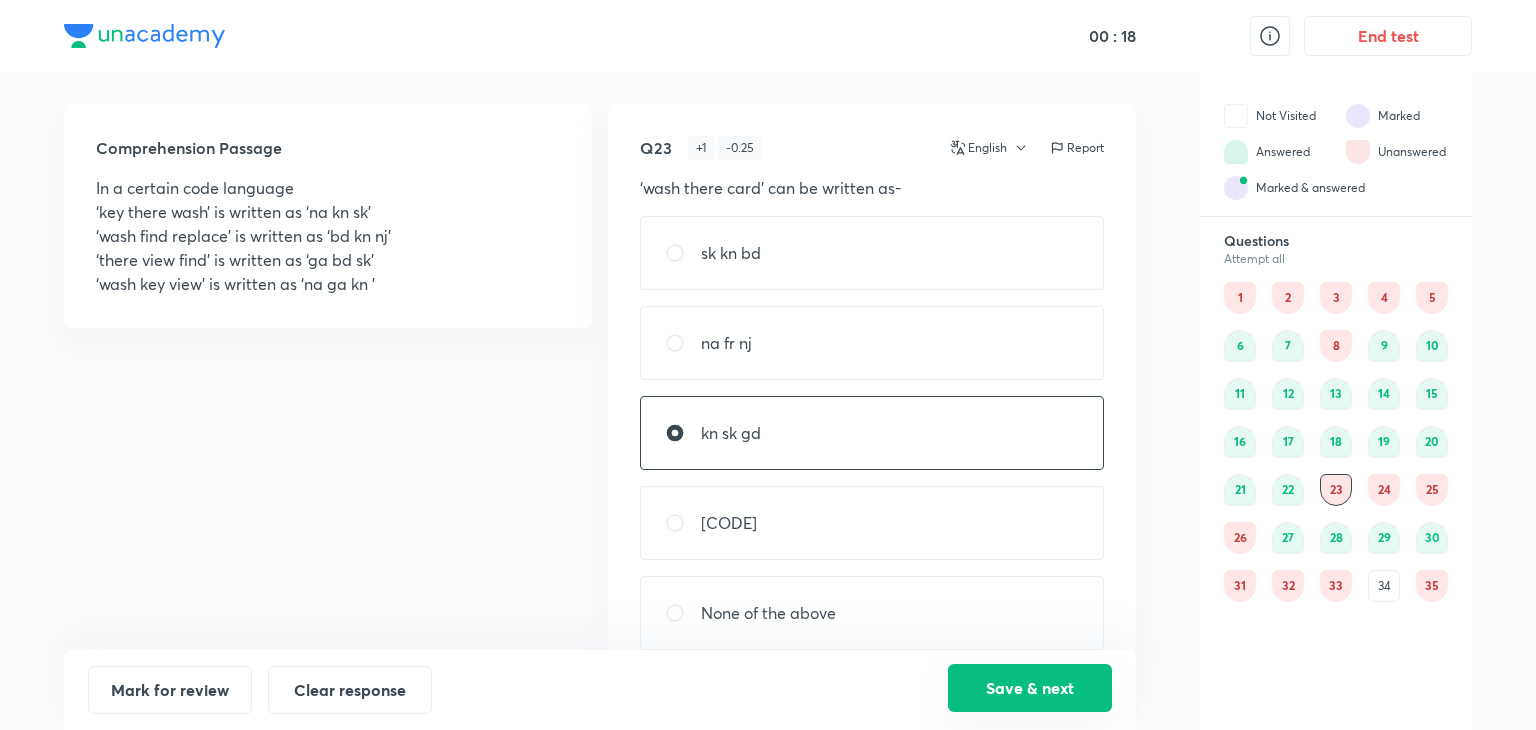 click on "Save & next" at bounding box center (1030, 688) 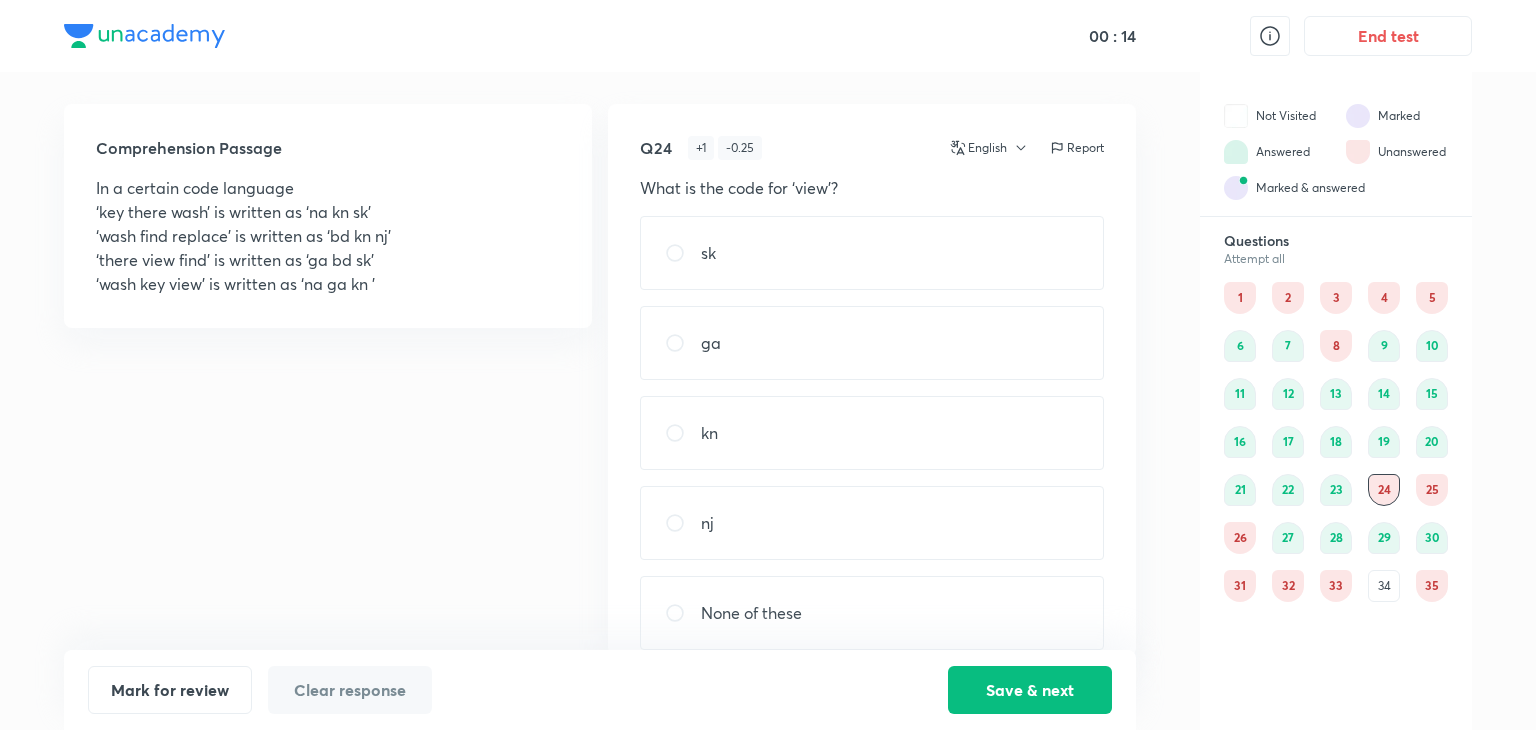 click on "ga" at bounding box center (711, 343) 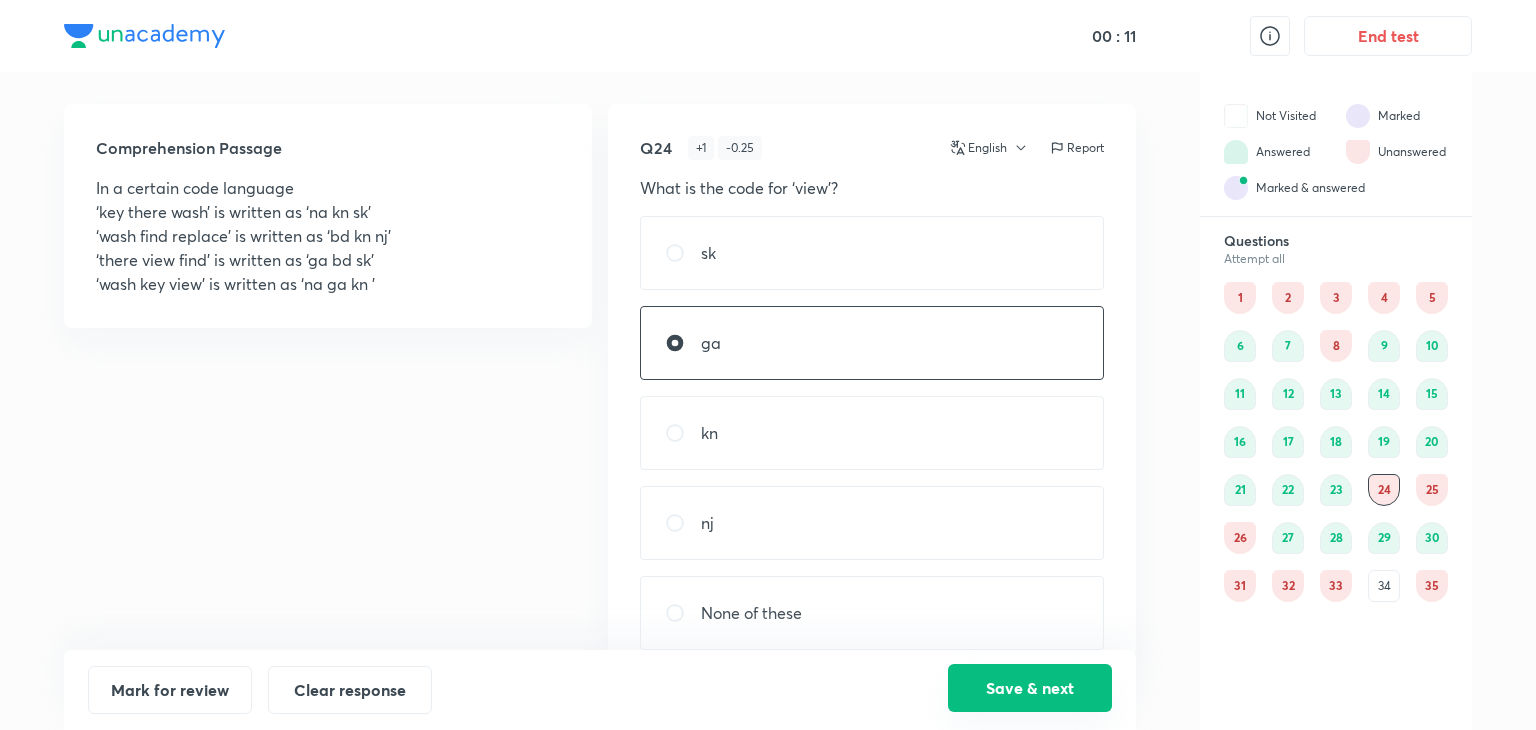 click on "Save & next" at bounding box center [1030, 688] 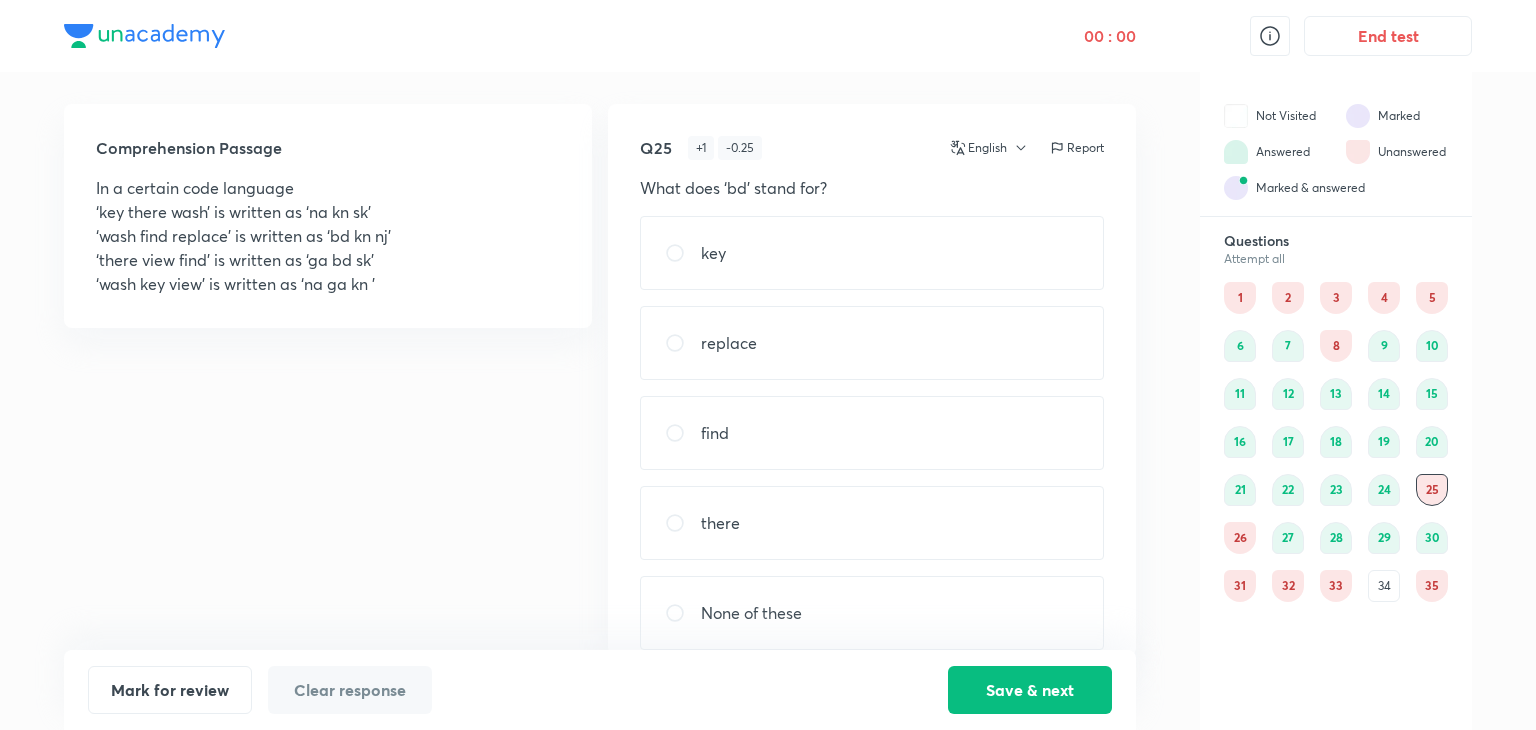 click on "find" at bounding box center (715, 433) 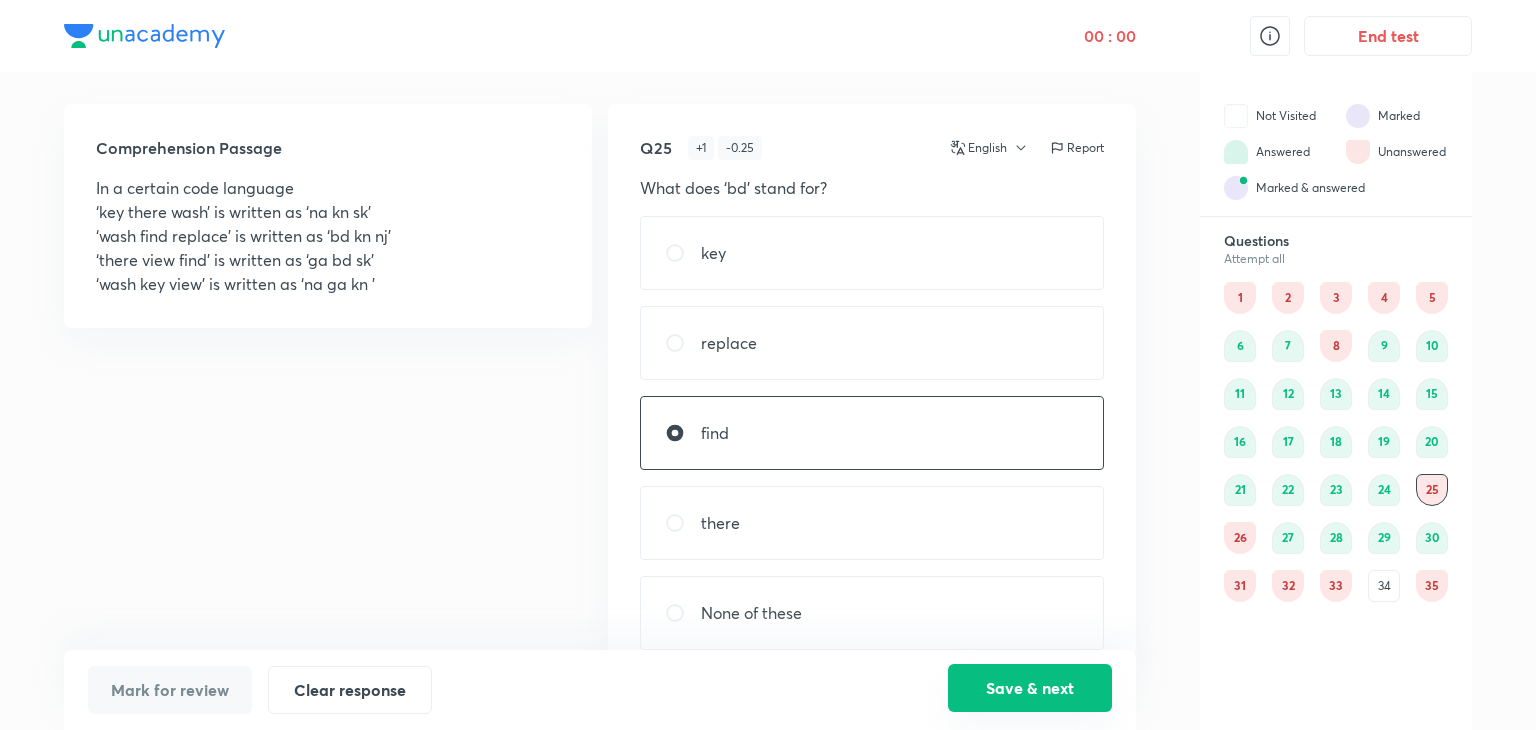 click on "Save & next" at bounding box center (1030, 688) 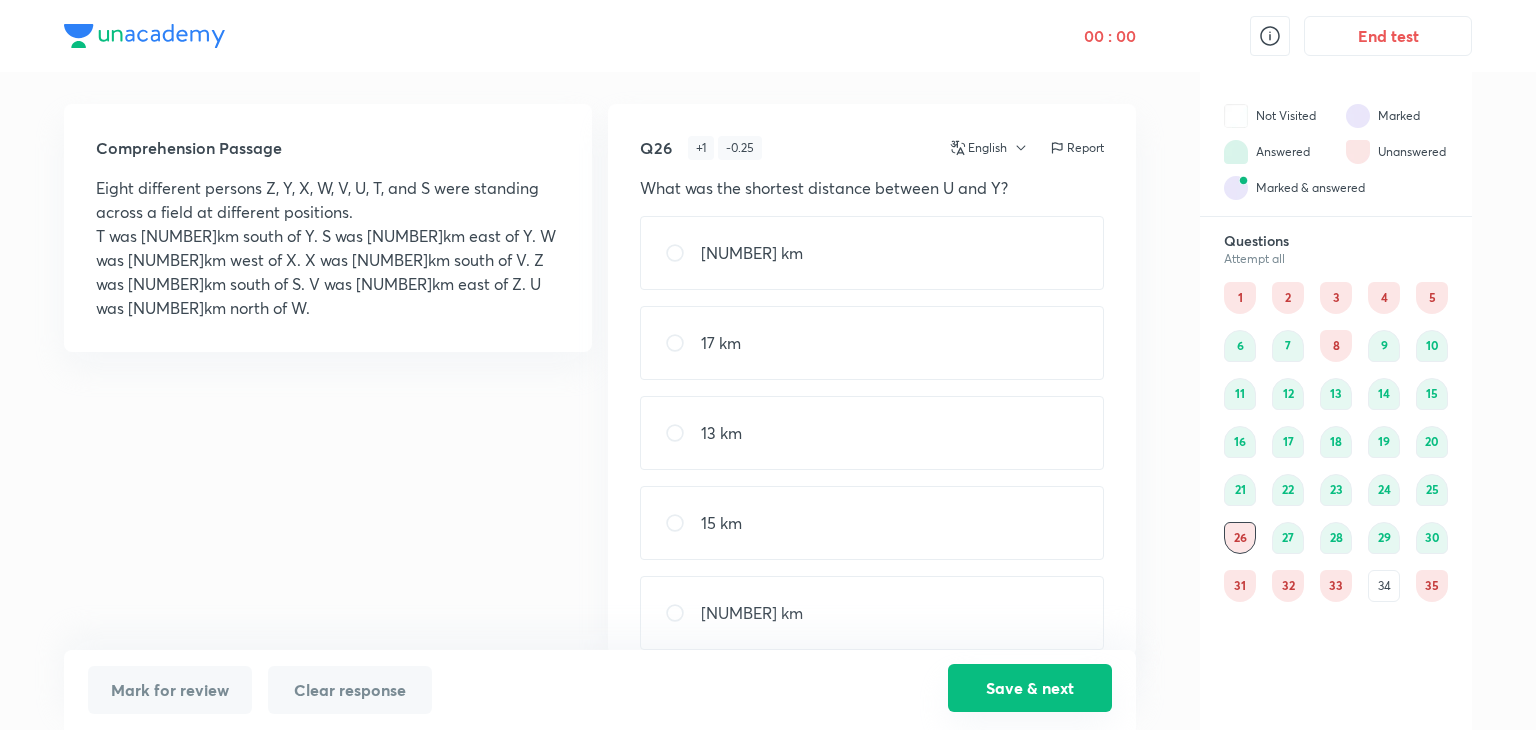 click on "Save & next" at bounding box center (1030, 688) 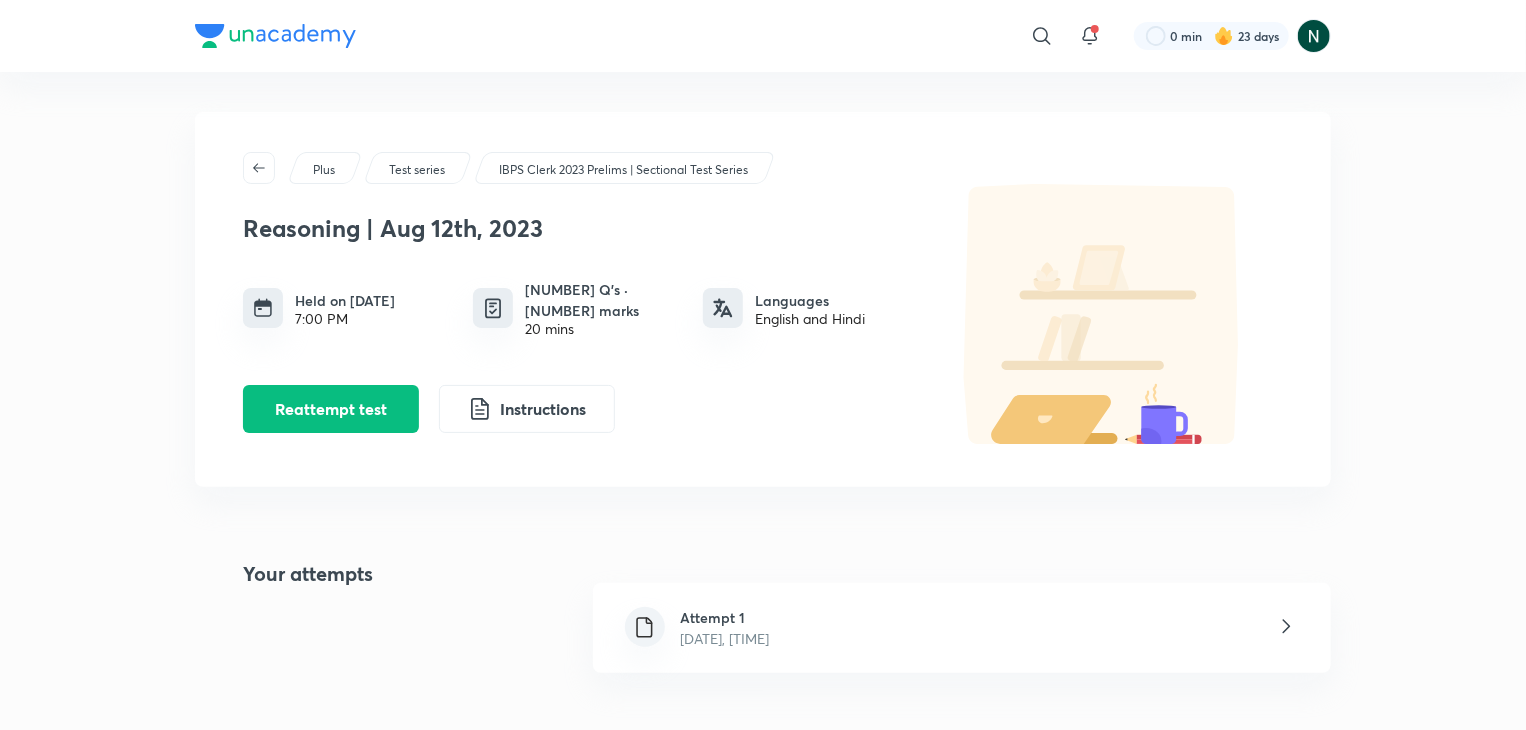 click on "[DATE], [TIME]" at bounding box center (725, 638) 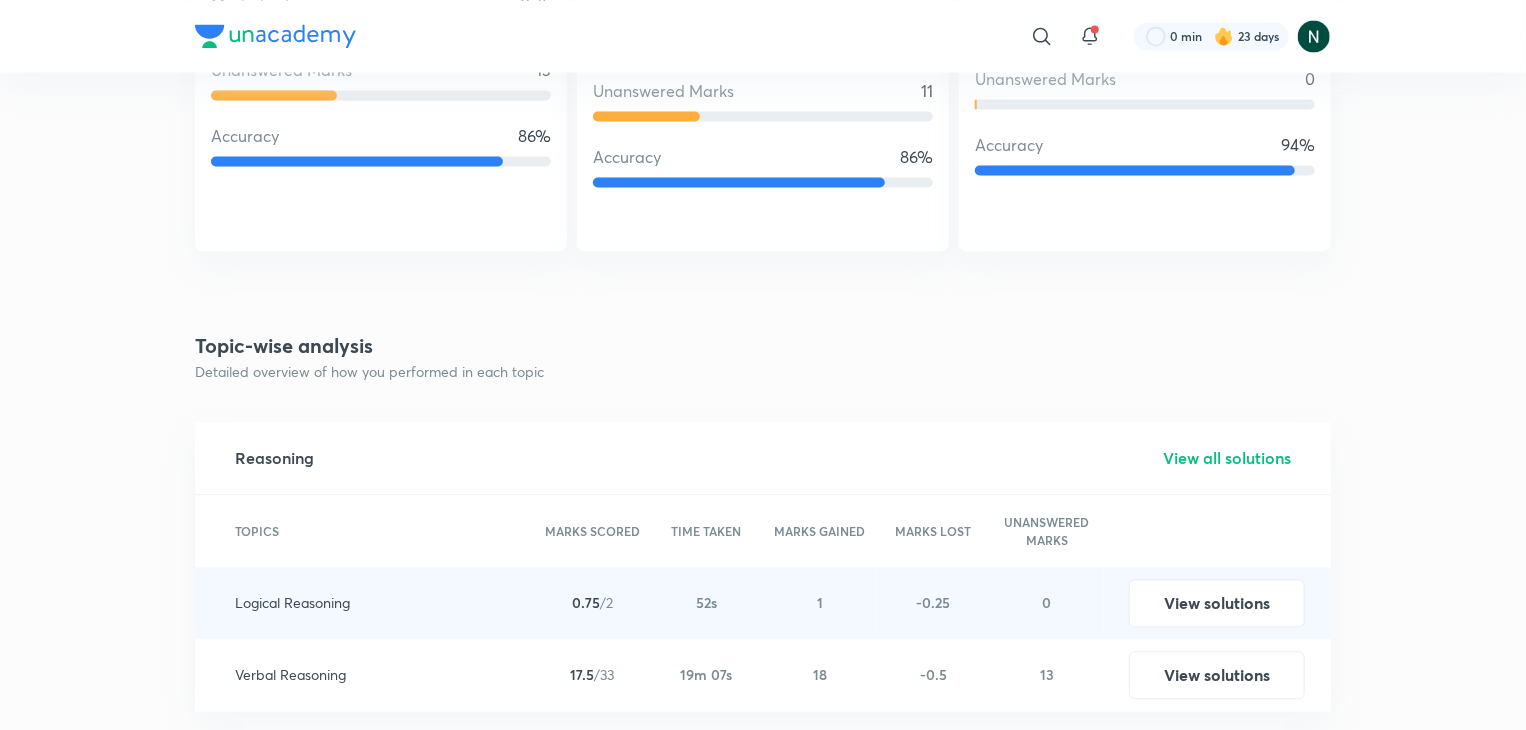 scroll, scrollTop: 2000, scrollLeft: 0, axis: vertical 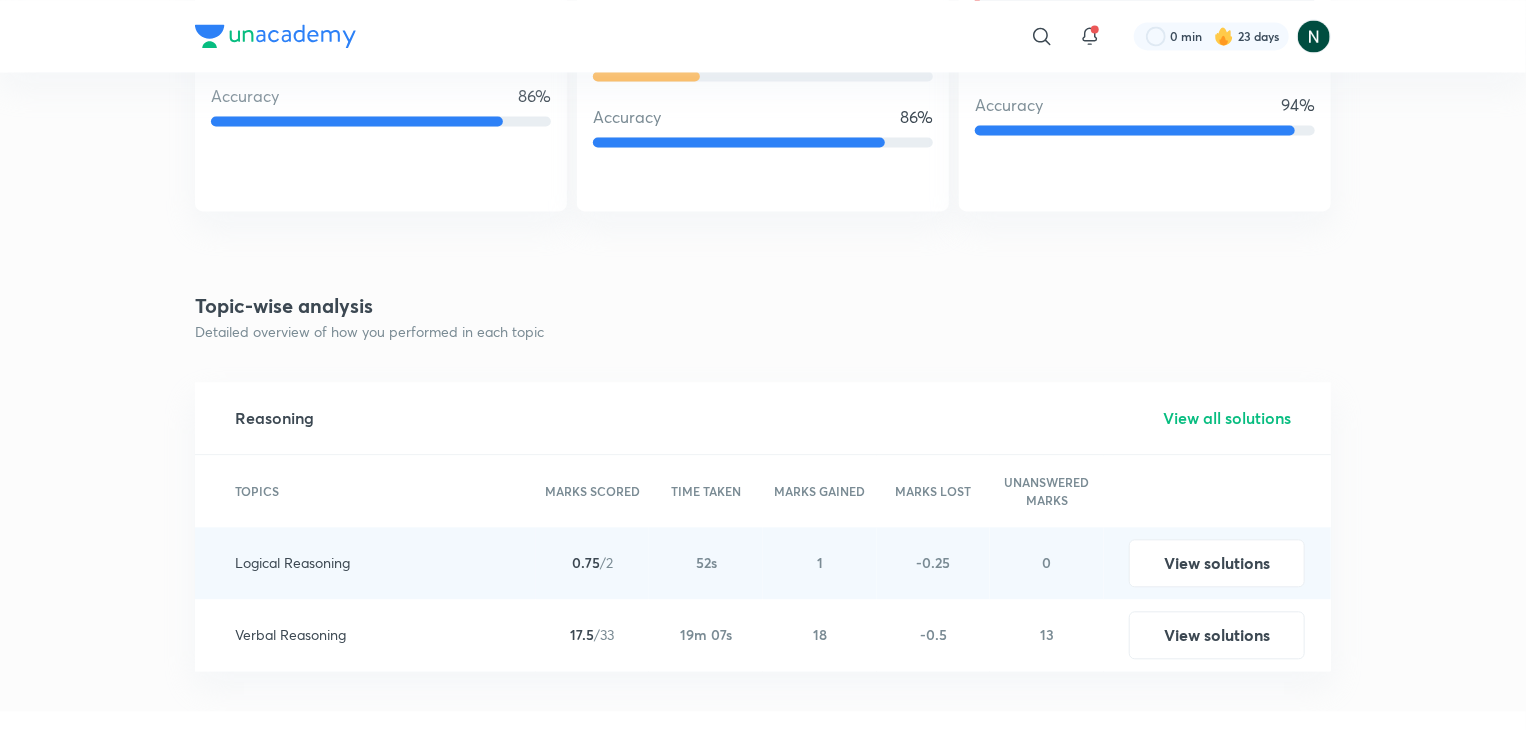 click on "View all solutions" at bounding box center (1227, 418) 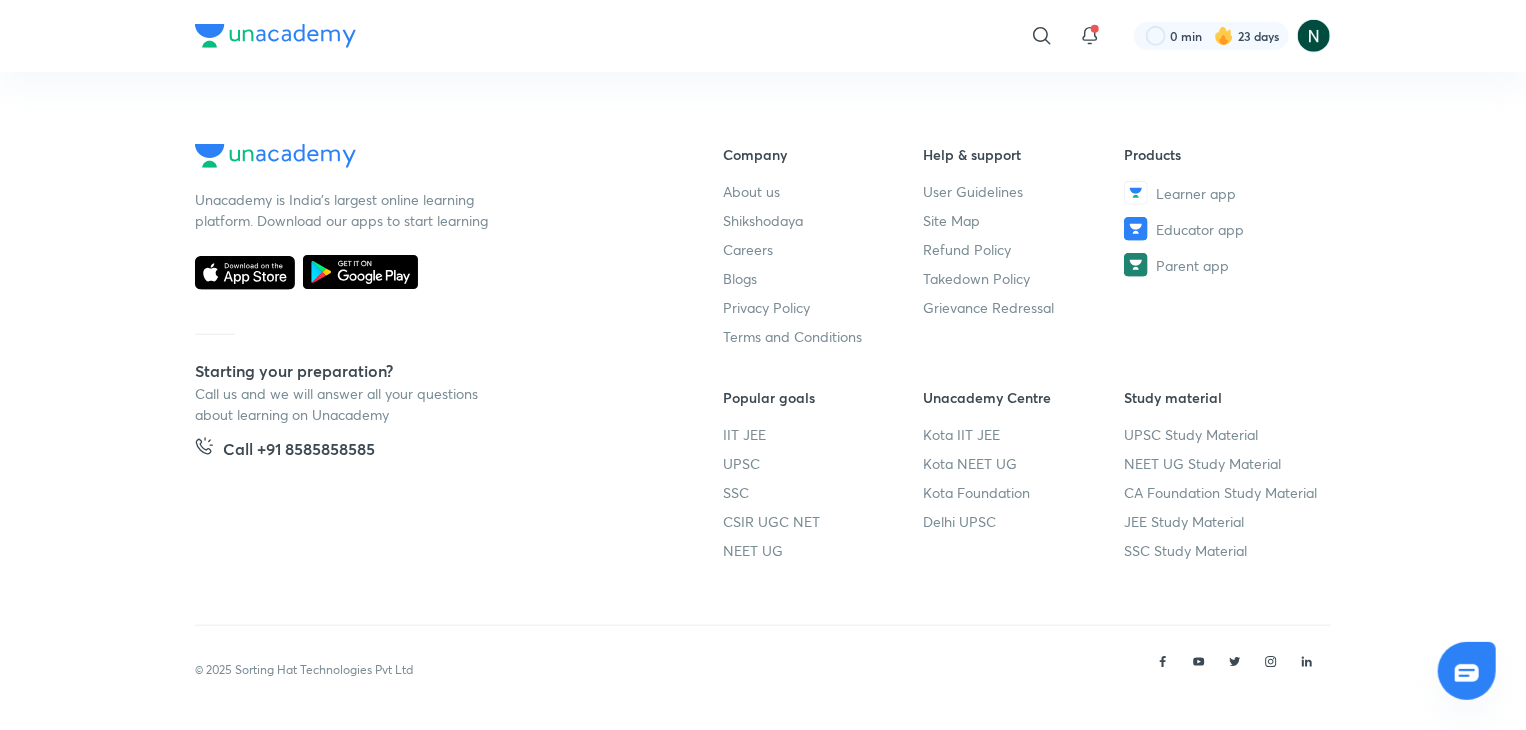 scroll, scrollTop: 0, scrollLeft: 0, axis: both 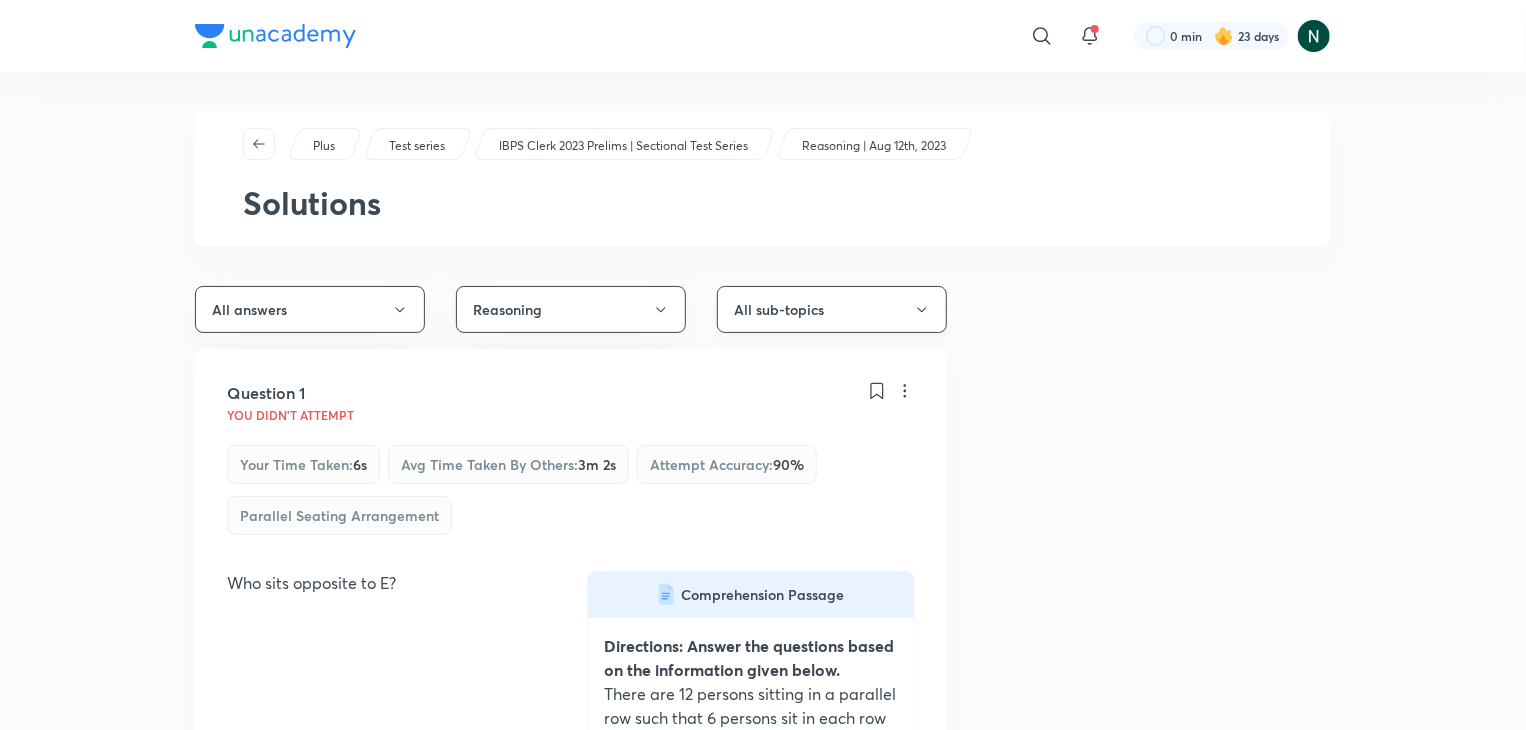 click on "All sub-topics" at bounding box center (832, 309) 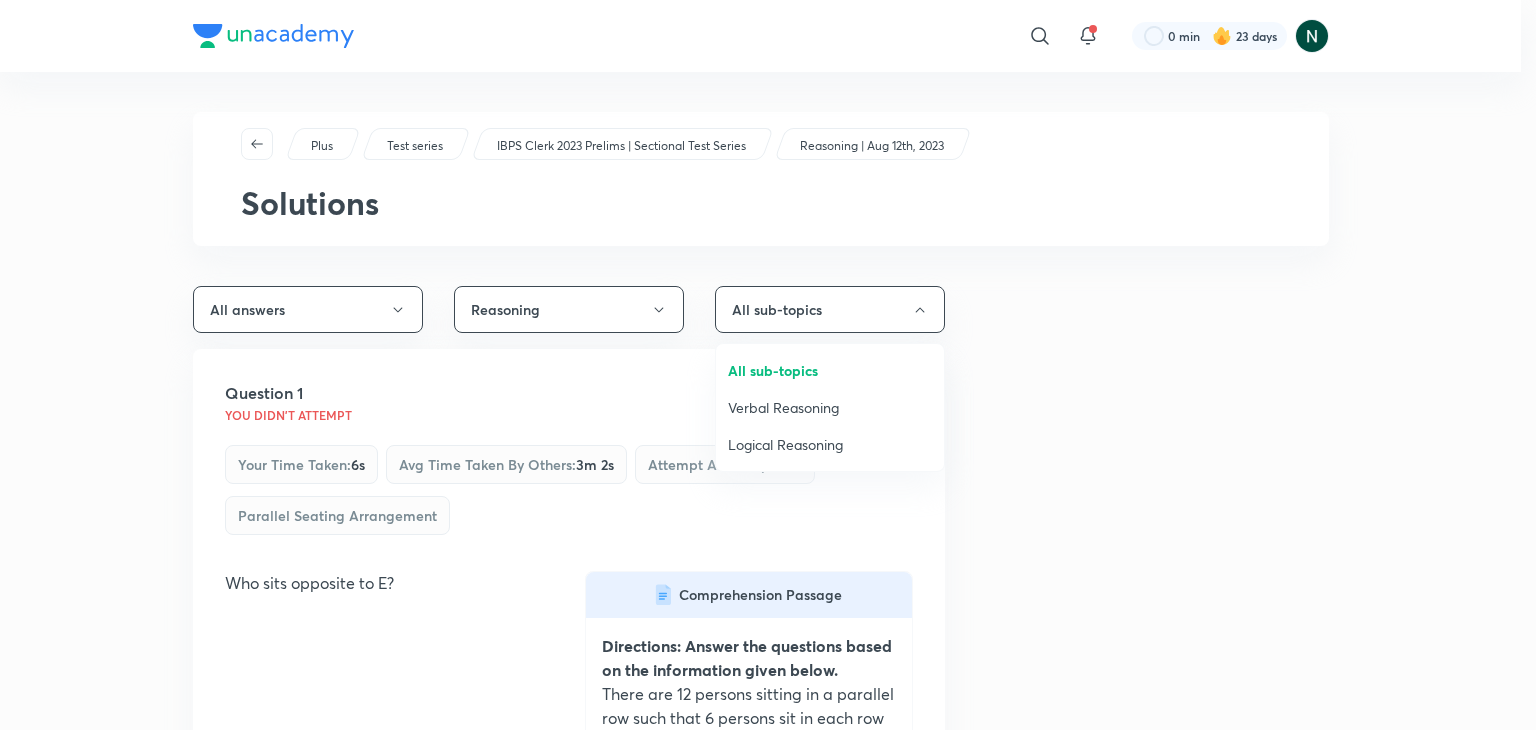 click at bounding box center [768, 365] 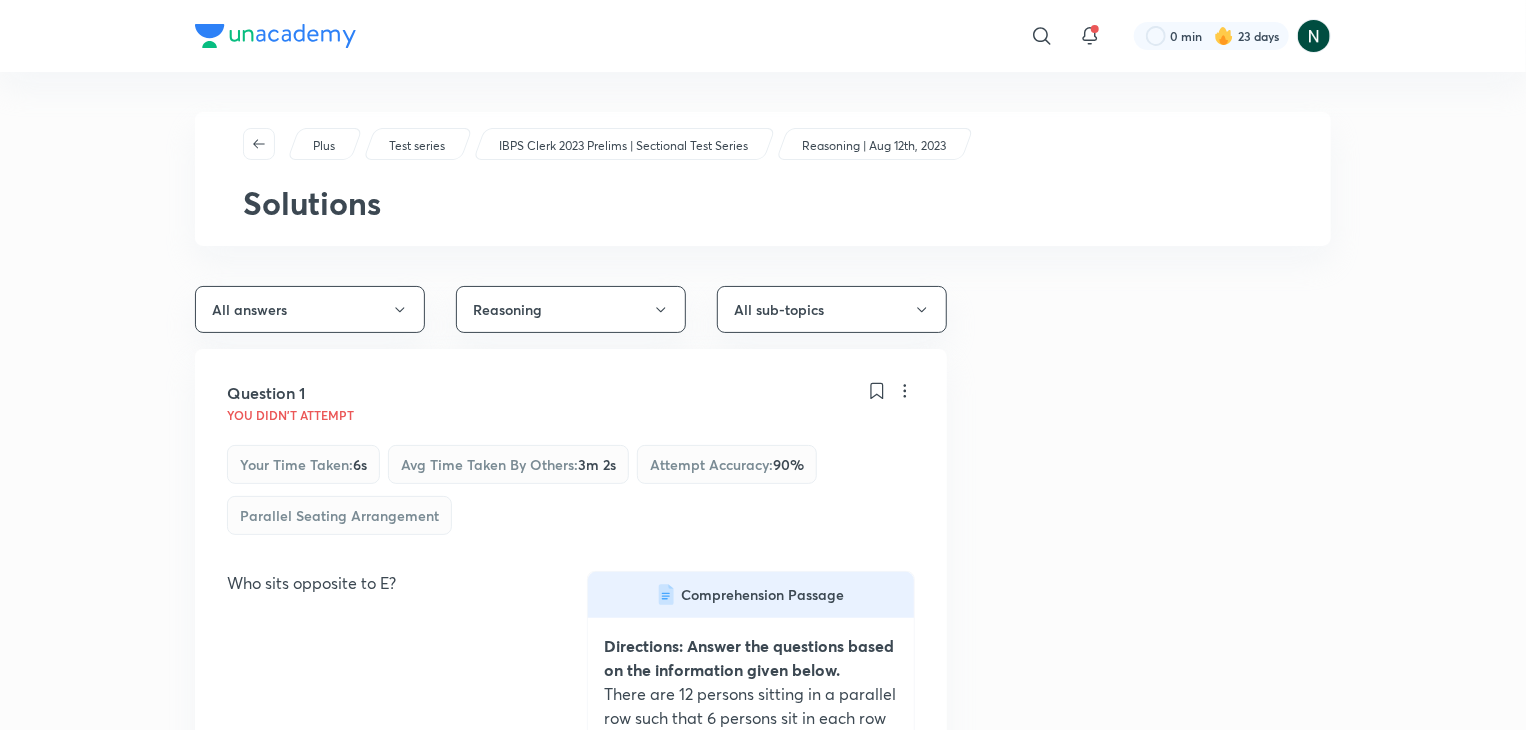 type 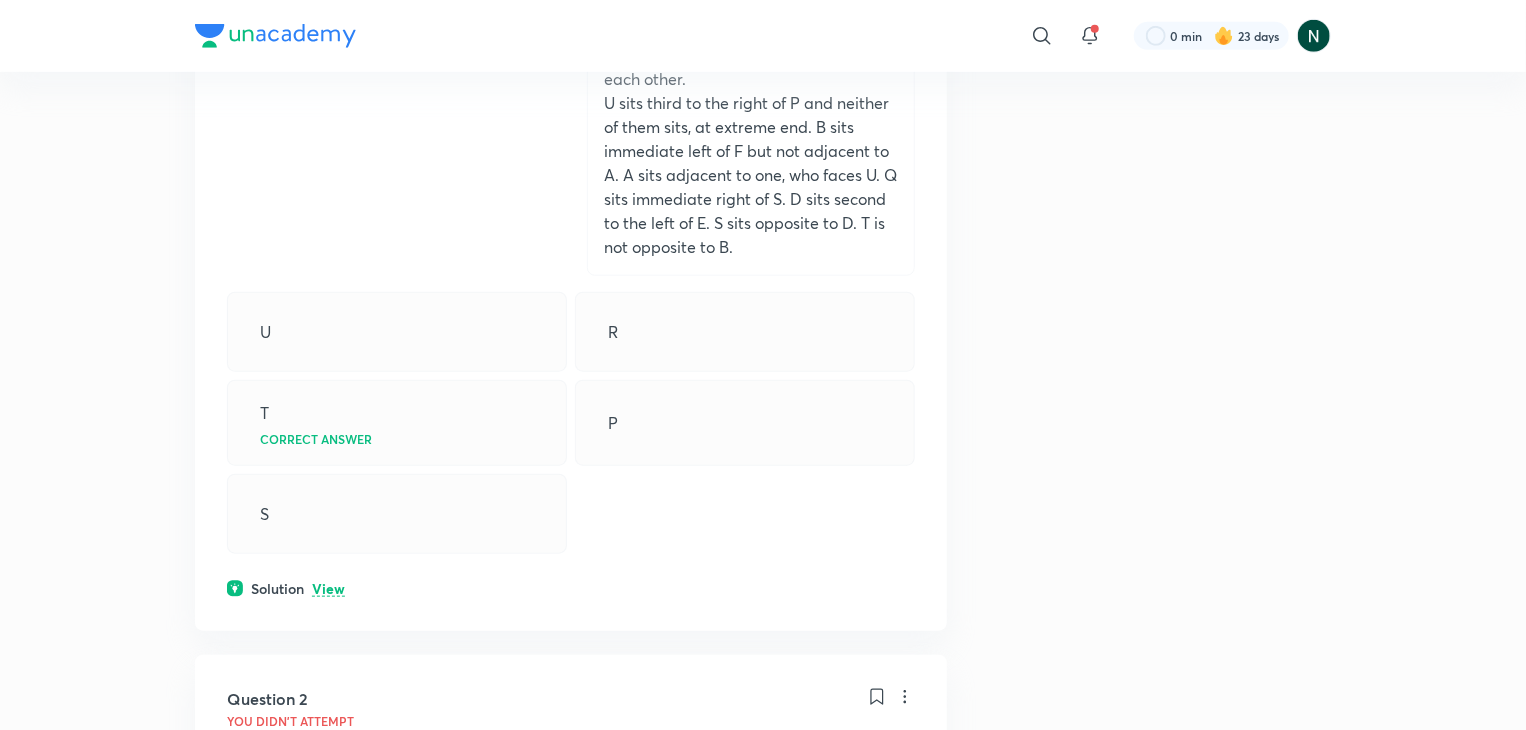 scroll, scrollTop: 760, scrollLeft: 0, axis: vertical 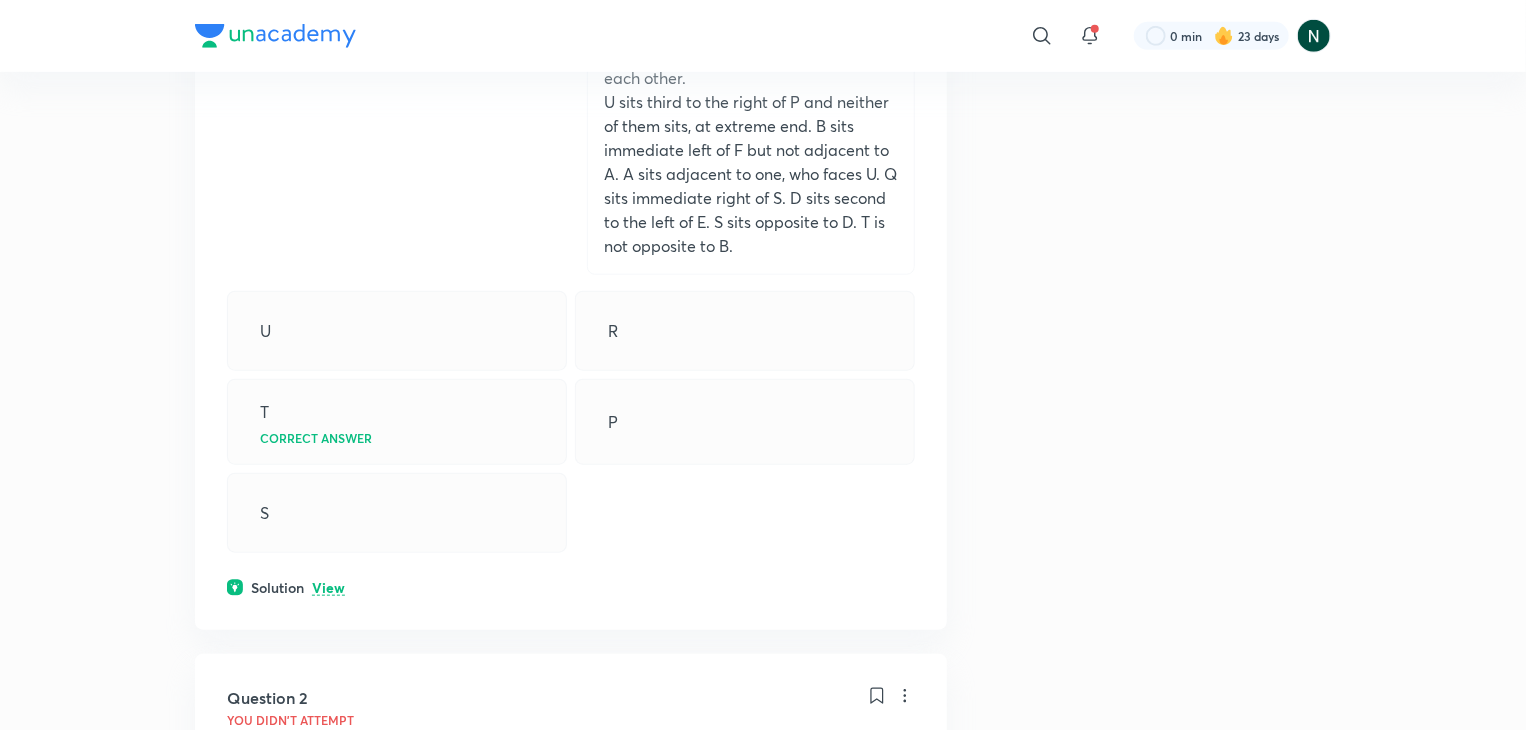 click on "View" at bounding box center (328, 588) 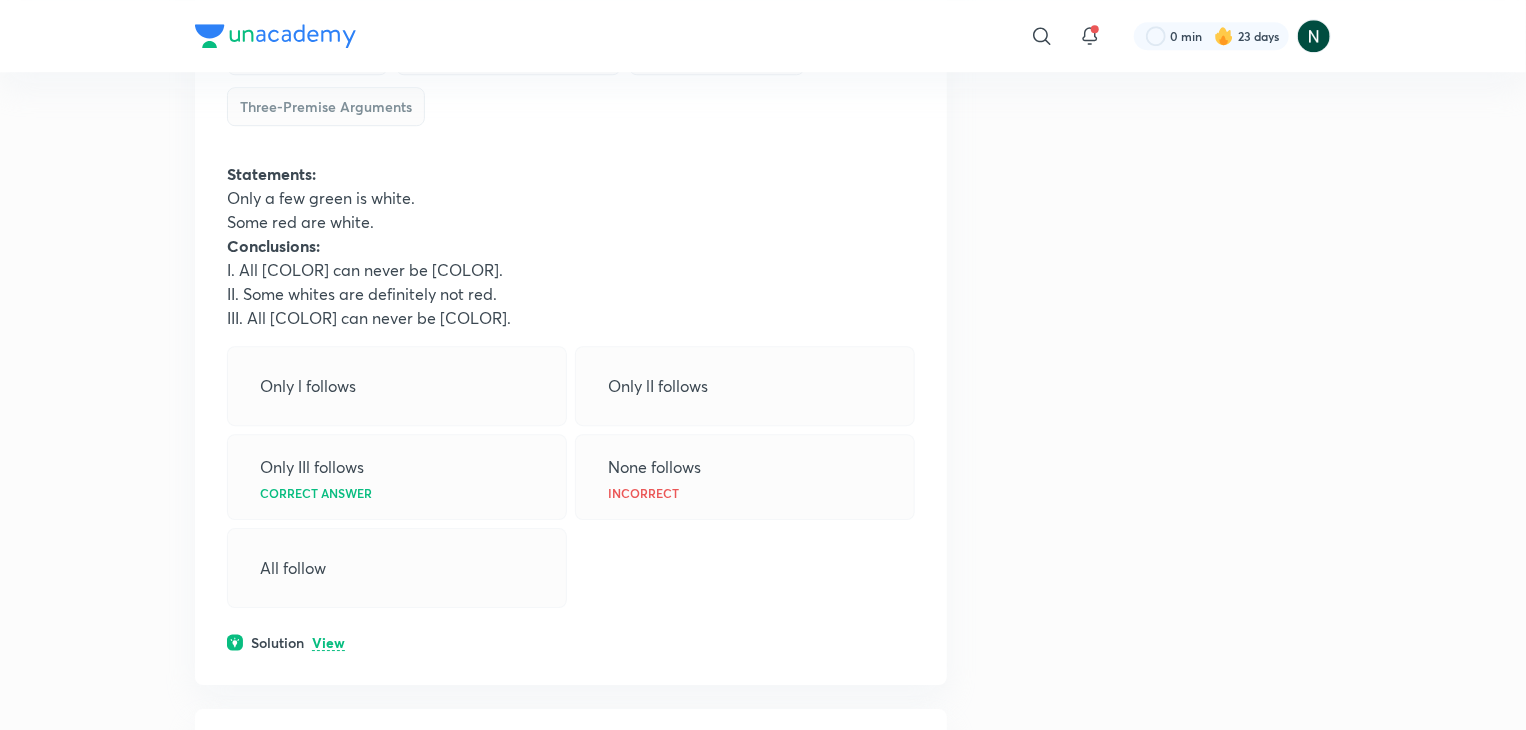 scroll, scrollTop: 6720, scrollLeft: 0, axis: vertical 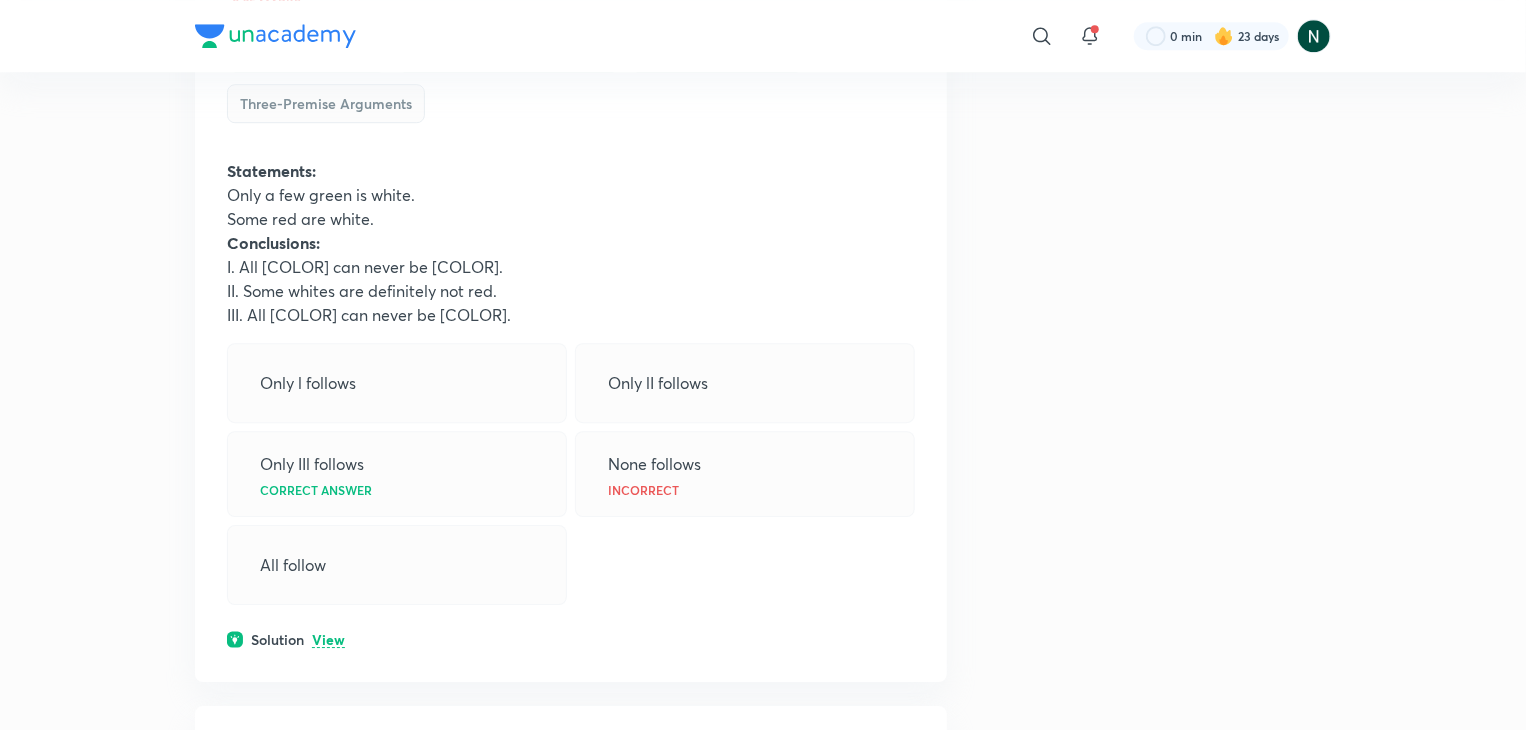click on "View" at bounding box center [328, 640] 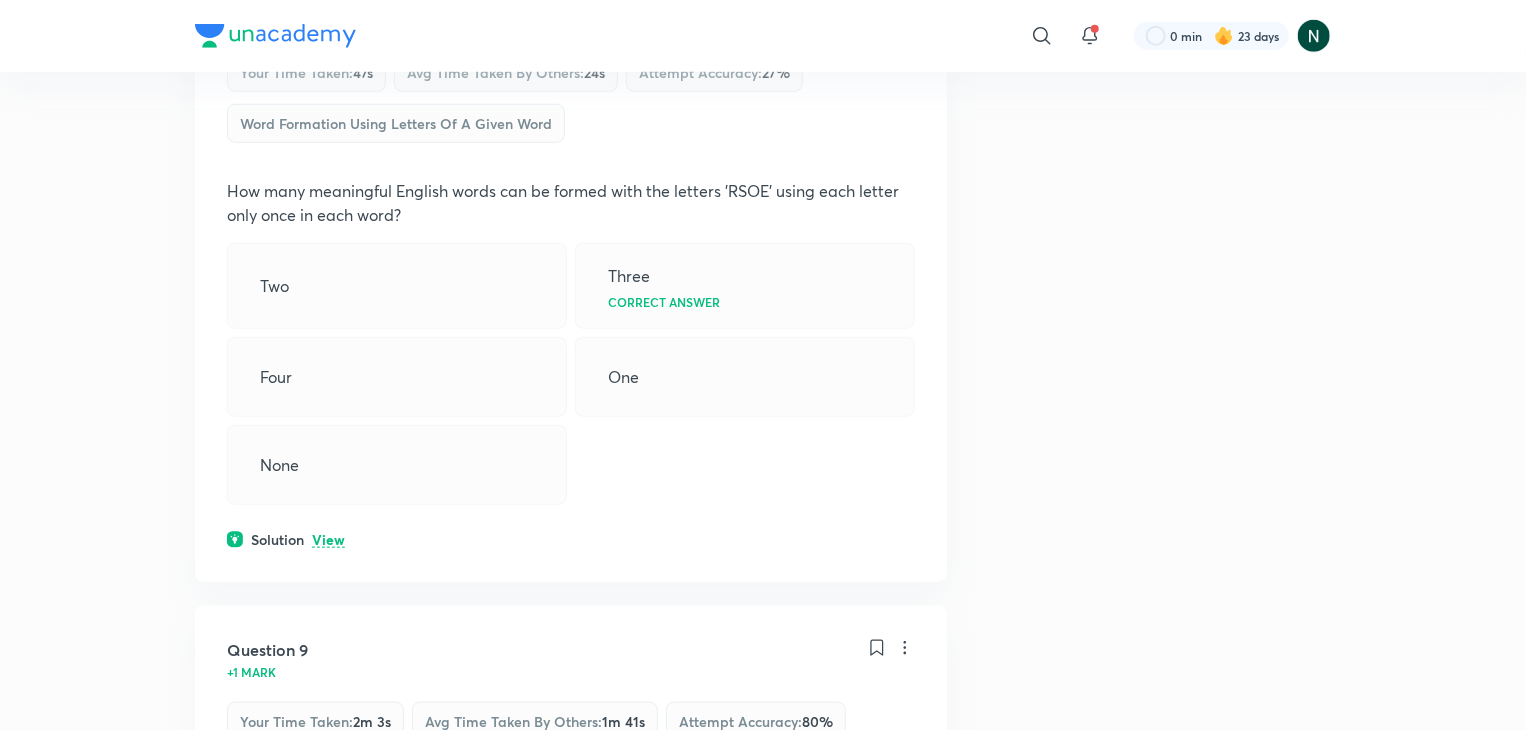 scroll, scrollTop: 8480, scrollLeft: 0, axis: vertical 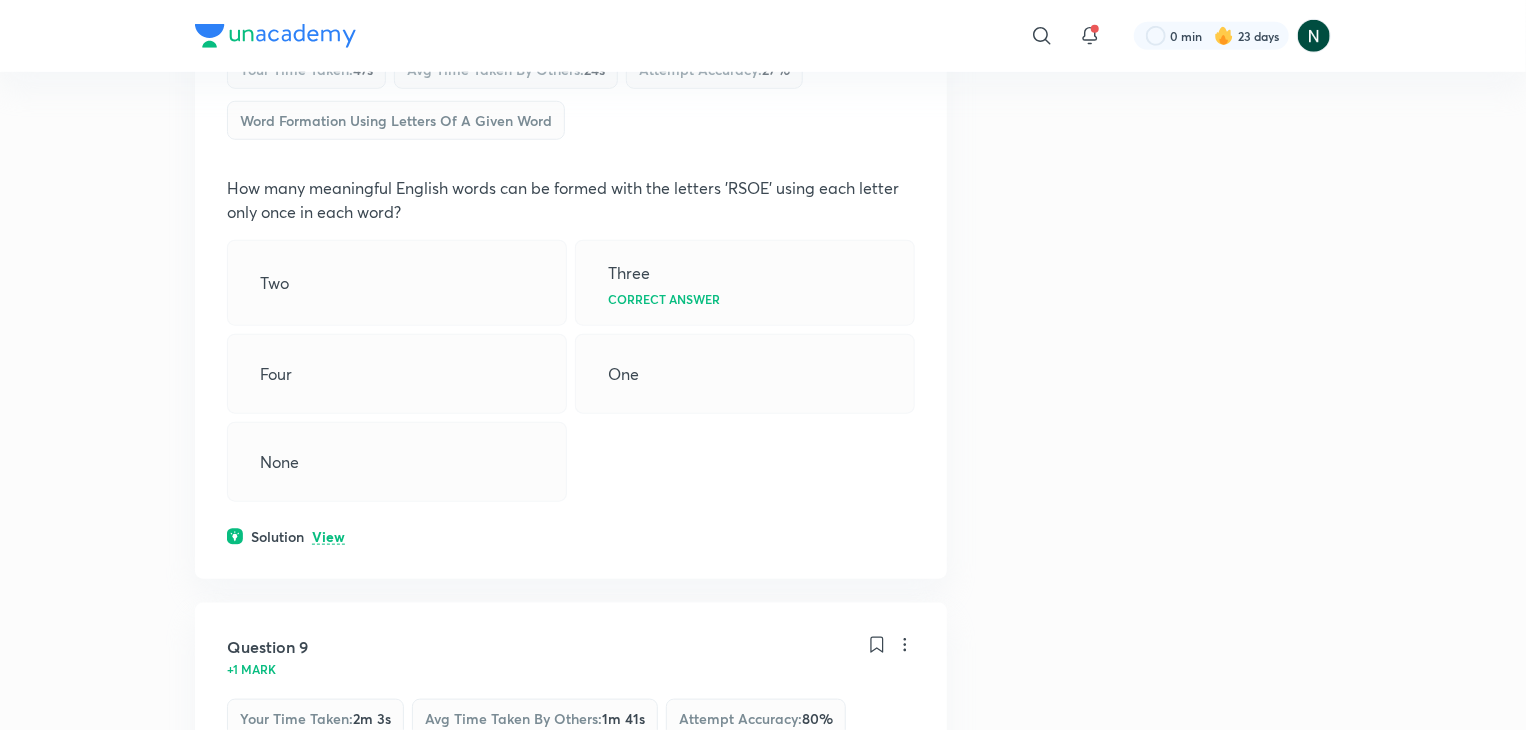 click on "View" at bounding box center (328, 537) 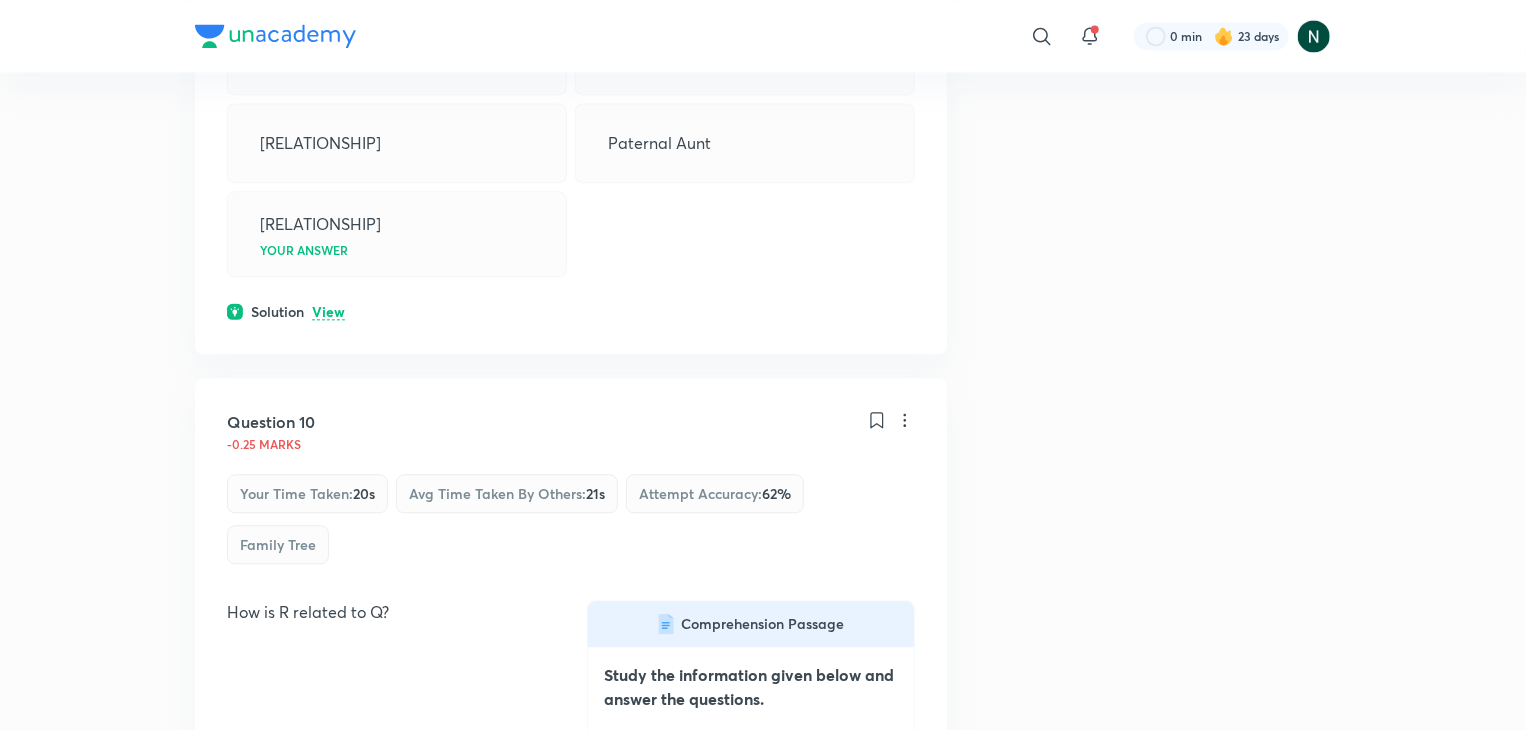 scroll, scrollTop: 9840, scrollLeft: 0, axis: vertical 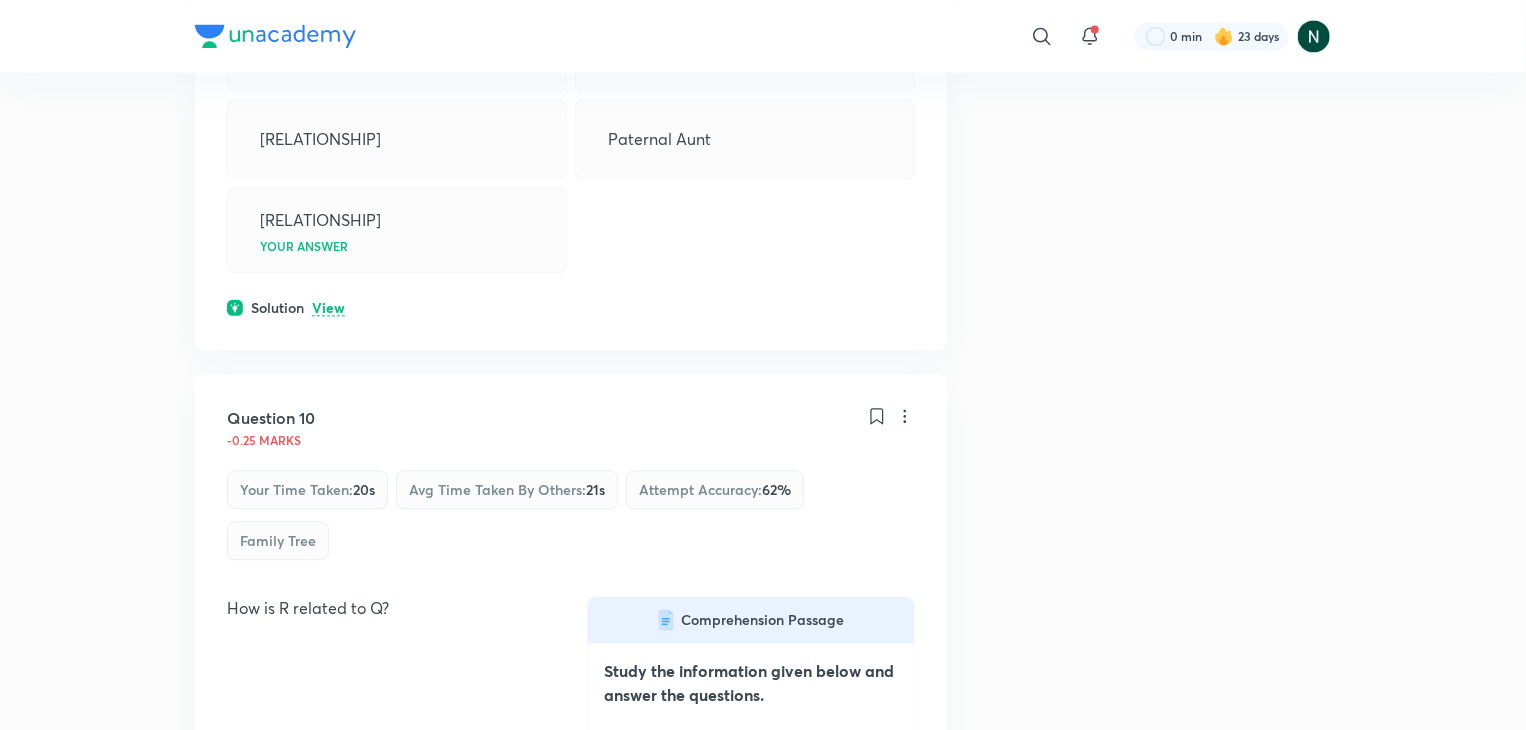 click on "View" at bounding box center [328, 308] 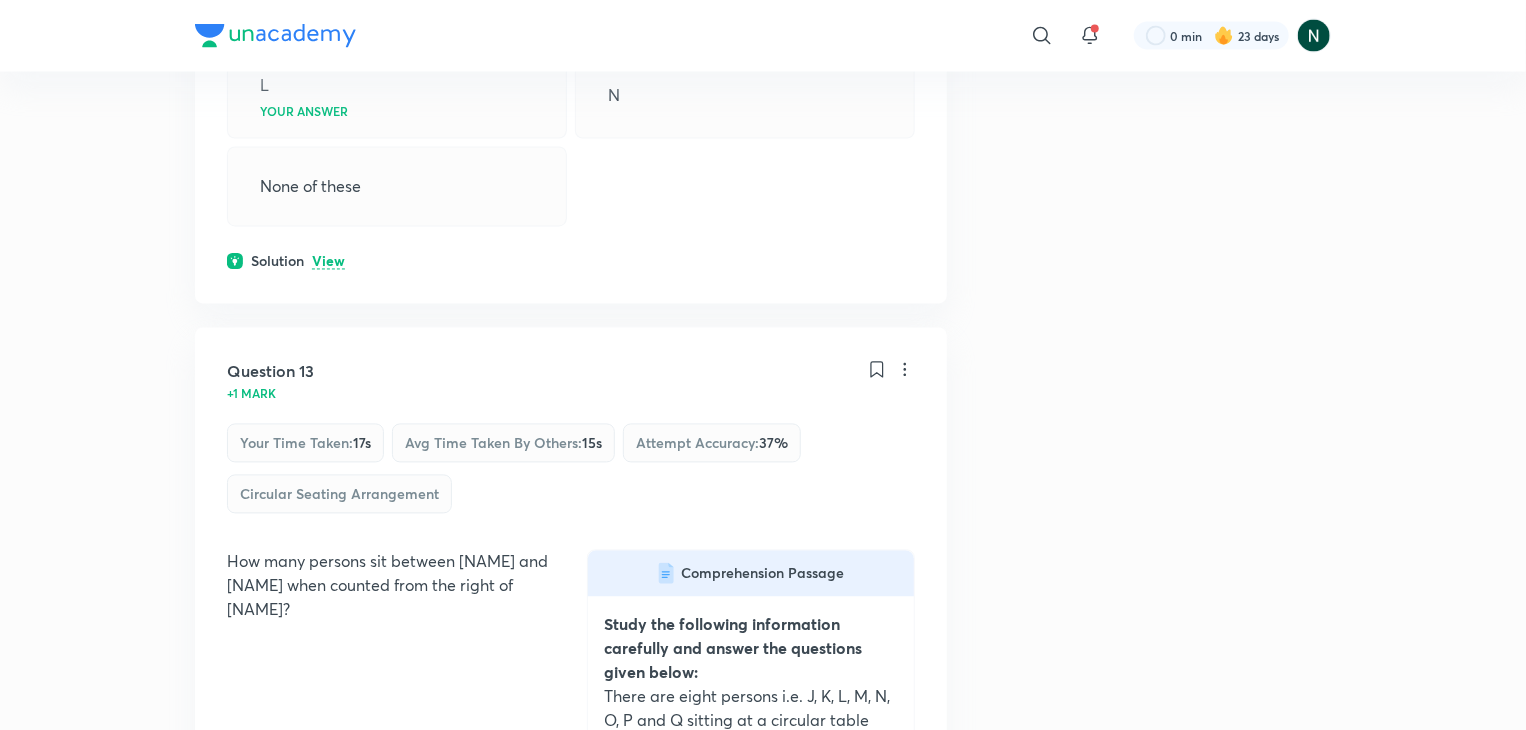 scroll, scrollTop: 13320, scrollLeft: 0, axis: vertical 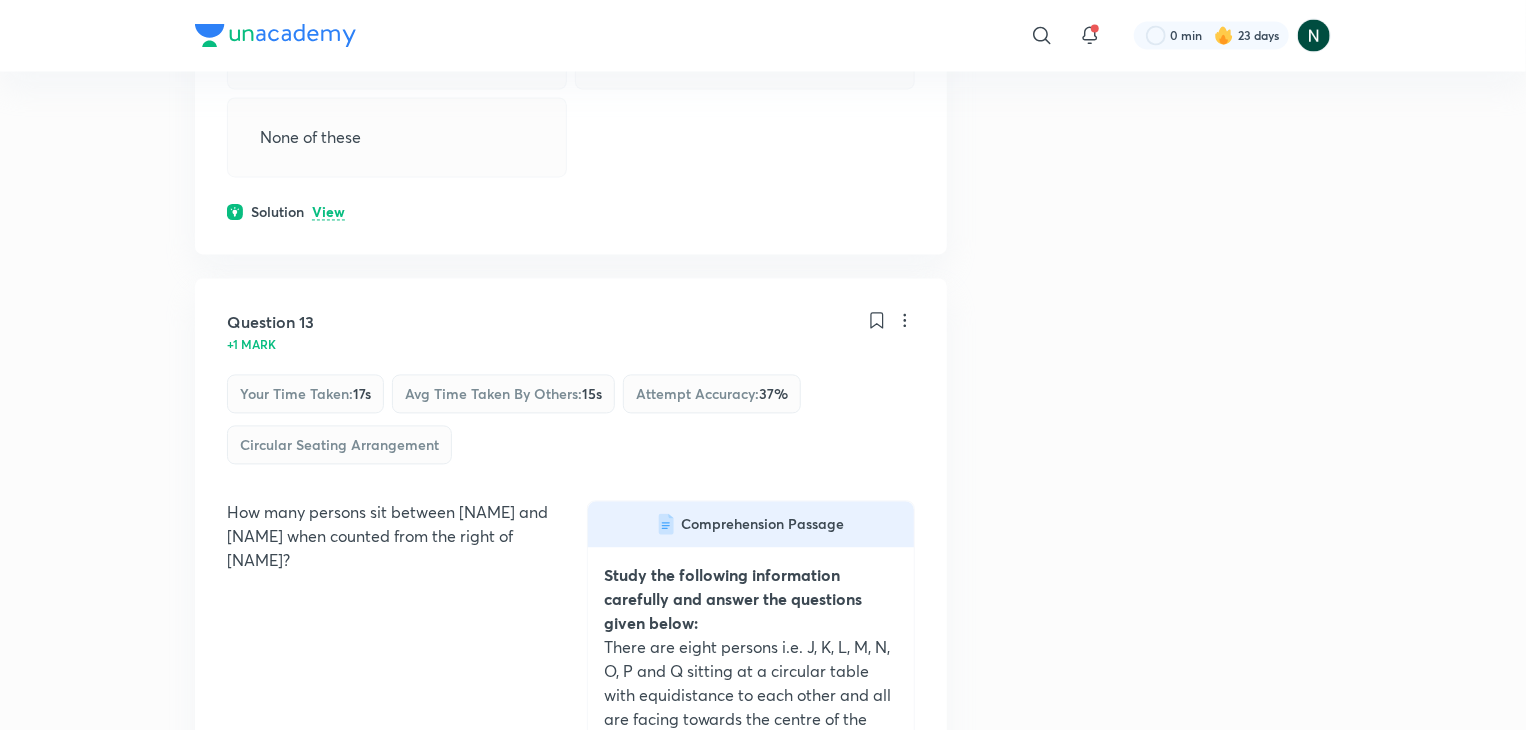 click on "View" at bounding box center [328, 213] 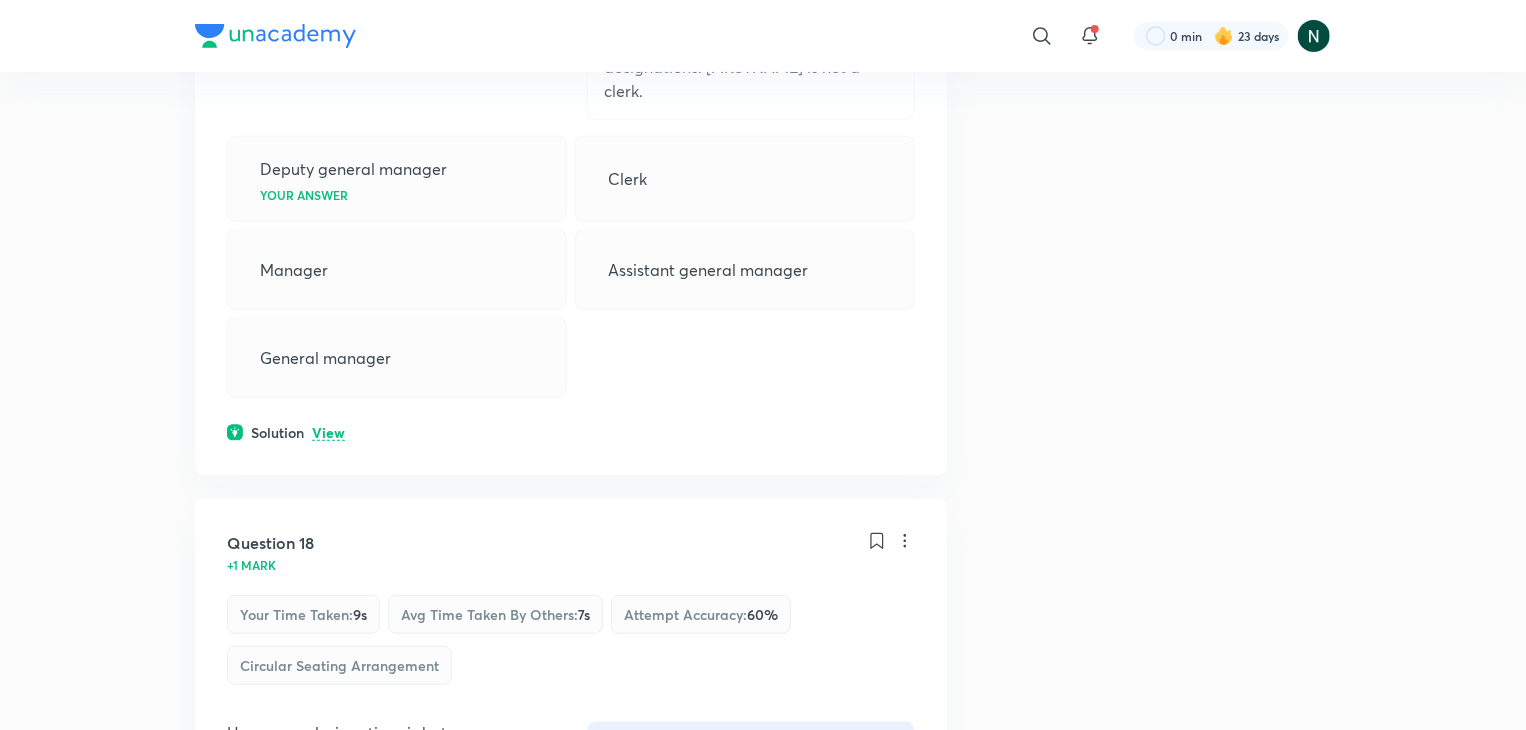 scroll, scrollTop: 19440, scrollLeft: 0, axis: vertical 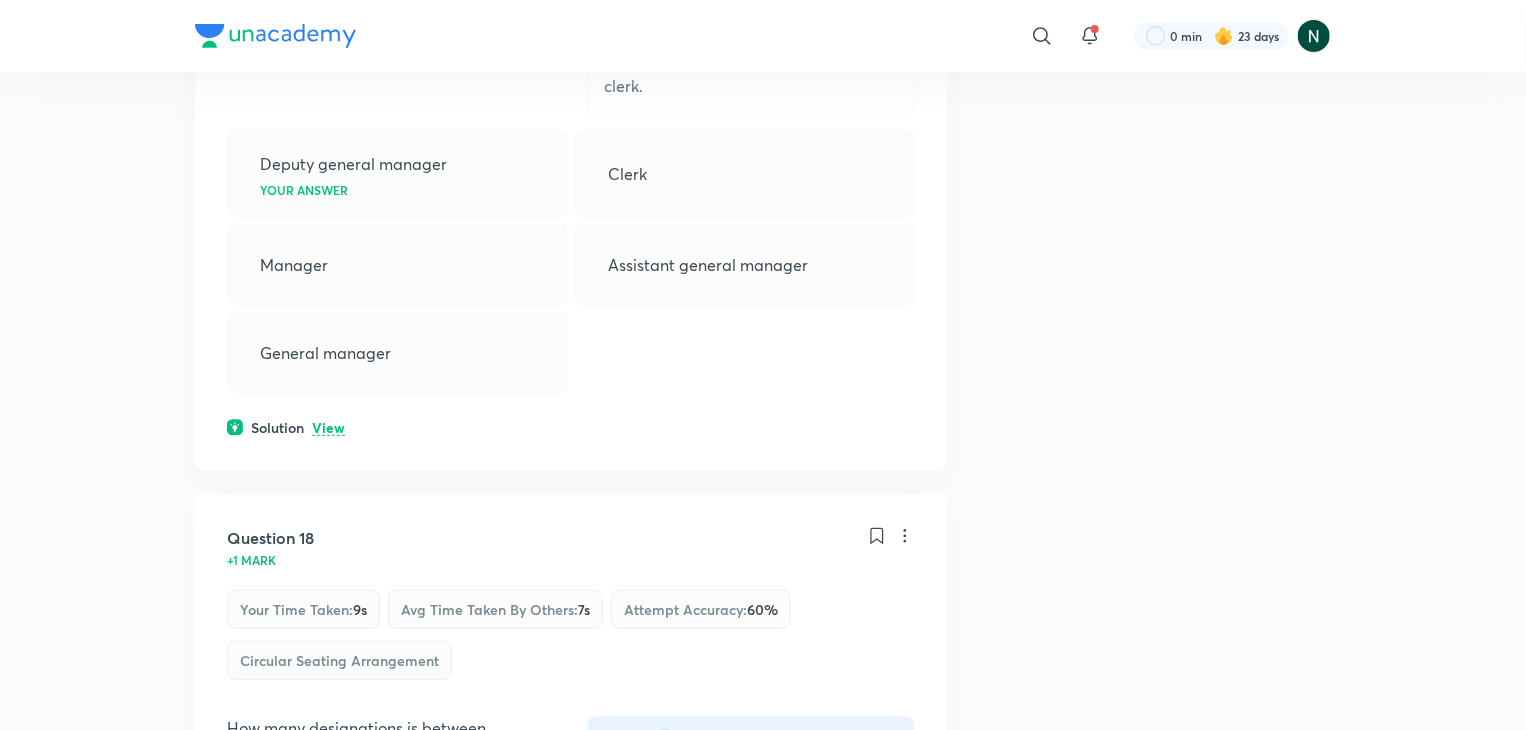 click on "View" at bounding box center (328, 428) 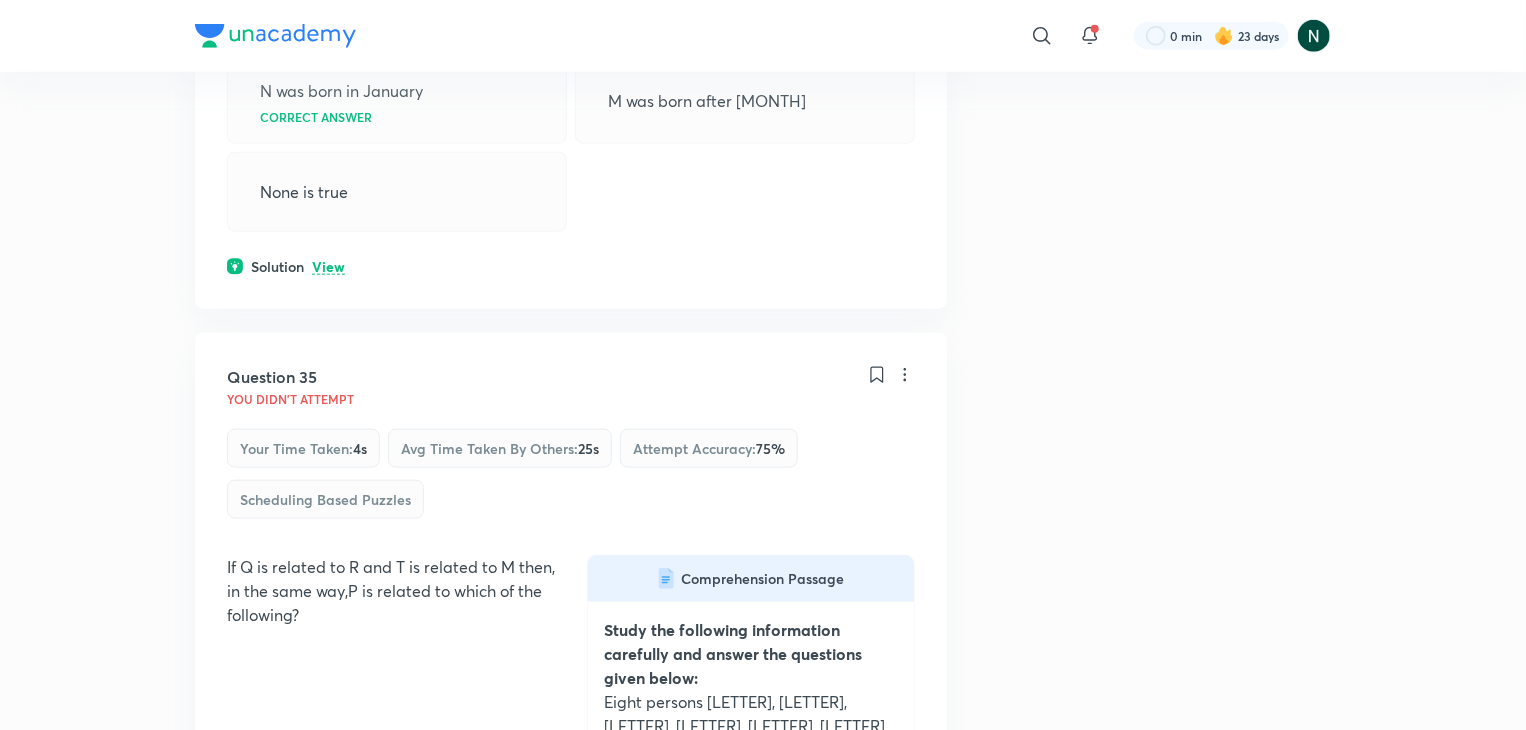 scroll, scrollTop: 39240, scrollLeft: 0, axis: vertical 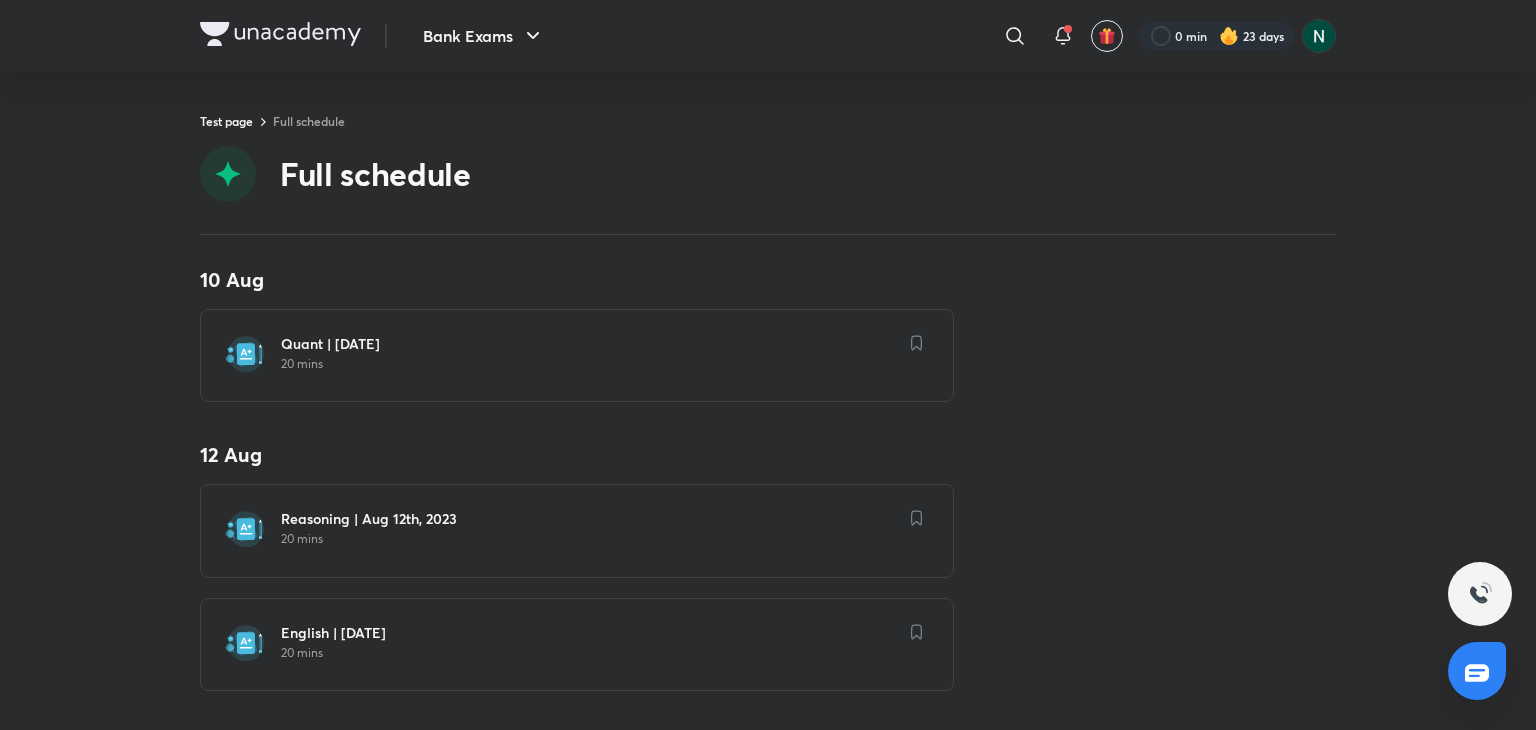 click at bounding box center [917, 518] 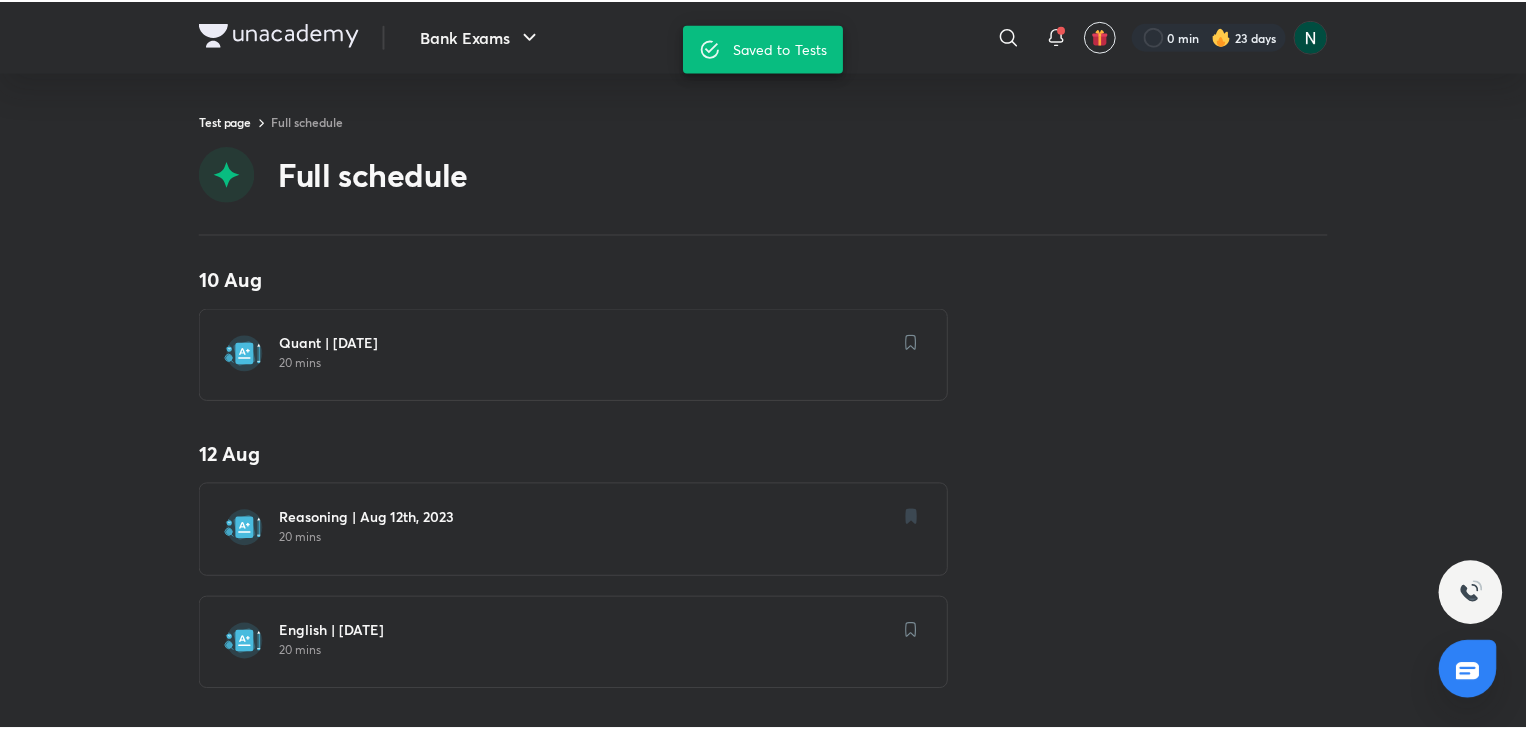 scroll, scrollTop: 15, scrollLeft: 0, axis: vertical 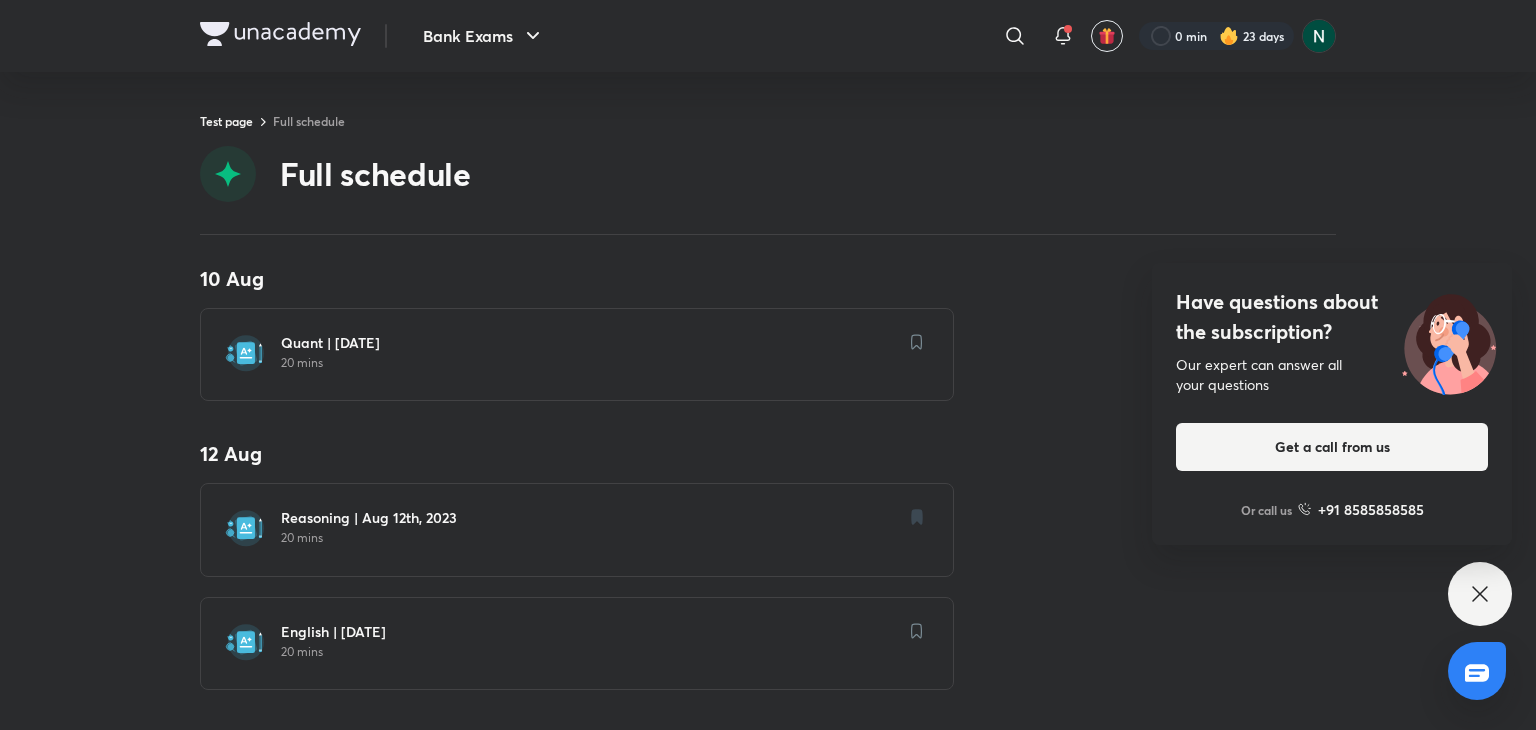 click on "Have questions about the subscription? Our expert can answer all your questions Get a call from us Or call us +91 8585858585" at bounding box center [1332, 404] 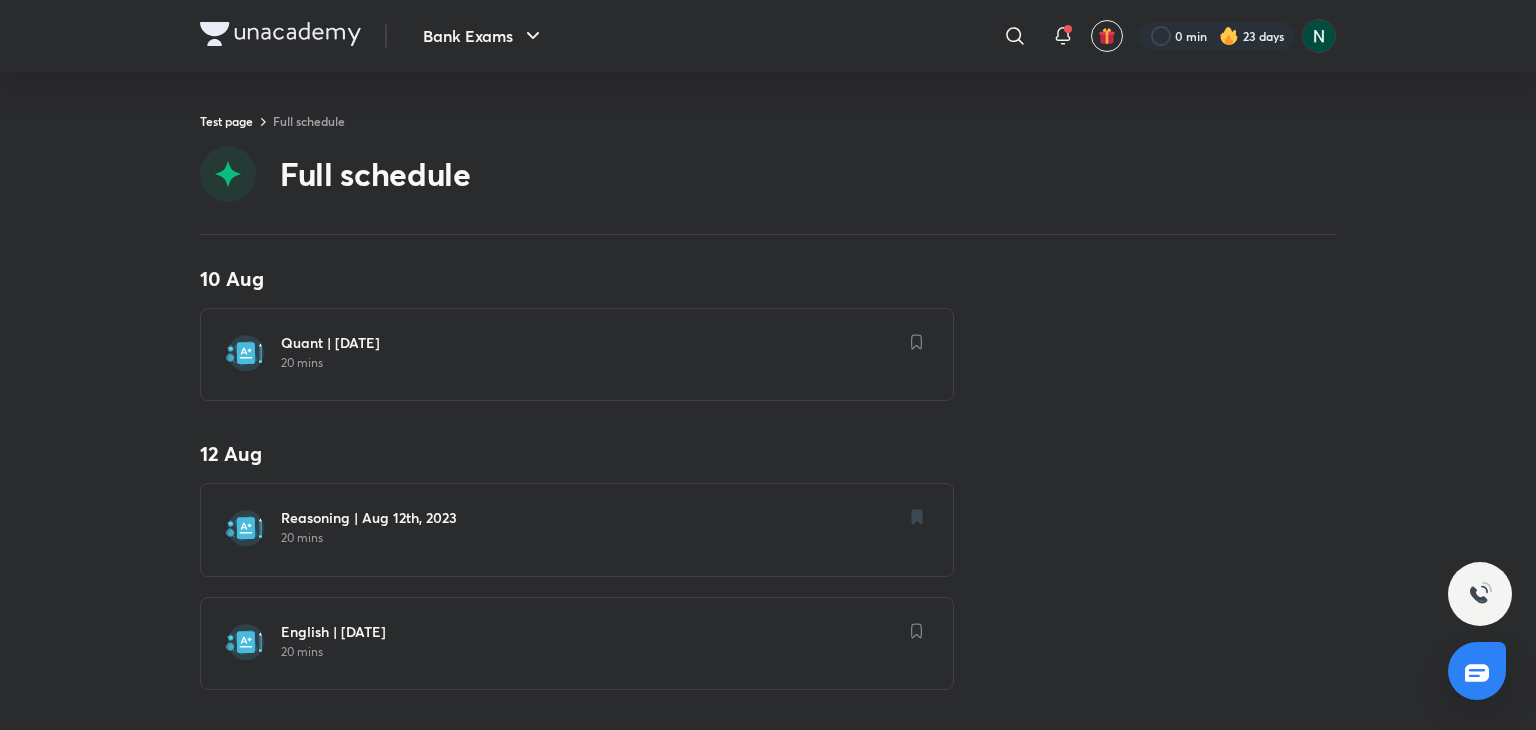 click on "Quant | [DATE]" at bounding box center (589, 343) 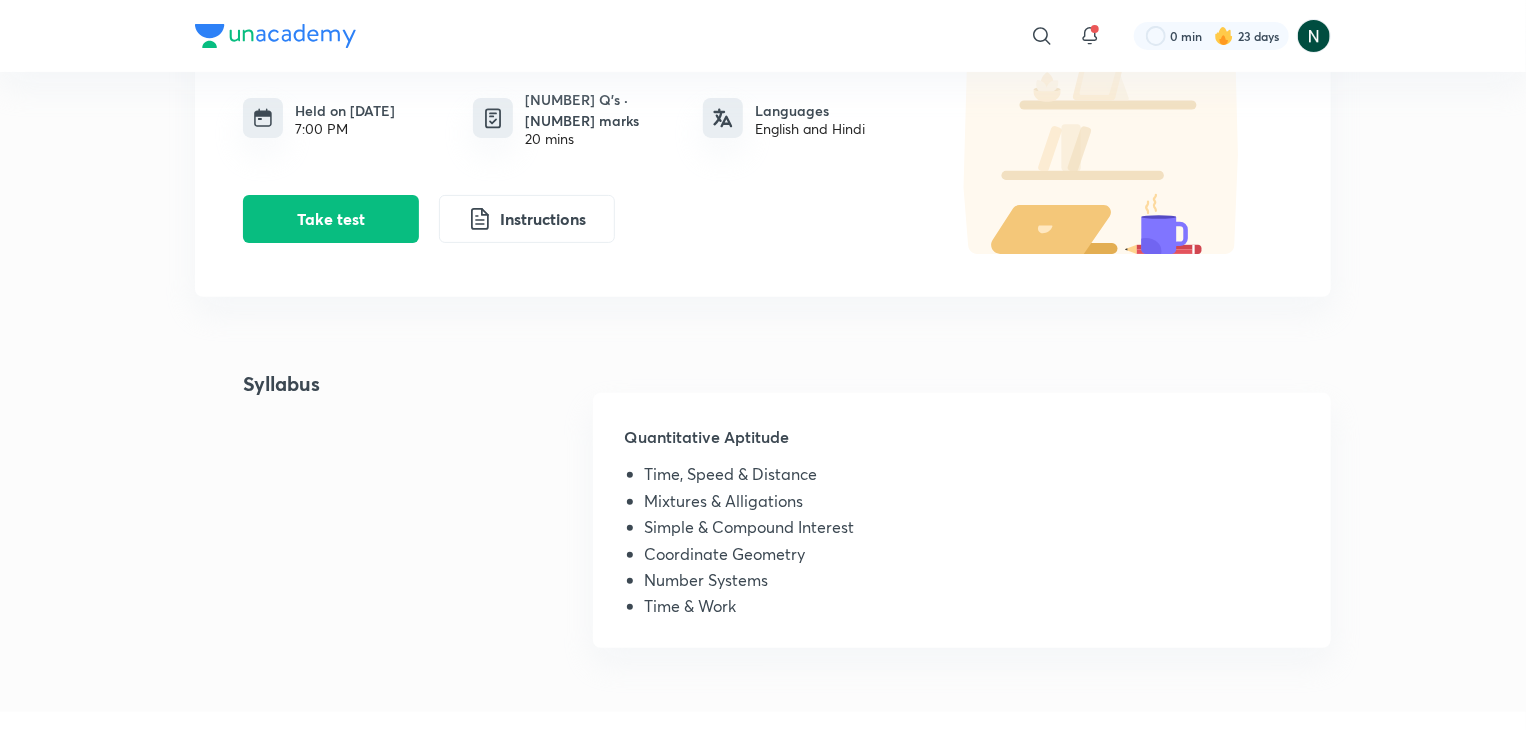 scroll, scrollTop: 200, scrollLeft: 0, axis: vertical 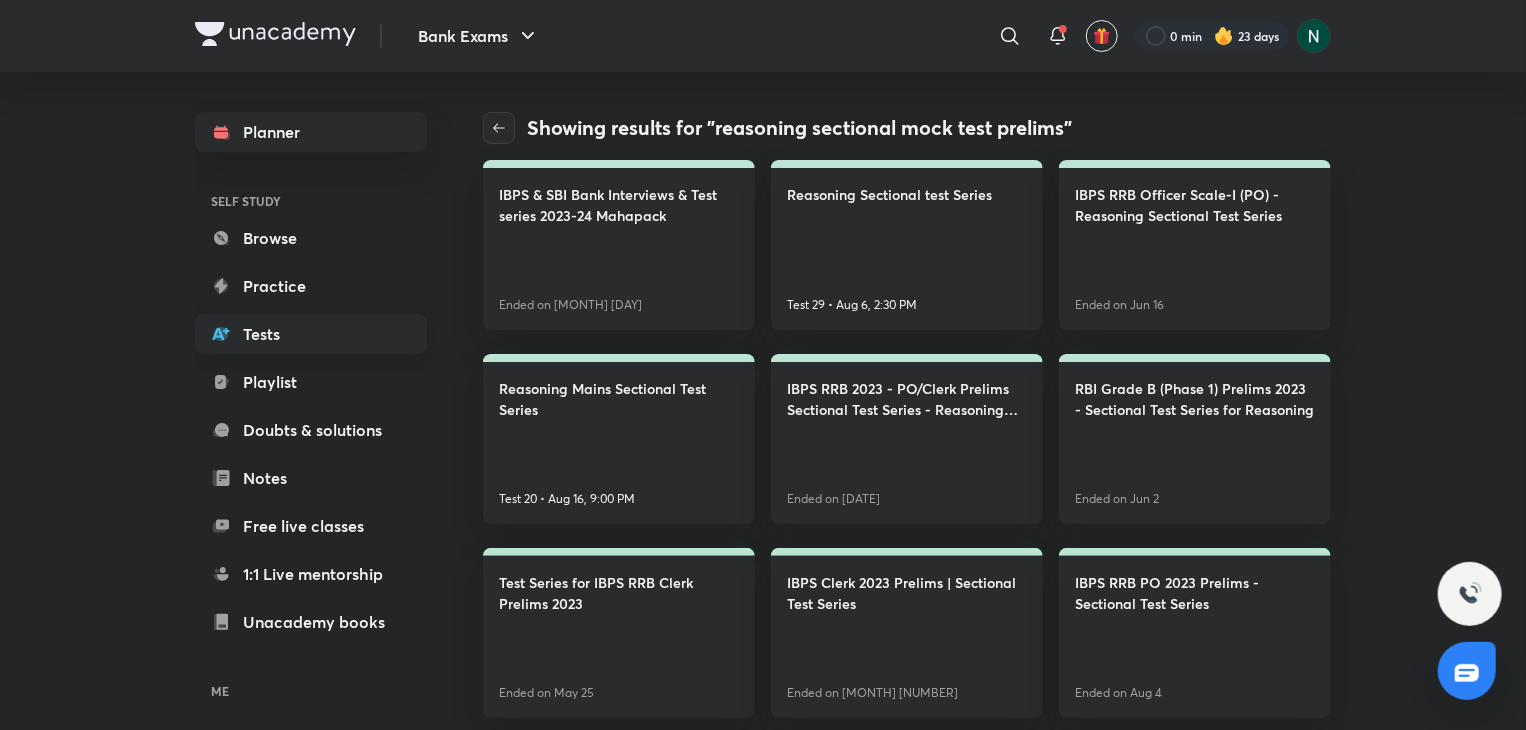 click on "Tests" at bounding box center [311, 334] 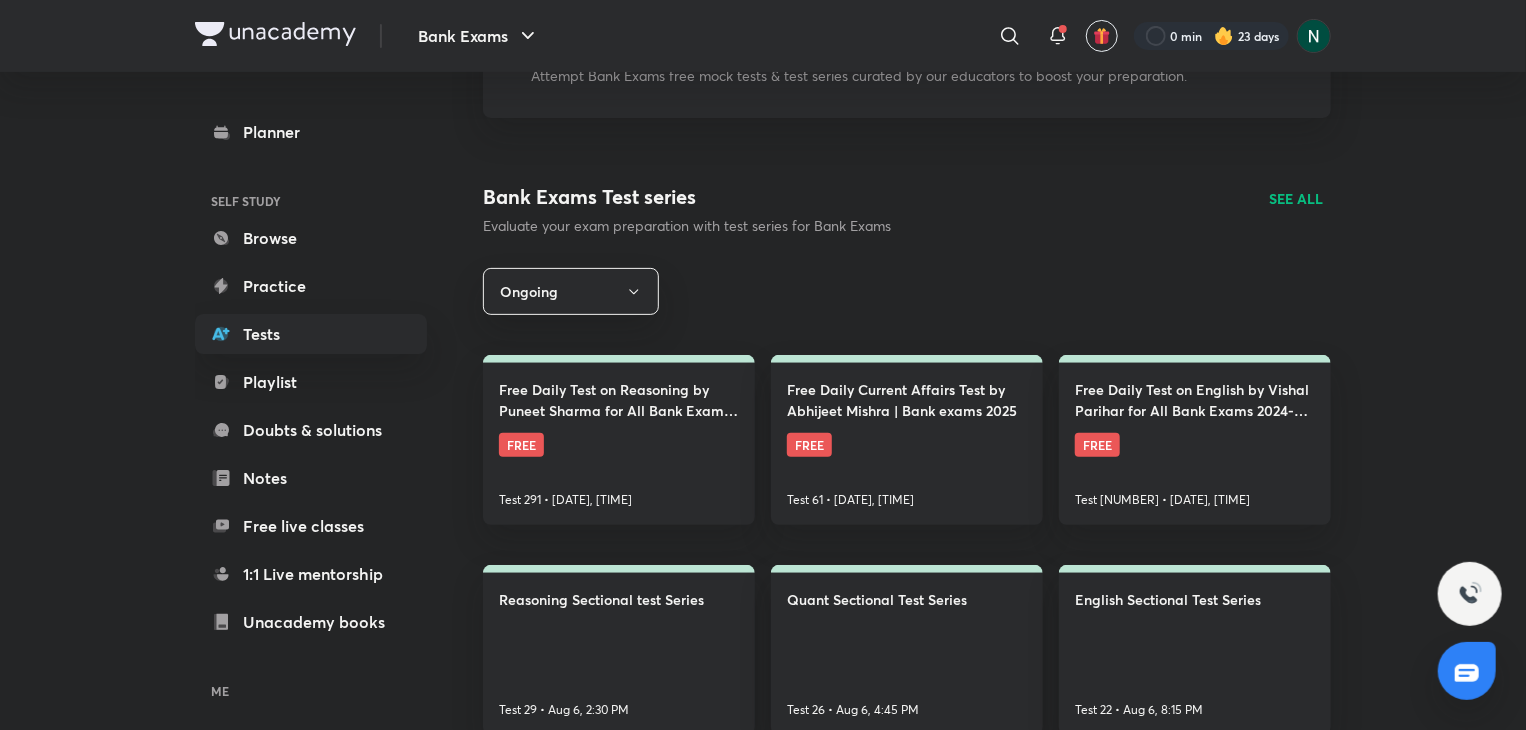 scroll, scrollTop: 320, scrollLeft: 0, axis: vertical 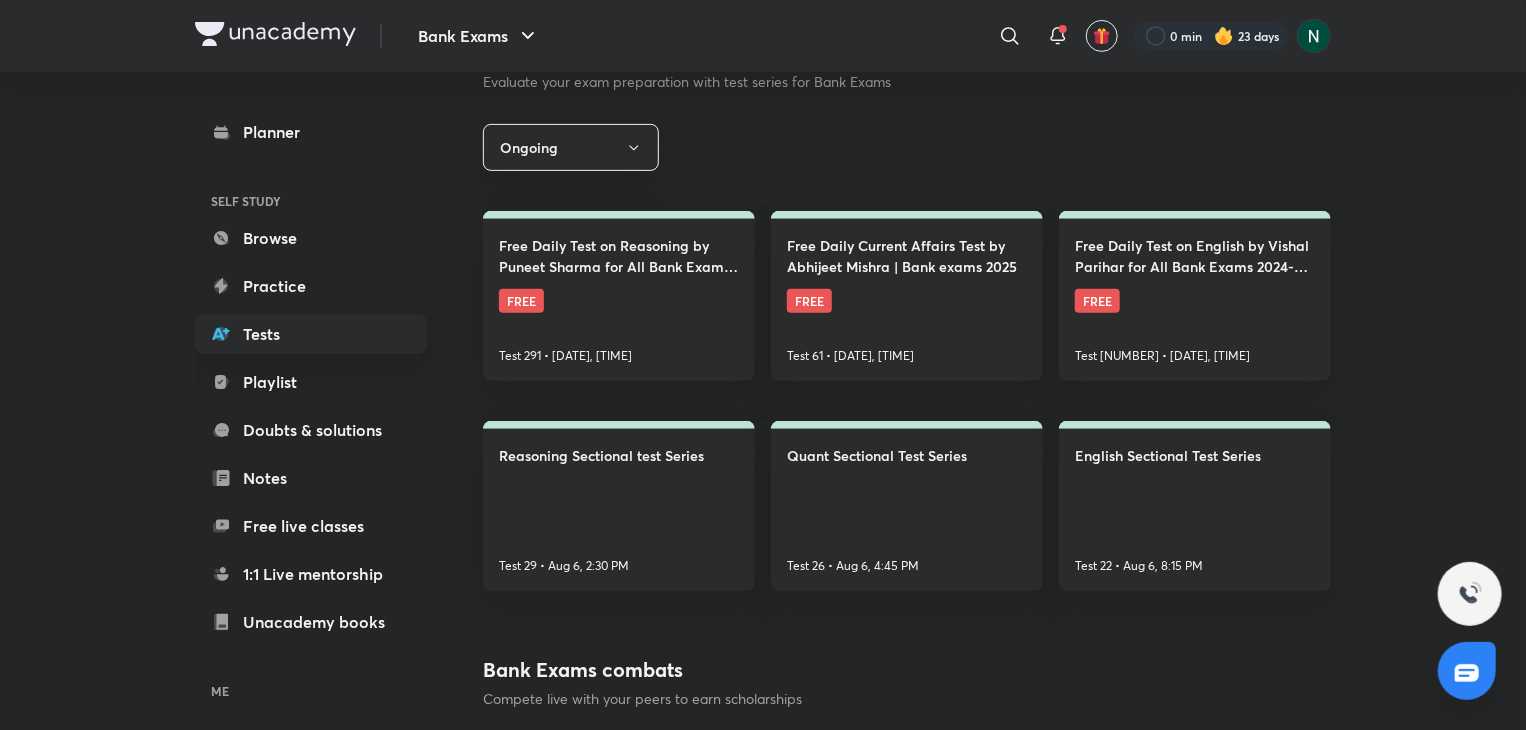 click on "Quant Sectional Test Series Test 26 • [DATE], [TIME]" at bounding box center [907, 506] 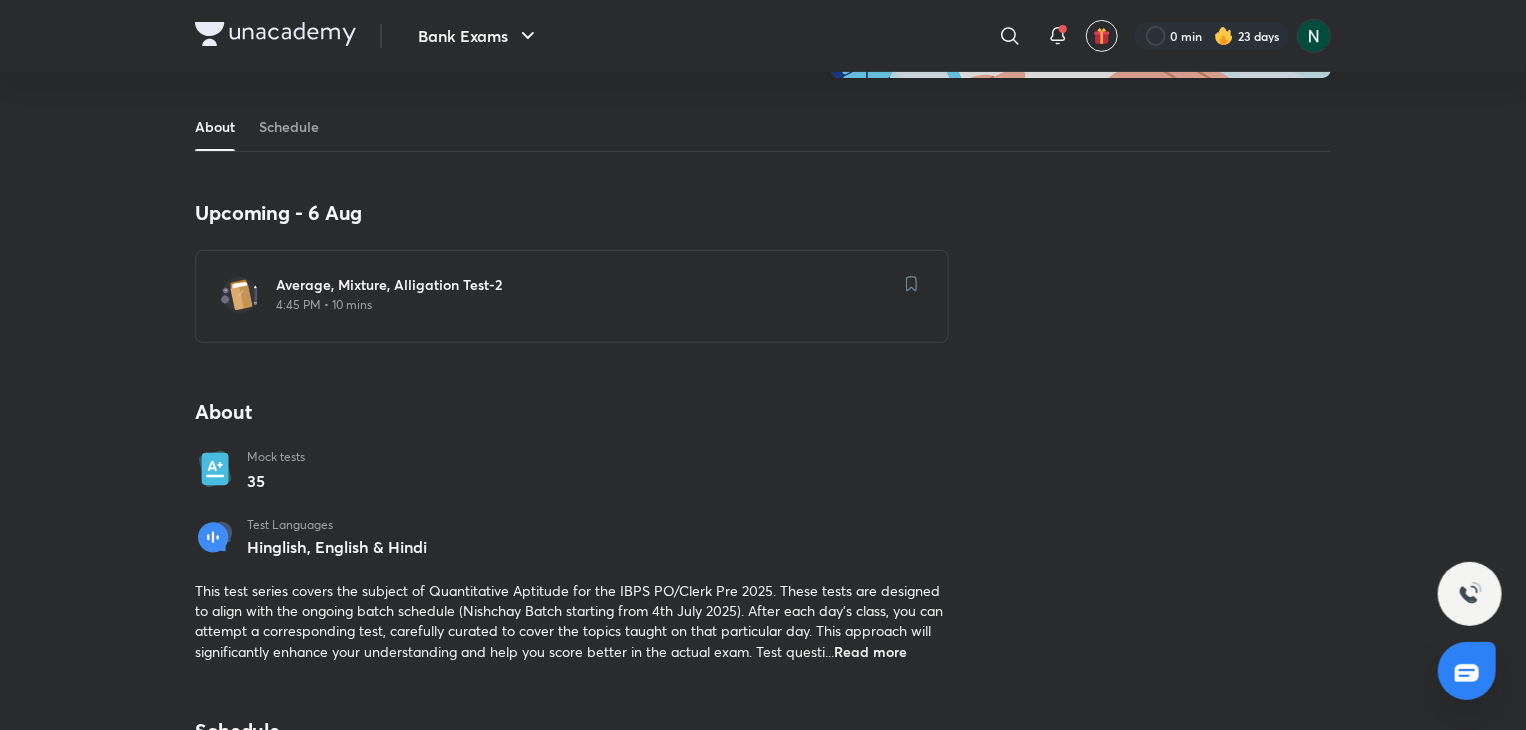 scroll, scrollTop: 0, scrollLeft: 0, axis: both 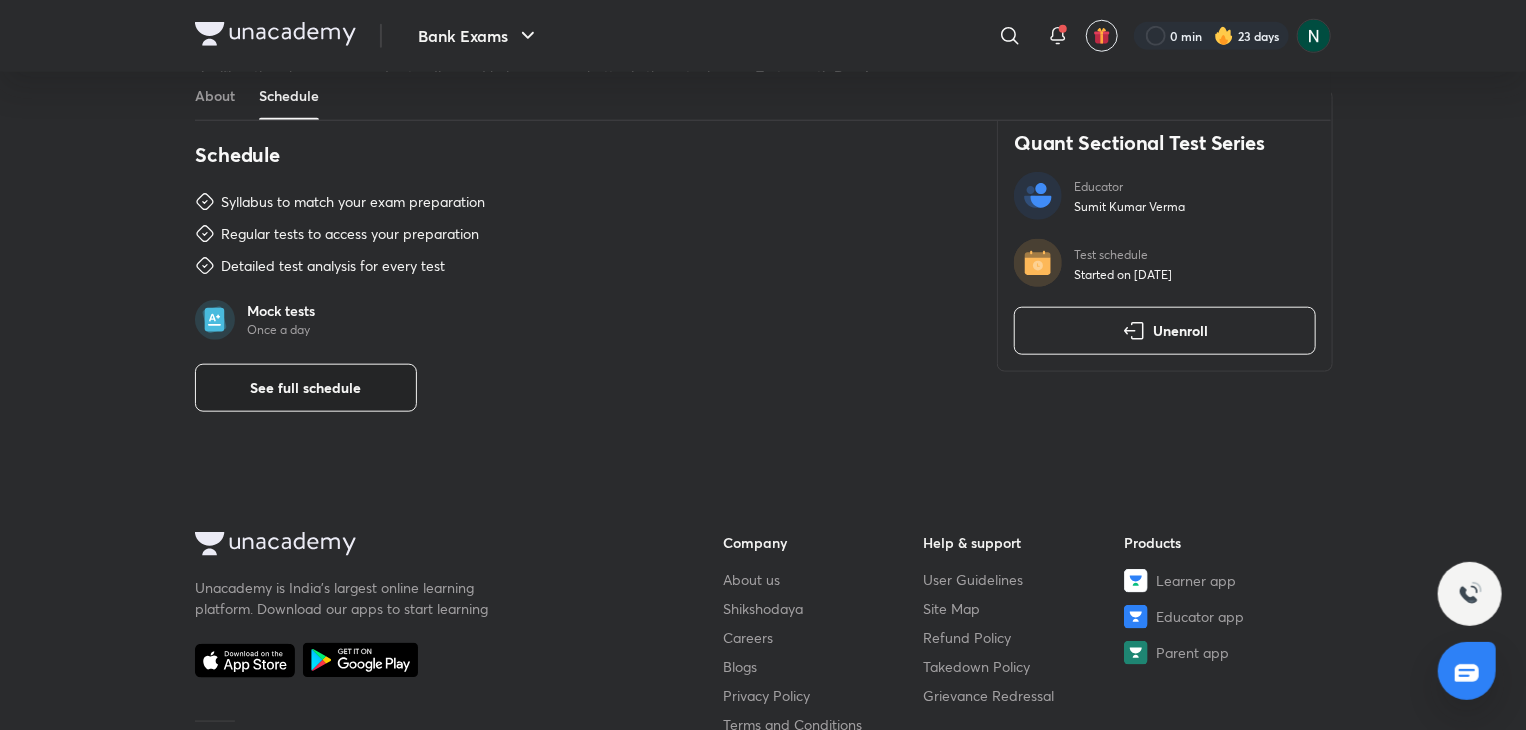 click on "See full schedule" at bounding box center [306, 388] 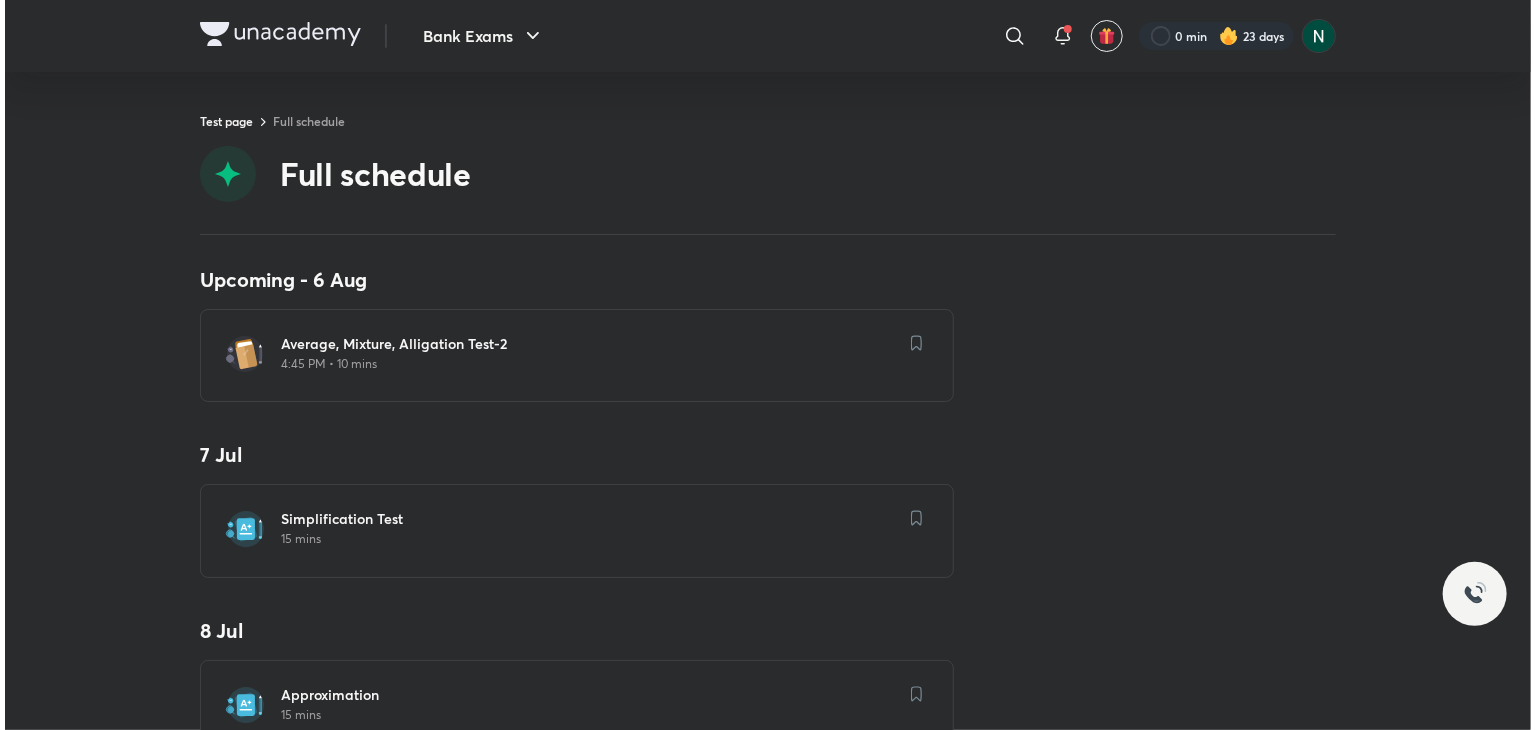 scroll, scrollTop: 0, scrollLeft: 0, axis: both 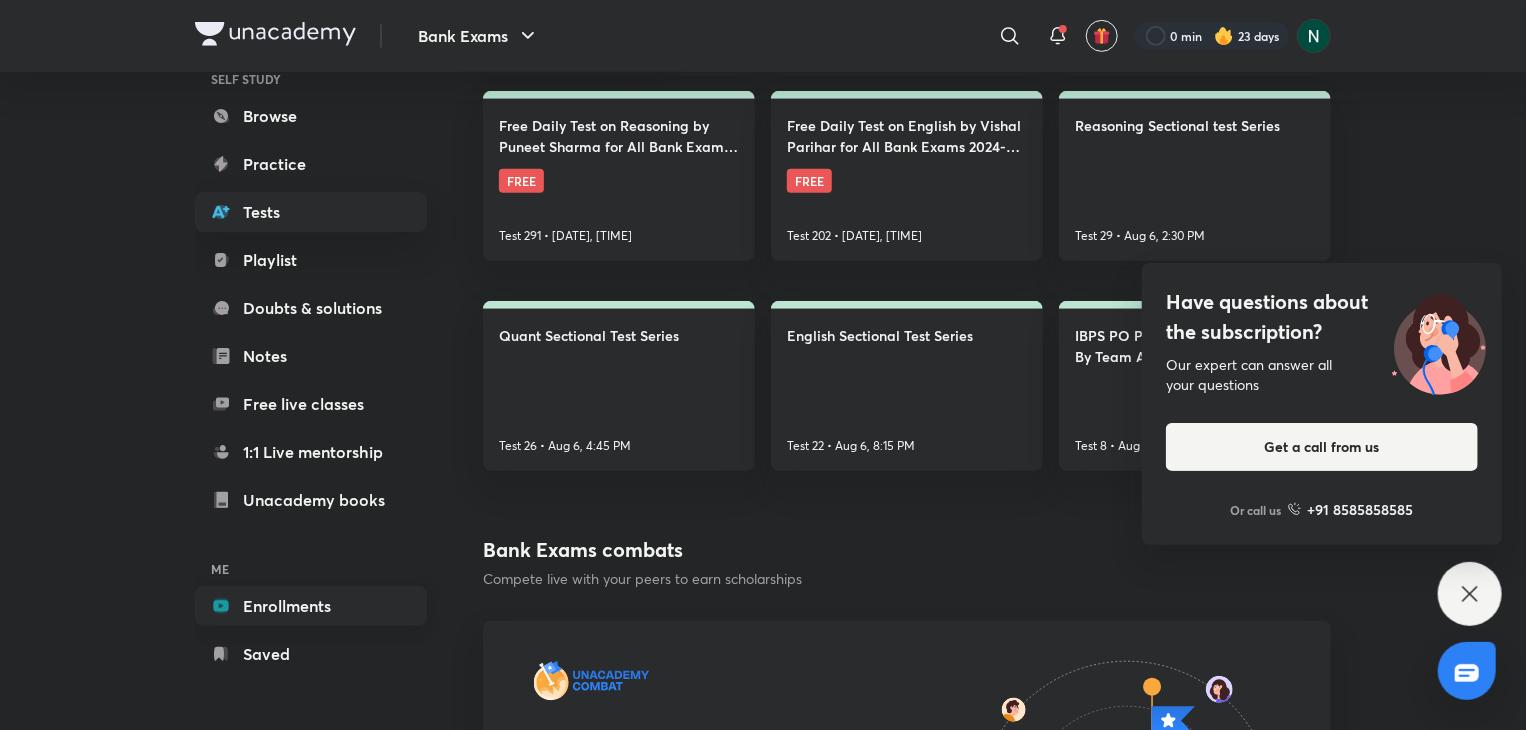 click on "Enrollments" at bounding box center (311, 606) 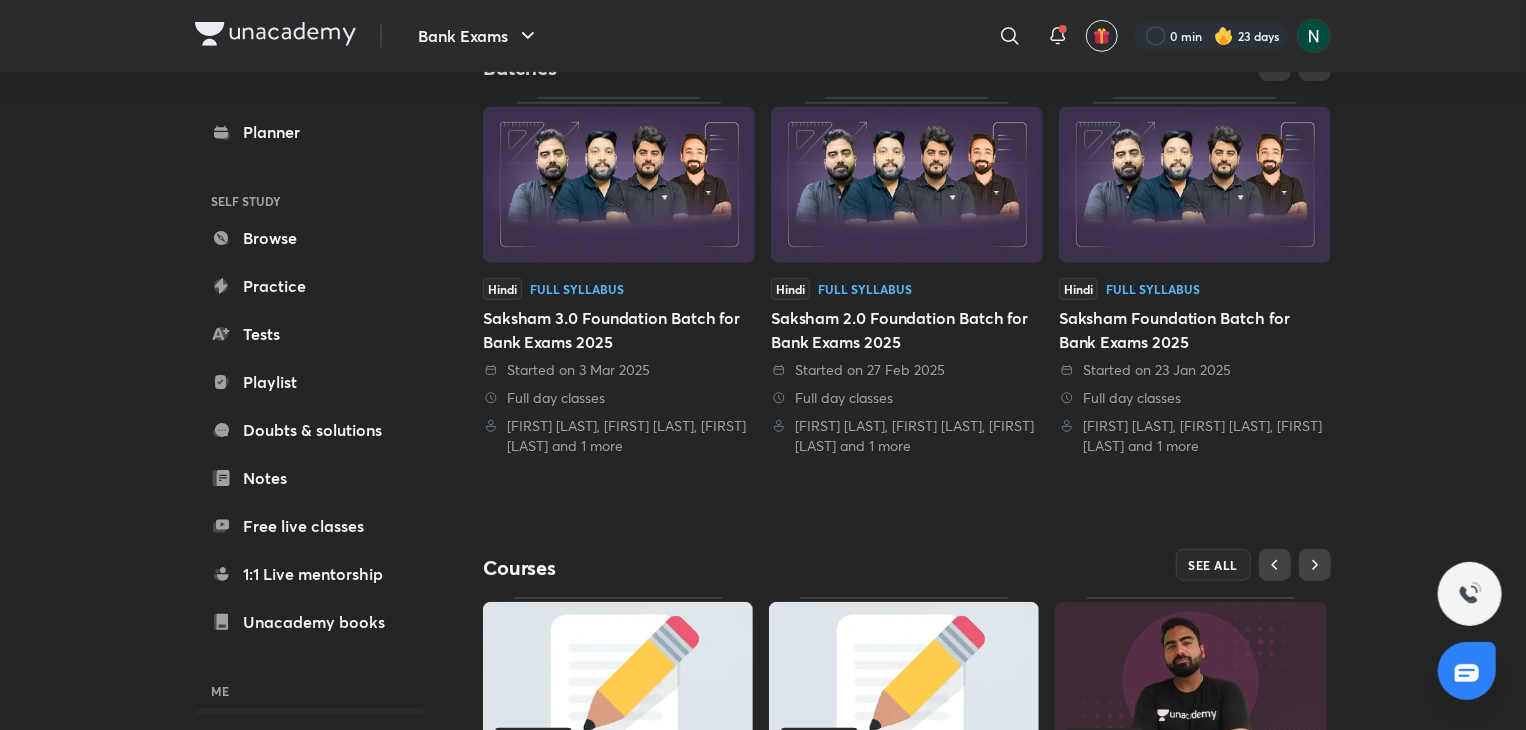 scroll, scrollTop: 520, scrollLeft: 0, axis: vertical 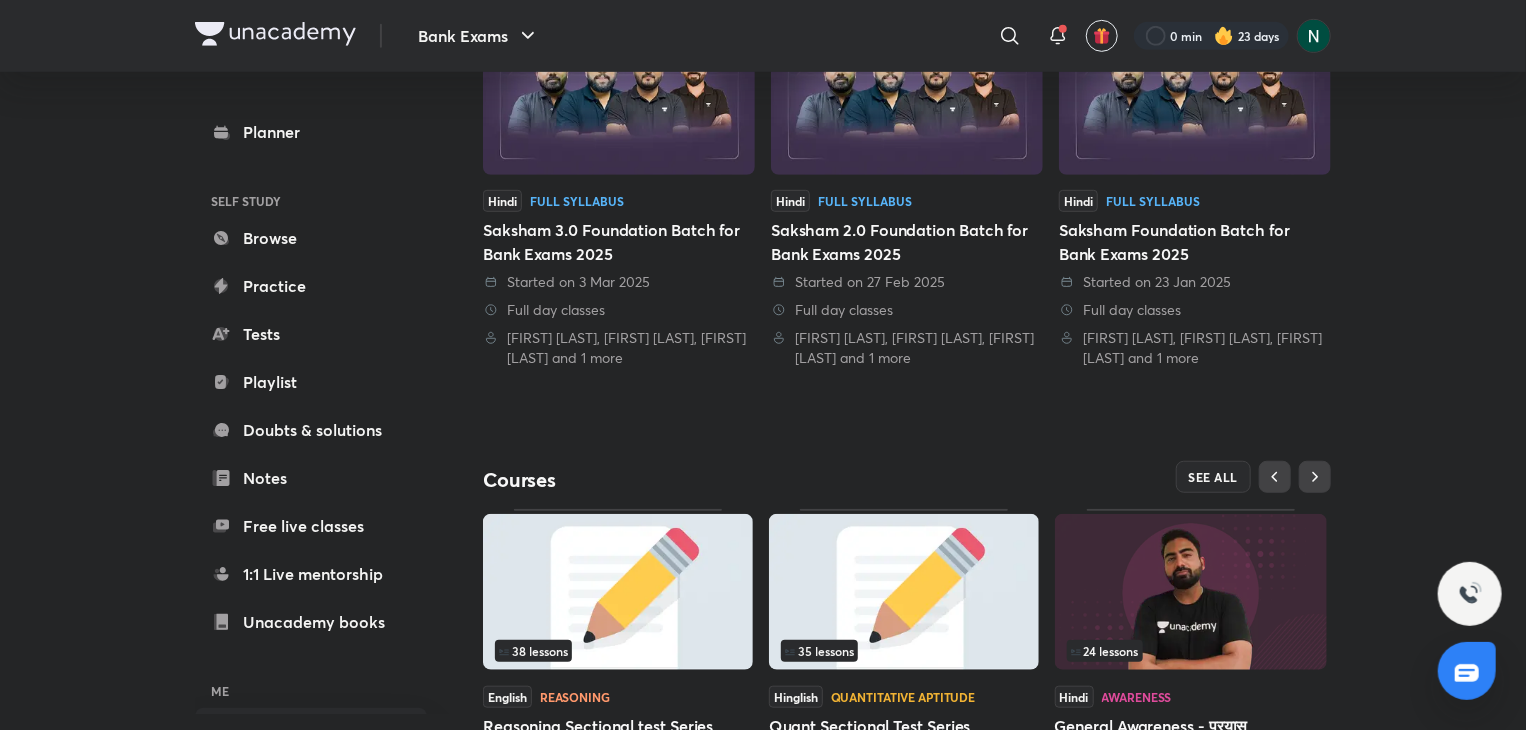 click at bounding box center [904, 592] 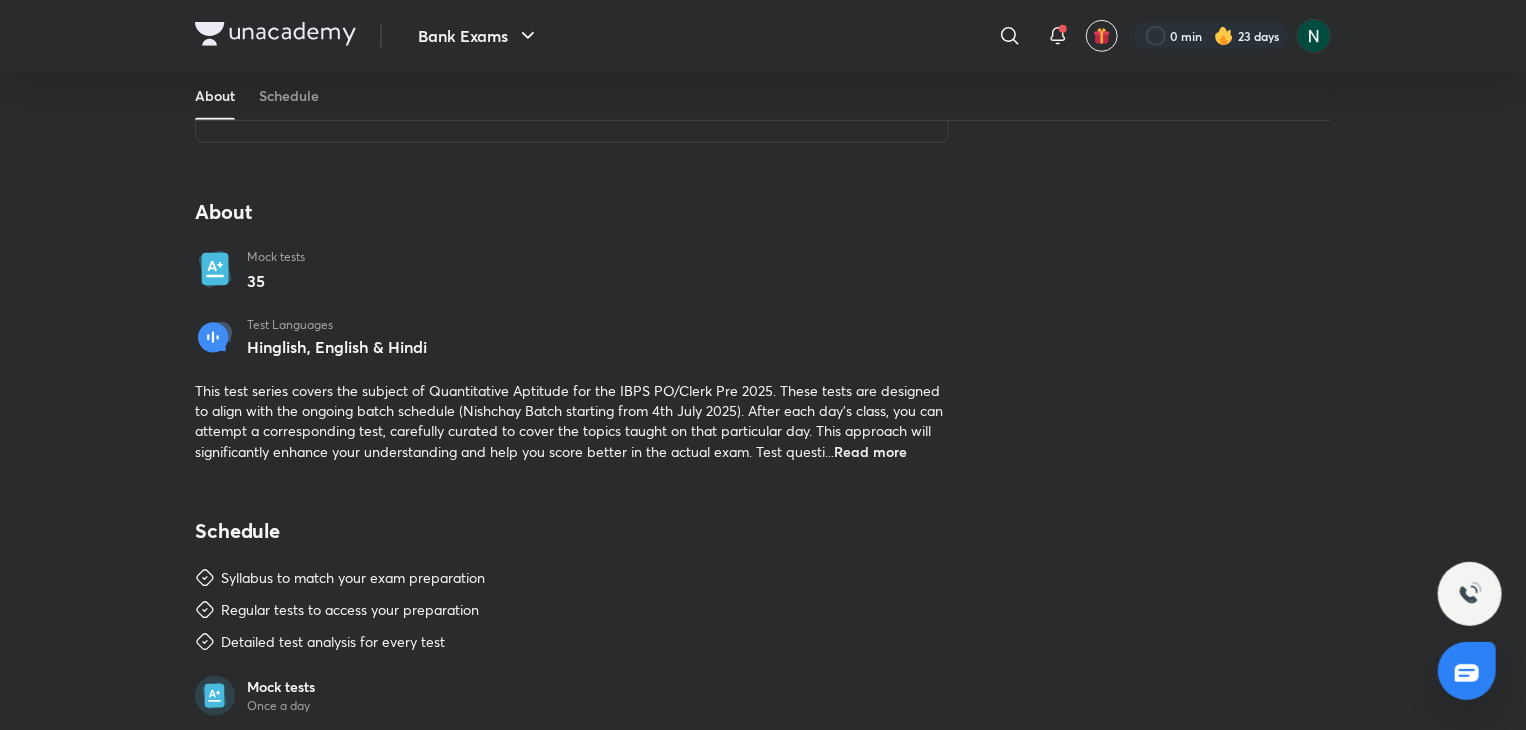 scroll, scrollTop: 0, scrollLeft: 0, axis: both 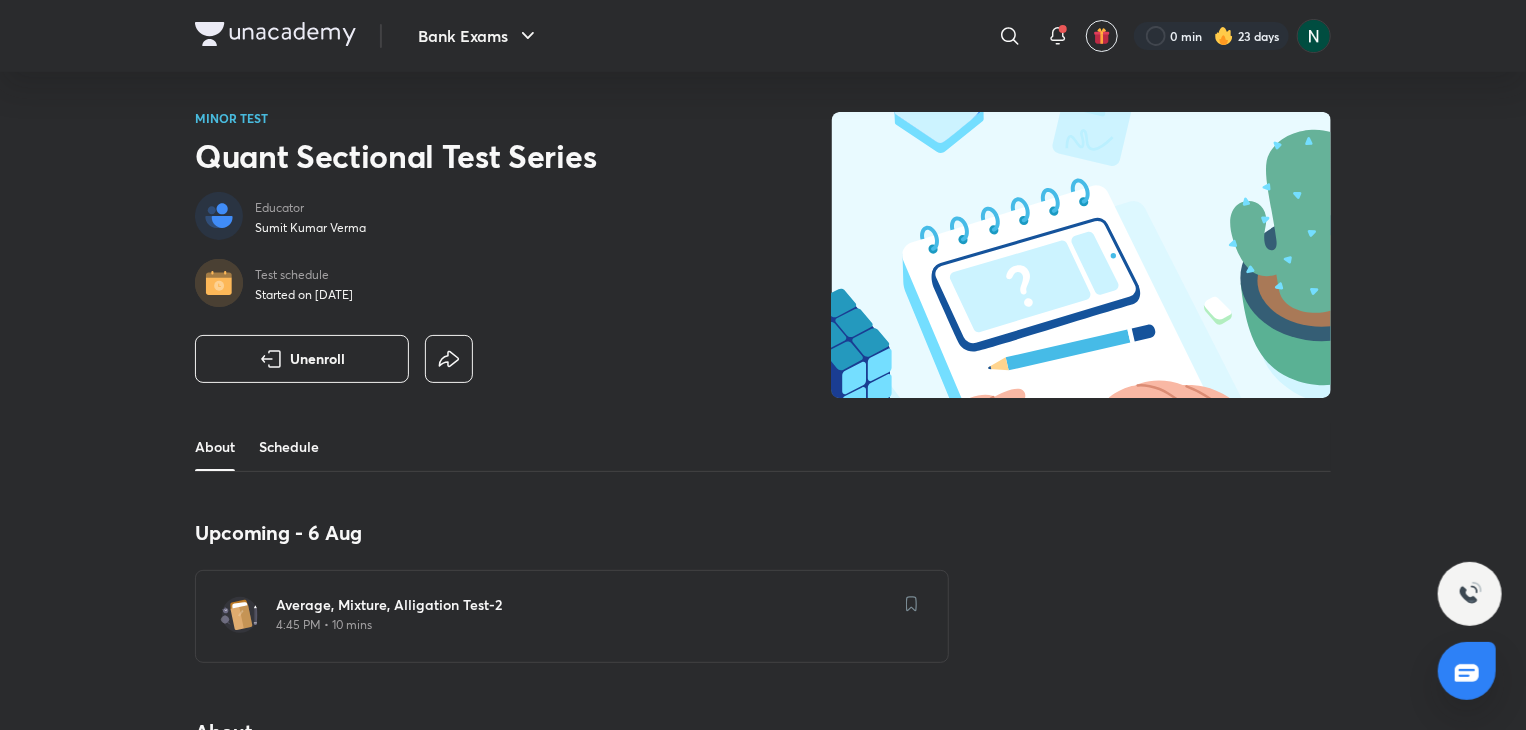 click on "Schedule" at bounding box center [289, 447] 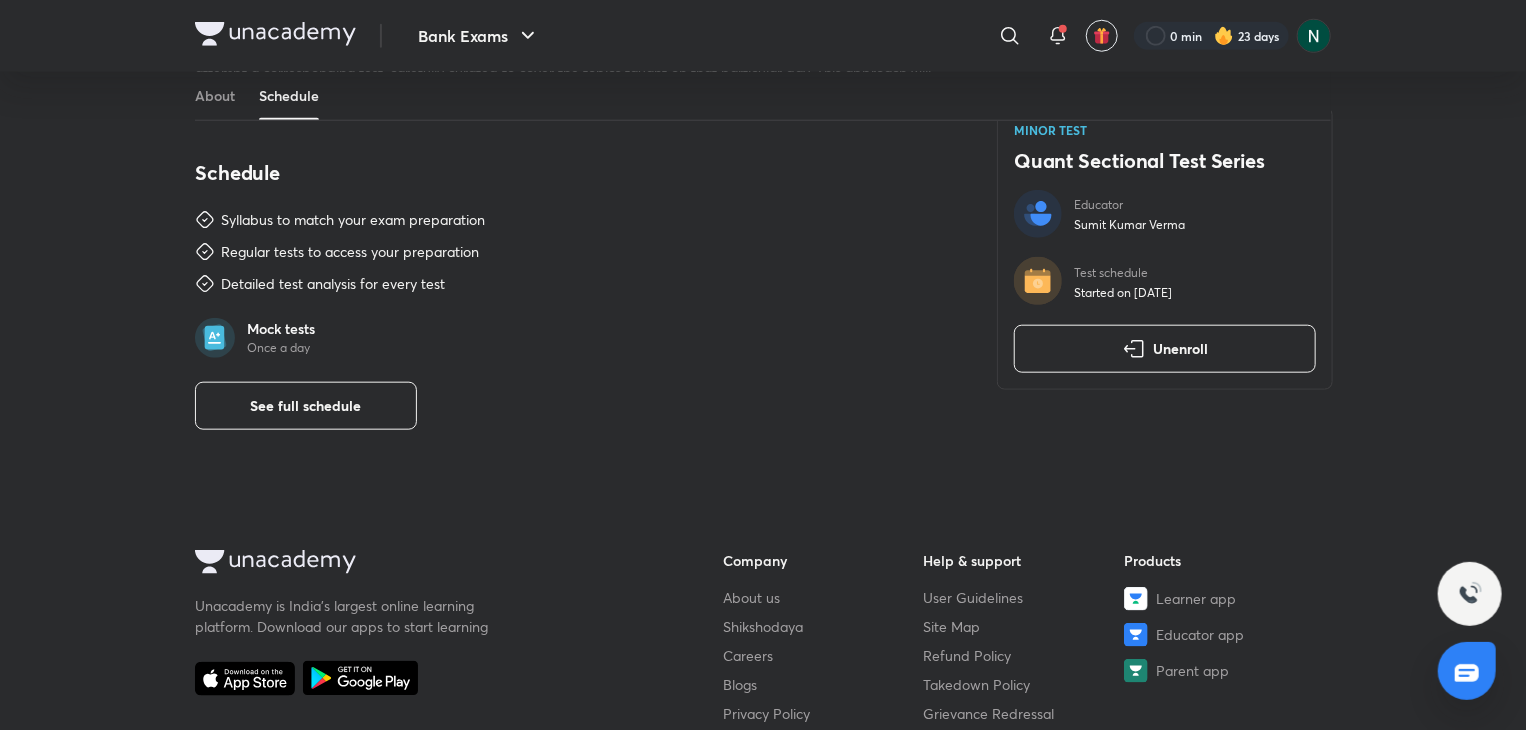 scroll, scrollTop: 896, scrollLeft: 0, axis: vertical 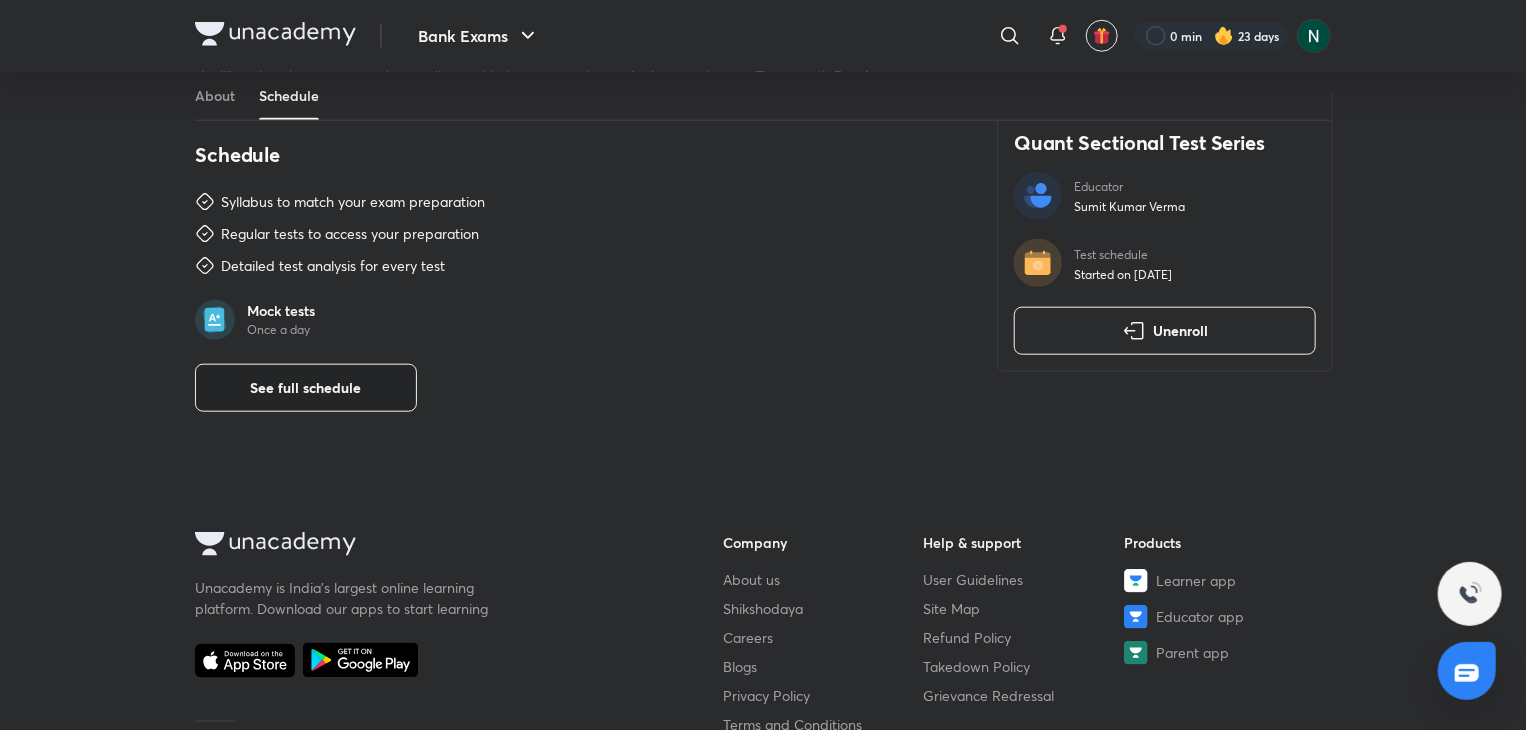 click on "See full schedule" at bounding box center (306, 388) 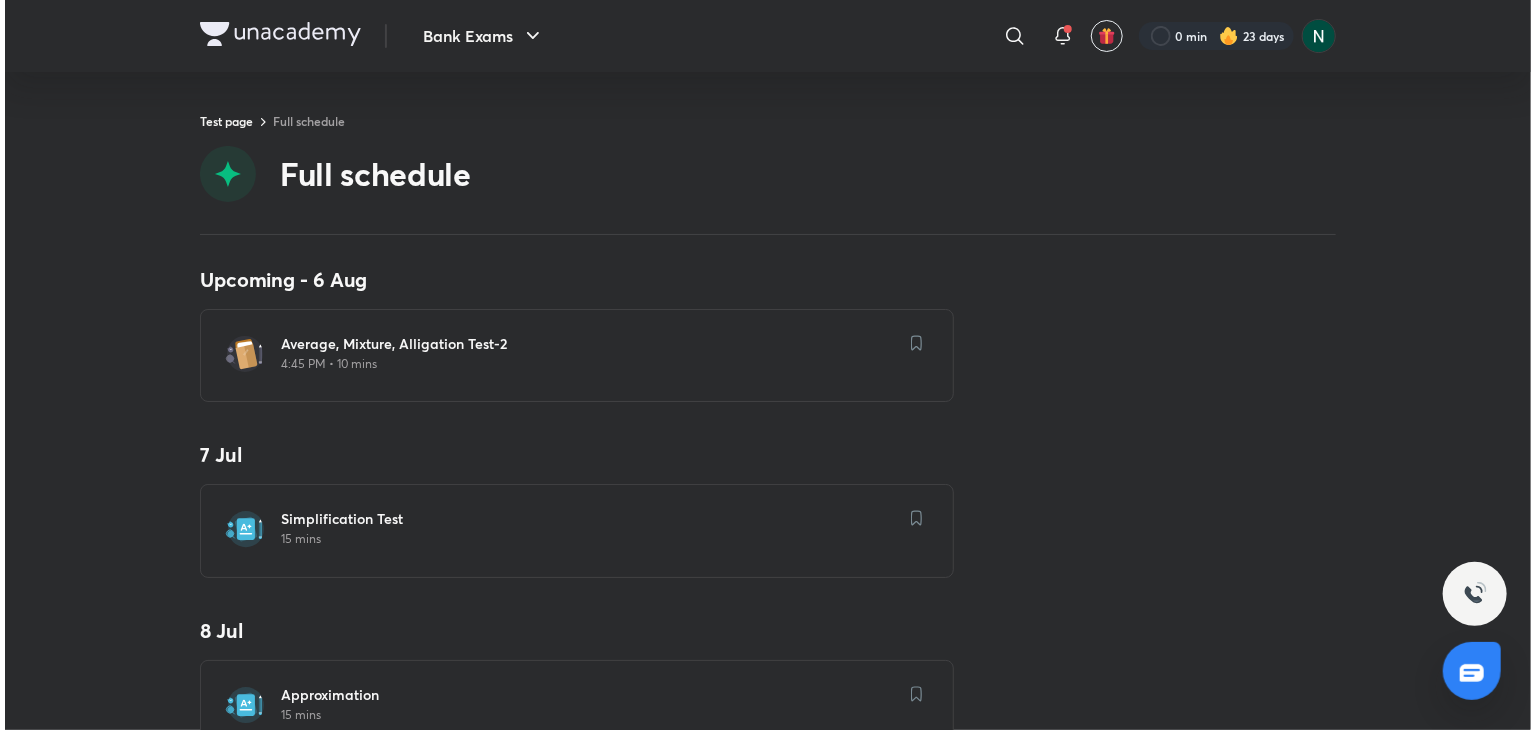 scroll, scrollTop: 0, scrollLeft: 0, axis: both 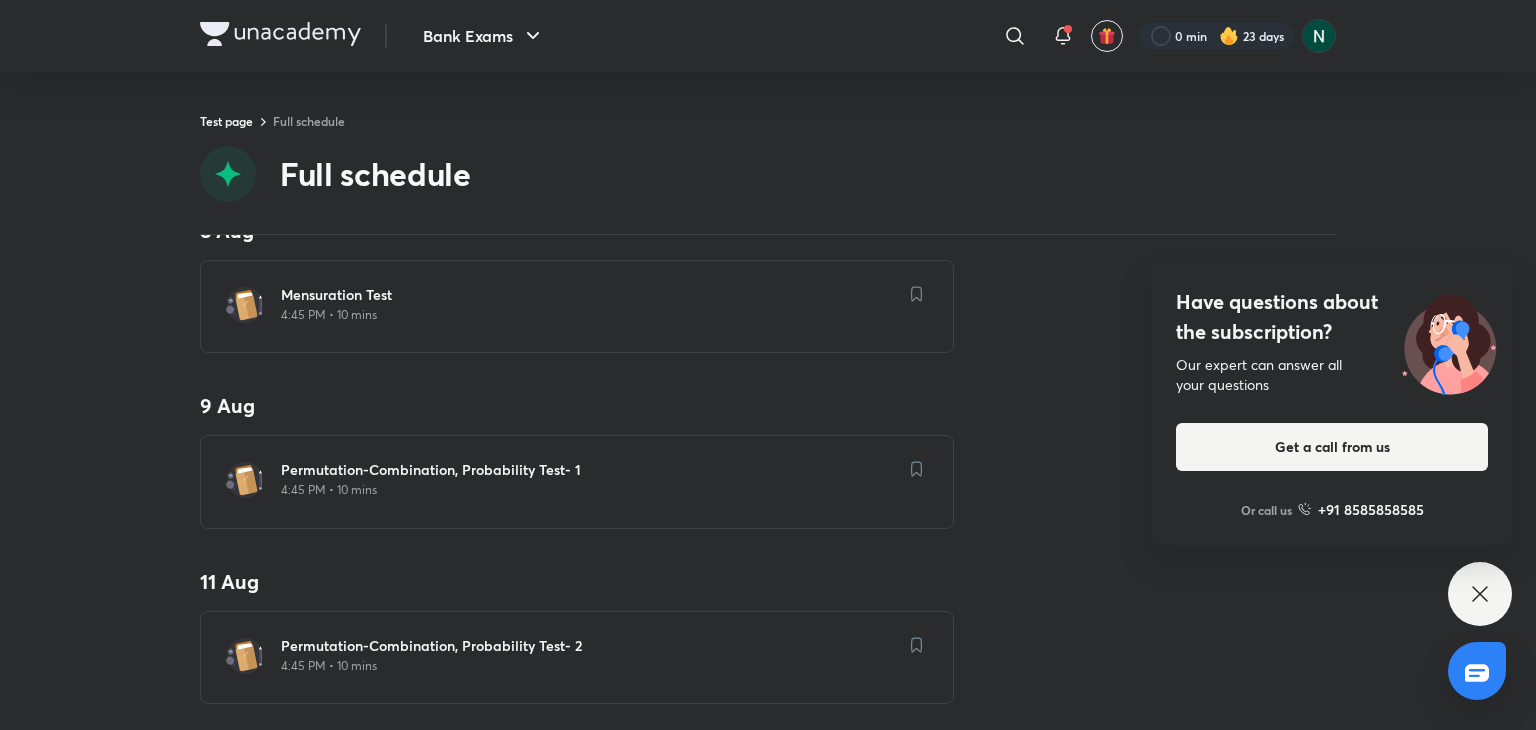 click at bounding box center [1449, 341] 